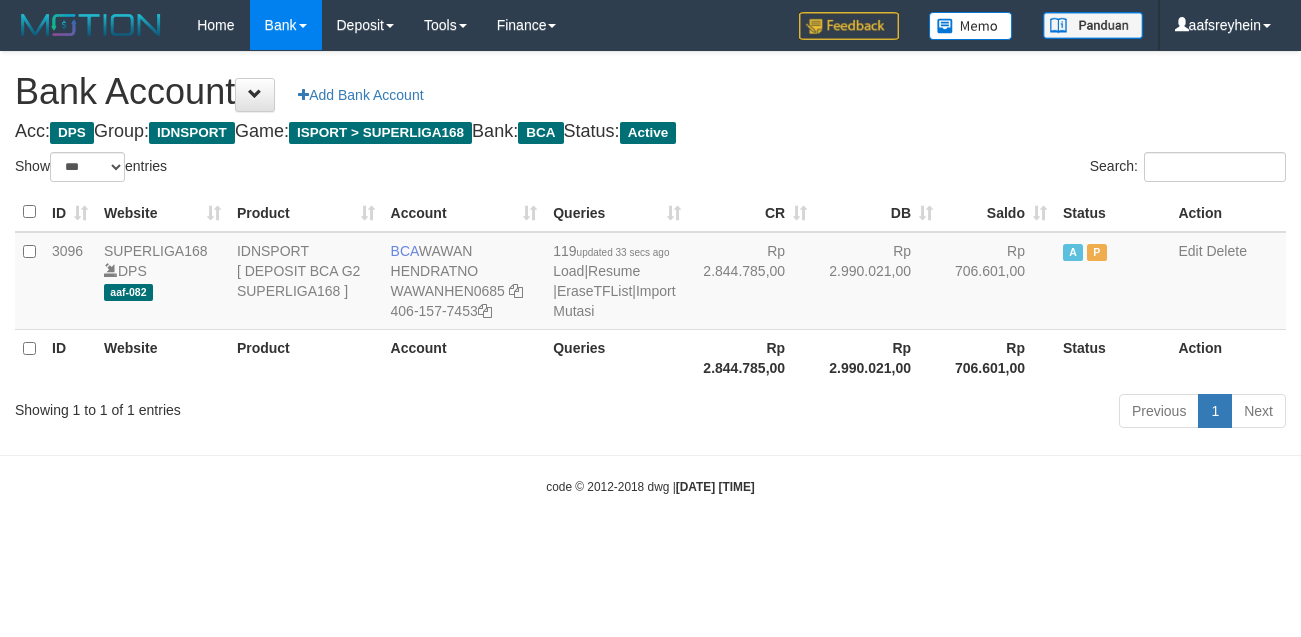 select on "***" 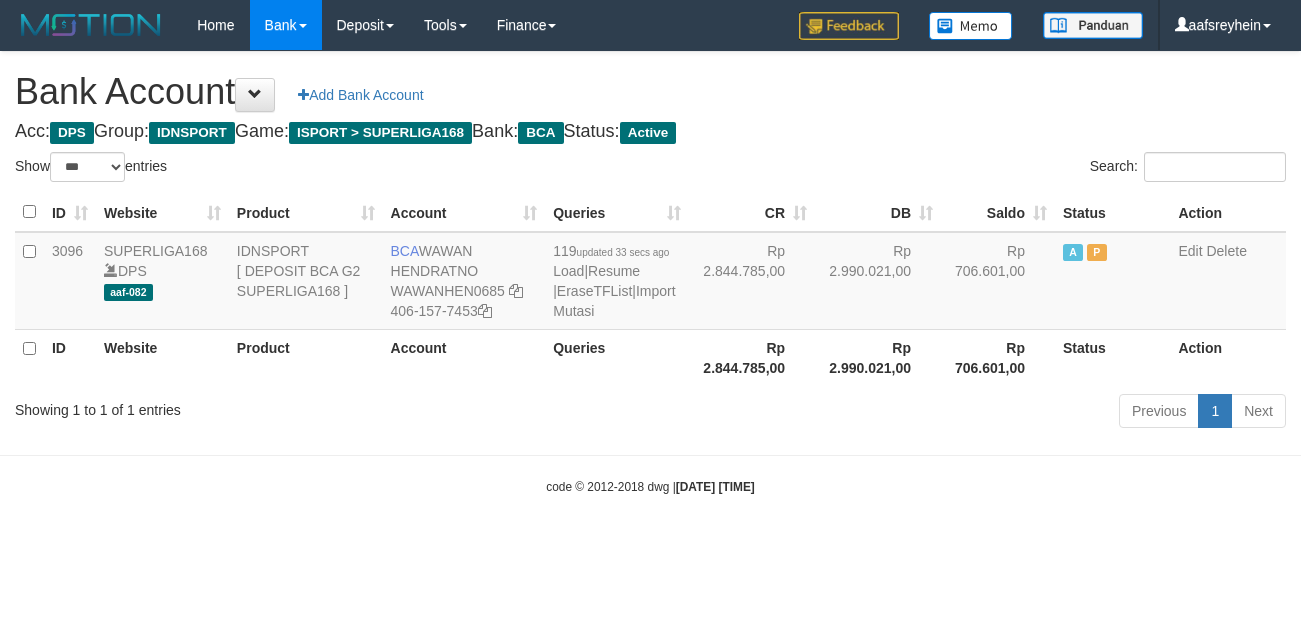scroll, scrollTop: 0, scrollLeft: 0, axis: both 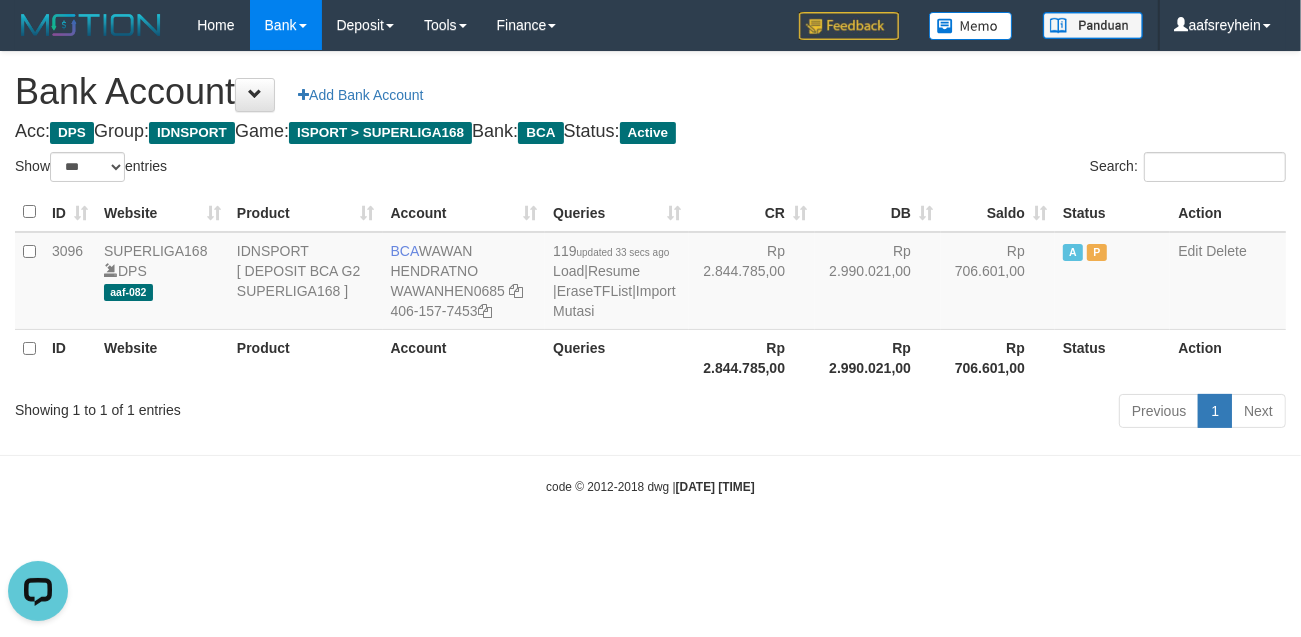 click on "Toggle navigation
Home
Bank
Account List
Load
By Website
Group
[ISPORT]													SUPERLIGA168
By Load Group (DPS)
-" at bounding box center [650, 273] 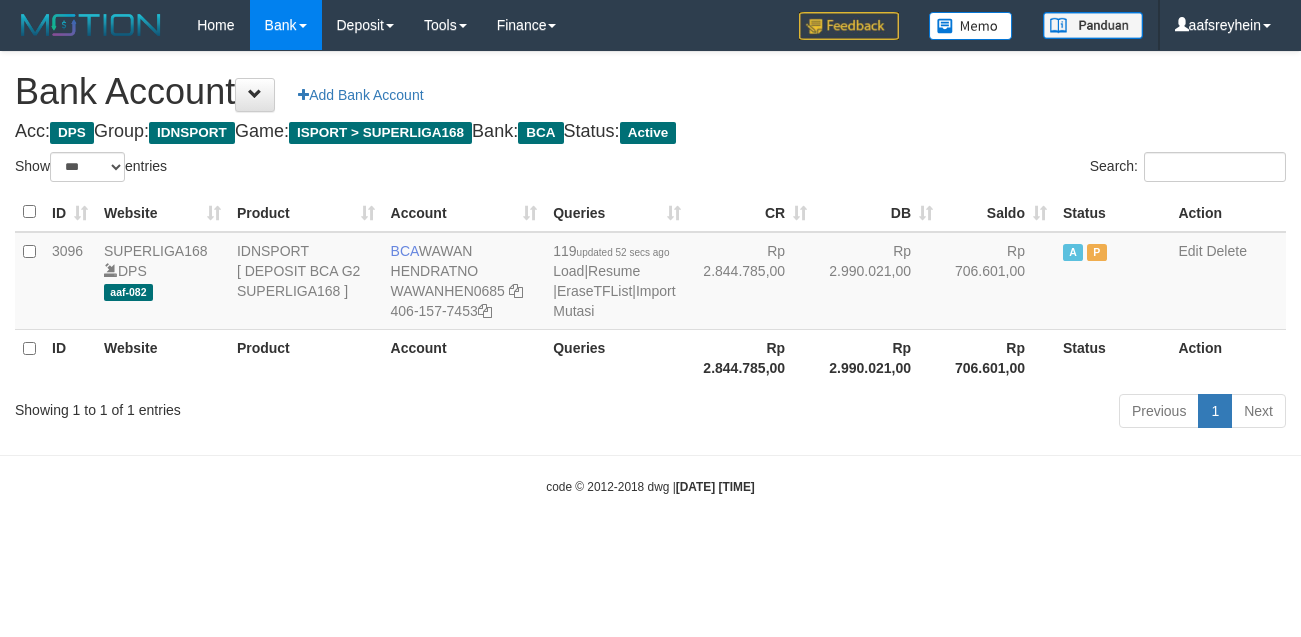 select on "***" 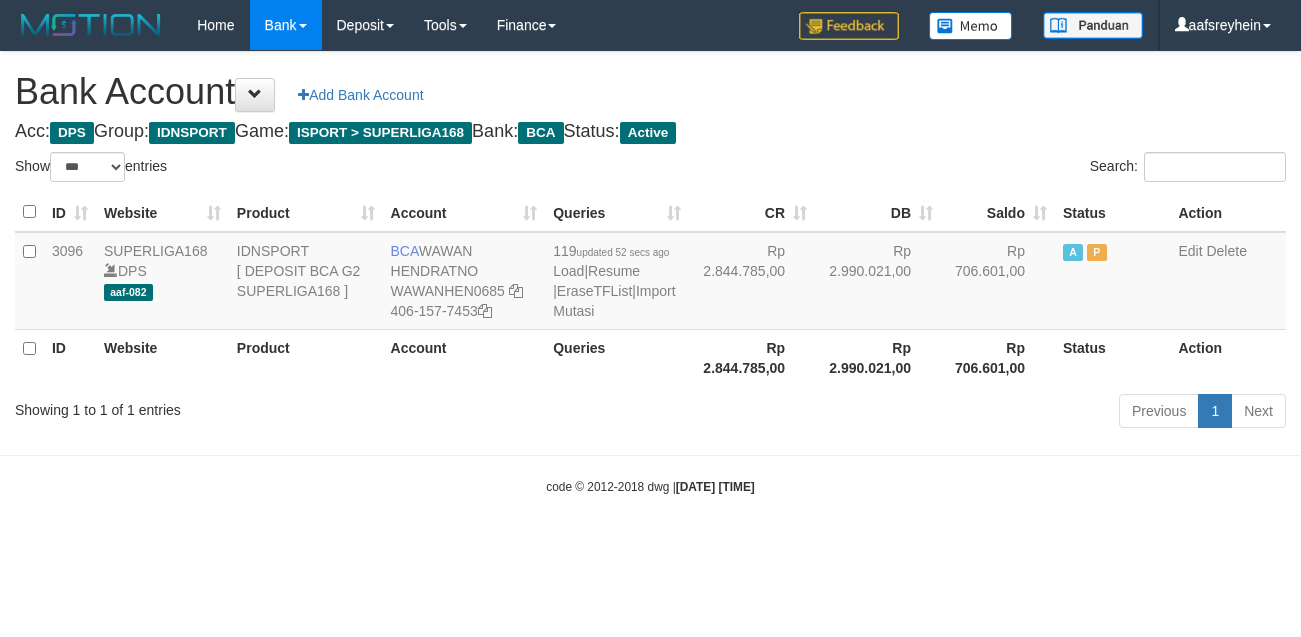 scroll, scrollTop: 0, scrollLeft: 0, axis: both 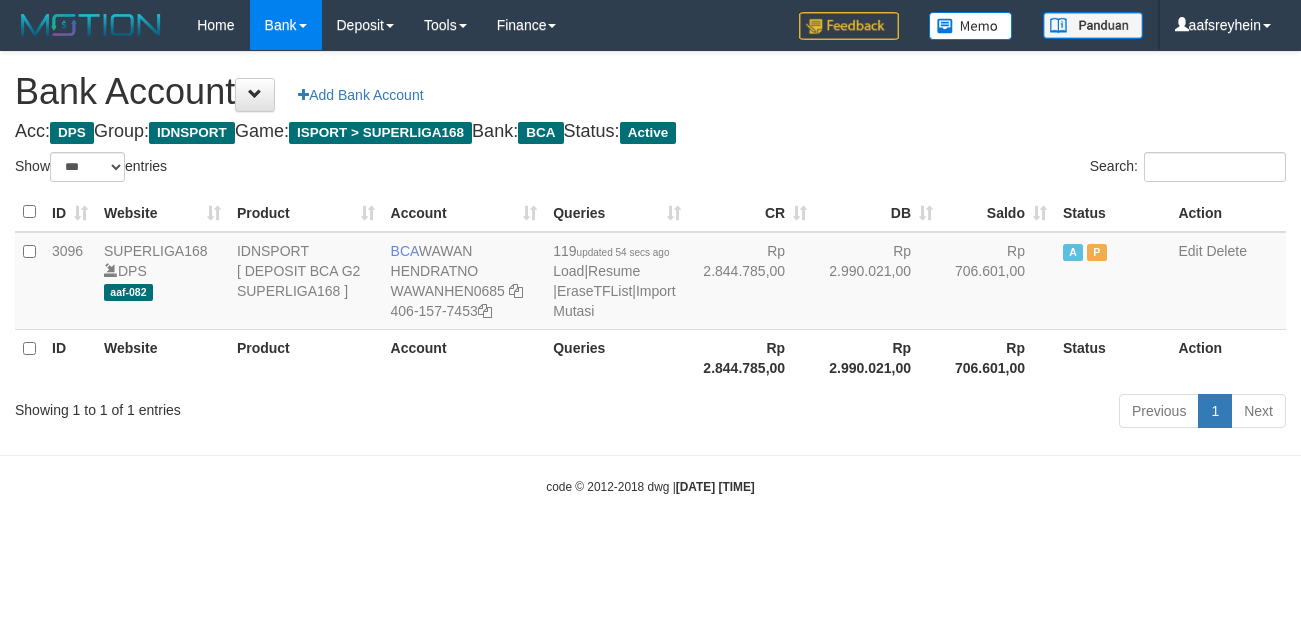 select on "***" 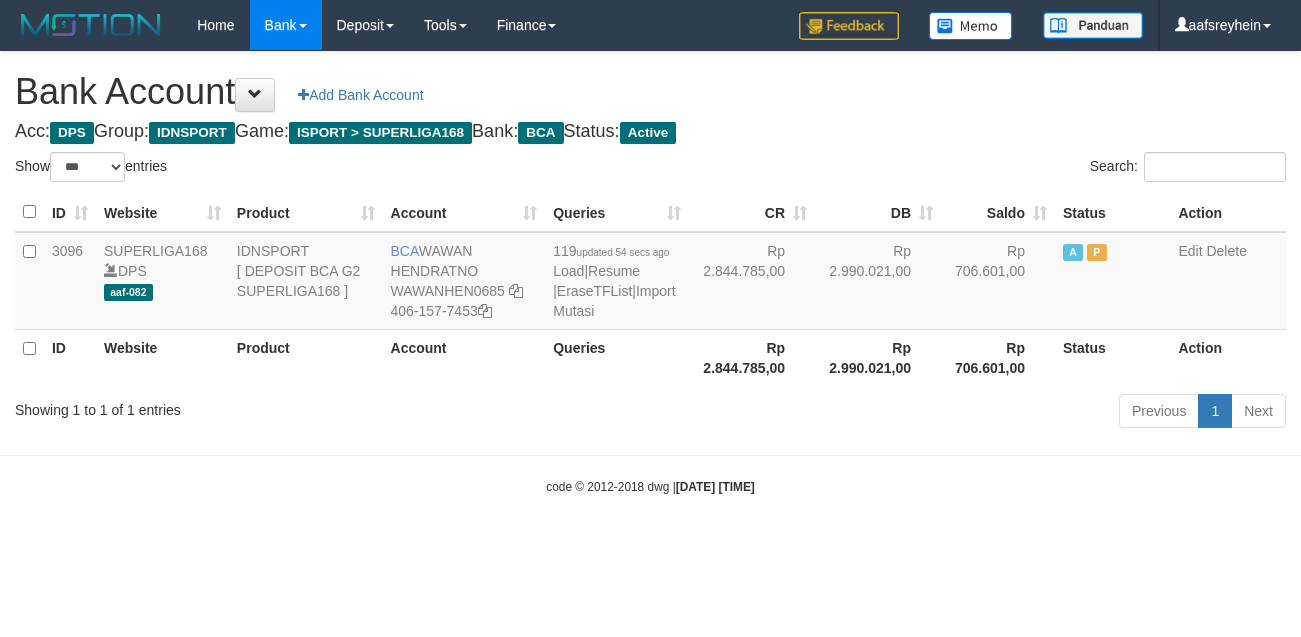 scroll, scrollTop: 0, scrollLeft: 0, axis: both 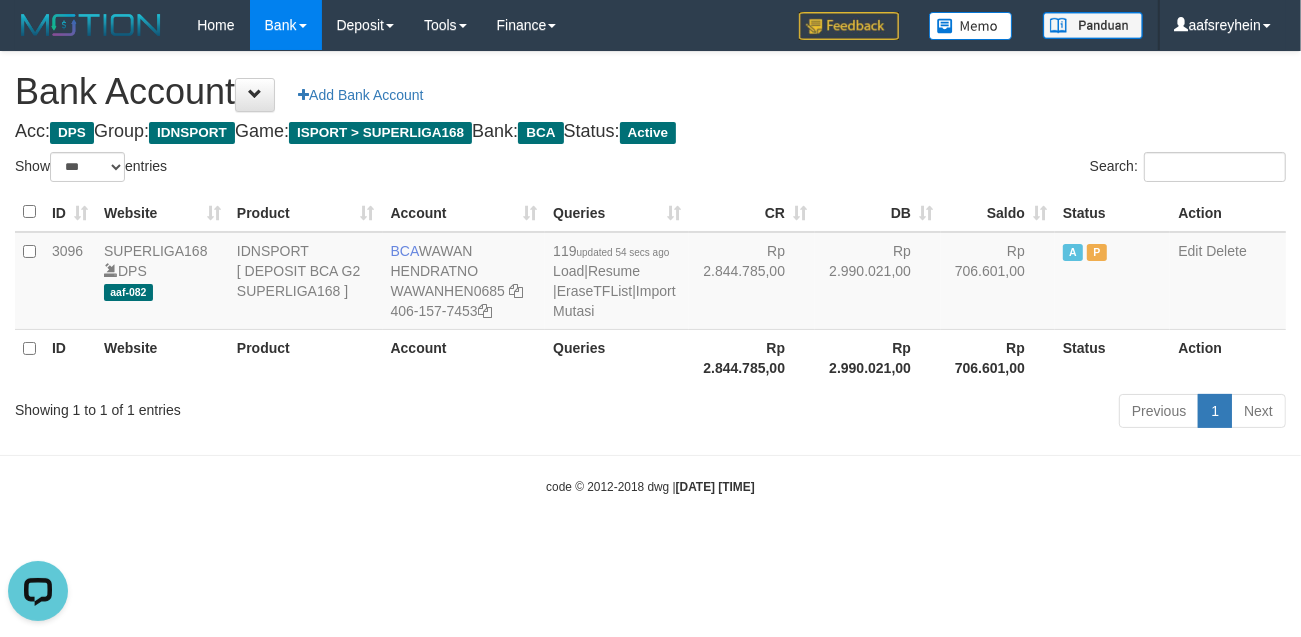drag, startPoint x: 1008, startPoint y: 517, endPoint x: 1026, endPoint y: 490, distance: 32.449963 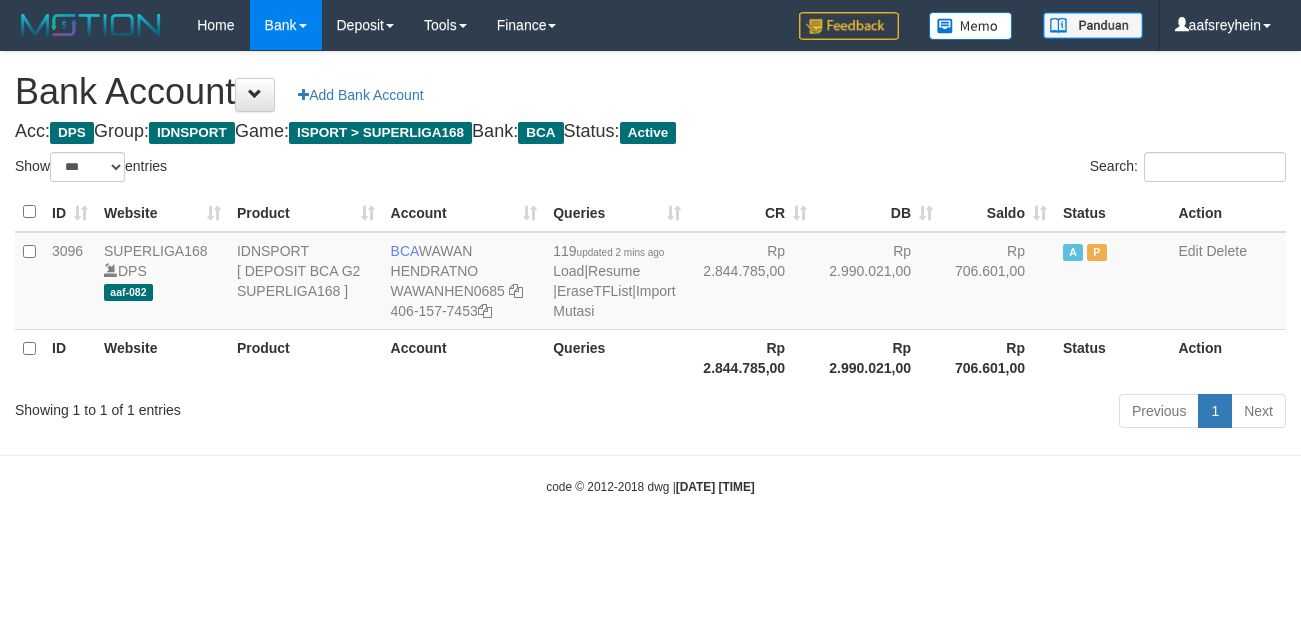 select on "***" 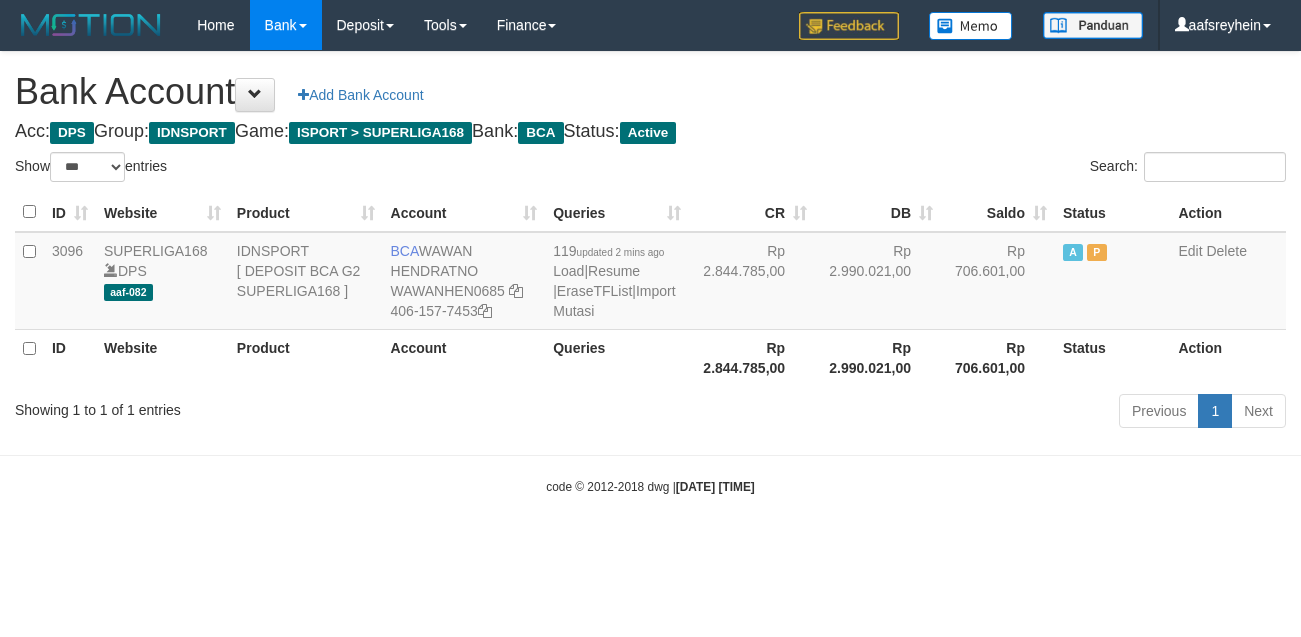 scroll, scrollTop: 0, scrollLeft: 0, axis: both 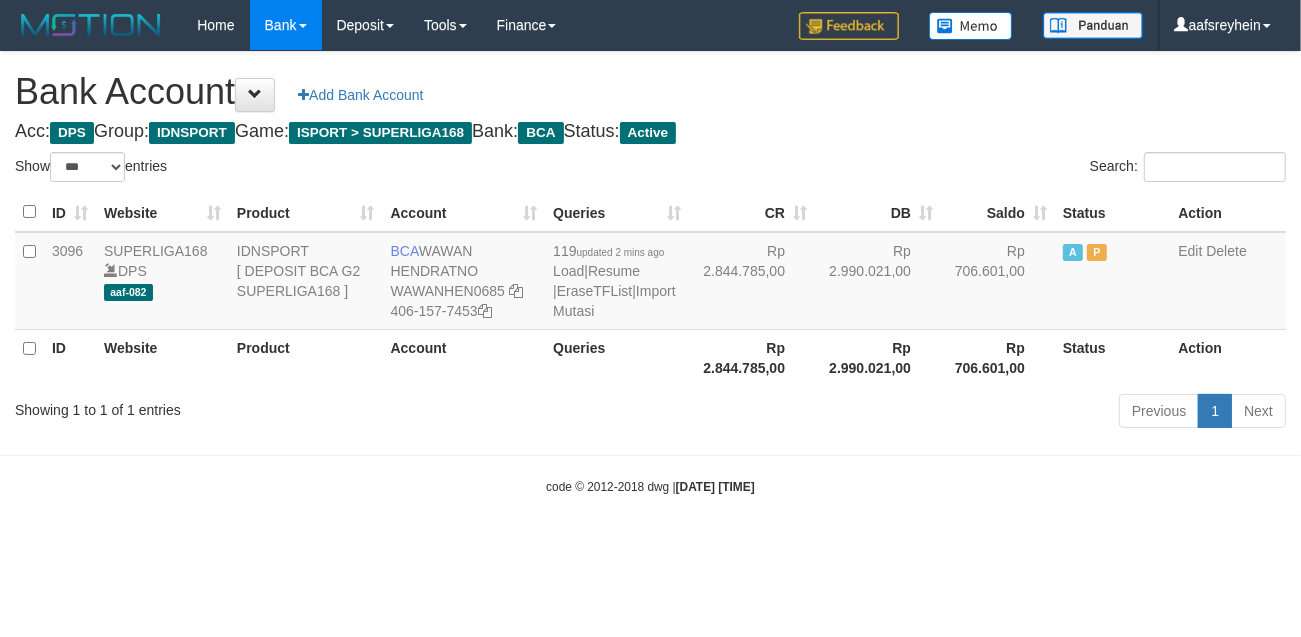 click on "Toggle navigation
Home
Bank
Account List
Load
By Website
Group
[ISPORT]													SUPERLIGA168
By Load Group (DPS)
-" at bounding box center [650, 273] 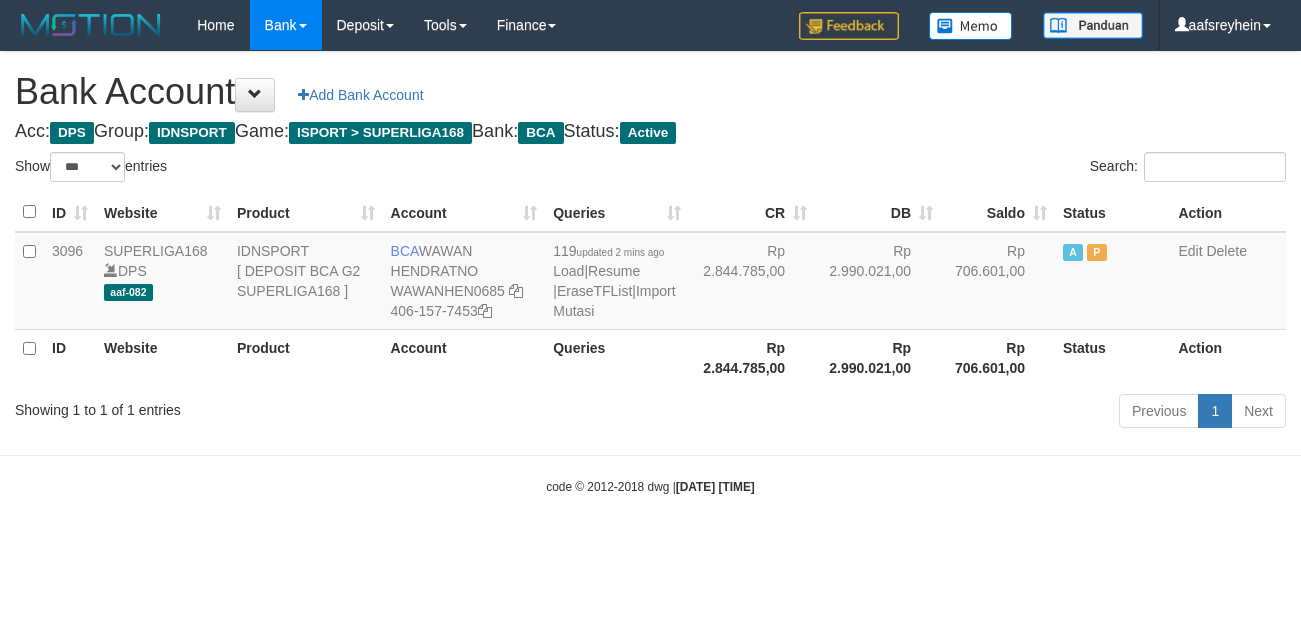select on "***" 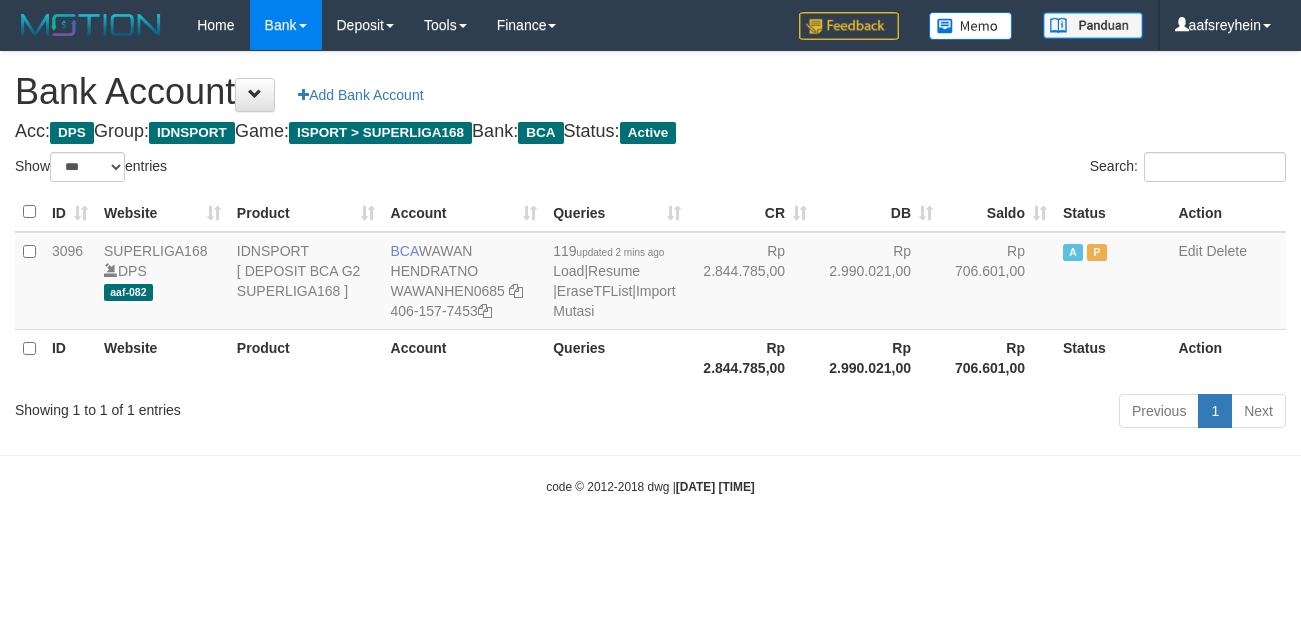 scroll, scrollTop: 0, scrollLeft: 0, axis: both 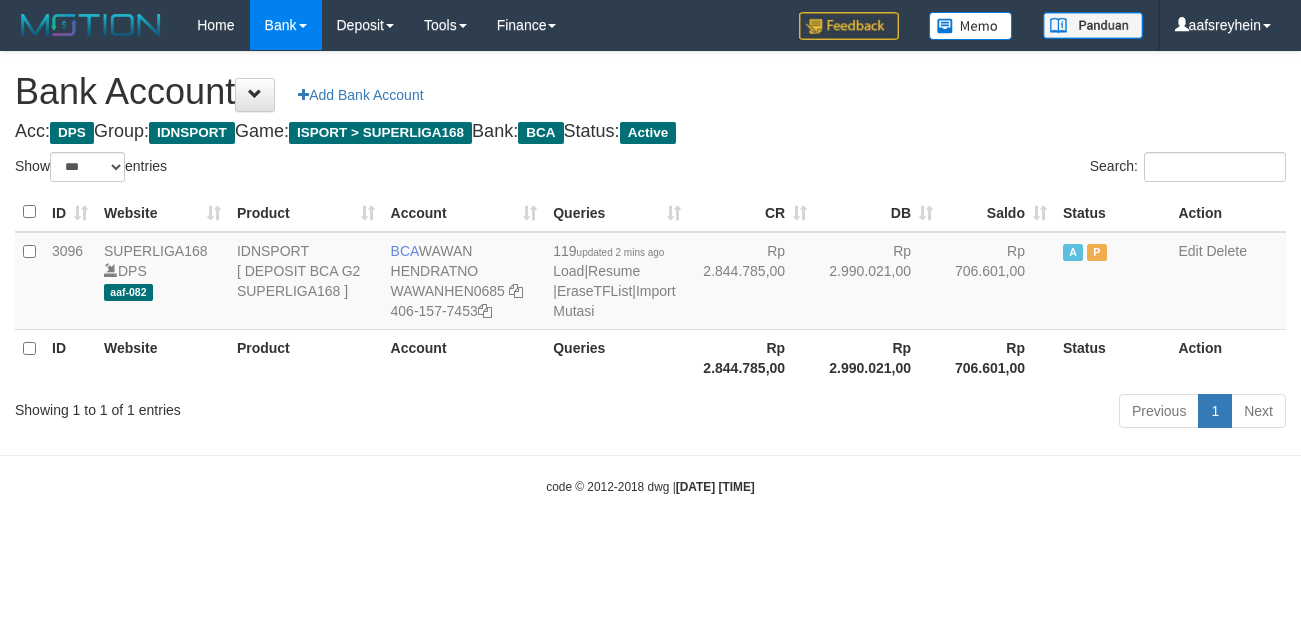 select on "***" 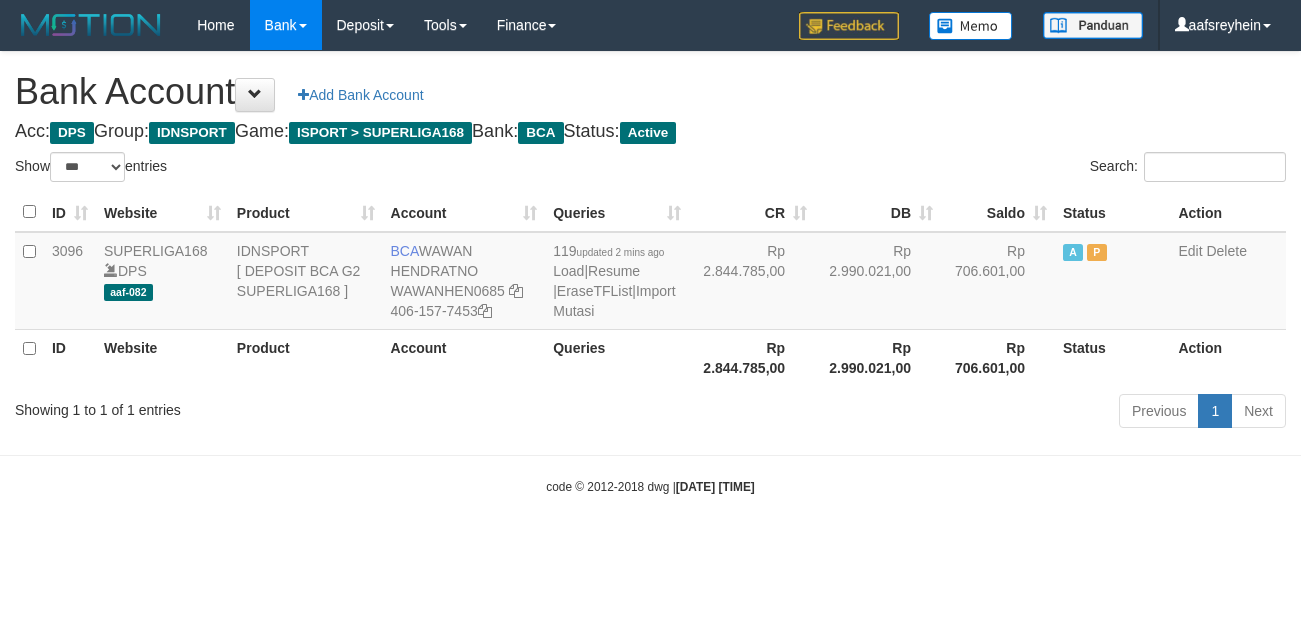 scroll, scrollTop: 0, scrollLeft: 0, axis: both 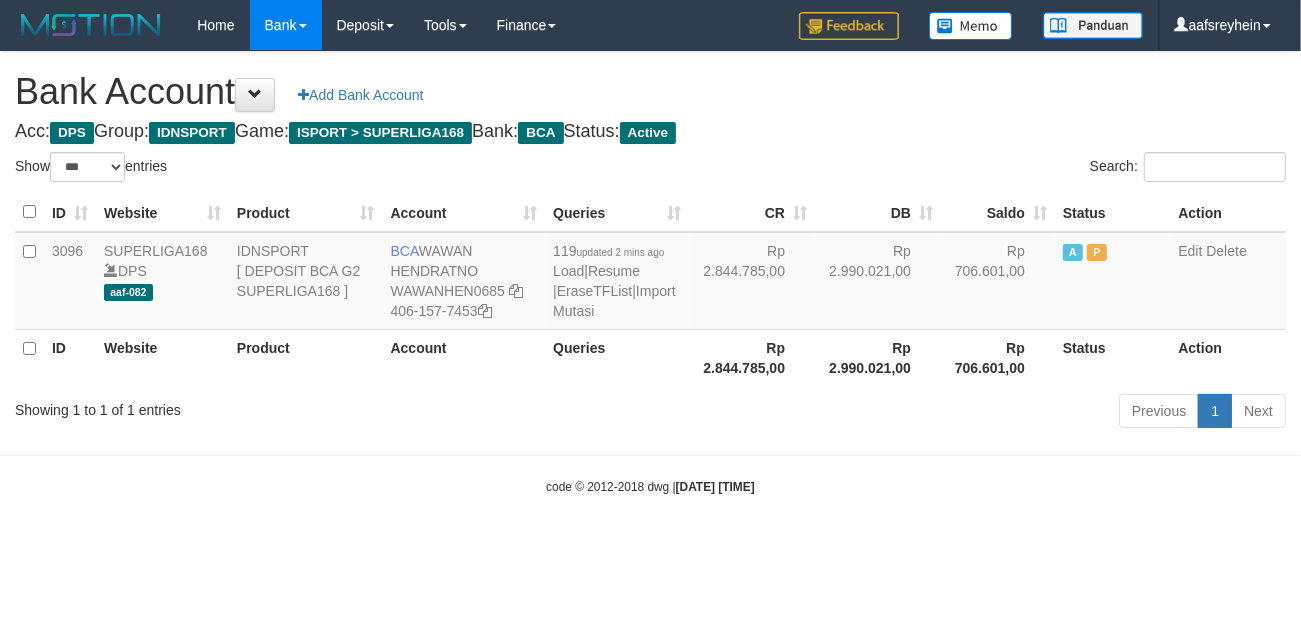 click on "Toggle navigation
Home
Bank
Account List
Load
By Website
Group
[ISPORT]													SUPERLIGA168
By Load Group (DPS)
-" at bounding box center (650, 273) 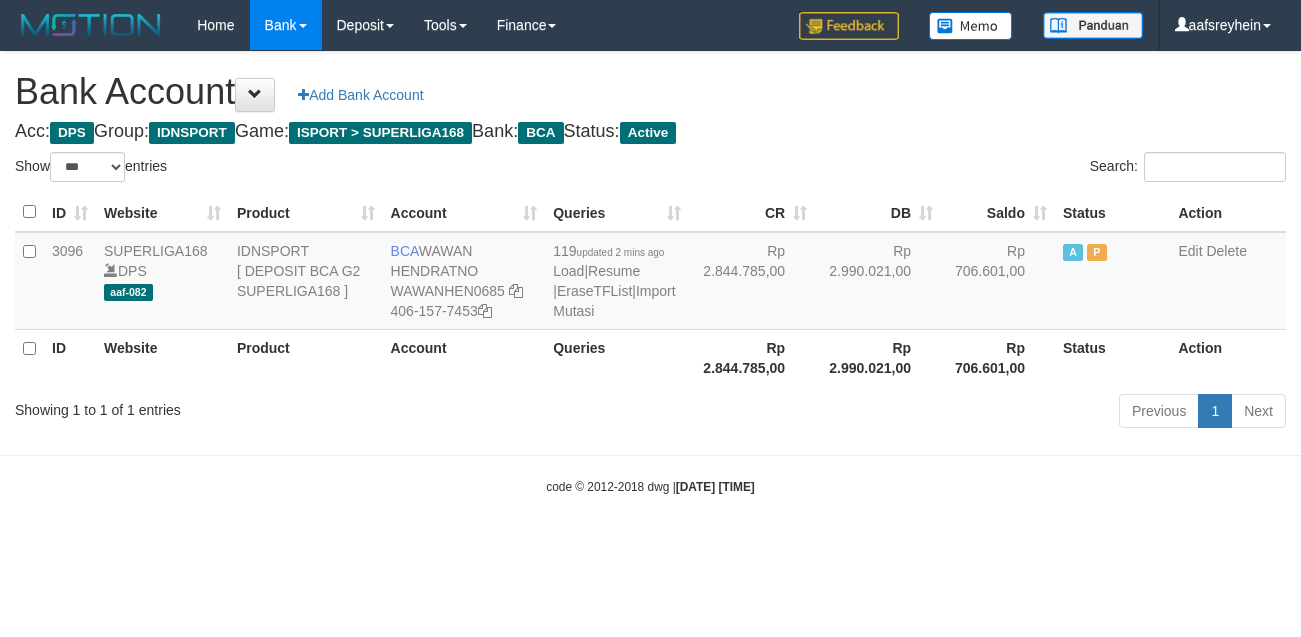 select on "***" 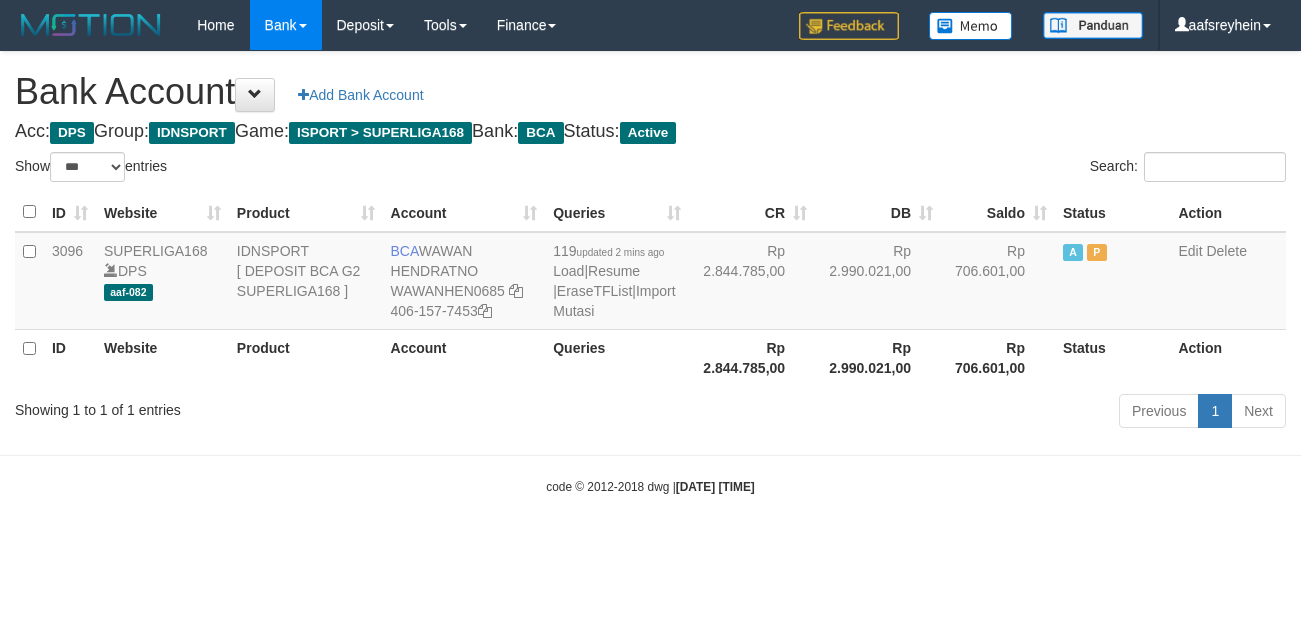 scroll, scrollTop: 0, scrollLeft: 0, axis: both 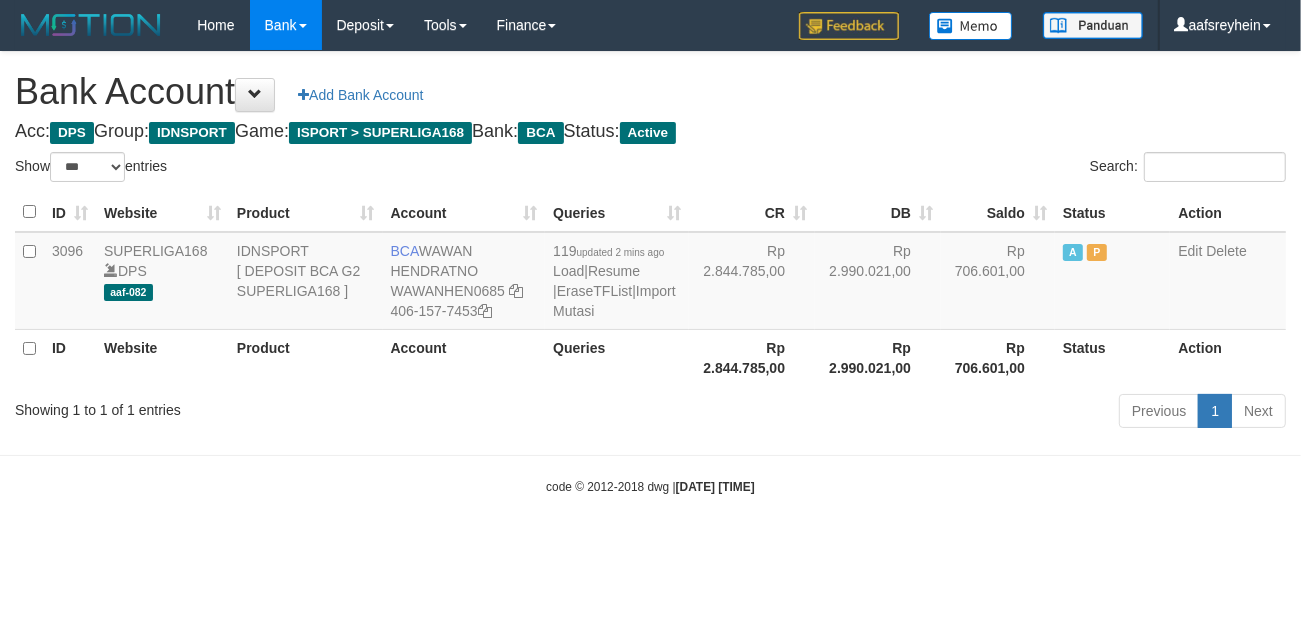 click on "Toggle navigation
Home
Bank
Account List
Load
By Website
Group
[ISPORT]													SUPERLIGA168
By Load Group (DPS)
-" at bounding box center [650, 273] 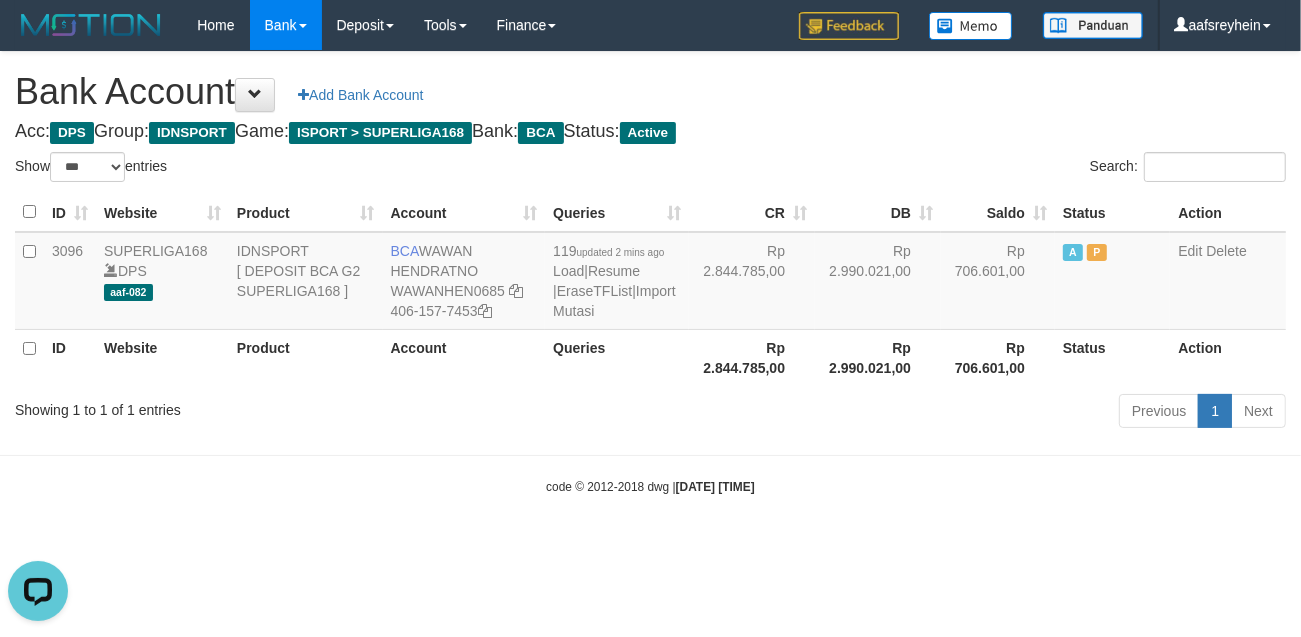 scroll, scrollTop: 0, scrollLeft: 0, axis: both 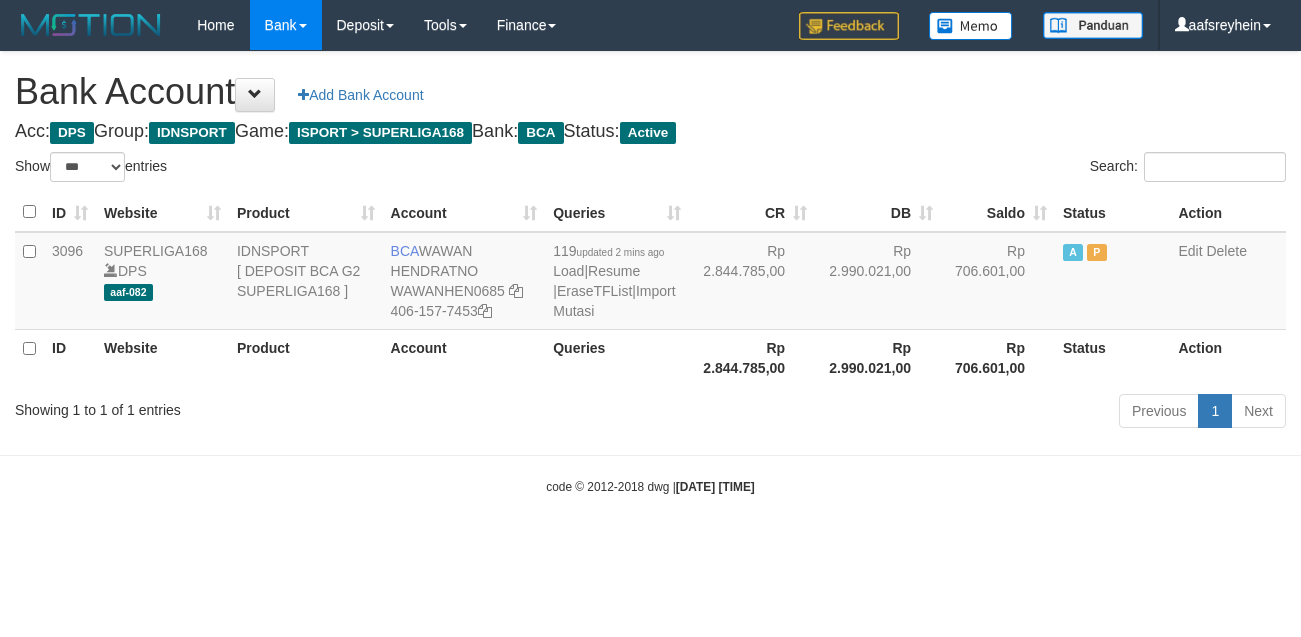 select on "***" 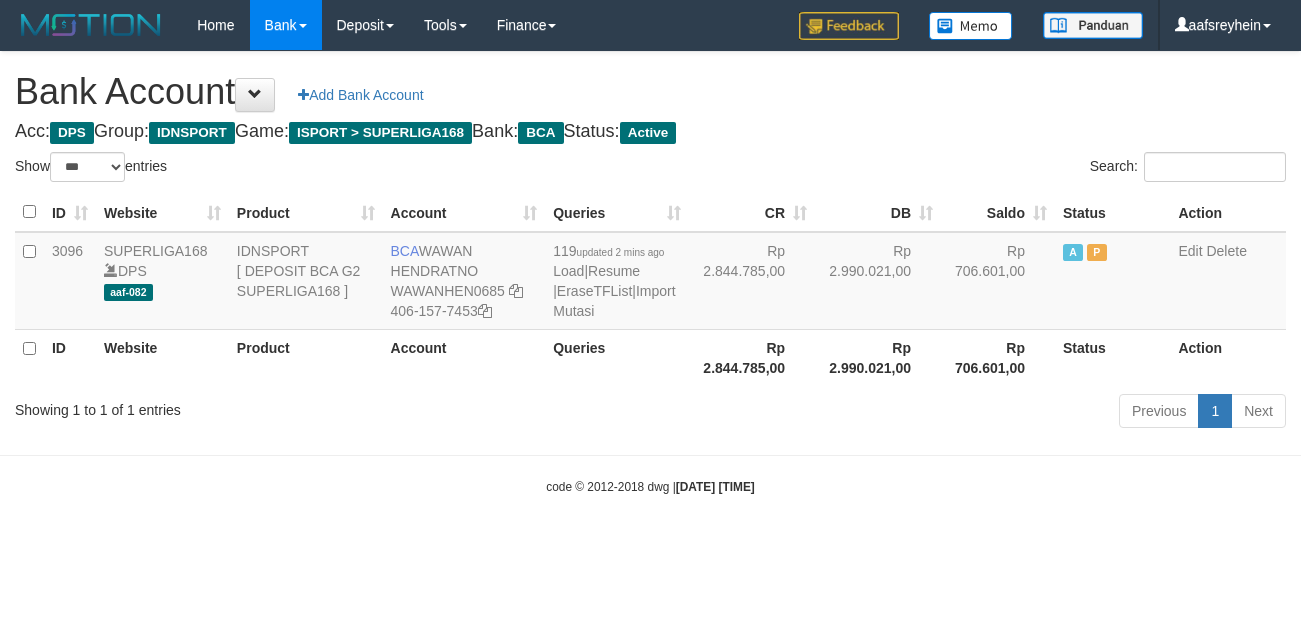 scroll, scrollTop: 0, scrollLeft: 0, axis: both 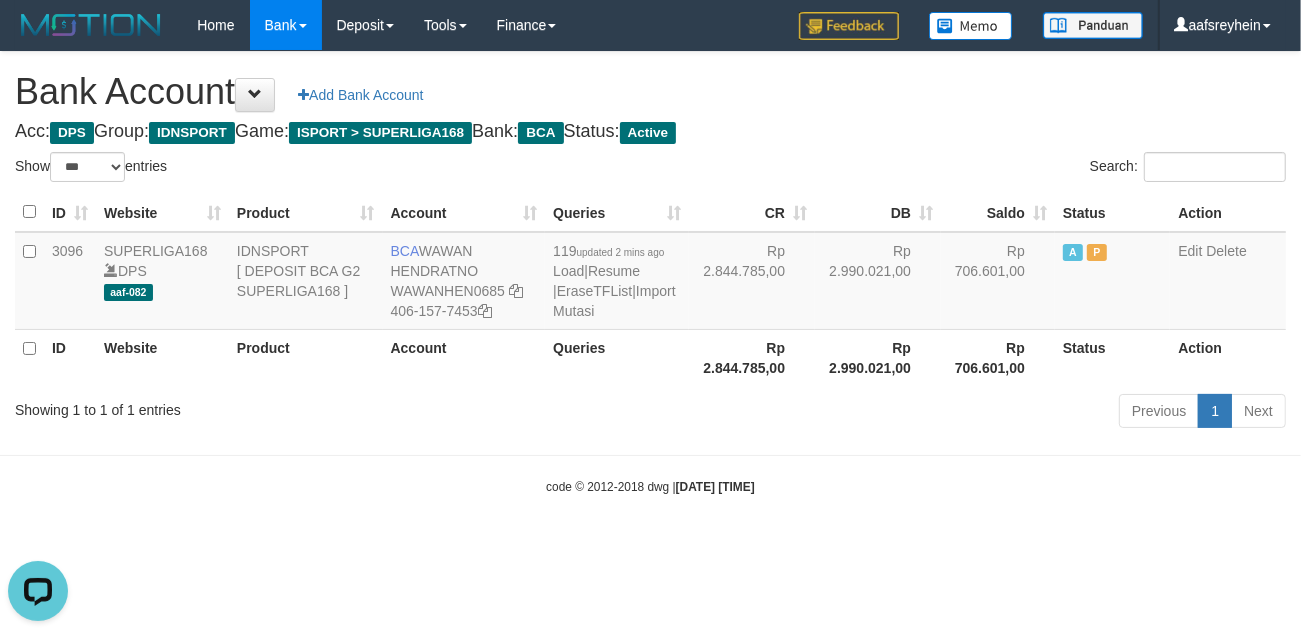 click on "Toggle navigation
Home
Bank
Account List
Load
By Website
Group
[ISPORT]													SUPERLIGA168
By Load Group (DPS)" at bounding box center [650, 273] 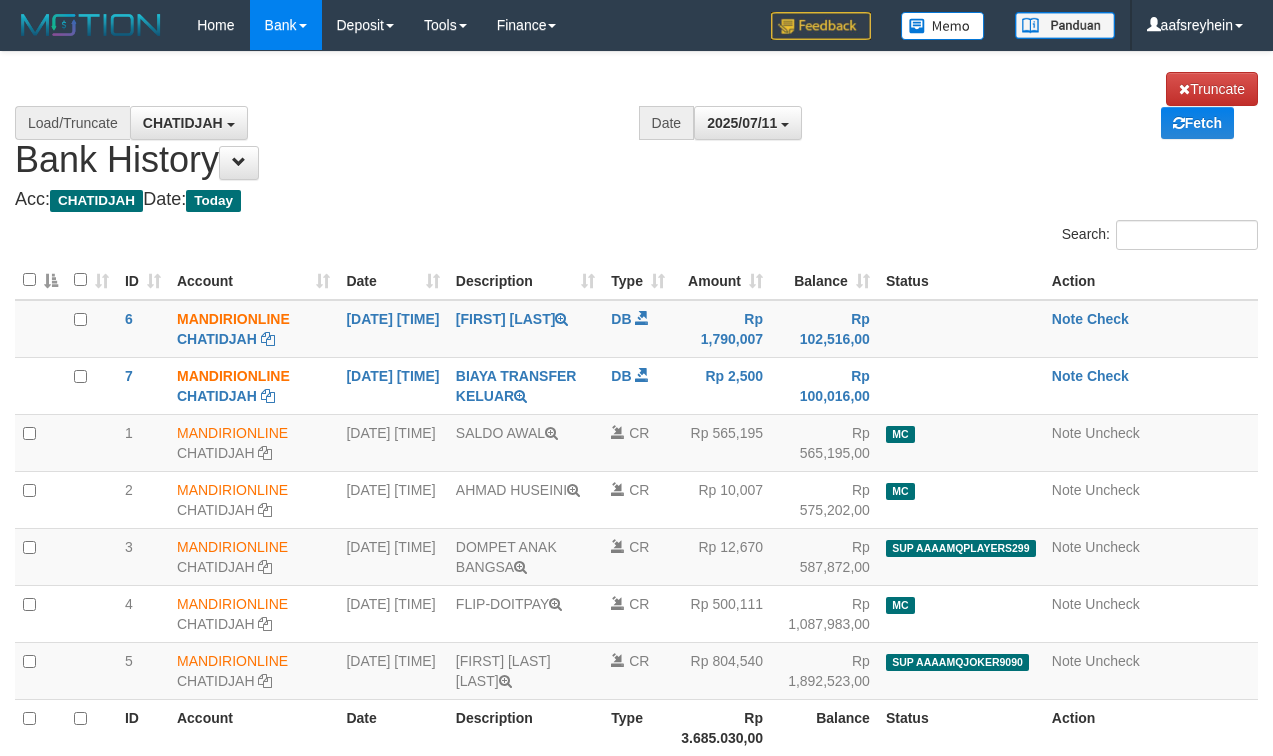 scroll, scrollTop: 181, scrollLeft: 0, axis: vertical 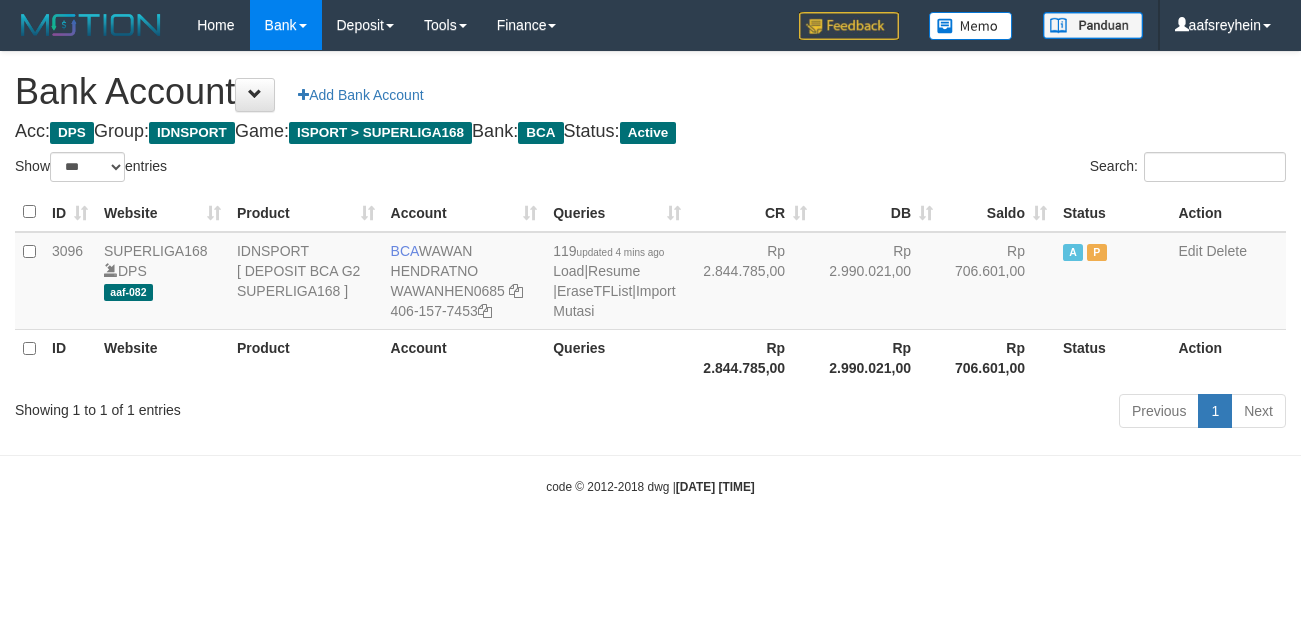select on "***" 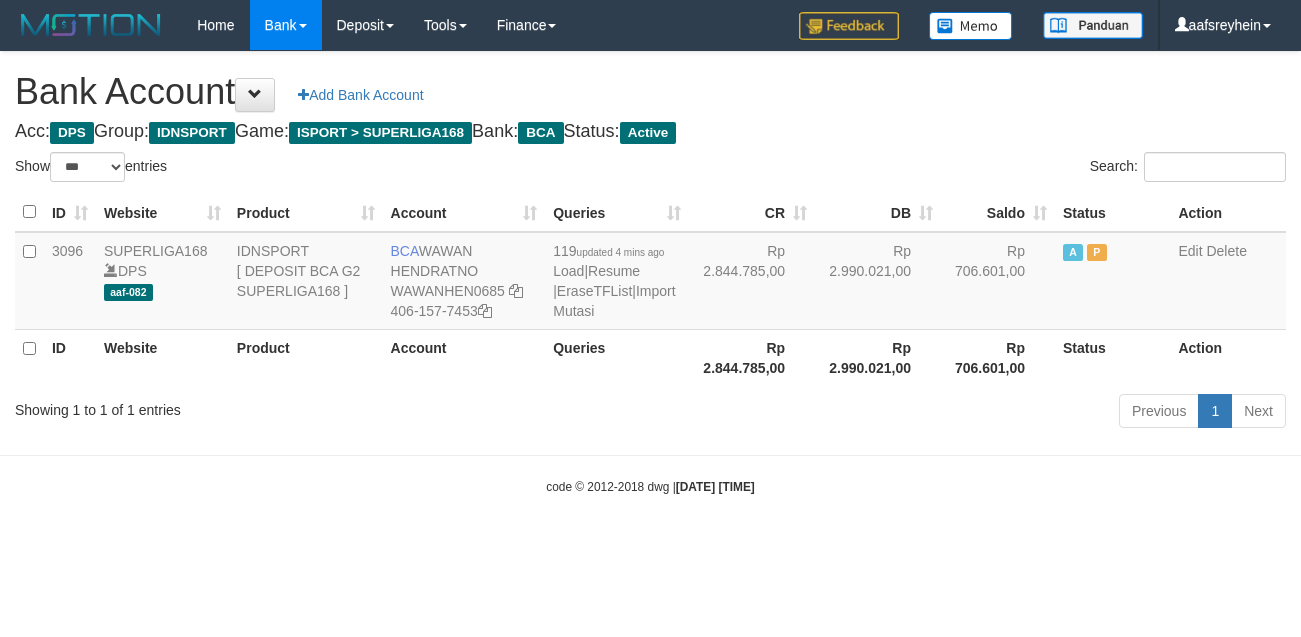 scroll, scrollTop: 0, scrollLeft: 0, axis: both 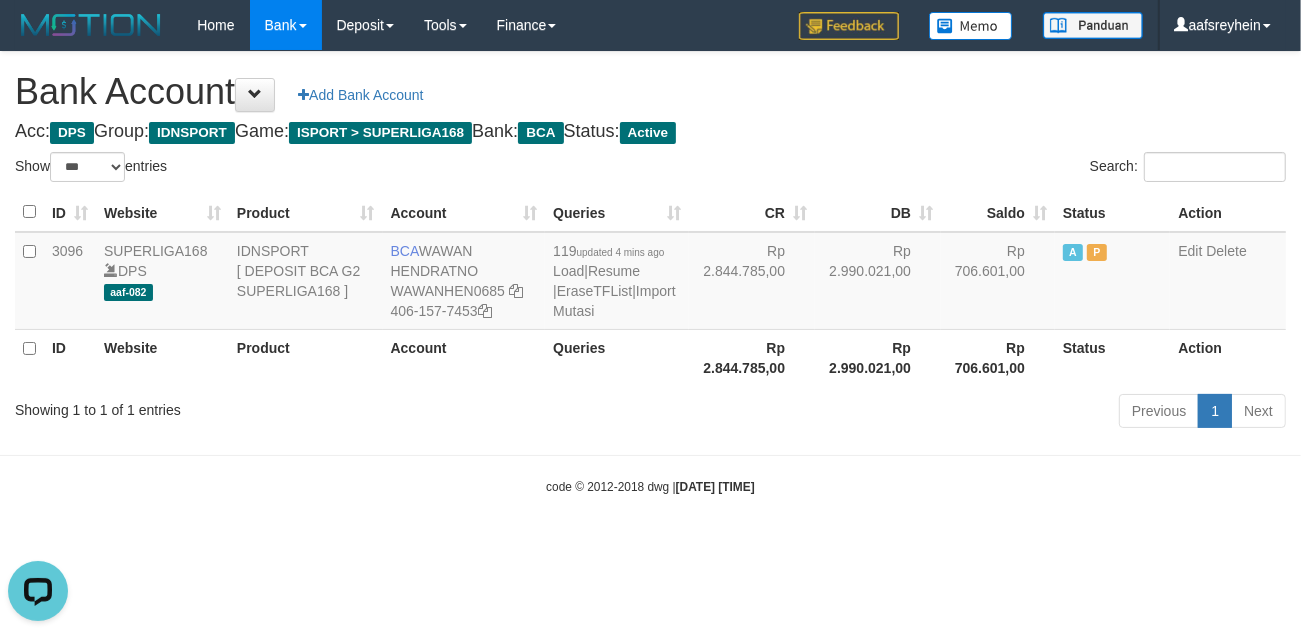 click on "Toggle navigation
Home
Bank
Account List
Load
By Website
Group
[ISPORT]													SUPERLIGA168
By Load Group (DPS)" at bounding box center (650, 273) 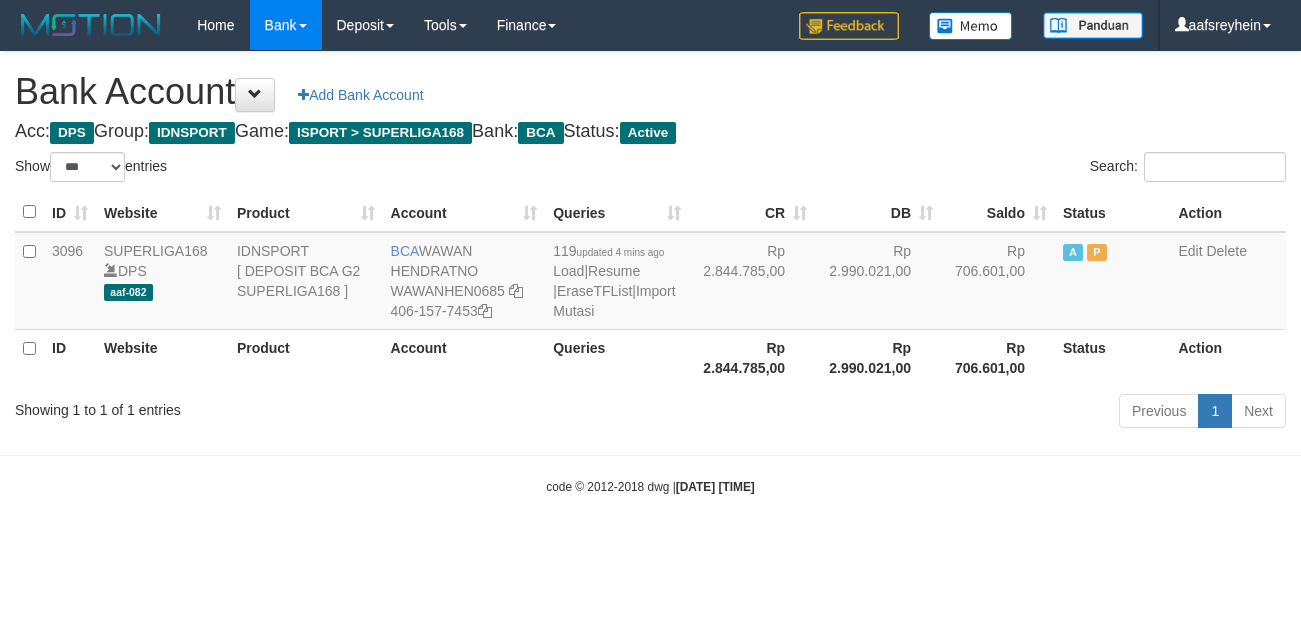 select on "***" 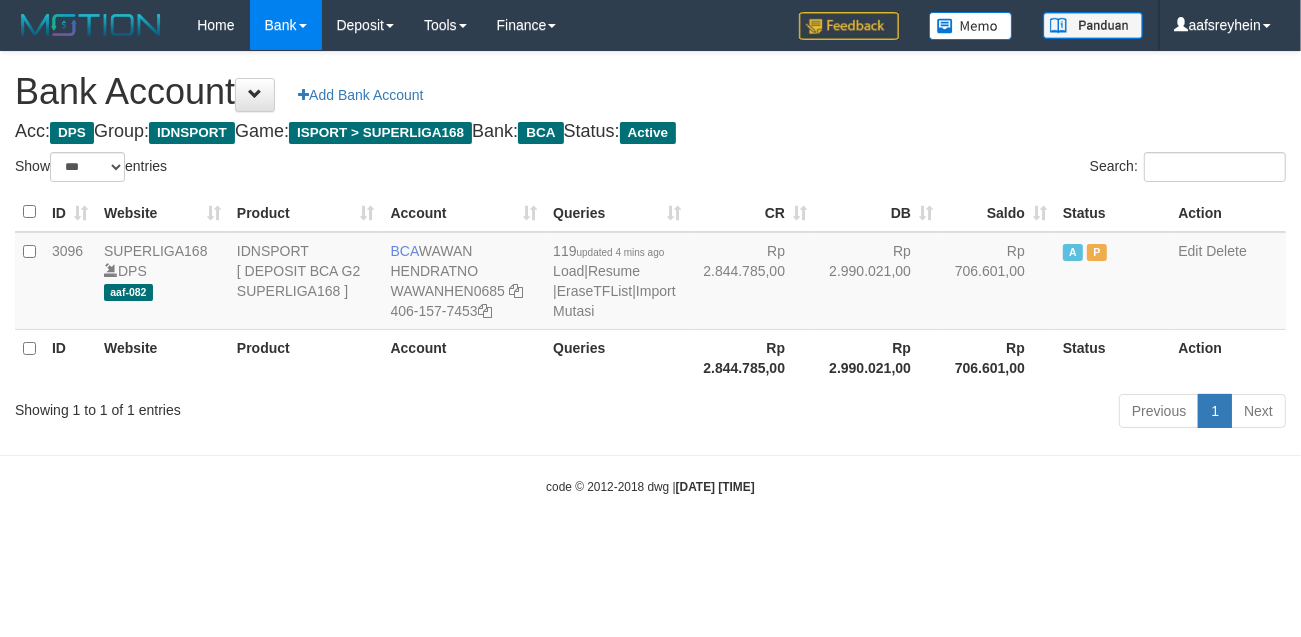 click on "Toggle navigation
Home
Bank
Account List
Load
By Website
Group
[ISPORT]													SUPERLIGA168
By Load Group (DPS)
-" at bounding box center (650, 273) 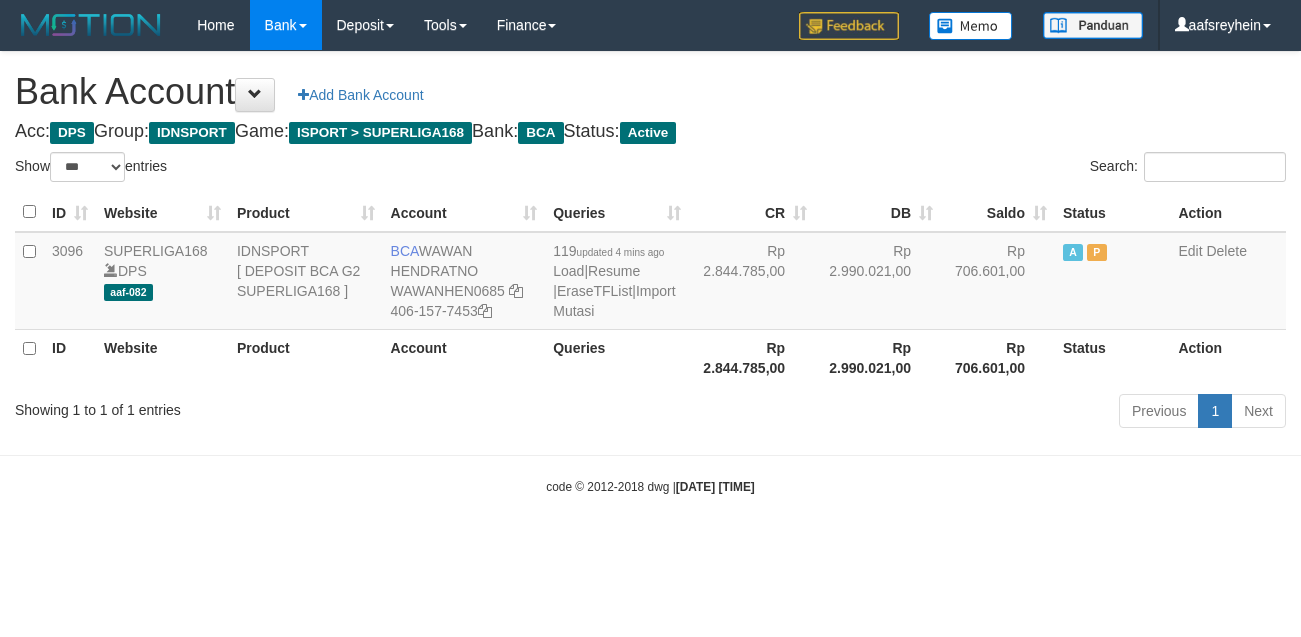 select on "***" 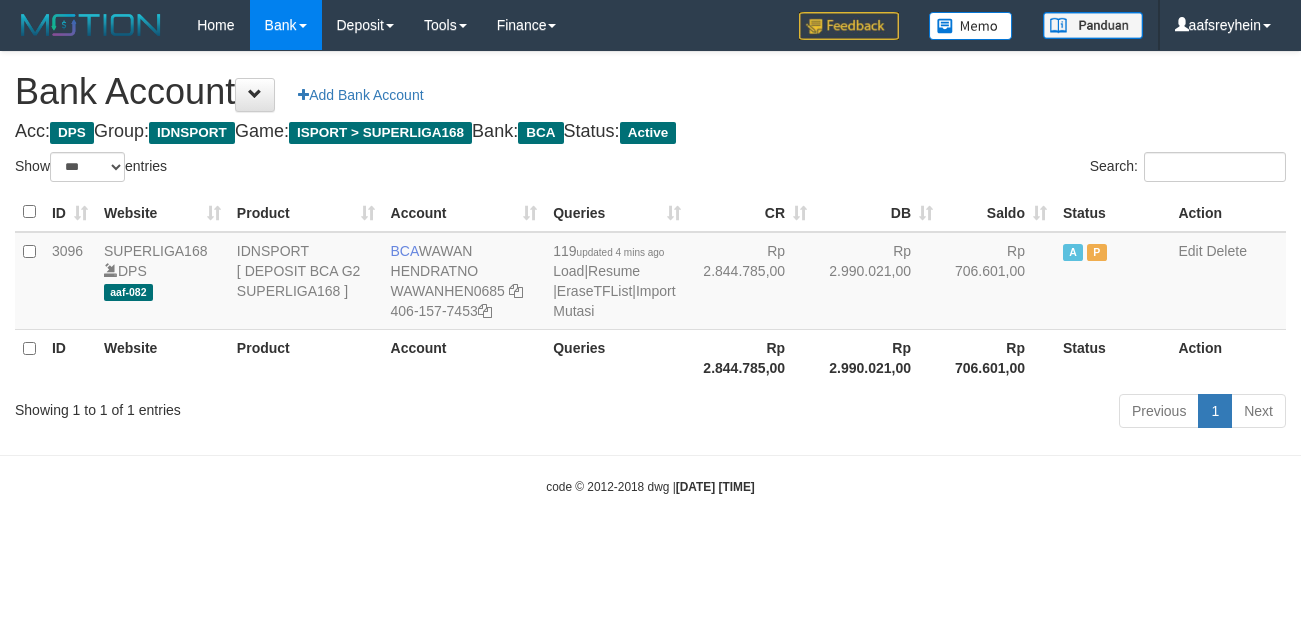 scroll, scrollTop: 0, scrollLeft: 0, axis: both 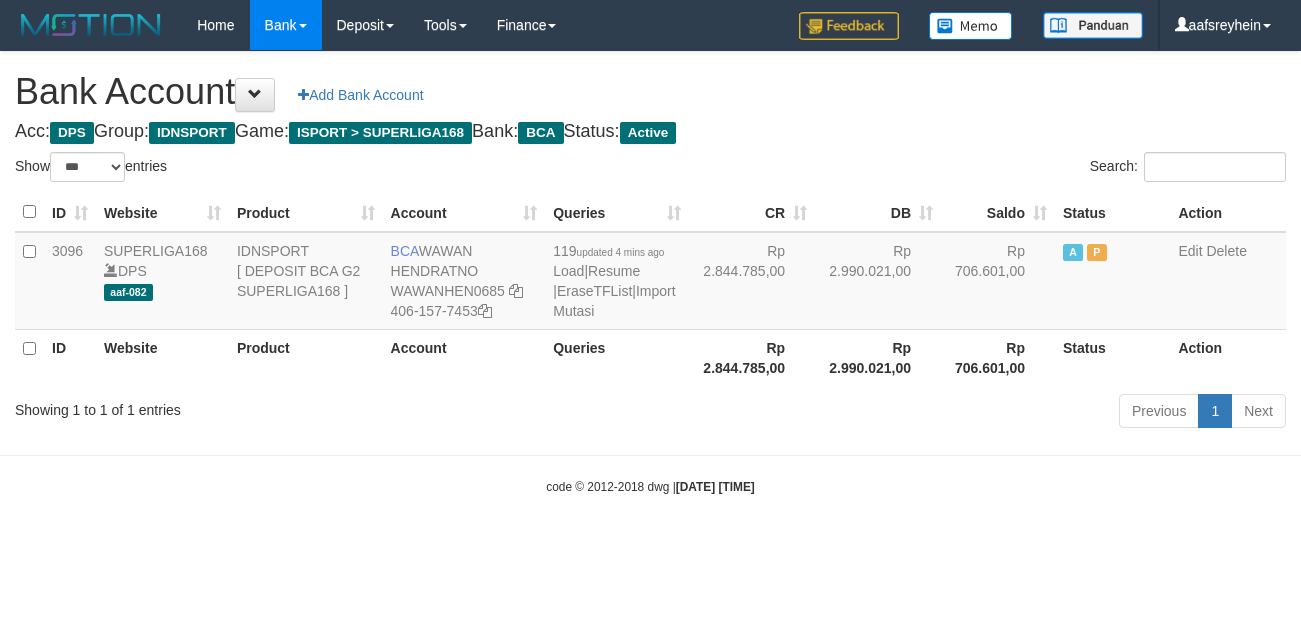 select on "***" 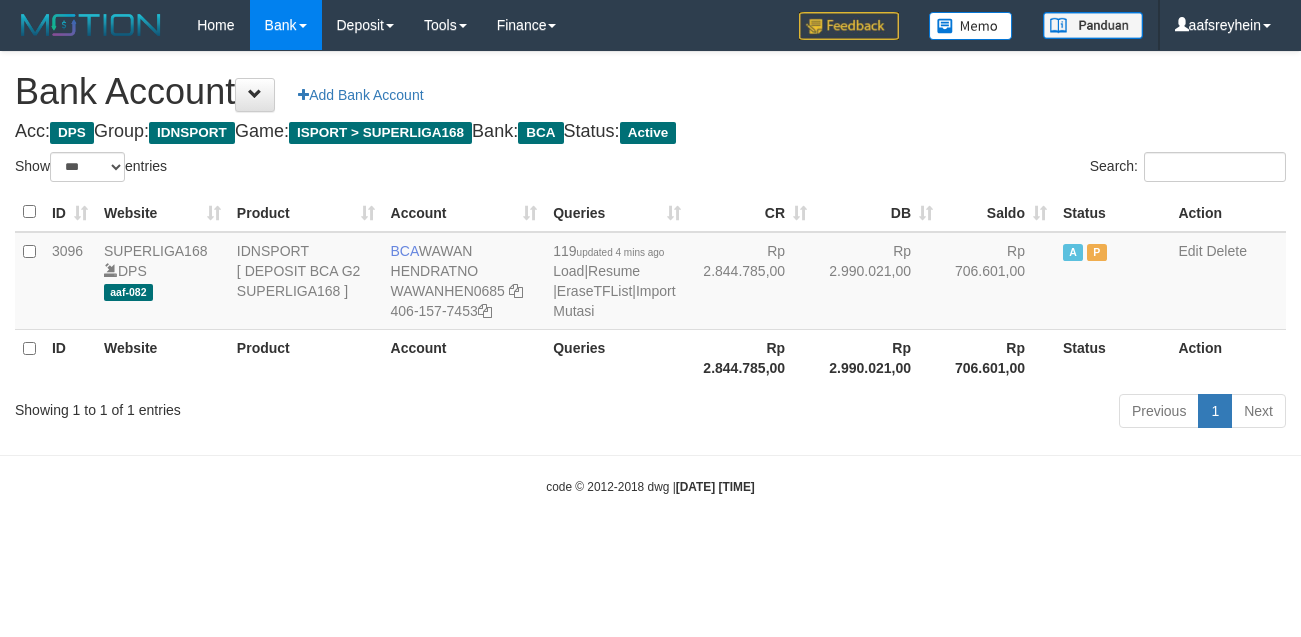 scroll, scrollTop: 0, scrollLeft: 0, axis: both 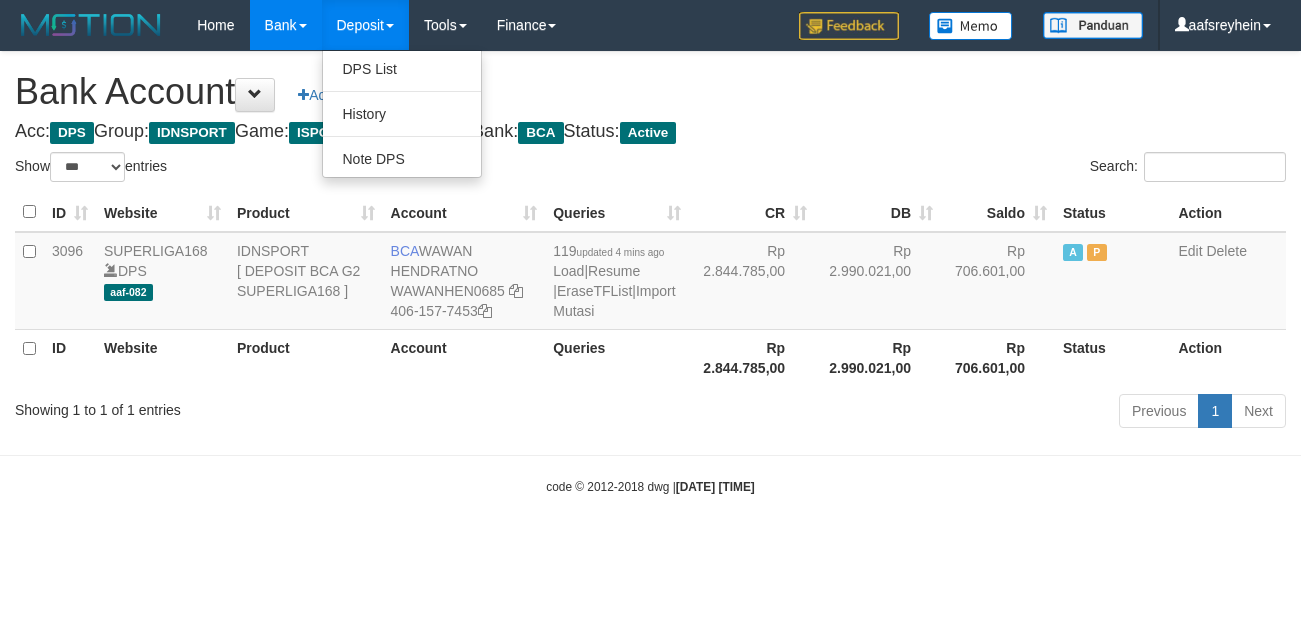 select on "***" 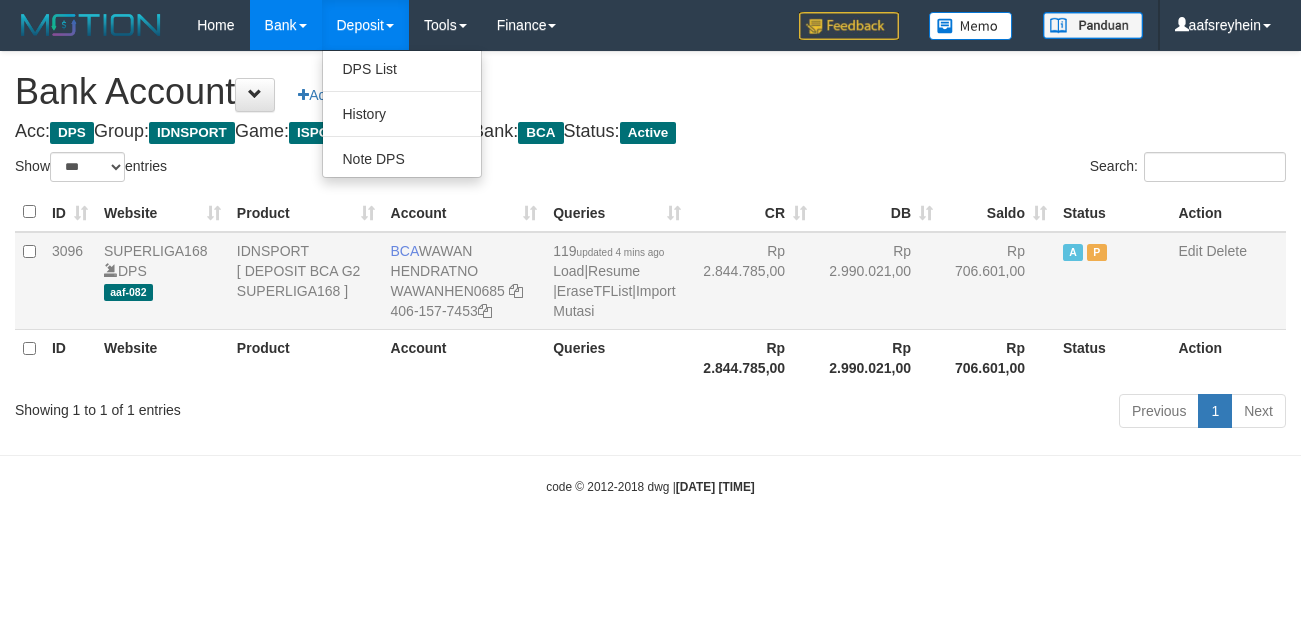 scroll, scrollTop: 0, scrollLeft: 0, axis: both 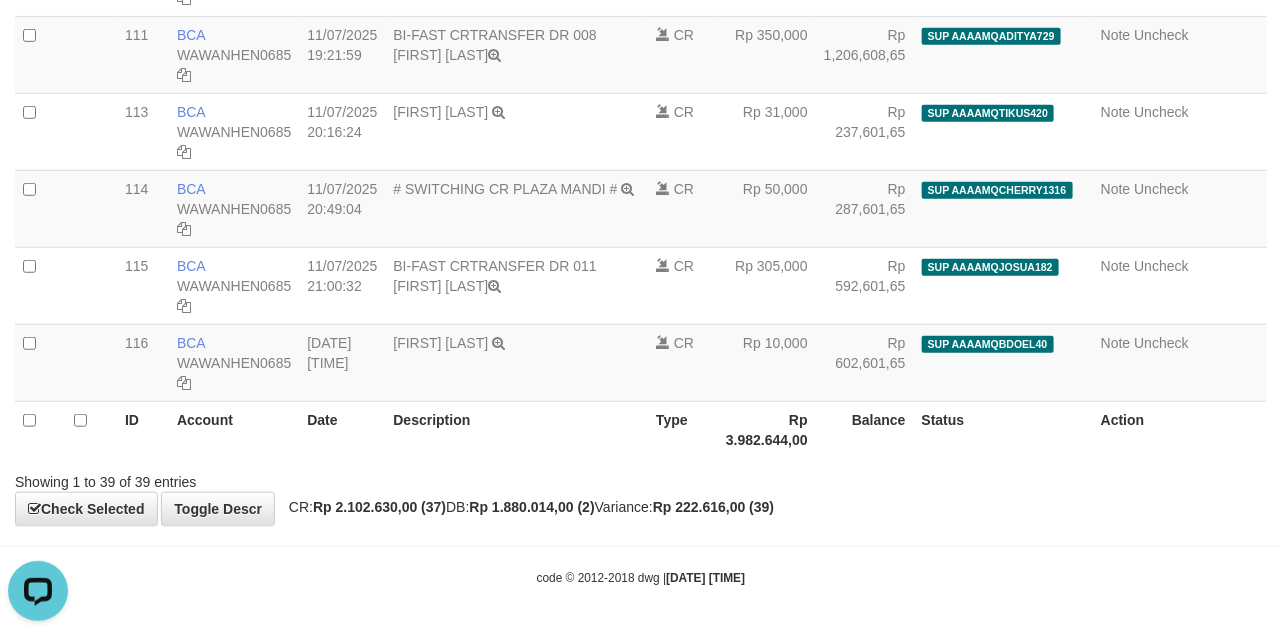 click on "code © 2012-2018 dwg |  [DATE] [TIME]" at bounding box center [641, 577] 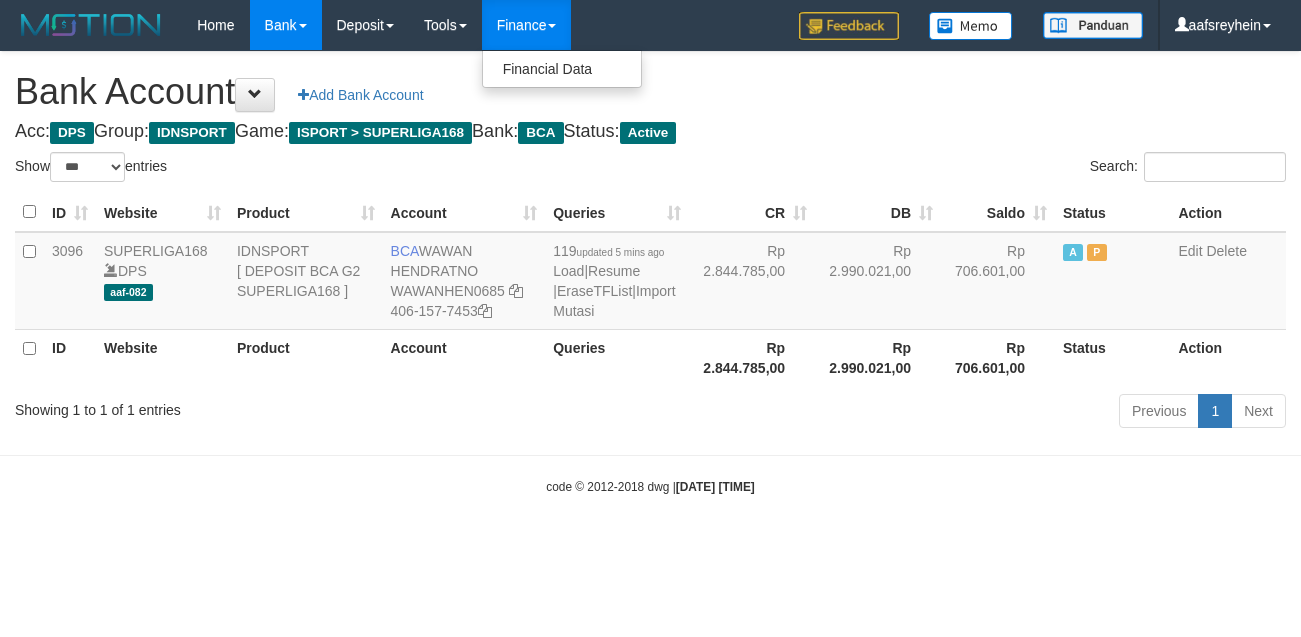 select on "***" 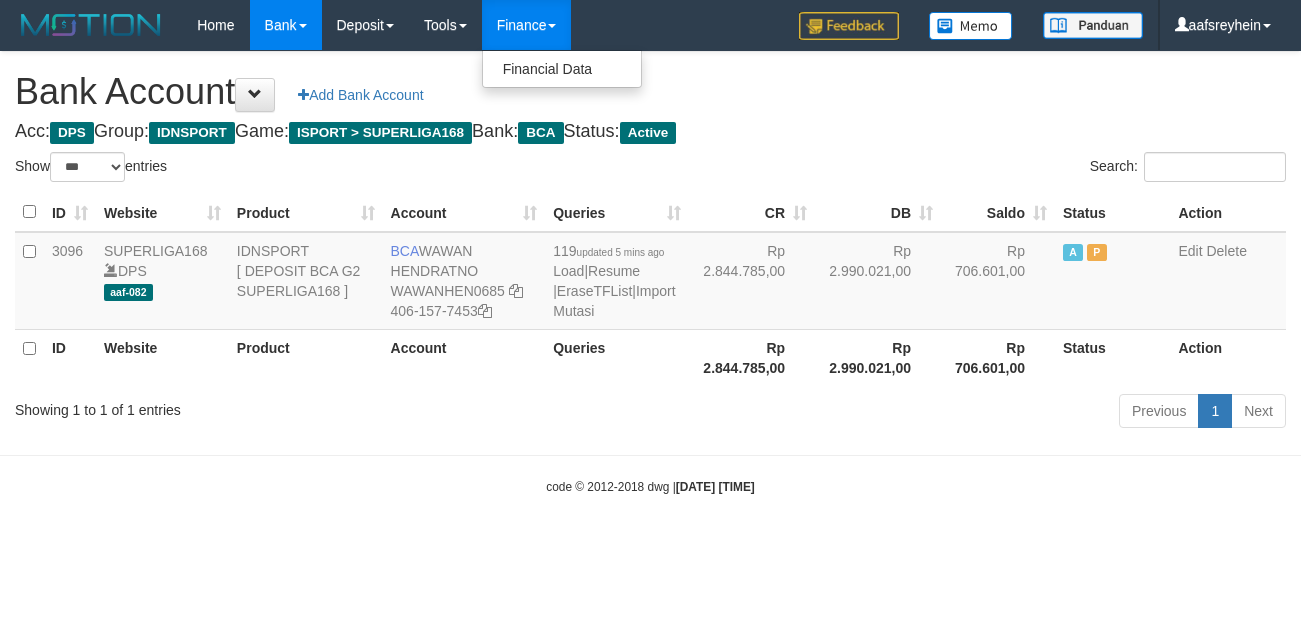 scroll, scrollTop: 0, scrollLeft: 0, axis: both 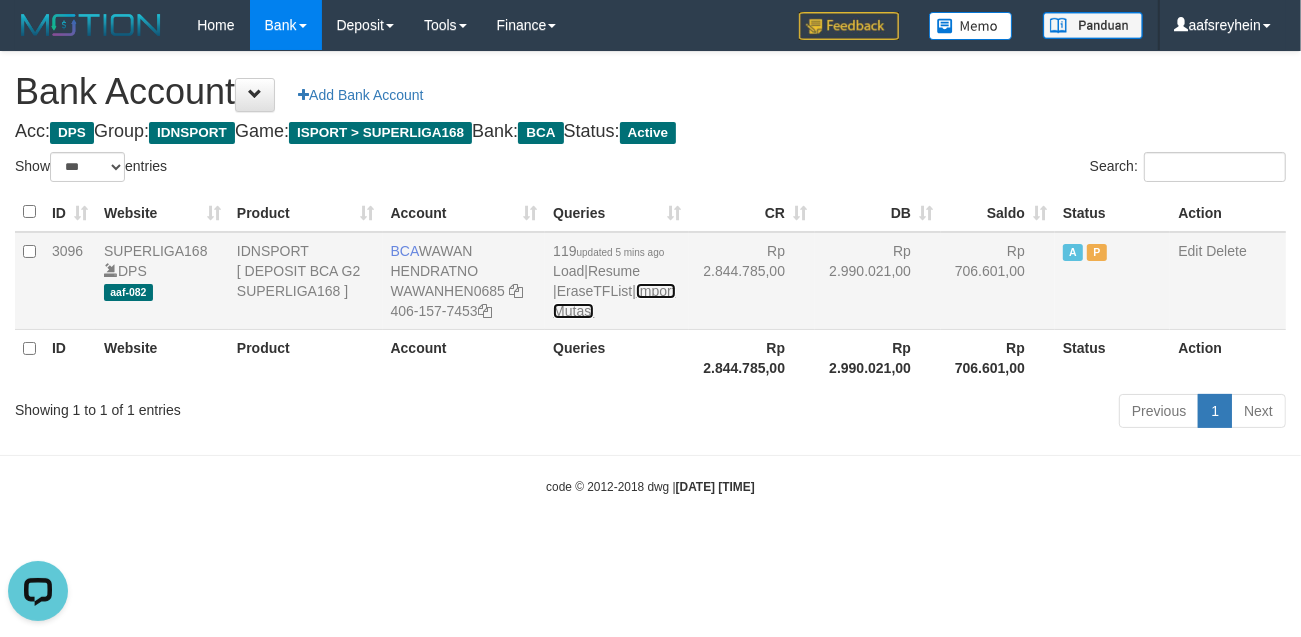 click on "Import Mutasi" at bounding box center [614, 301] 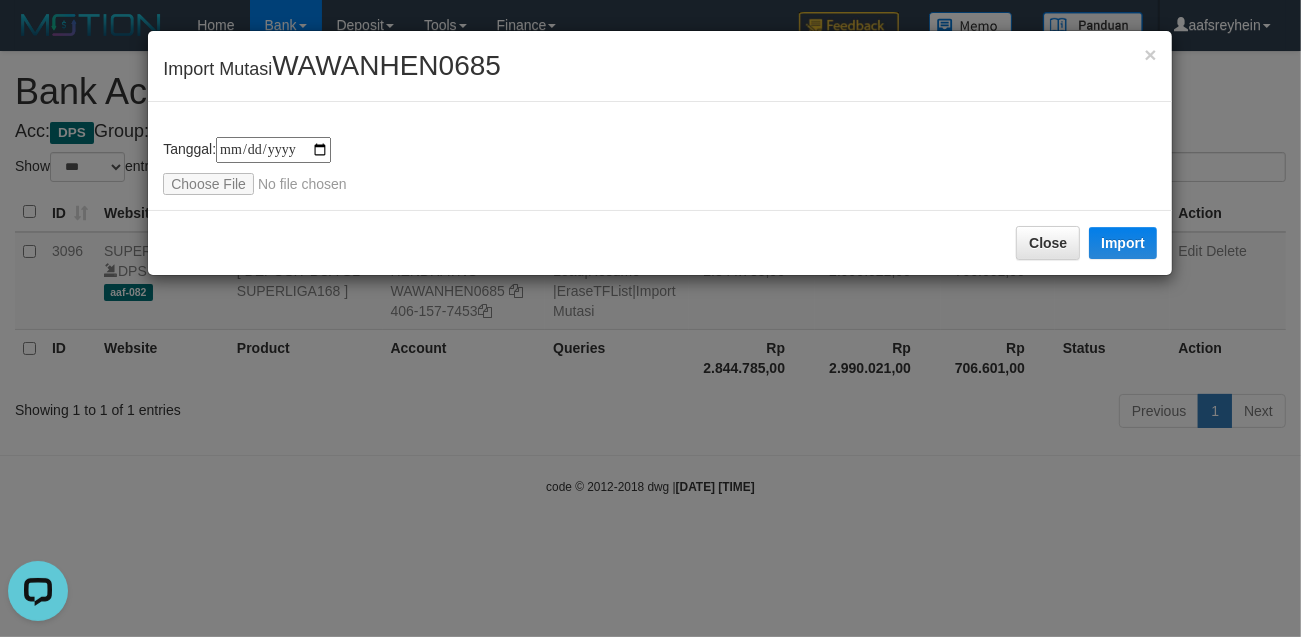 type on "**********" 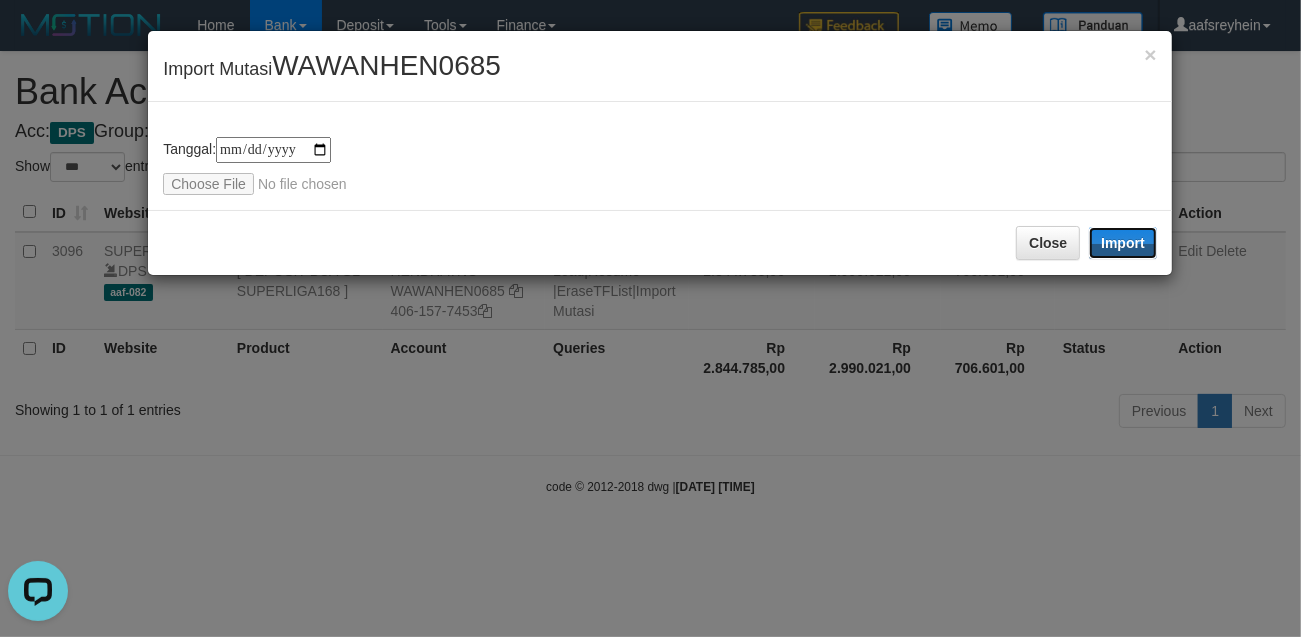 drag, startPoint x: 1126, startPoint y: 246, endPoint x: 1300, endPoint y: 241, distance: 174.07182 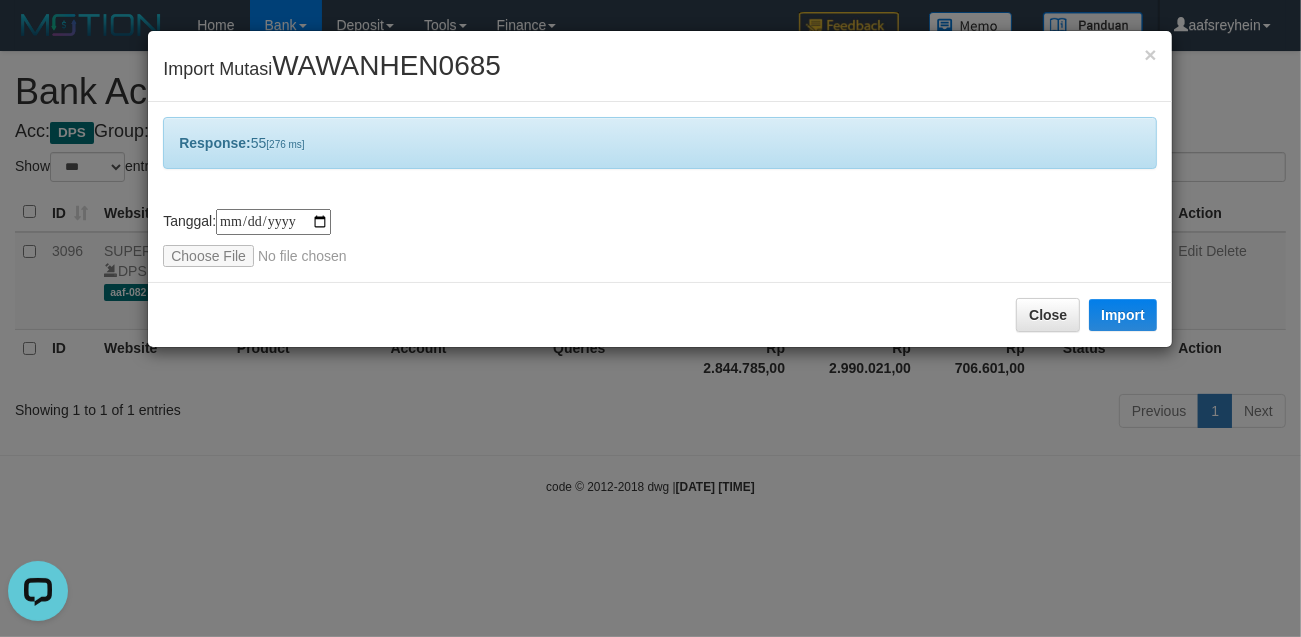 click on "**********" at bounding box center (650, 318) 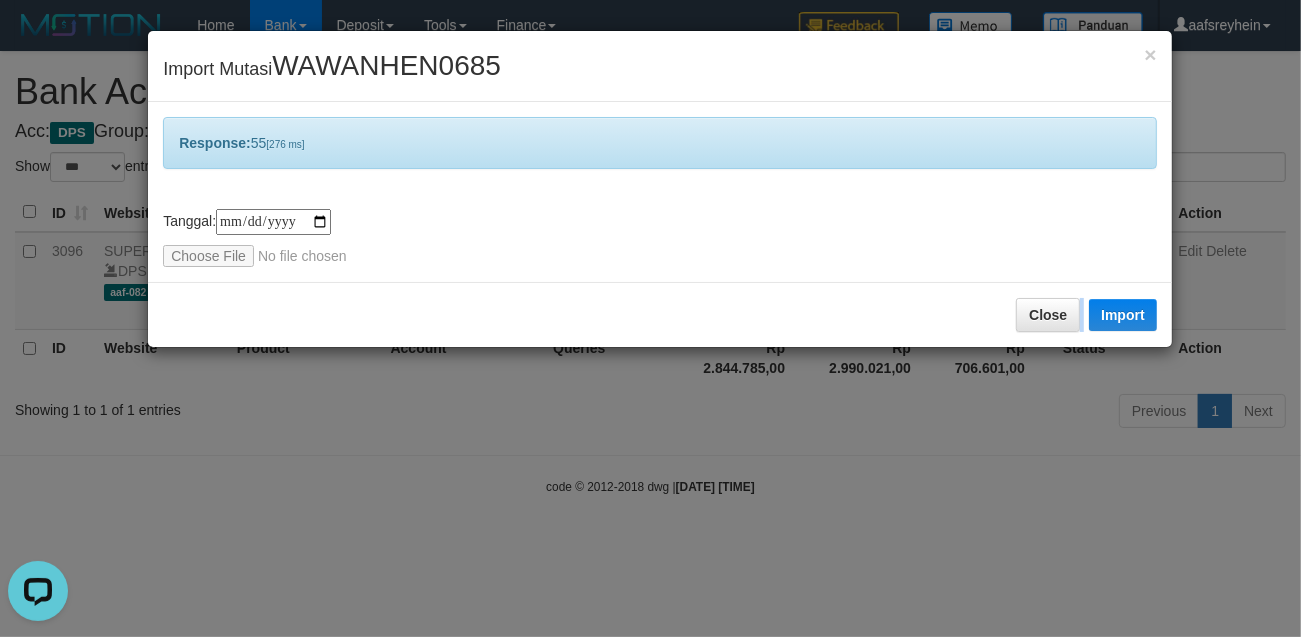 click on "**********" at bounding box center [650, 318] 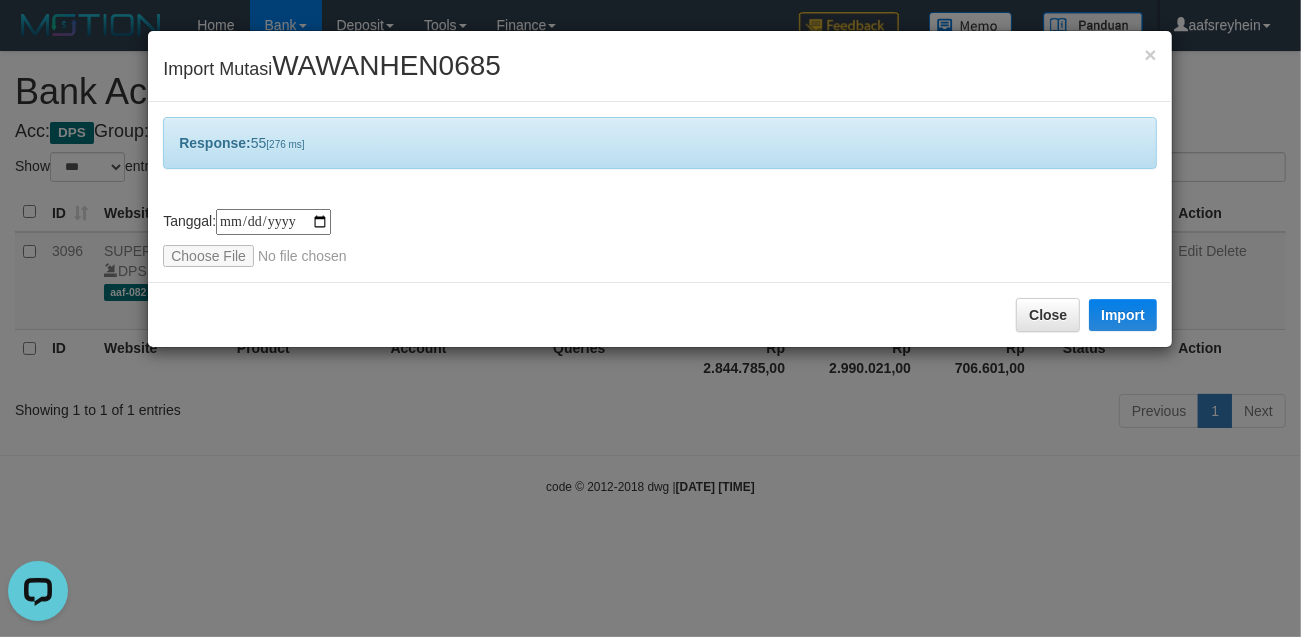 click on "**********" at bounding box center [650, 318] 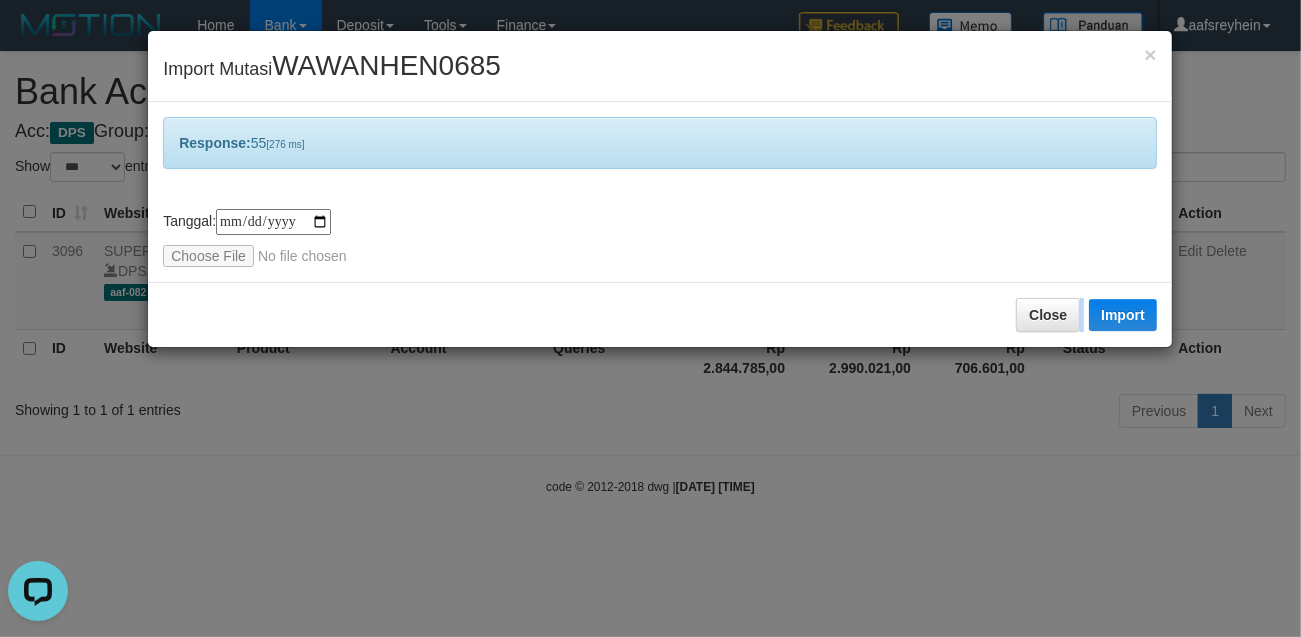 click on "**********" at bounding box center [650, 318] 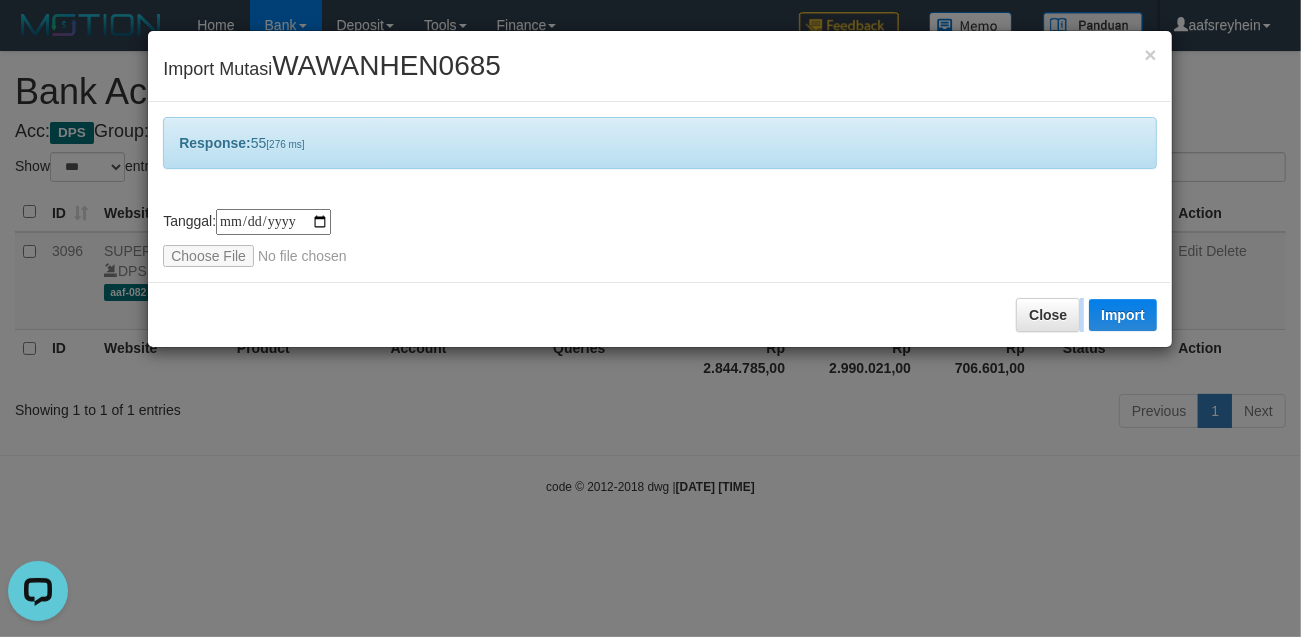 click on "**********" at bounding box center [650, 318] 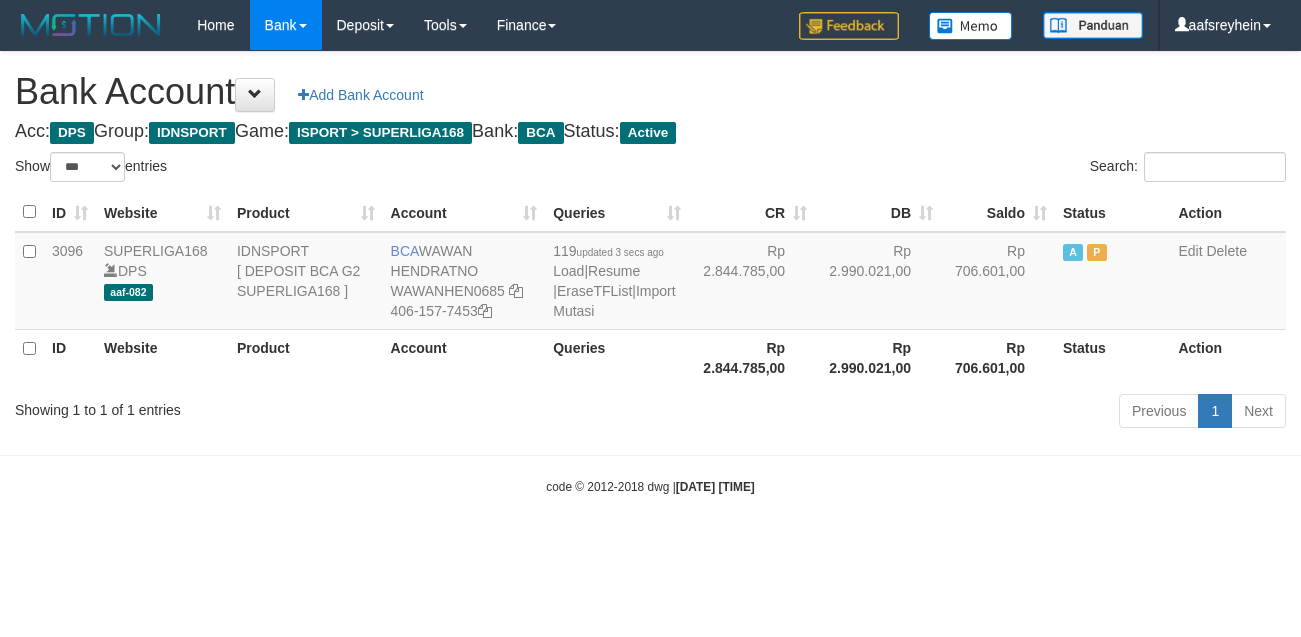 select on "***" 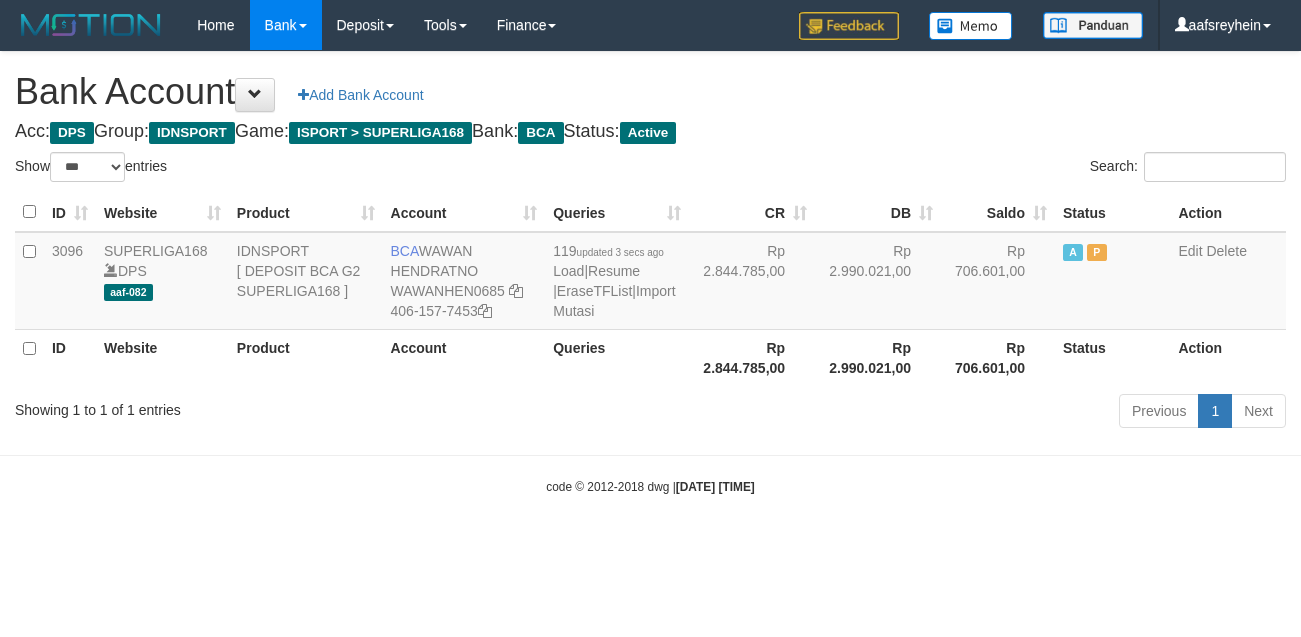 scroll, scrollTop: 0, scrollLeft: 0, axis: both 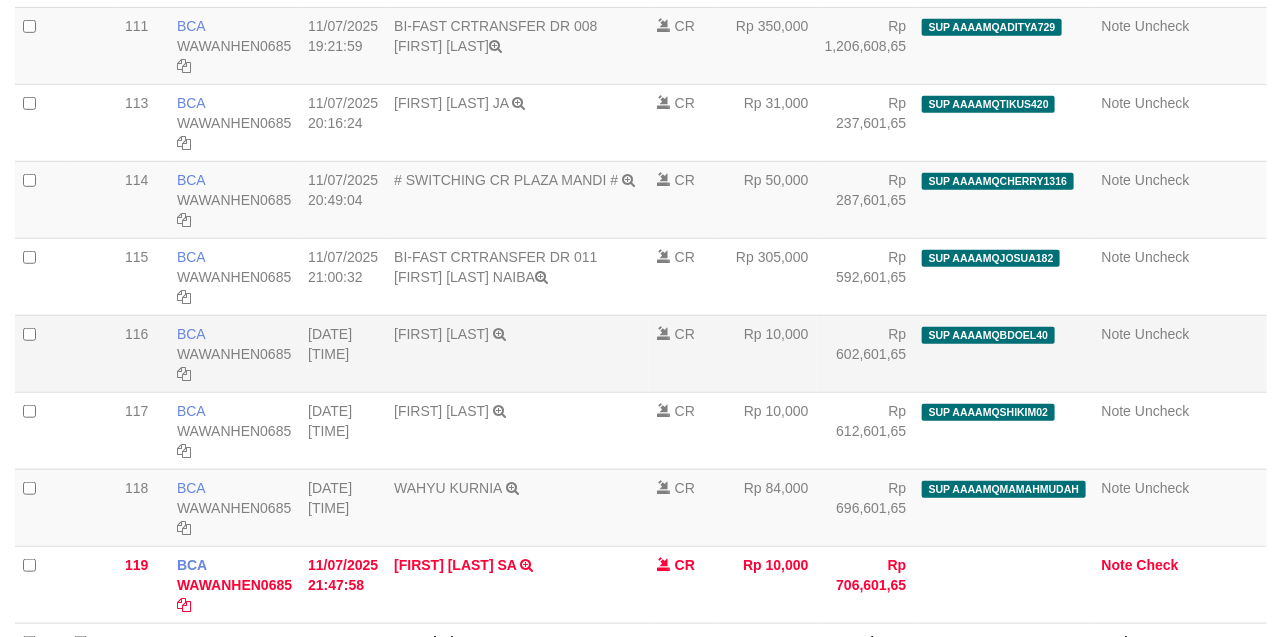 click on "ABDUL DONNI OSMON       TRSF E-BANKING CR 1107/FTSCY/WS95031
10000.00ABDUL DONNI OSMON" at bounding box center (517, 353) 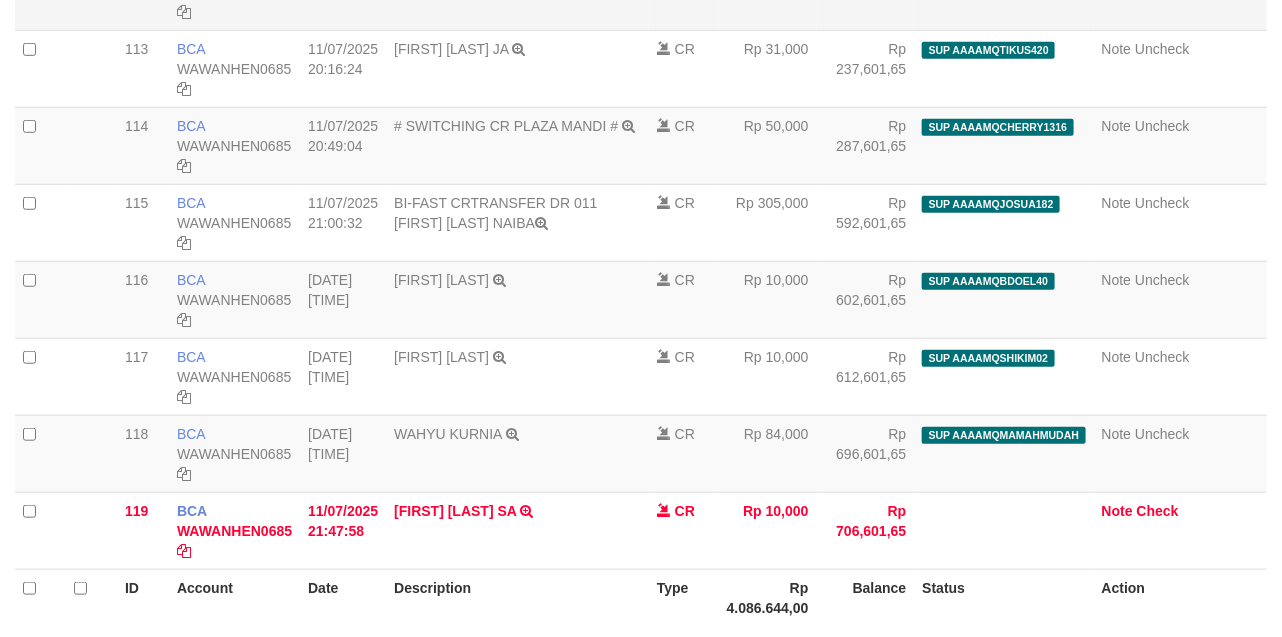 scroll, scrollTop: 2726, scrollLeft: 0, axis: vertical 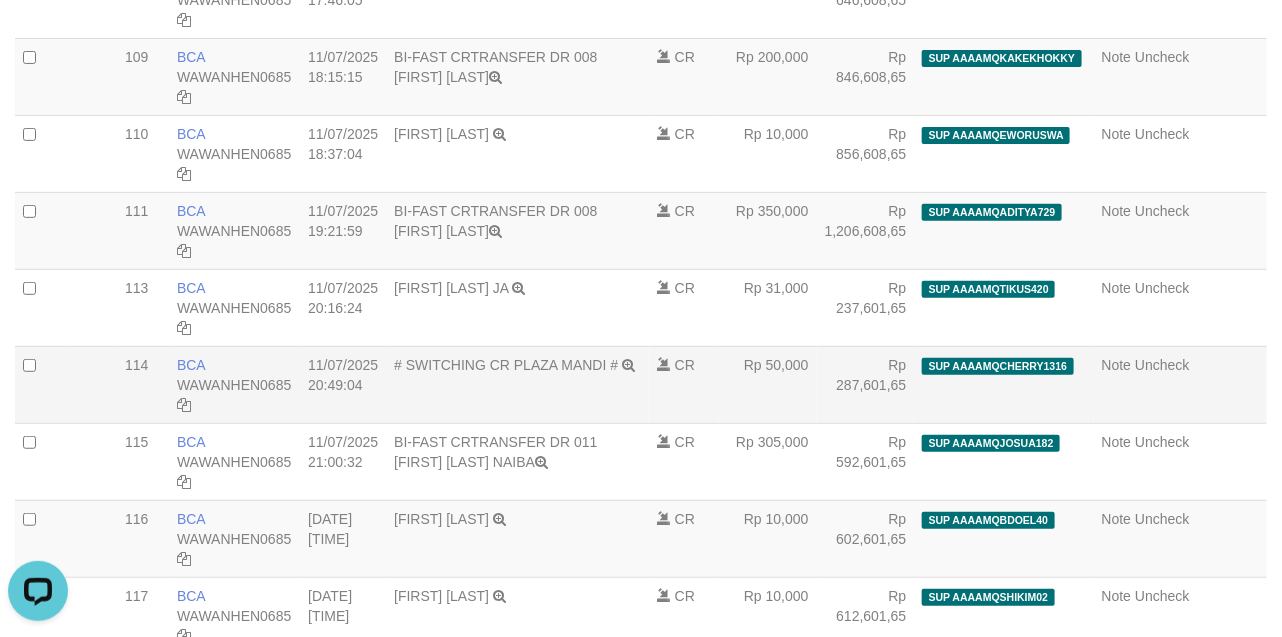 select on "****" 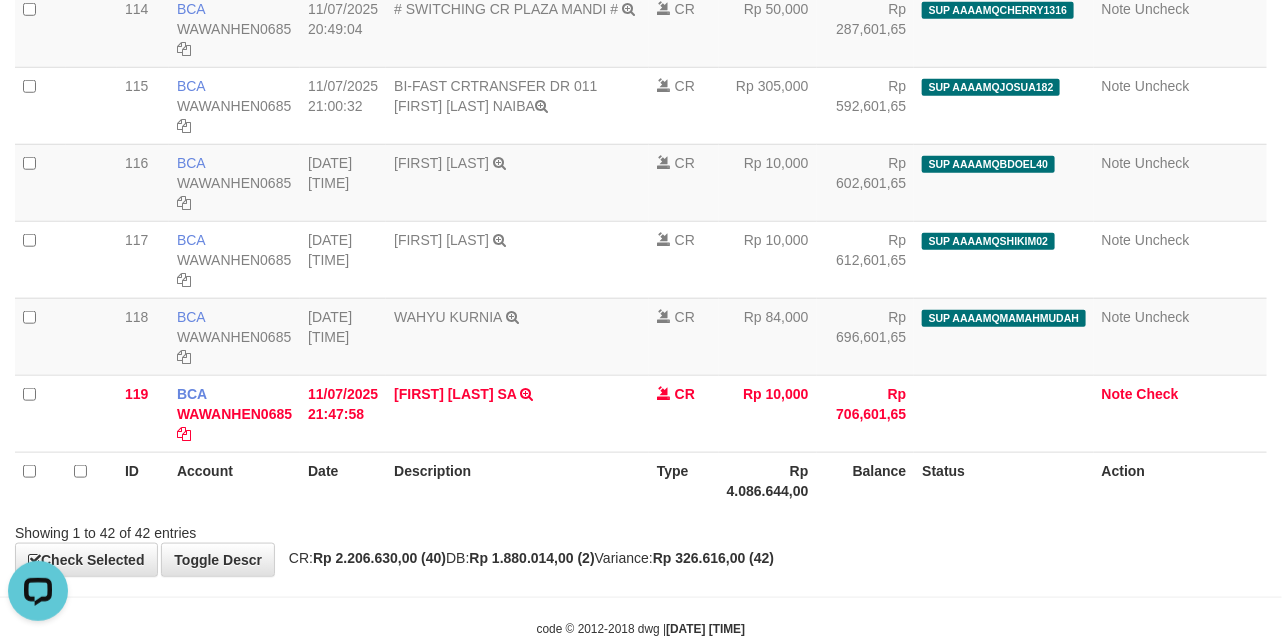 scroll, scrollTop: 3142, scrollLeft: 0, axis: vertical 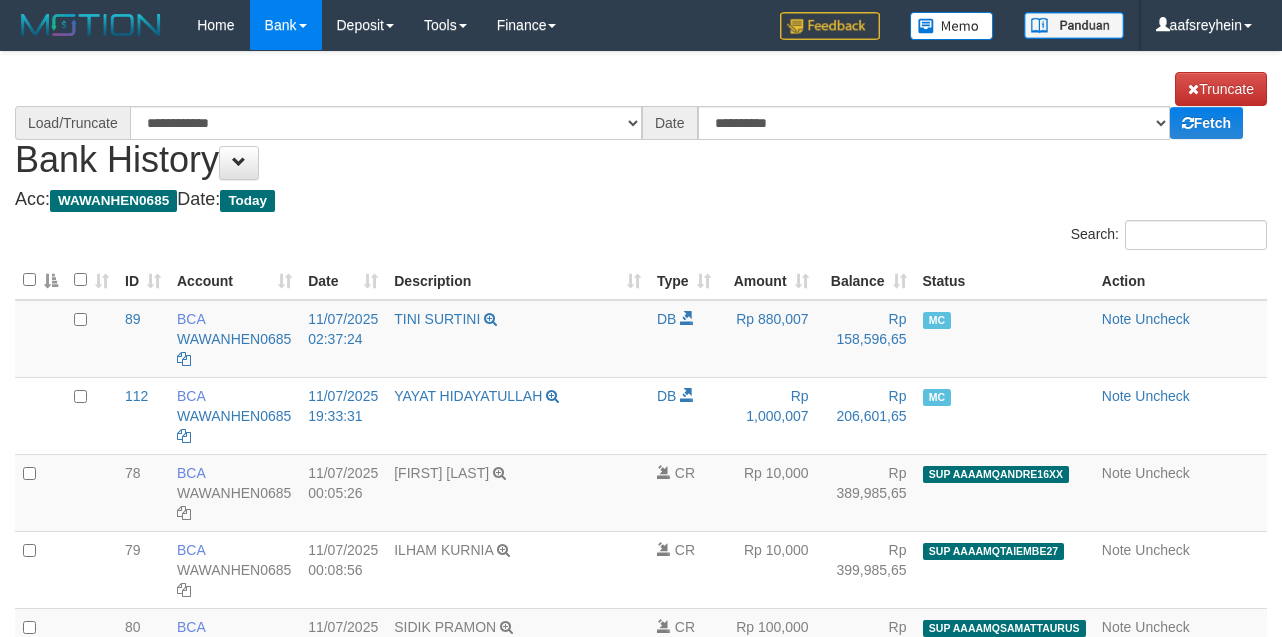 select on "****" 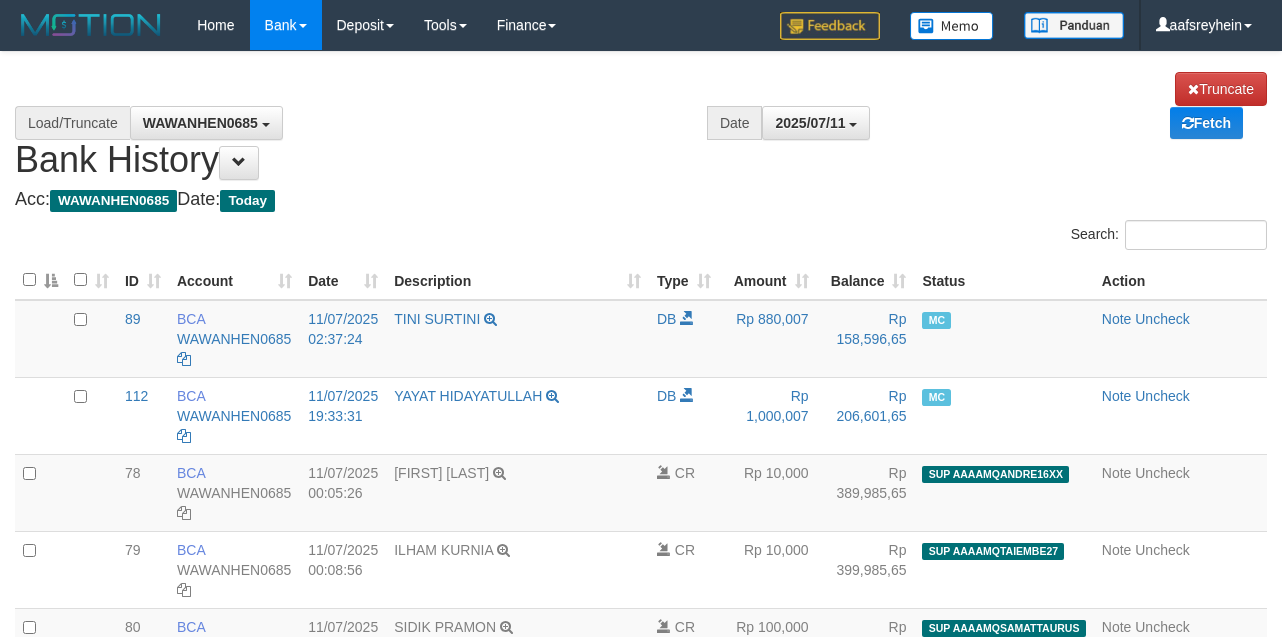 scroll, scrollTop: 0, scrollLeft: 0, axis: both 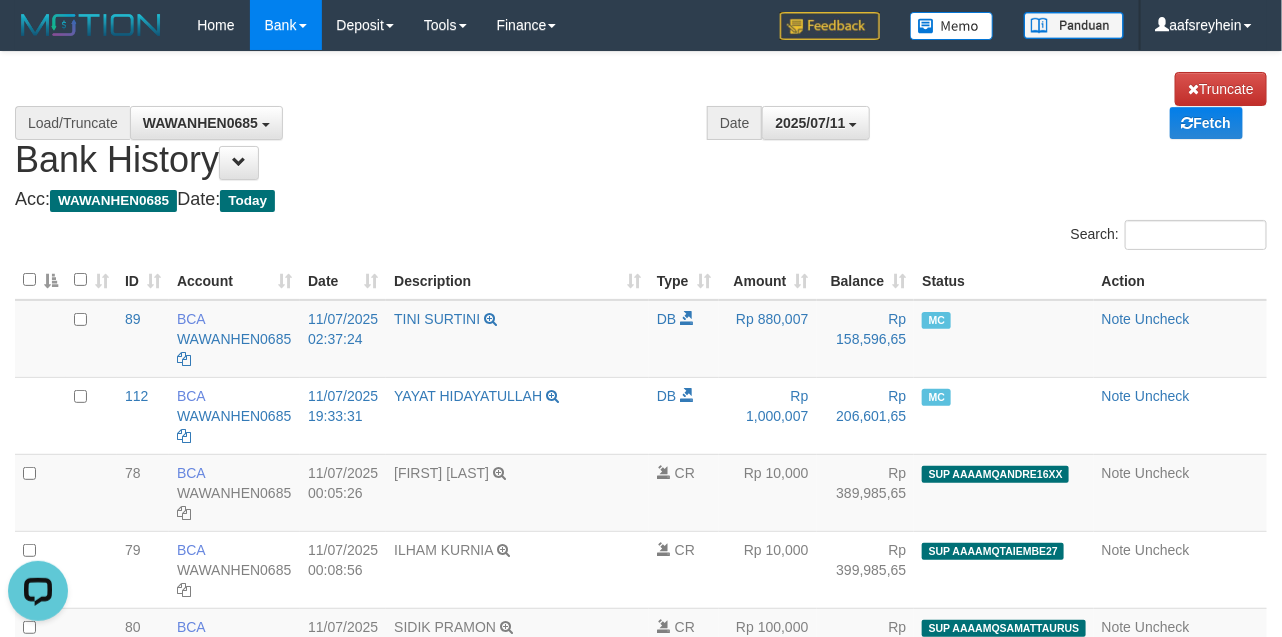 click on "**********" at bounding box center [641, 126] 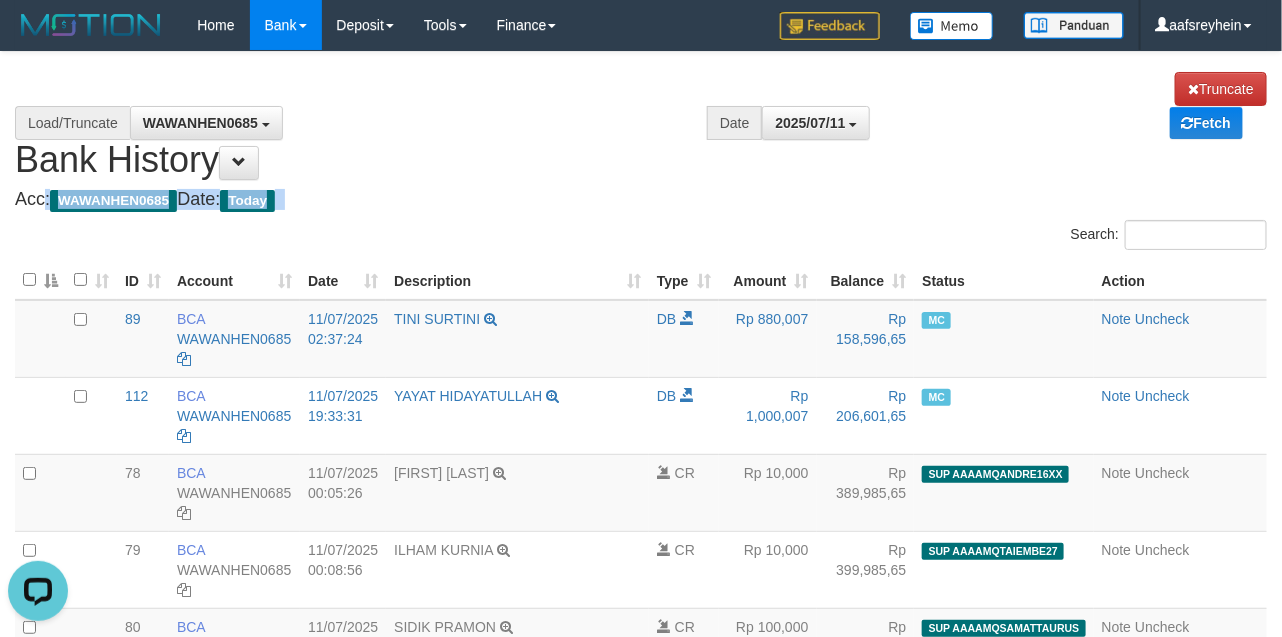 click on "**********" at bounding box center [641, 126] 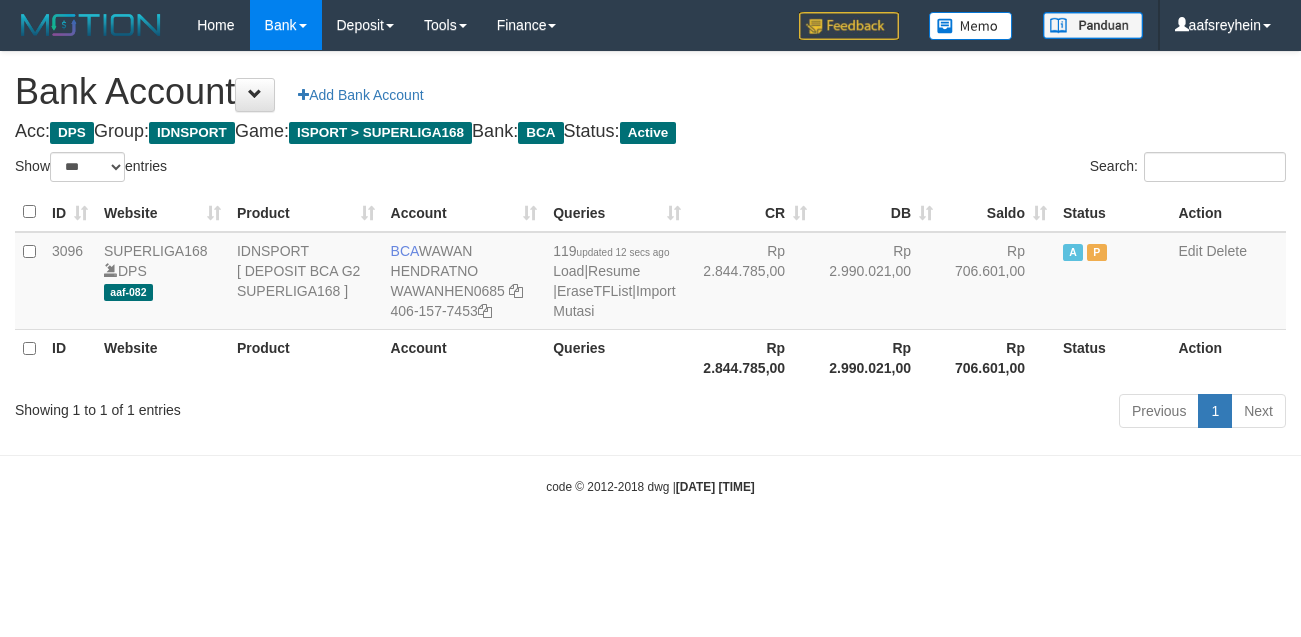 select on "***" 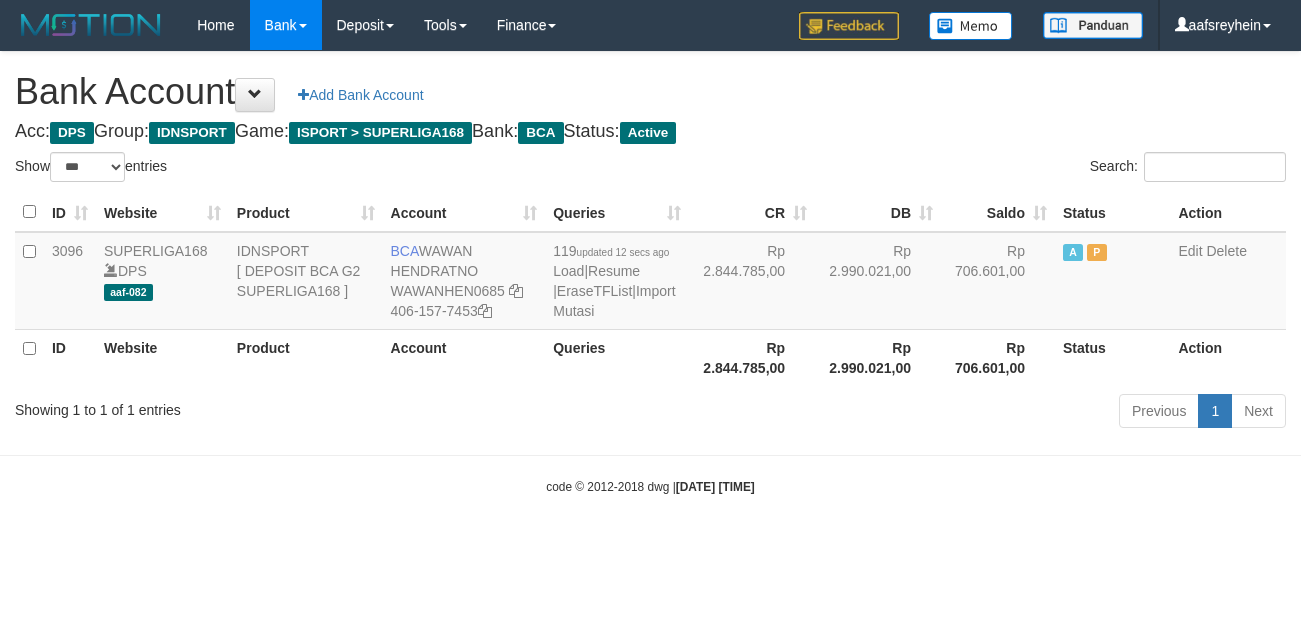 scroll, scrollTop: 0, scrollLeft: 0, axis: both 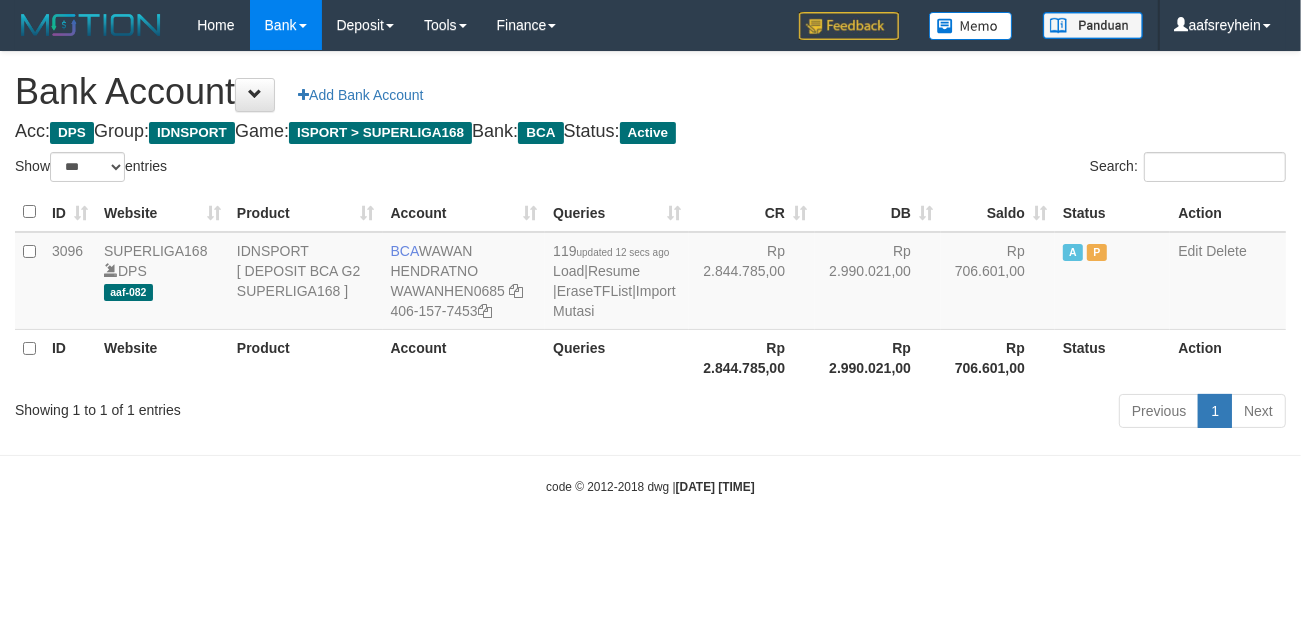 click on "Toggle navigation
Home
Bank
Account List
Load
By Website
Group
[ISPORT]													SUPERLIGA168
By Load Group (DPS)
-" at bounding box center [650, 273] 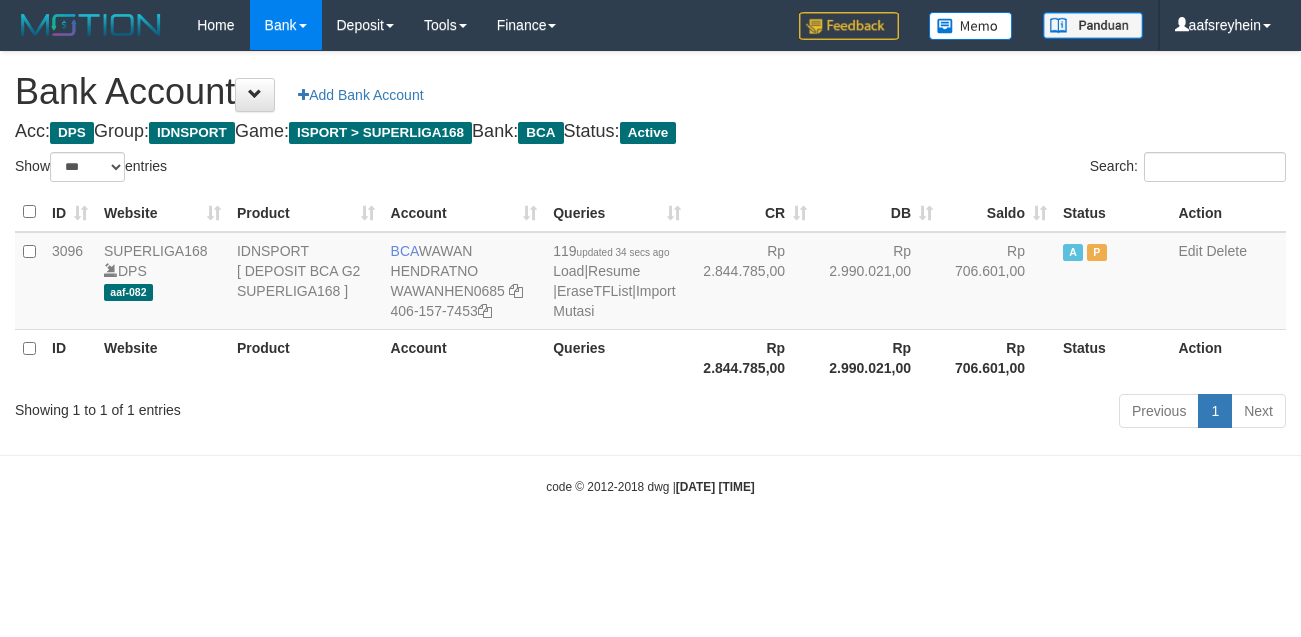select on "***" 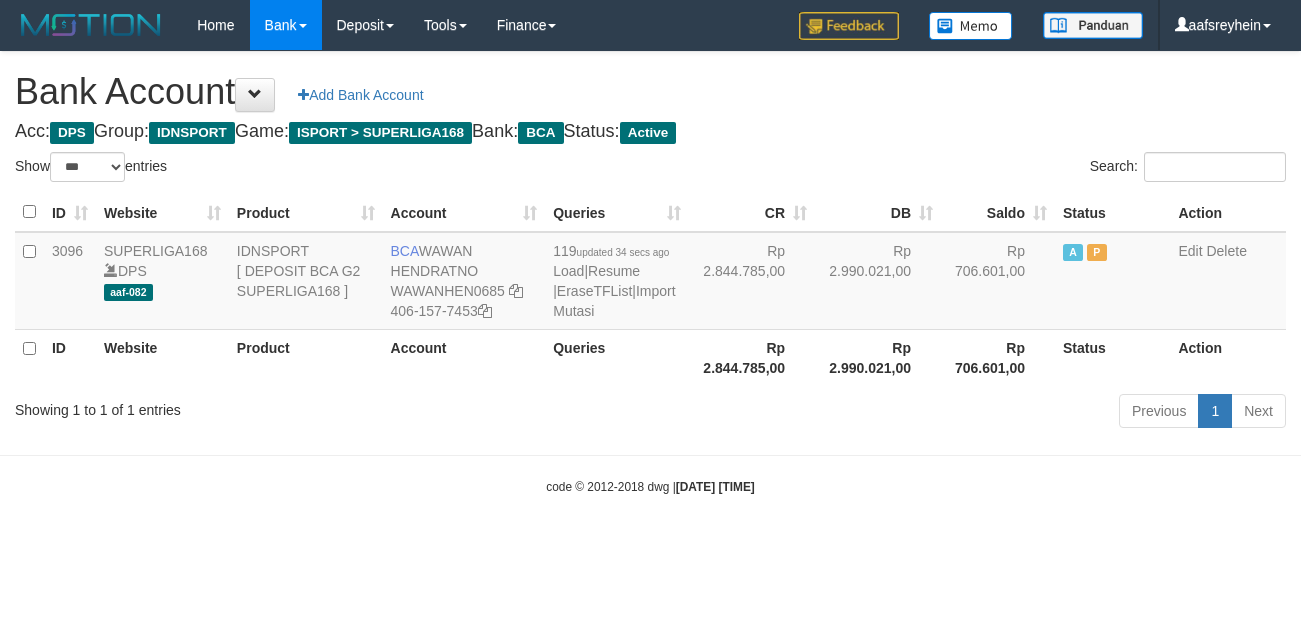 scroll, scrollTop: 0, scrollLeft: 0, axis: both 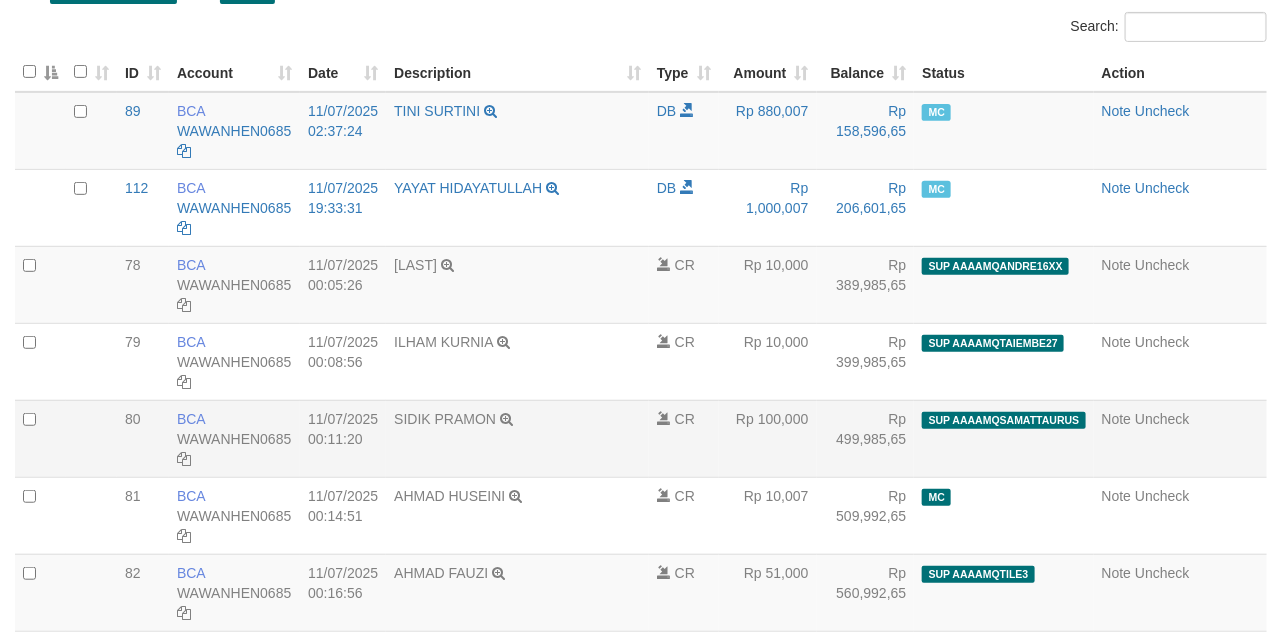 select on "****" 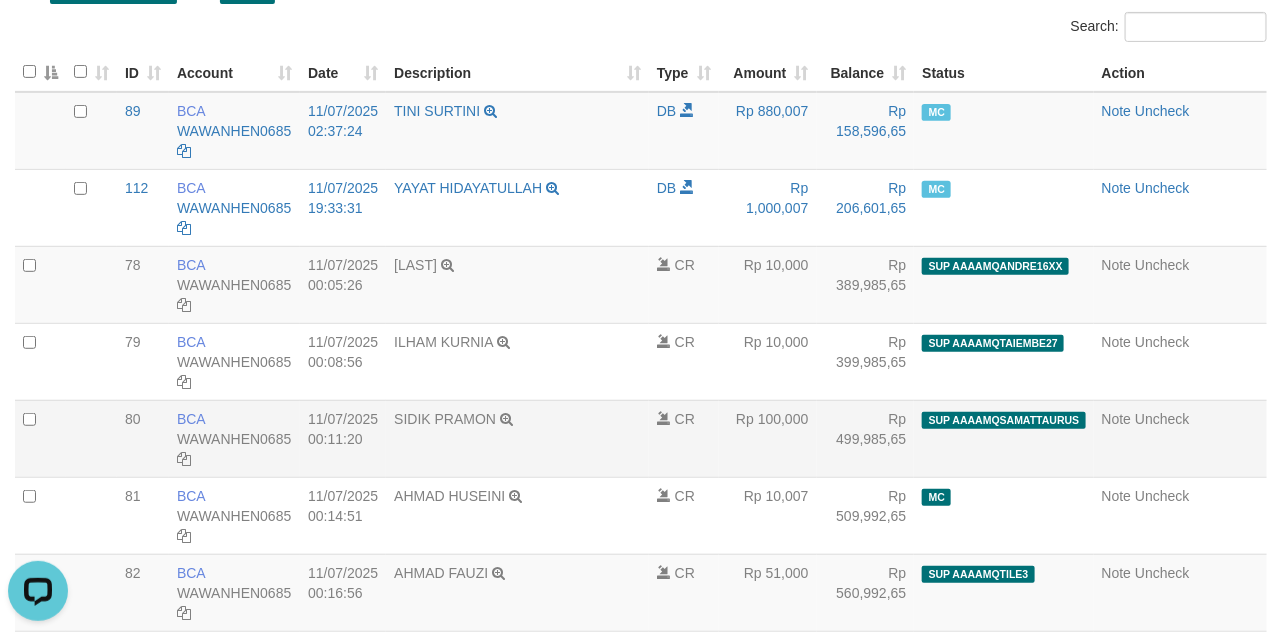 scroll, scrollTop: 0, scrollLeft: 0, axis: both 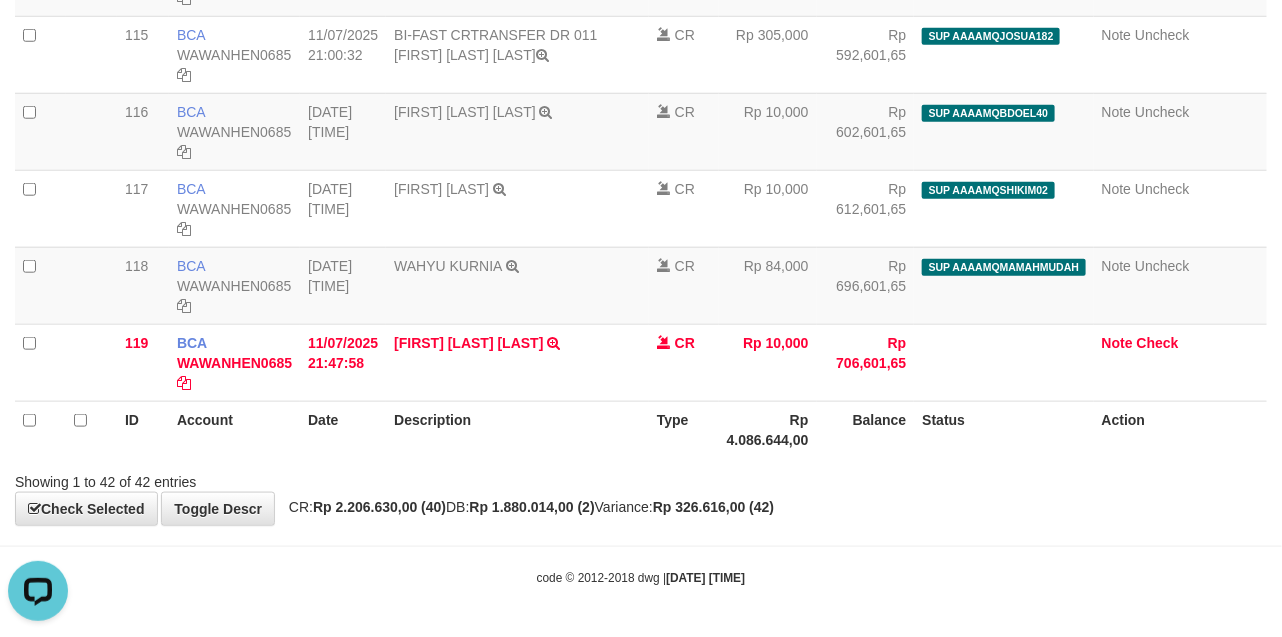click on "**********" at bounding box center (641, -1278) 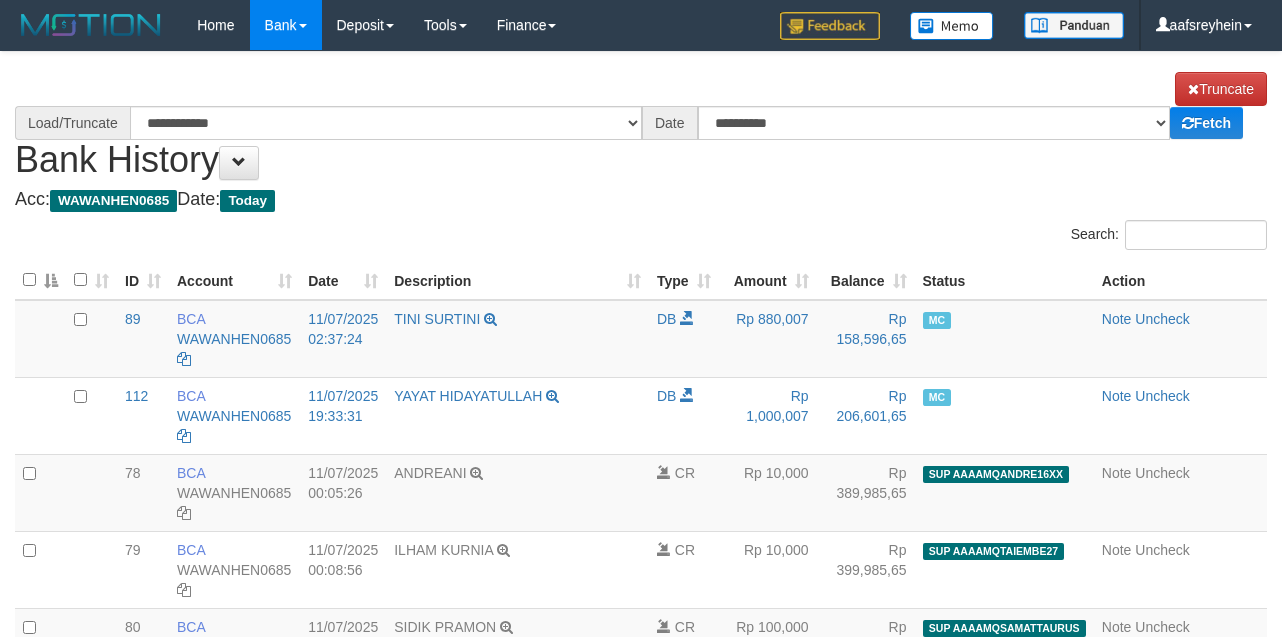 select on "****" 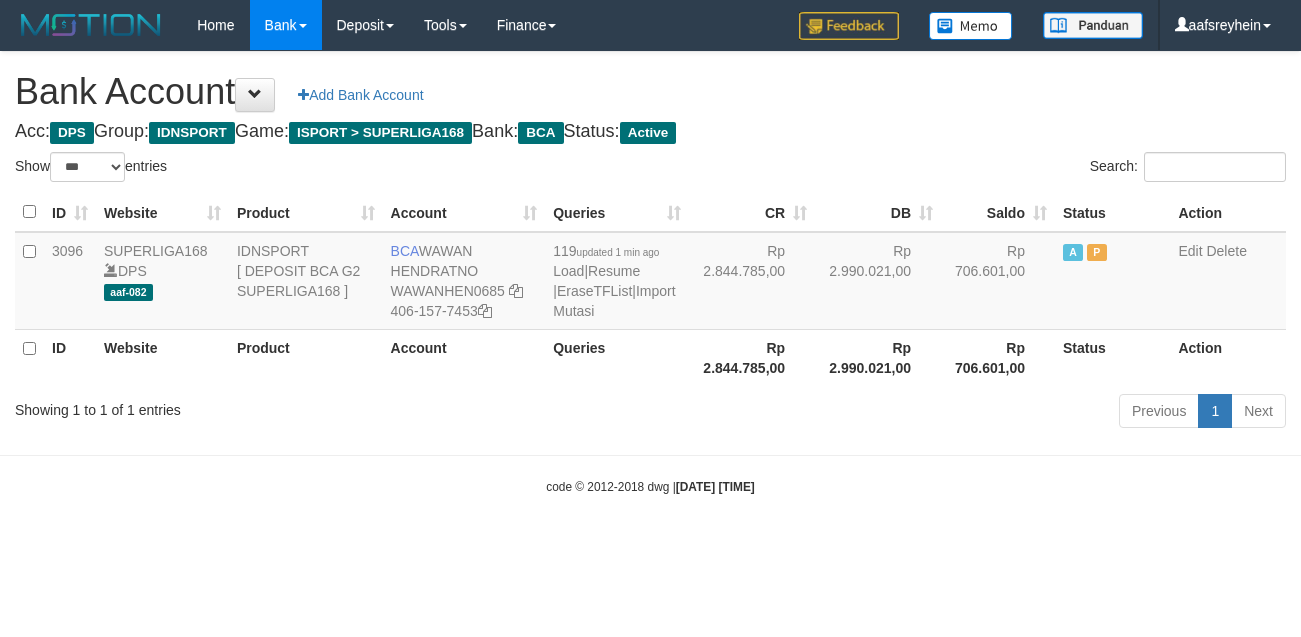 select on "***" 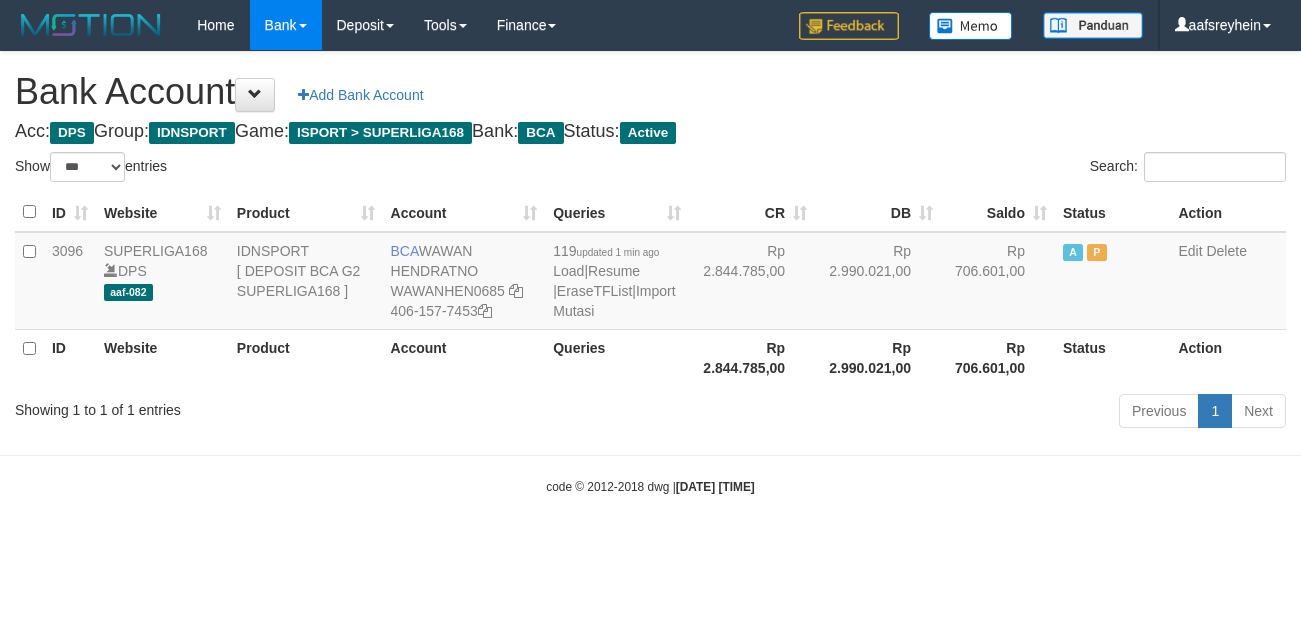 scroll, scrollTop: 0, scrollLeft: 0, axis: both 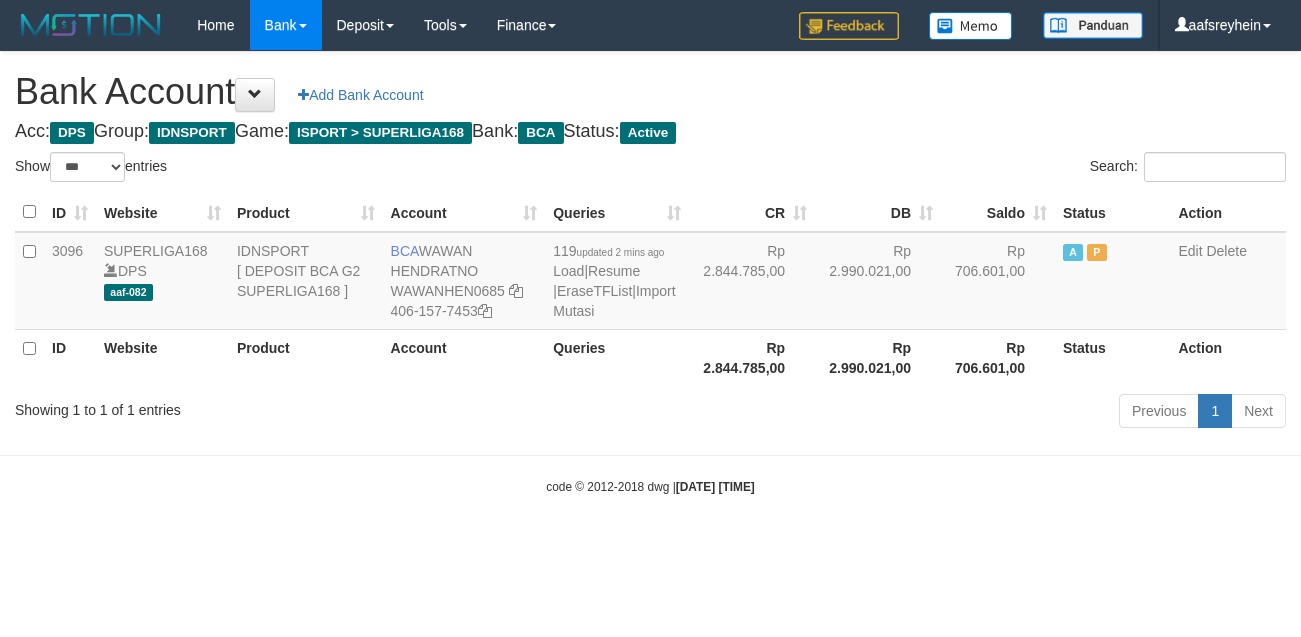 select on "***" 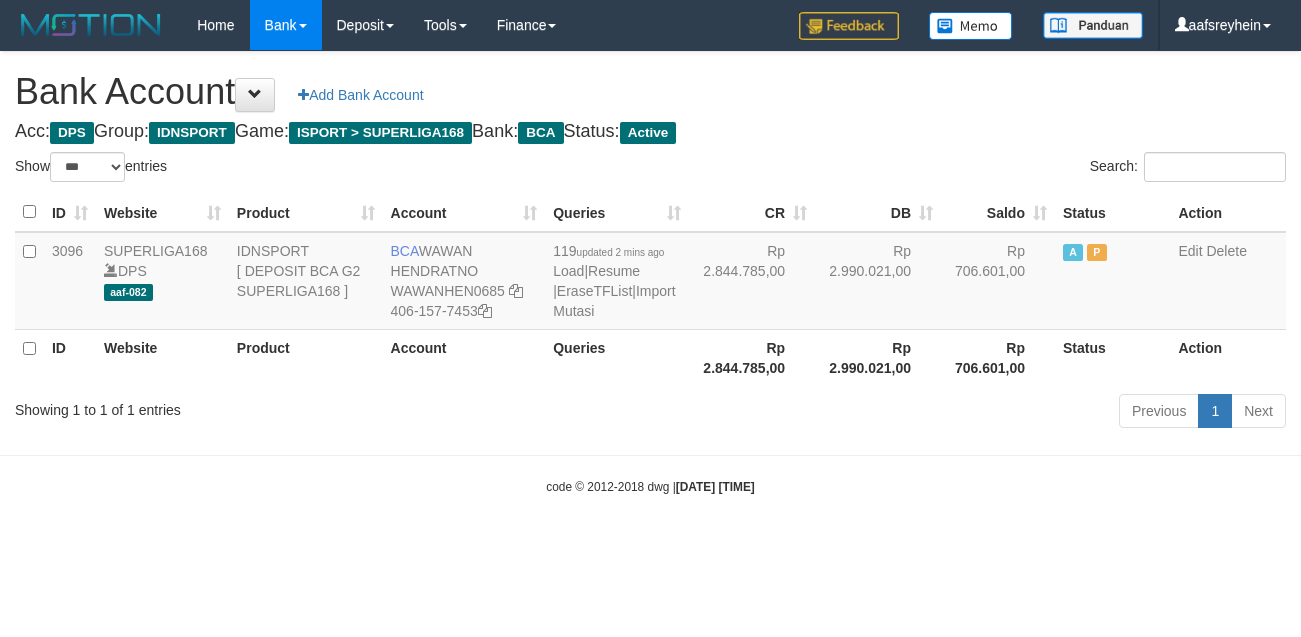 scroll, scrollTop: 0, scrollLeft: 0, axis: both 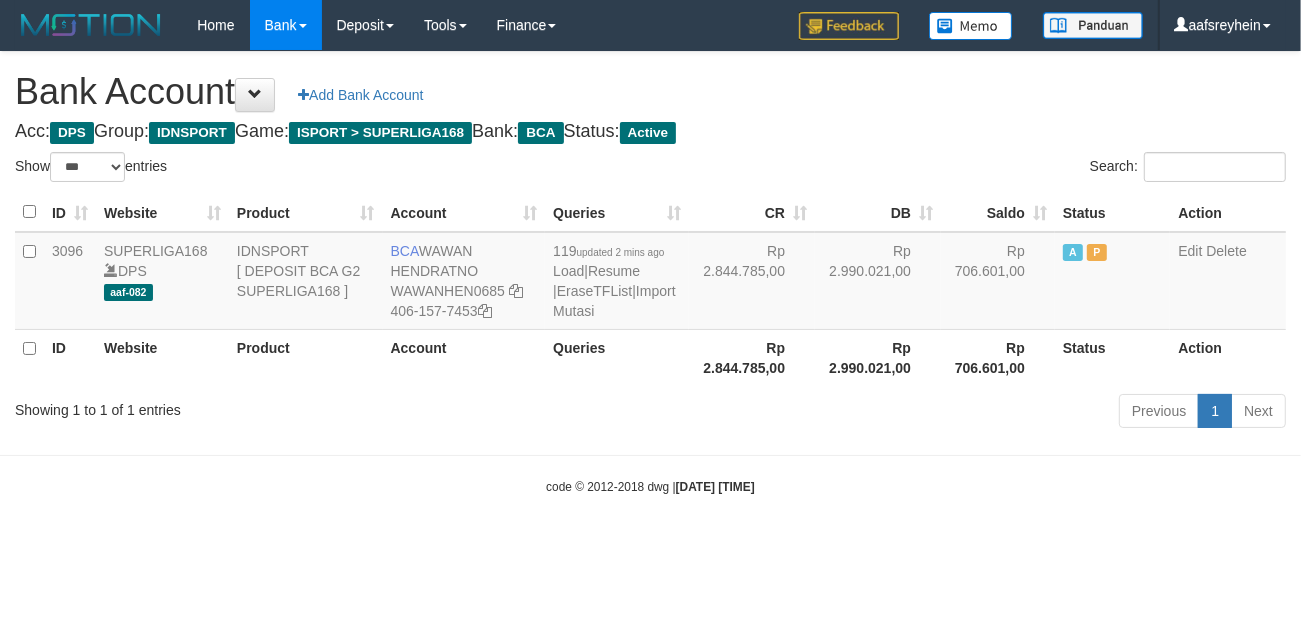 click on "Toggle navigation
Home
Bank
Account List
Load
By Website
Group
[ISPORT]													SUPERLIGA168
By Load Group (DPS)
-" at bounding box center (650, 273) 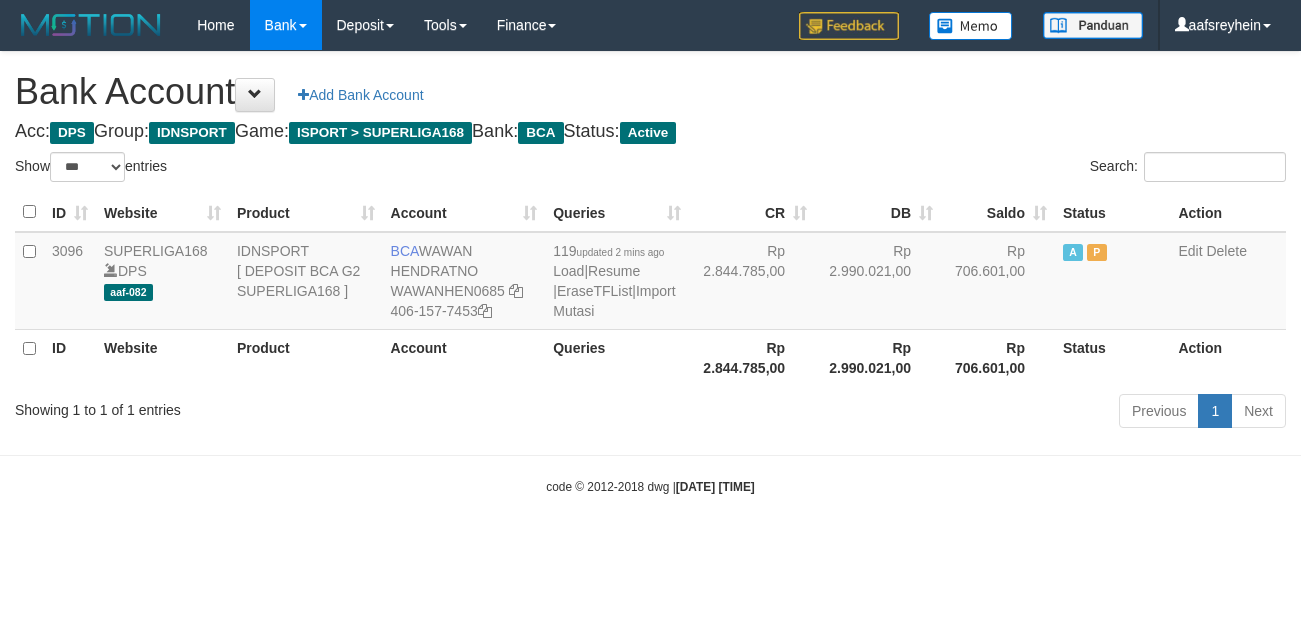 select on "***" 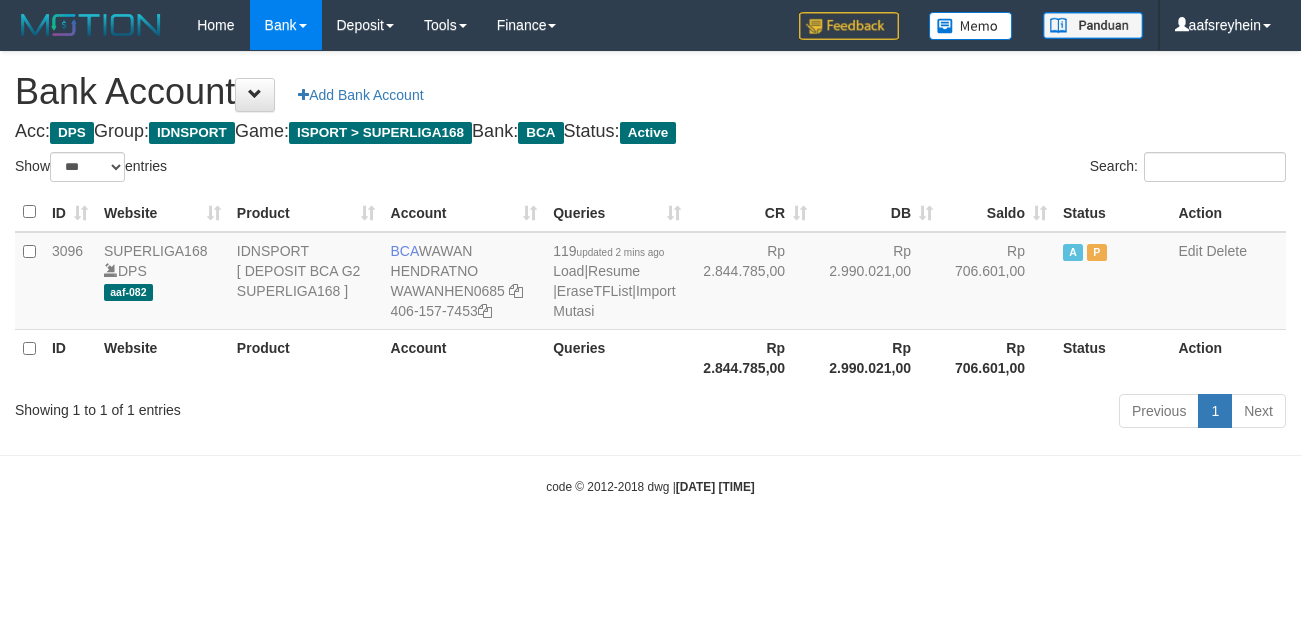 scroll, scrollTop: 0, scrollLeft: 0, axis: both 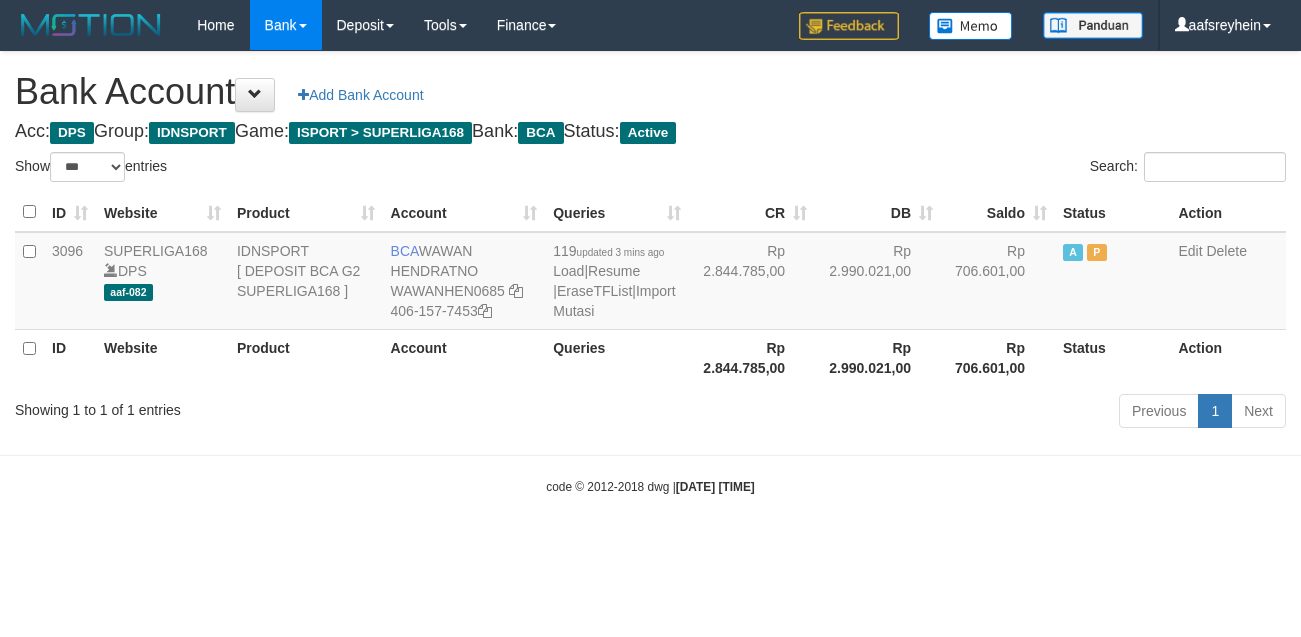 select on "***" 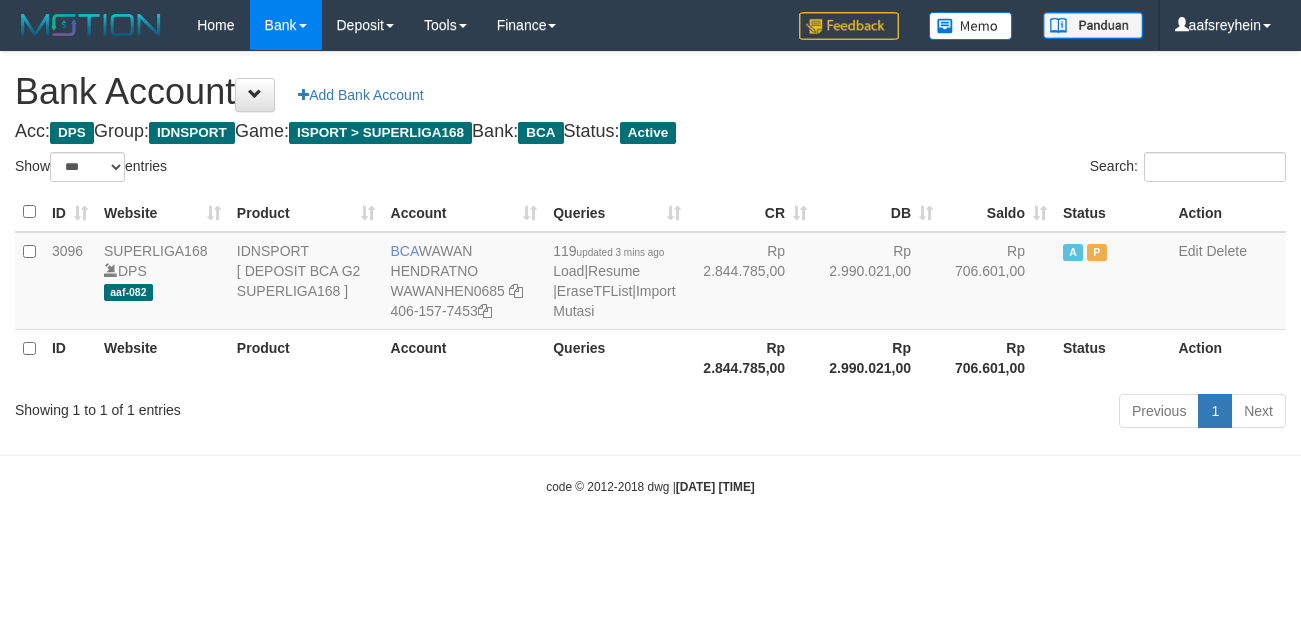 scroll, scrollTop: 0, scrollLeft: 0, axis: both 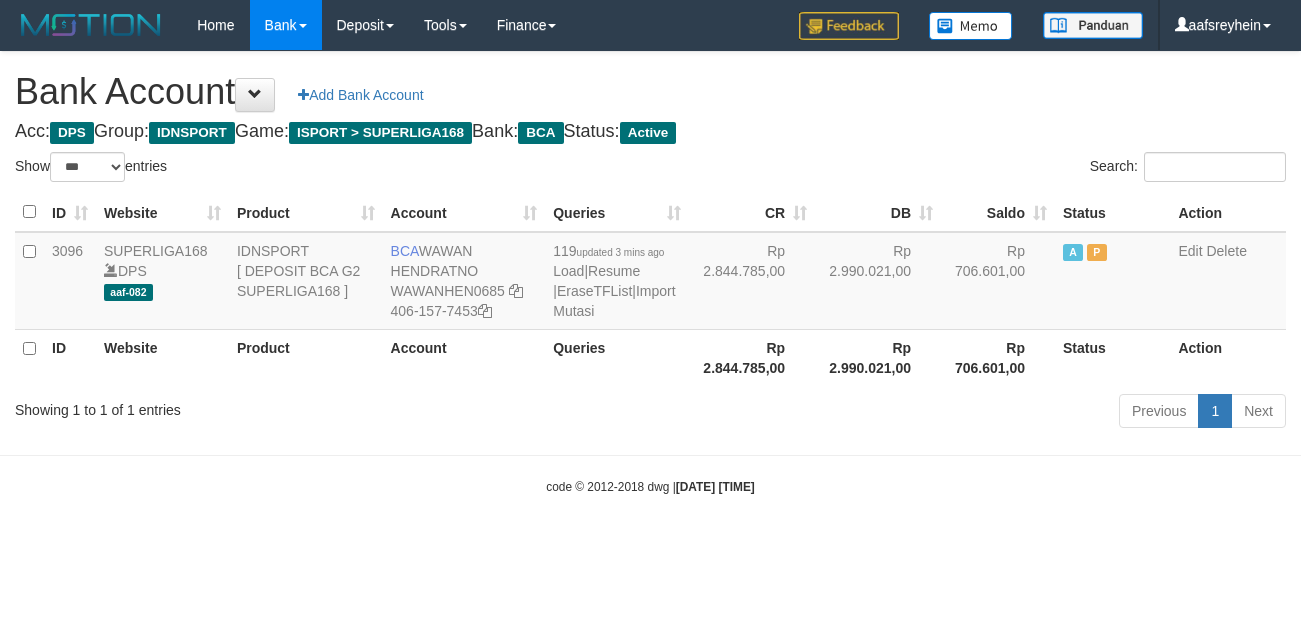 select on "***" 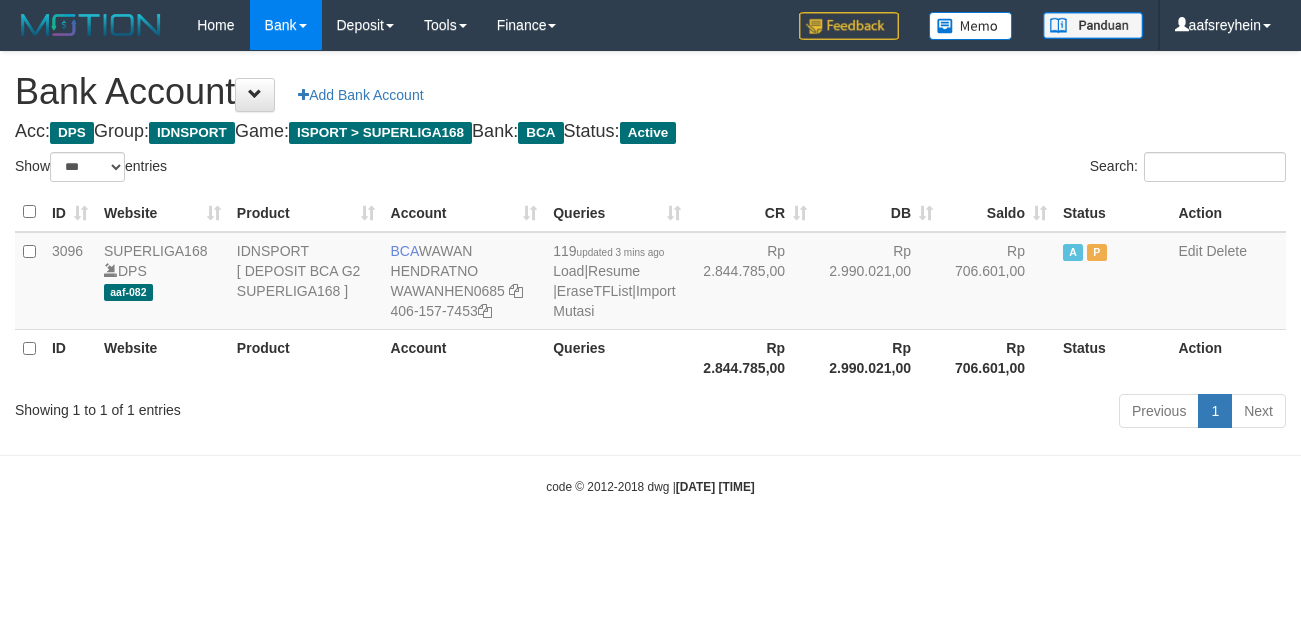 scroll, scrollTop: 0, scrollLeft: 0, axis: both 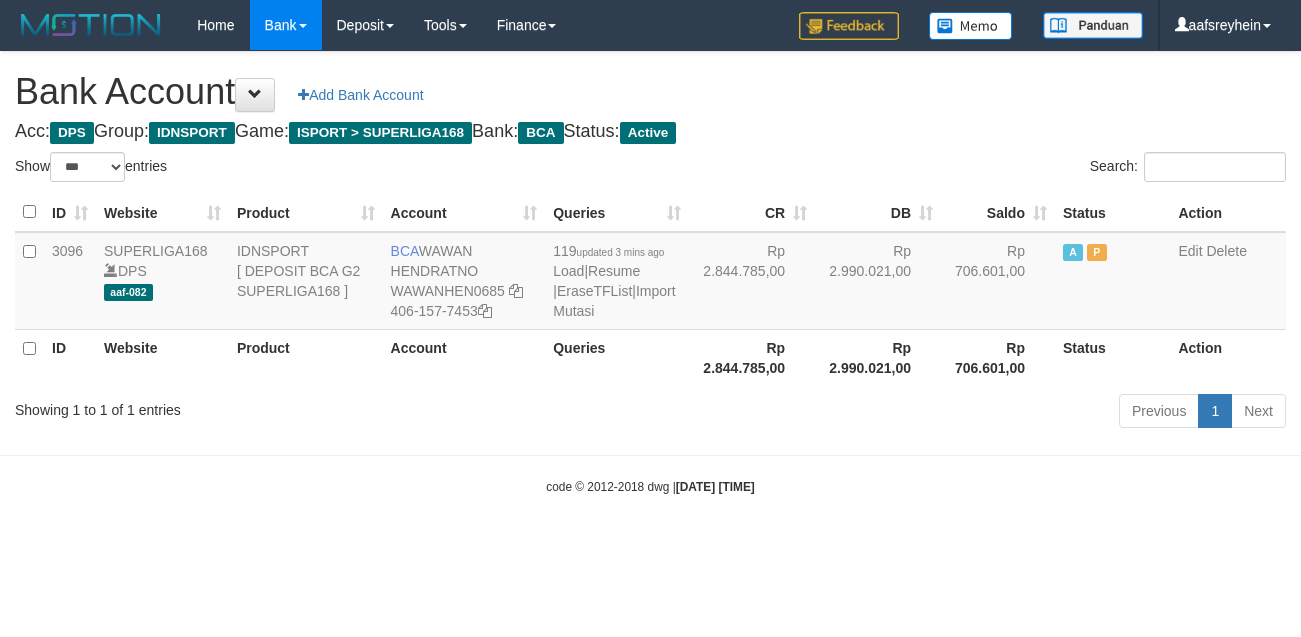 select on "***" 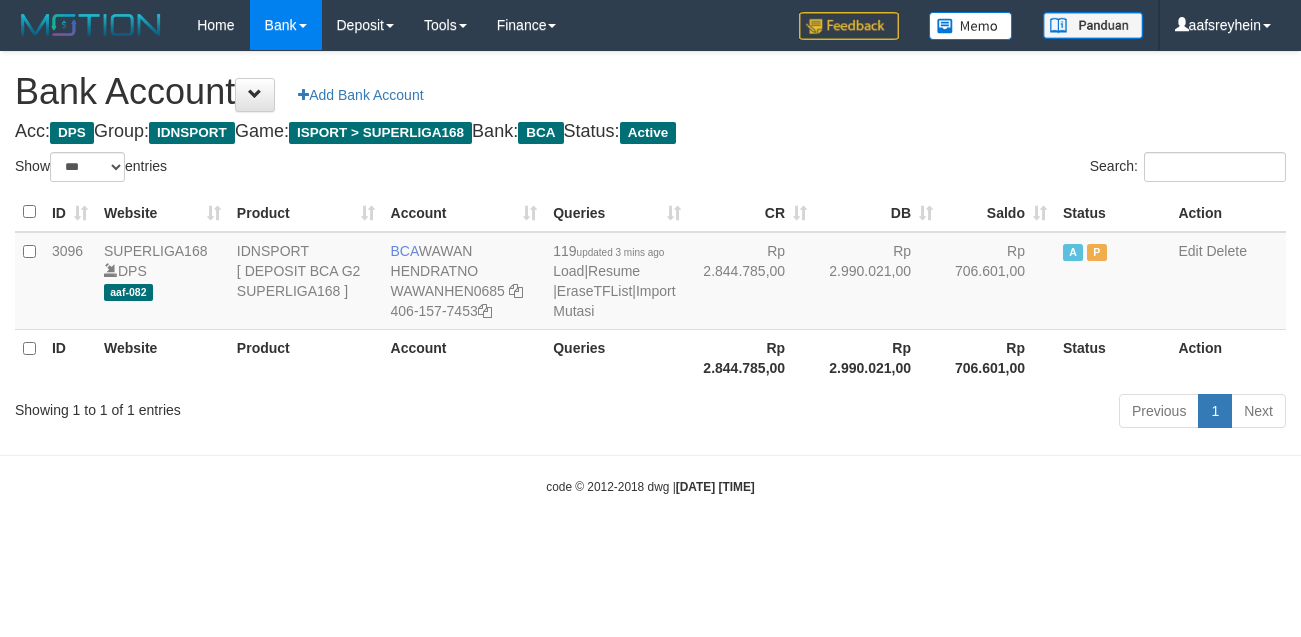 scroll, scrollTop: 0, scrollLeft: 0, axis: both 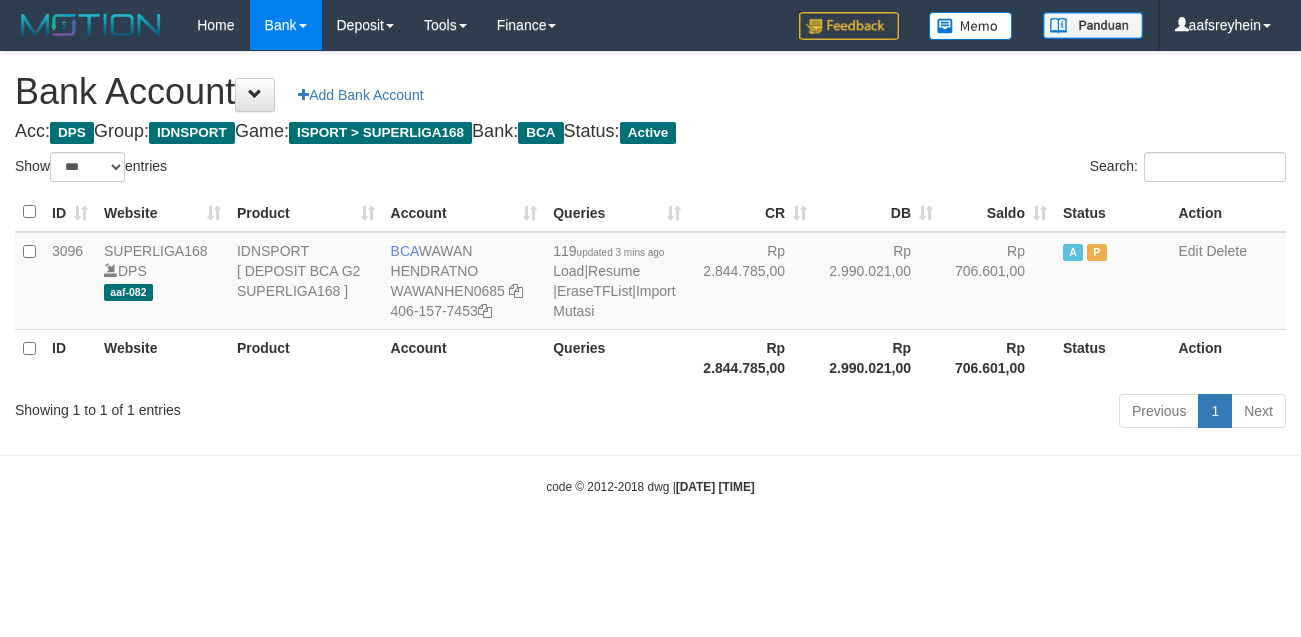 select on "***" 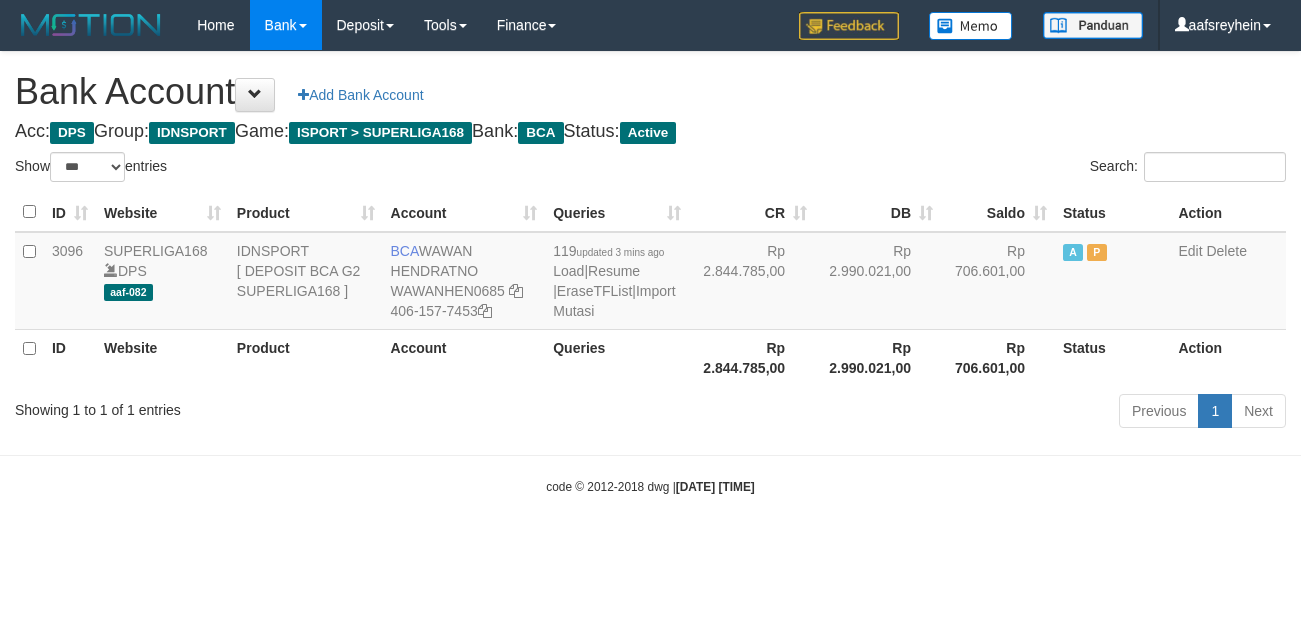scroll, scrollTop: 0, scrollLeft: 0, axis: both 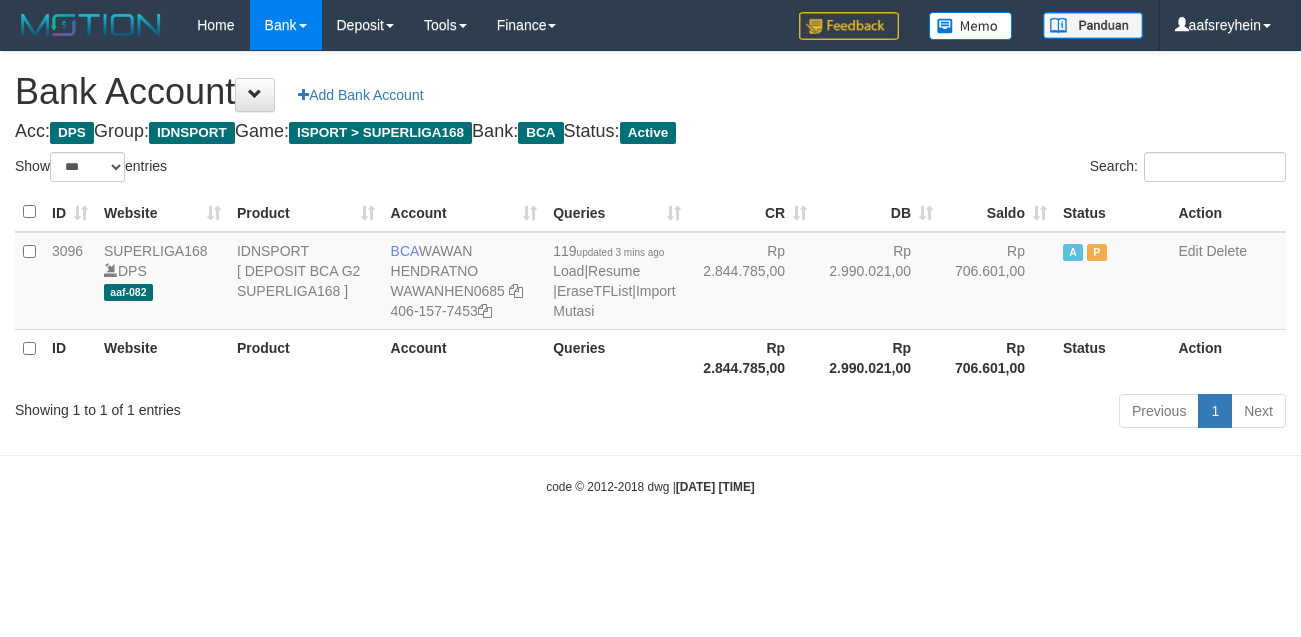 select on "***" 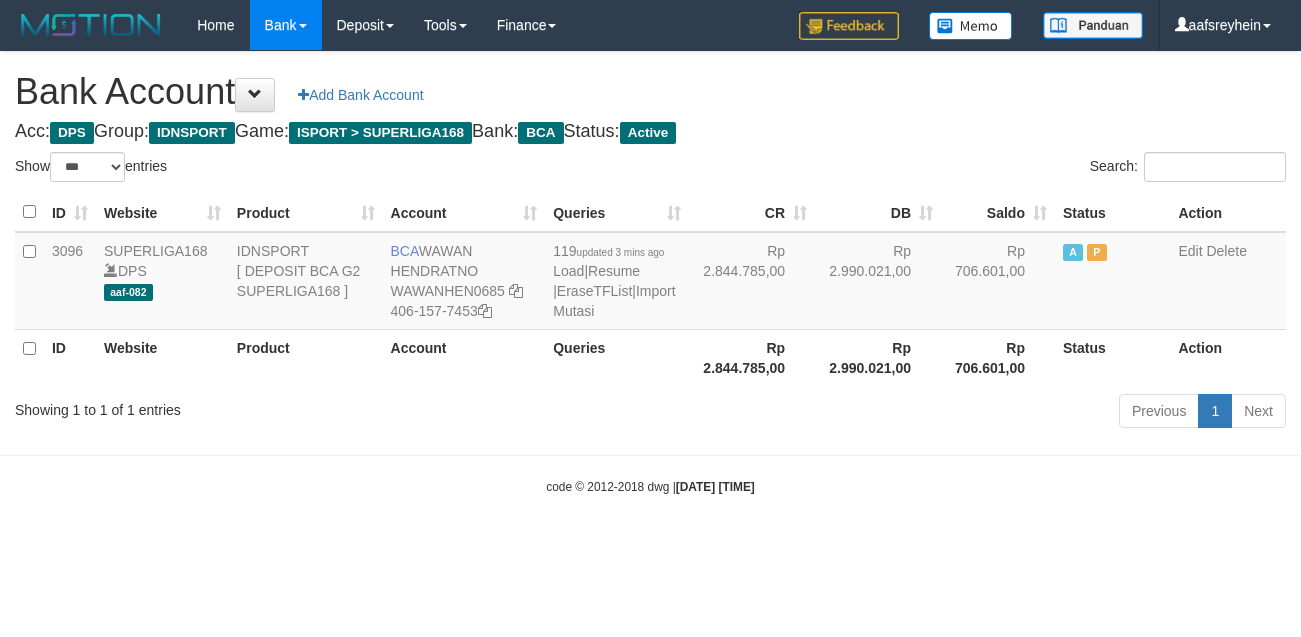 scroll, scrollTop: 0, scrollLeft: 0, axis: both 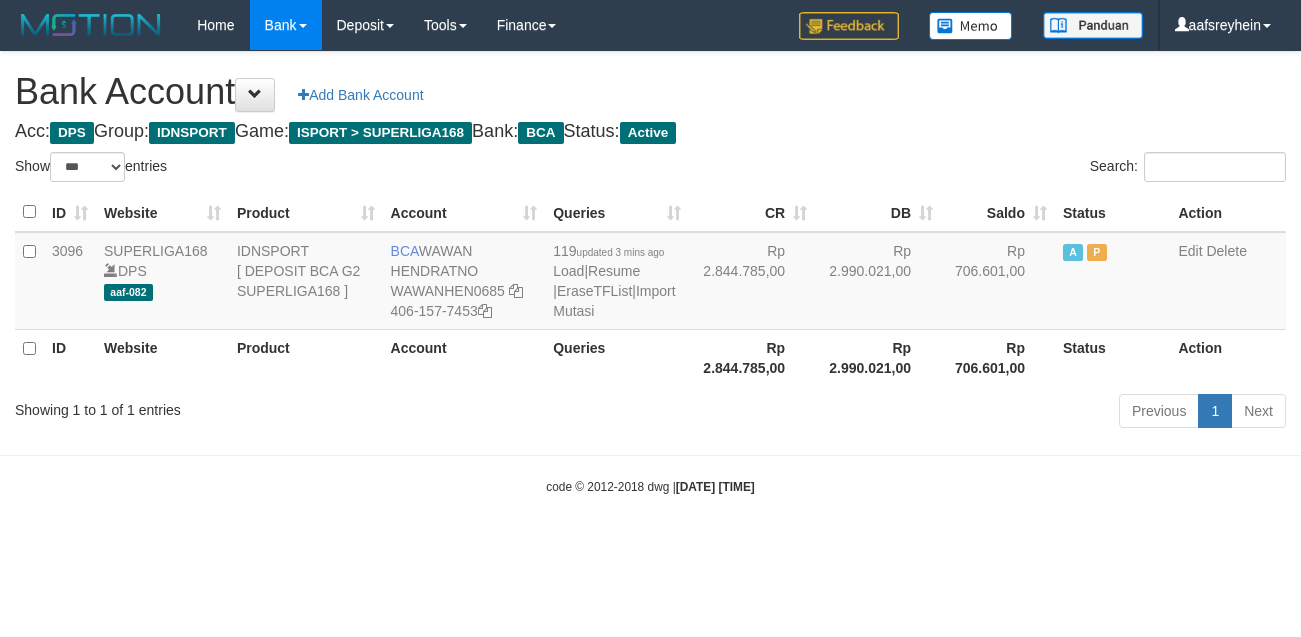 select on "***" 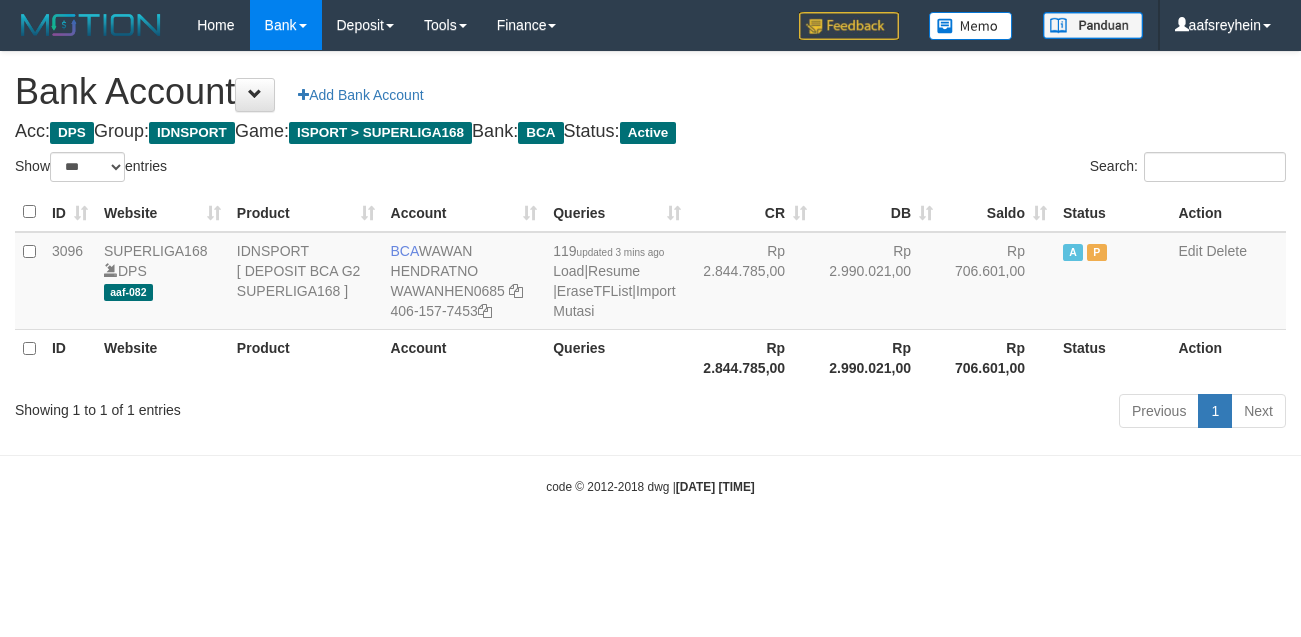 scroll, scrollTop: 0, scrollLeft: 0, axis: both 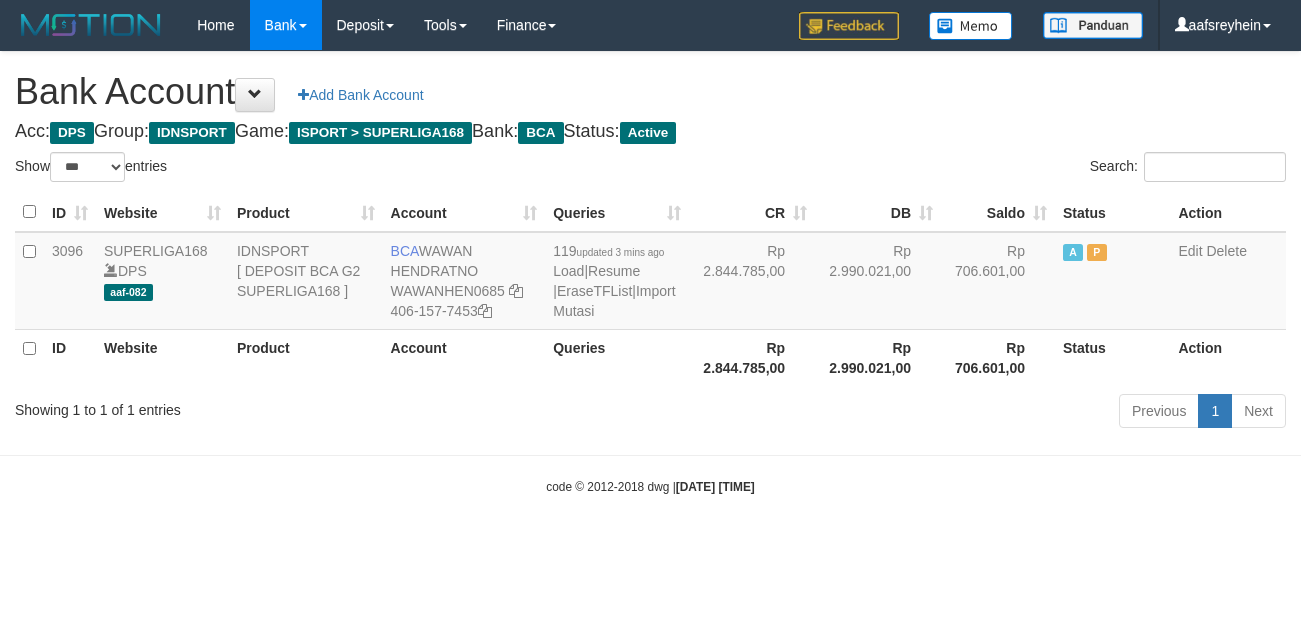 select on "***" 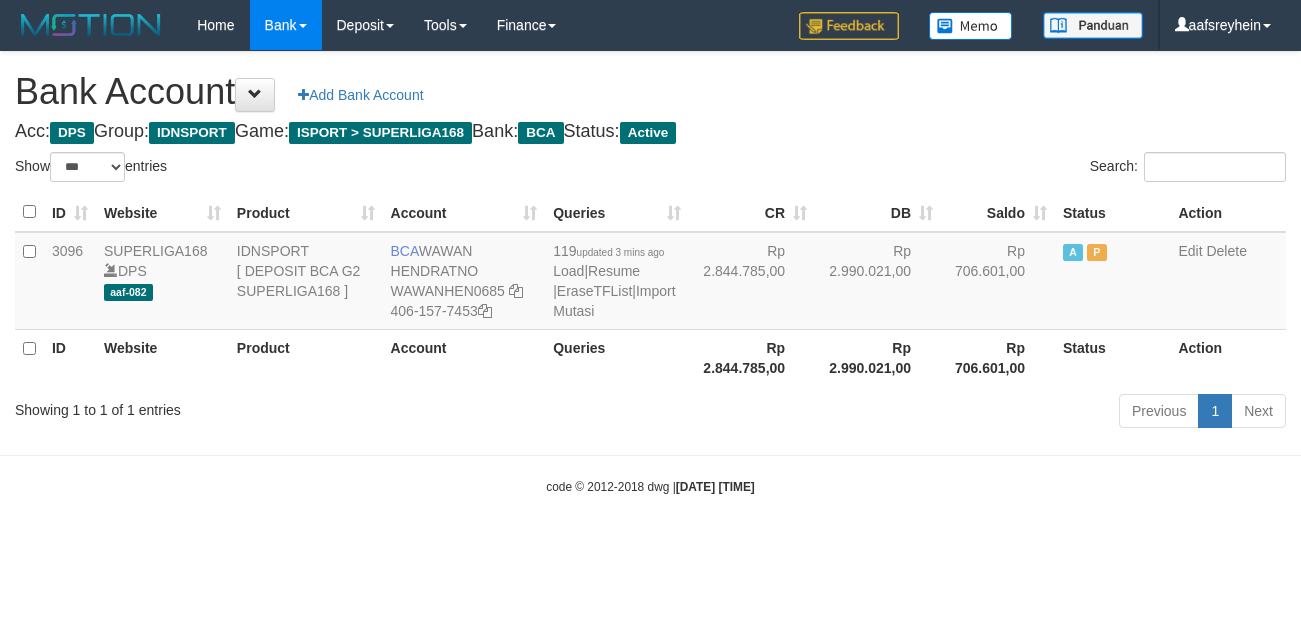 scroll, scrollTop: 0, scrollLeft: 0, axis: both 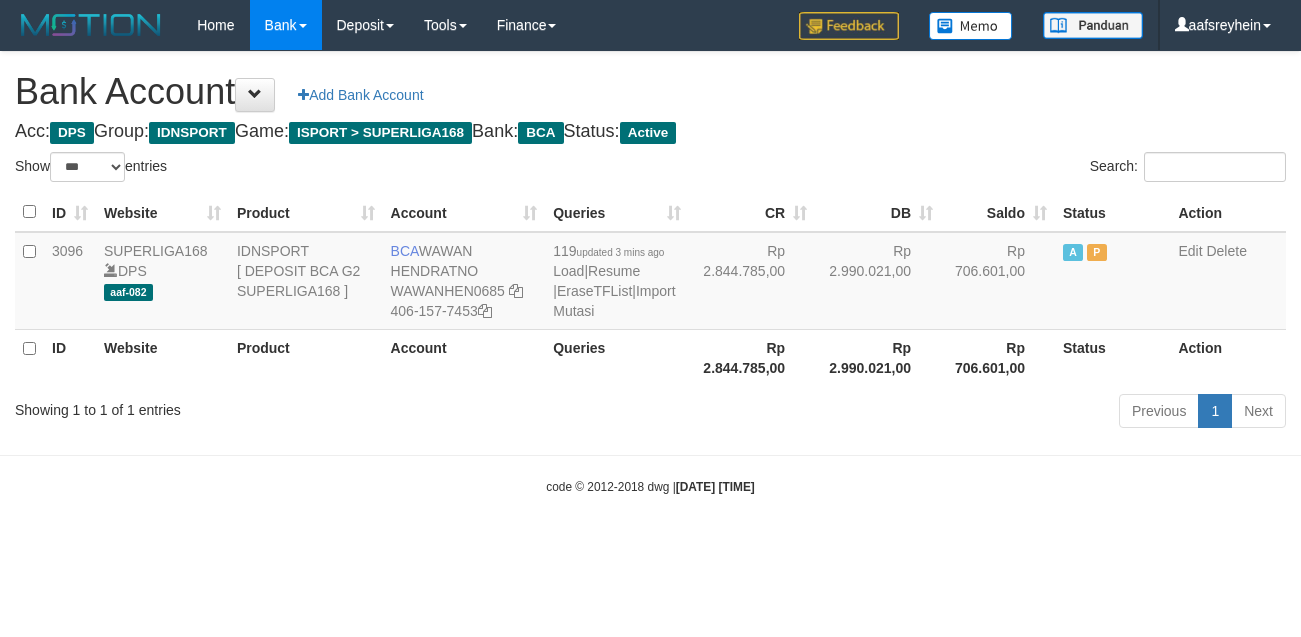 select on "***" 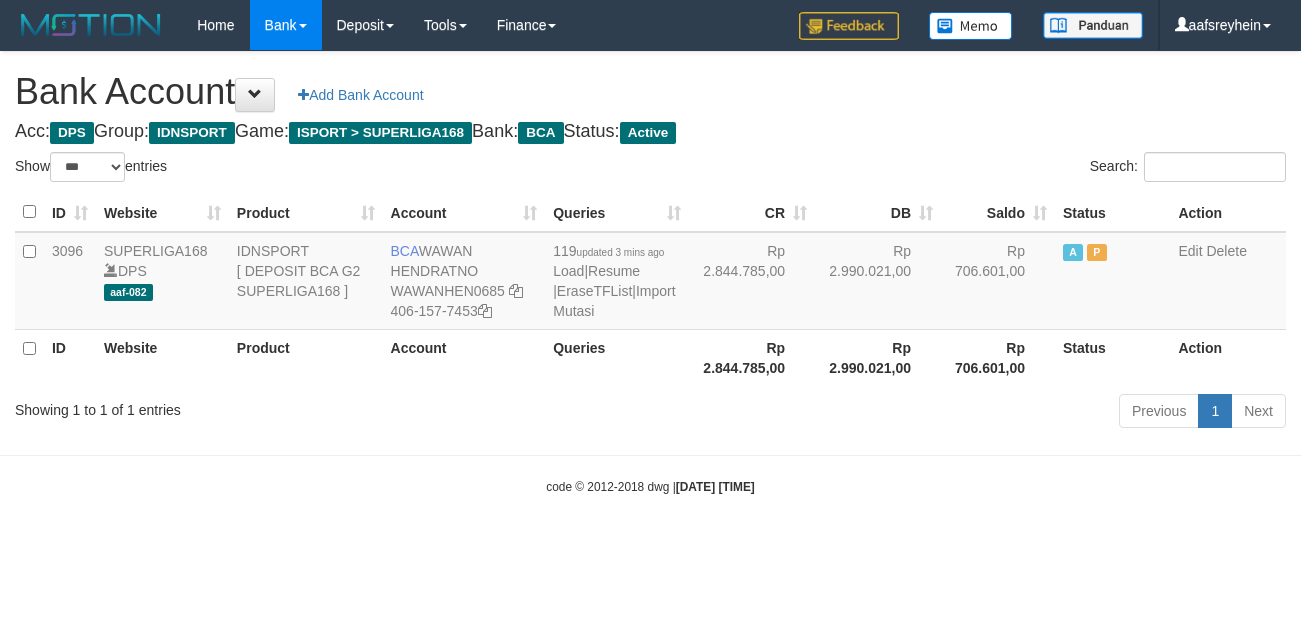 scroll, scrollTop: 0, scrollLeft: 0, axis: both 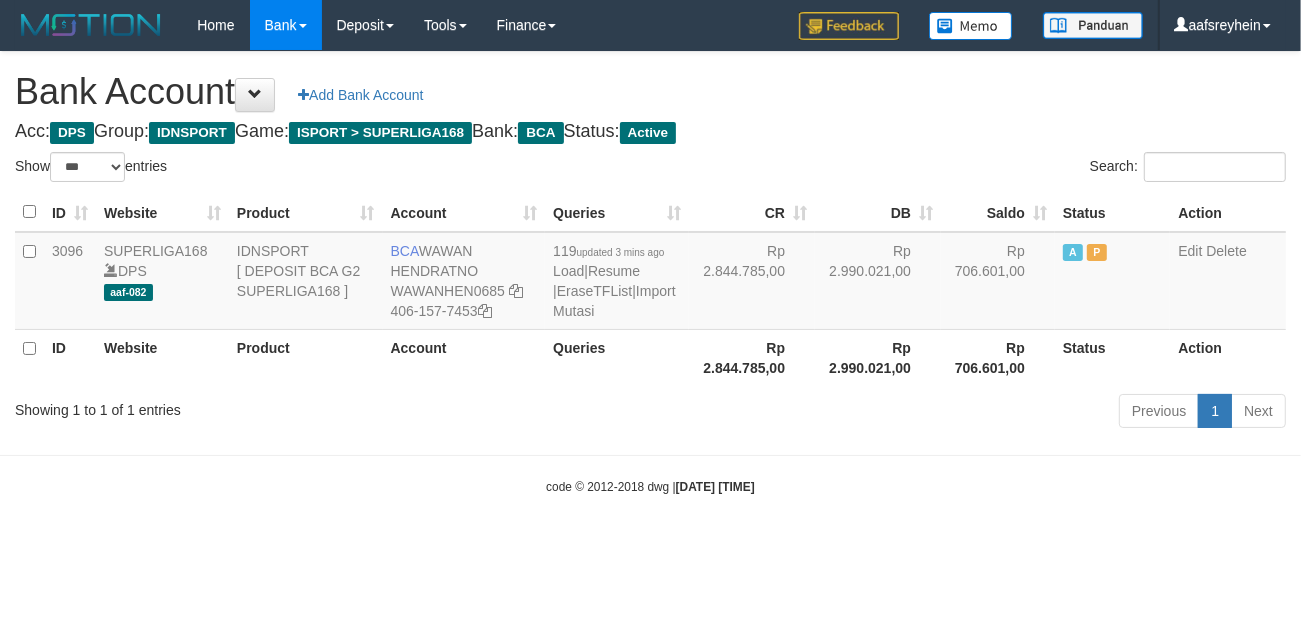 click on "Search:" at bounding box center (976, 169) 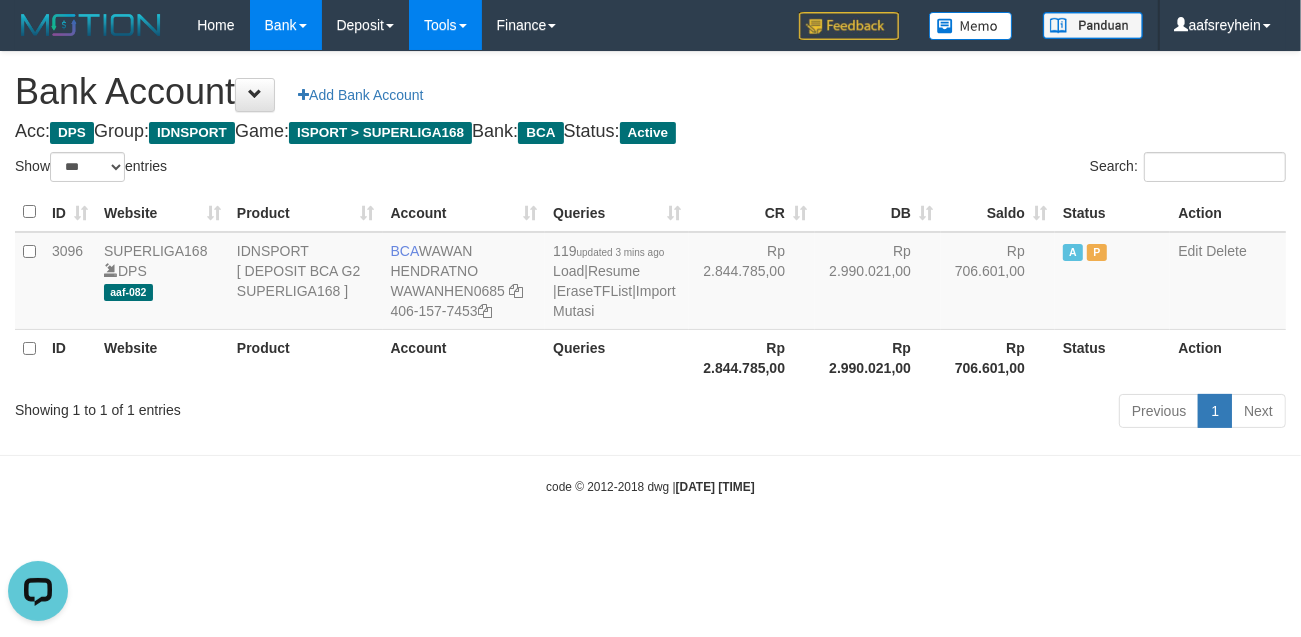 scroll, scrollTop: 0, scrollLeft: 0, axis: both 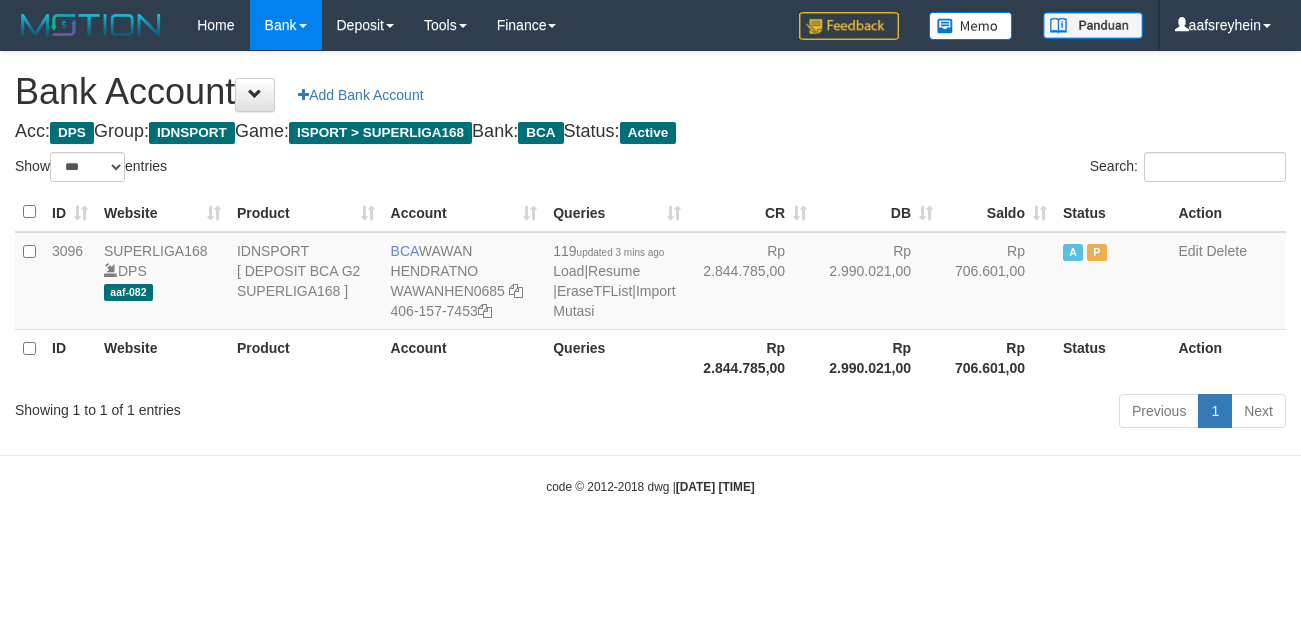 select on "***" 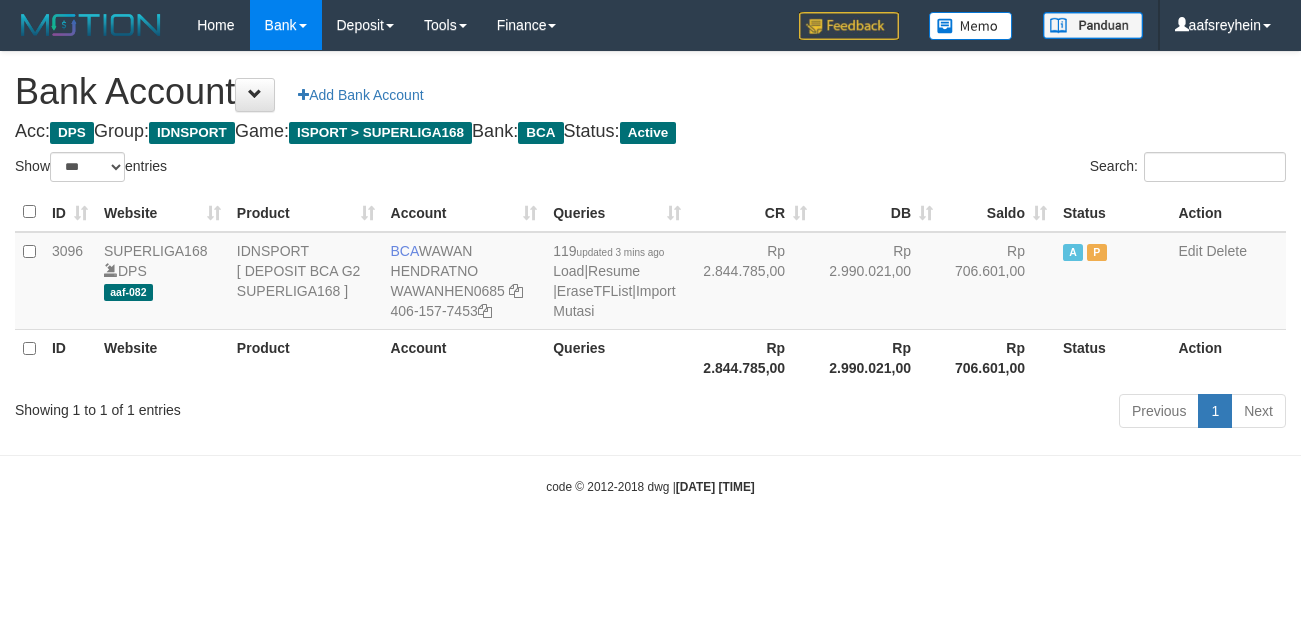 scroll, scrollTop: 0, scrollLeft: 0, axis: both 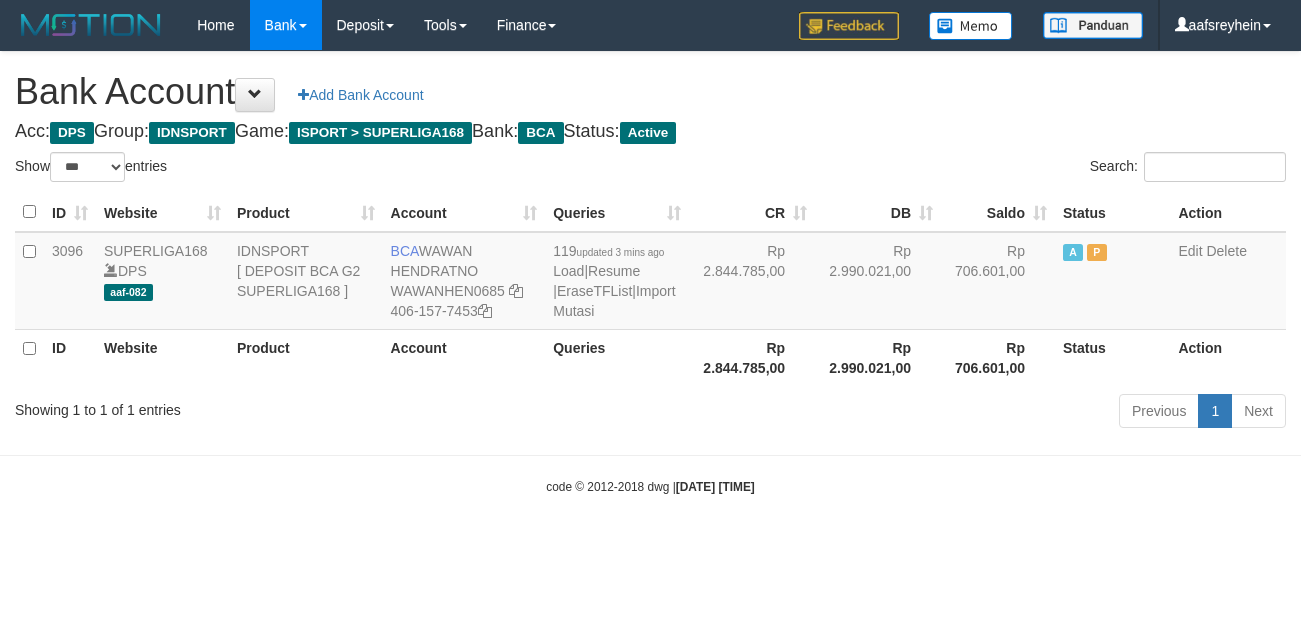 select on "***" 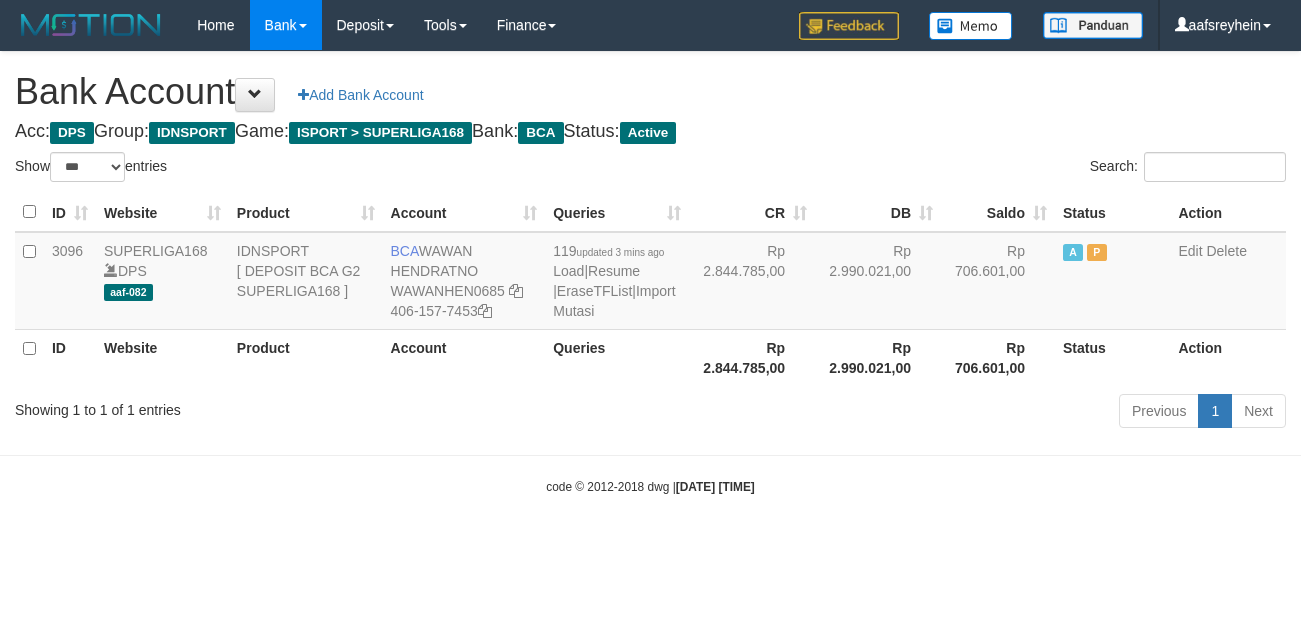 scroll, scrollTop: 0, scrollLeft: 0, axis: both 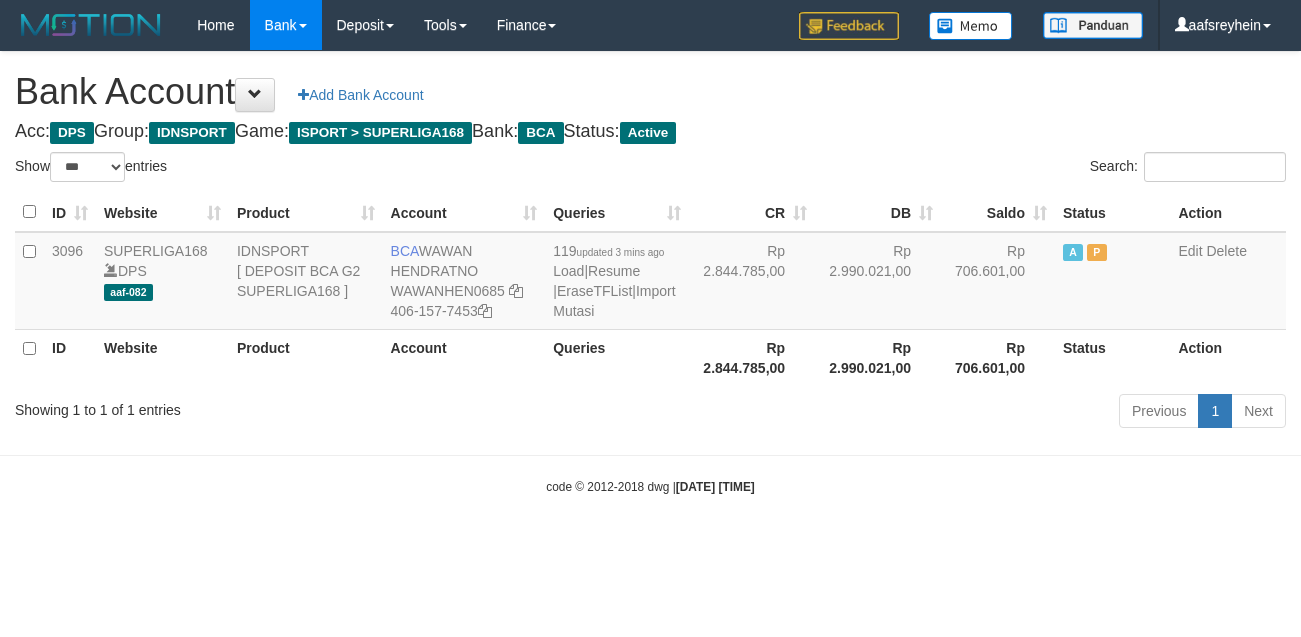 select on "***" 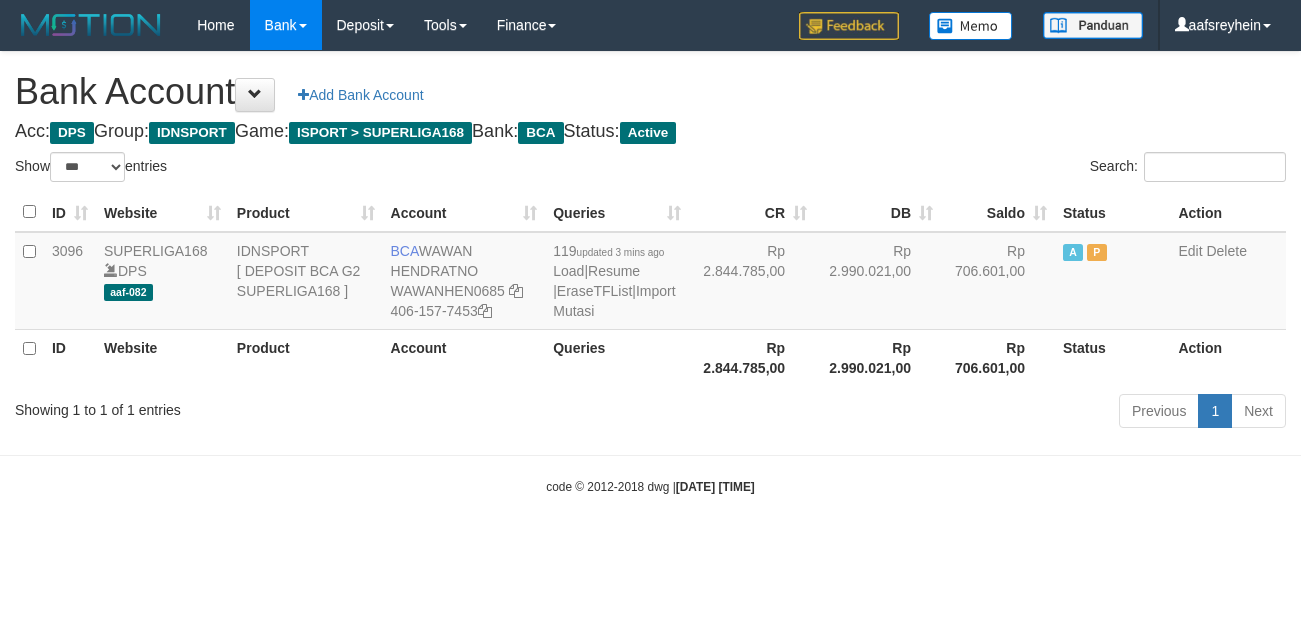 scroll, scrollTop: 0, scrollLeft: 0, axis: both 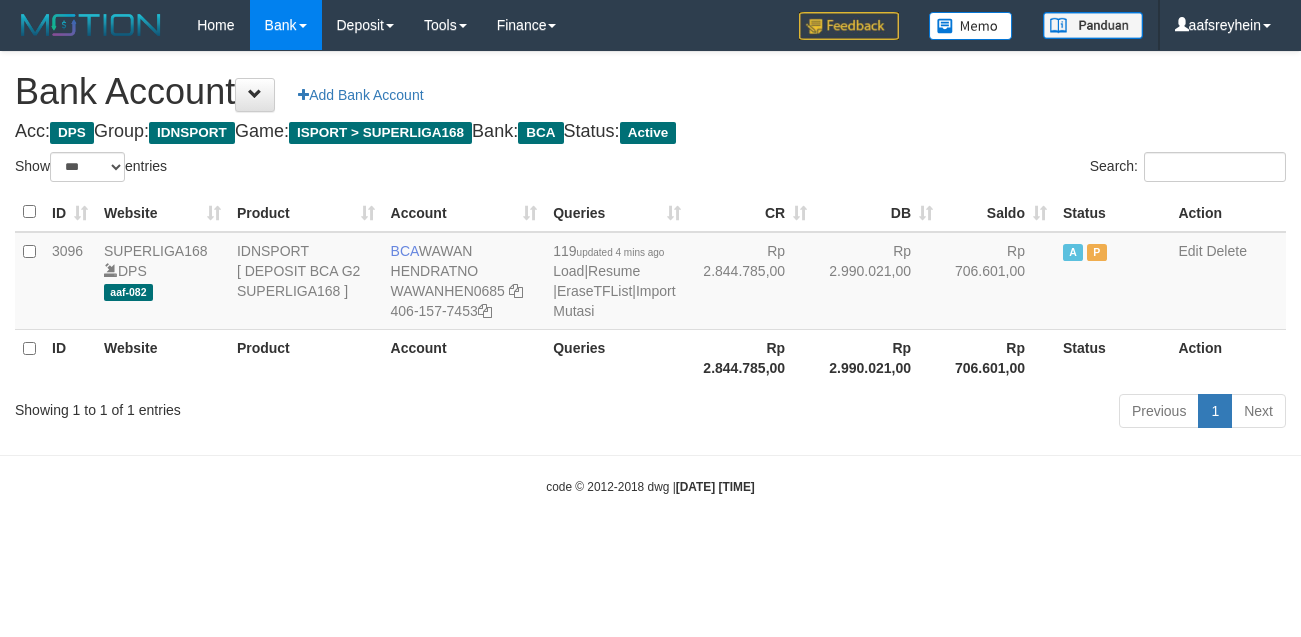 select on "***" 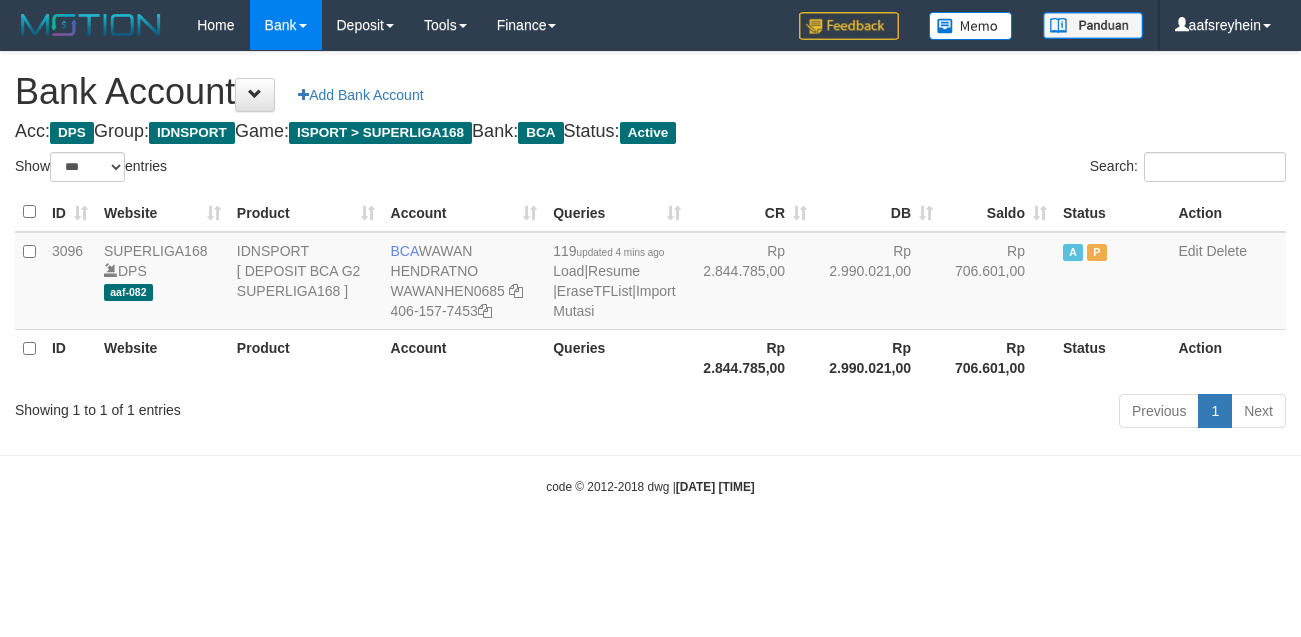 scroll, scrollTop: 0, scrollLeft: 0, axis: both 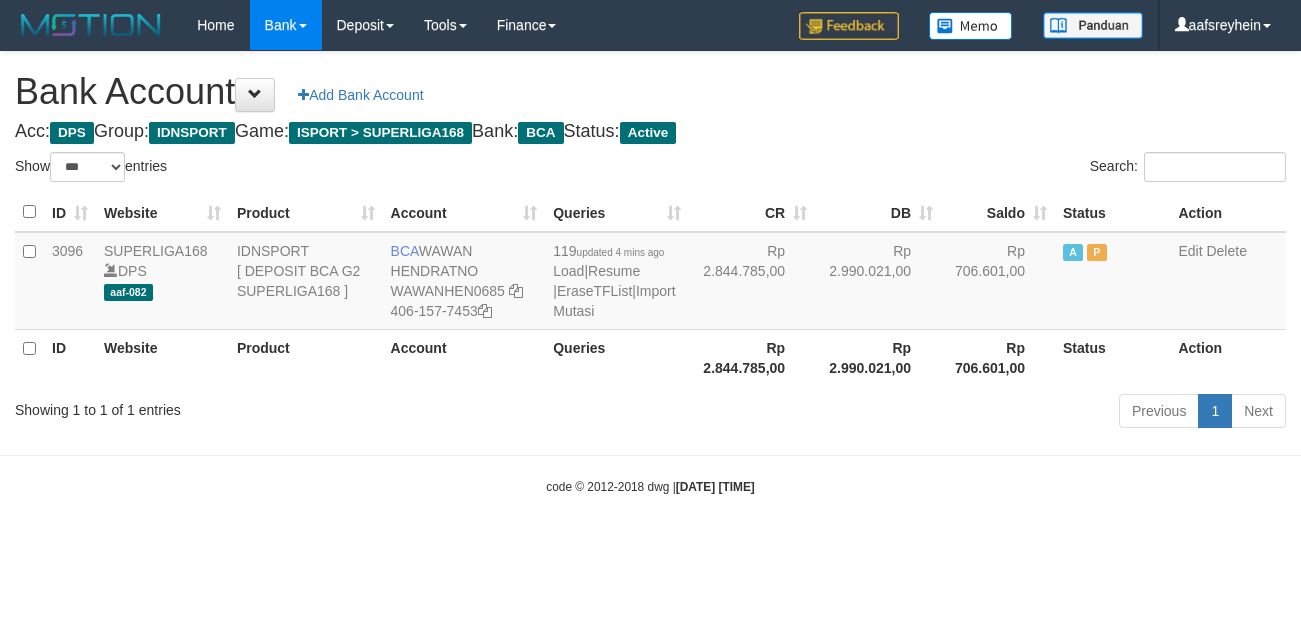select on "***" 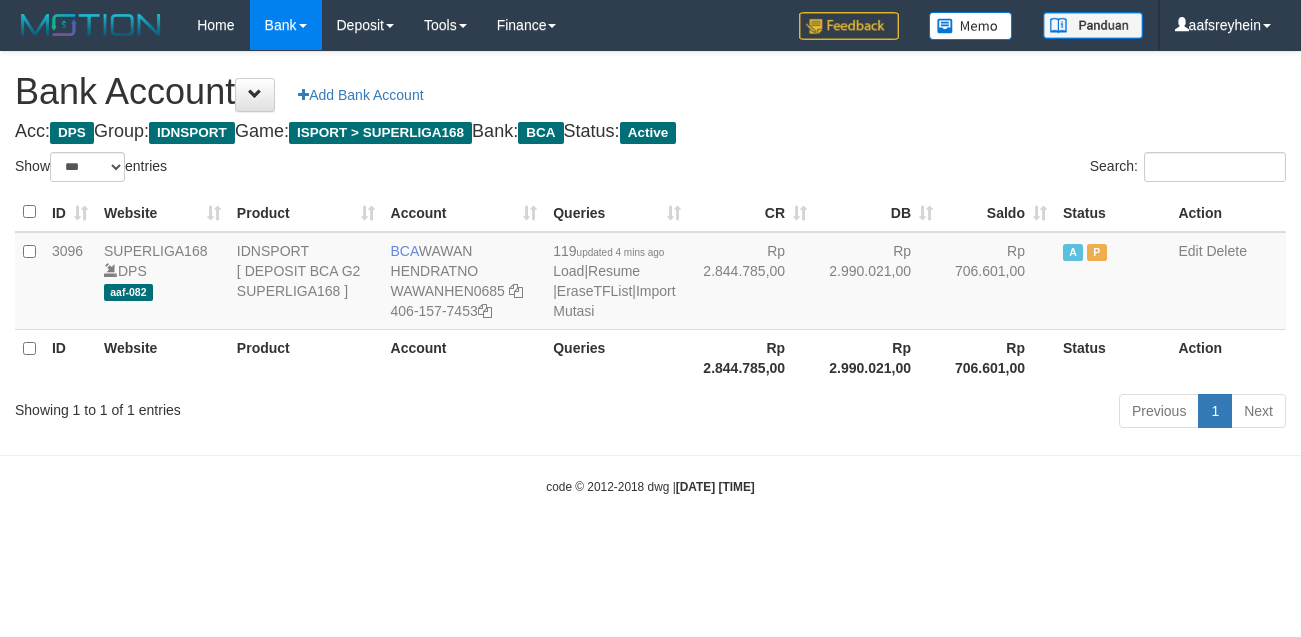 scroll, scrollTop: 0, scrollLeft: 0, axis: both 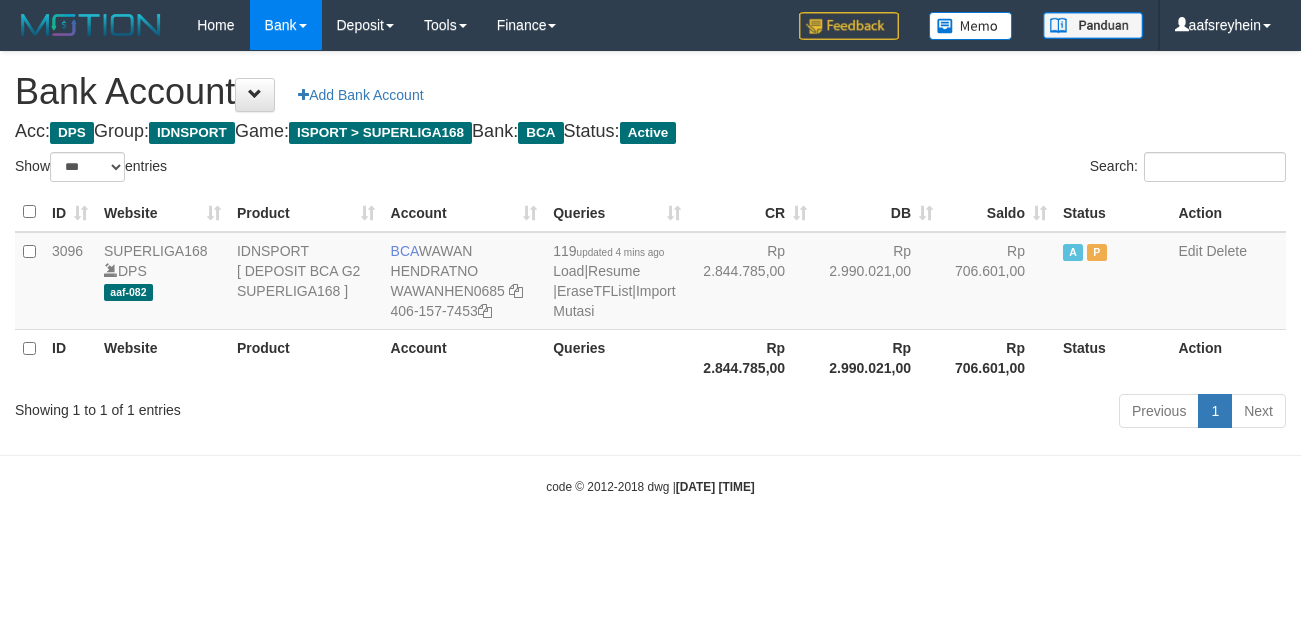 select on "***" 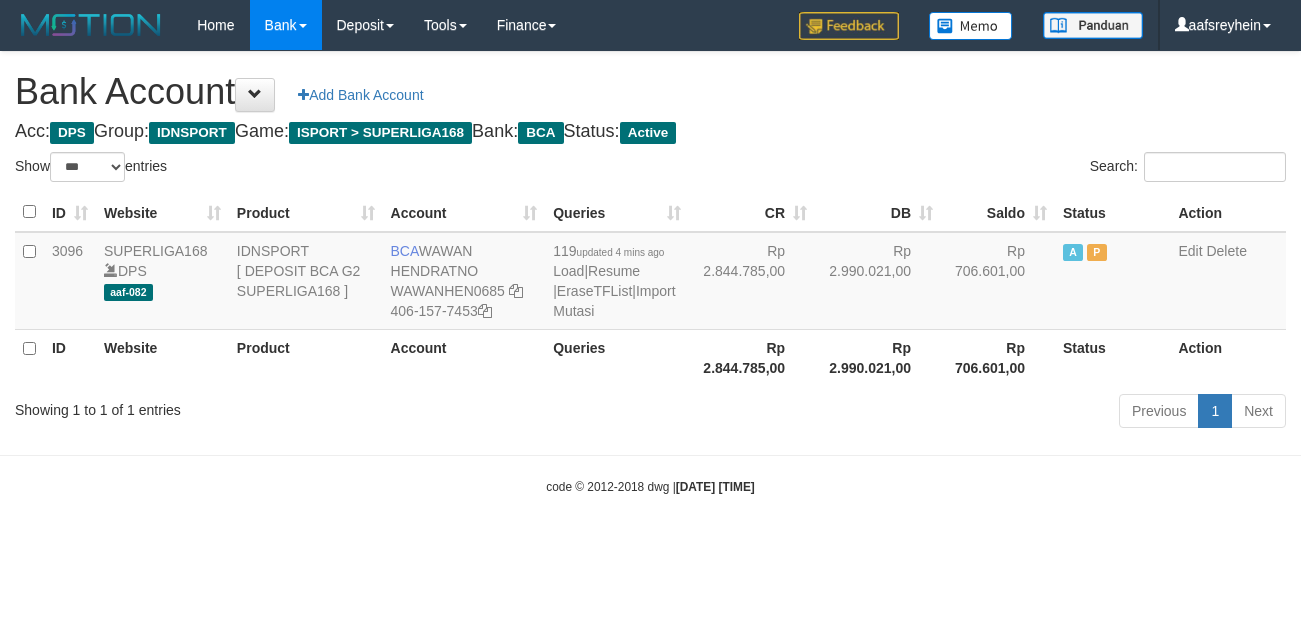 scroll, scrollTop: 0, scrollLeft: 0, axis: both 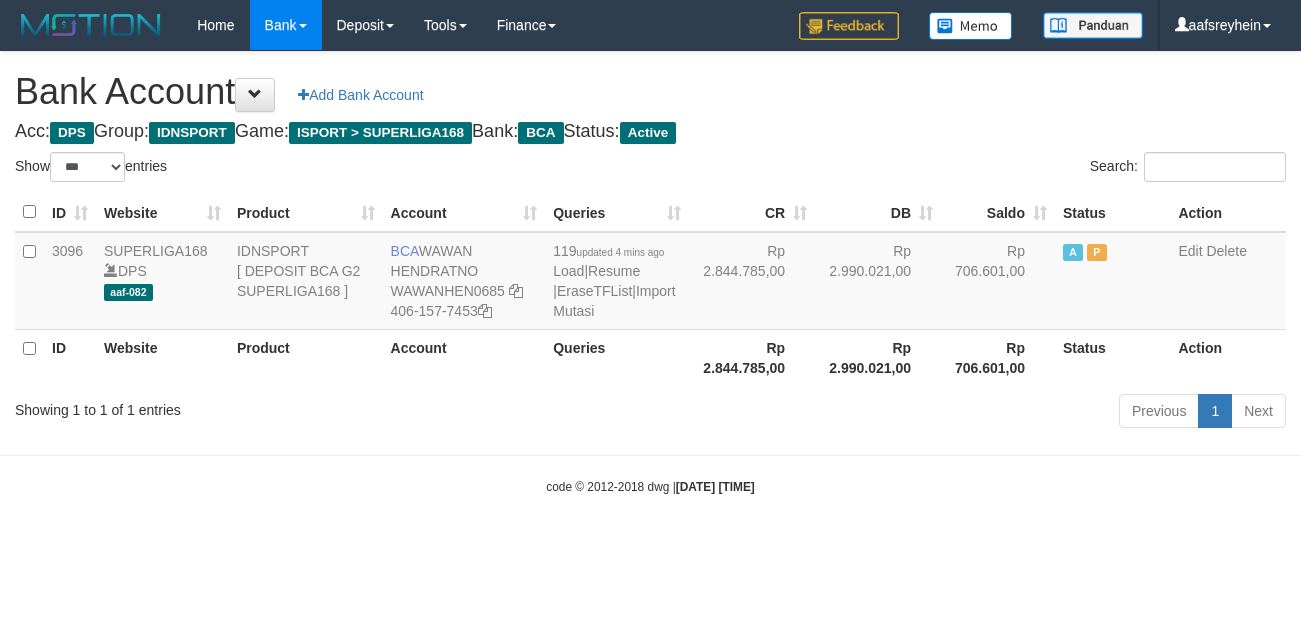 select on "***" 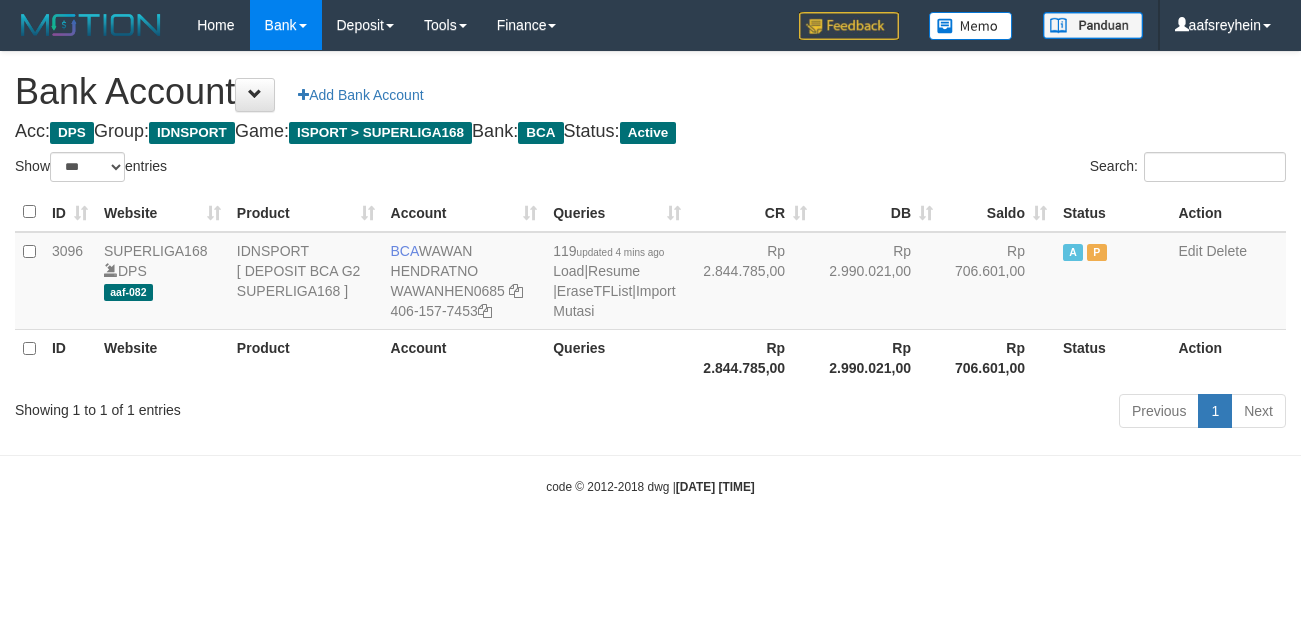 scroll, scrollTop: 0, scrollLeft: 0, axis: both 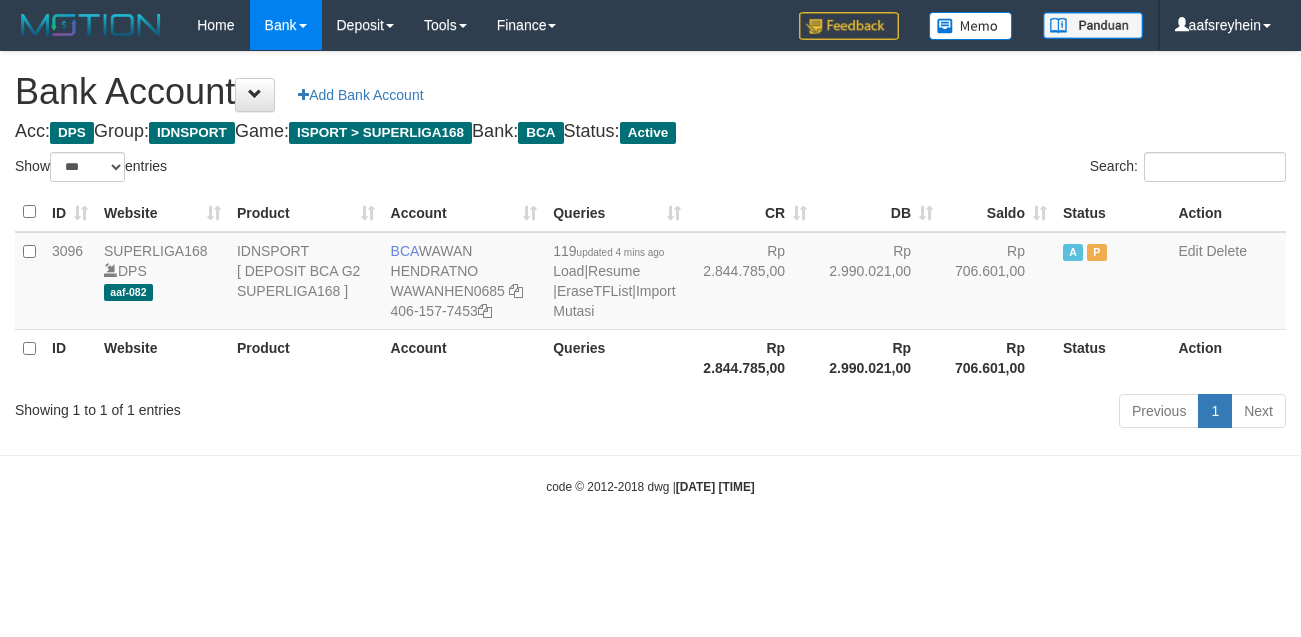 select on "***" 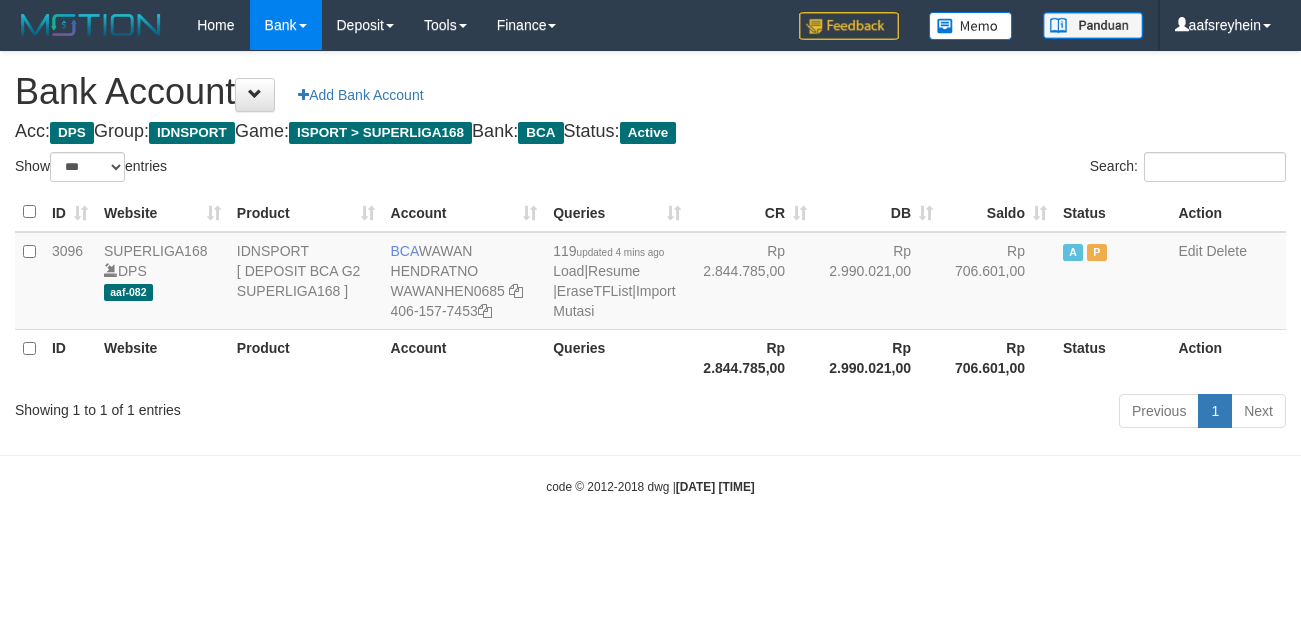 scroll, scrollTop: 0, scrollLeft: 0, axis: both 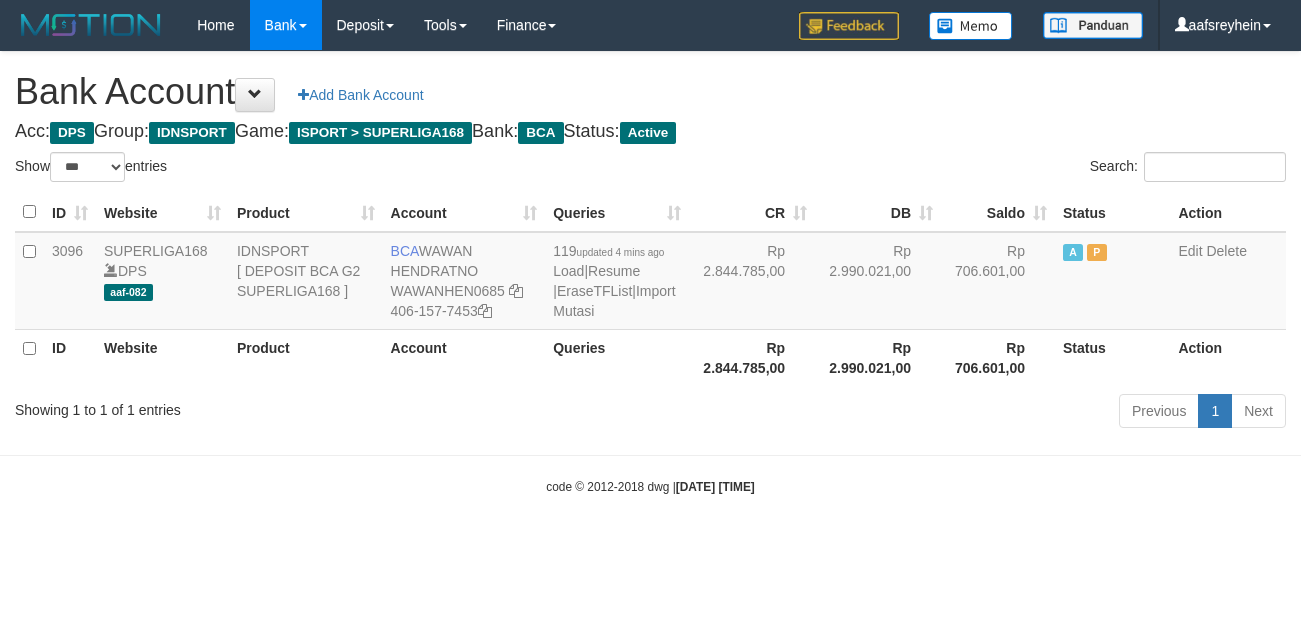 select on "***" 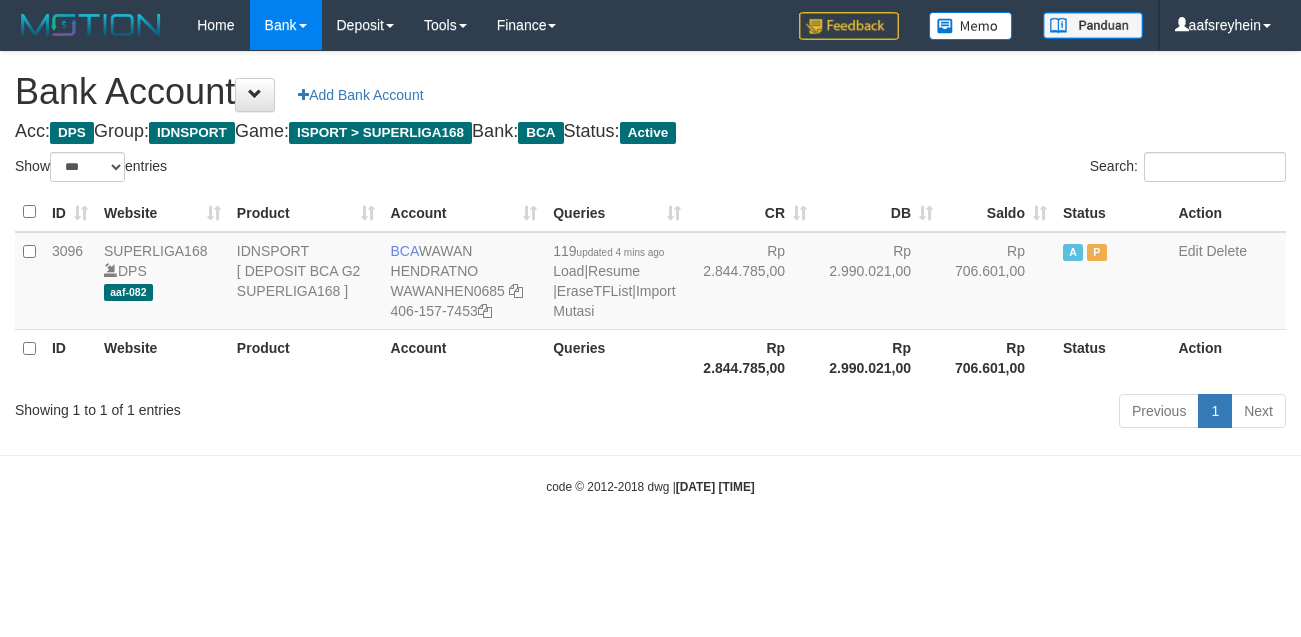 scroll, scrollTop: 0, scrollLeft: 0, axis: both 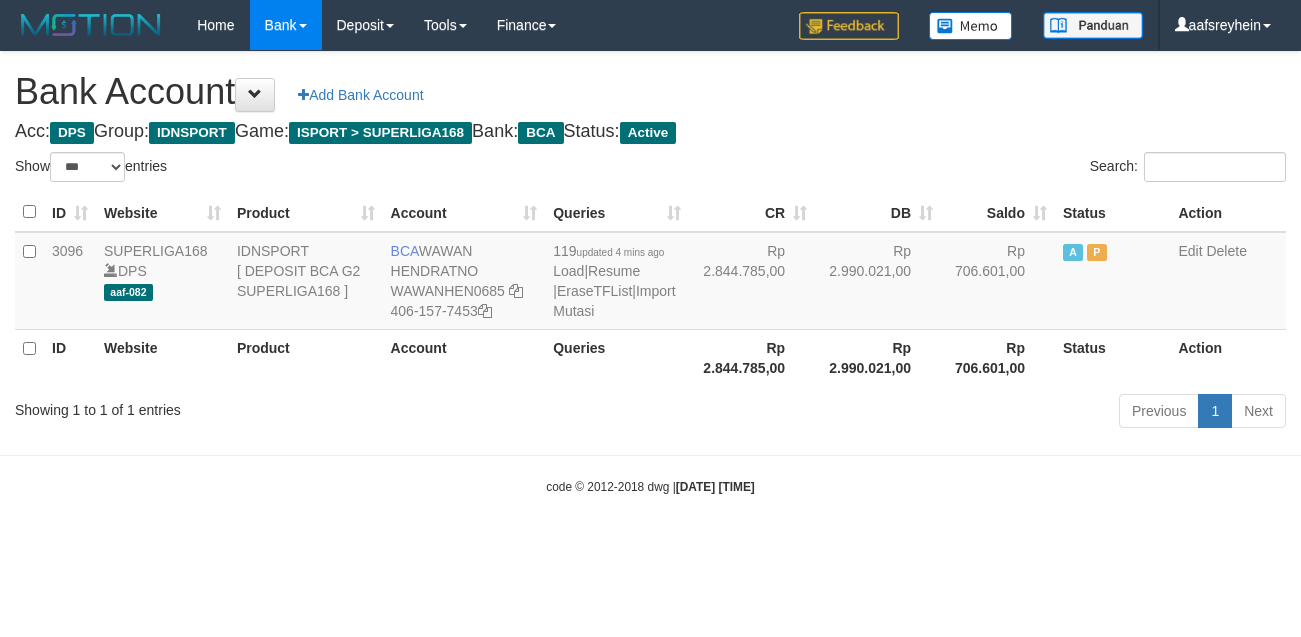 select on "***" 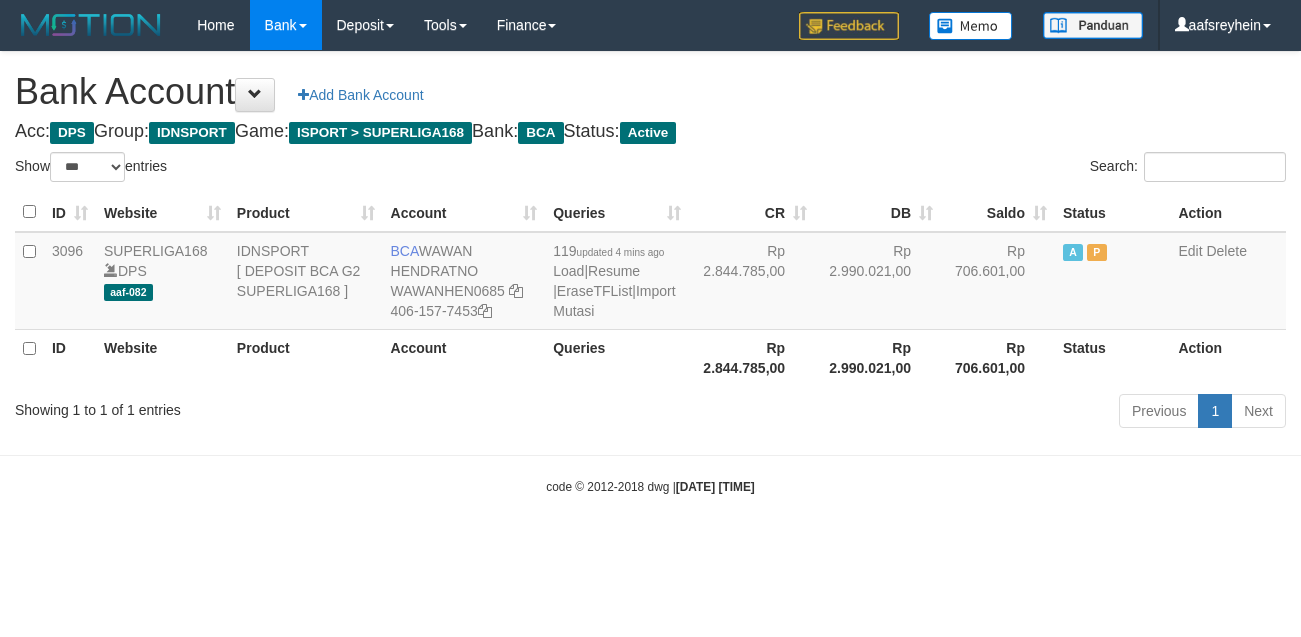 scroll, scrollTop: 0, scrollLeft: 0, axis: both 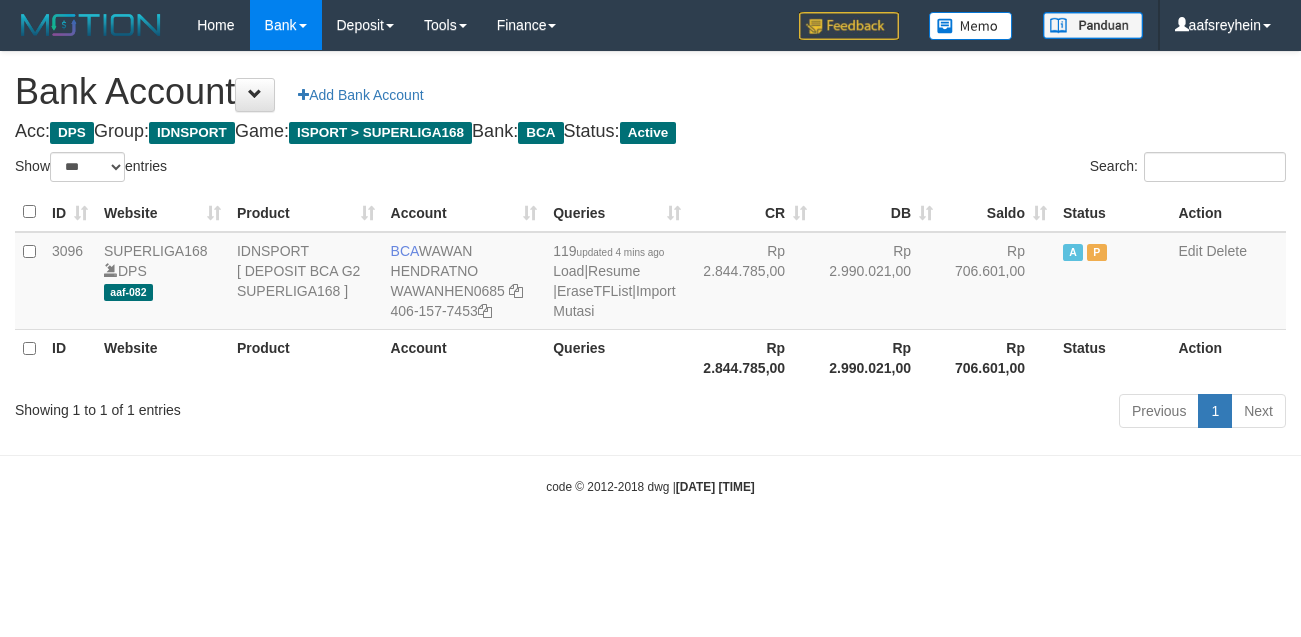 select on "***" 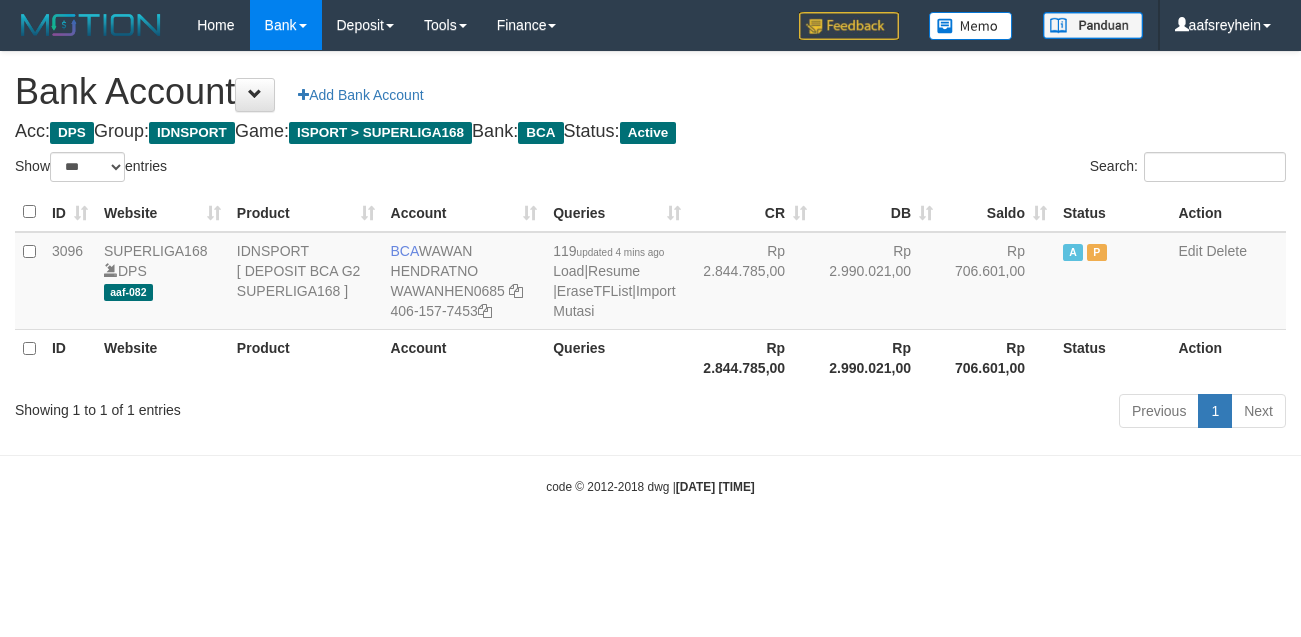 scroll, scrollTop: 0, scrollLeft: 0, axis: both 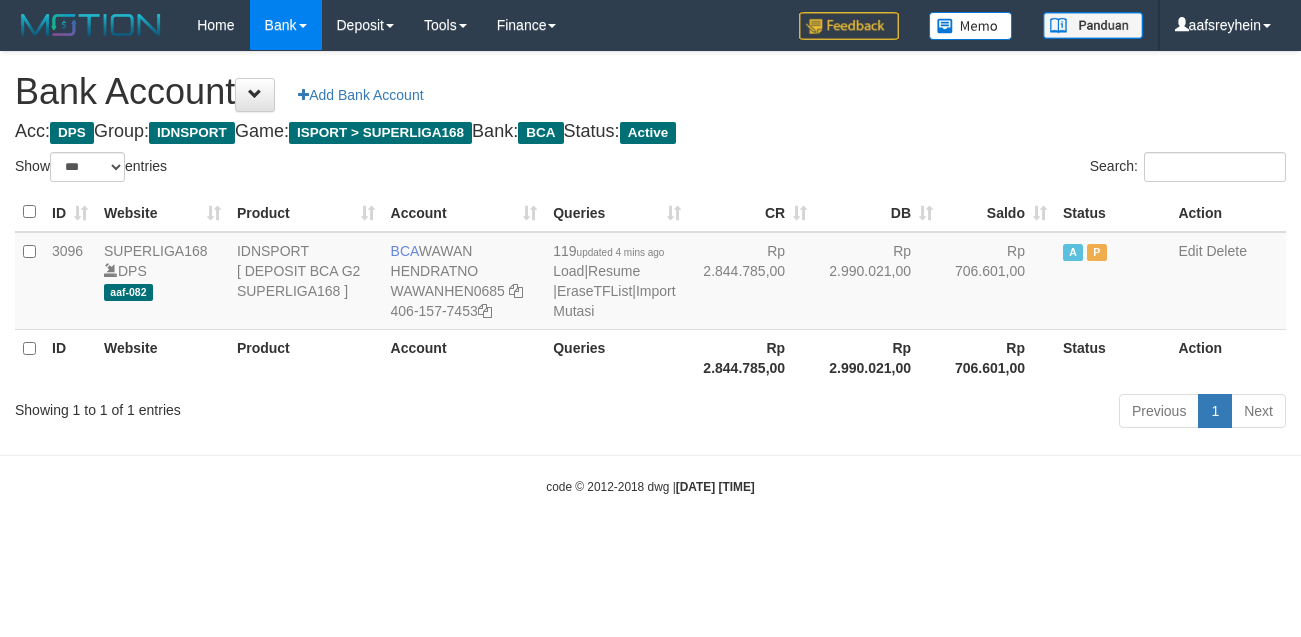 select on "***" 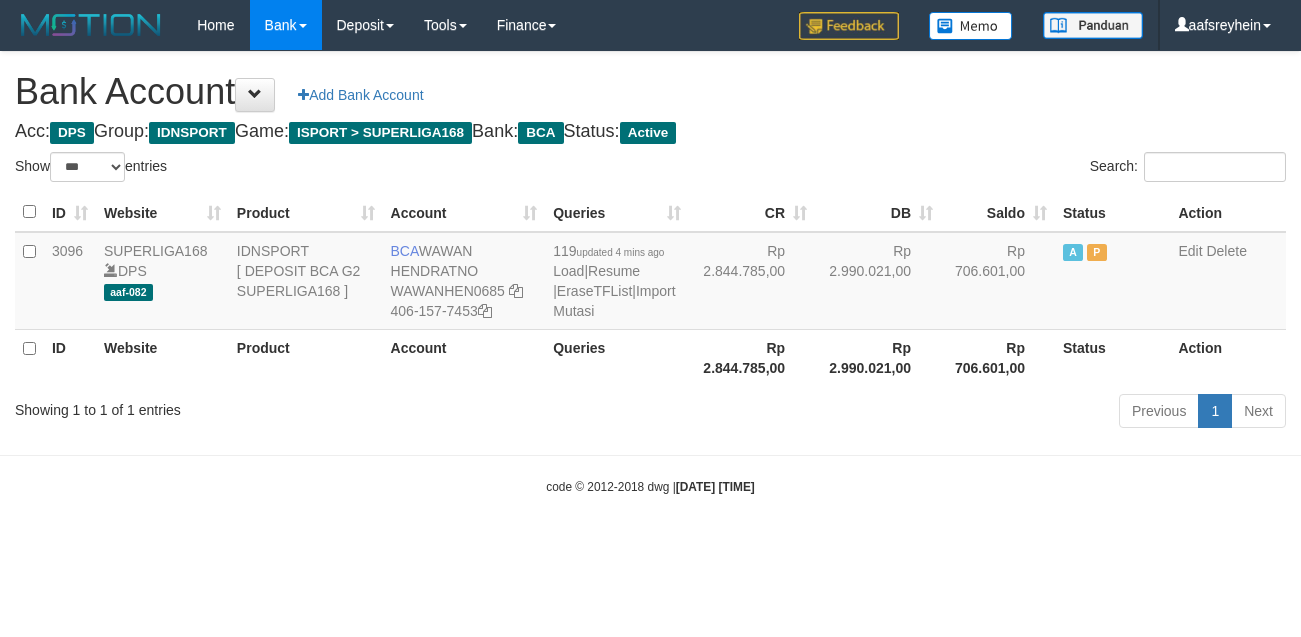 scroll, scrollTop: 0, scrollLeft: 0, axis: both 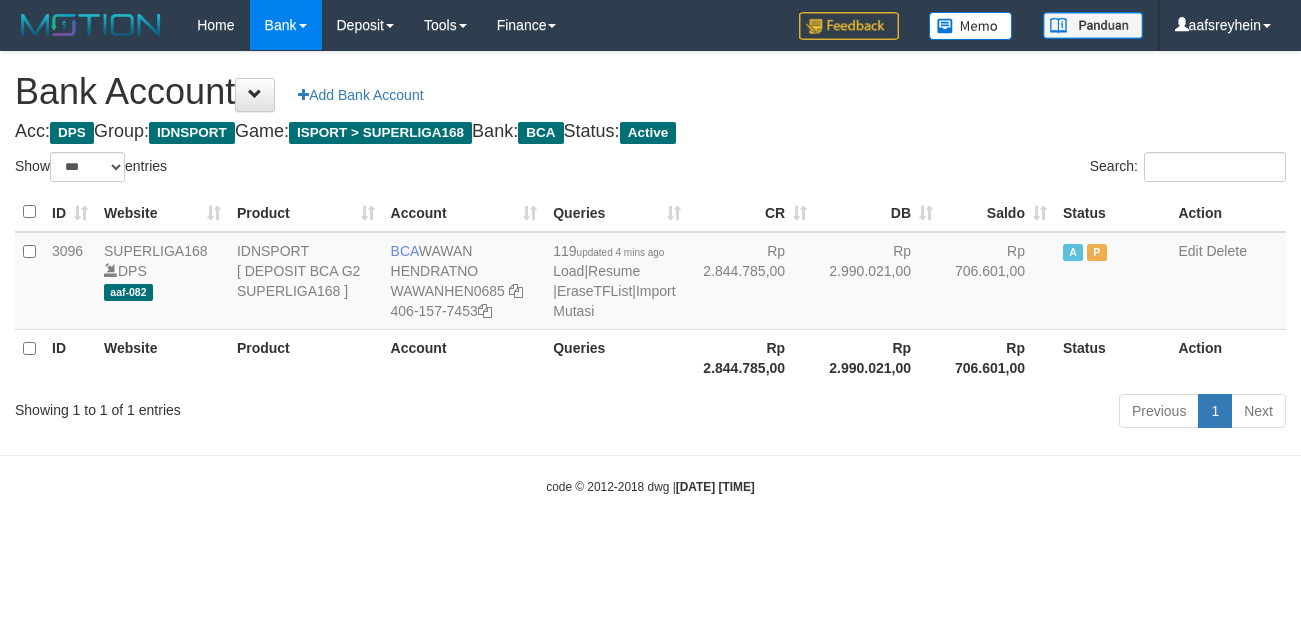 select on "***" 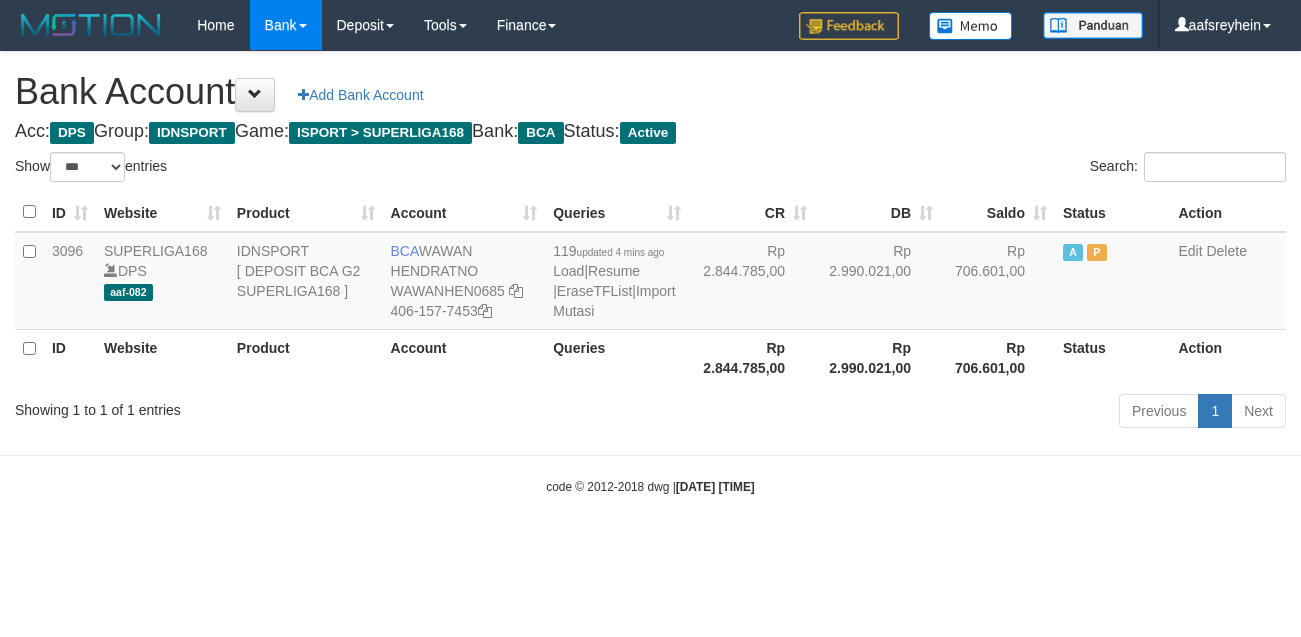 scroll, scrollTop: 0, scrollLeft: 0, axis: both 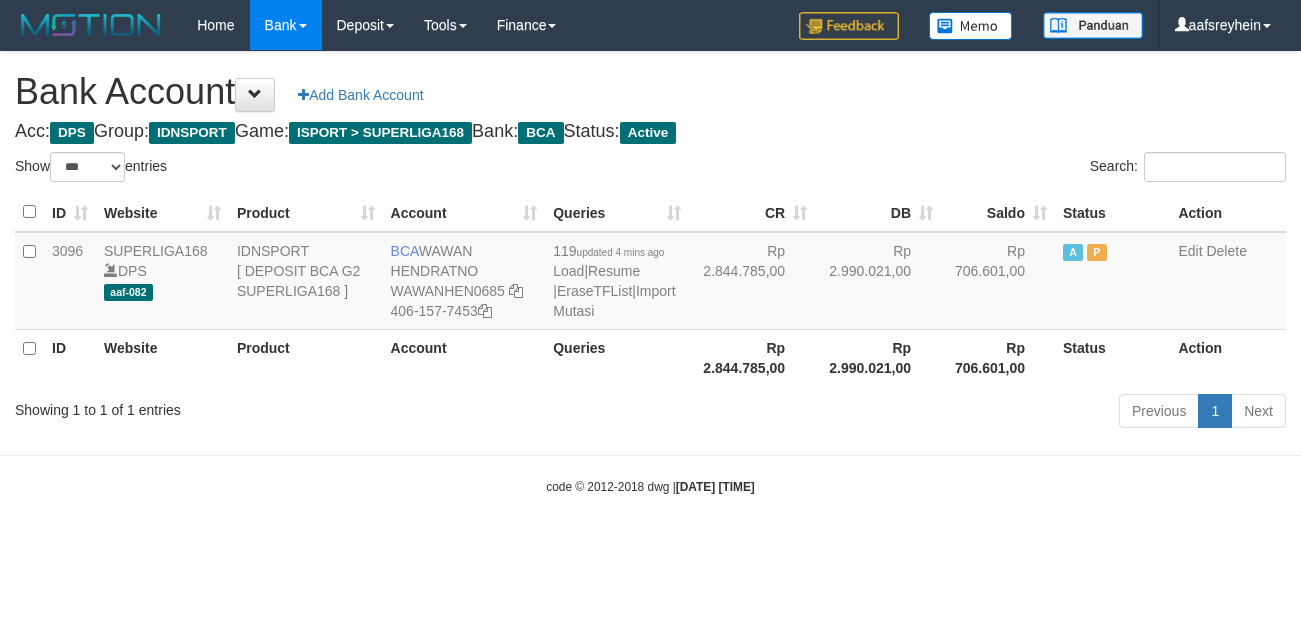 select on "***" 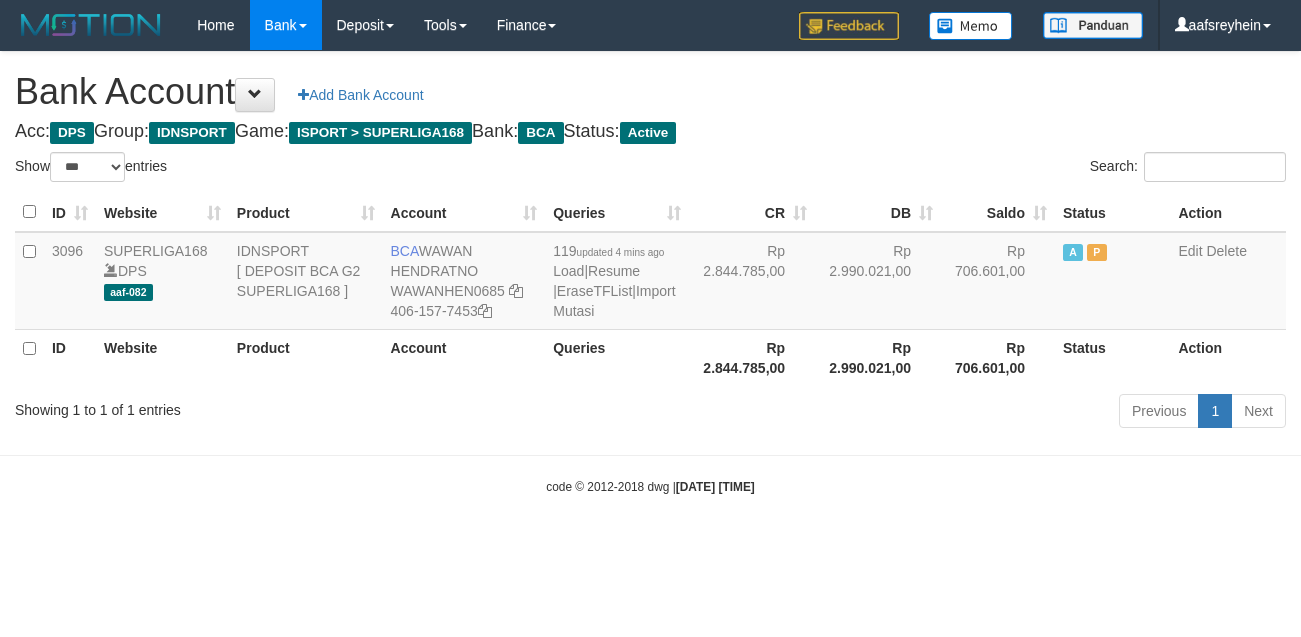 scroll, scrollTop: 0, scrollLeft: 0, axis: both 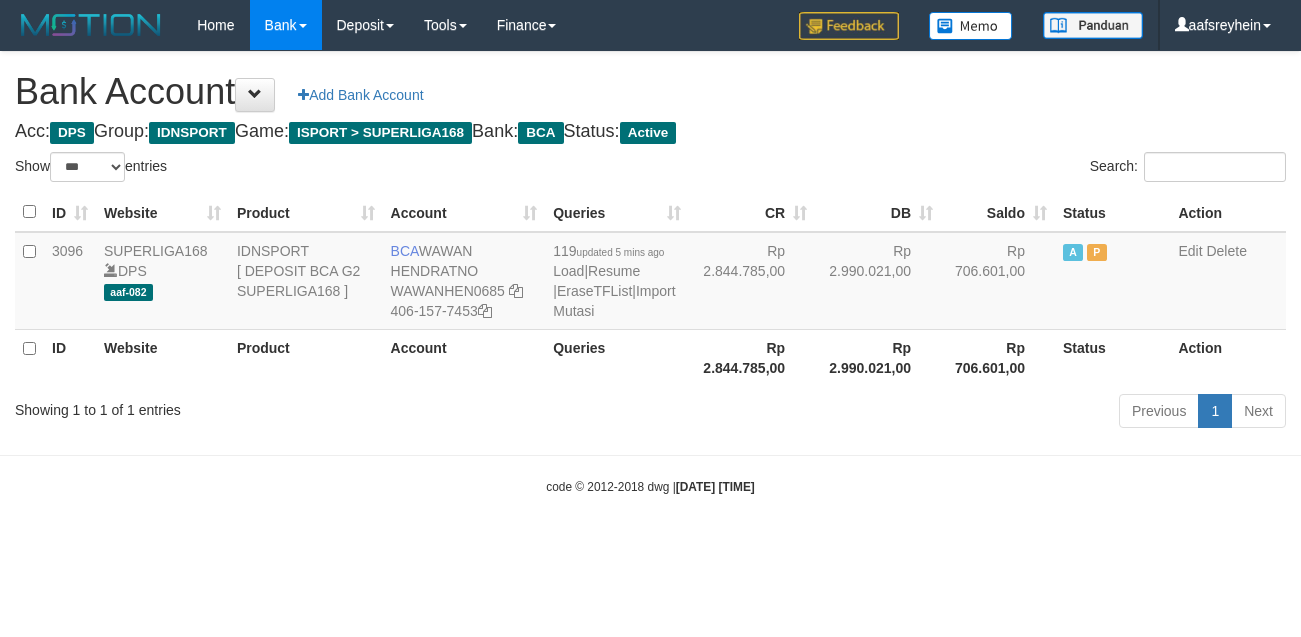 select on "***" 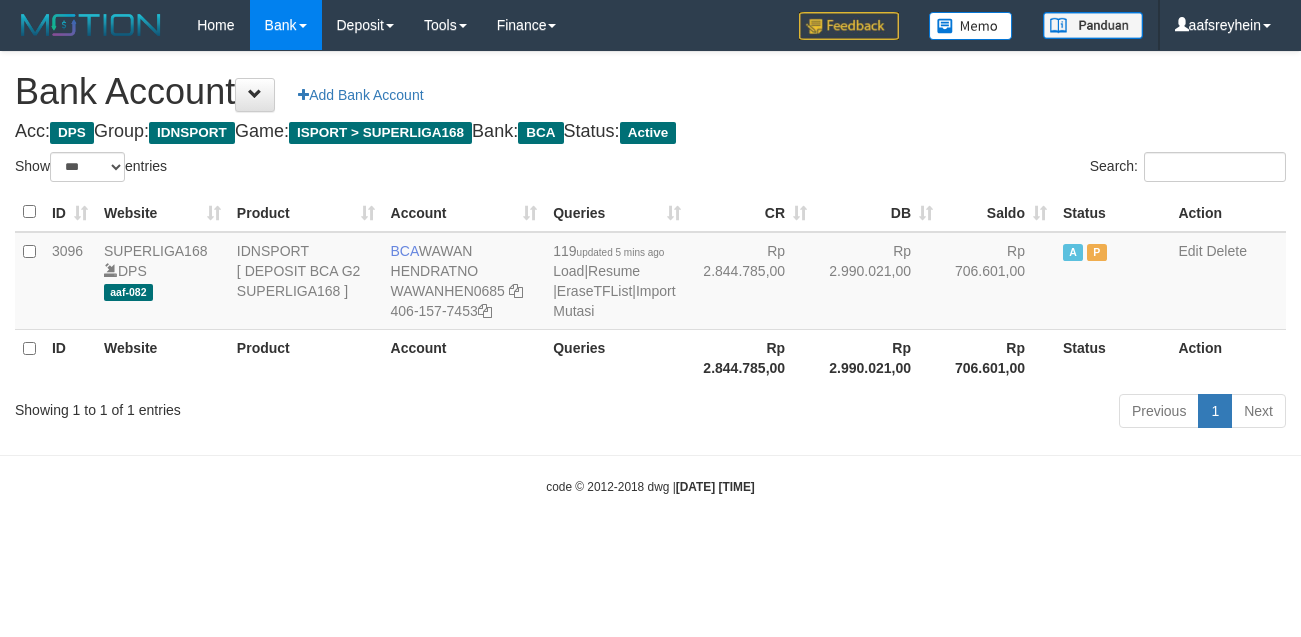 scroll, scrollTop: 0, scrollLeft: 0, axis: both 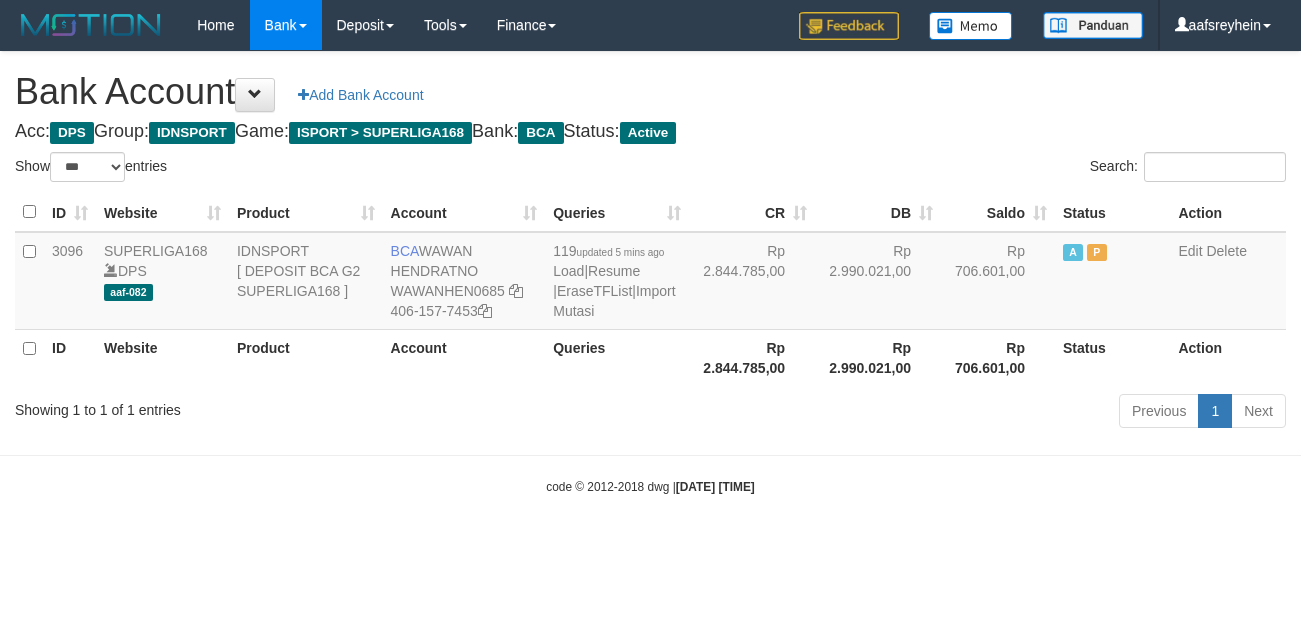 select on "***" 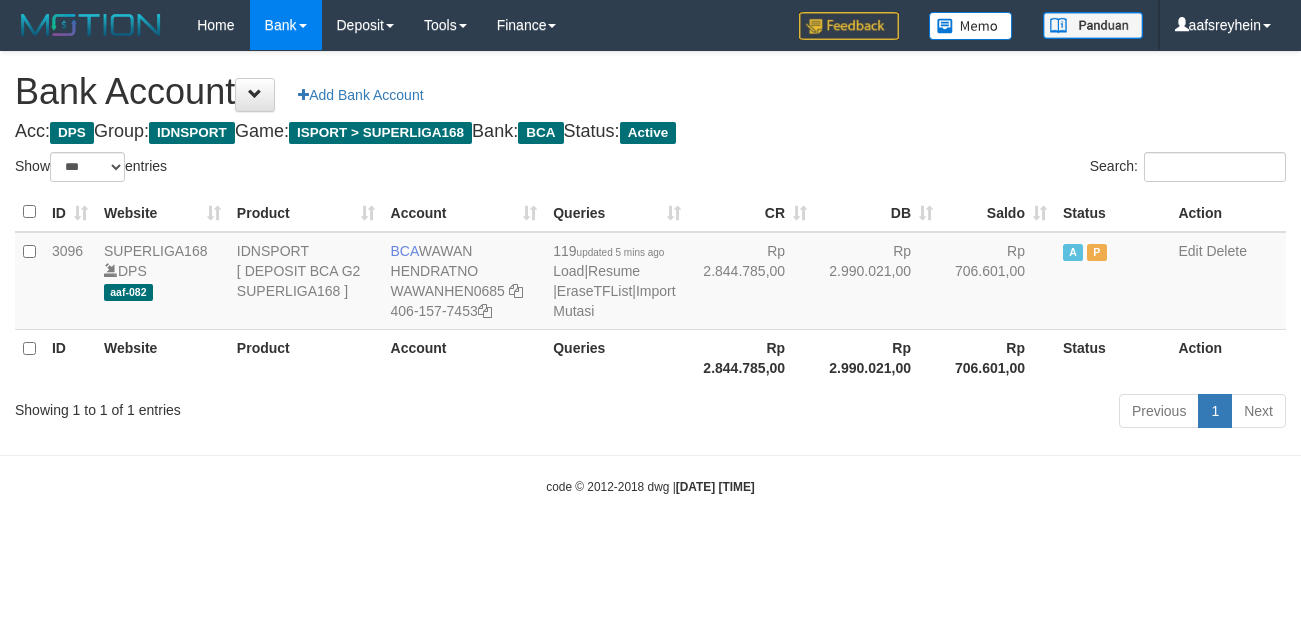 scroll, scrollTop: 0, scrollLeft: 0, axis: both 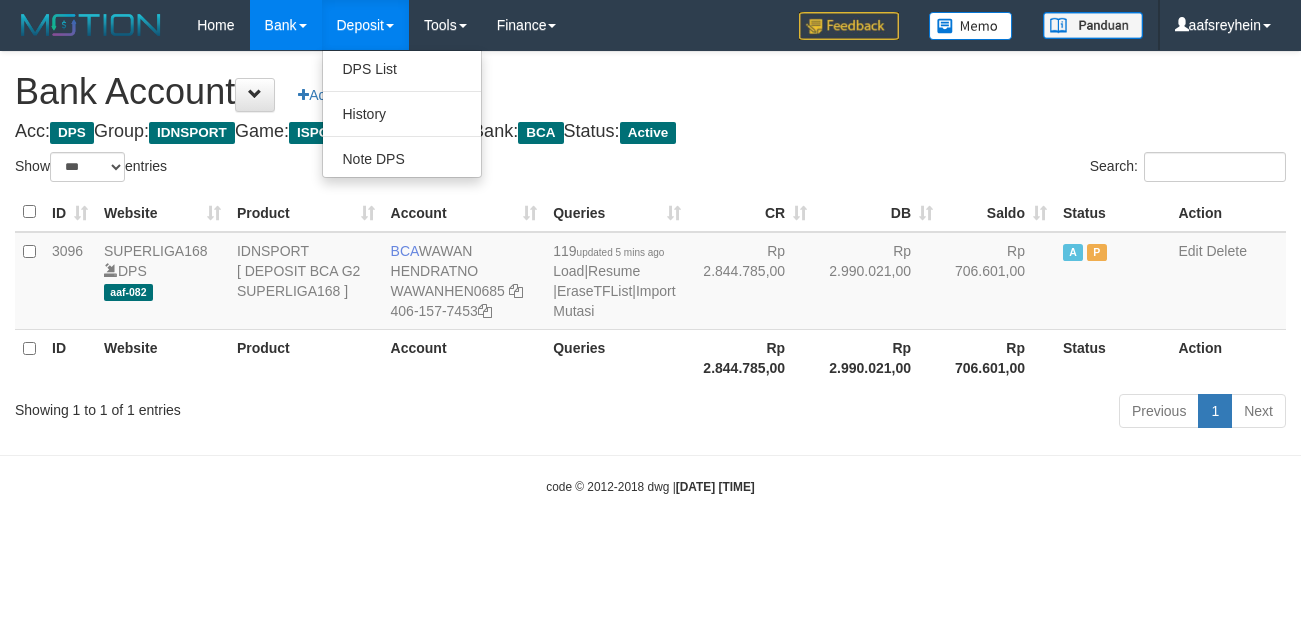 select on "***" 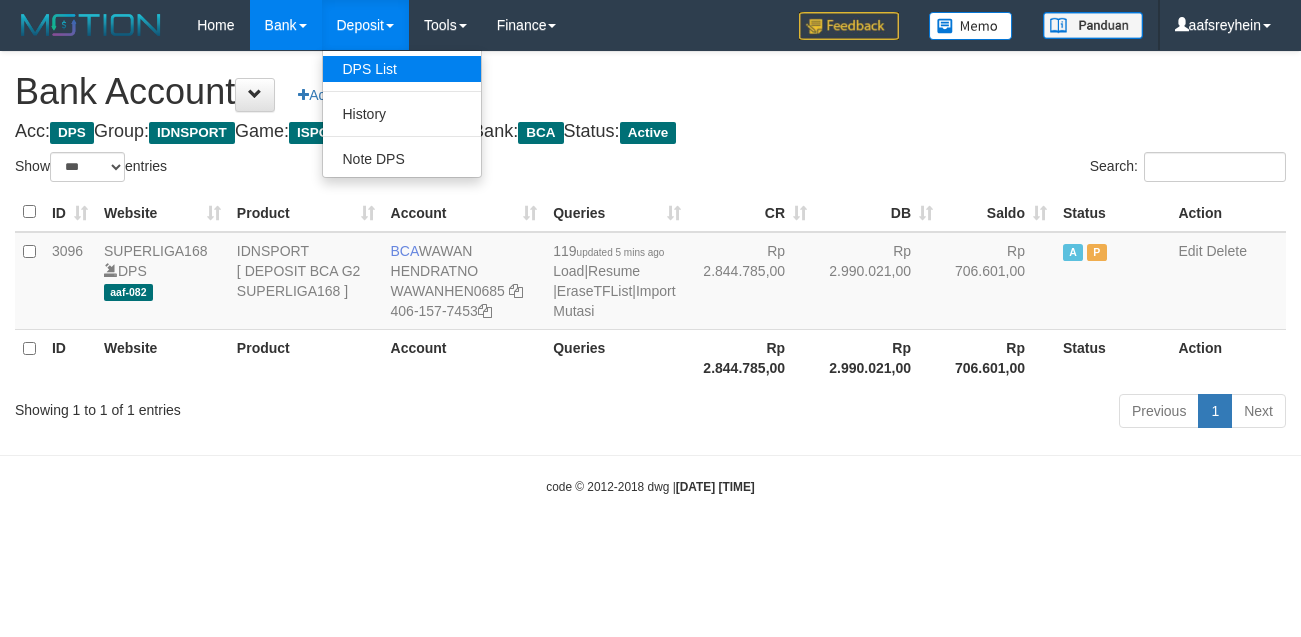 scroll, scrollTop: 0, scrollLeft: 0, axis: both 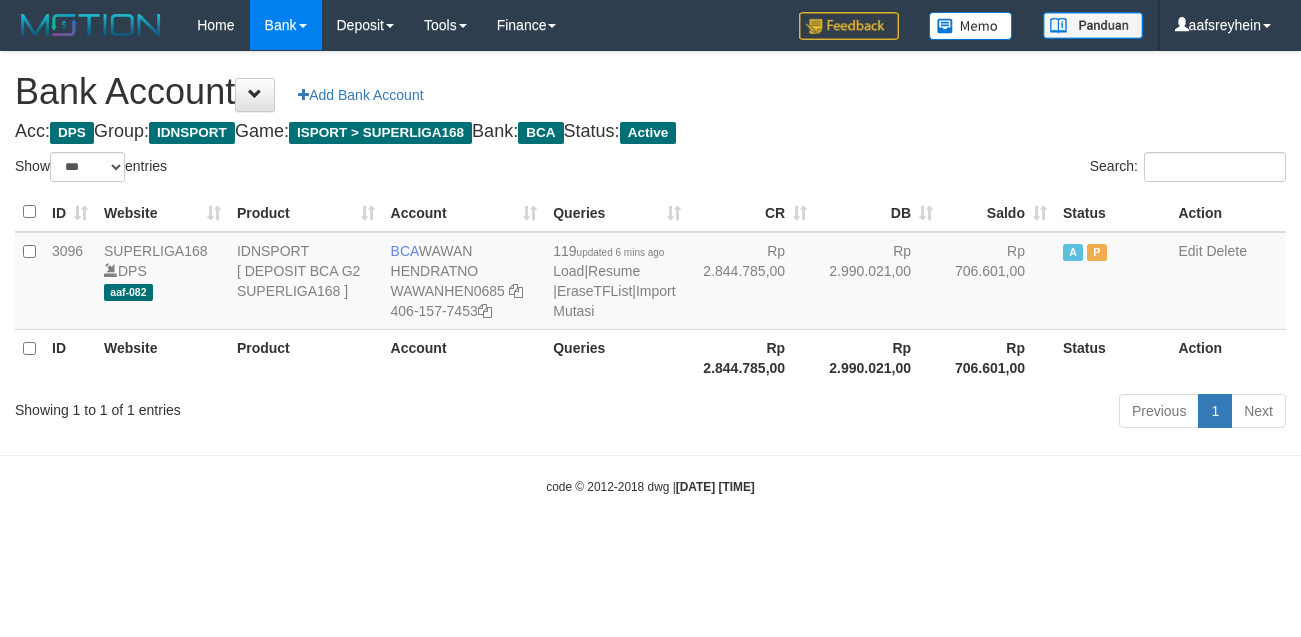 select on "***" 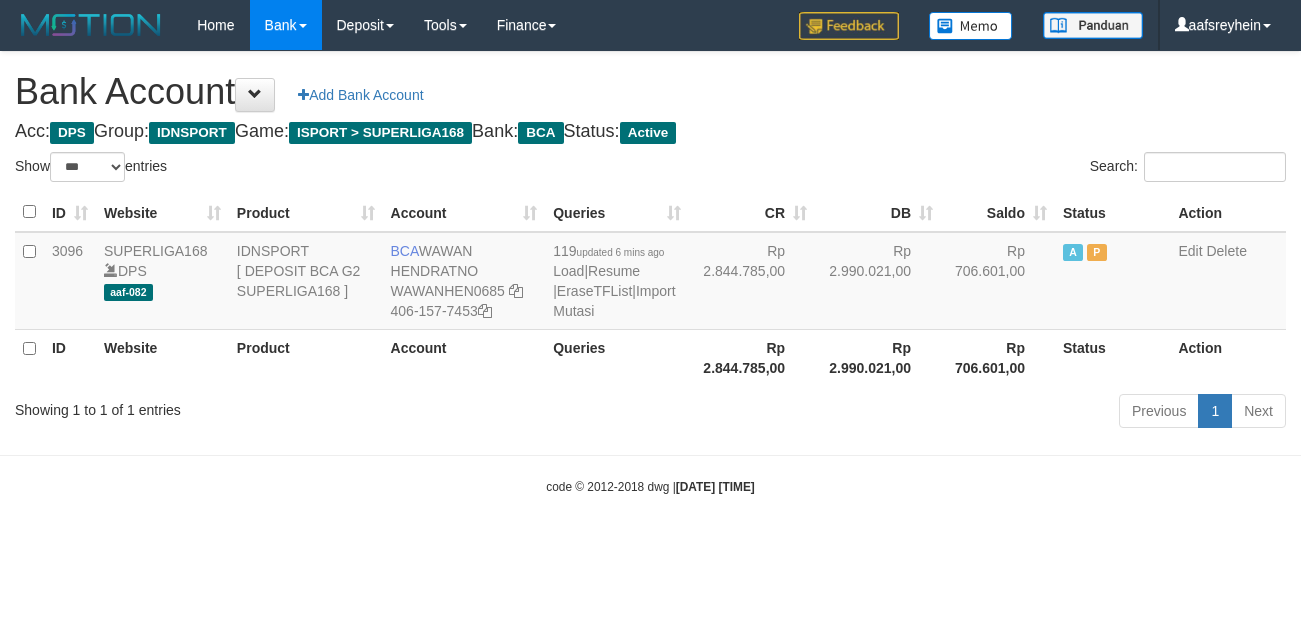 scroll, scrollTop: 0, scrollLeft: 0, axis: both 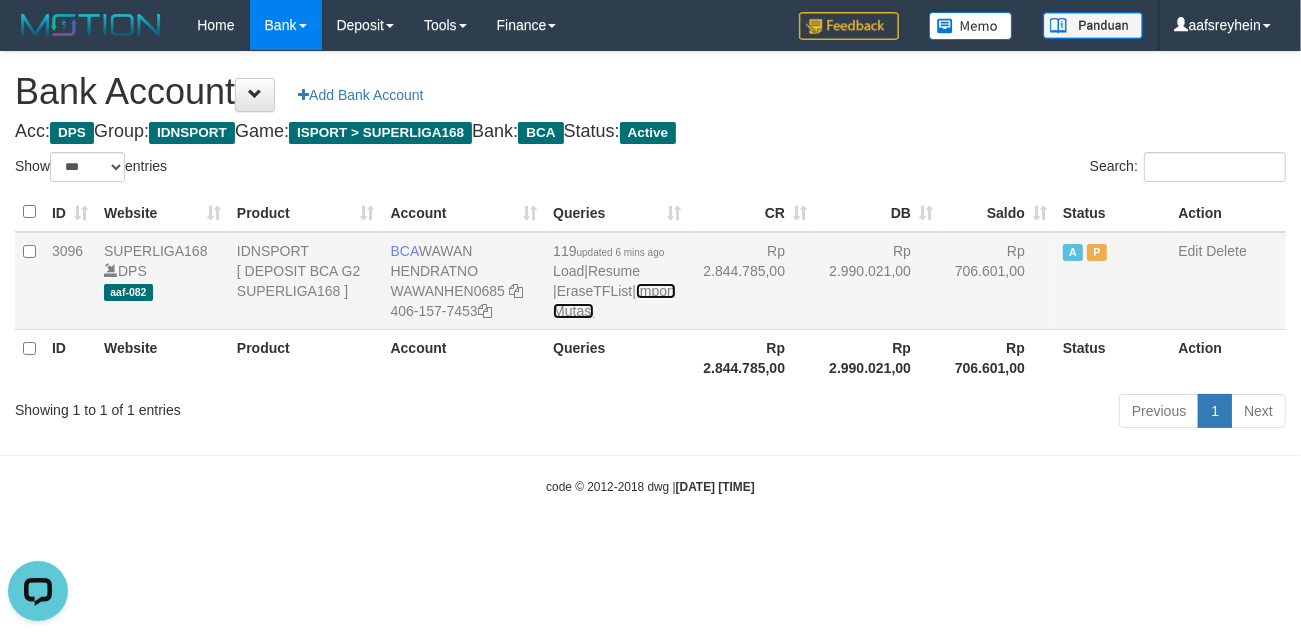 click on "Import Mutasi" at bounding box center (614, 301) 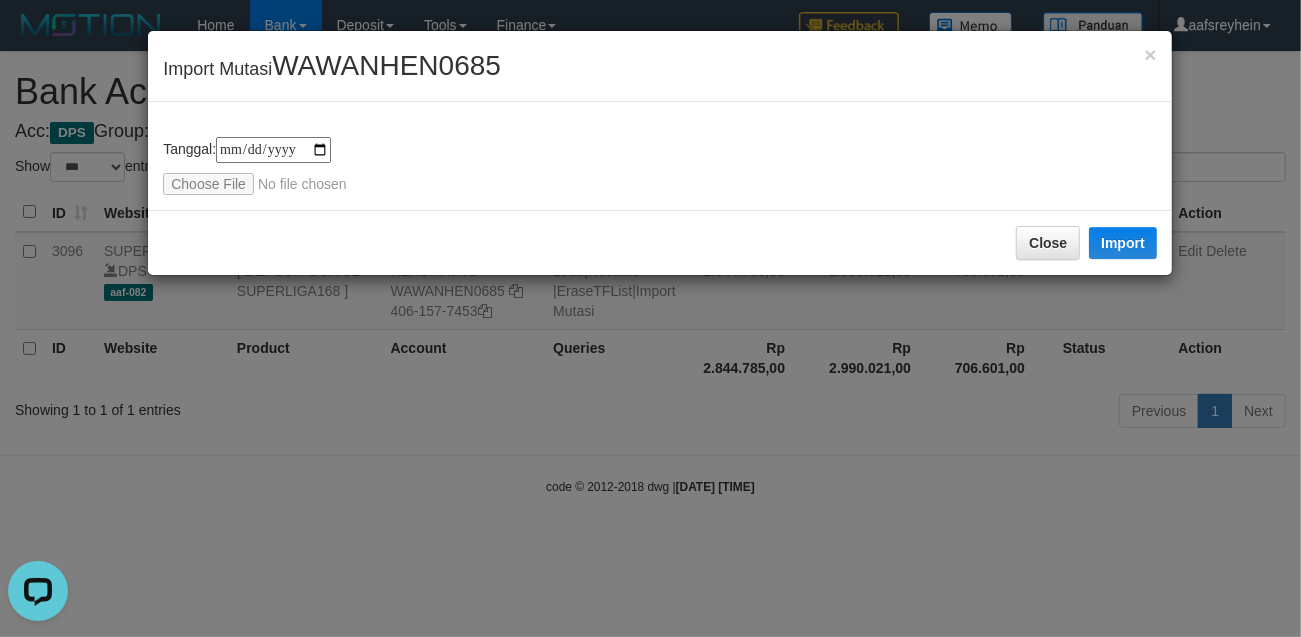 type on "**********" 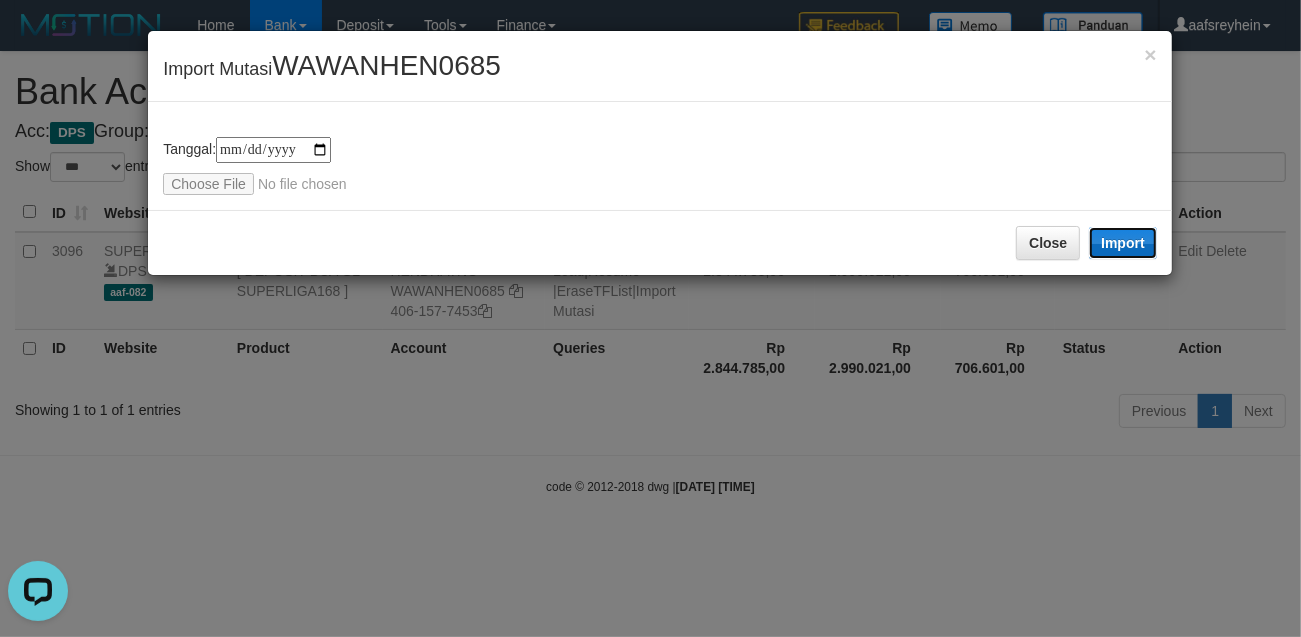 click on "Import" at bounding box center [1123, 243] 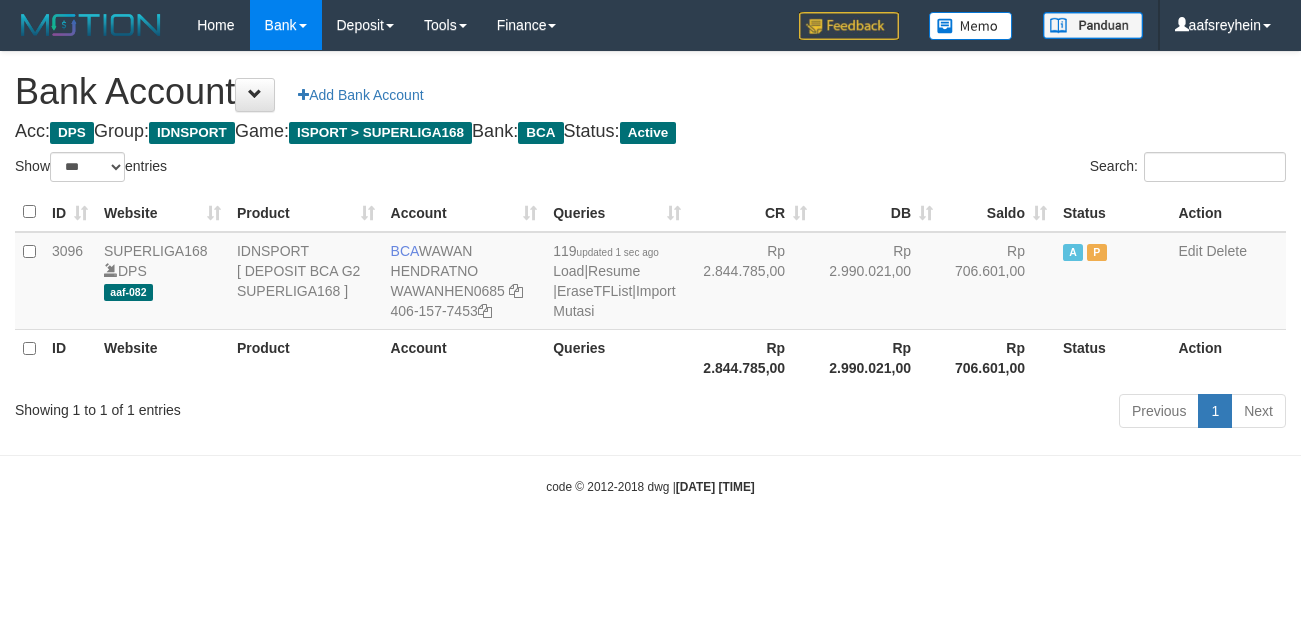 select on "***" 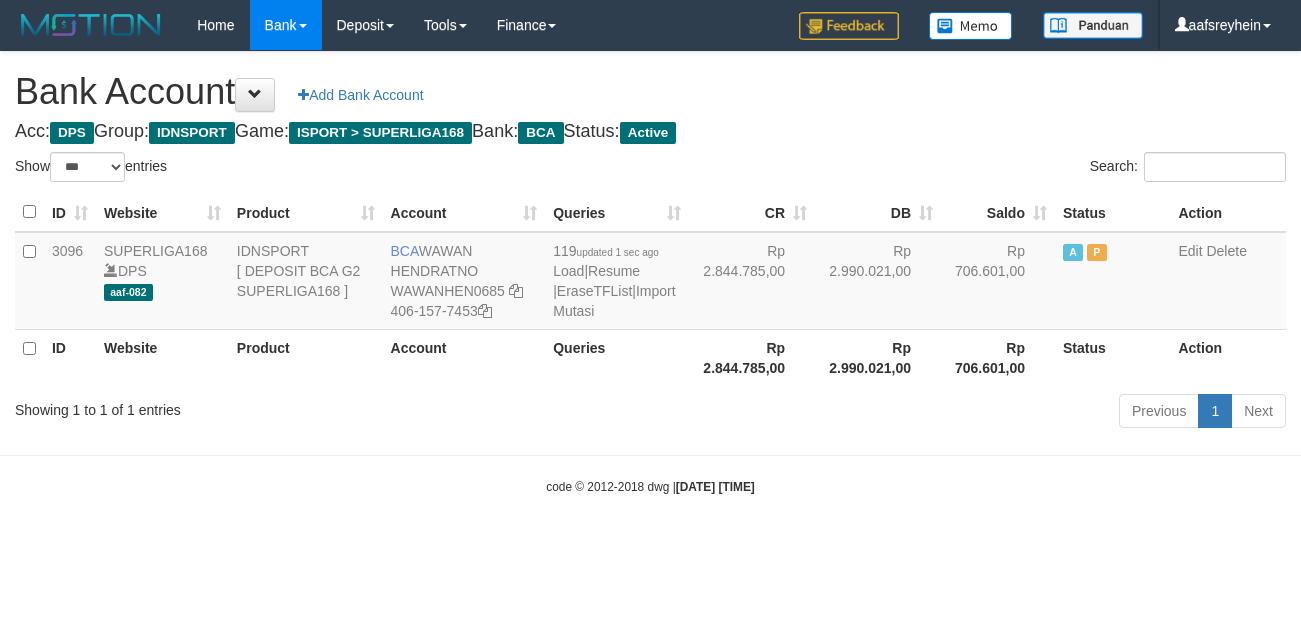 scroll, scrollTop: 0, scrollLeft: 0, axis: both 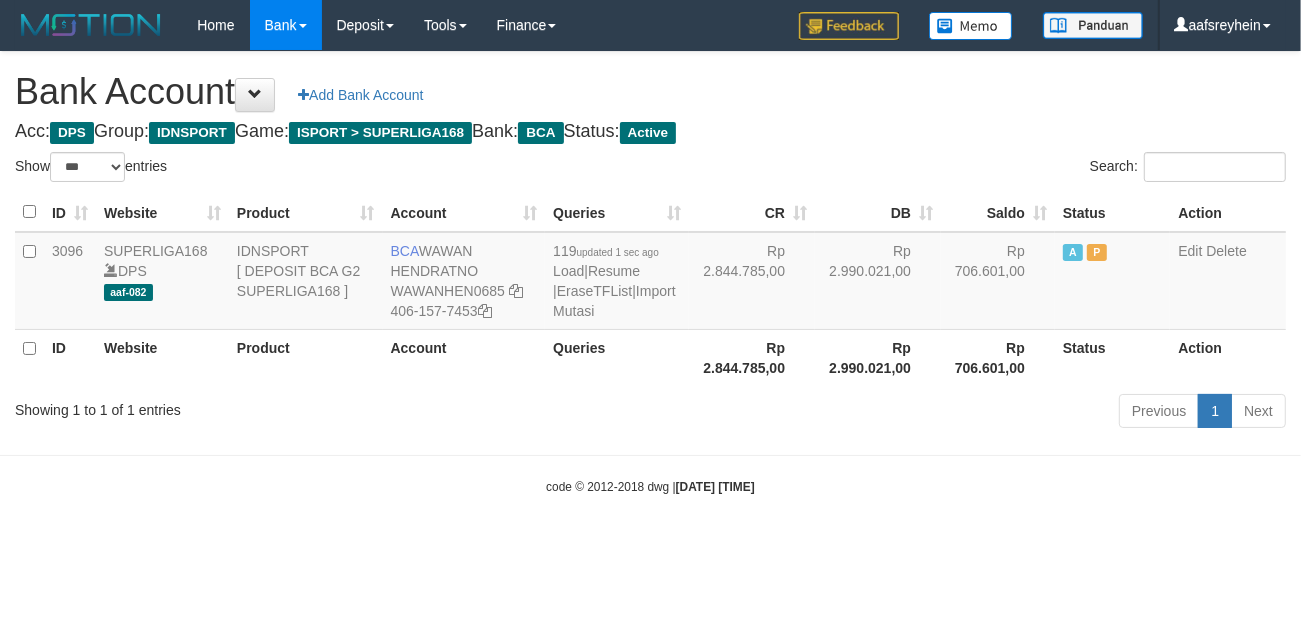 click on "Previous 1 Next" at bounding box center [921, 413] 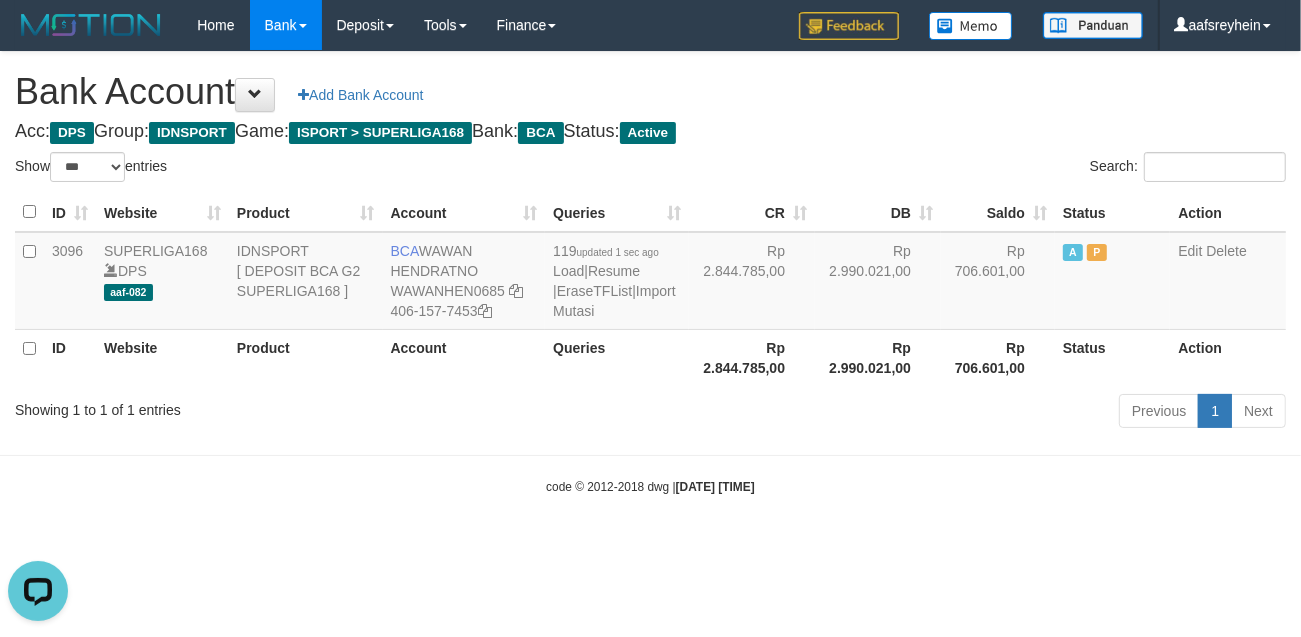 scroll, scrollTop: 0, scrollLeft: 0, axis: both 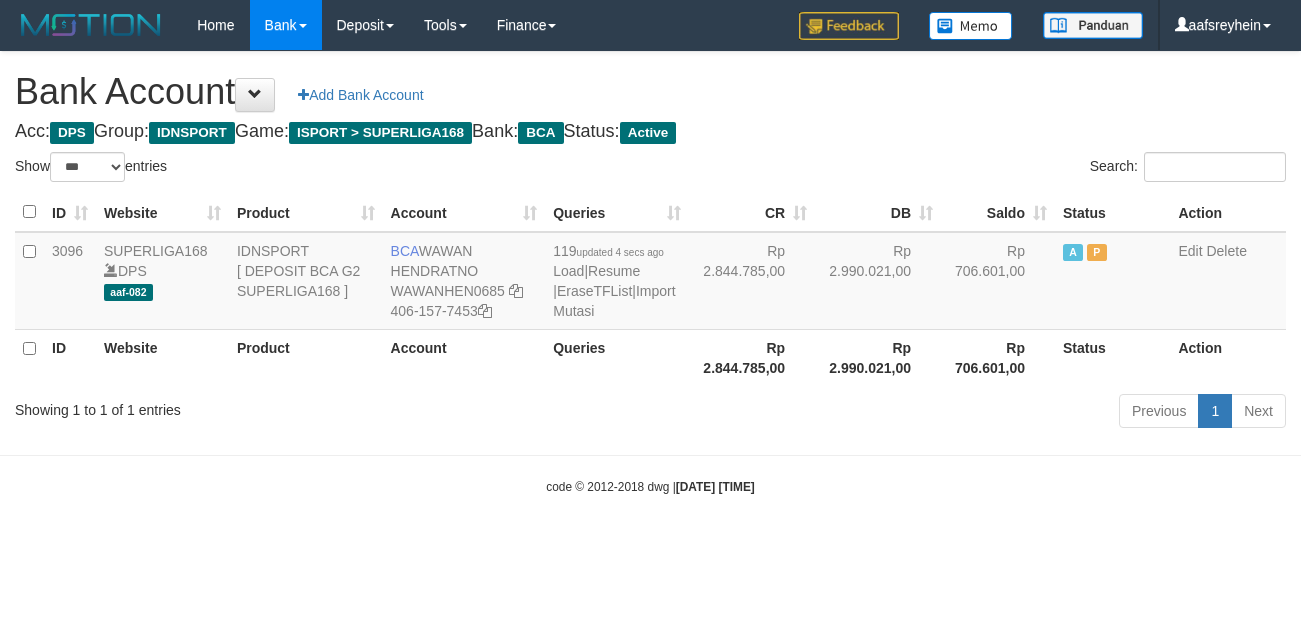 select on "***" 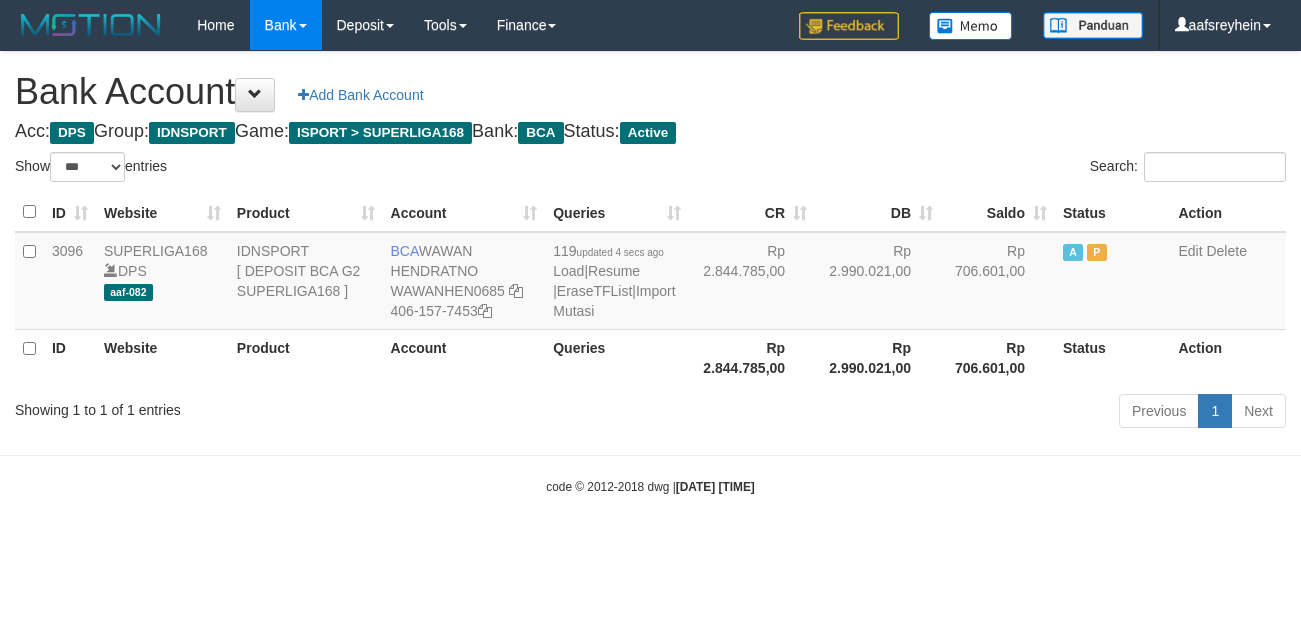 scroll, scrollTop: 0, scrollLeft: 0, axis: both 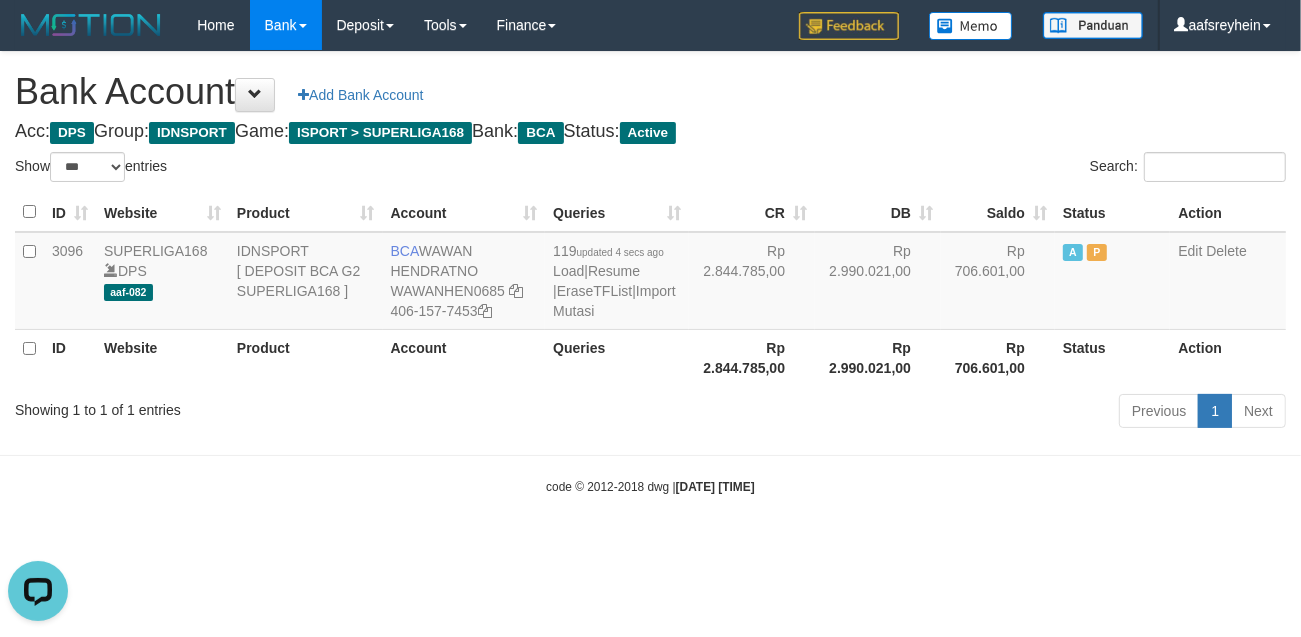 click on "Toggle navigation
Home
Bank
Account List
Load
By Website
Group
[ISPORT]													SUPERLIGA168
By Load Group (DPS)
-" at bounding box center (650, 273) 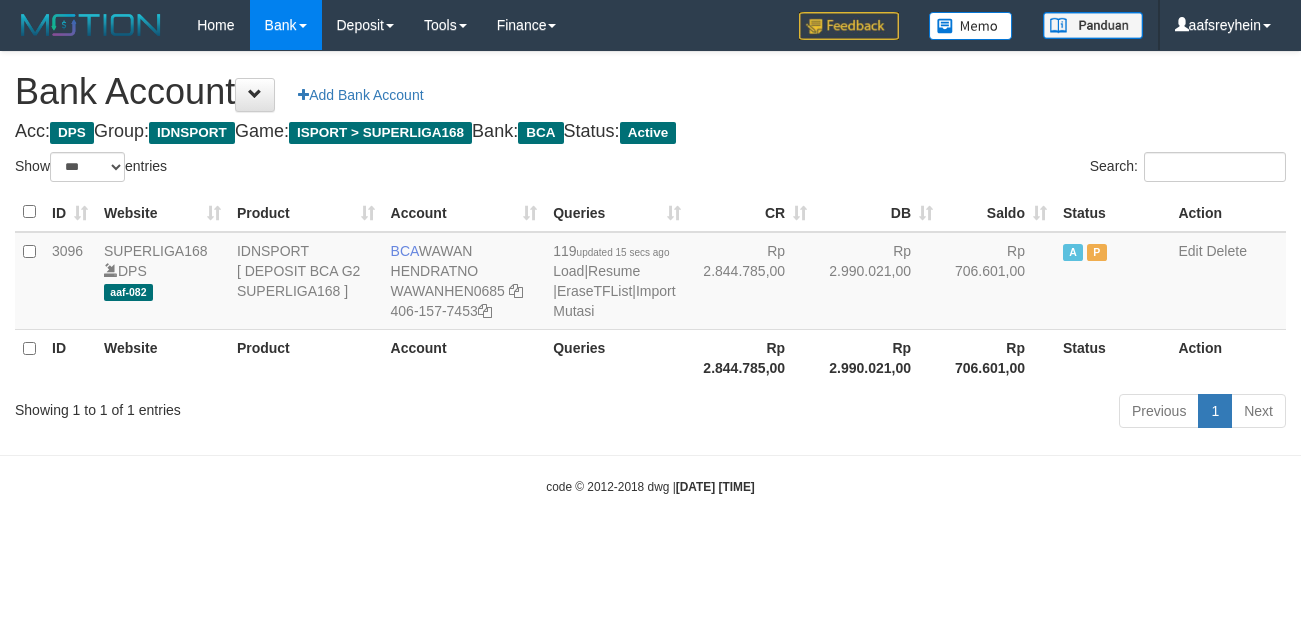 select on "***" 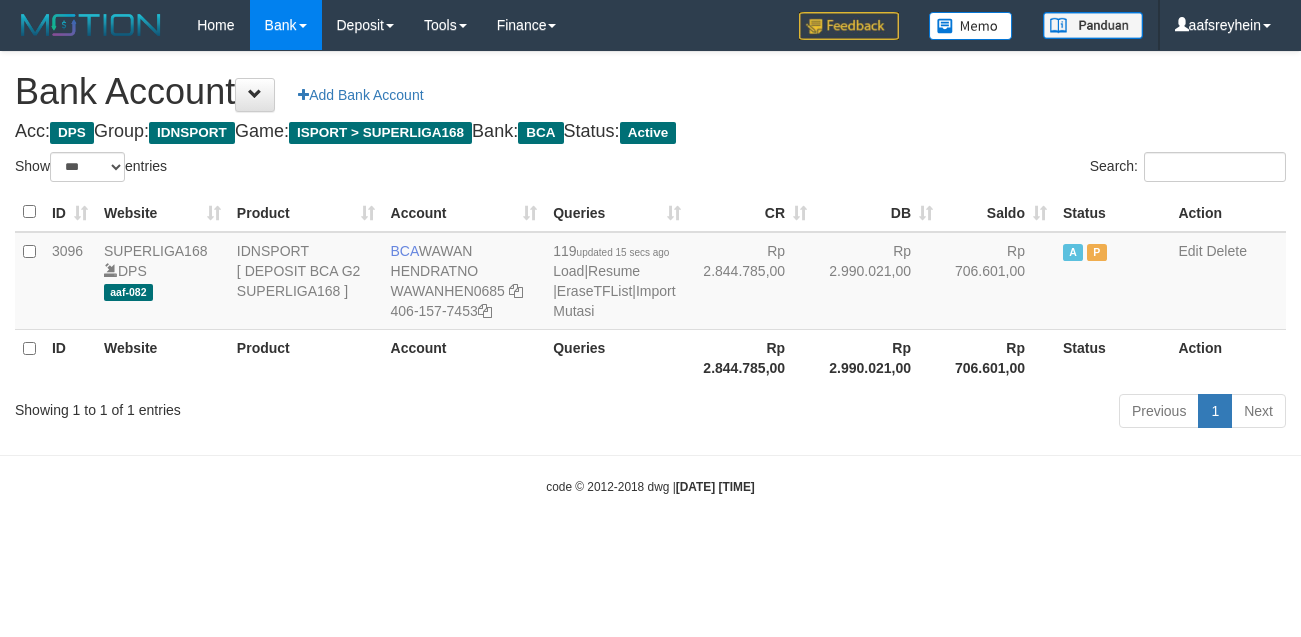 scroll, scrollTop: 0, scrollLeft: 0, axis: both 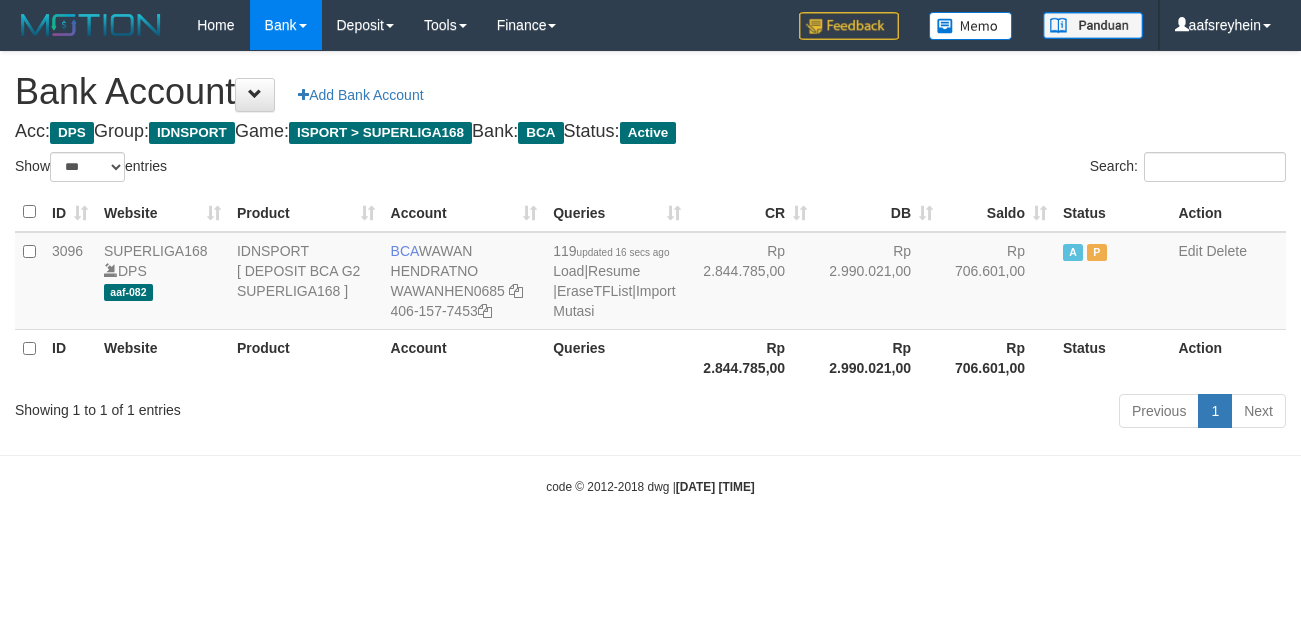 select on "***" 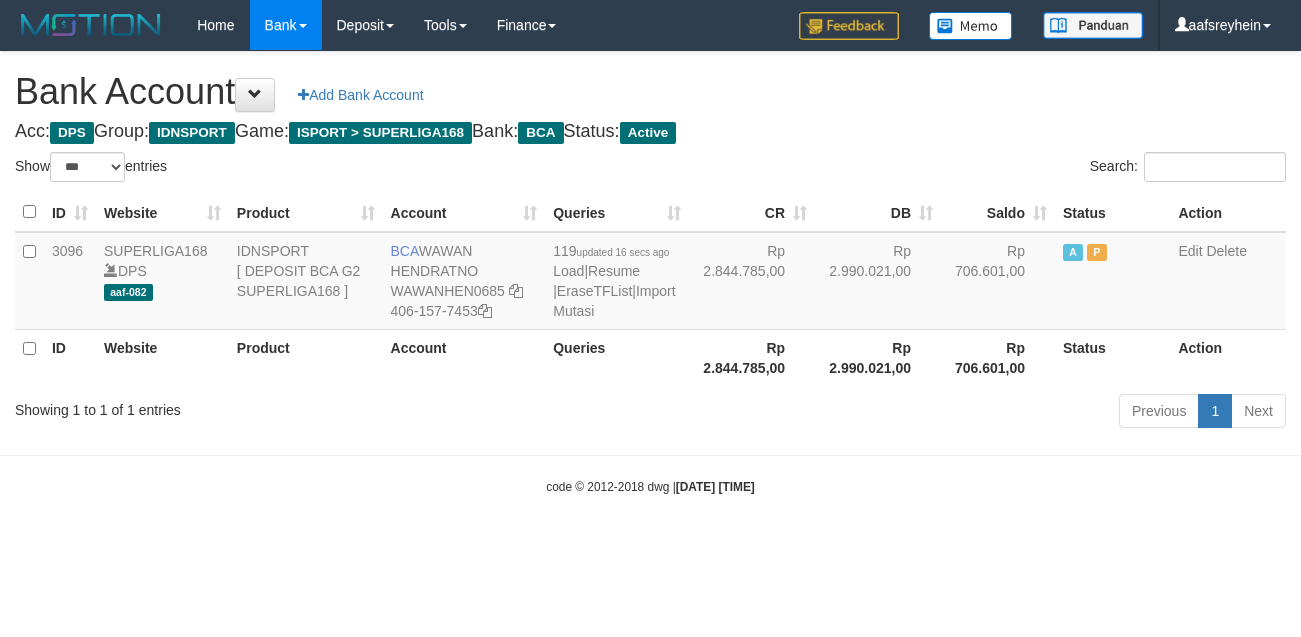 scroll, scrollTop: 0, scrollLeft: 0, axis: both 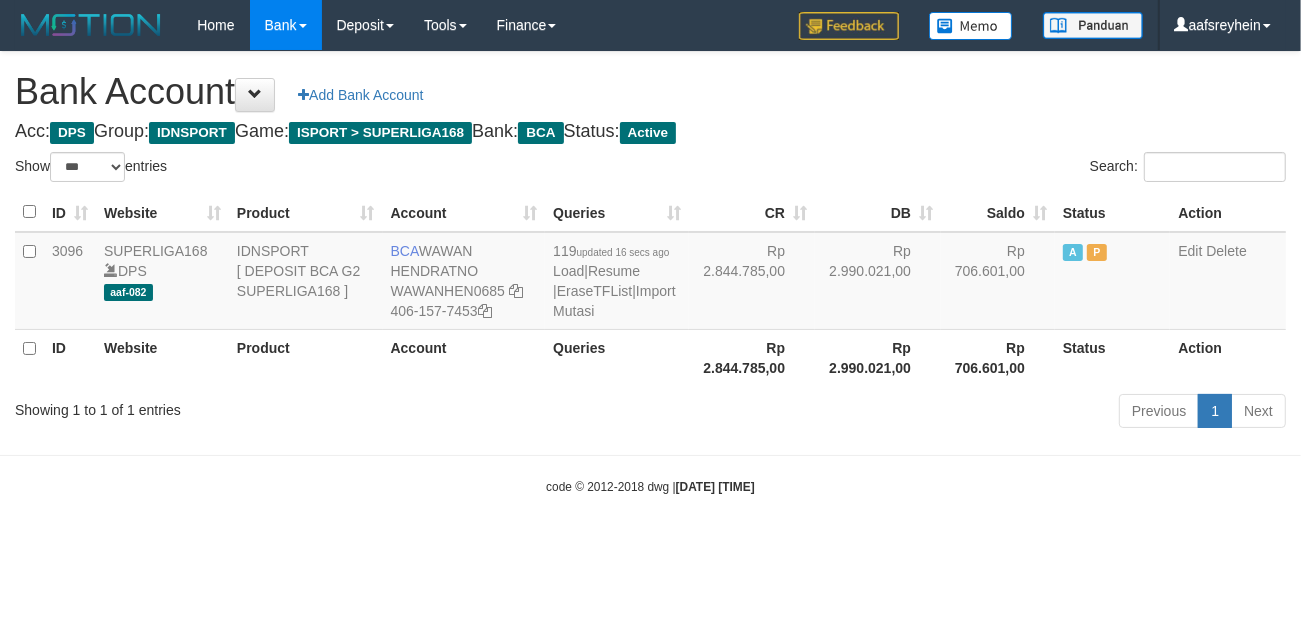 click on "Bank Account
Add Bank Account
Acc: 										 DPS
Group:   IDNSPORT    		Game:   ISPORT > SUPERLIGA168    		Bank:   BCA    		Status:  Active
Filter Account Type
*******
***
**
***
DPS
SELECT ALL  SELECT TYPE  - ALL -
DPS
WD
TMP
Filter Product
*******
******
********
********
*******
********
IDNSPORT
SELECT ALL  SELECT GROUP  - ALL -
BETHUB
IDNPOKER
IDNSPORT
IDNTOTO
LOADONLY
Filter Website
*******" at bounding box center [650, 243] 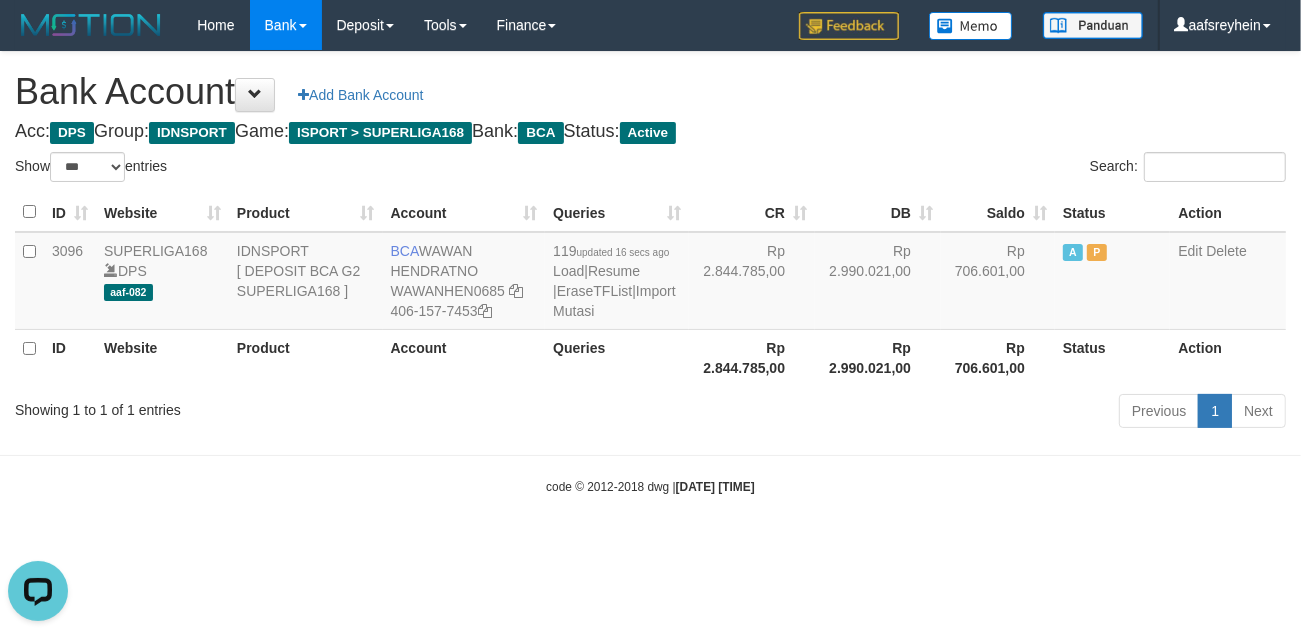 scroll, scrollTop: 0, scrollLeft: 0, axis: both 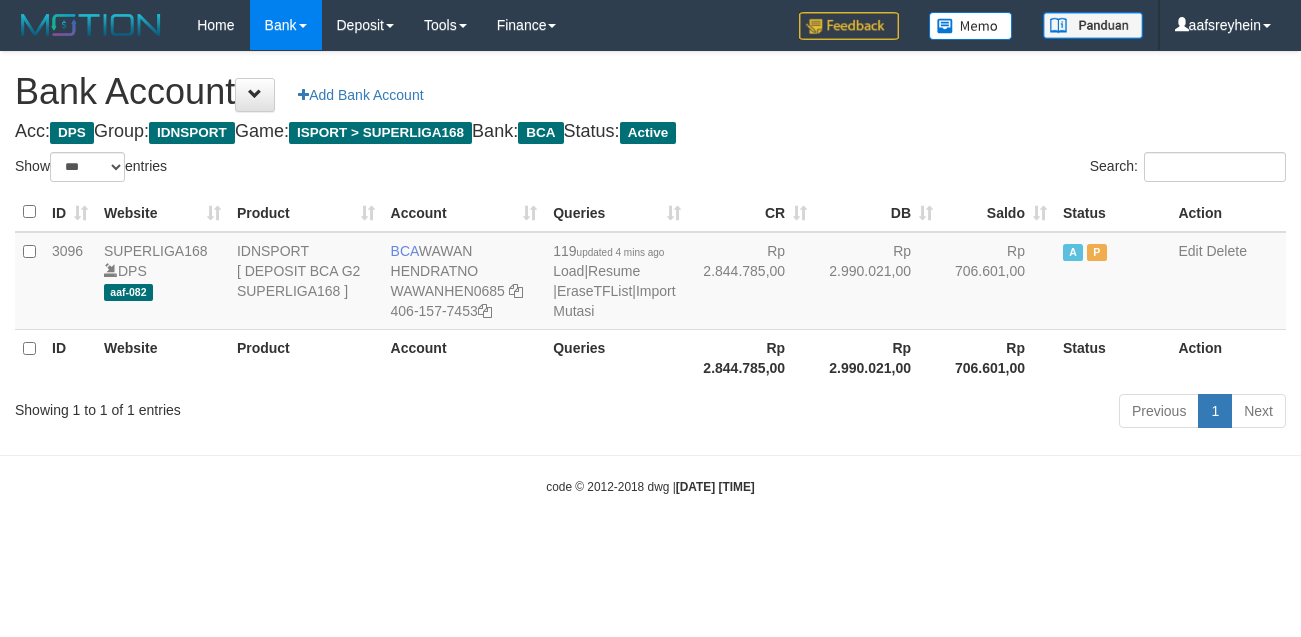 select on "***" 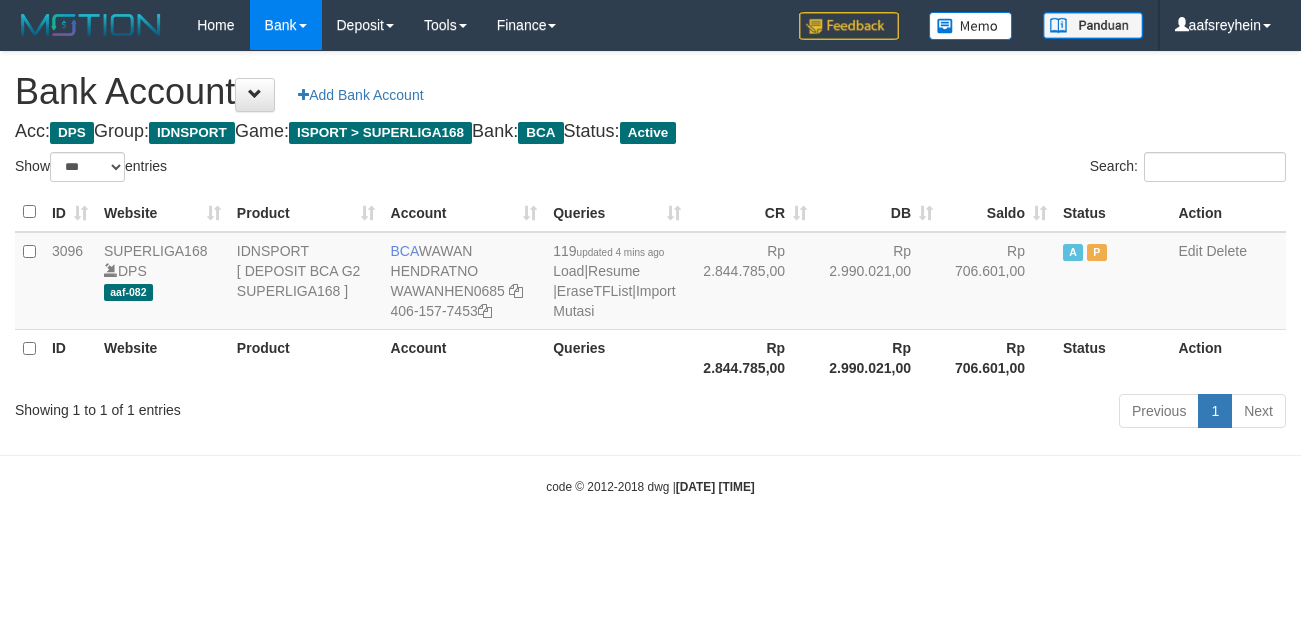 scroll, scrollTop: 0, scrollLeft: 0, axis: both 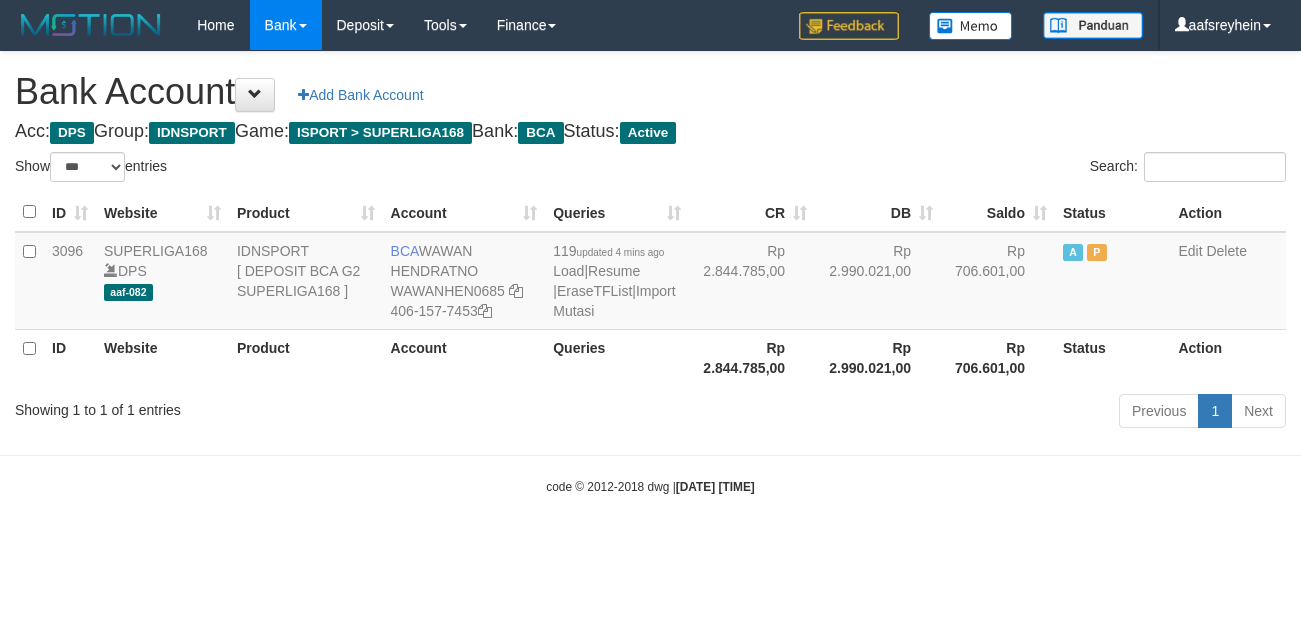 select on "***" 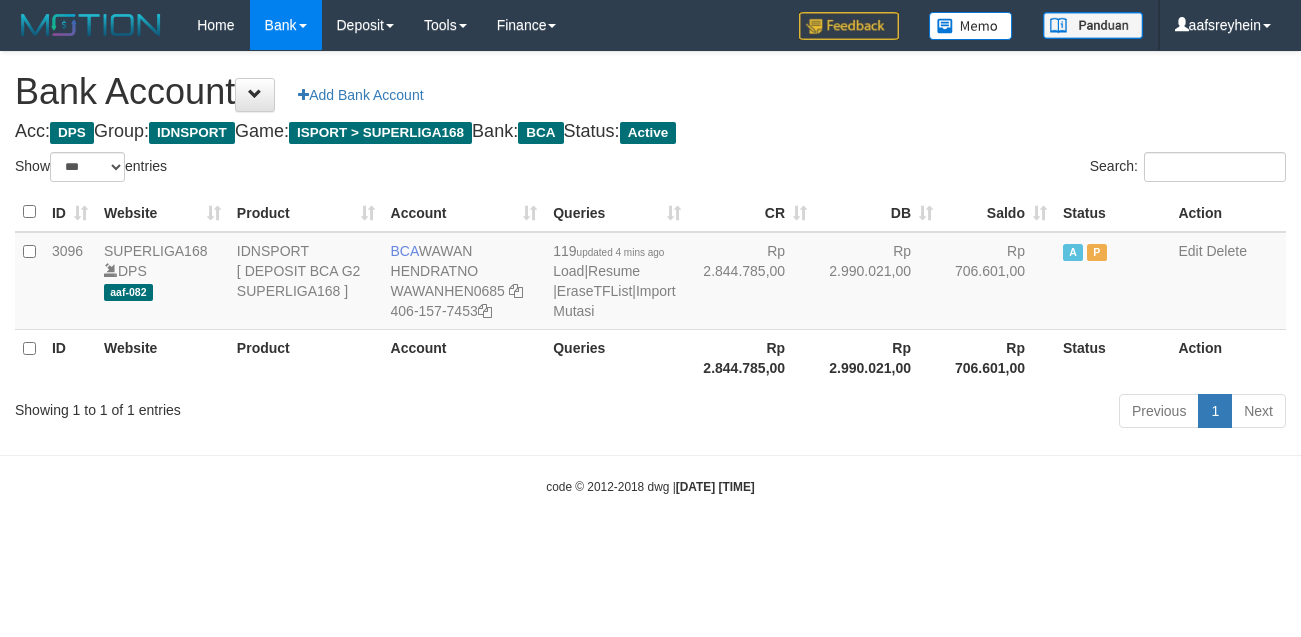 scroll, scrollTop: 0, scrollLeft: 0, axis: both 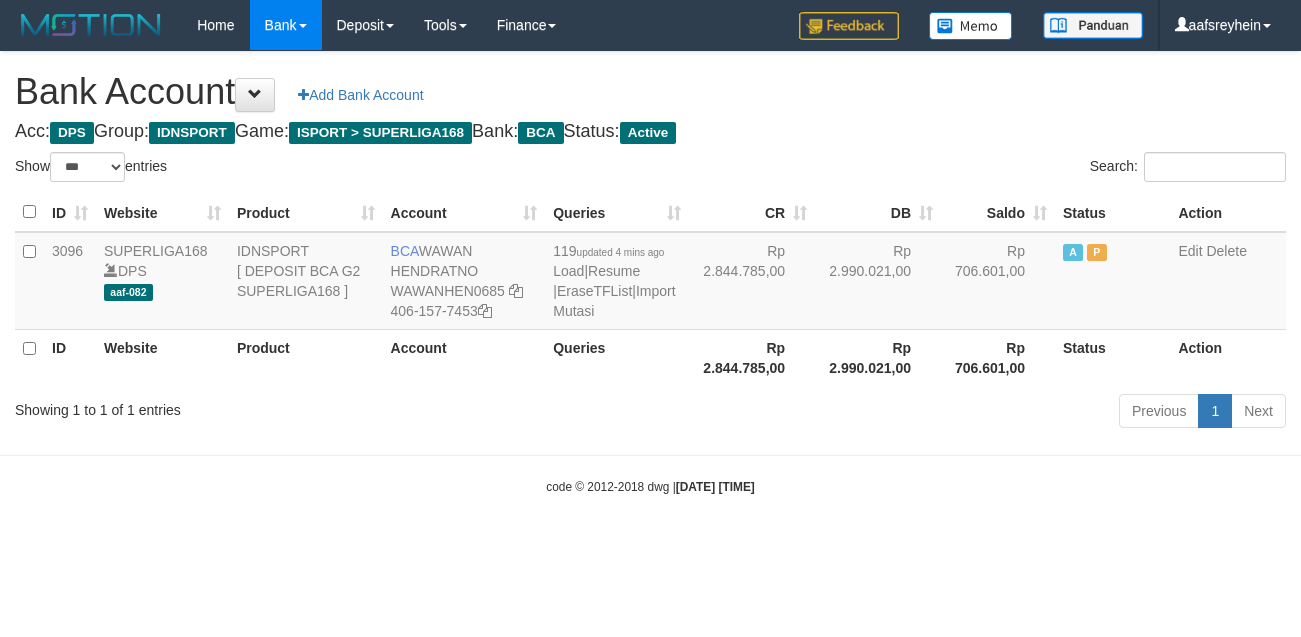 select on "***" 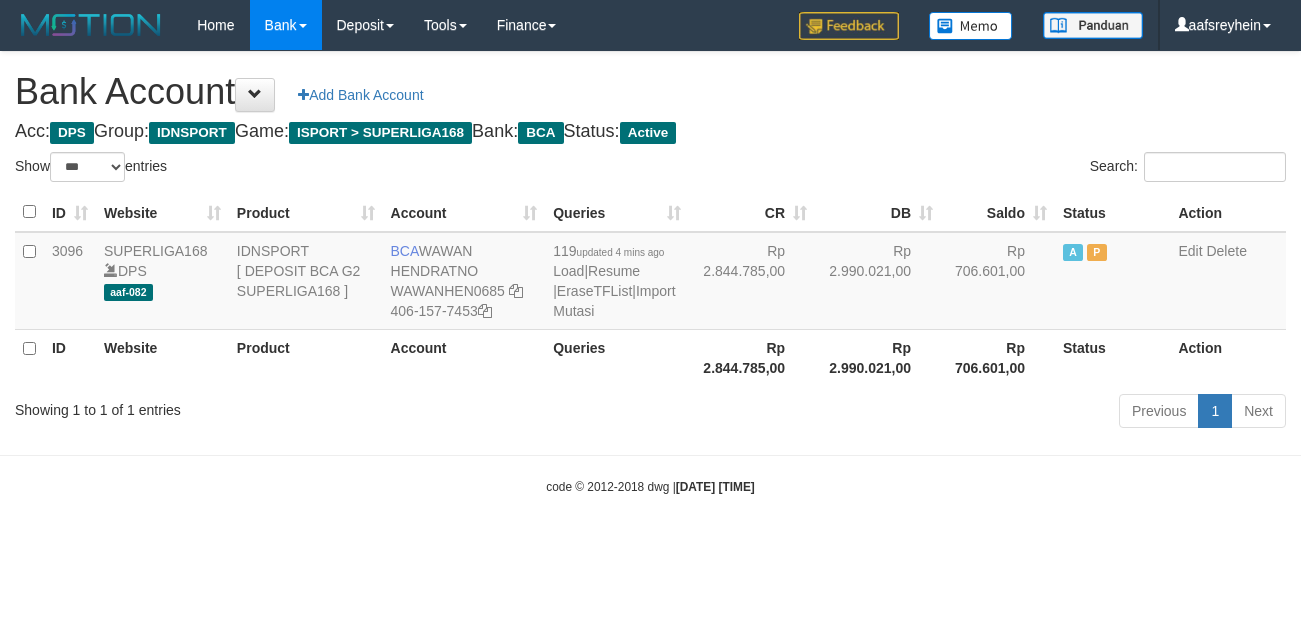 scroll, scrollTop: 0, scrollLeft: 0, axis: both 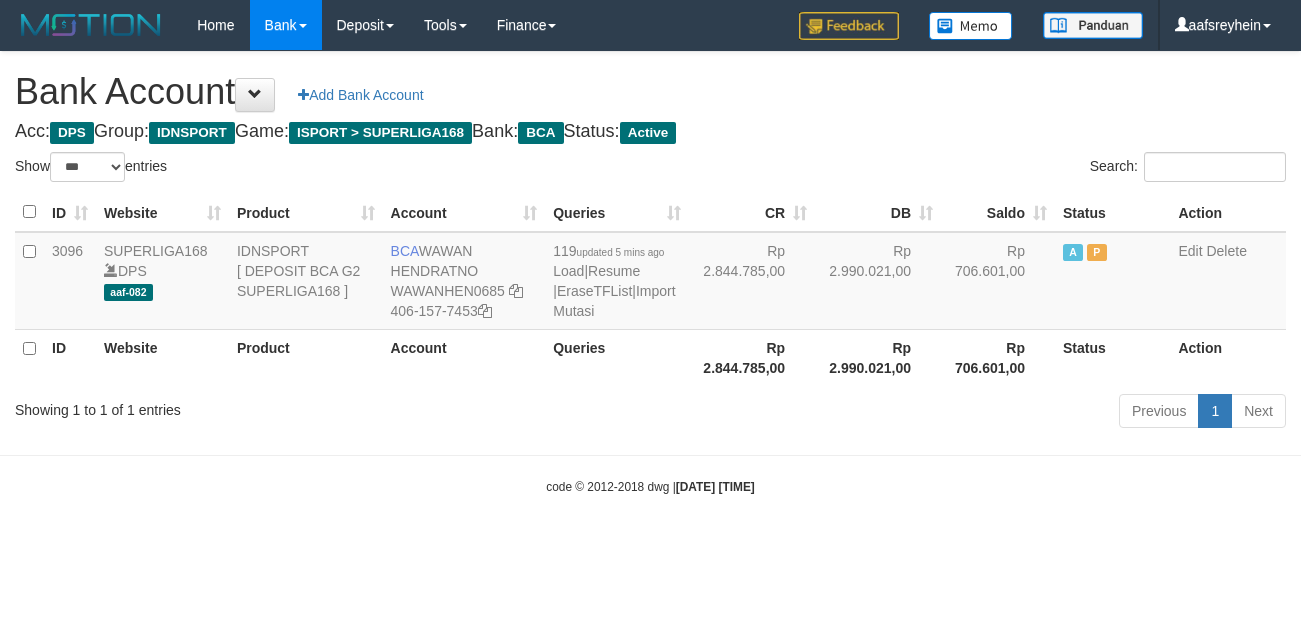 select on "***" 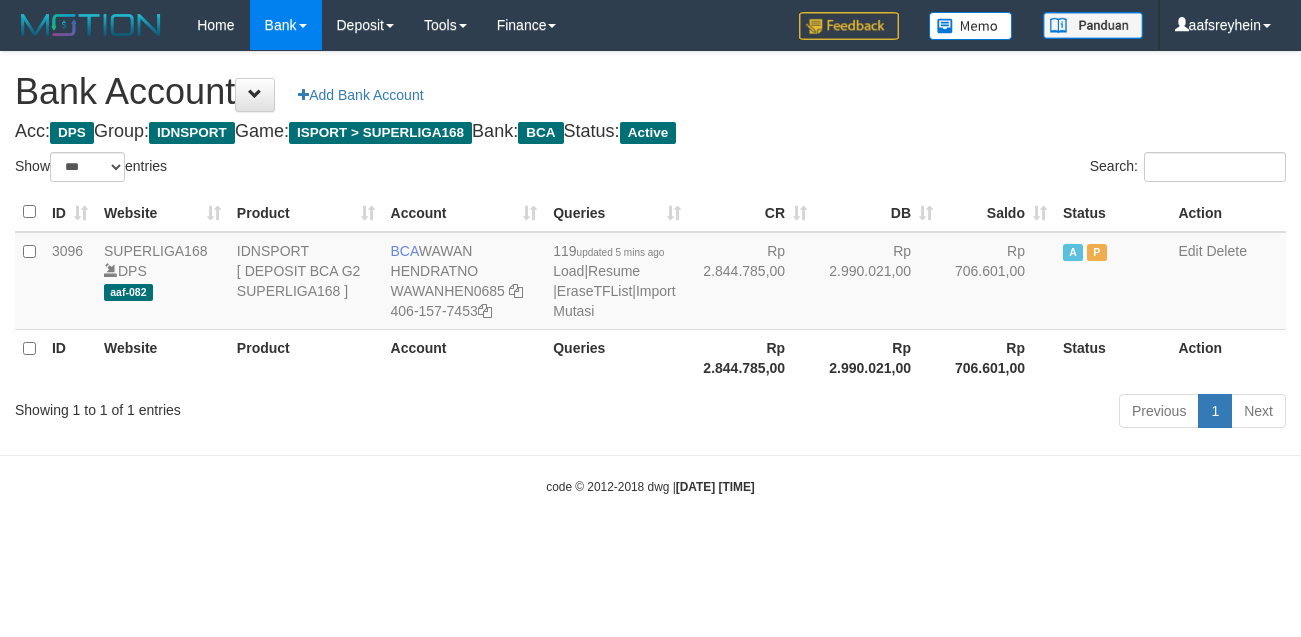 scroll, scrollTop: 0, scrollLeft: 0, axis: both 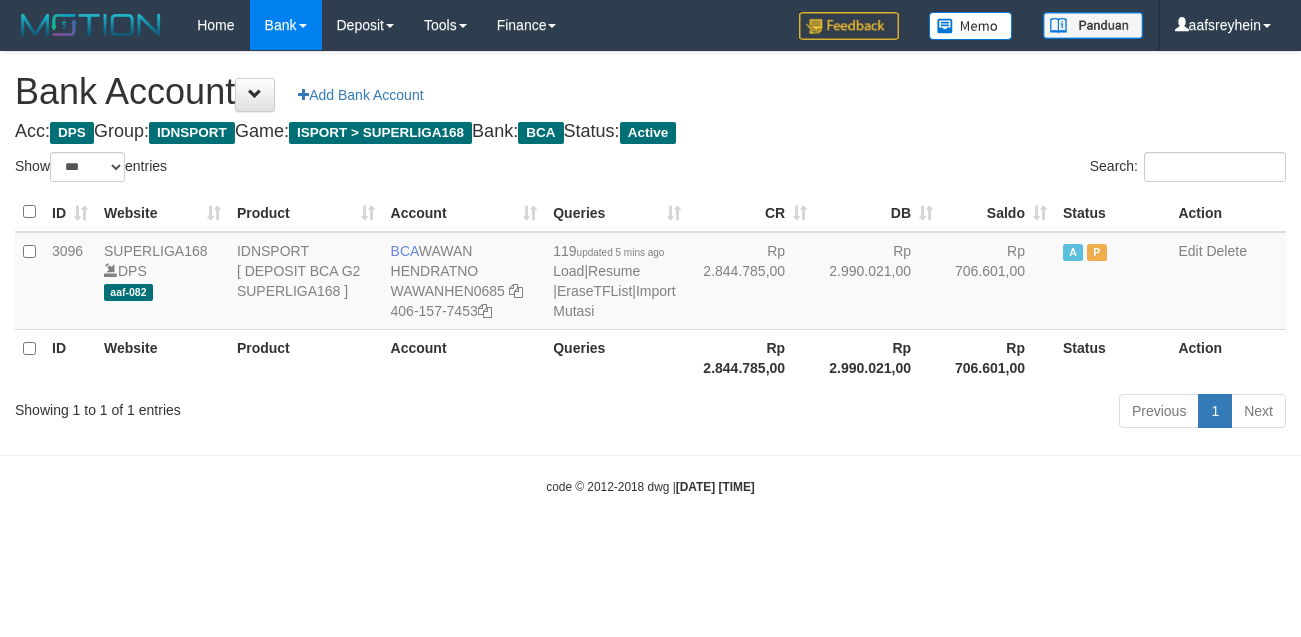 select on "***" 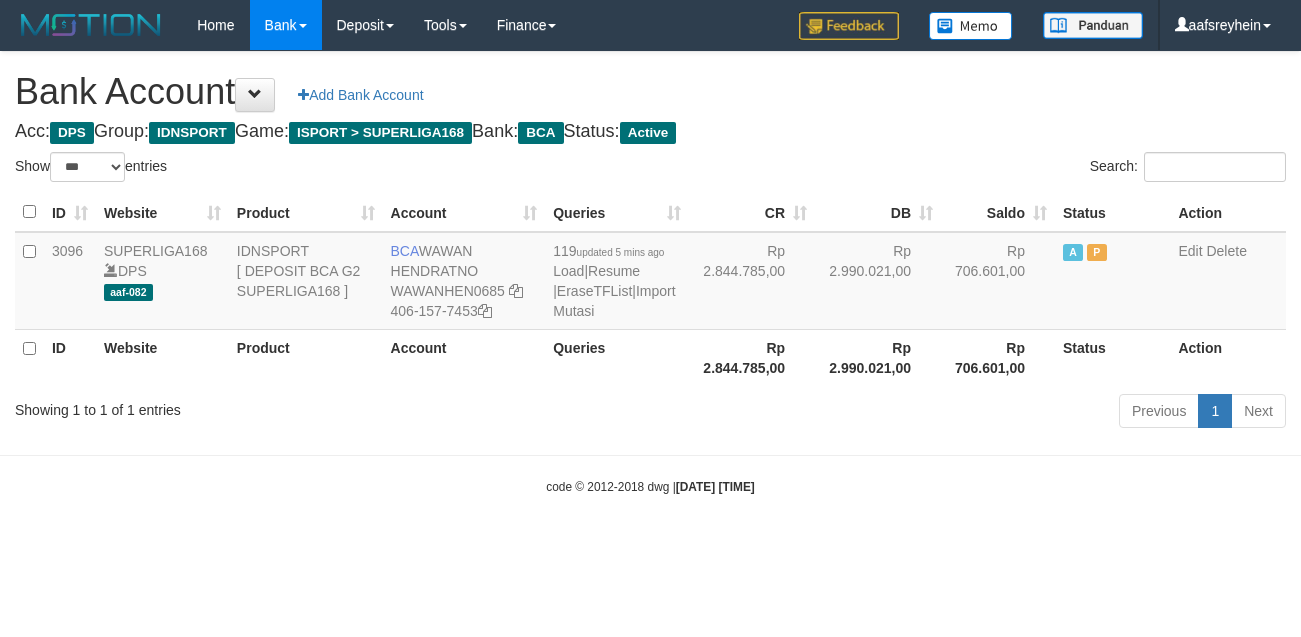 scroll, scrollTop: 0, scrollLeft: 0, axis: both 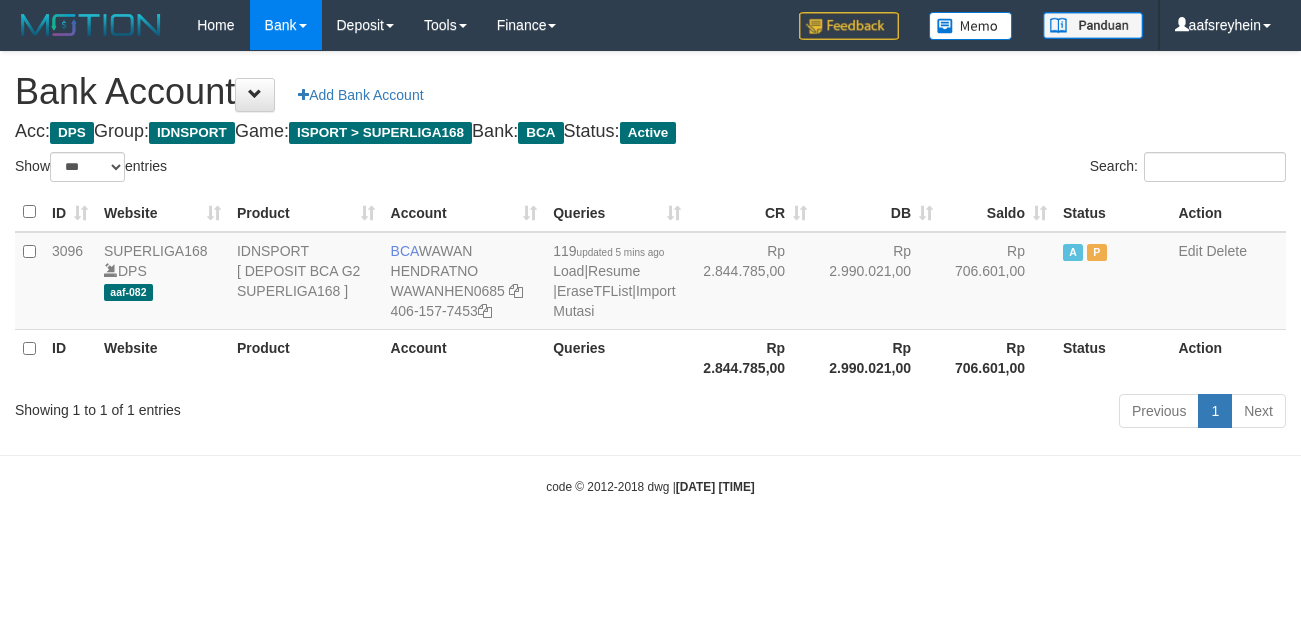 select on "***" 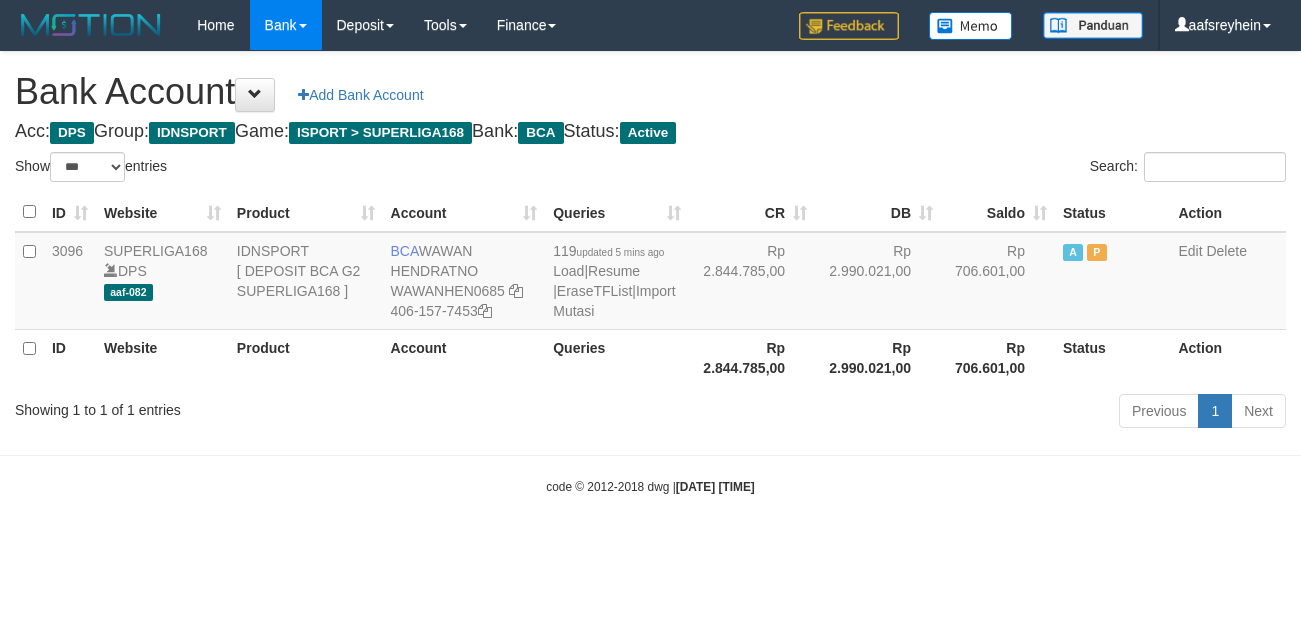 scroll, scrollTop: 0, scrollLeft: 0, axis: both 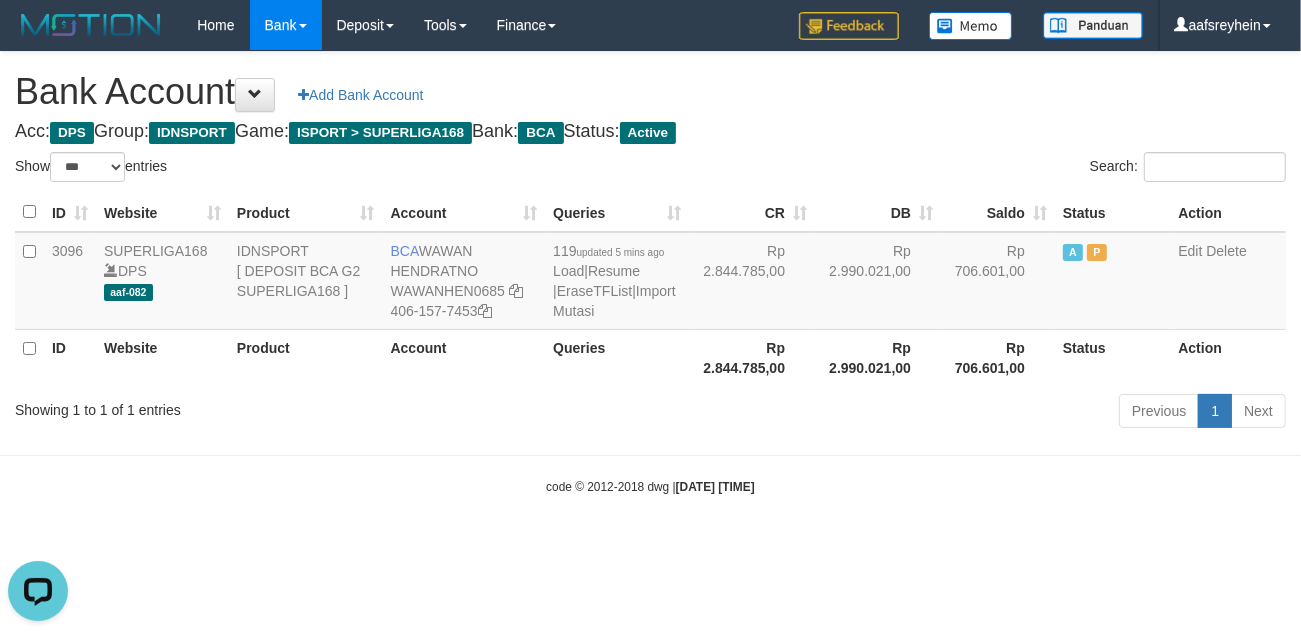 click on "Toggle navigation
Home
Bank
Account List
Load
By Website
Group
[ISPORT]													SUPERLIGA168
By Load Group (DPS)
-" at bounding box center (650, 273) 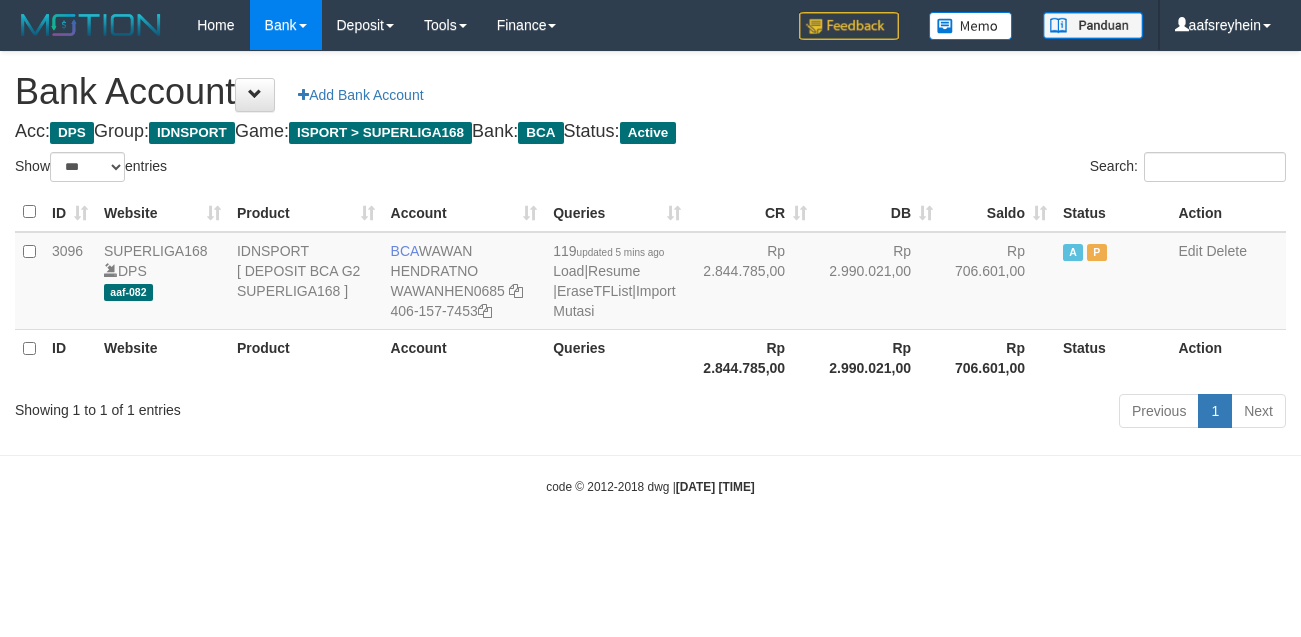 select on "***" 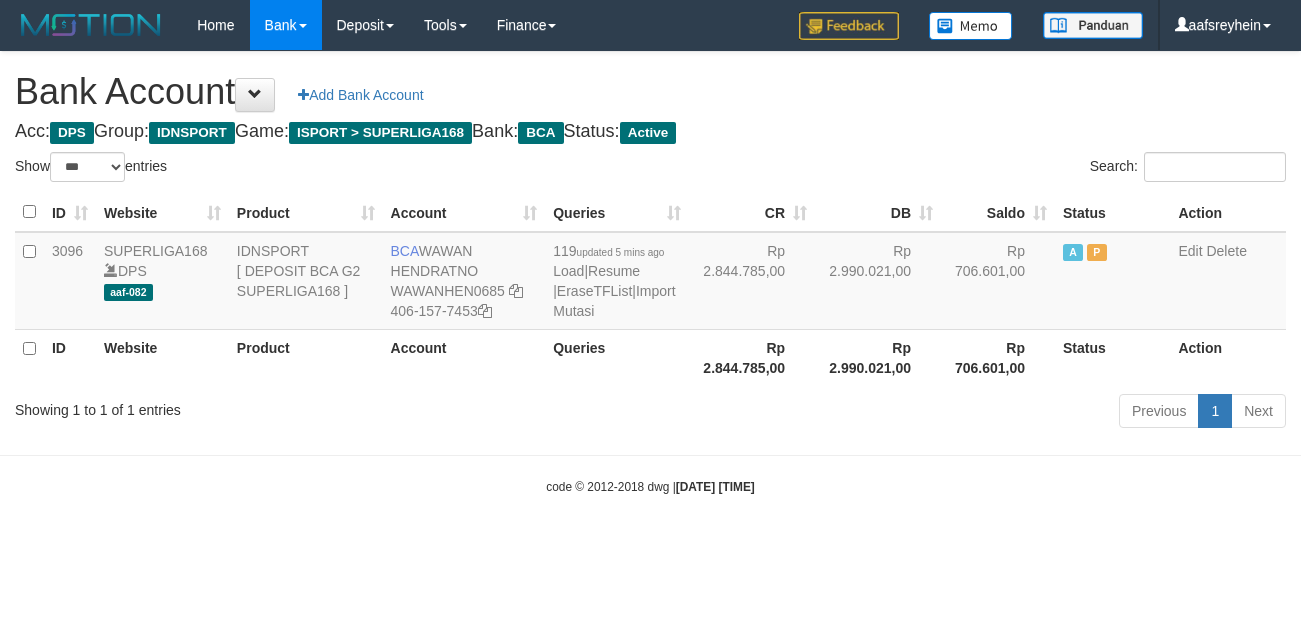 scroll, scrollTop: 0, scrollLeft: 0, axis: both 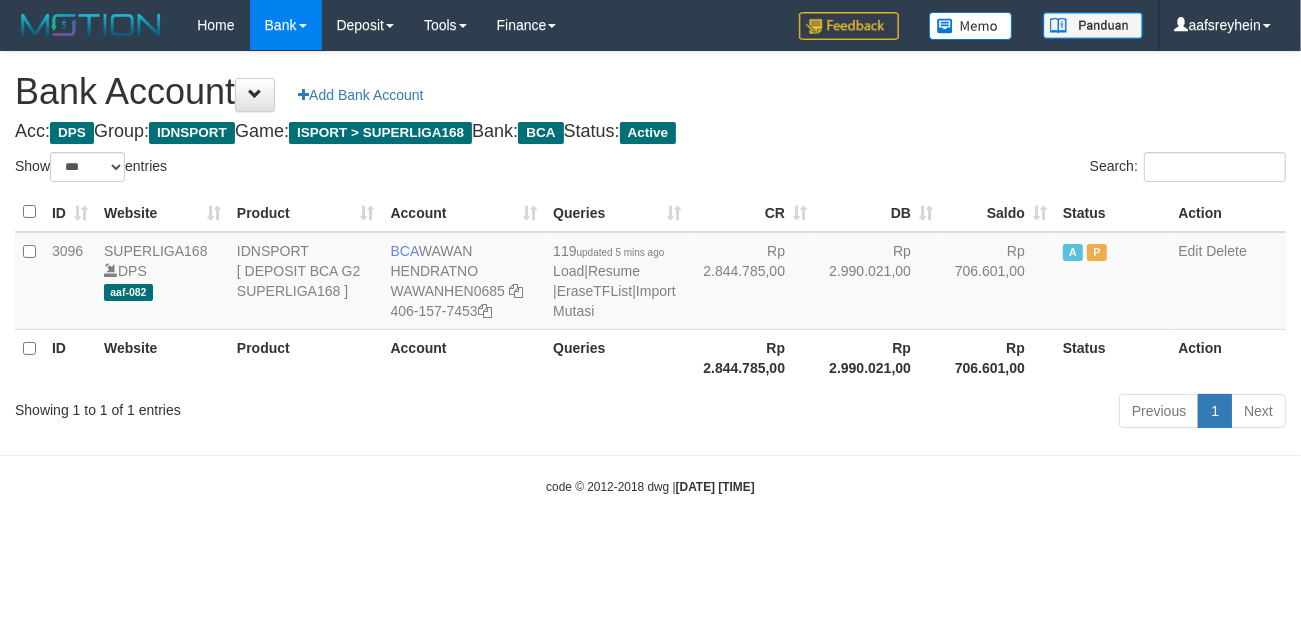 click on "Toggle navigation
Home
Bank
Account List
Load
By Website
Group
[ISPORT]													SUPERLIGA168
By Load Group (DPS)
-" at bounding box center (650, 273) 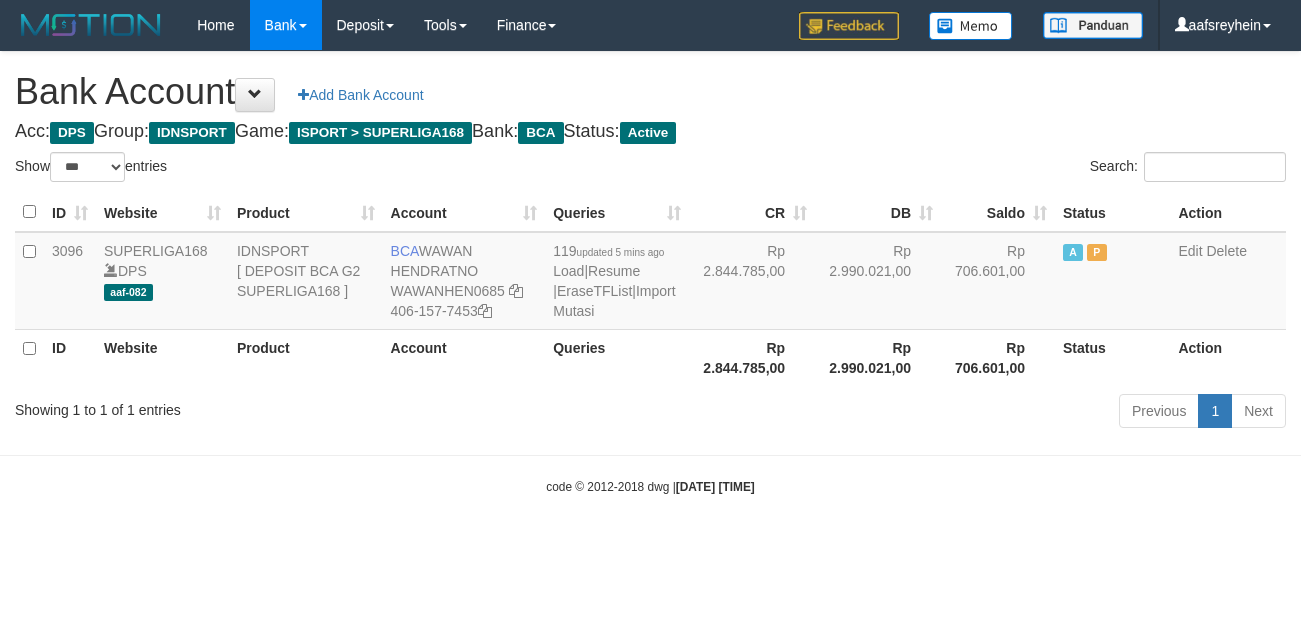 select on "***" 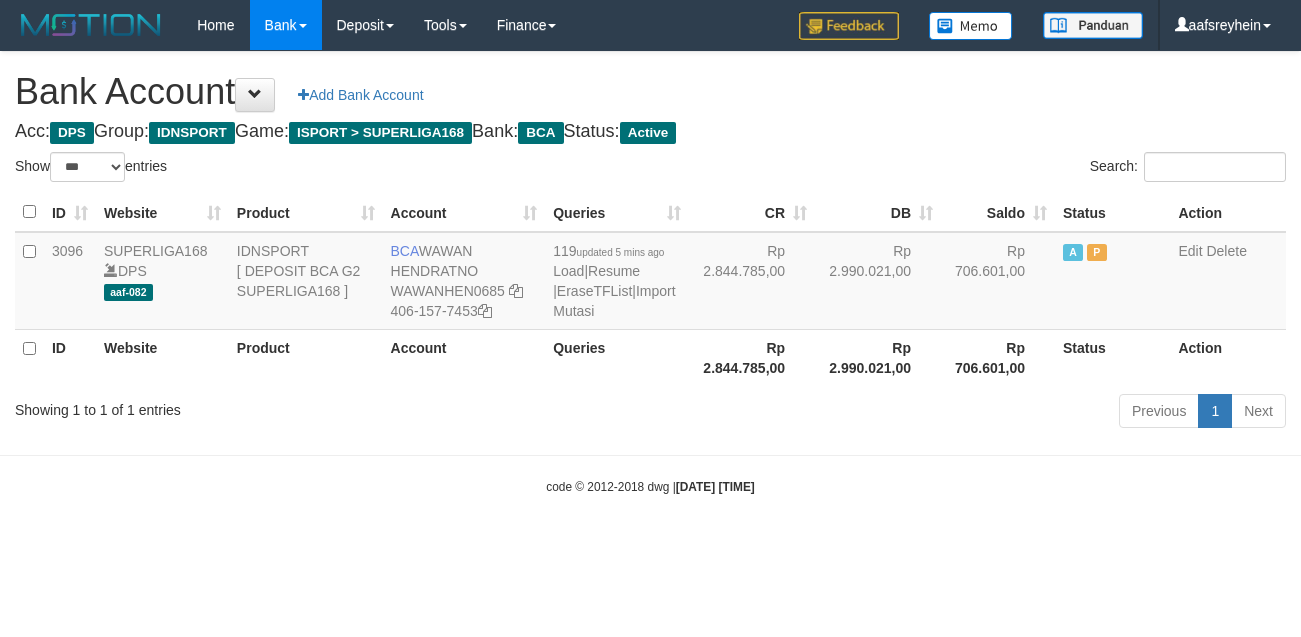 scroll, scrollTop: 0, scrollLeft: 0, axis: both 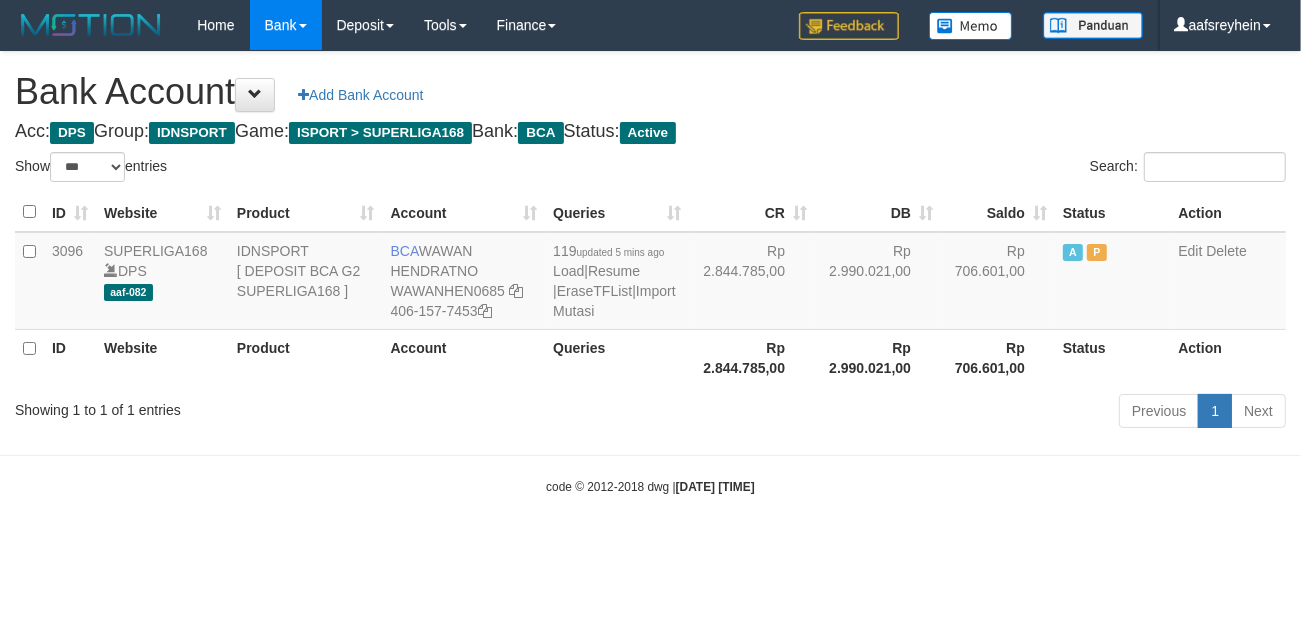 click on "Toggle navigation
Home
Bank
Account List
Load
By Website
Group
[ISPORT]													SUPERLIGA168
By Load Group (DPS)
-" at bounding box center (650, 273) 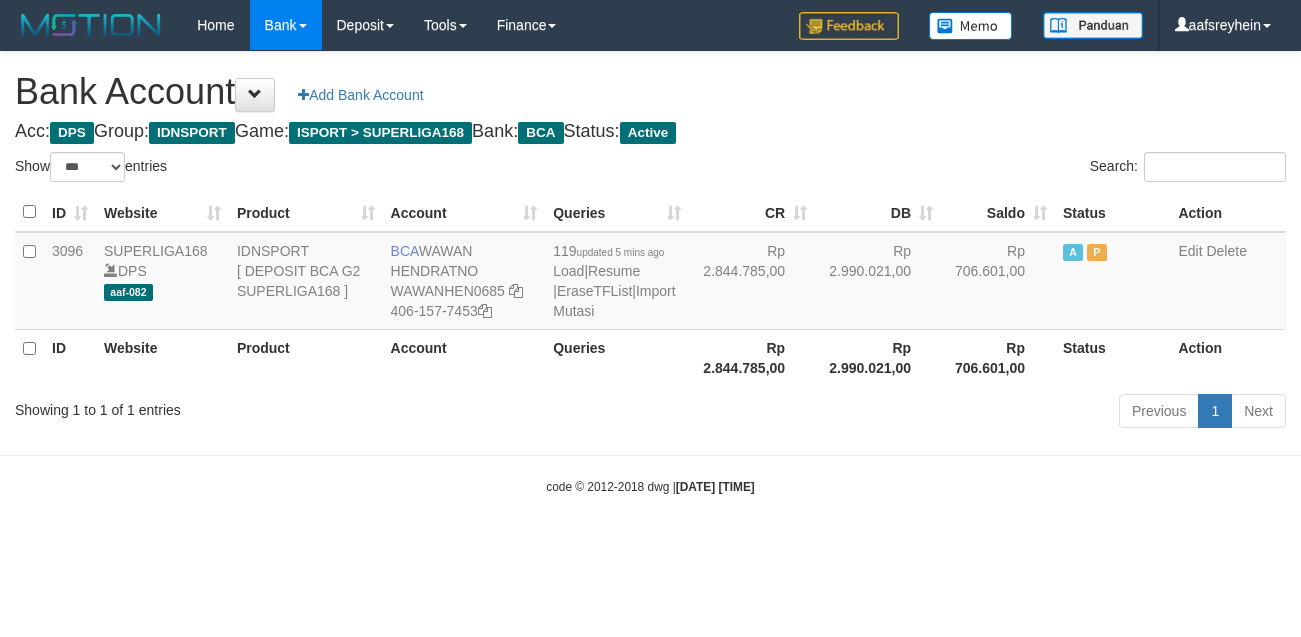 select on "***" 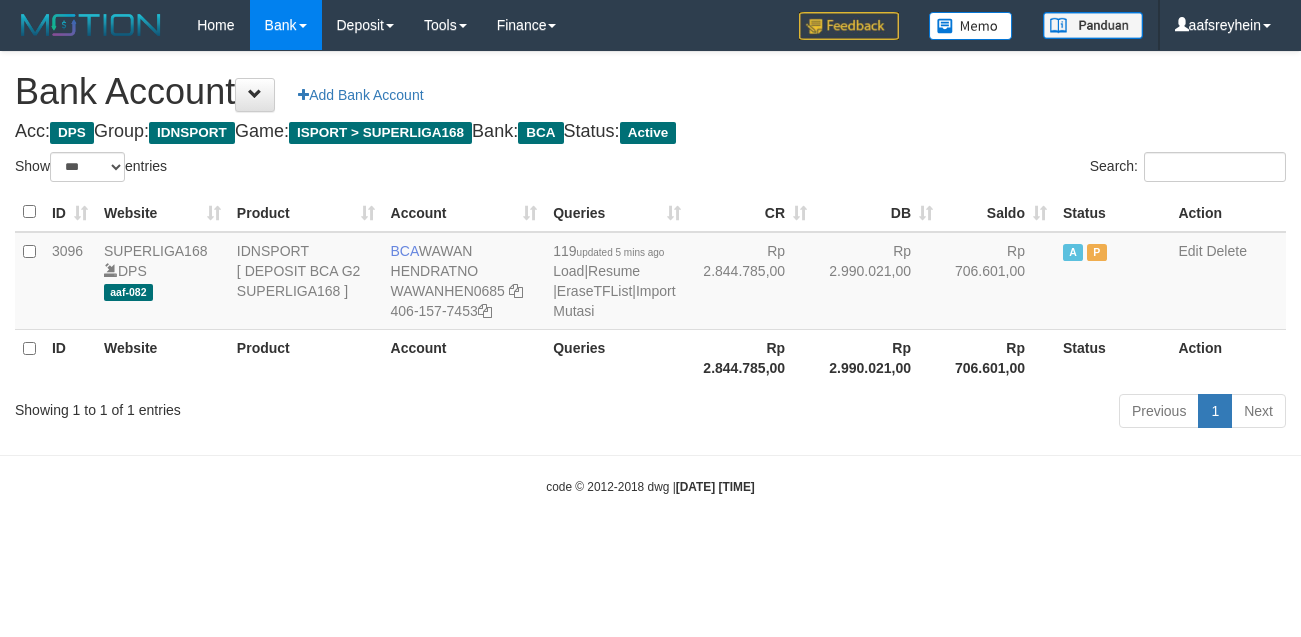 scroll, scrollTop: 0, scrollLeft: 0, axis: both 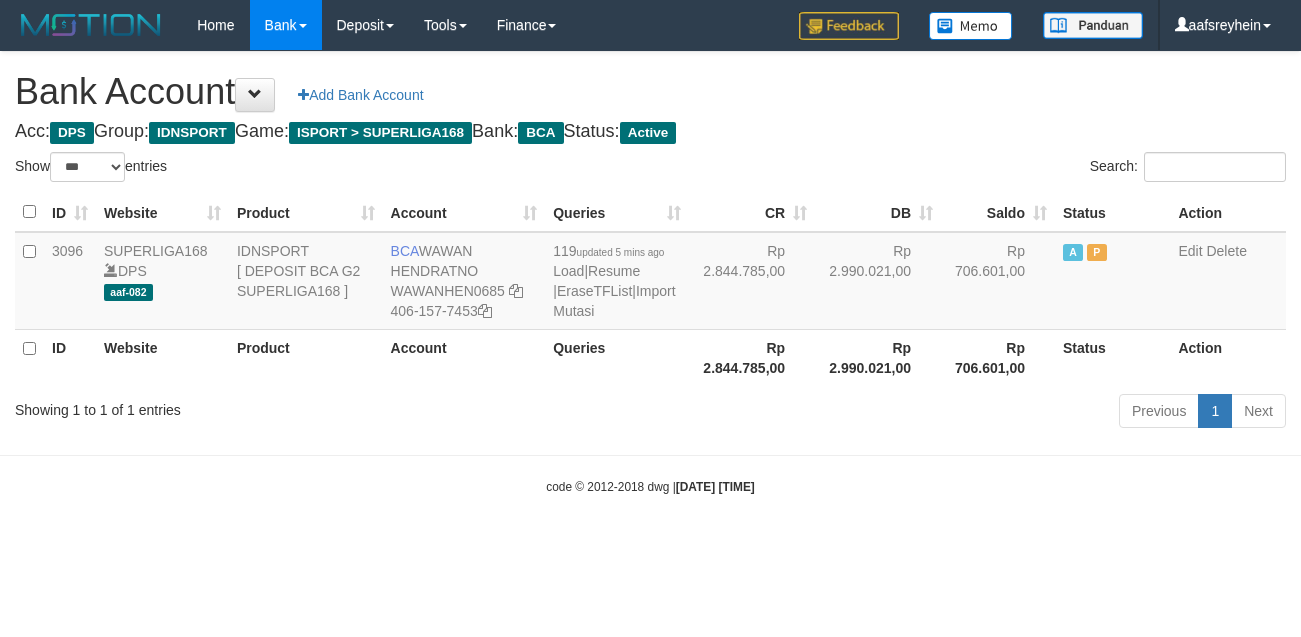select on "***" 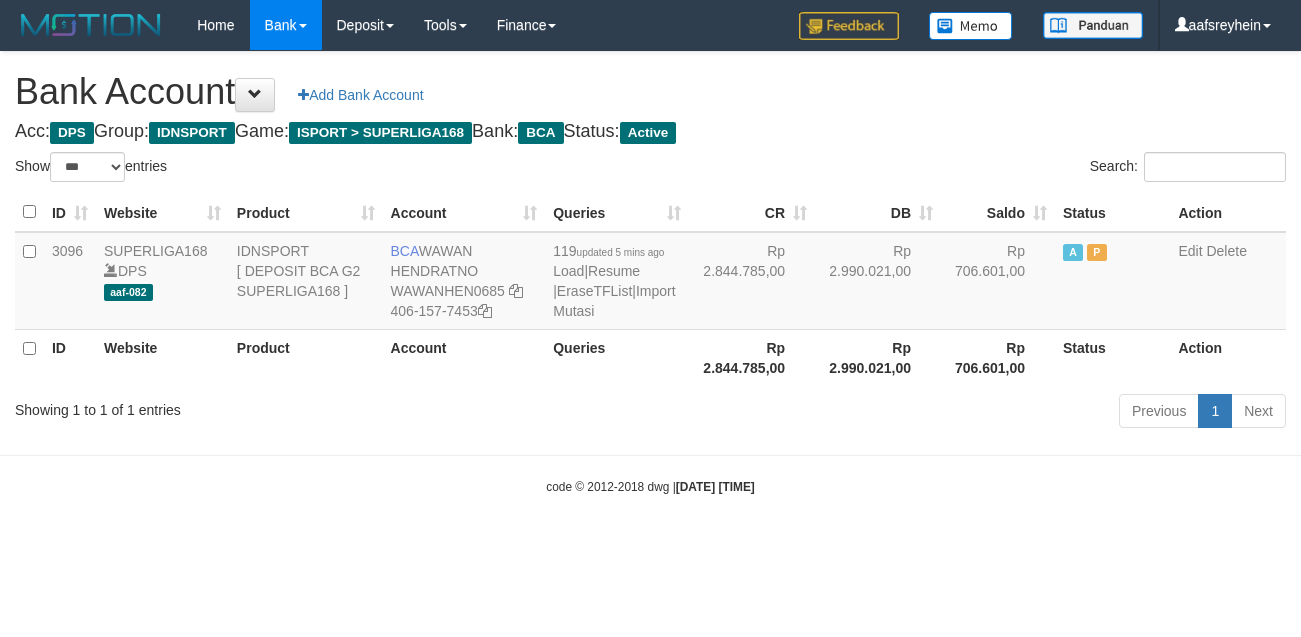 scroll, scrollTop: 0, scrollLeft: 0, axis: both 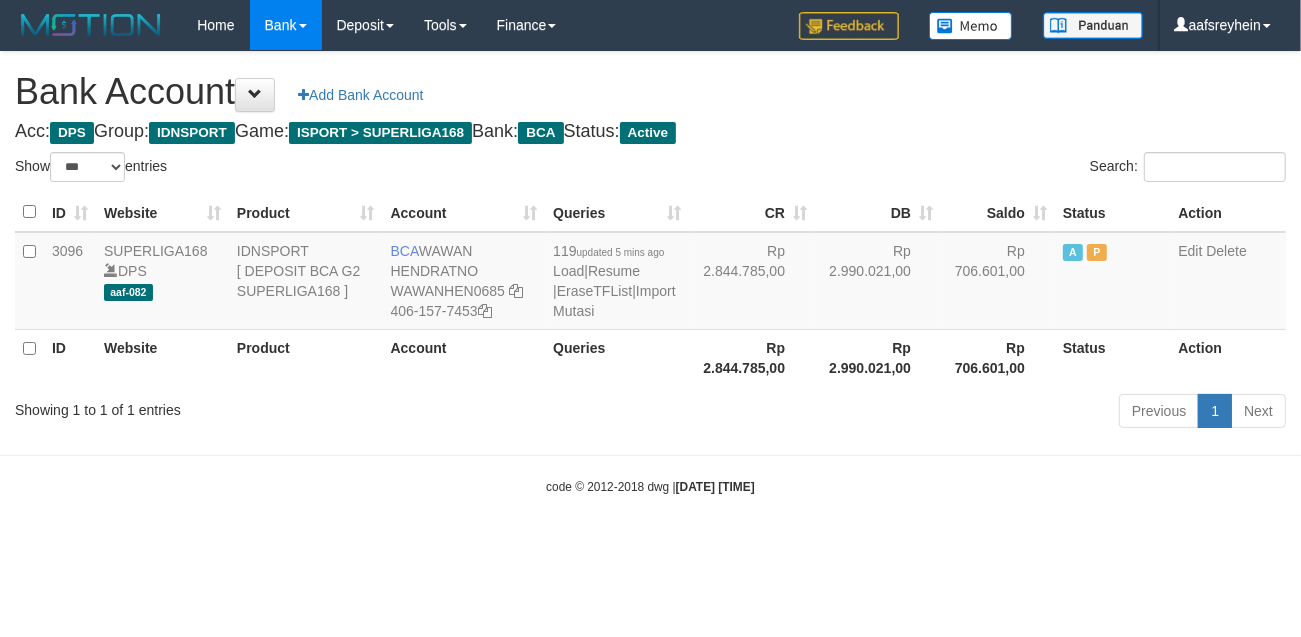 click on "Toggle navigation
Home
Bank
Account List
Load
By Website
Group
[ISPORT]													SUPERLIGA168
By Load Group (DPS)
-" at bounding box center (650, 273) 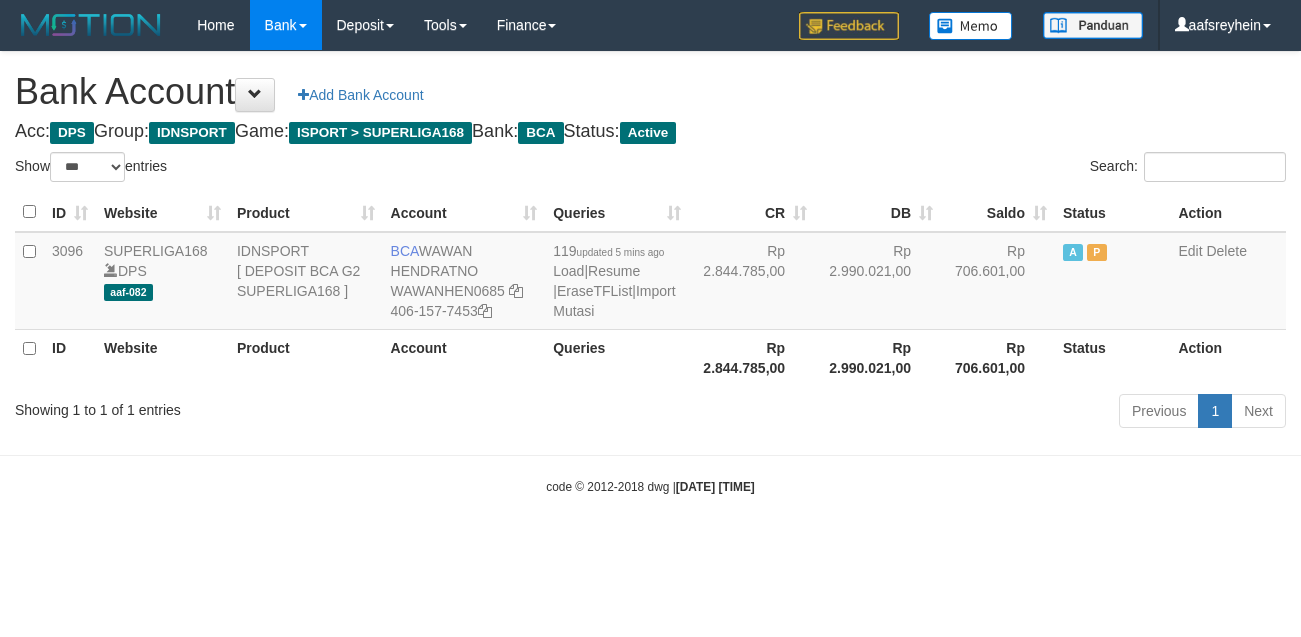 select on "***" 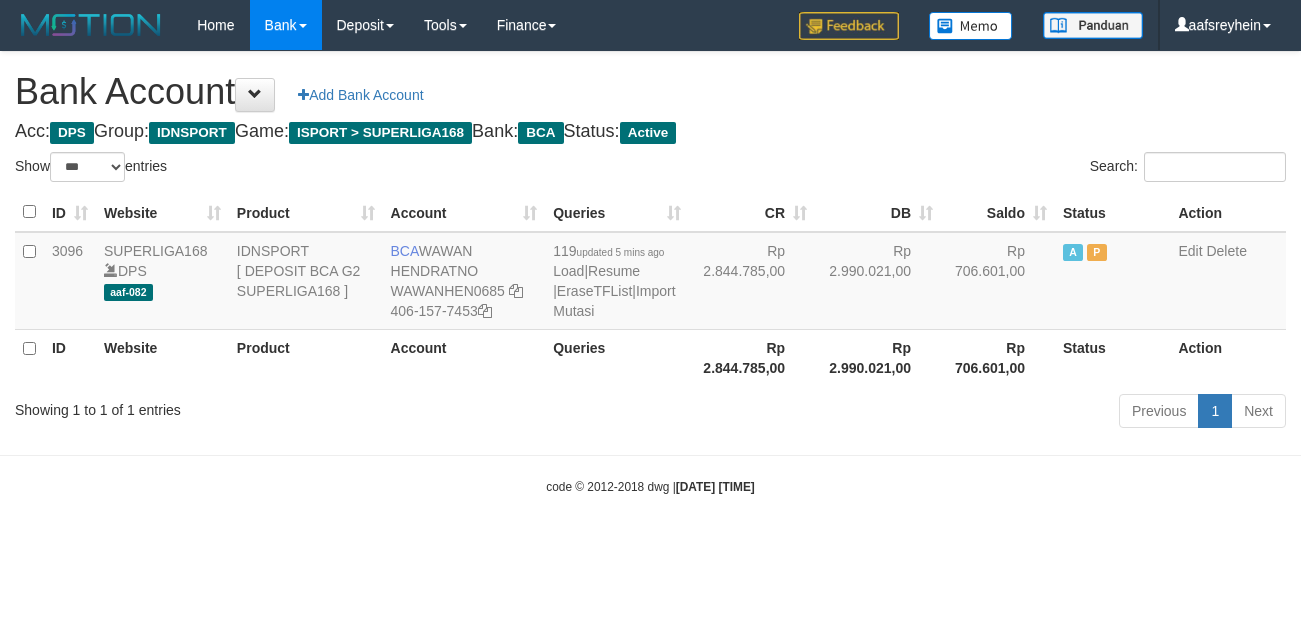 scroll, scrollTop: 0, scrollLeft: 0, axis: both 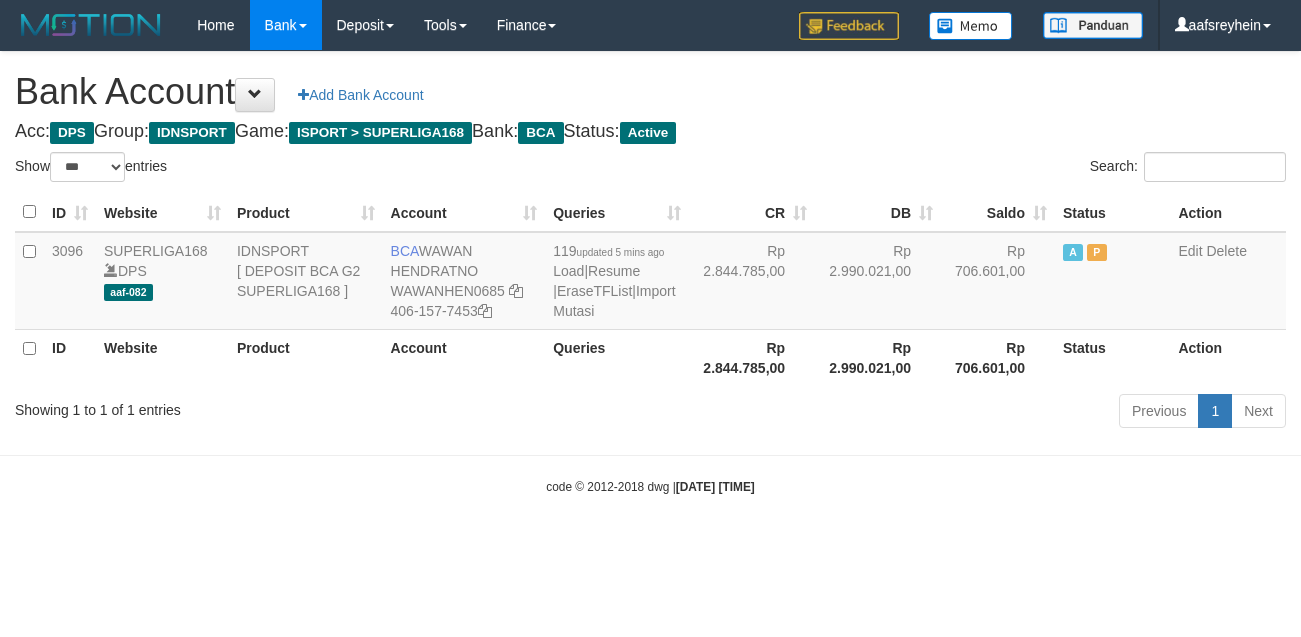 select on "***" 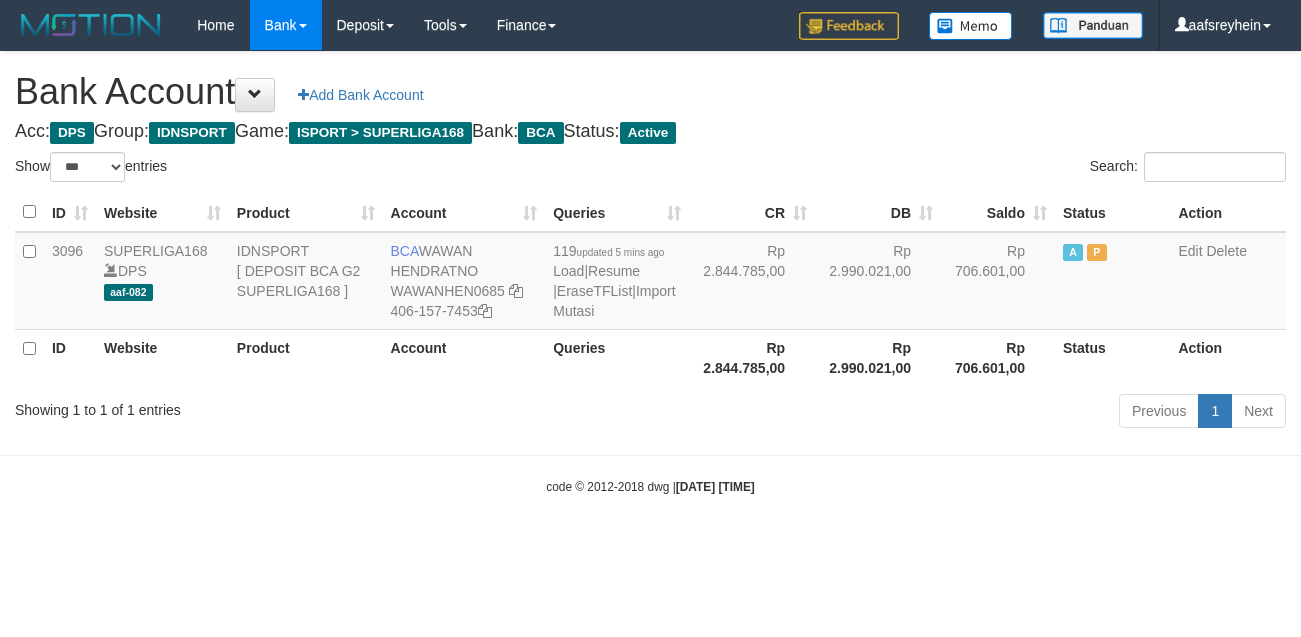 scroll, scrollTop: 0, scrollLeft: 0, axis: both 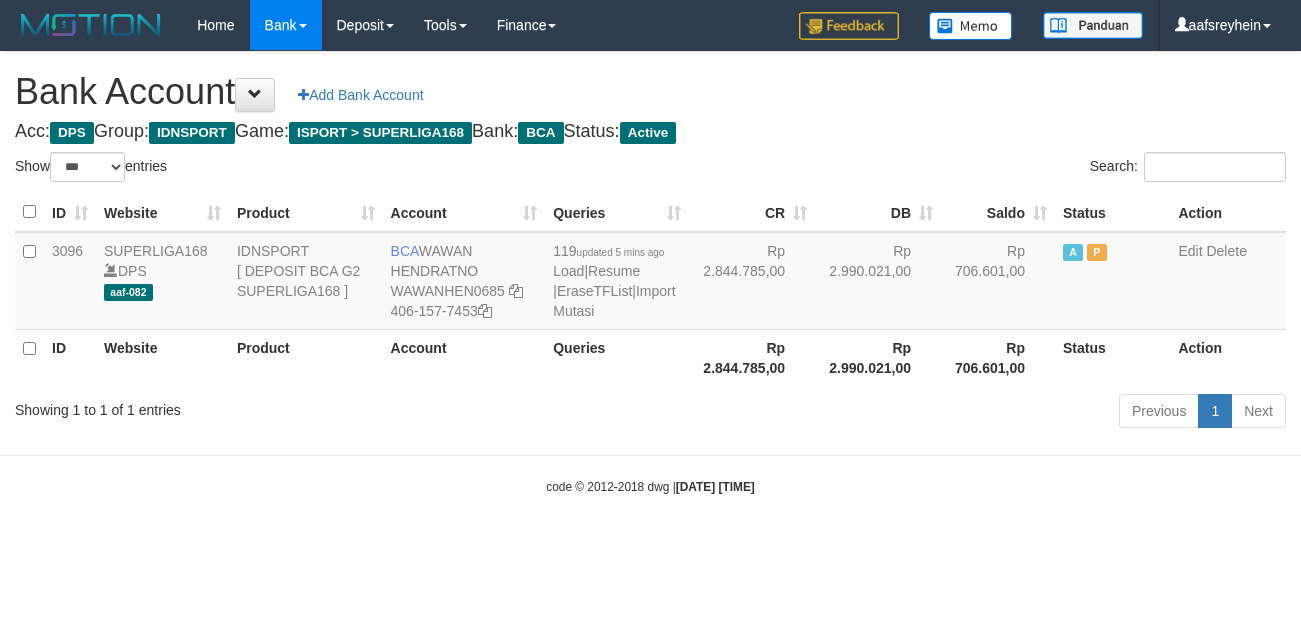 select on "***" 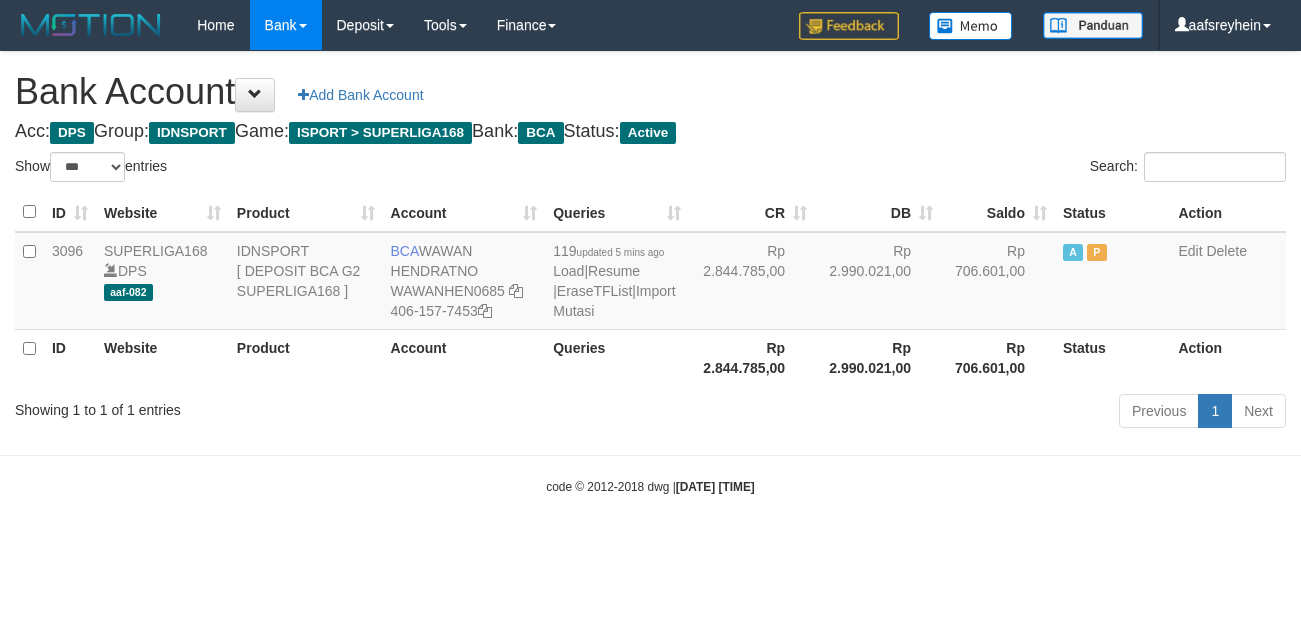 scroll, scrollTop: 0, scrollLeft: 0, axis: both 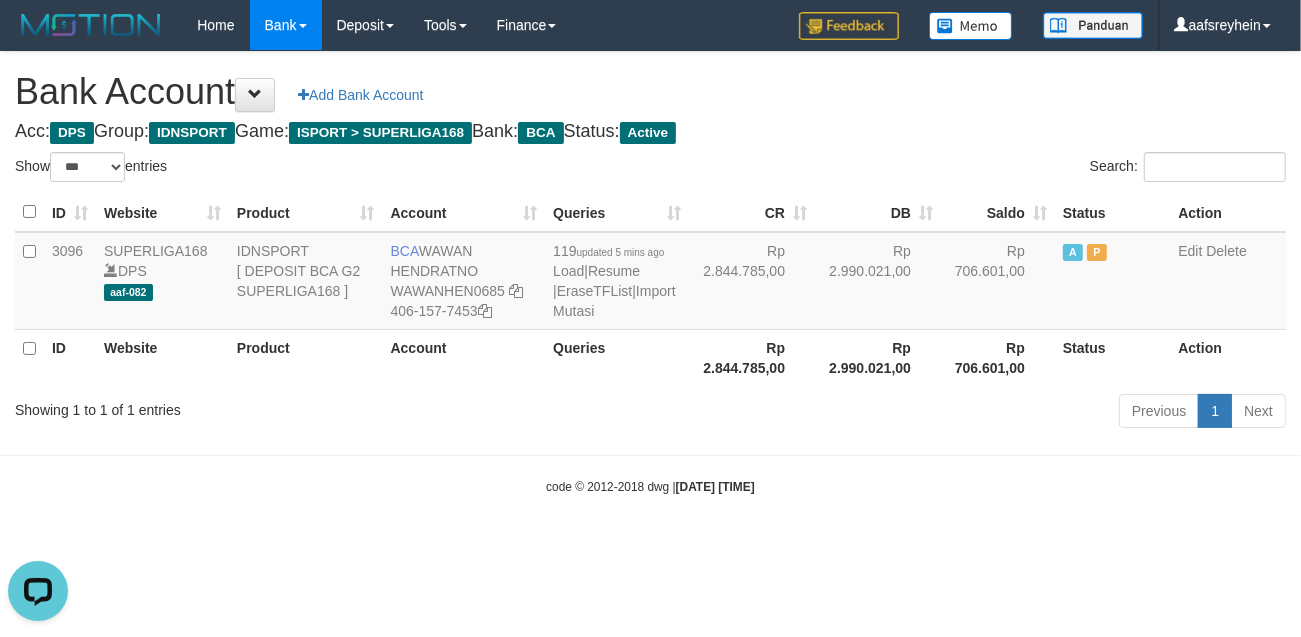 click on "code © 2012-2018 dwg |  2025/07/11 22:21:07" at bounding box center [650, 486] 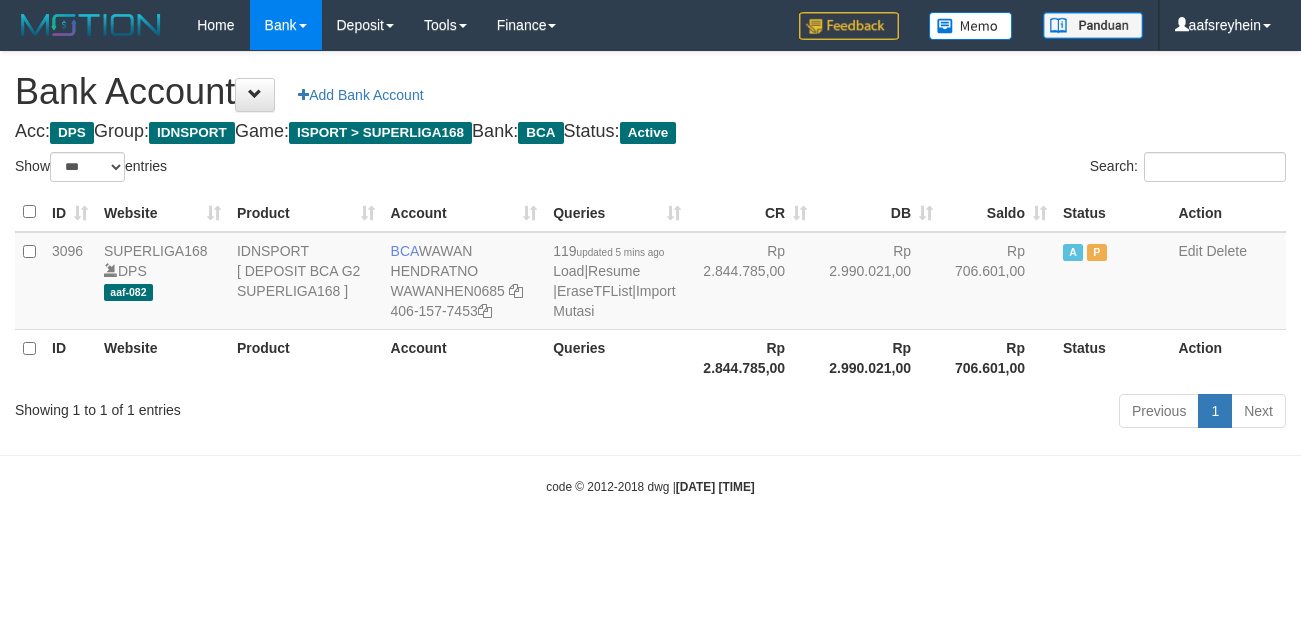 select on "***" 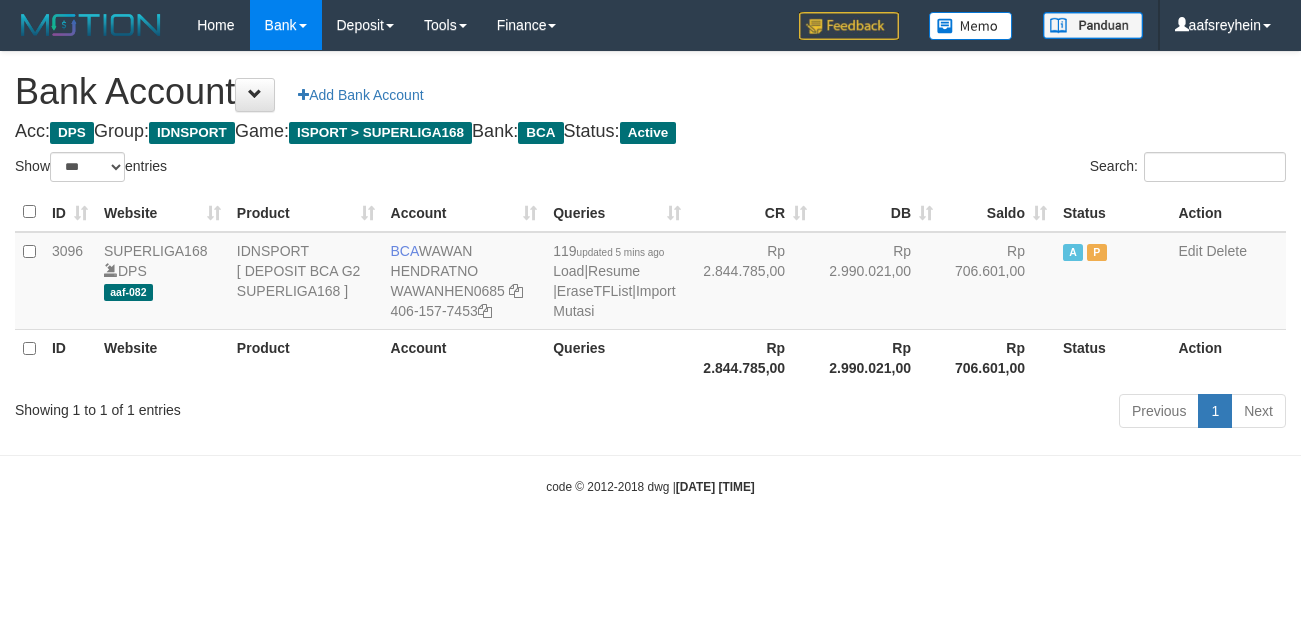 scroll, scrollTop: 0, scrollLeft: 0, axis: both 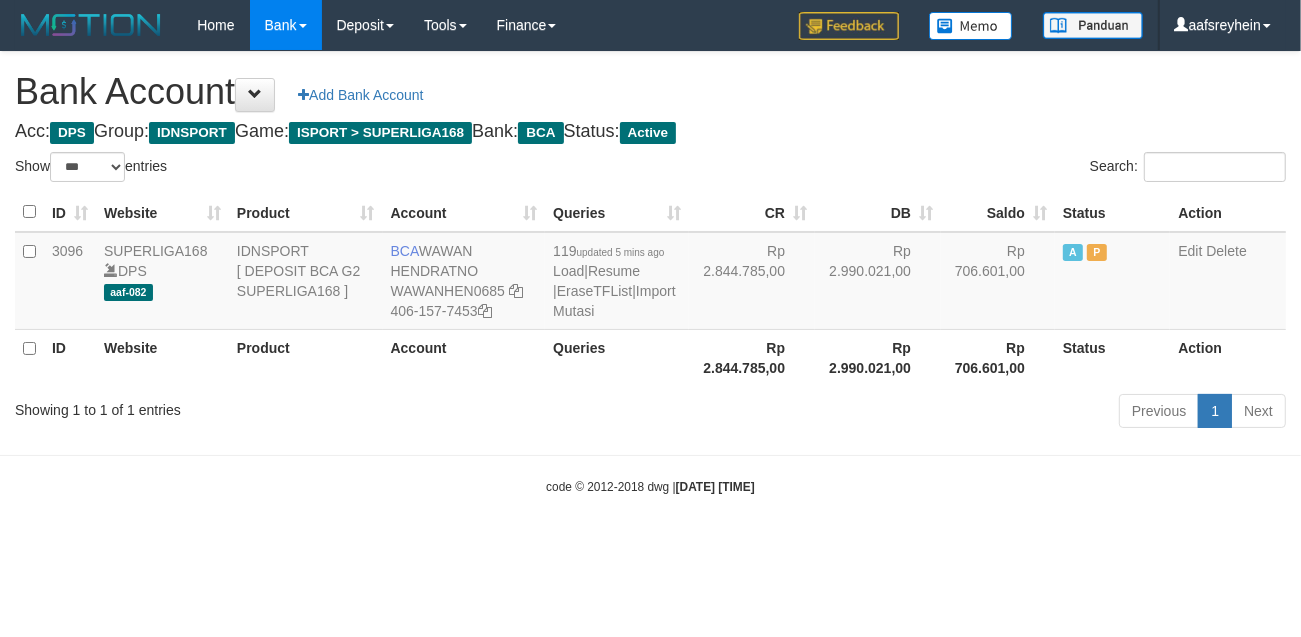 click on "Previous 1 Next" at bounding box center [921, 413] 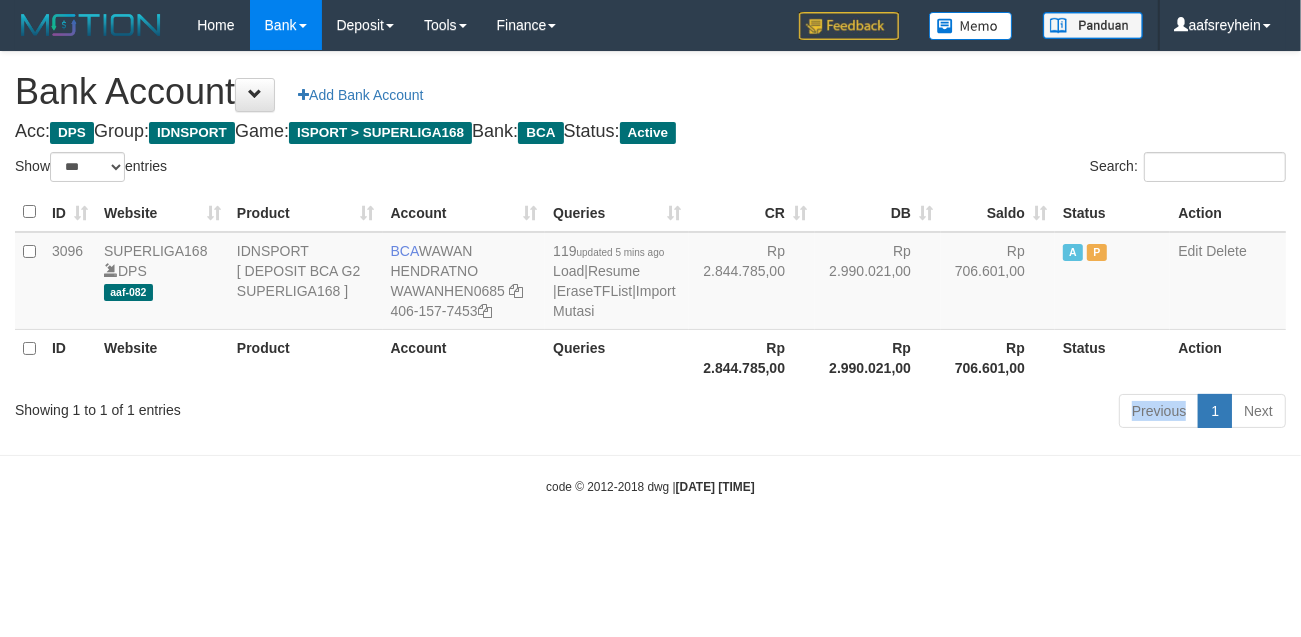 click on "Previous 1 Next" at bounding box center (921, 413) 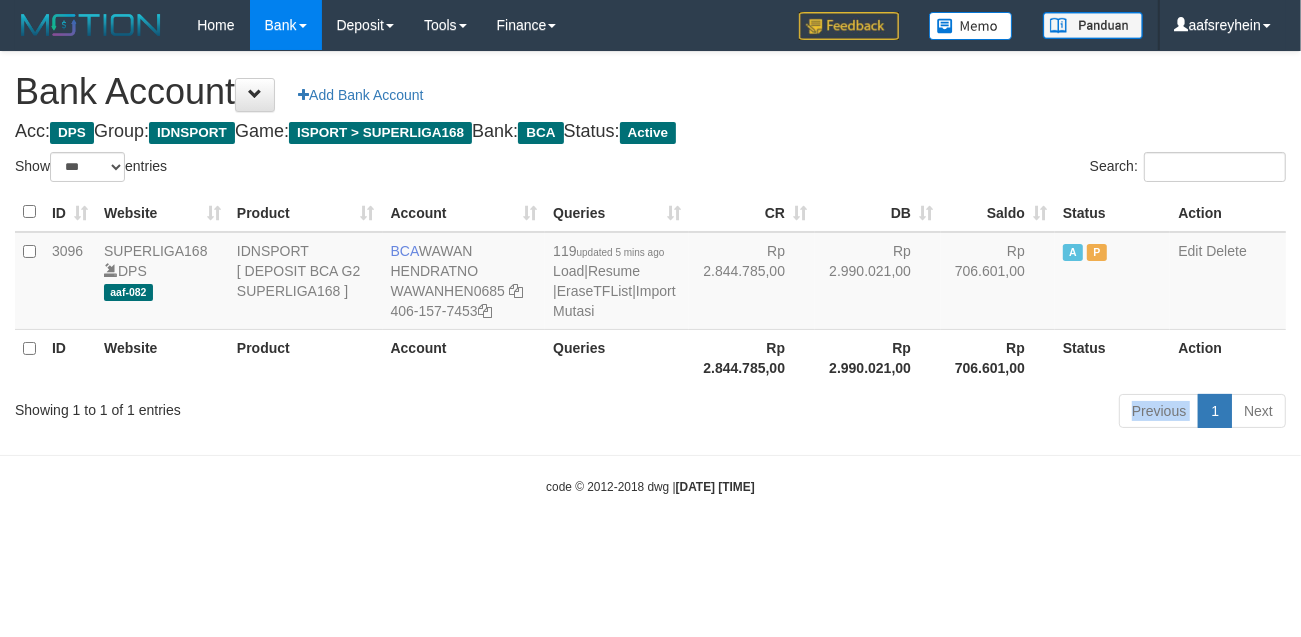 click on "Previous 1 Next" at bounding box center [921, 413] 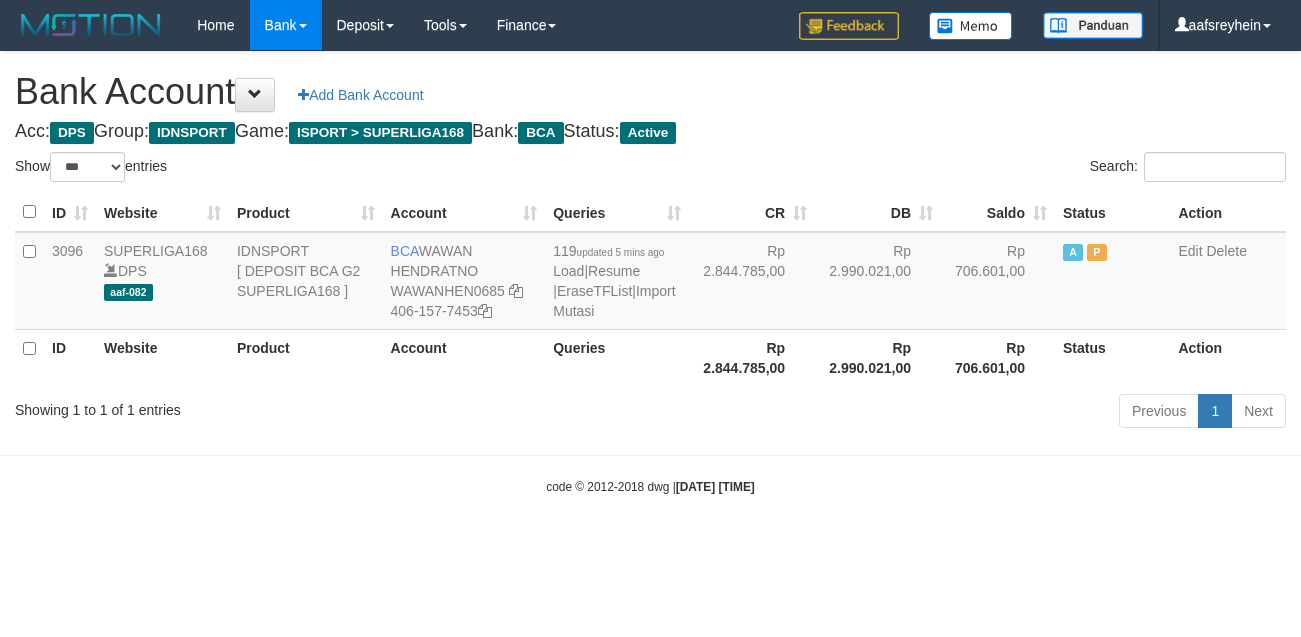 select on "***" 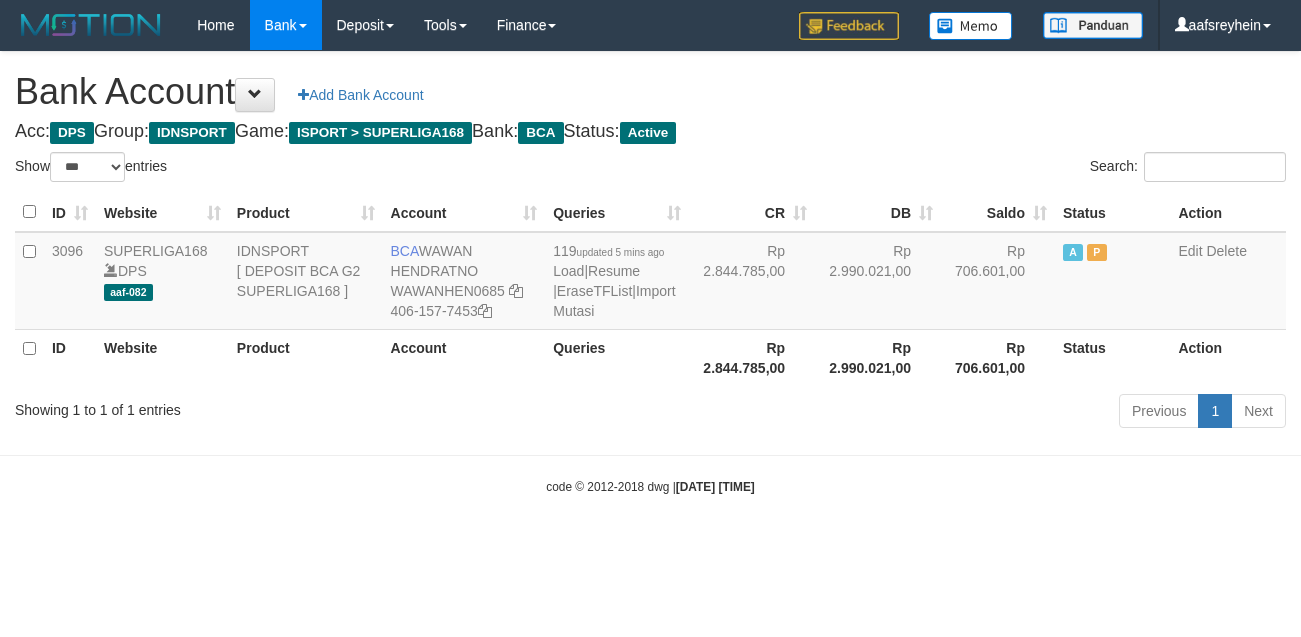 scroll, scrollTop: 0, scrollLeft: 0, axis: both 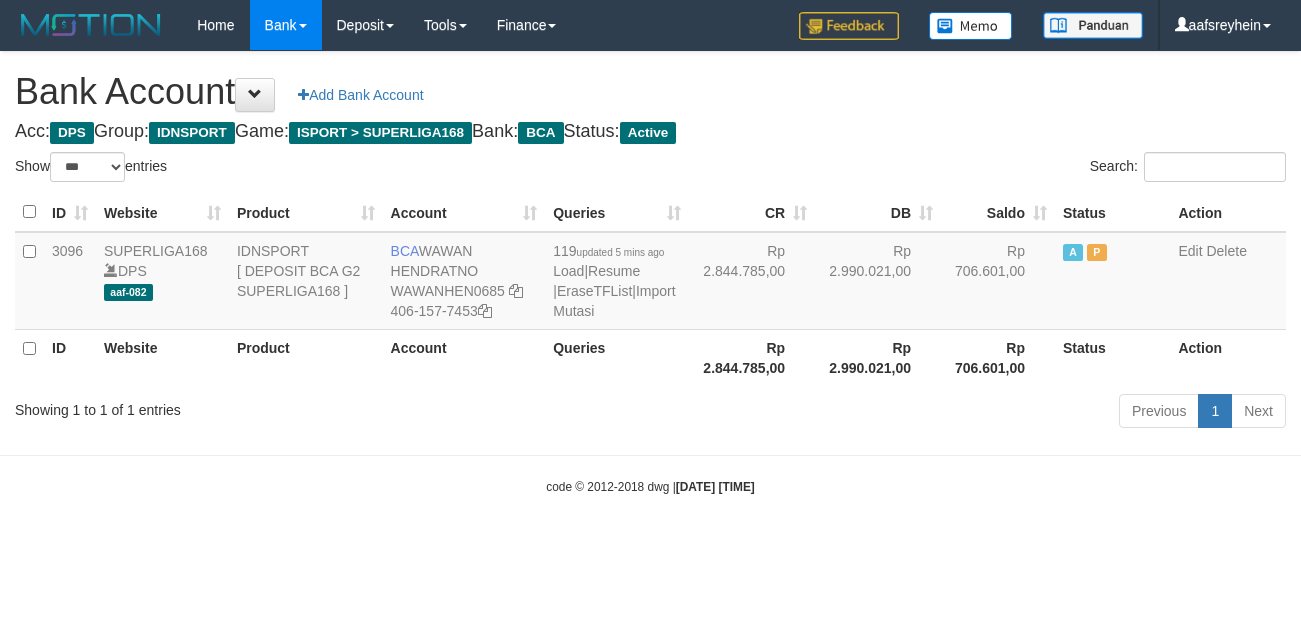 select on "***" 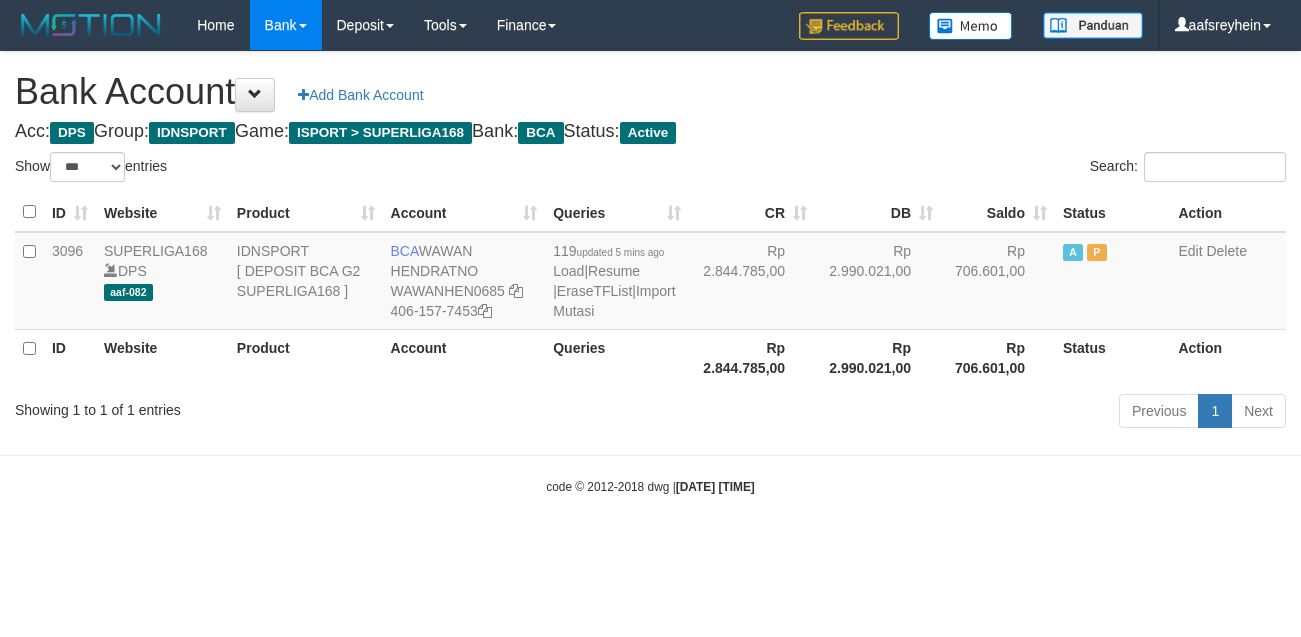 scroll, scrollTop: 0, scrollLeft: 0, axis: both 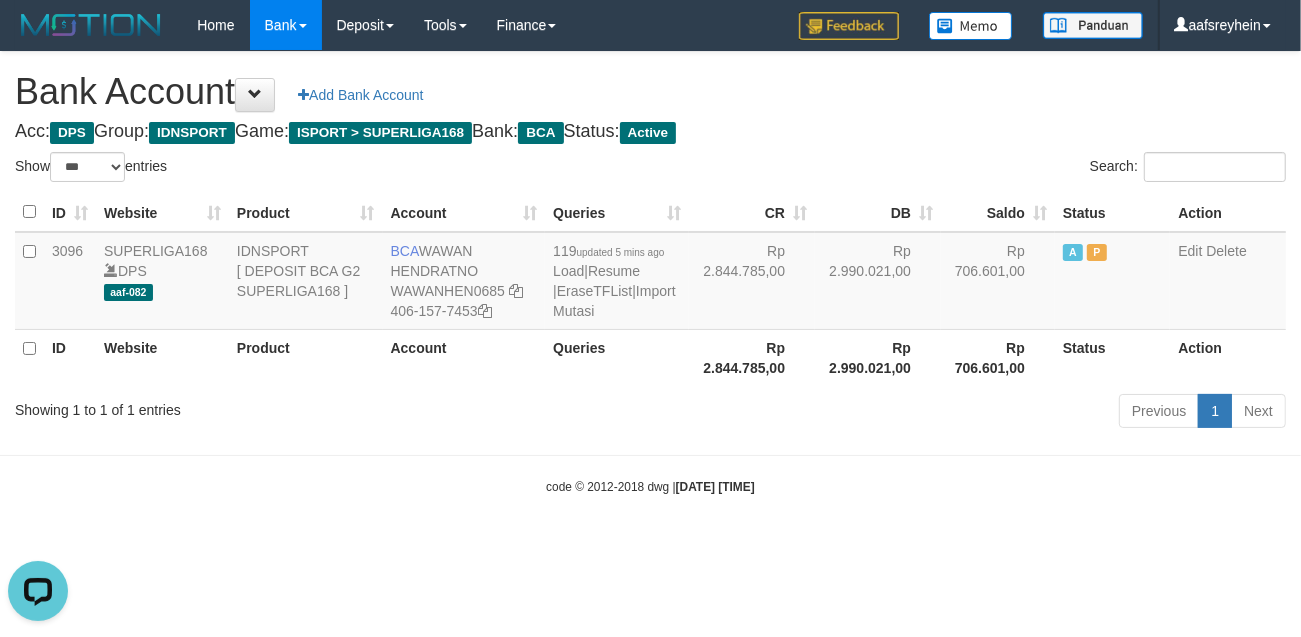click on "Toggle navigation
Home
Bank
Account List
Load
By Website
Group
[ISPORT]													SUPERLIGA168
By Load Group (DPS)
-" at bounding box center [650, 273] 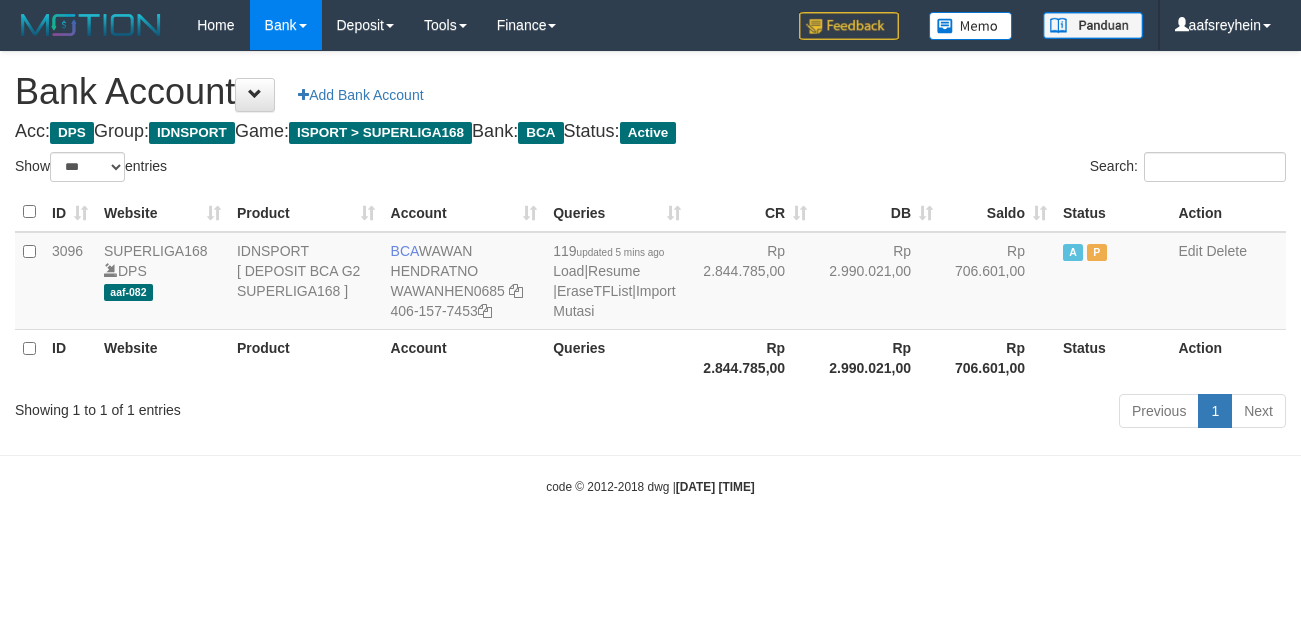 select on "***" 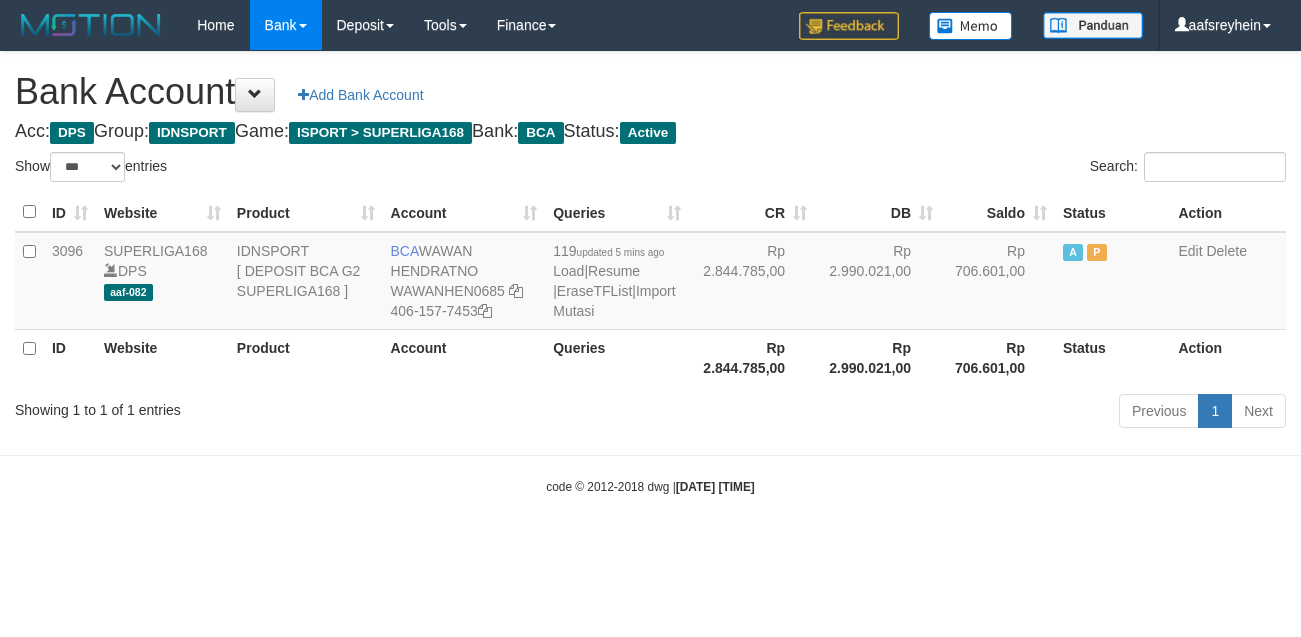 scroll, scrollTop: 0, scrollLeft: 0, axis: both 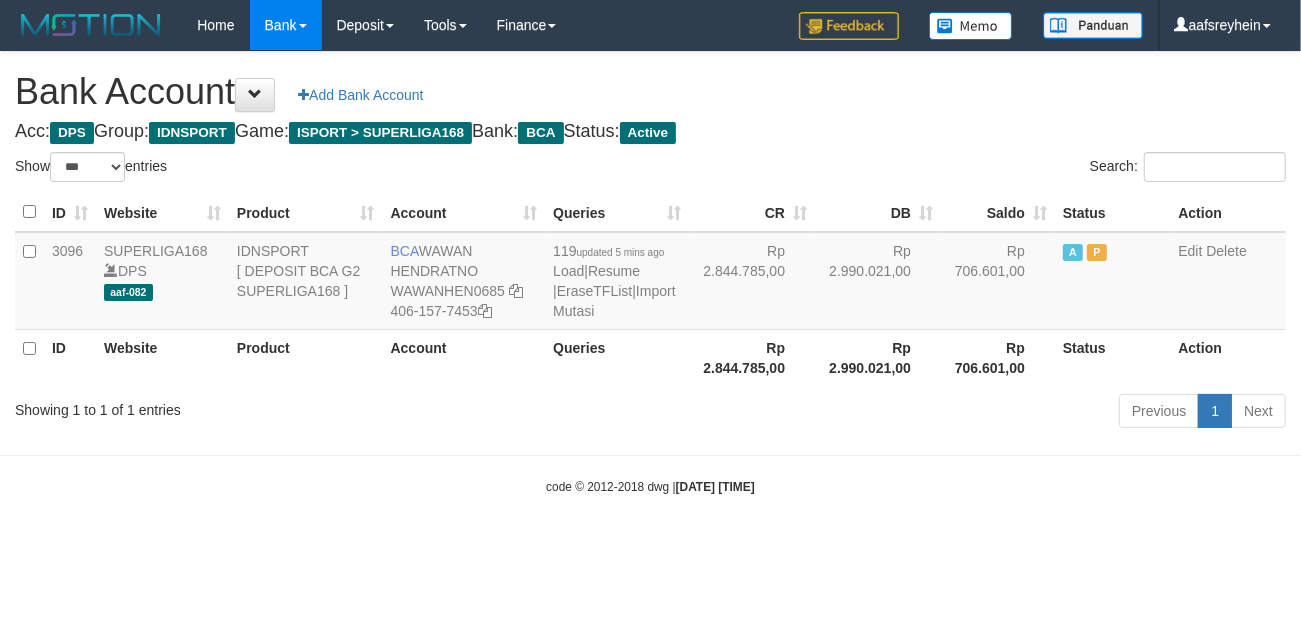 click on "code © 2012-2018 dwg |  2025/07/11 22:21:23" at bounding box center (650, 486) 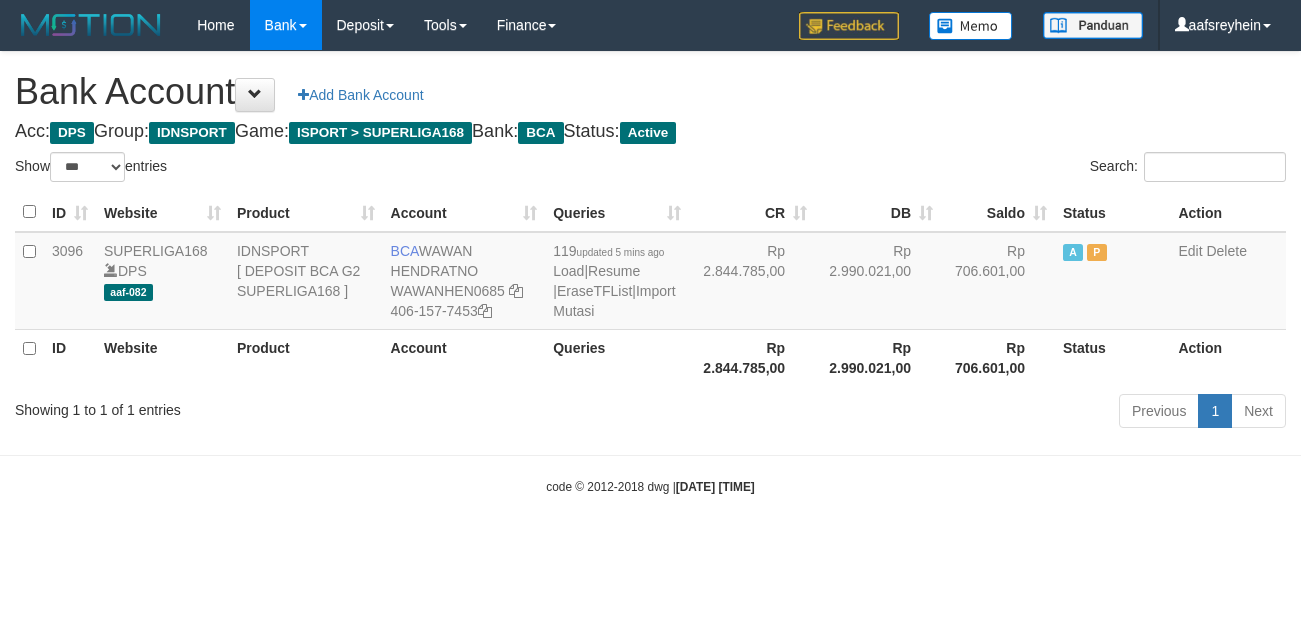 select on "***" 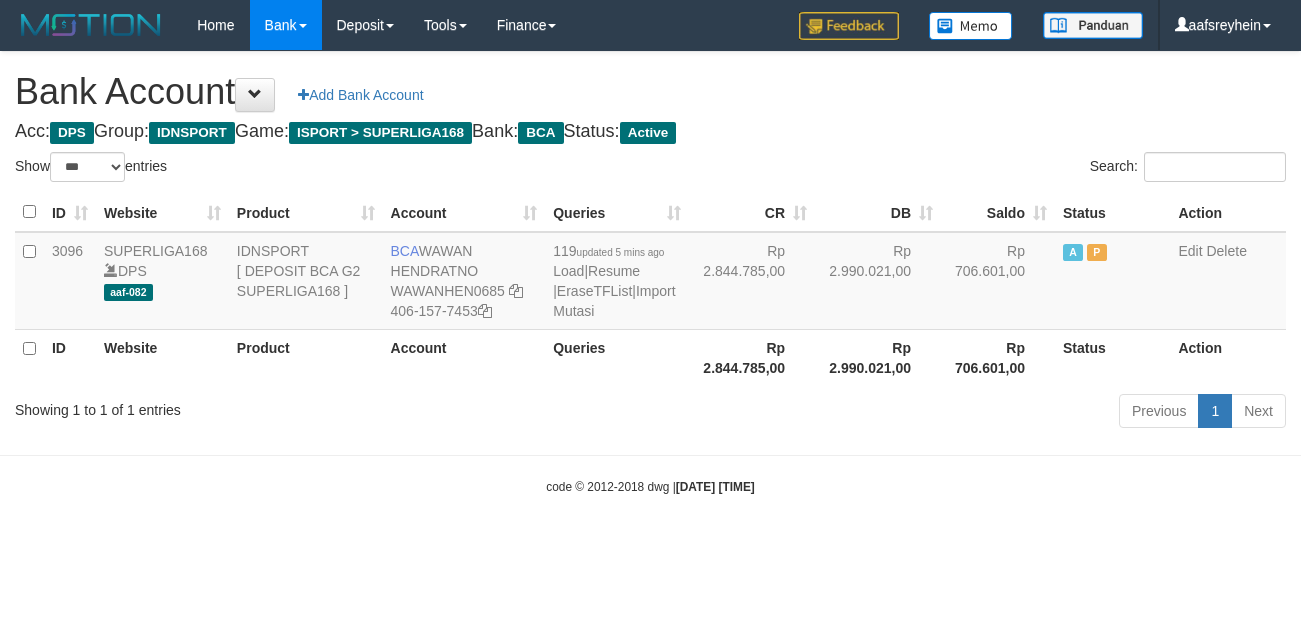 scroll, scrollTop: 0, scrollLeft: 0, axis: both 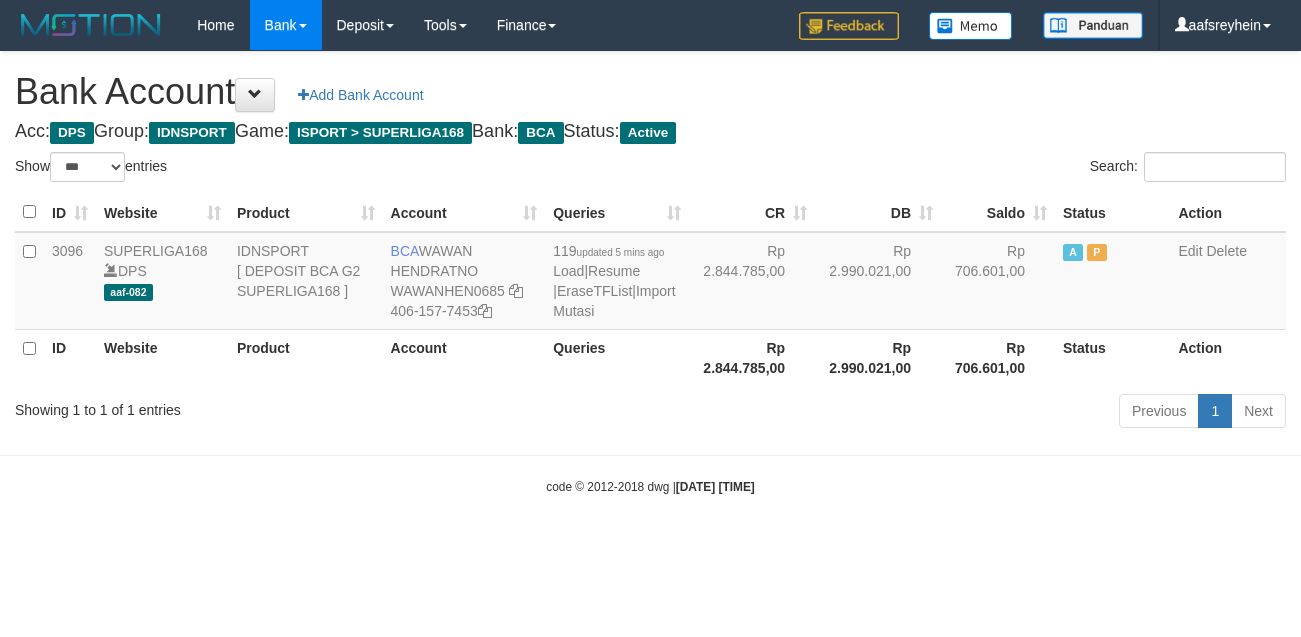 select on "***" 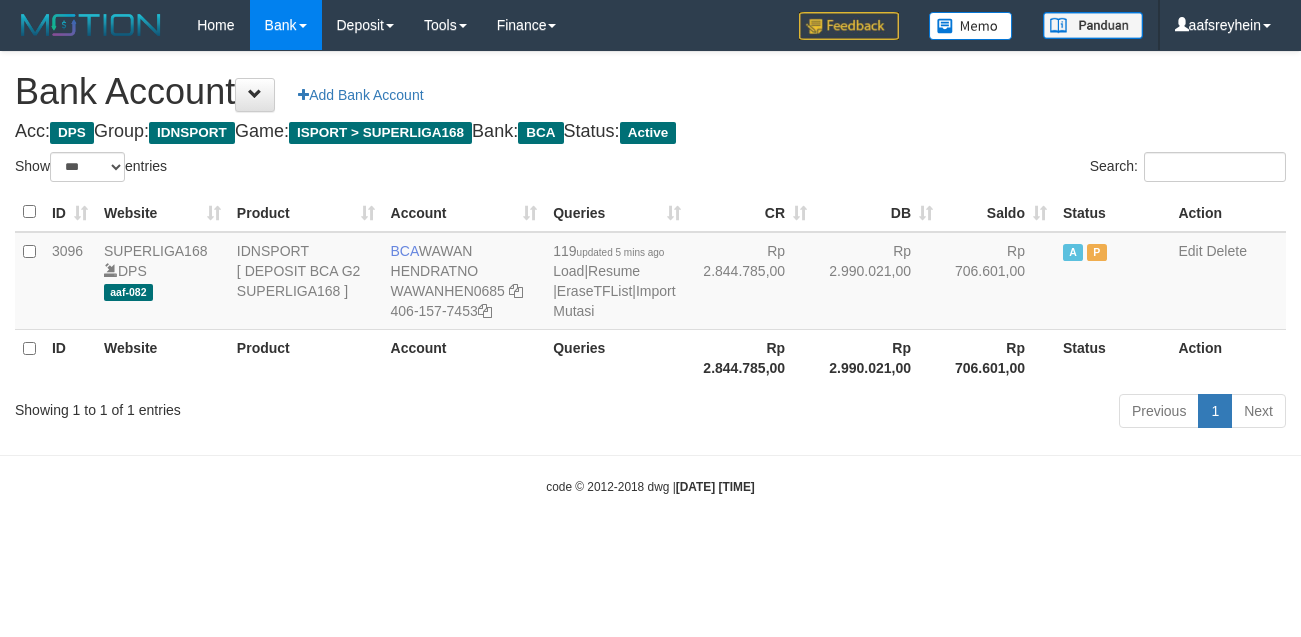 scroll, scrollTop: 0, scrollLeft: 0, axis: both 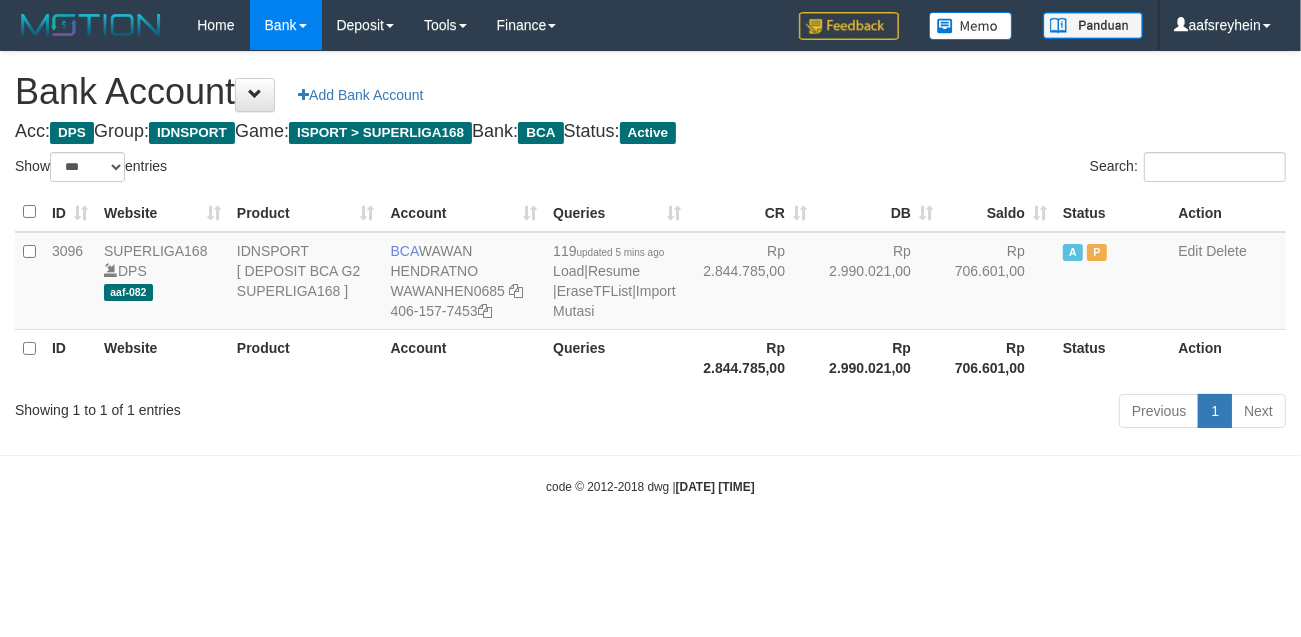 click on "Toggle navigation
Home
Bank
Account List
Load
By Website
Group
[ISPORT]													SUPERLIGA168
By Load Group (DPS)
-" at bounding box center (650, 273) 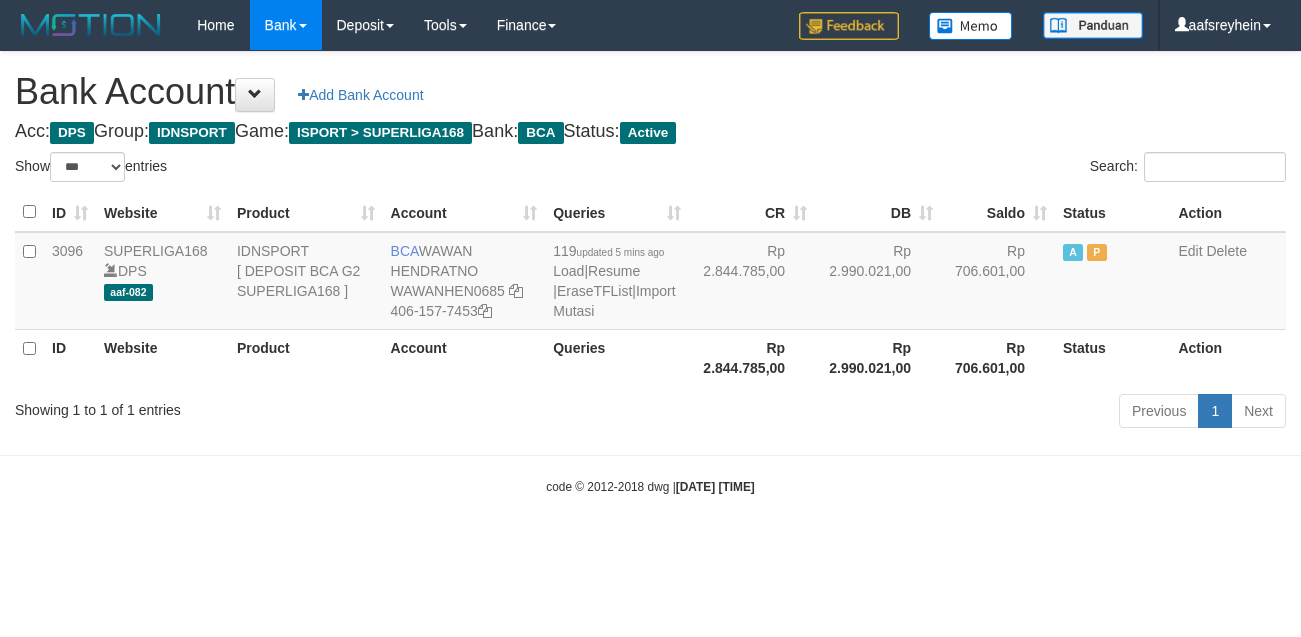 select on "***" 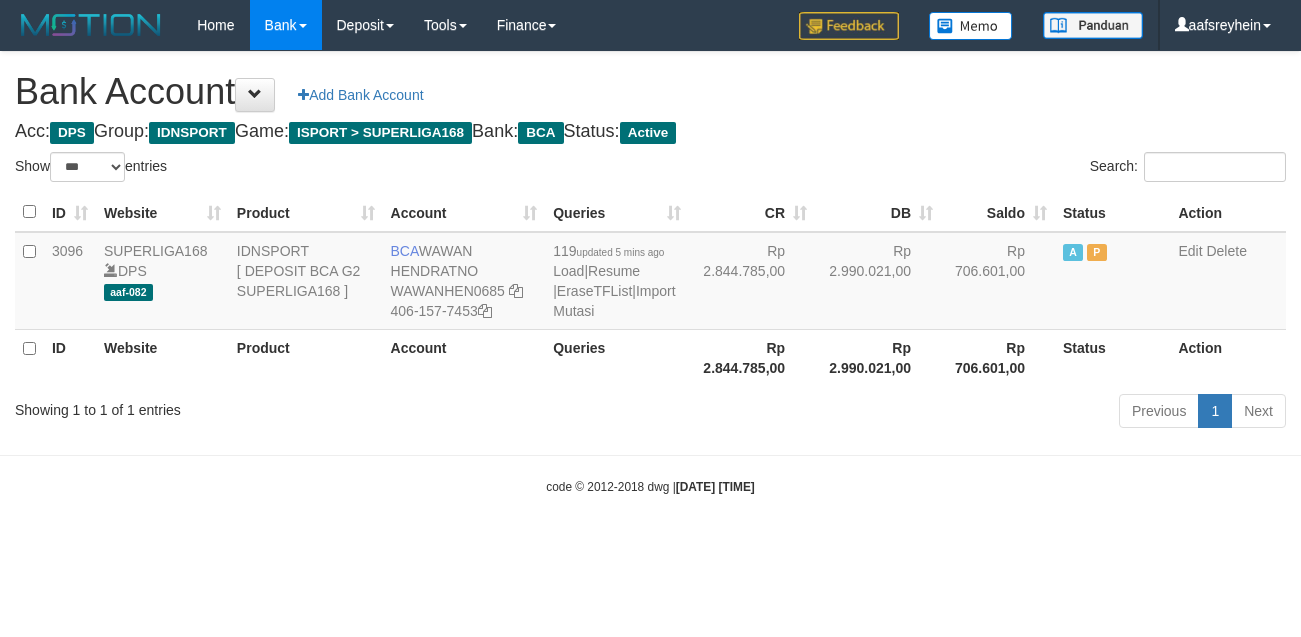 scroll, scrollTop: 0, scrollLeft: 0, axis: both 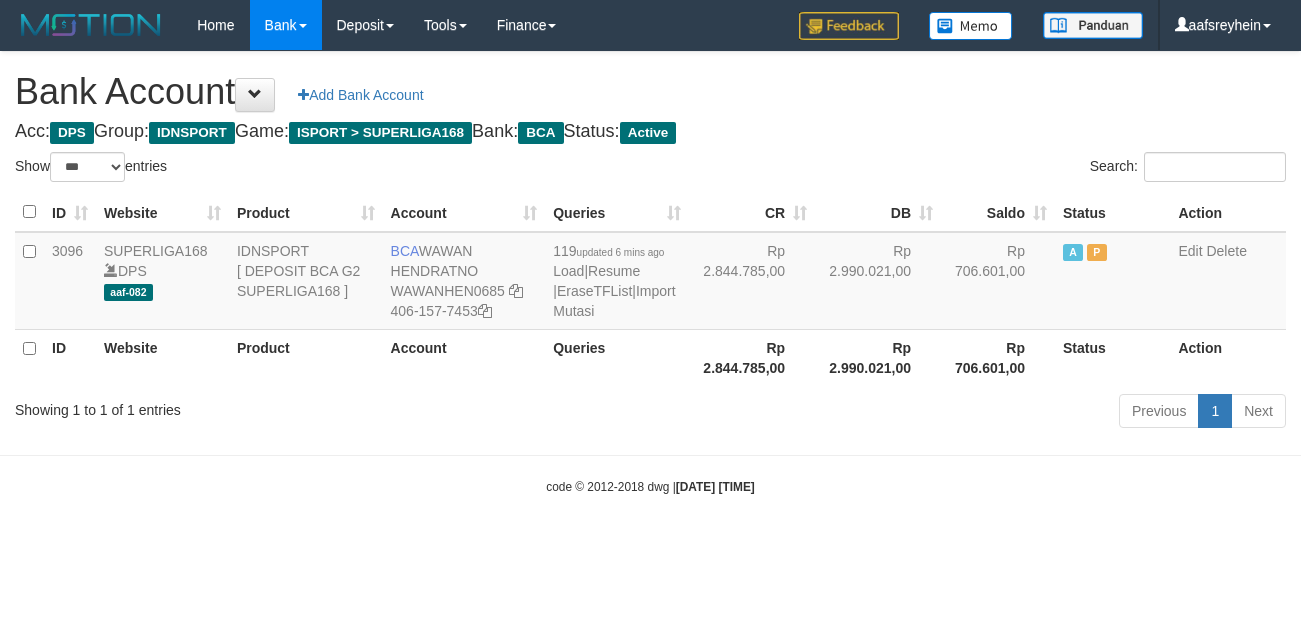 select on "***" 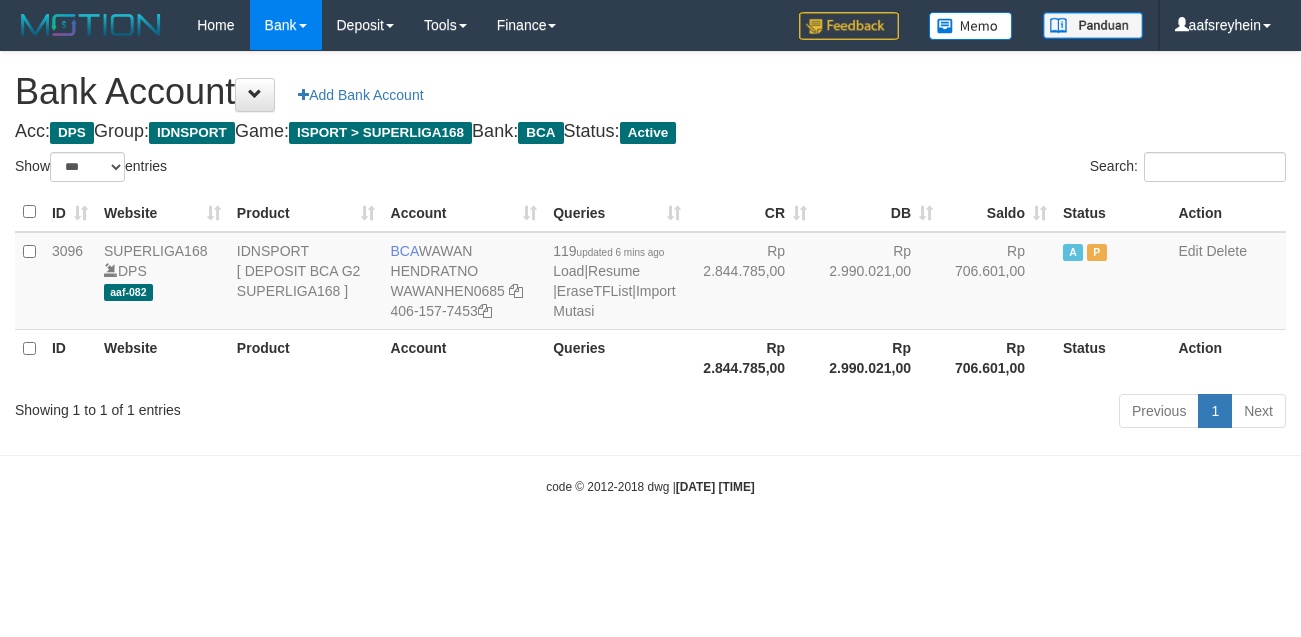 scroll, scrollTop: 0, scrollLeft: 0, axis: both 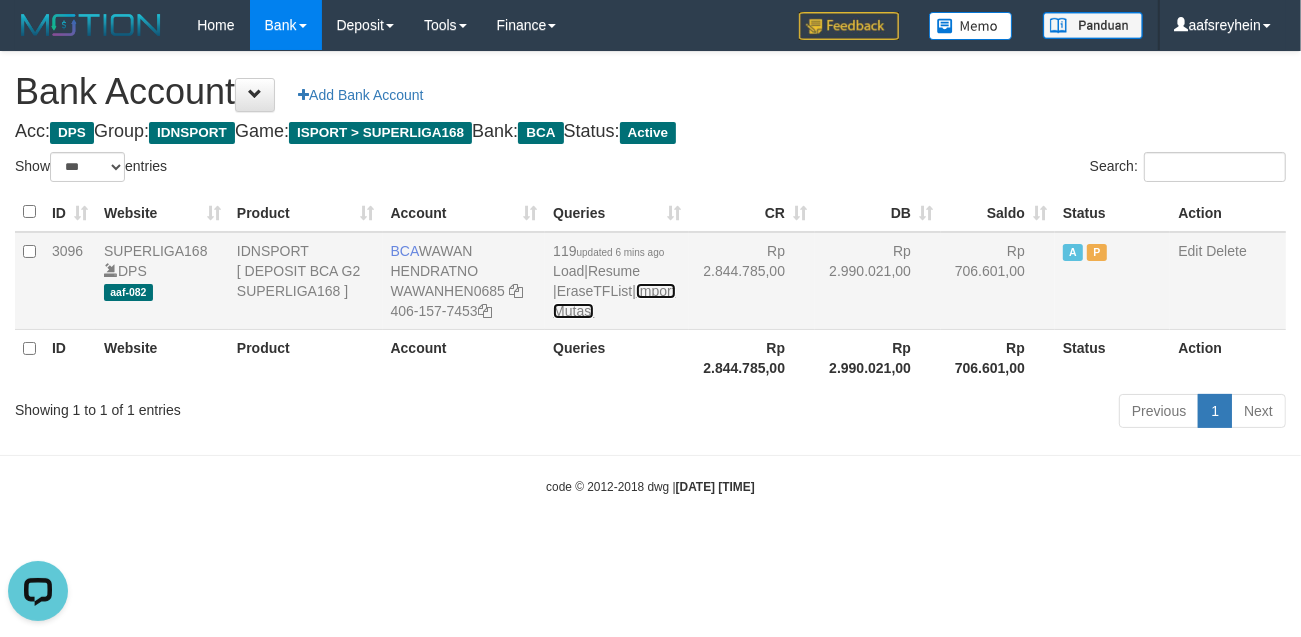 click on "Import Mutasi" at bounding box center [614, 301] 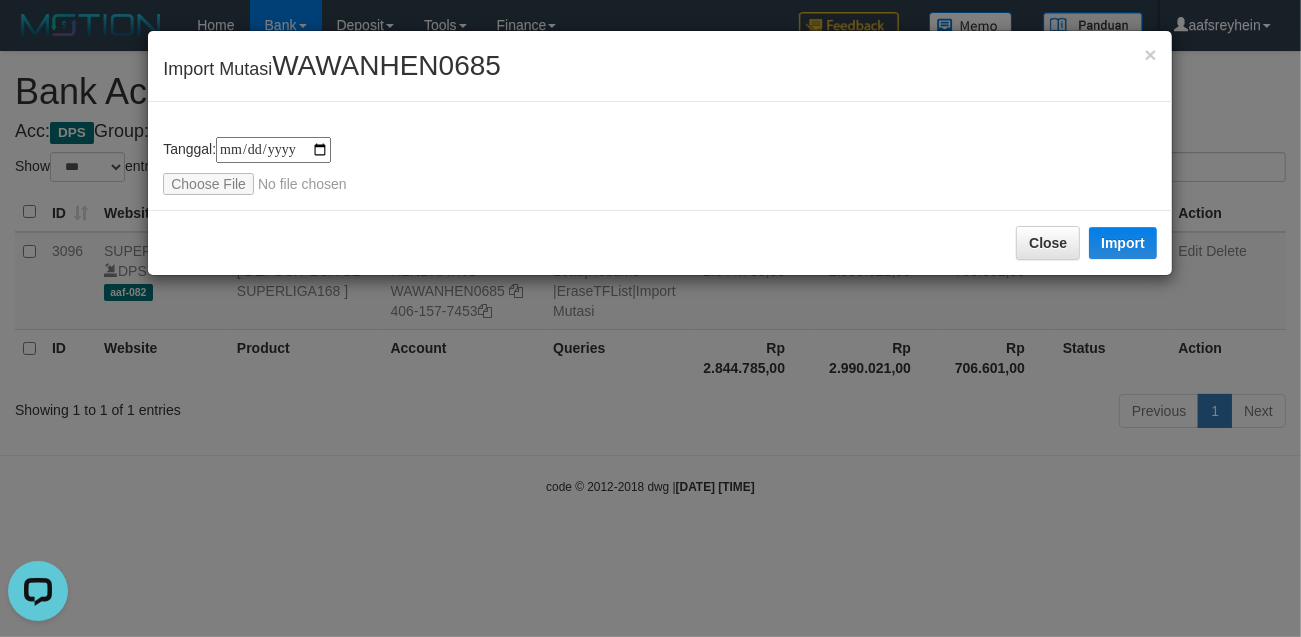 type on "**********" 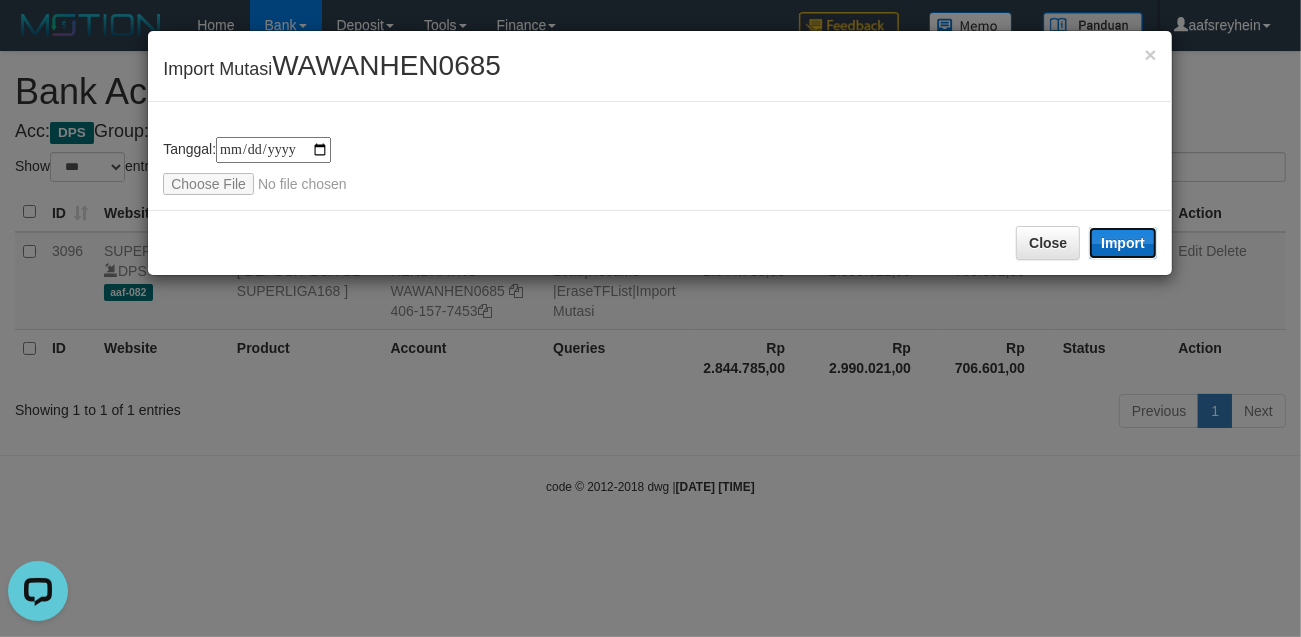click on "Import" at bounding box center [1123, 243] 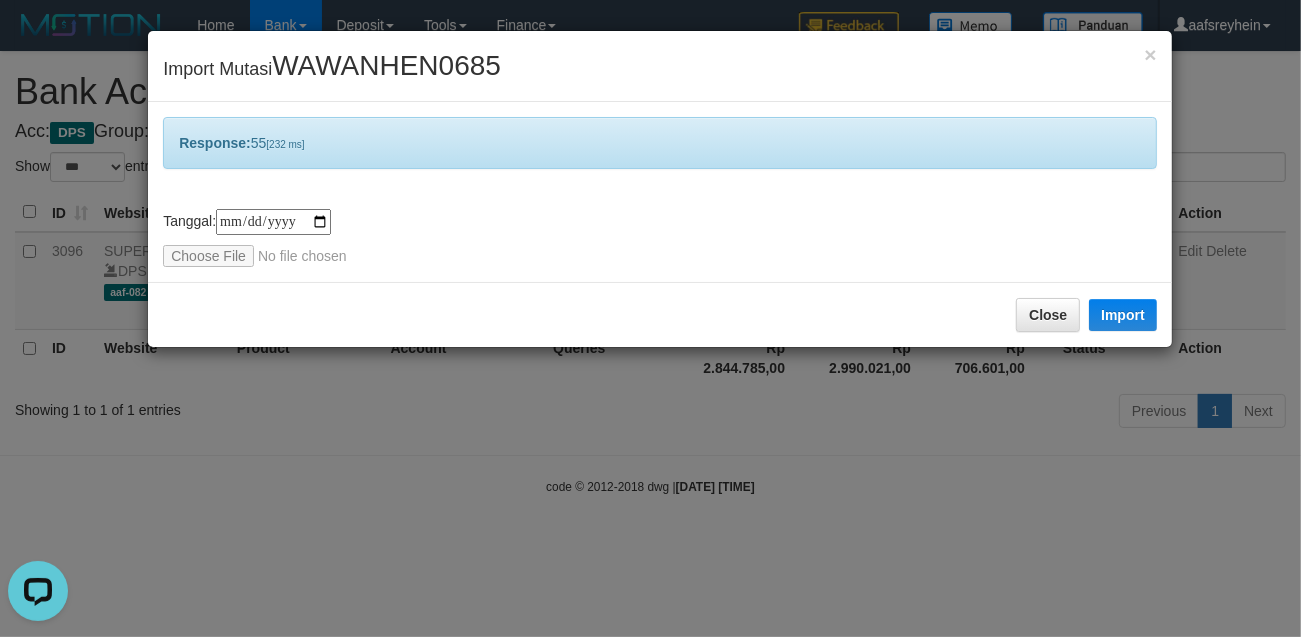 click on "**********" at bounding box center [650, 318] 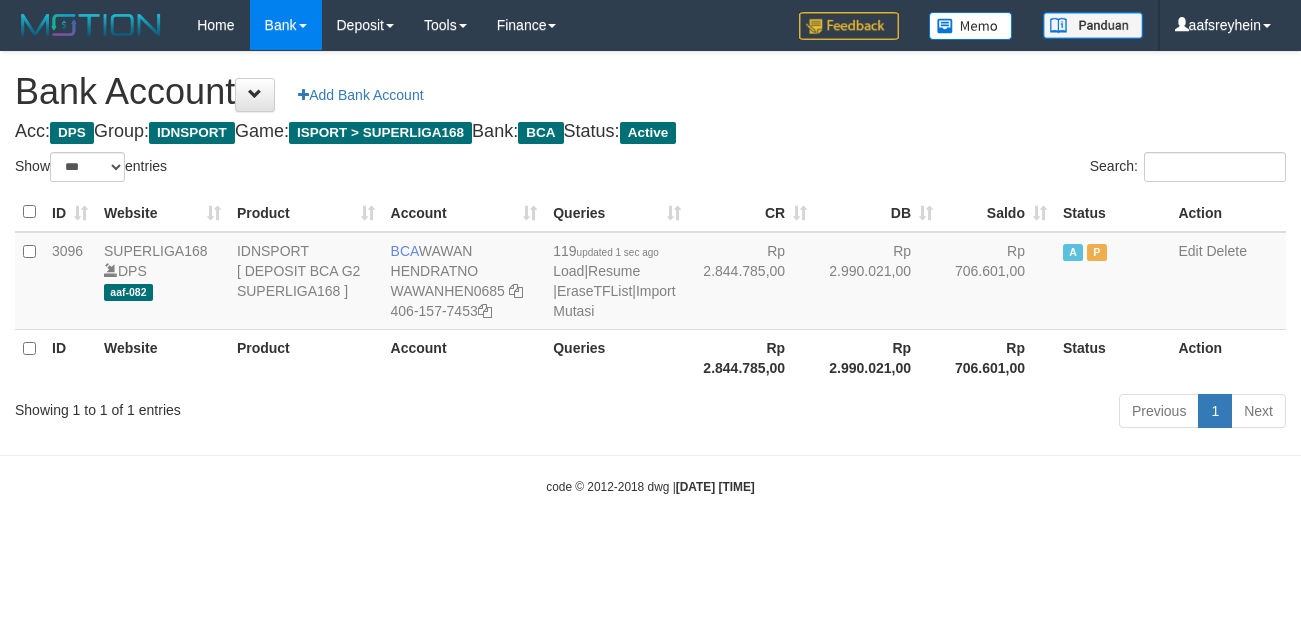 select on "***" 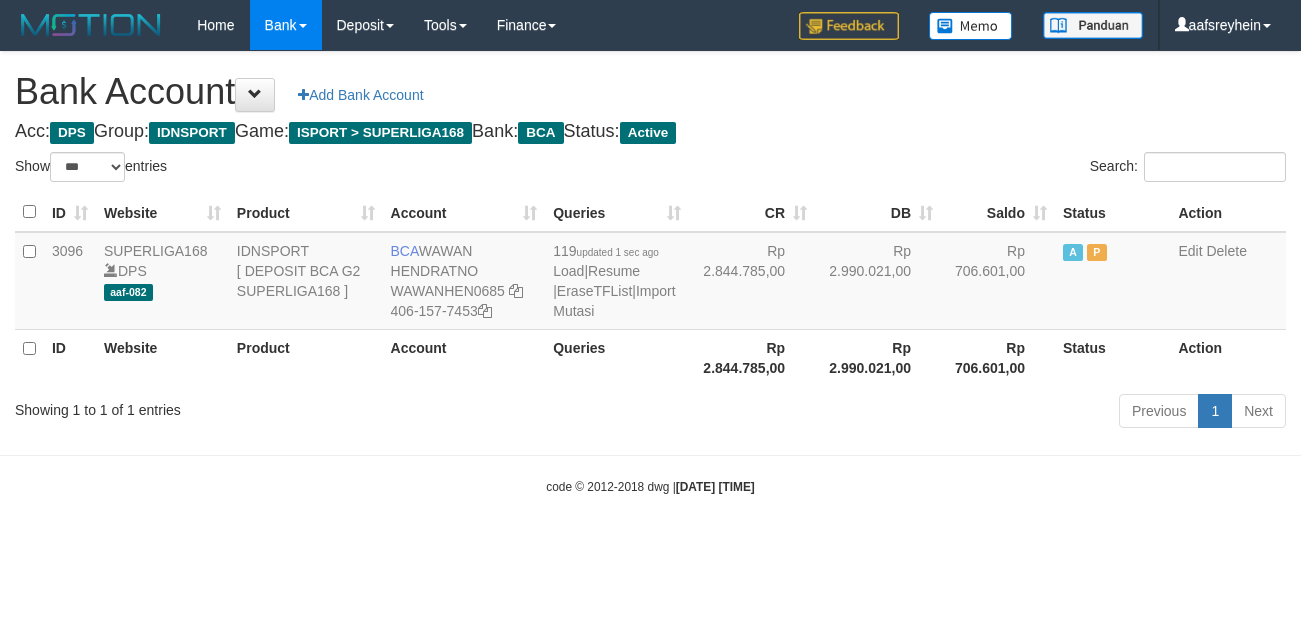 scroll, scrollTop: 0, scrollLeft: 0, axis: both 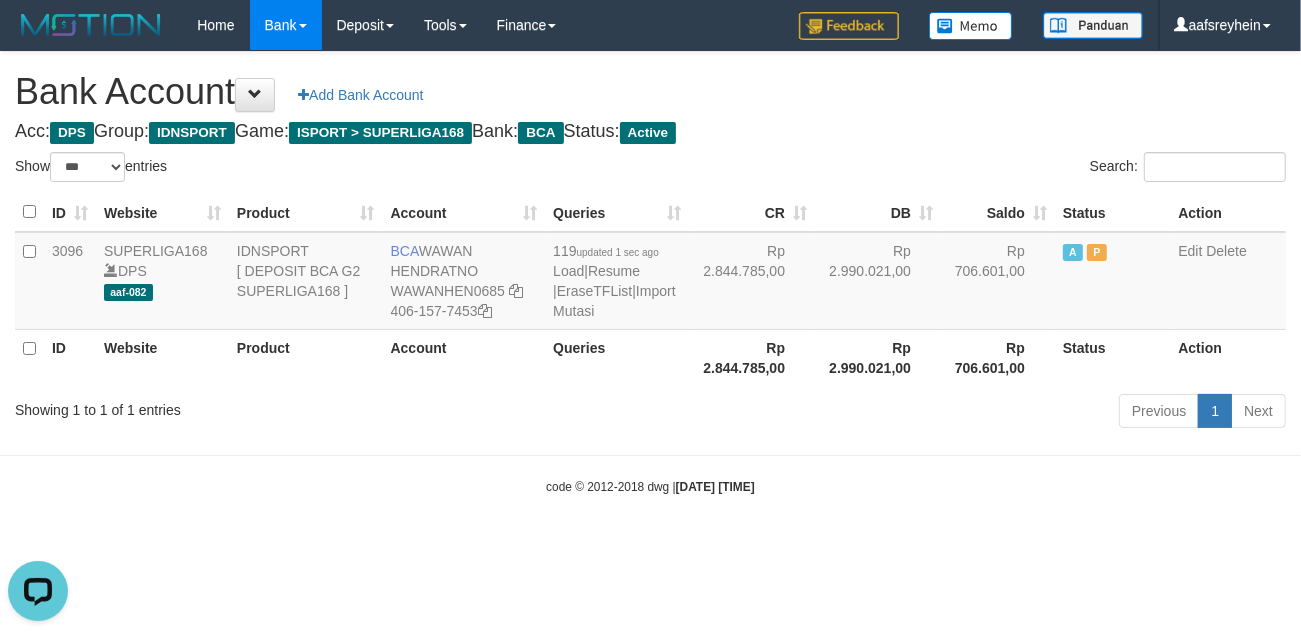 click on "code © 2012-2018 dwg |  [DATE] [TIME]" at bounding box center (650, 486) 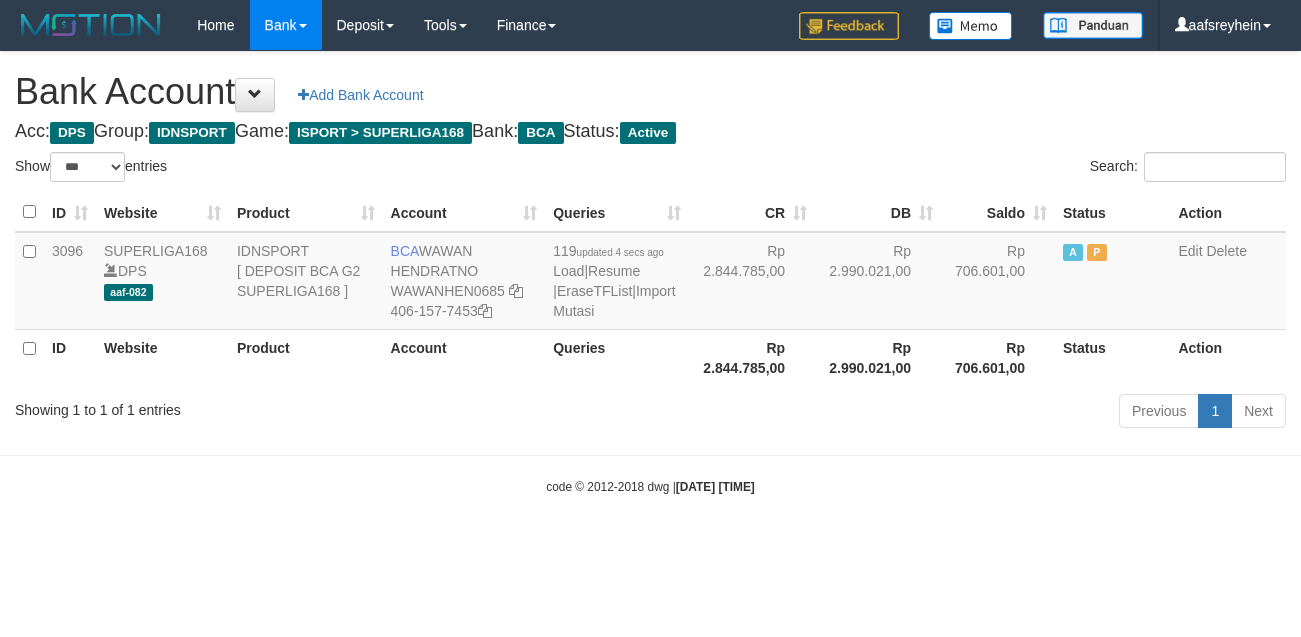 select on "***" 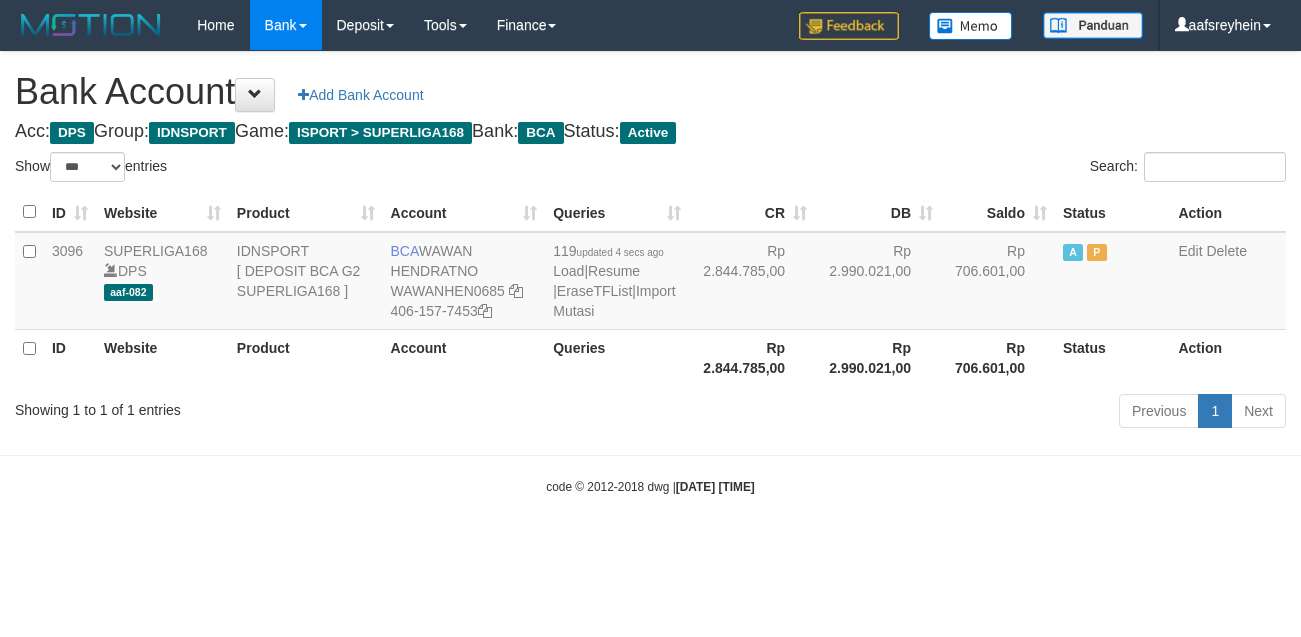 scroll, scrollTop: 0, scrollLeft: 0, axis: both 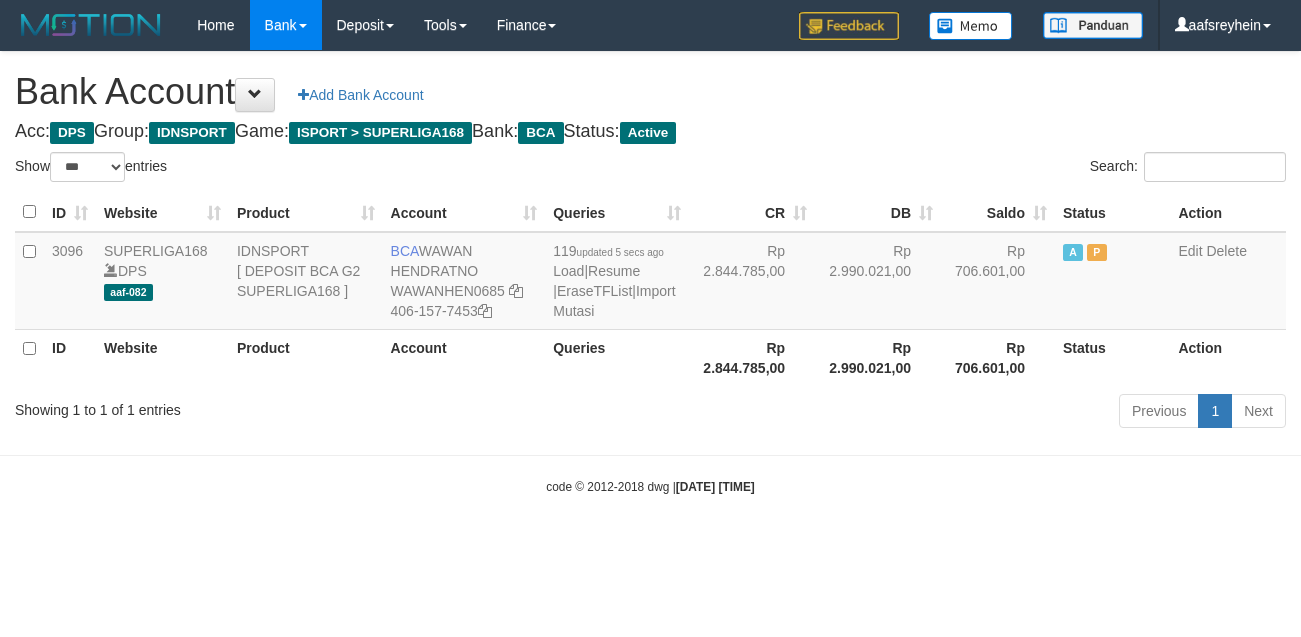select on "***" 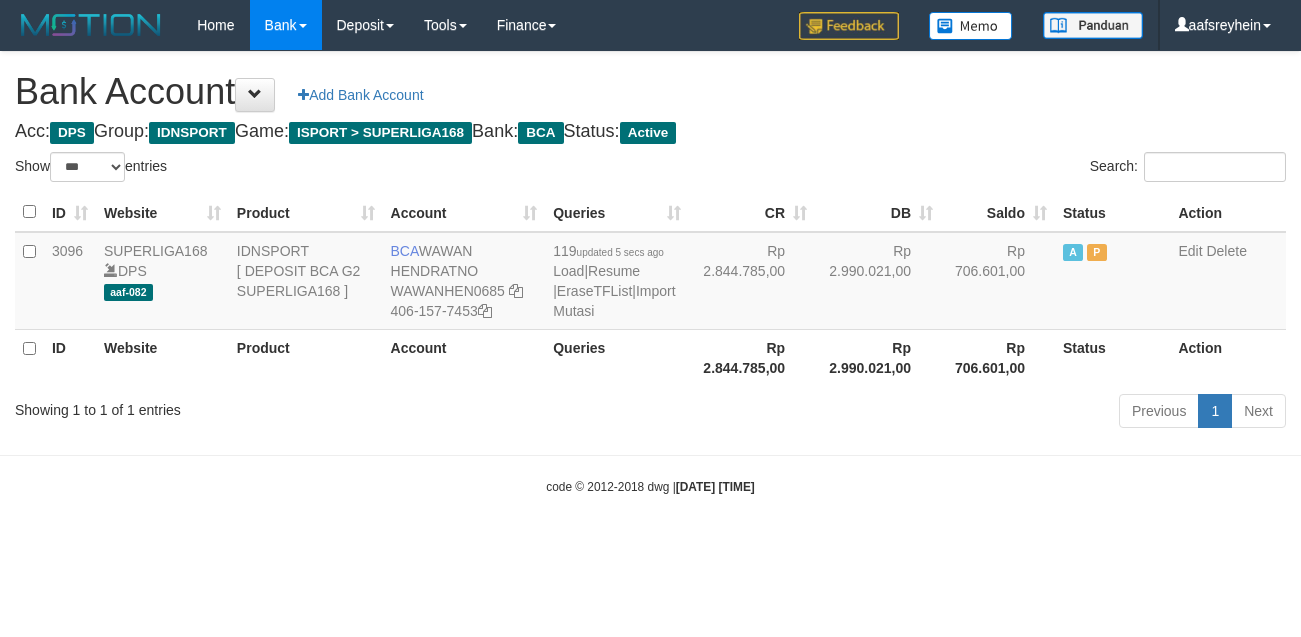 scroll, scrollTop: 0, scrollLeft: 0, axis: both 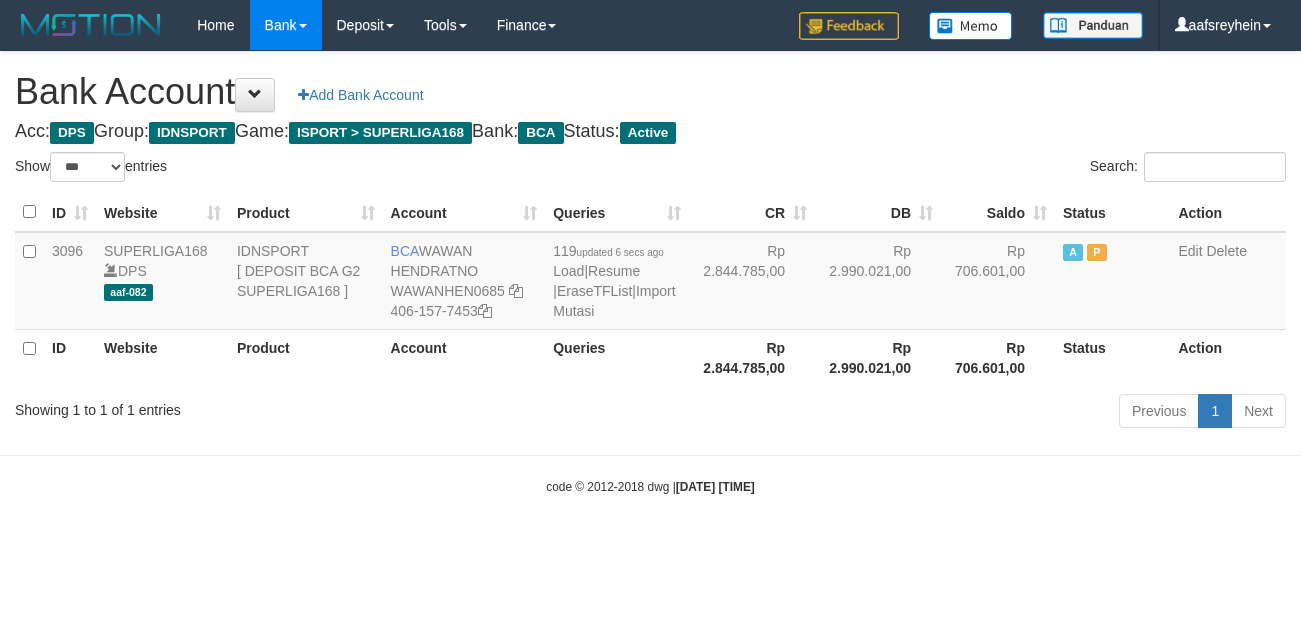 select on "***" 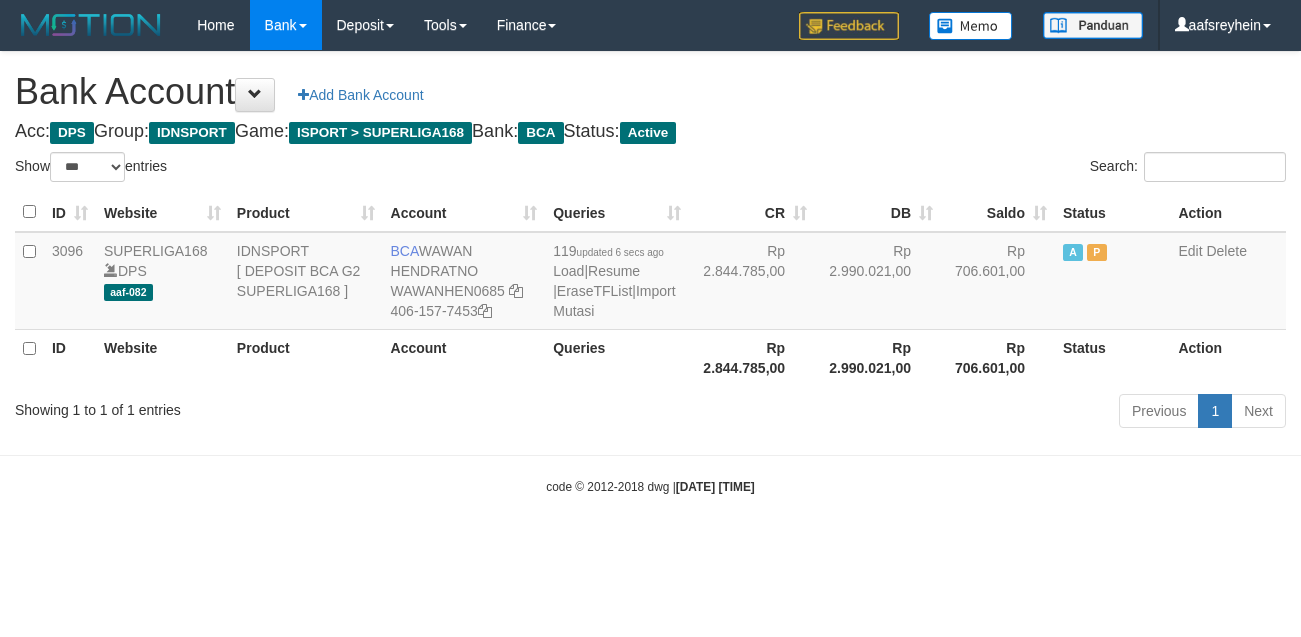 scroll, scrollTop: 0, scrollLeft: 0, axis: both 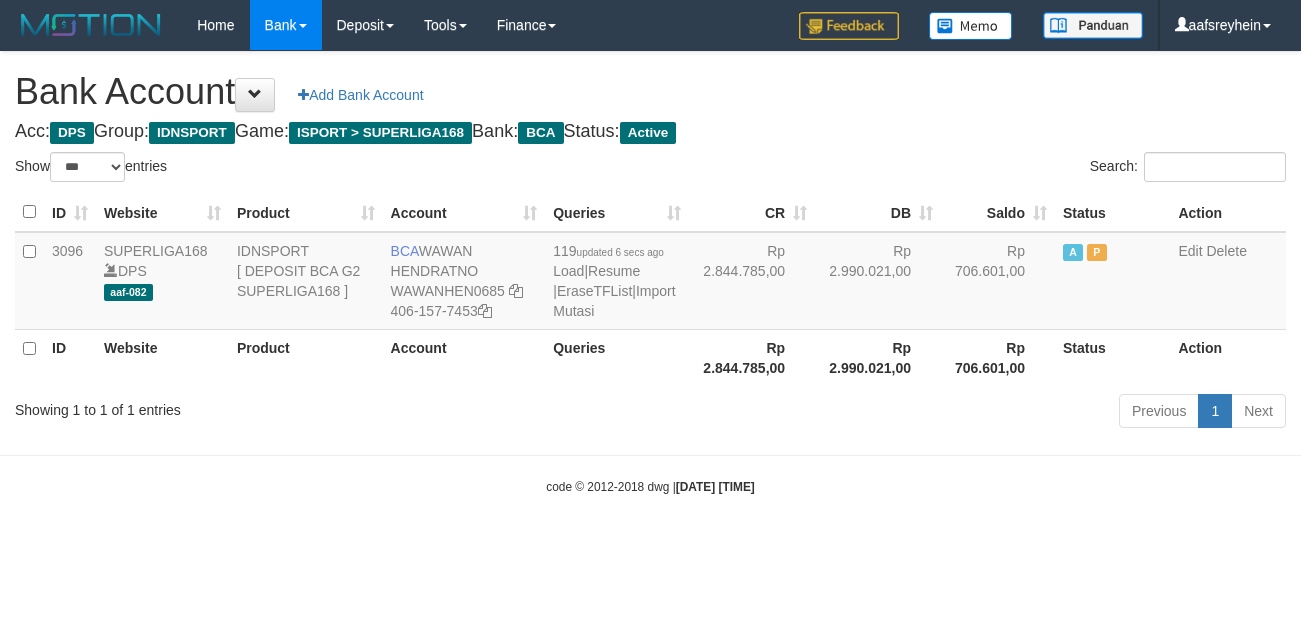 select on "***" 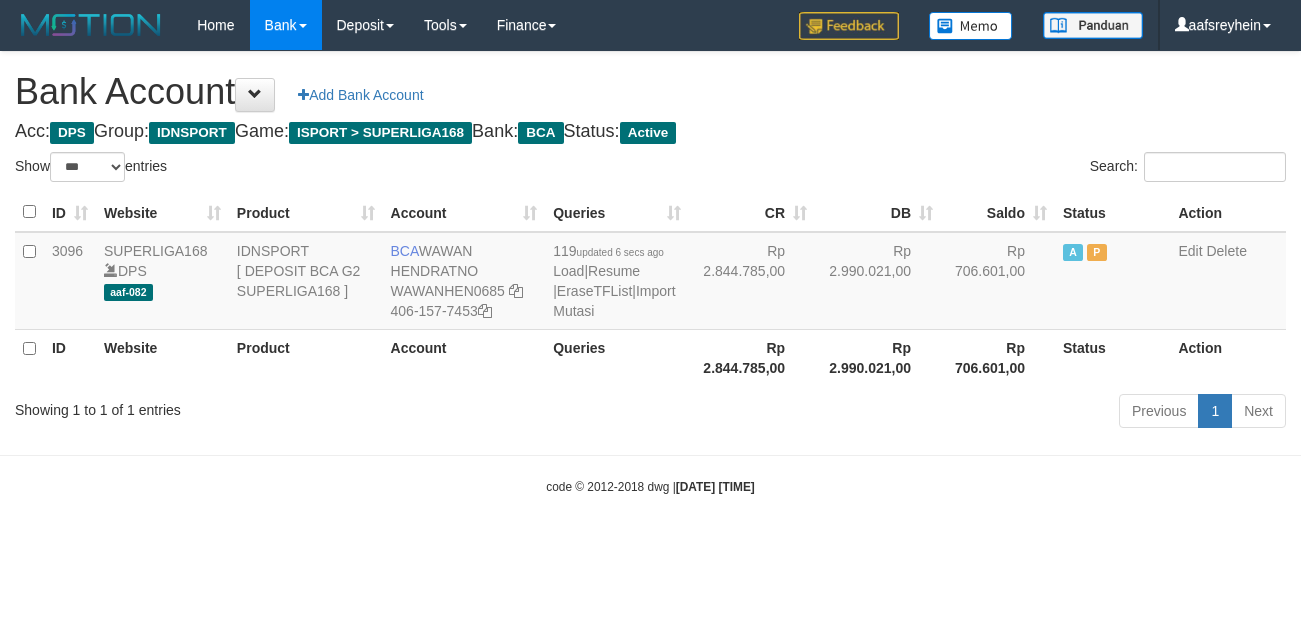 scroll, scrollTop: 0, scrollLeft: 0, axis: both 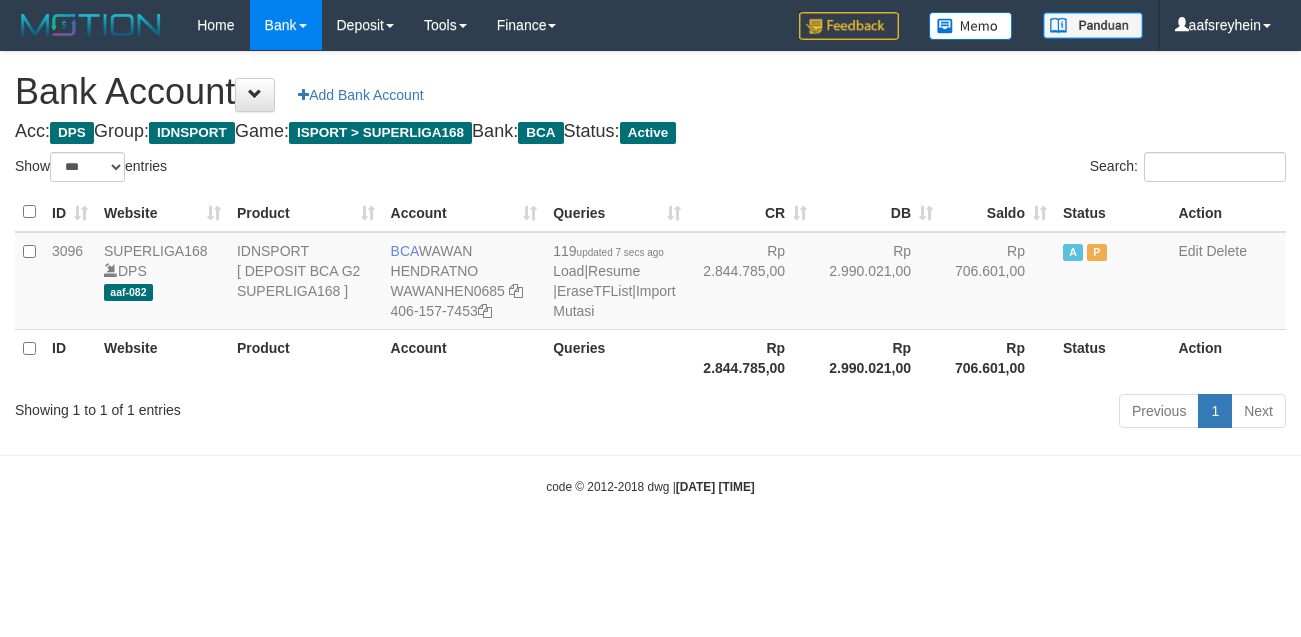 select on "***" 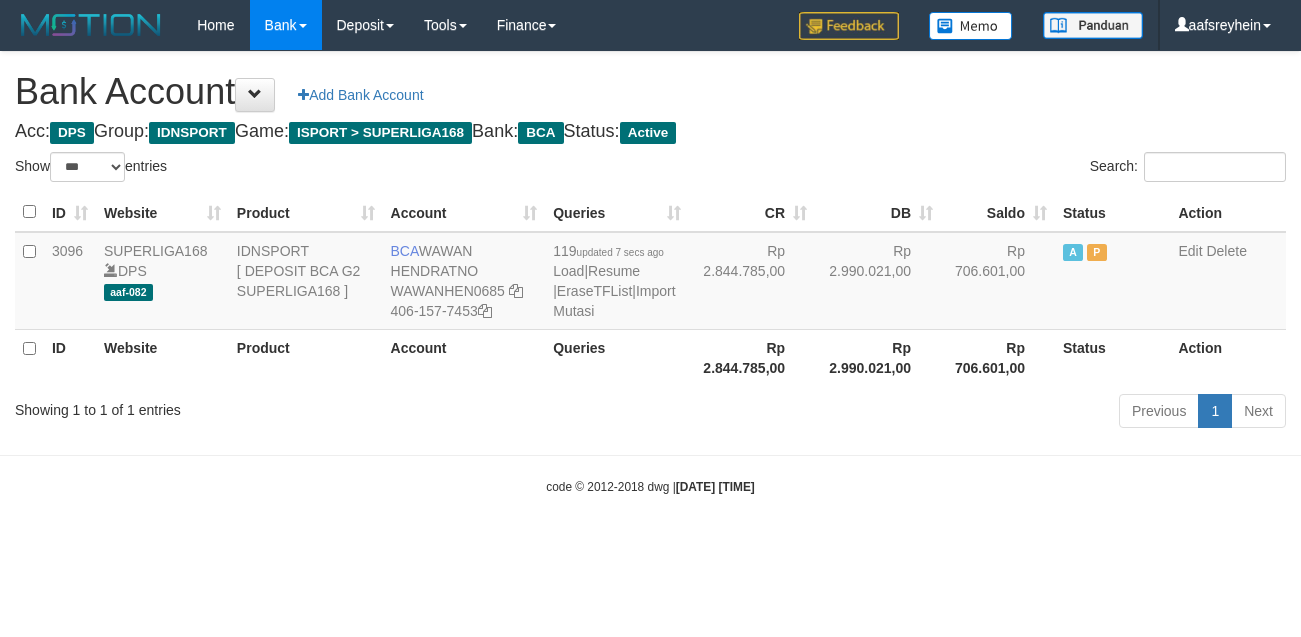 scroll, scrollTop: 0, scrollLeft: 0, axis: both 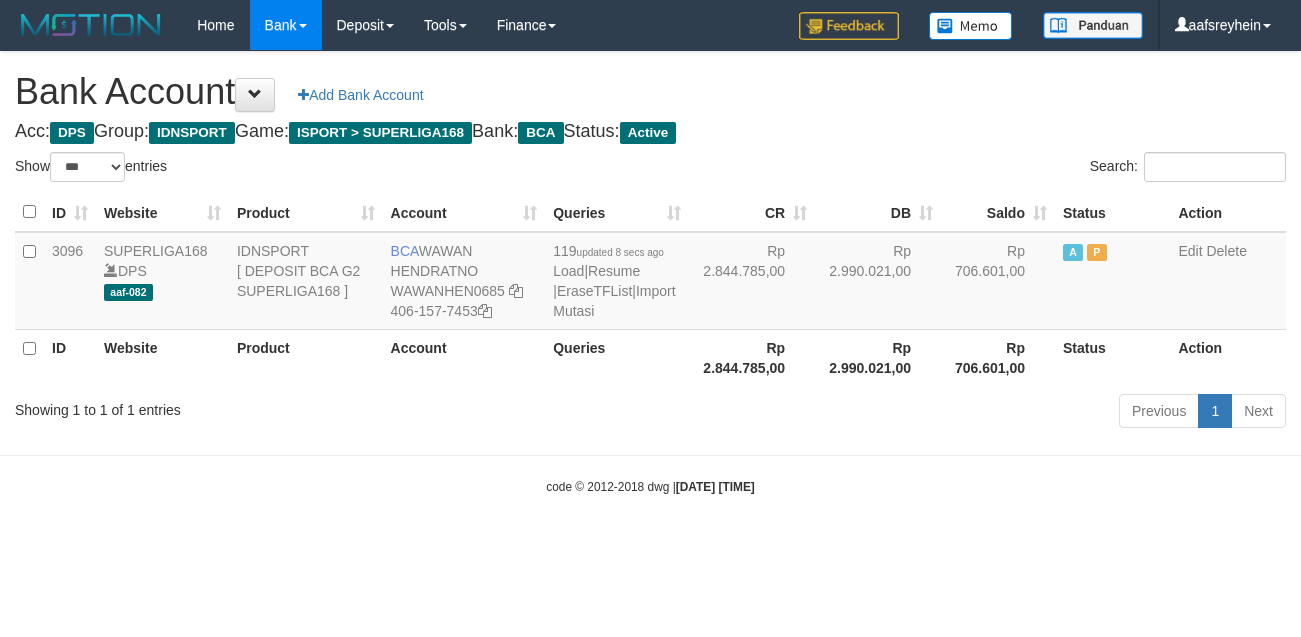 select on "***" 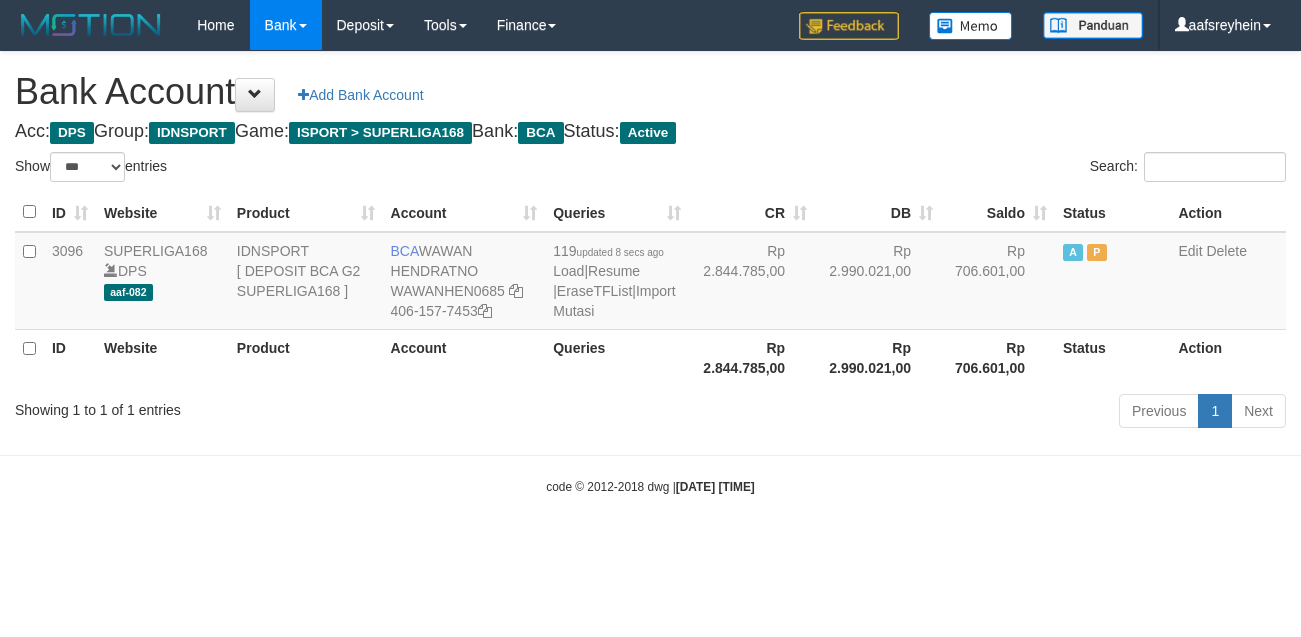 scroll, scrollTop: 0, scrollLeft: 0, axis: both 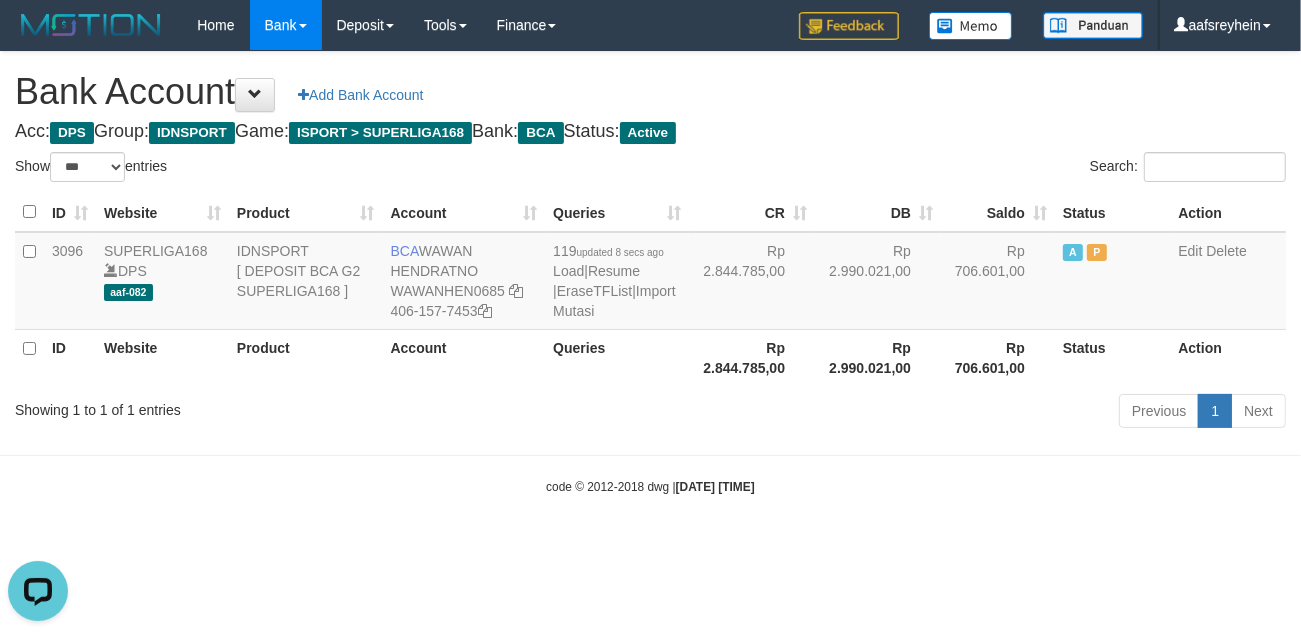 click on "Toggle navigation
Home
Bank
Account List
Load
By Website
Group
[ISPORT]													SUPERLIGA168
By Load Group (DPS)
-" at bounding box center [650, 273] 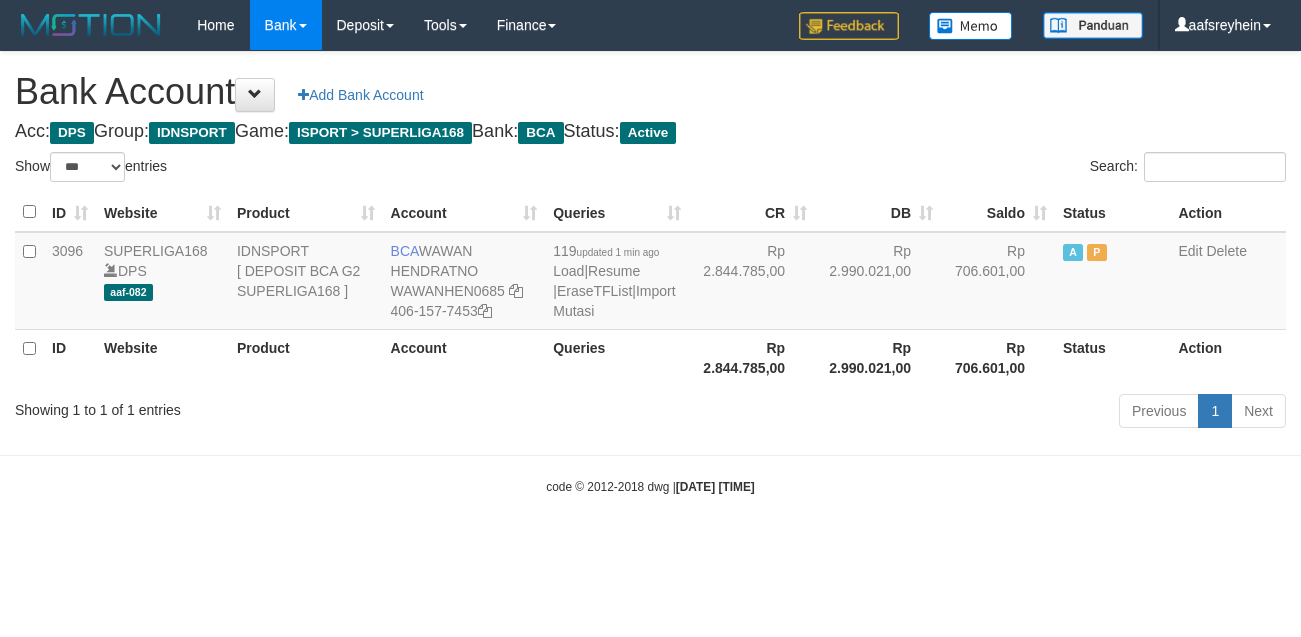 select on "***" 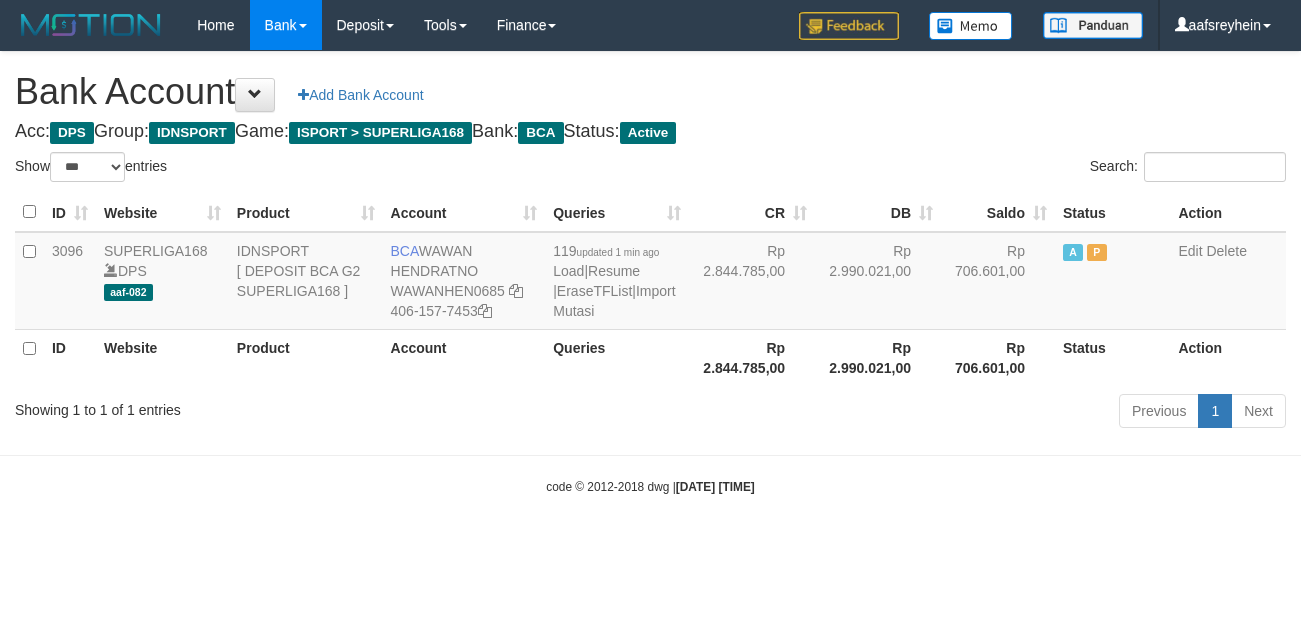 scroll, scrollTop: 0, scrollLeft: 0, axis: both 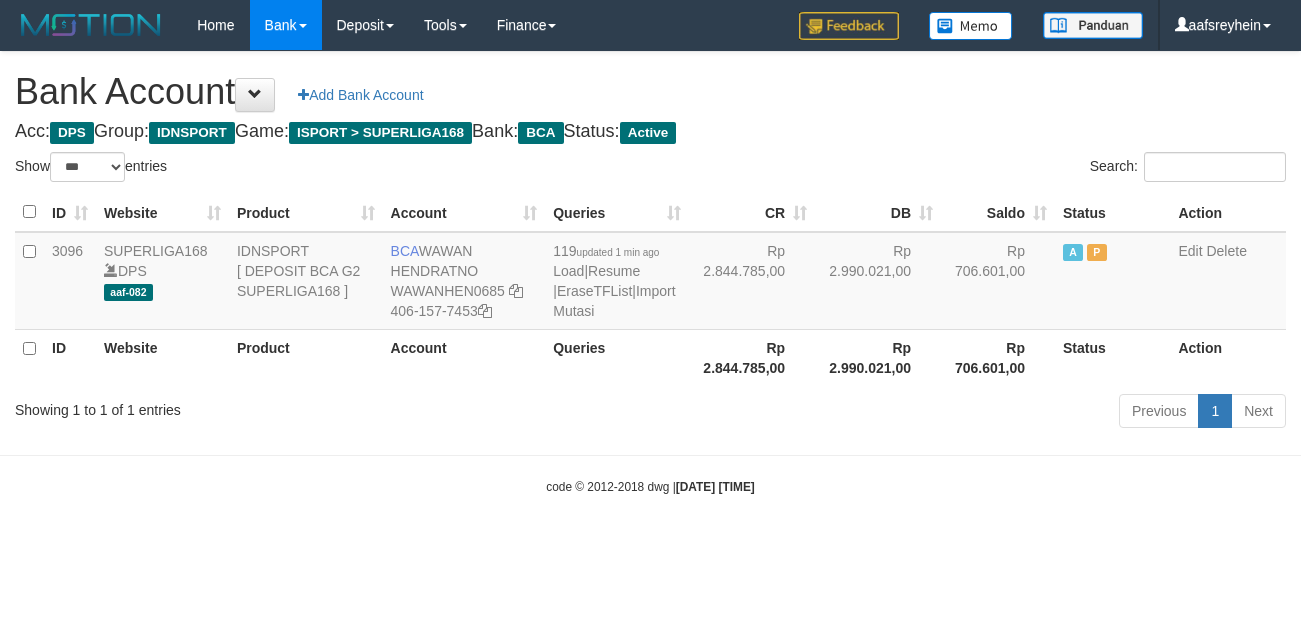 select on "***" 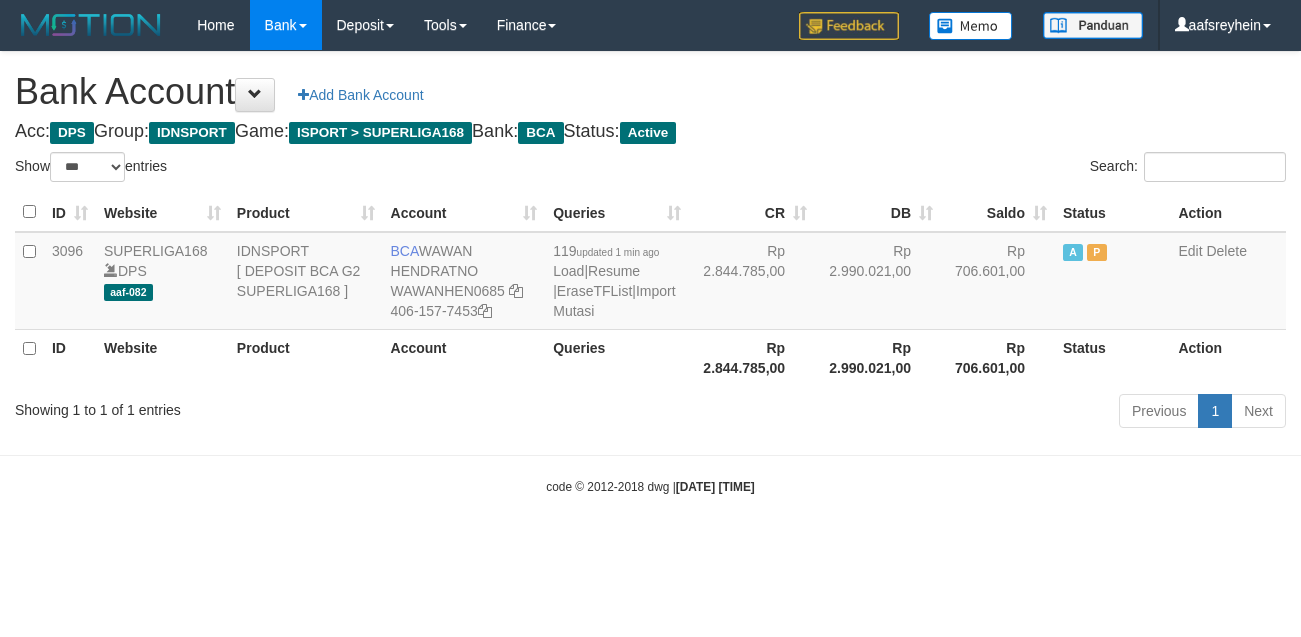 scroll, scrollTop: 0, scrollLeft: 0, axis: both 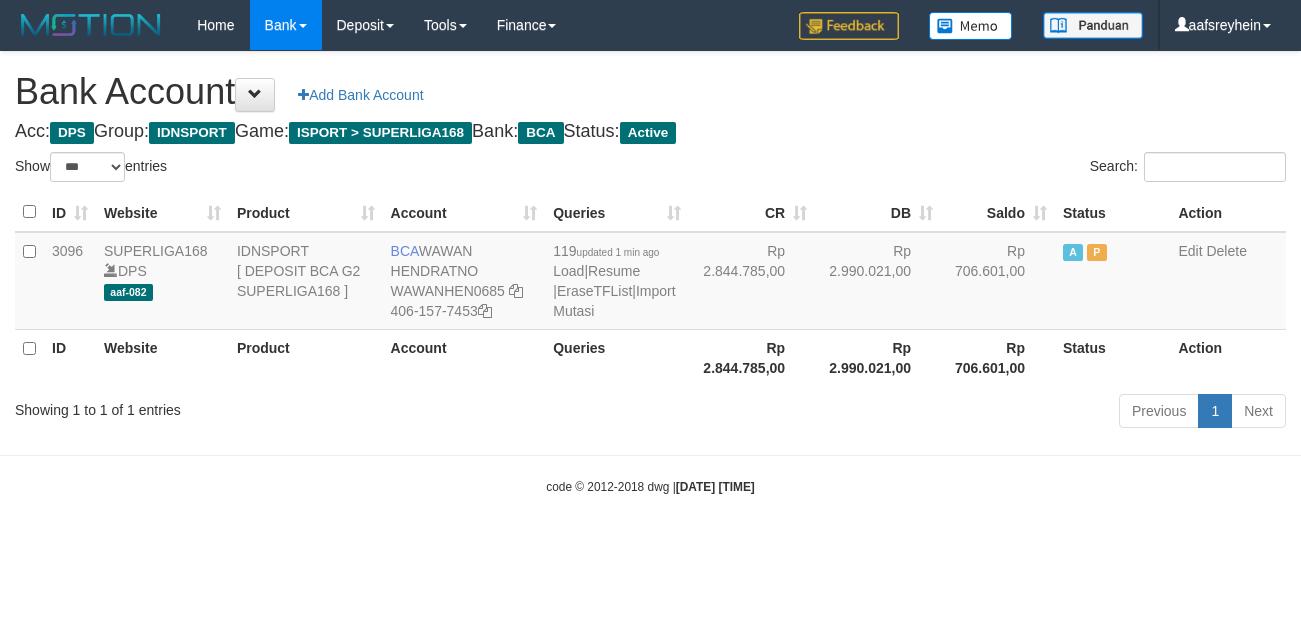 select on "***" 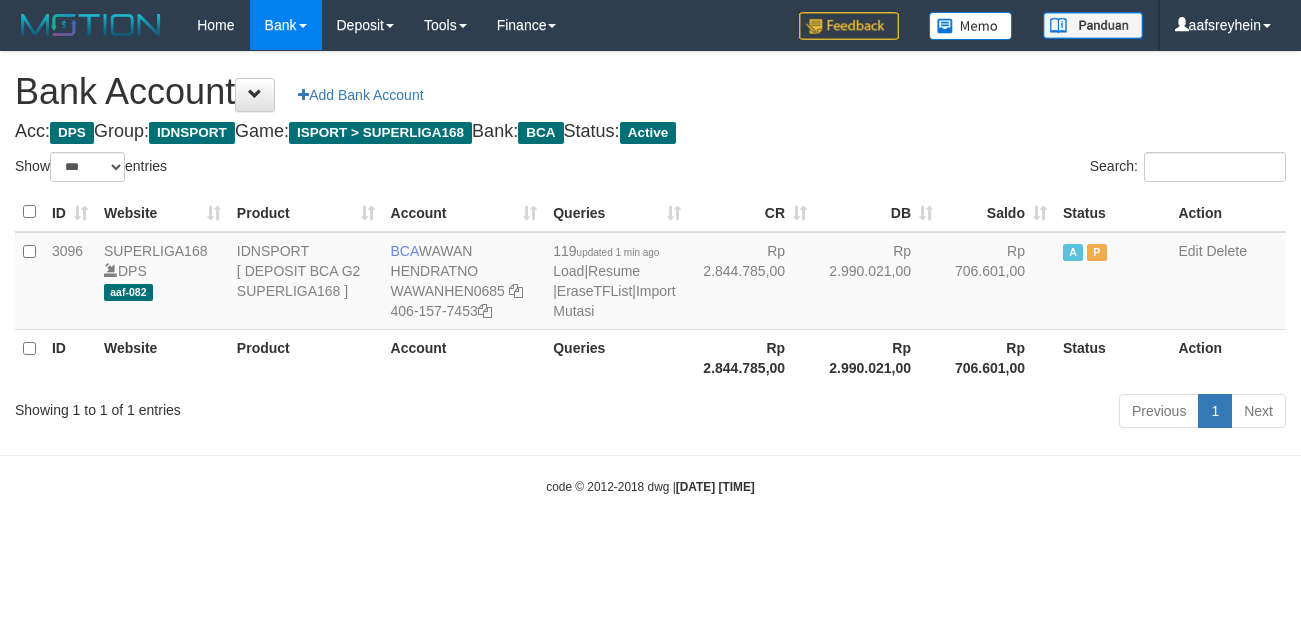 scroll, scrollTop: 0, scrollLeft: 0, axis: both 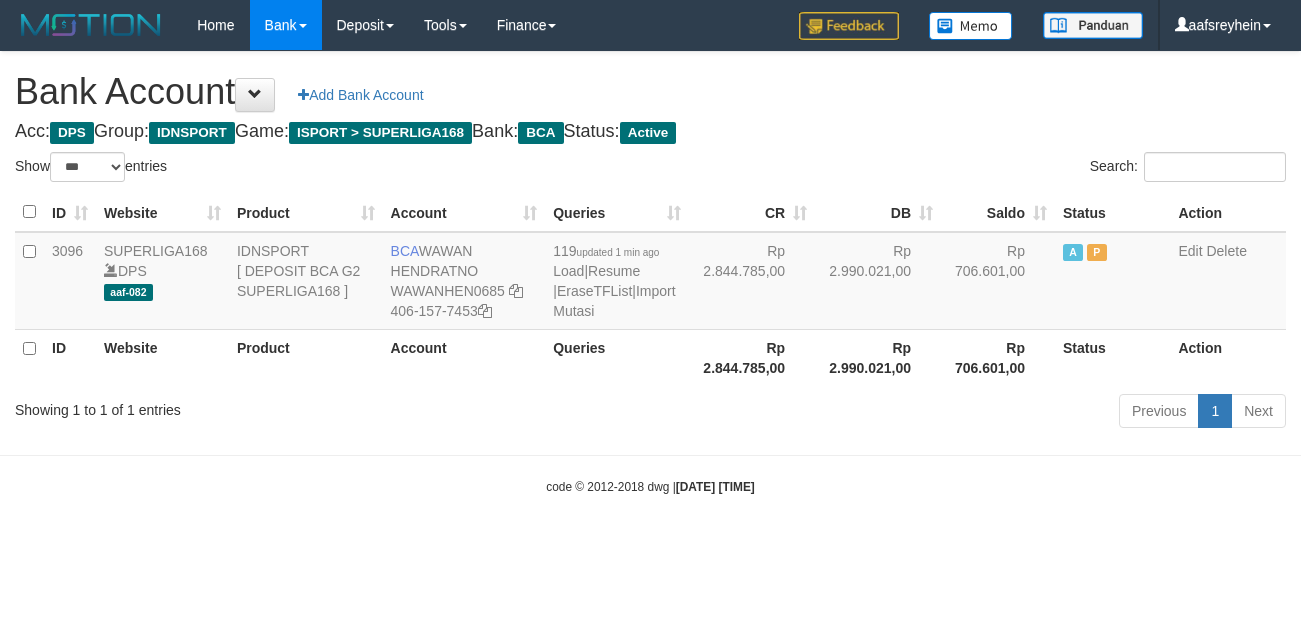select on "***" 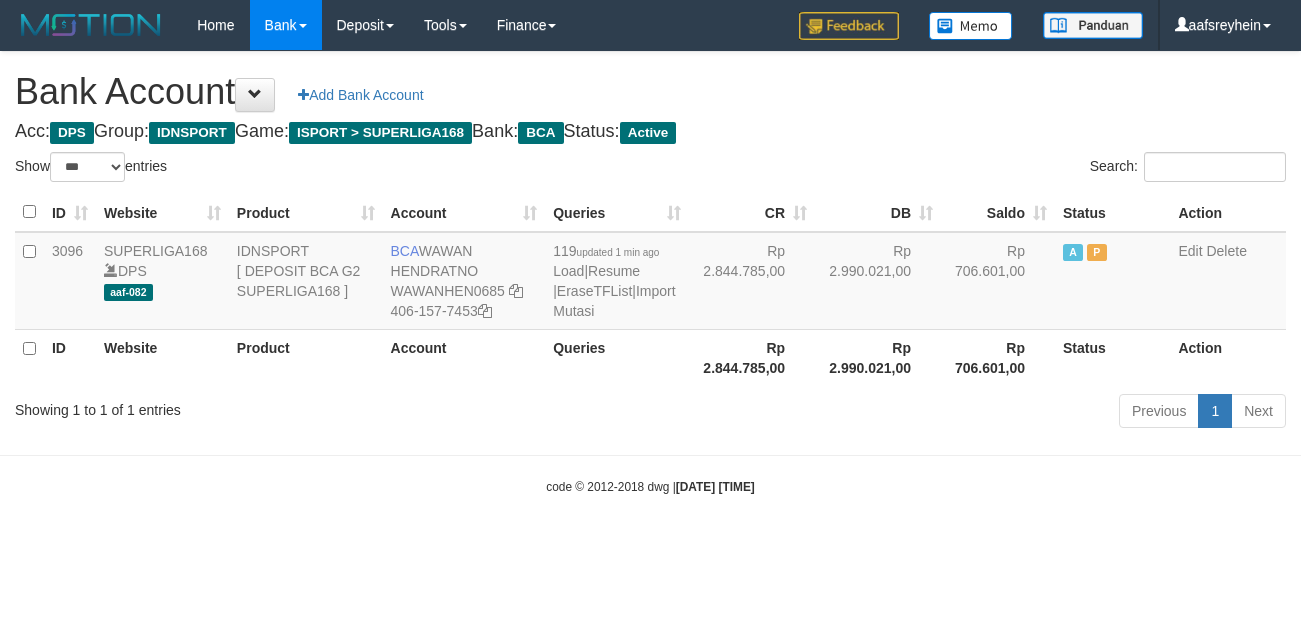 scroll, scrollTop: 0, scrollLeft: 0, axis: both 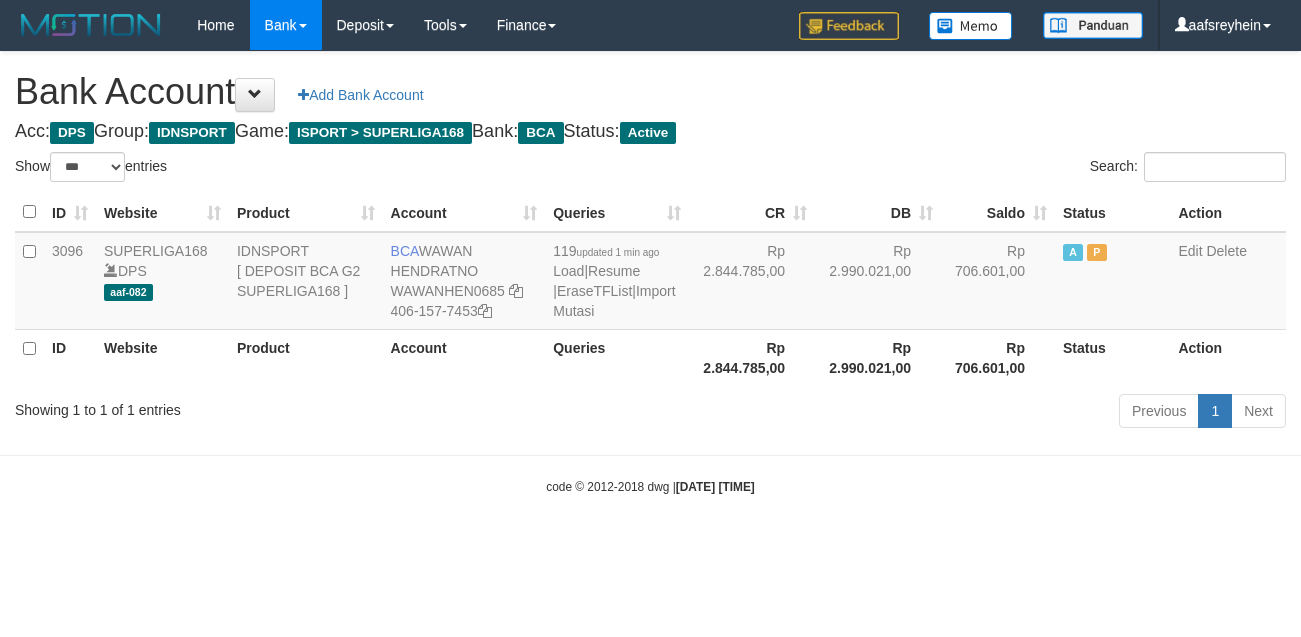 select on "***" 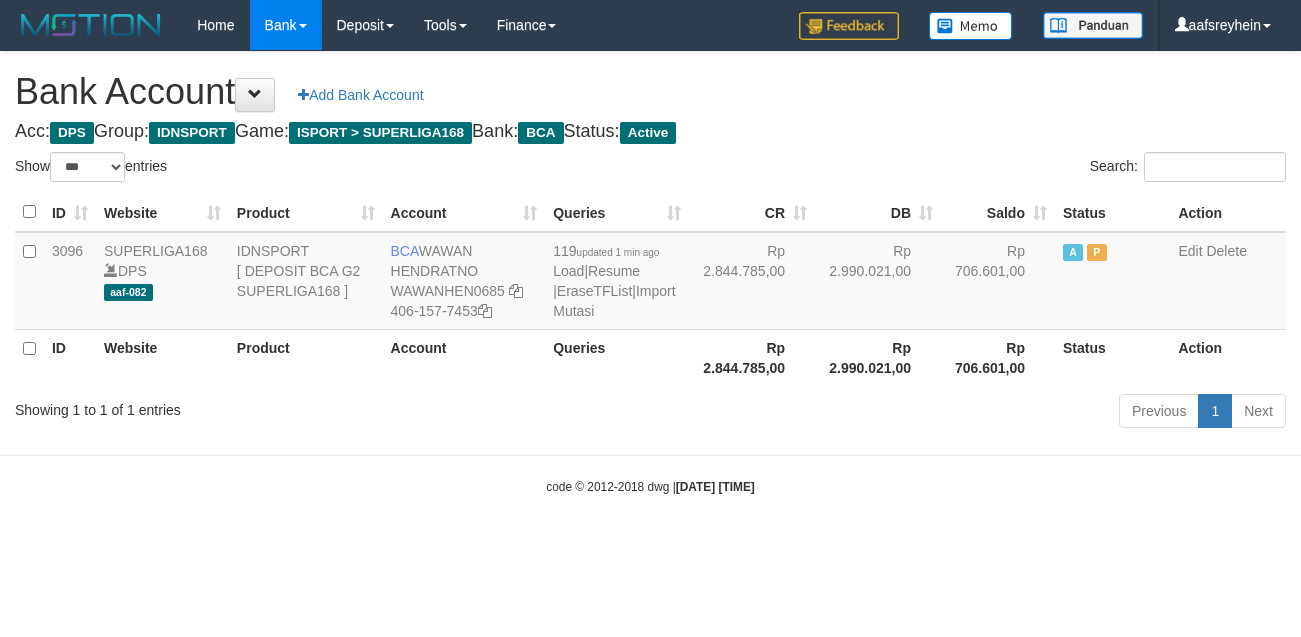 scroll, scrollTop: 0, scrollLeft: 0, axis: both 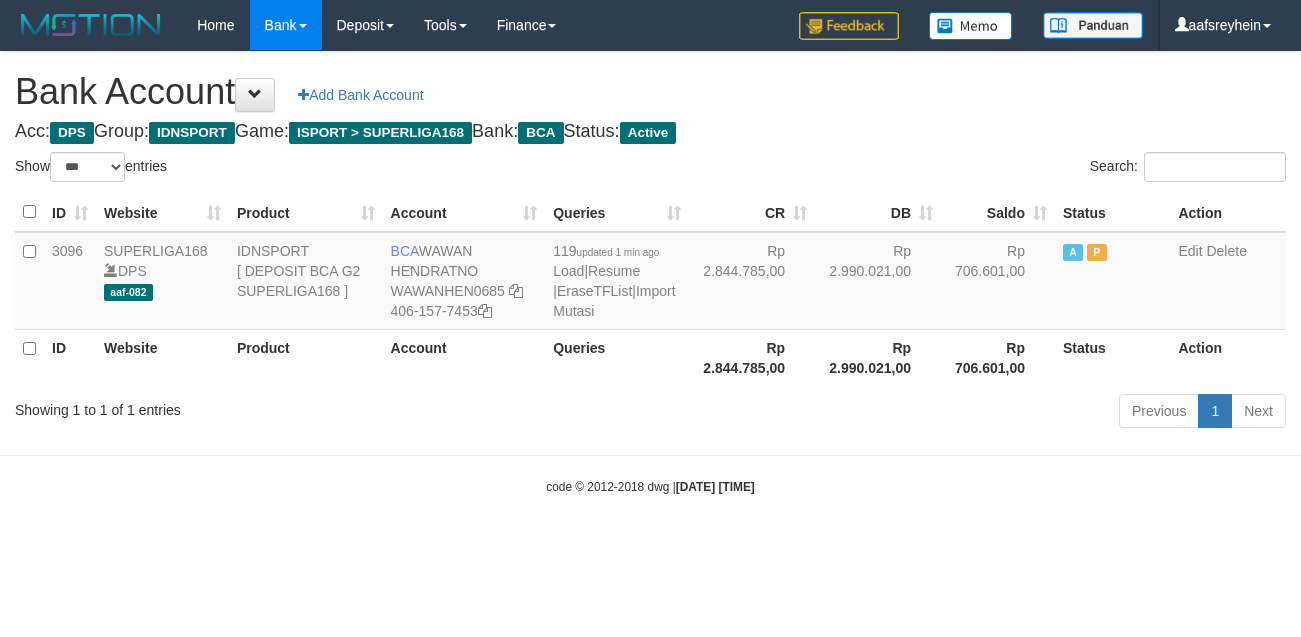 select on "***" 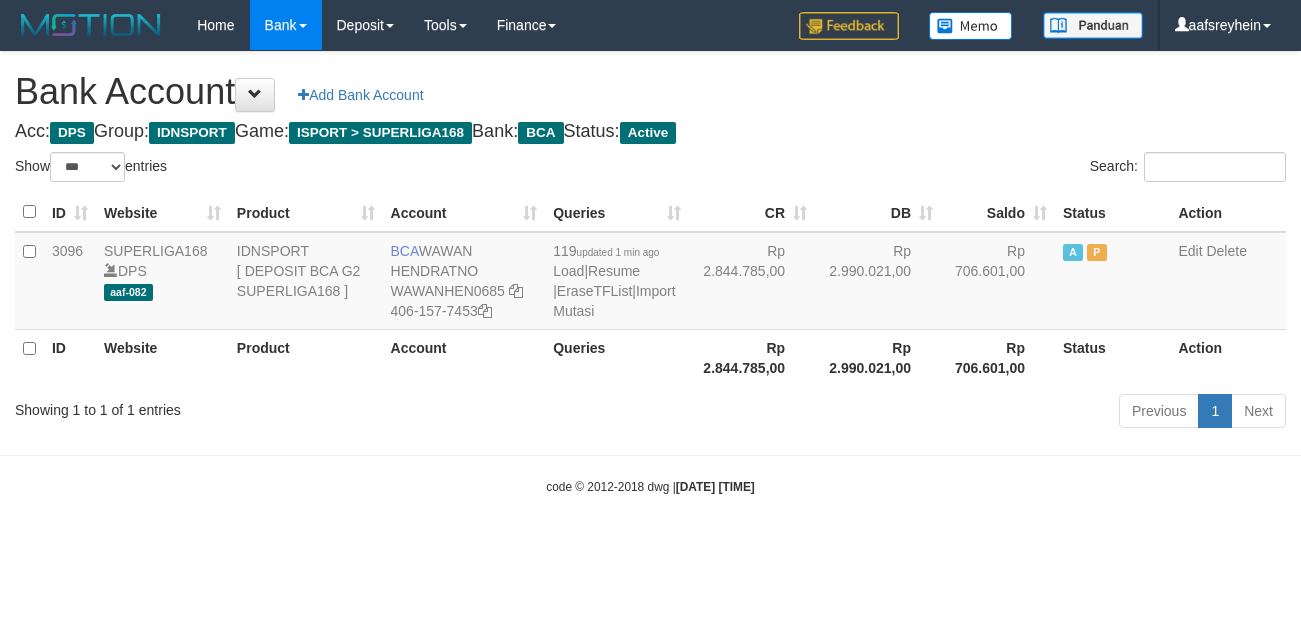 scroll, scrollTop: 0, scrollLeft: 0, axis: both 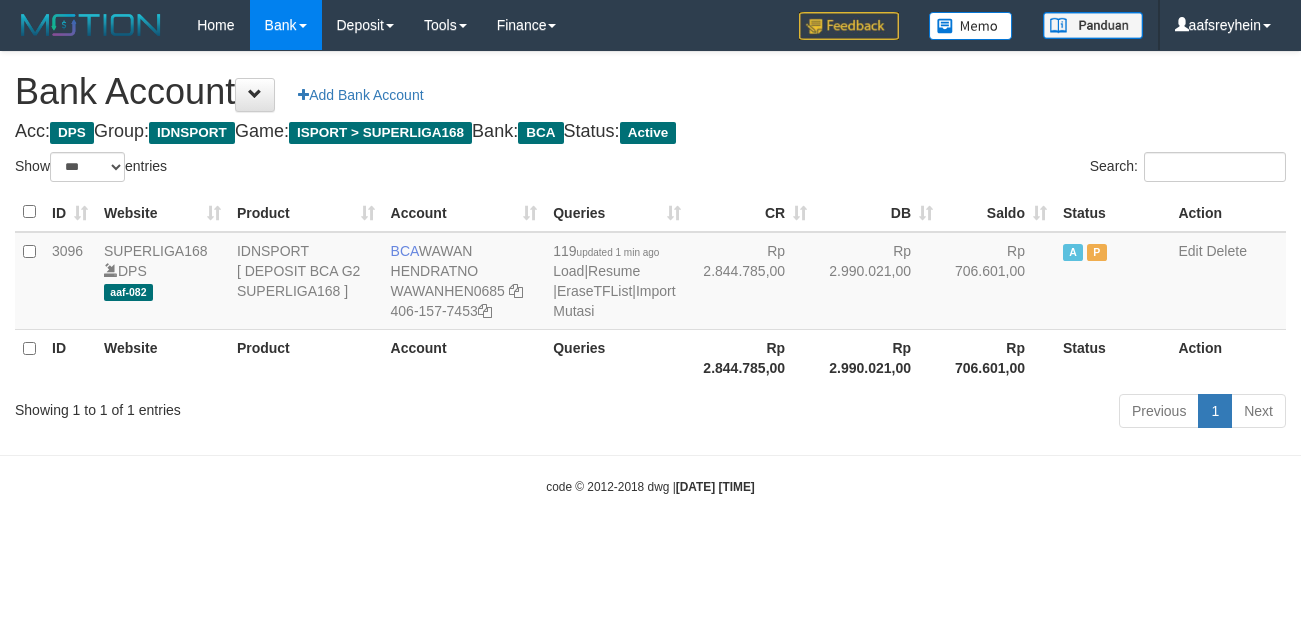 select on "***" 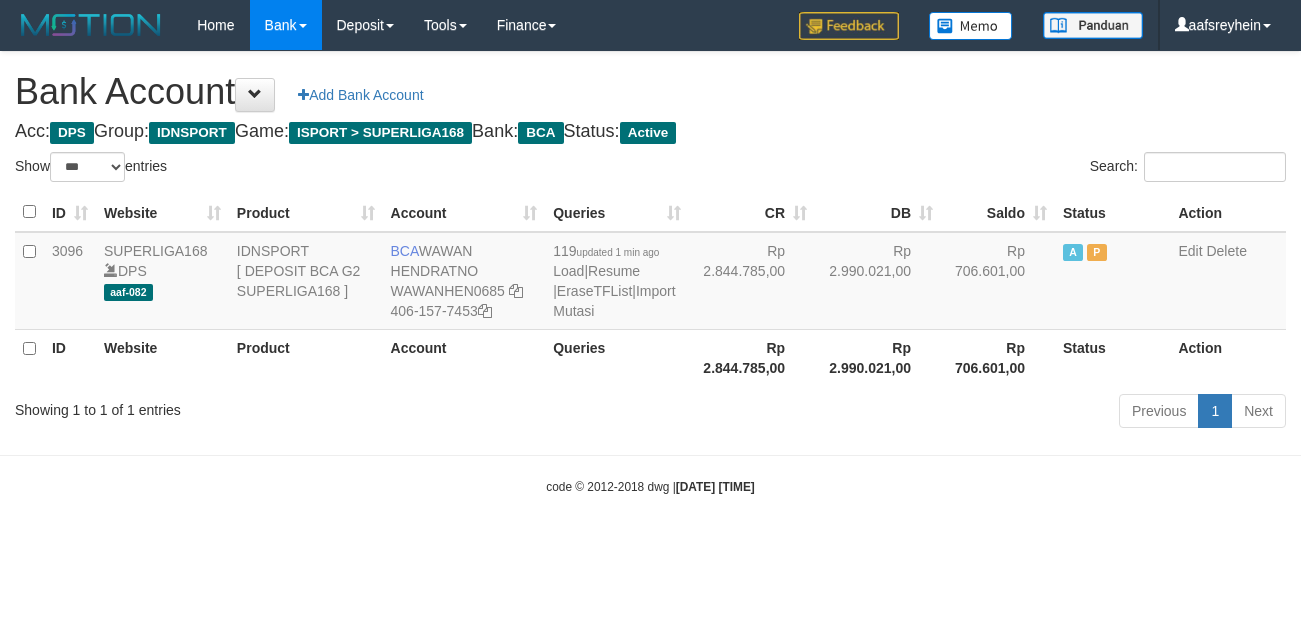 scroll, scrollTop: 0, scrollLeft: 0, axis: both 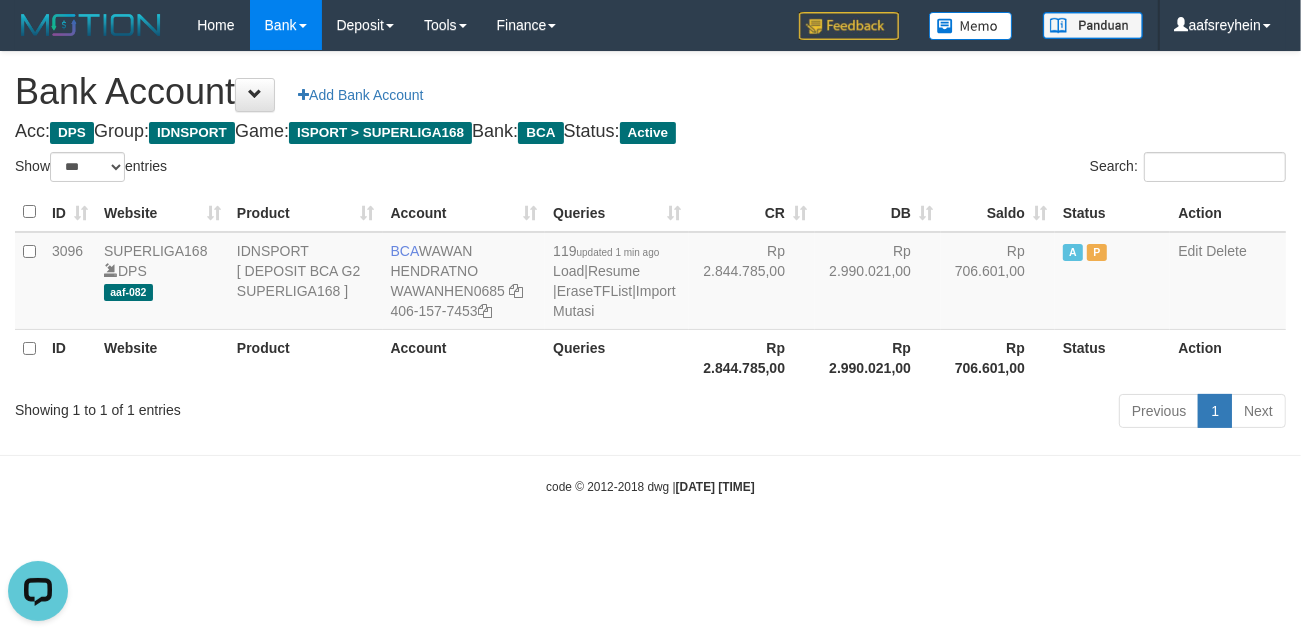 drag, startPoint x: 847, startPoint y: 595, endPoint x: 872, endPoint y: 582, distance: 28.178005 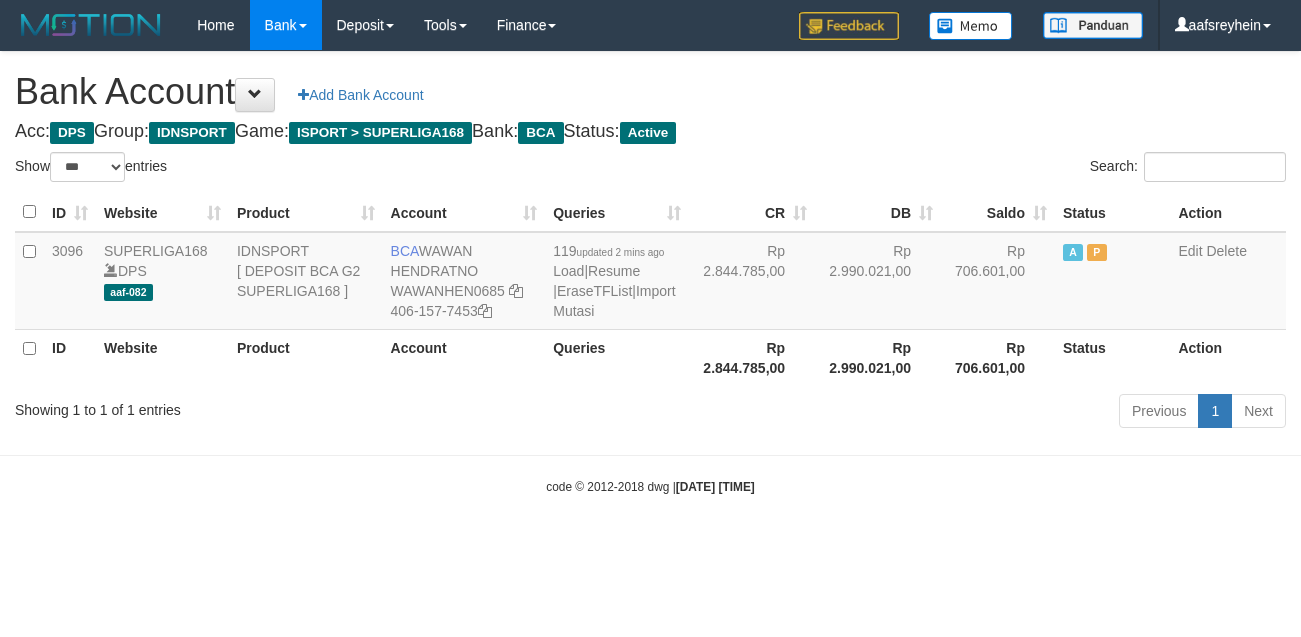 select on "***" 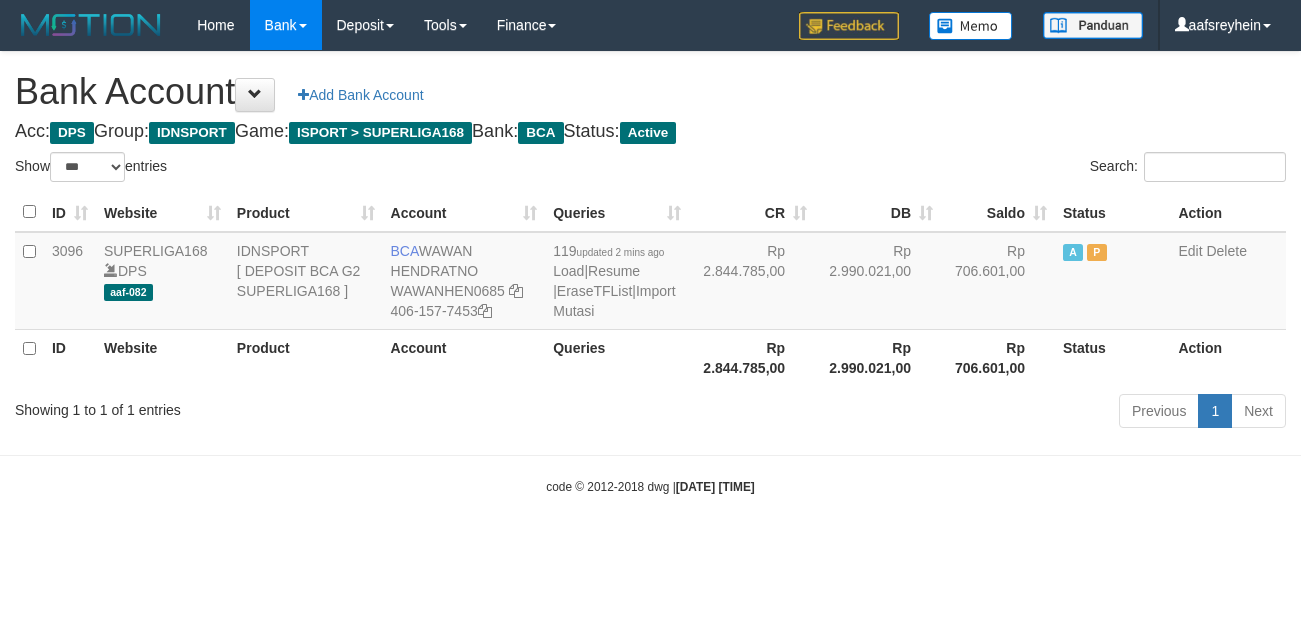 scroll, scrollTop: 0, scrollLeft: 0, axis: both 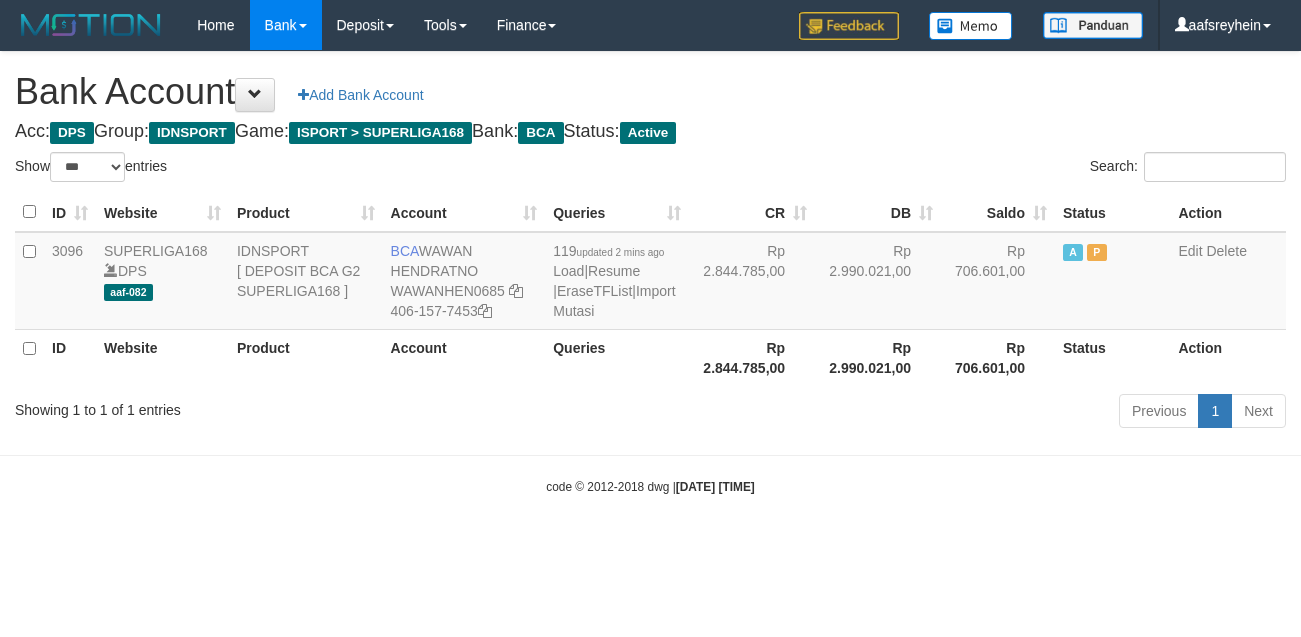 select on "***" 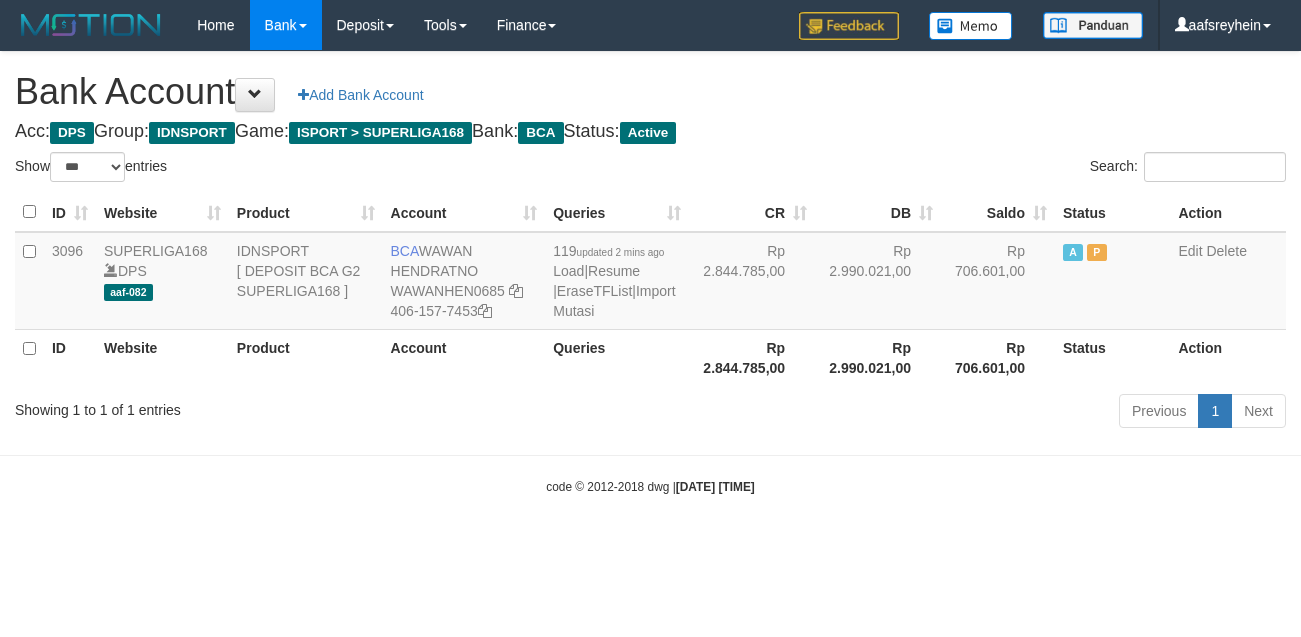 scroll, scrollTop: 0, scrollLeft: 0, axis: both 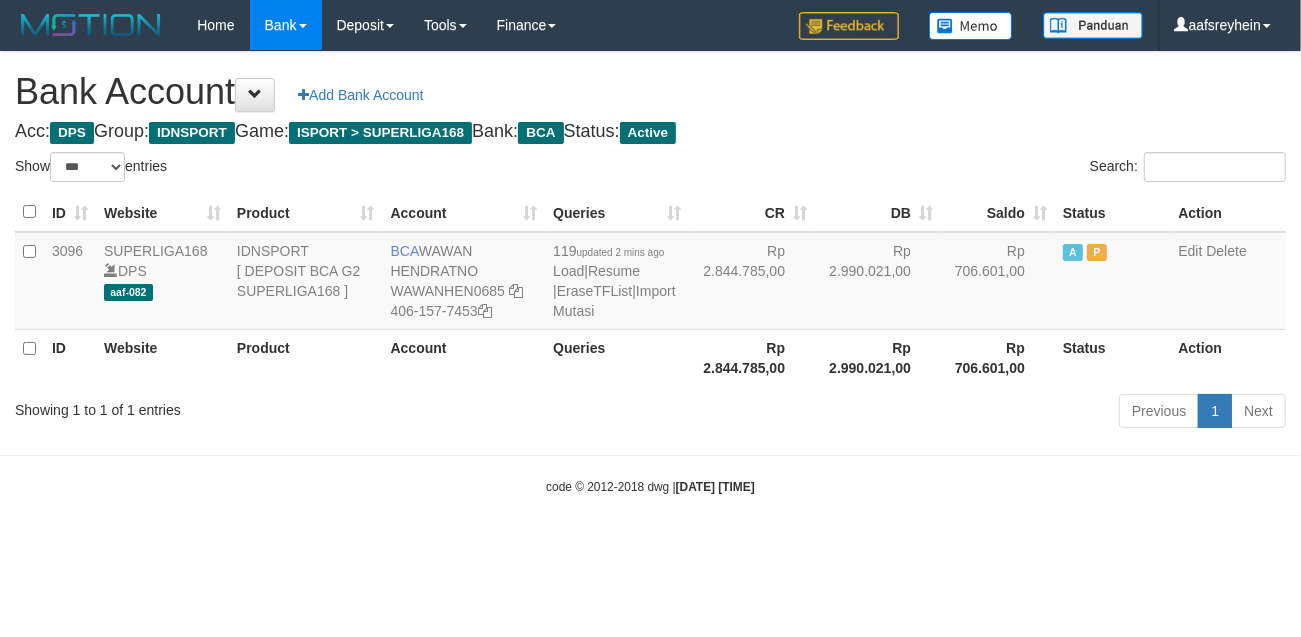 click on "Toggle navigation
Home
Bank
Account List
Load
By Website
Group
[ISPORT]													SUPERLIGA168
By Load Group (DPS)
-" at bounding box center (650, 273) 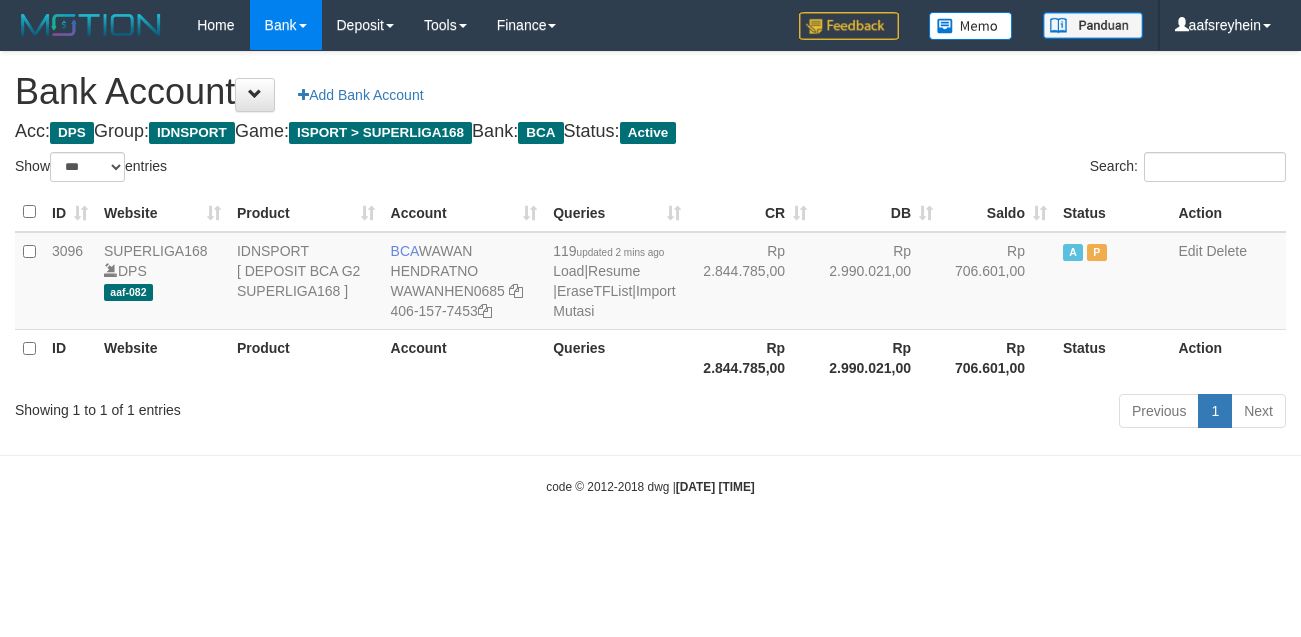 select on "***" 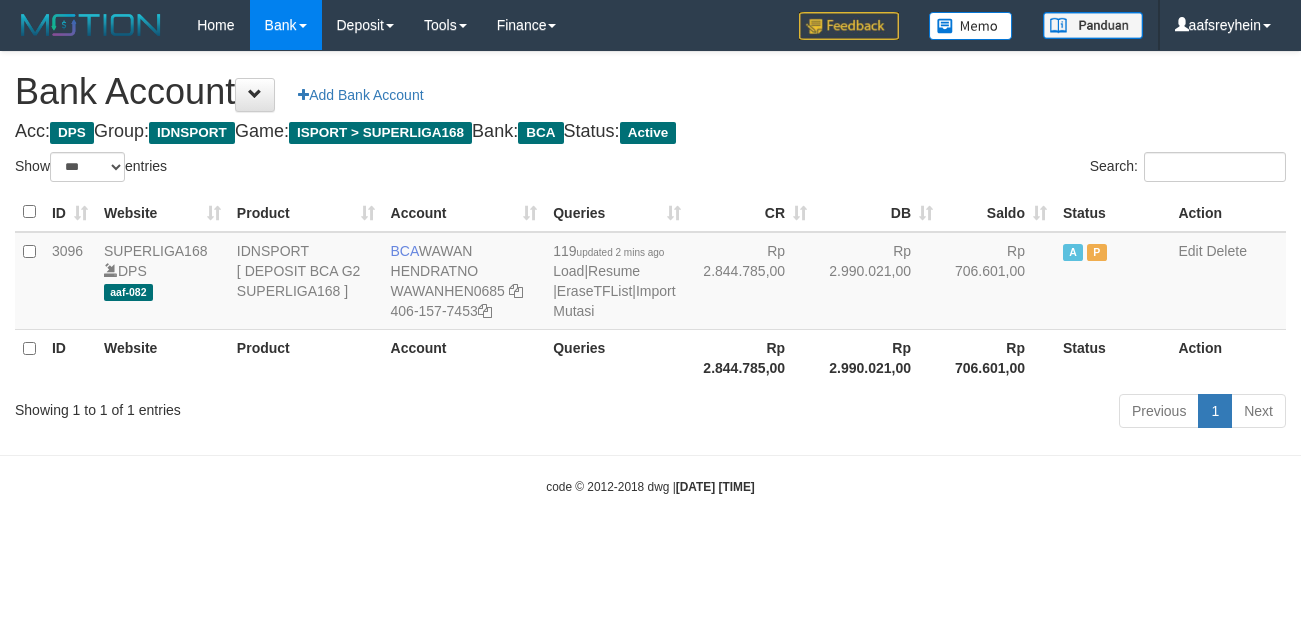 scroll, scrollTop: 0, scrollLeft: 0, axis: both 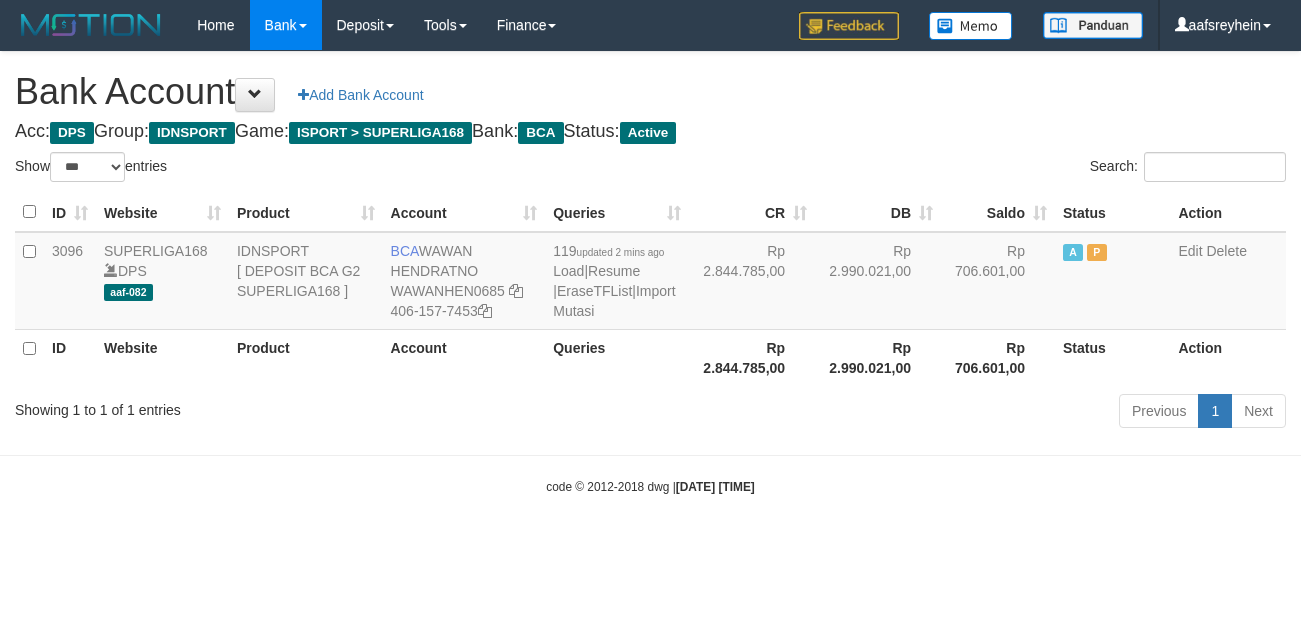 select on "***" 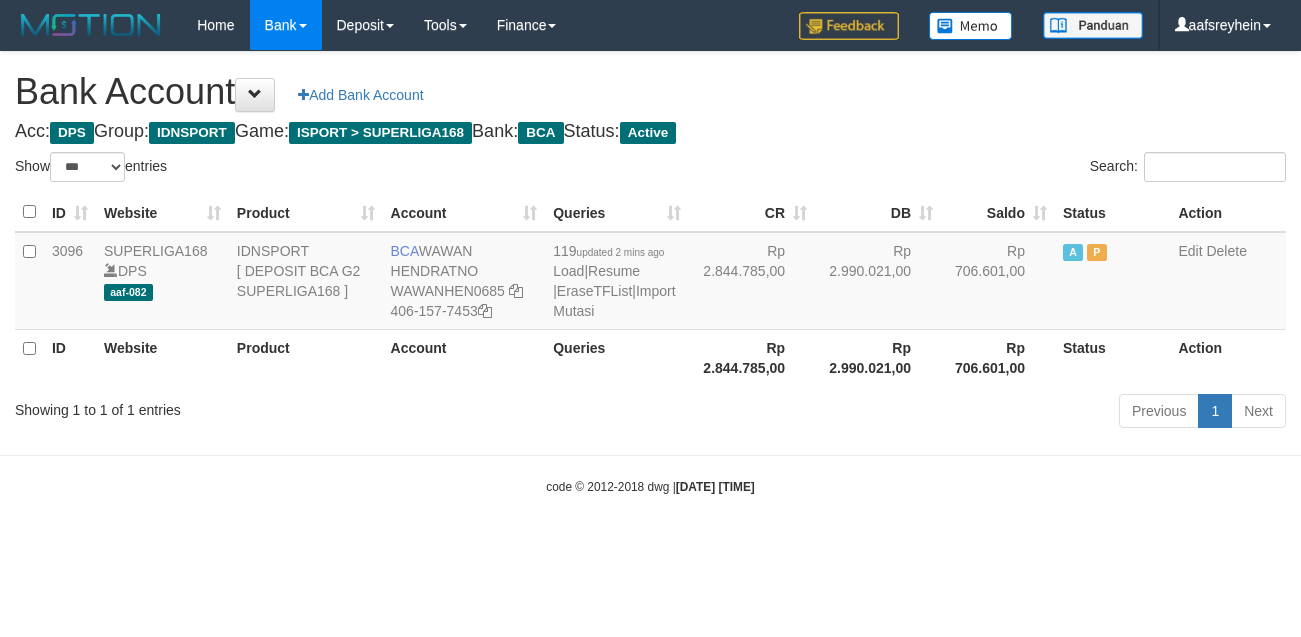scroll, scrollTop: 0, scrollLeft: 0, axis: both 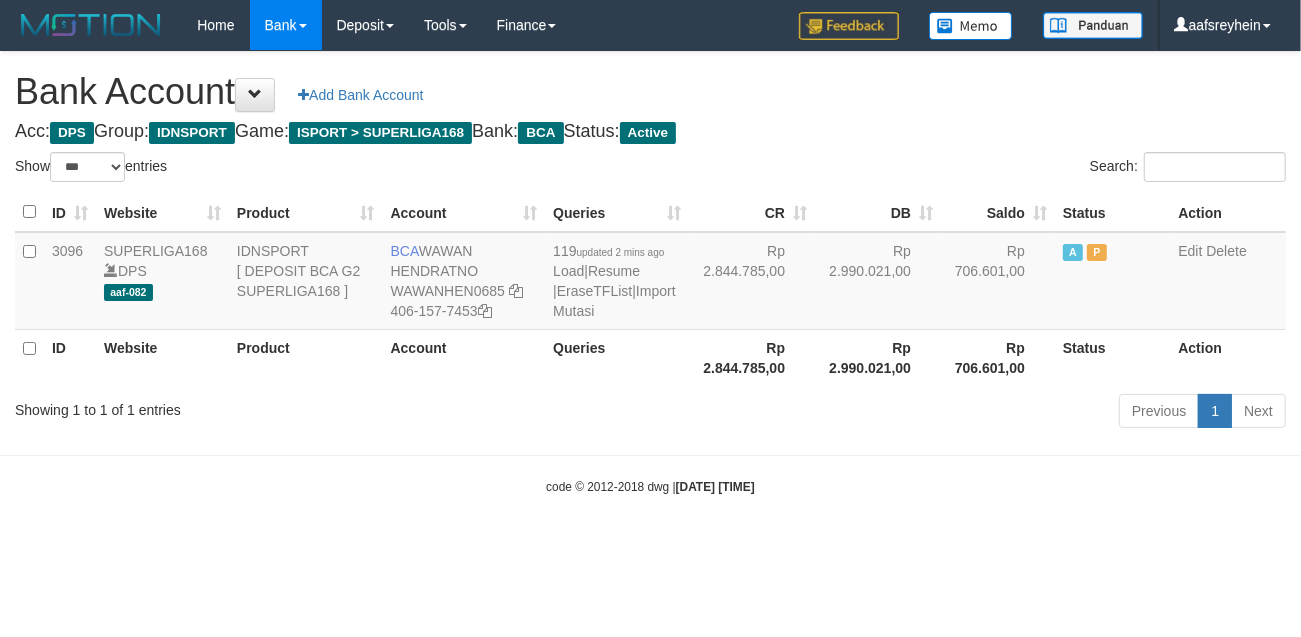 click on "Toggle navigation
Home
Bank
Account List
Load
By Website
Group
[ISPORT]													SUPERLIGA168
By Load Group (DPS)
-" at bounding box center (650, 273) 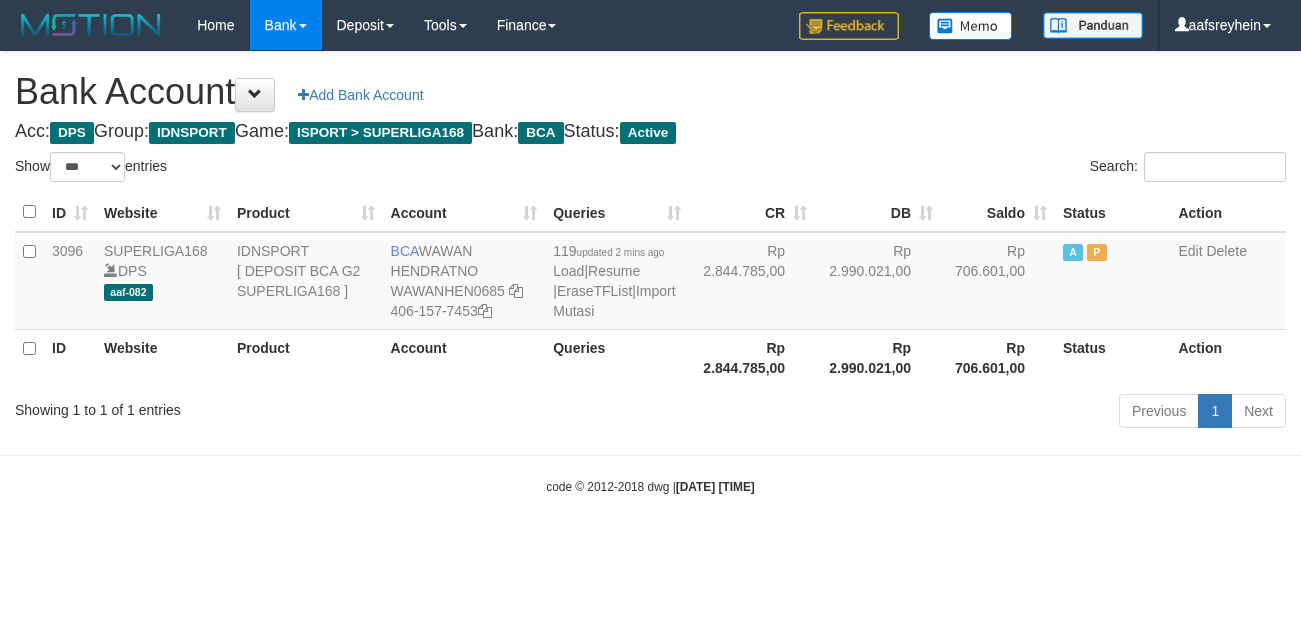 select on "***" 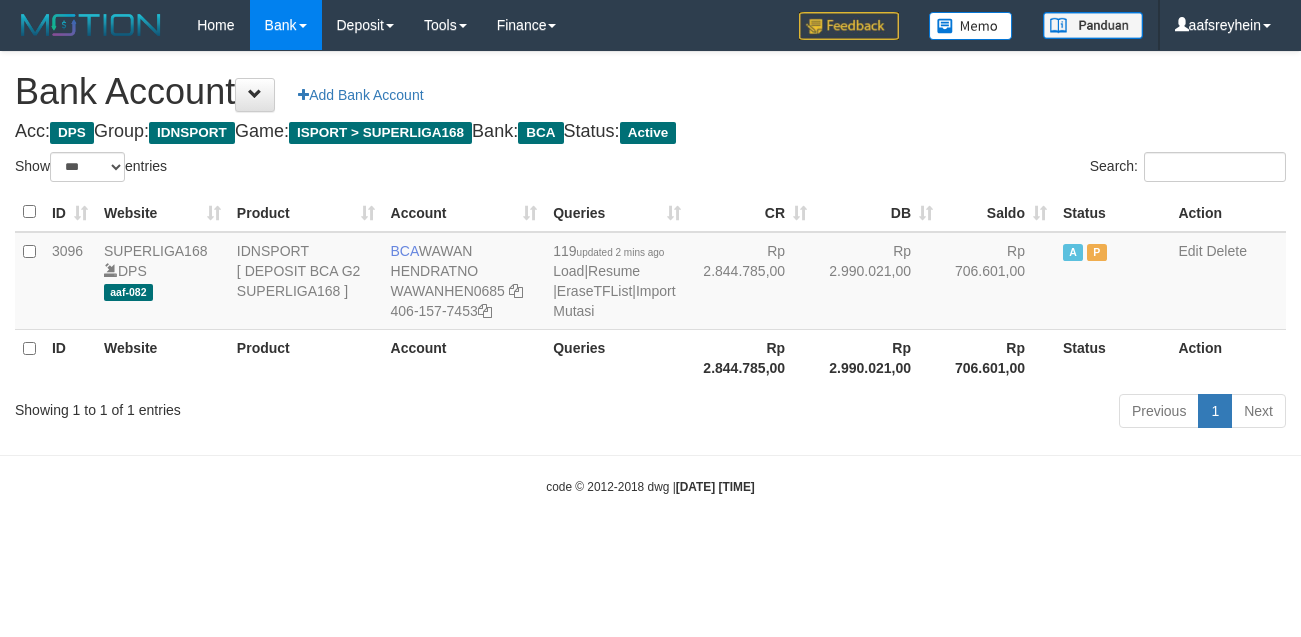 scroll, scrollTop: 0, scrollLeft: 0, axis: both 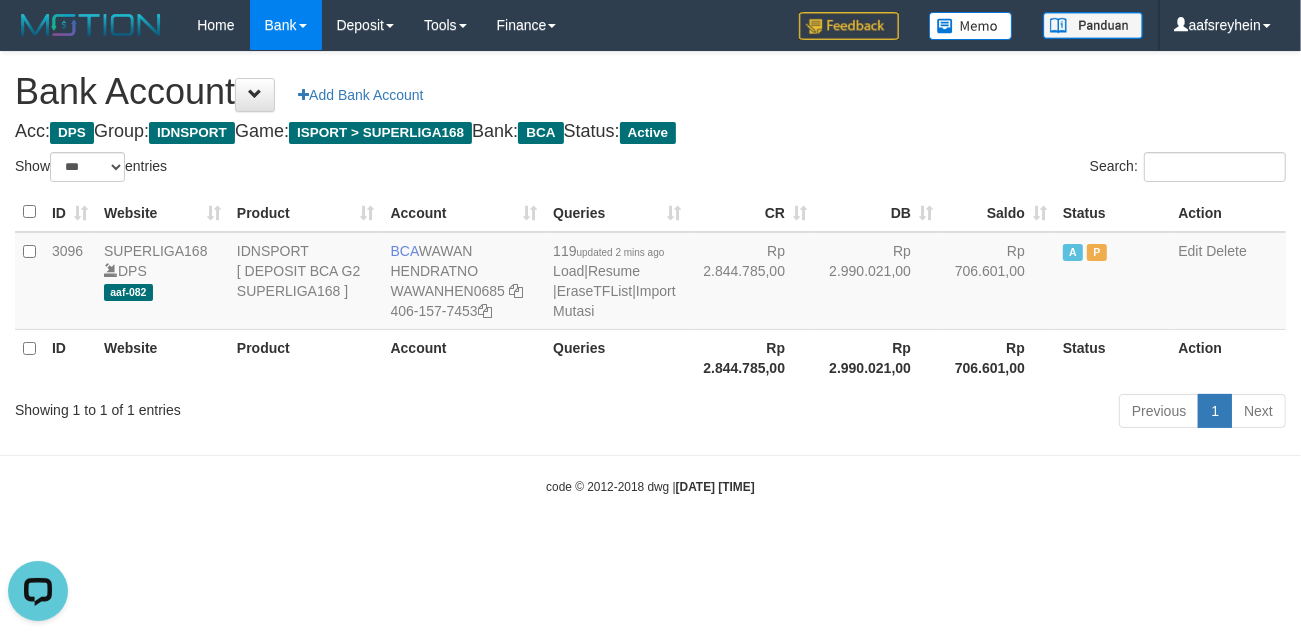click on "Toggle navigation
Home
Bank
Account List
Load
By Website
Group
[ISPORT]													SUPERLIGA168
By Load Group (DPS)" at bounding box center (650, 273) 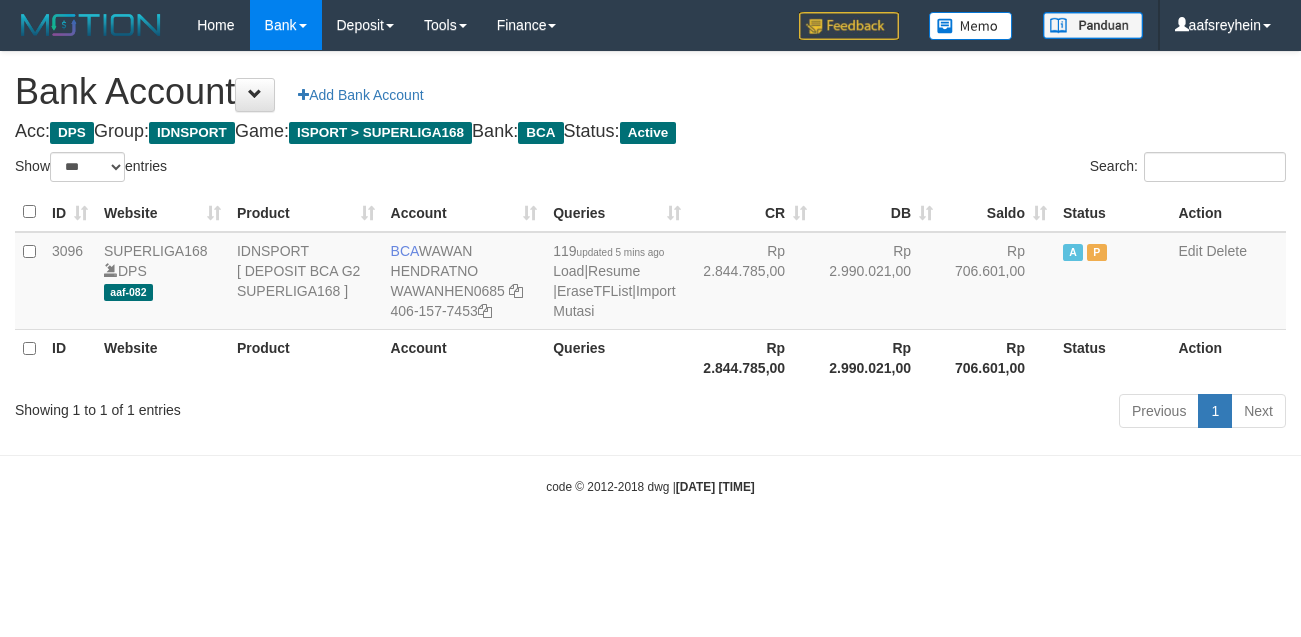 select on "***" 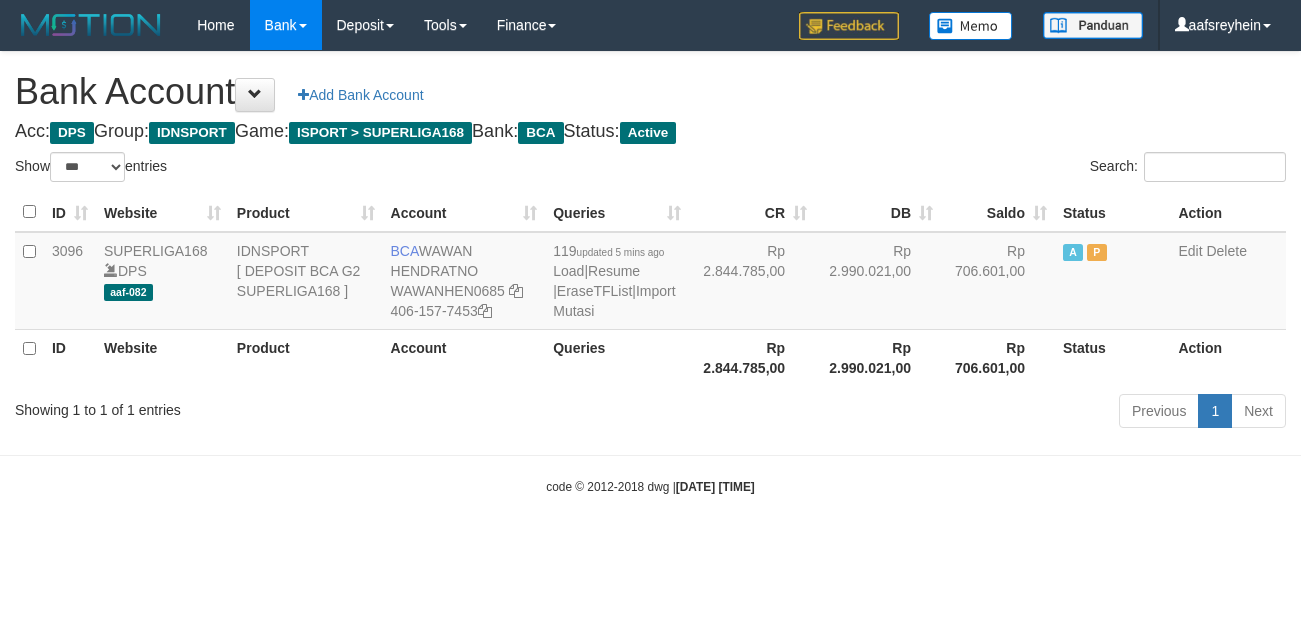 scroll, scrollTop: 0, scrollLeft: 0, axis: both 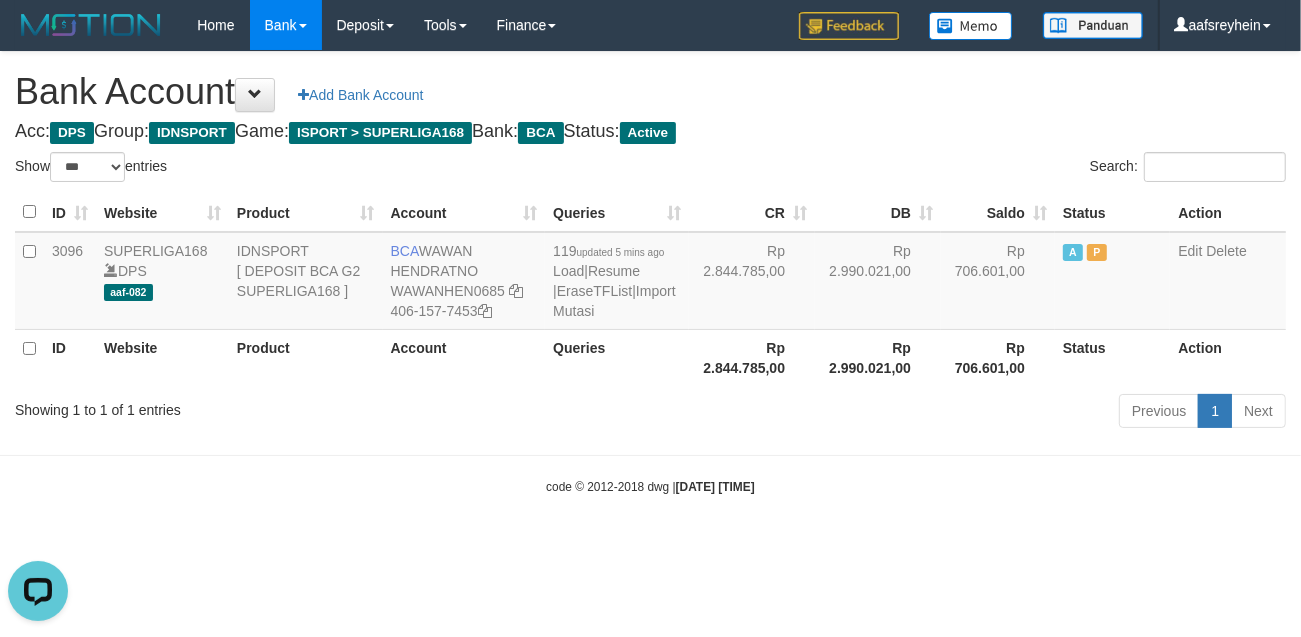click on "code © 2012-2018 dwg |  2025/07/11 22:27:21" at bounding box center (650, 486) 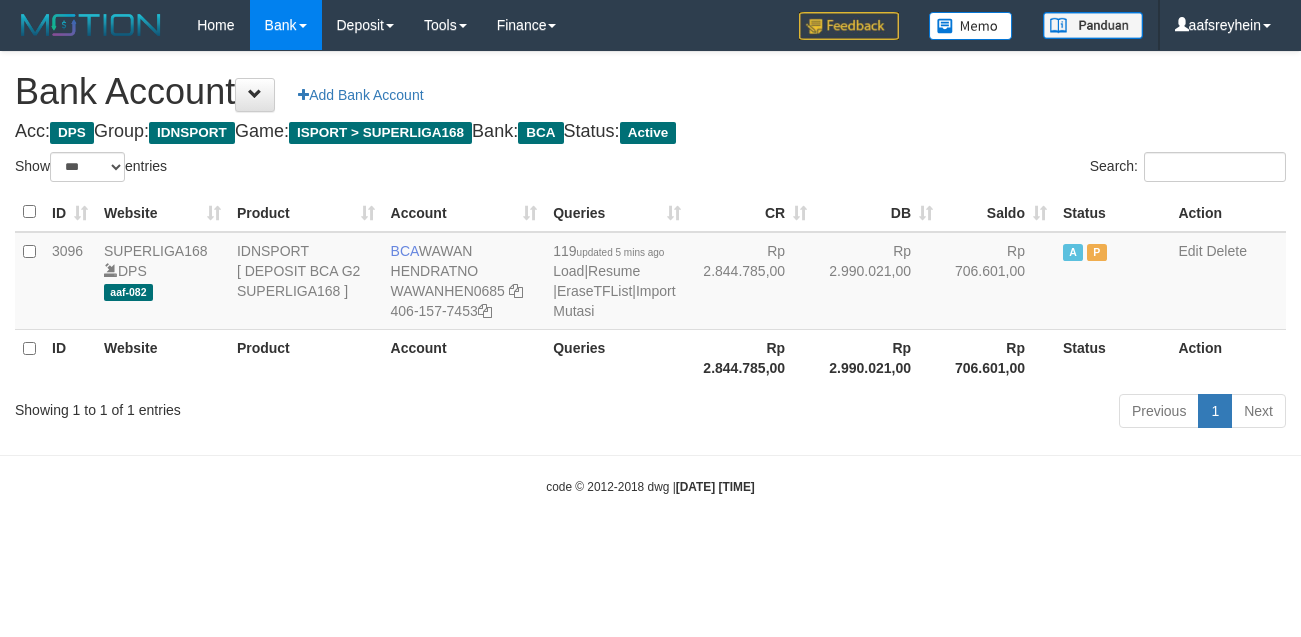 select on "***" 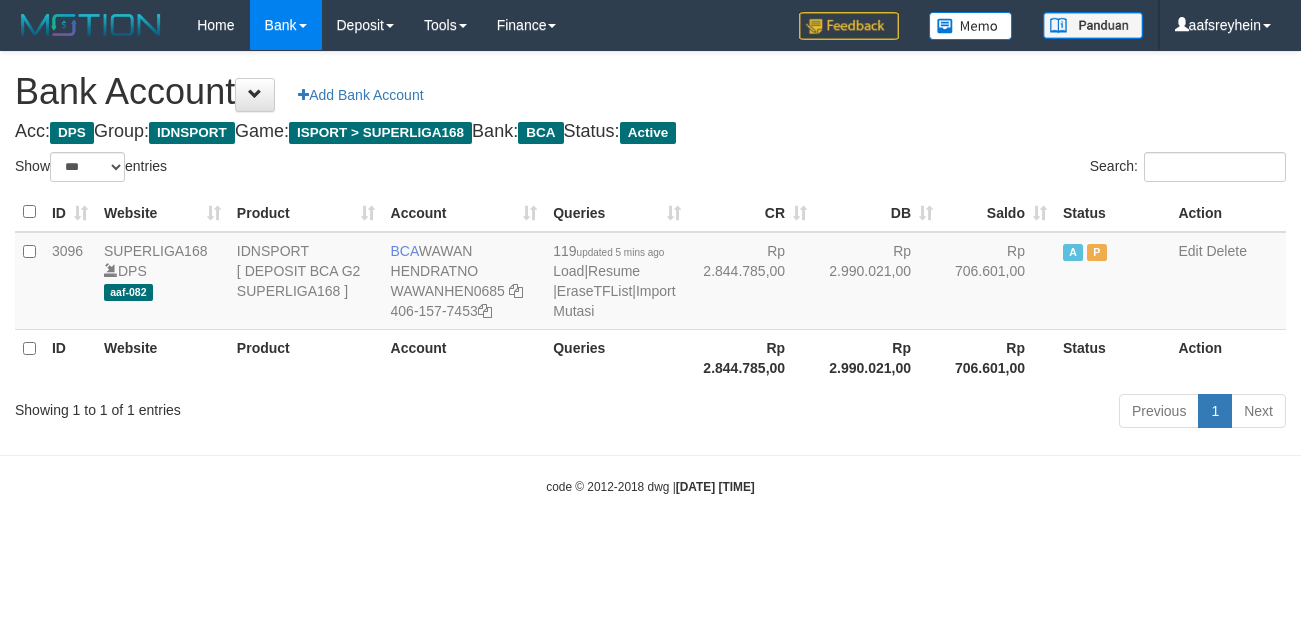 scroll, scrollTop: 0, scrollLeft: 0, axis: both 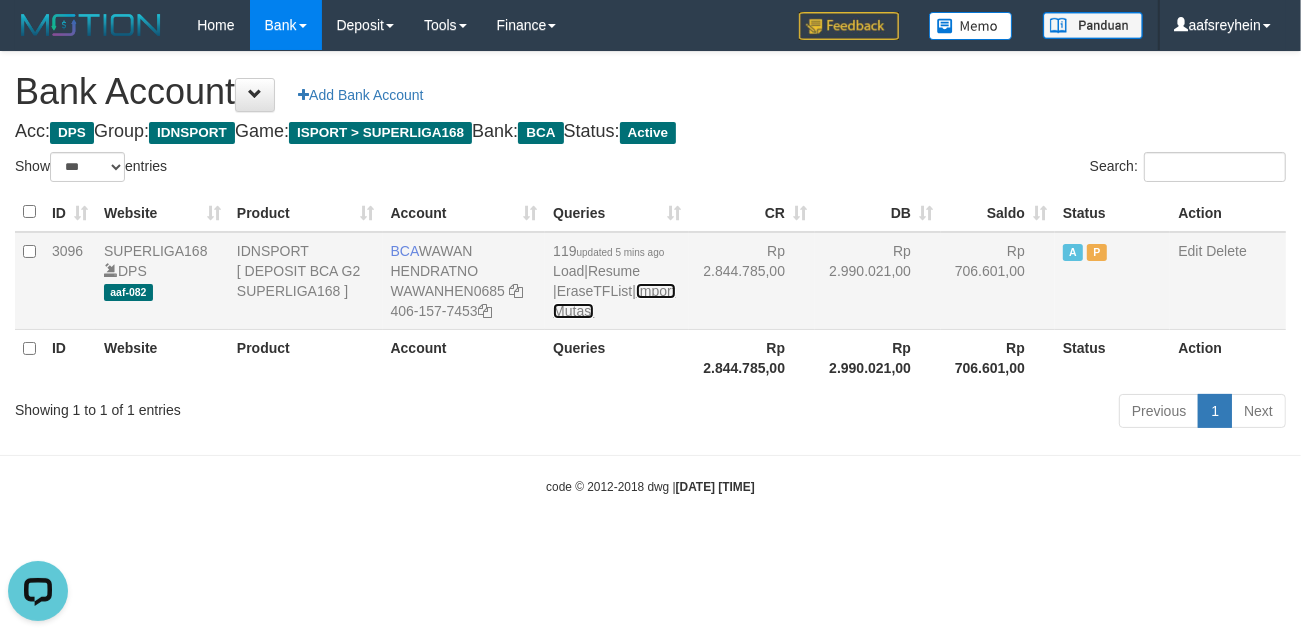 click on "Import Mutasi" at bounding box center [614, 301] 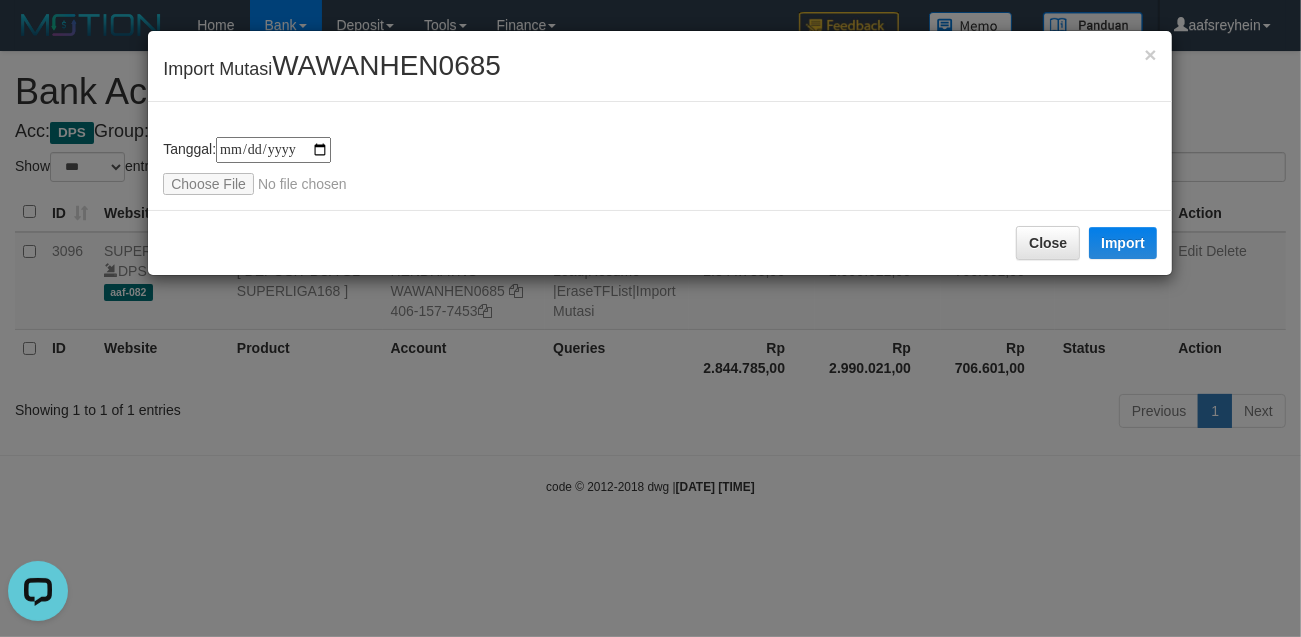 type on "**********" 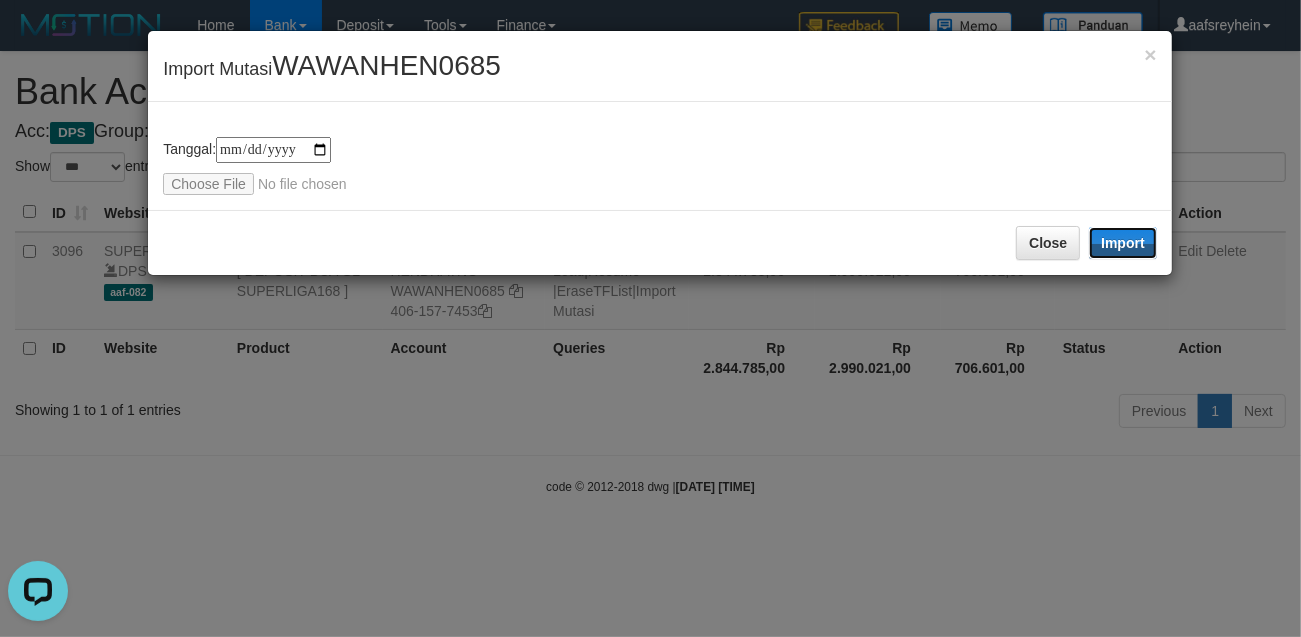 drag, startPoint x: 1127, startPoint y: 230, endPoint x: 903, endPoint y: 398, distance: 280 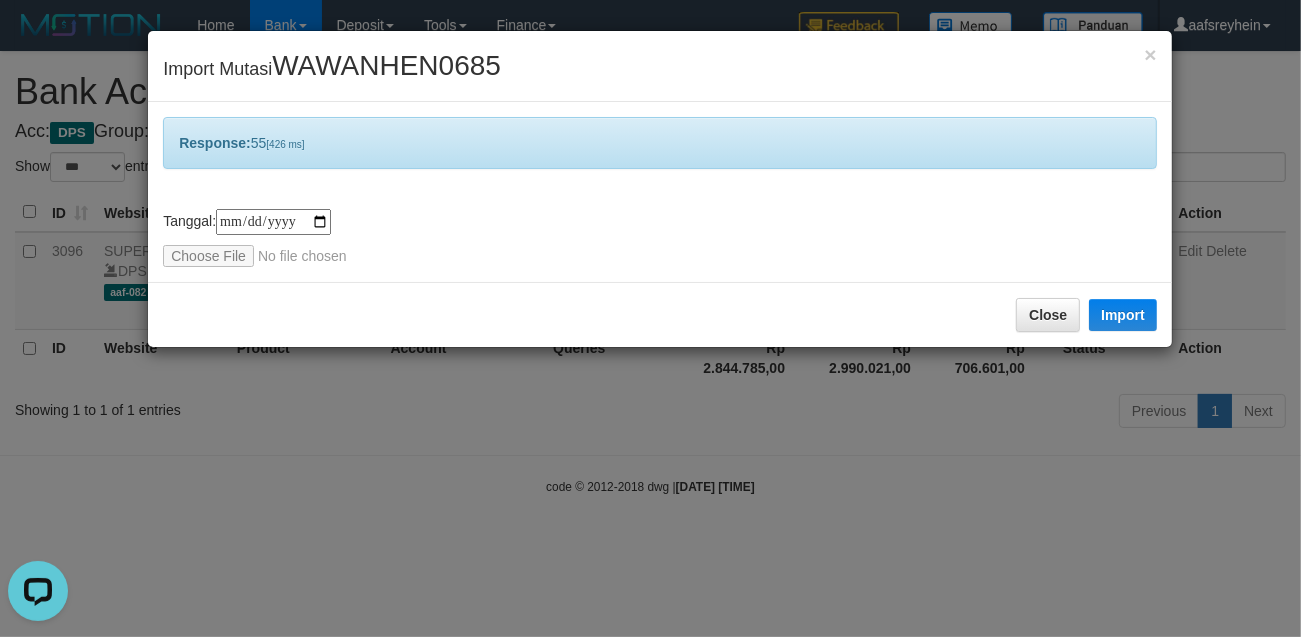 click on "**********" at bounding box center (650, 318) 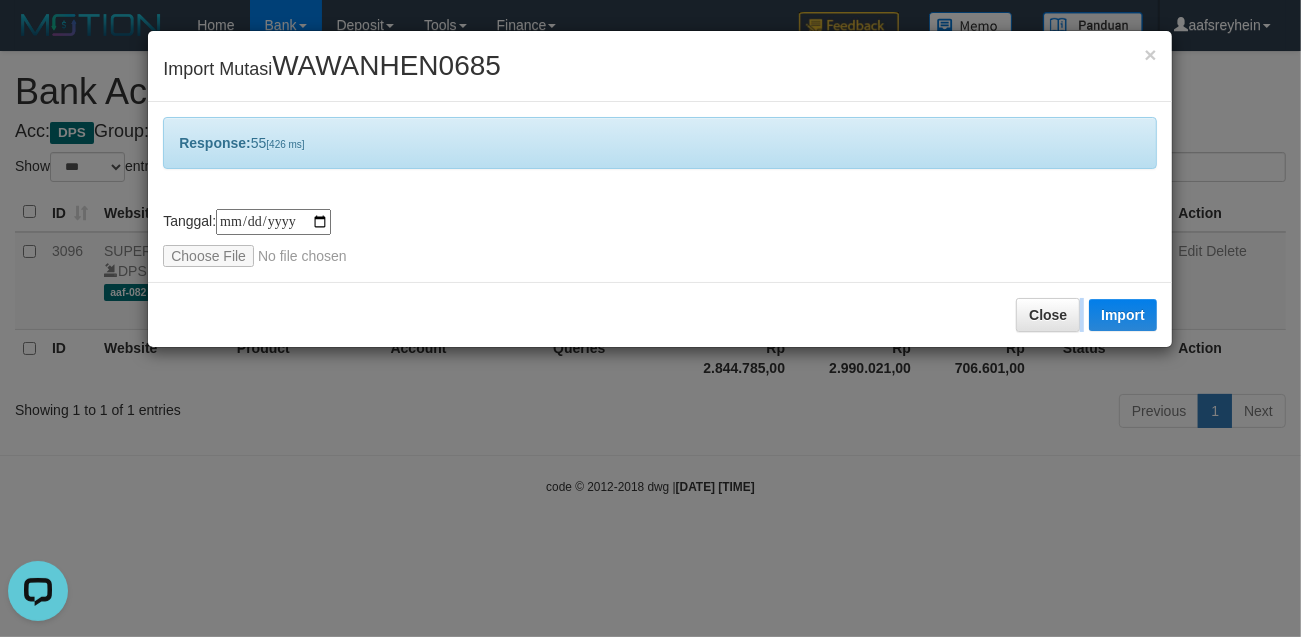 click on "**********" at bounding box center [650, 318] 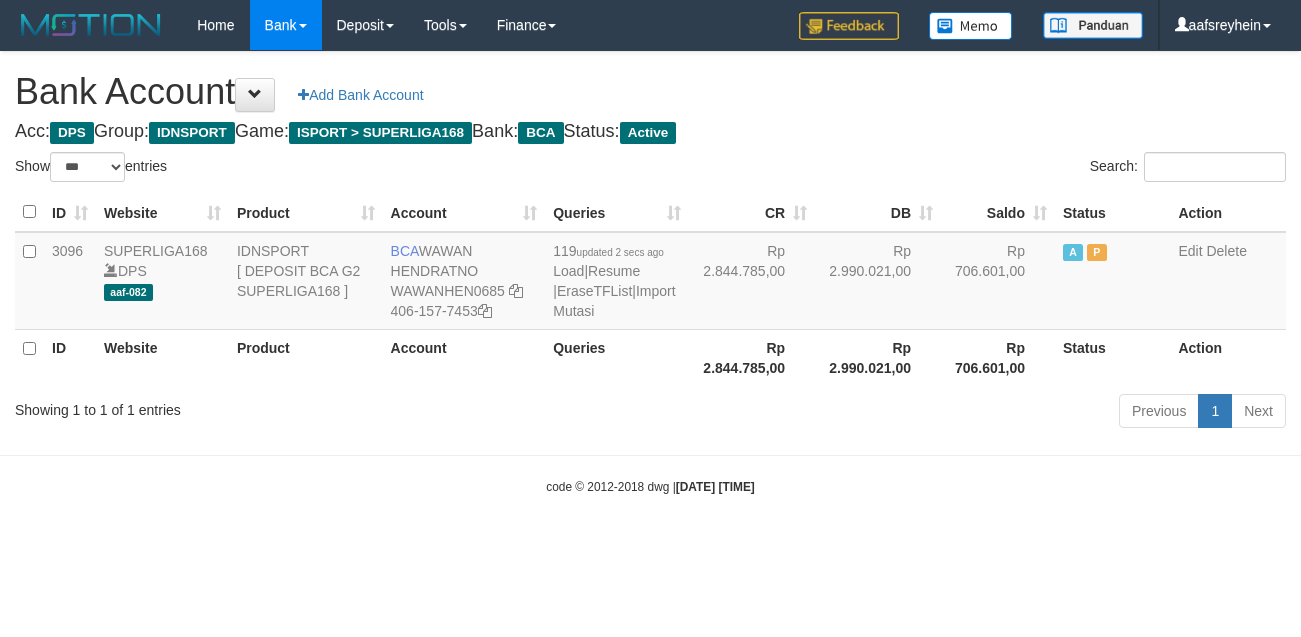 select on "***" 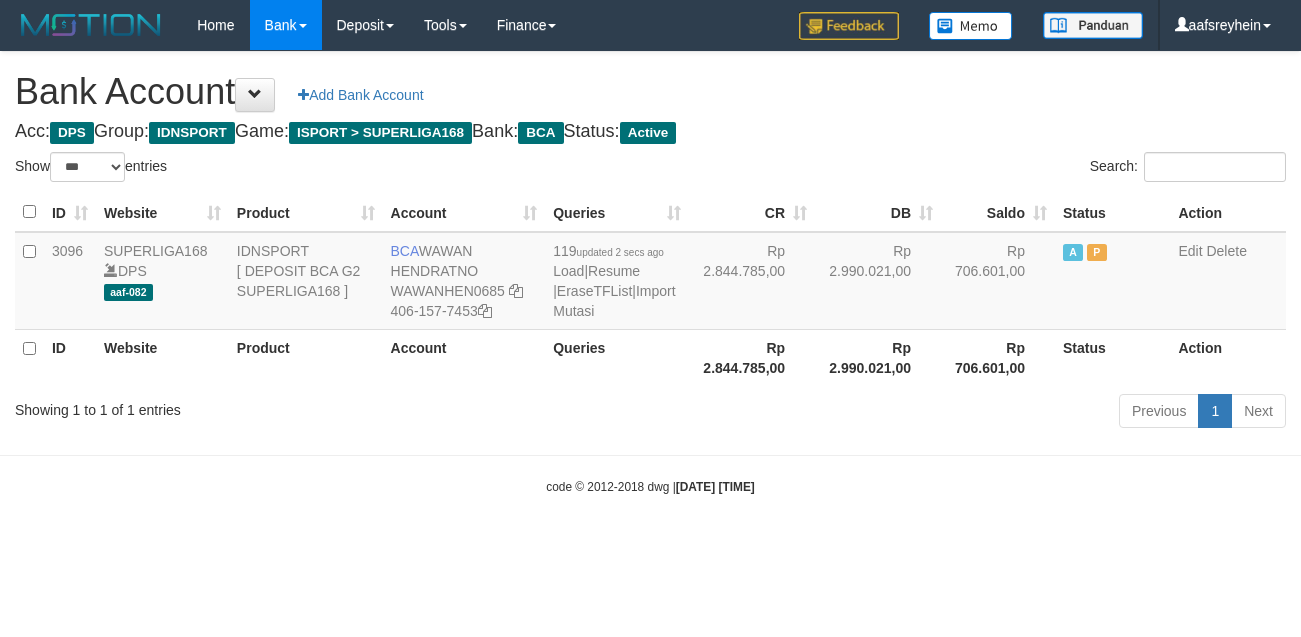 scroll, scrollTop: 0, scrollLeft: 0, axis: both 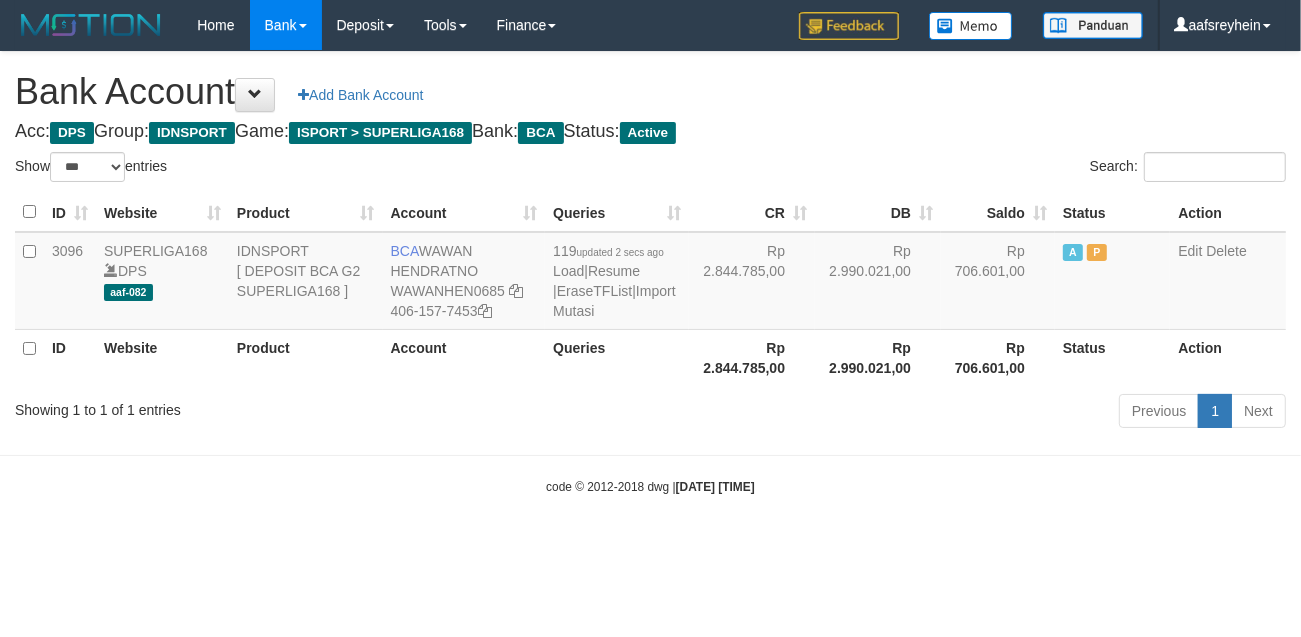 click on "Toggle navigation
Home
Bank
Account List
Load
By Website
Group
[ISPORT]													SUPERLIGA168
By Load Group (DPS)
-" at bounding box center [650, 273] 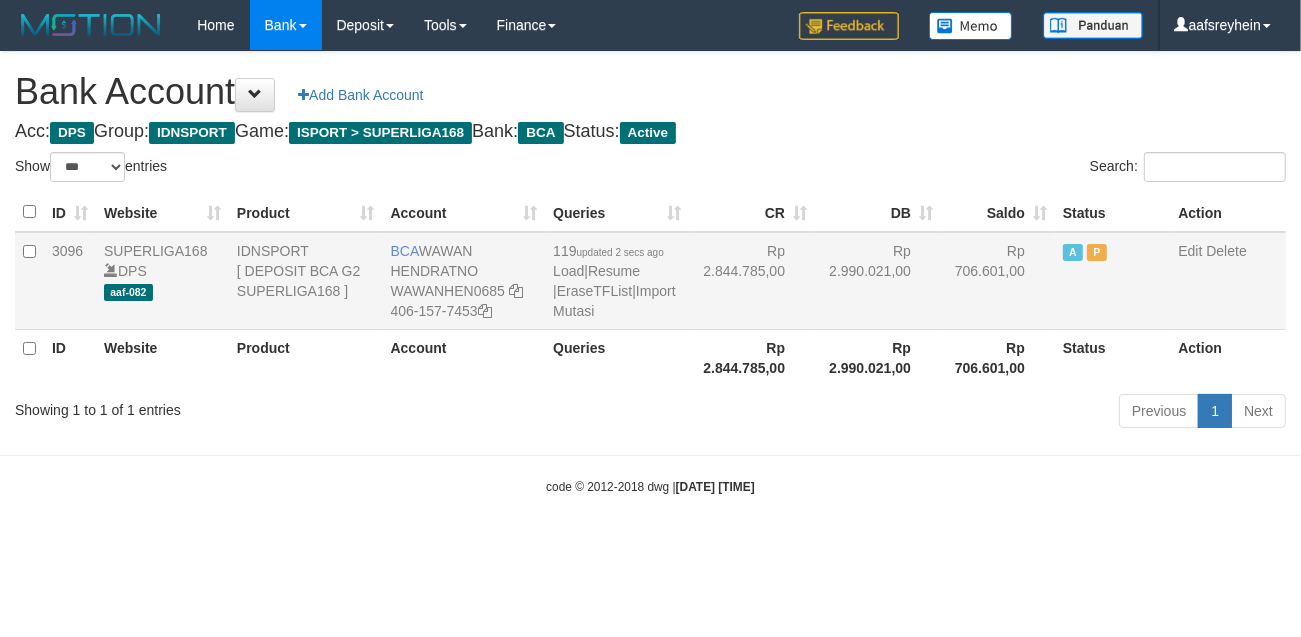drag, startPoint x: 788, startPoint y: 470, endPoint x: 776, endPoint y: 237, distance: 233.3088 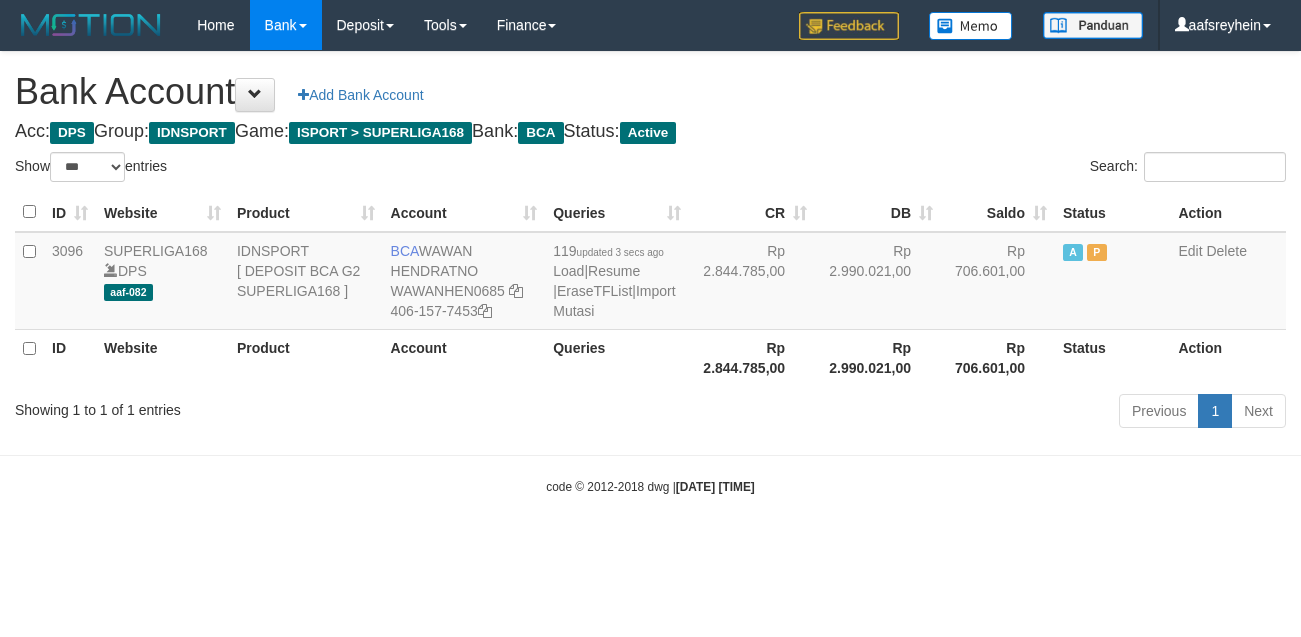 select on "***" 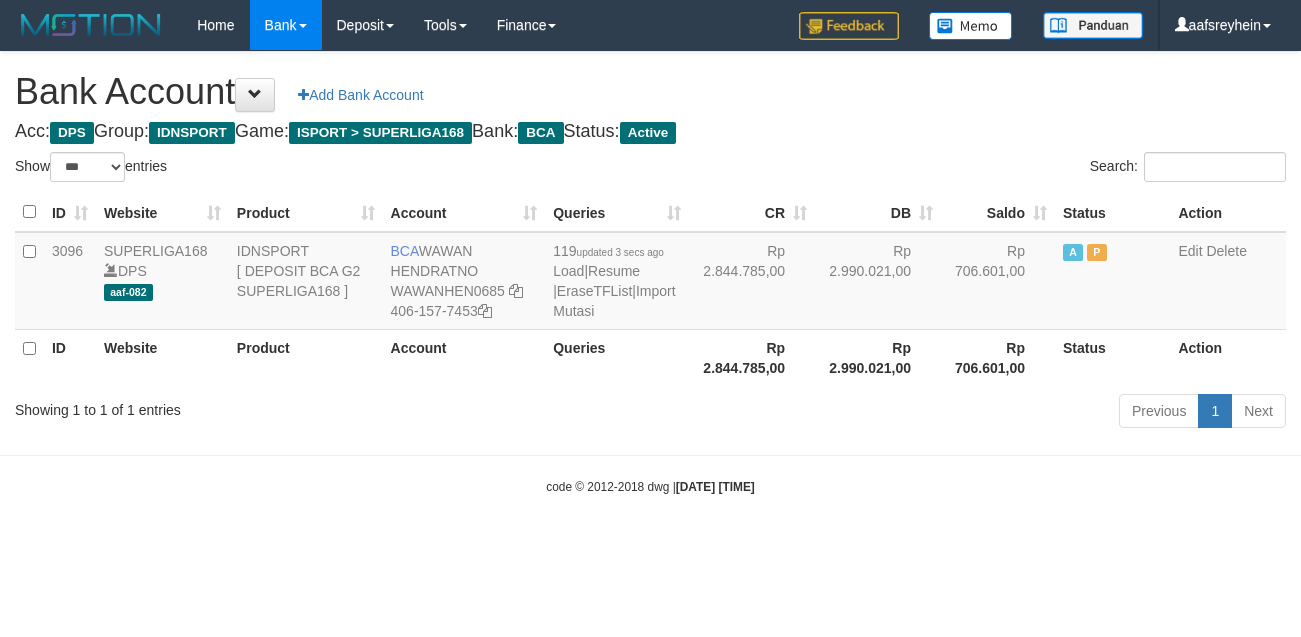 scroll, scrollTop: 0, scrollLeft: 0, axis: both 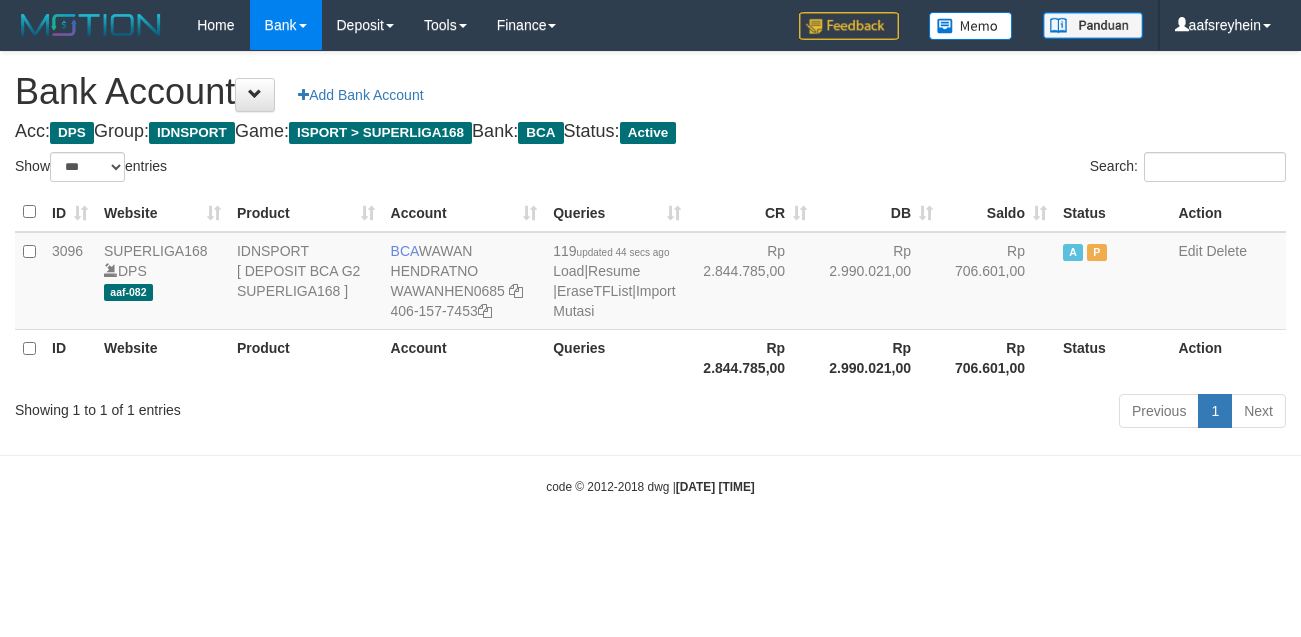 select on "***" 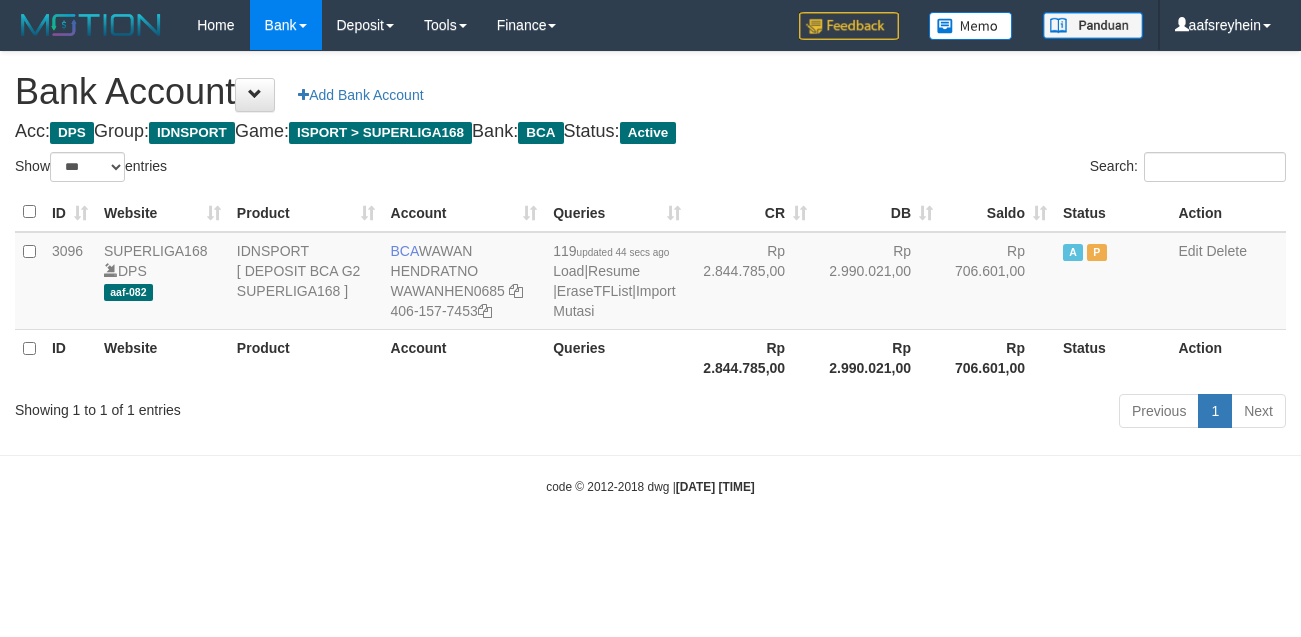 scroll, scrollTop: 0, scrollLeft: 0, axis: both 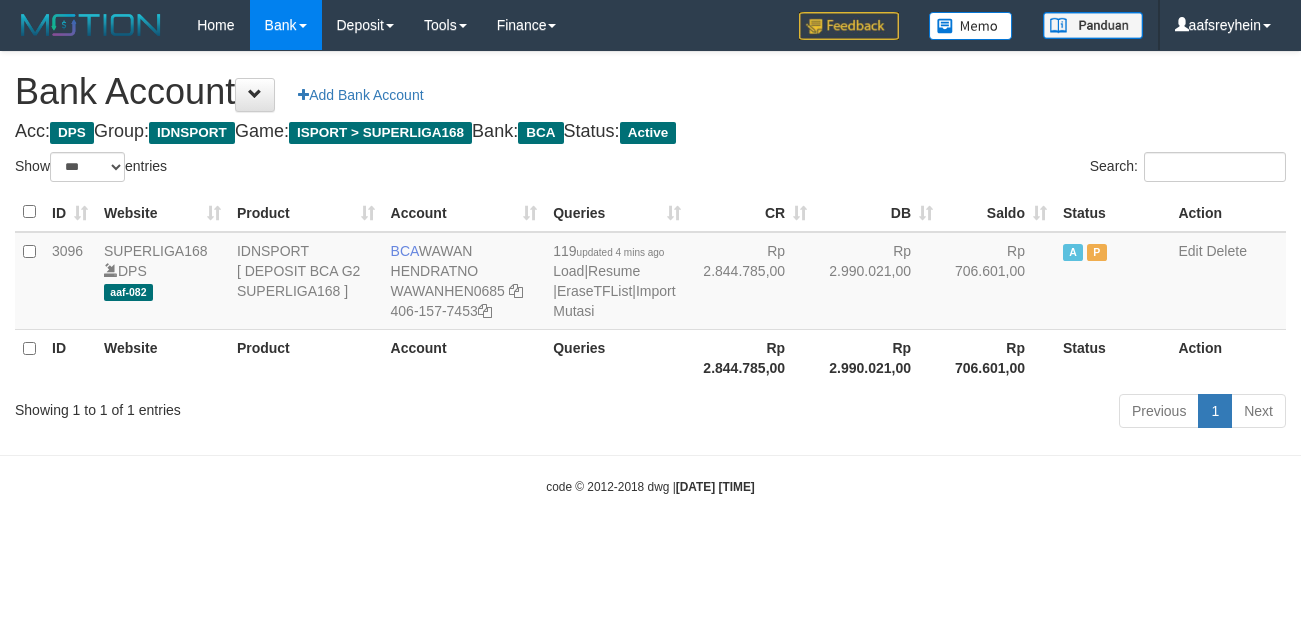 select on "***" 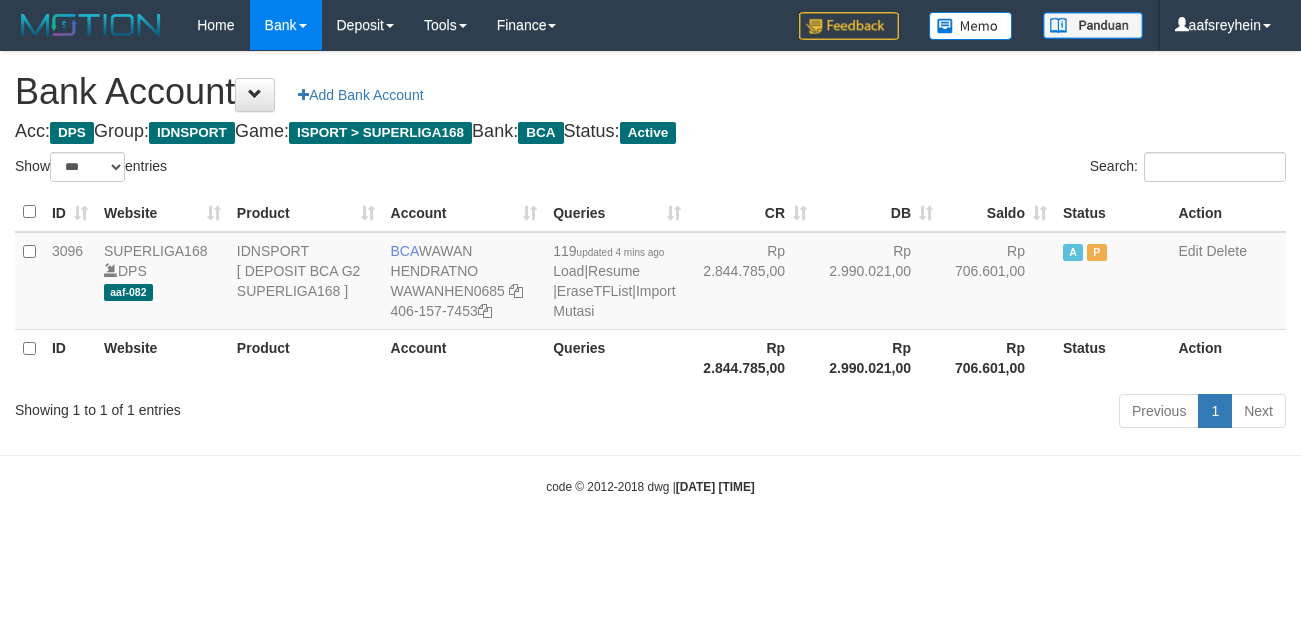 scroll, scrollTop: 0, scrollLeft: 0, axis: both 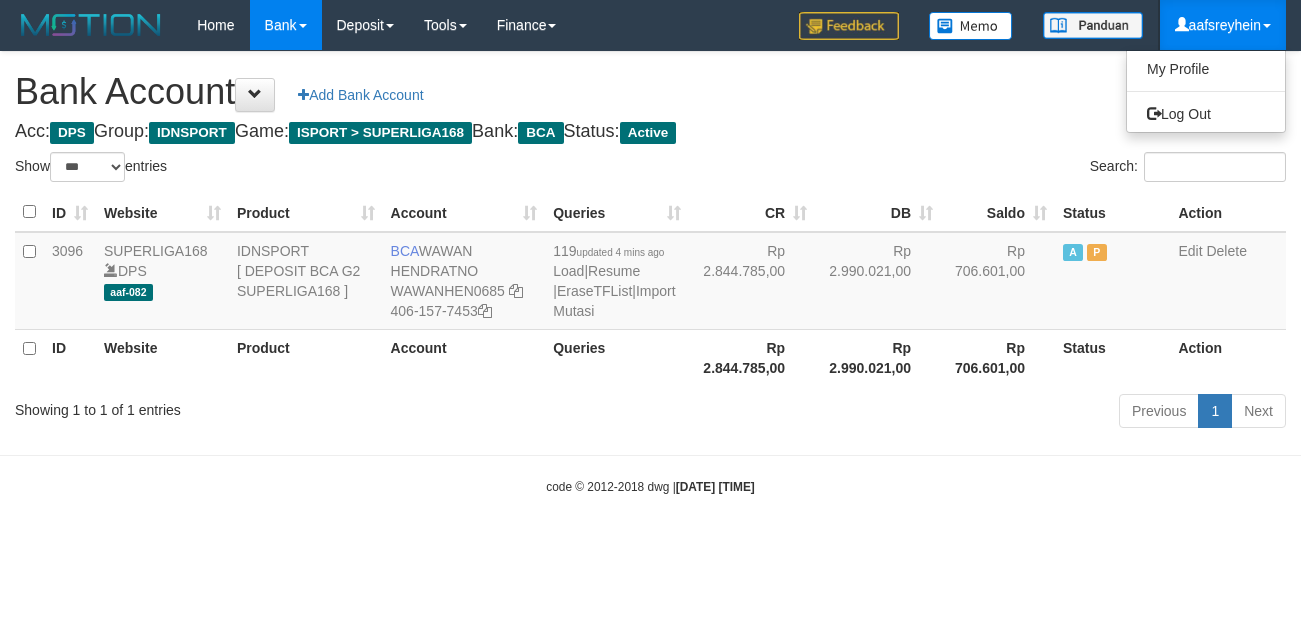 select on "***" 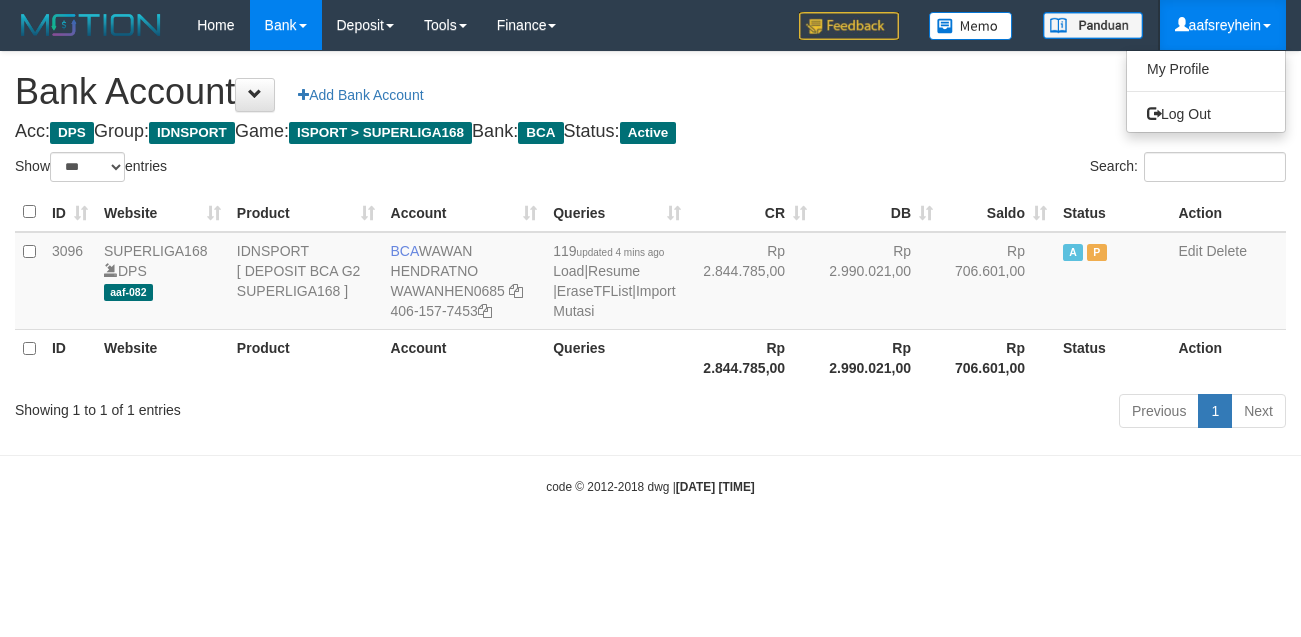 scroll, scrollTop: 0, scrollLeft: 0, axis: both 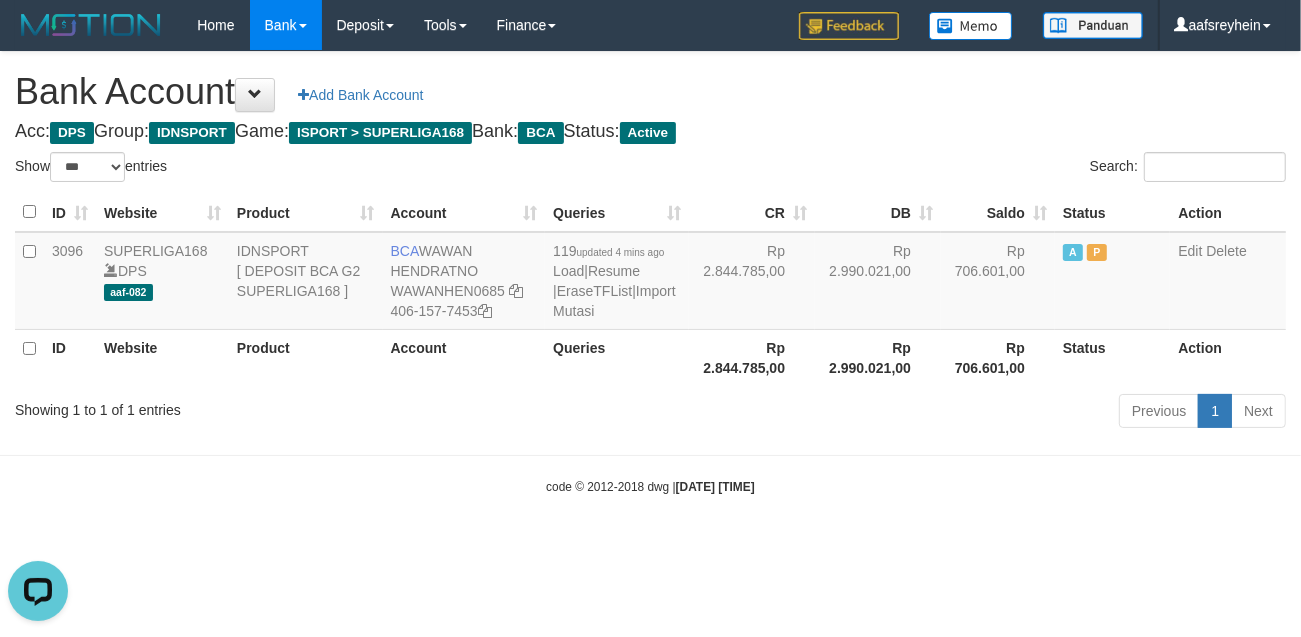 click on "Acc: 										 DPS
Group:   IDNSPORT    		Game:   ISPORT > SUPERLIGA168    		Bank:   BCA    		Status:  Active" at bounding box center [650, 132] 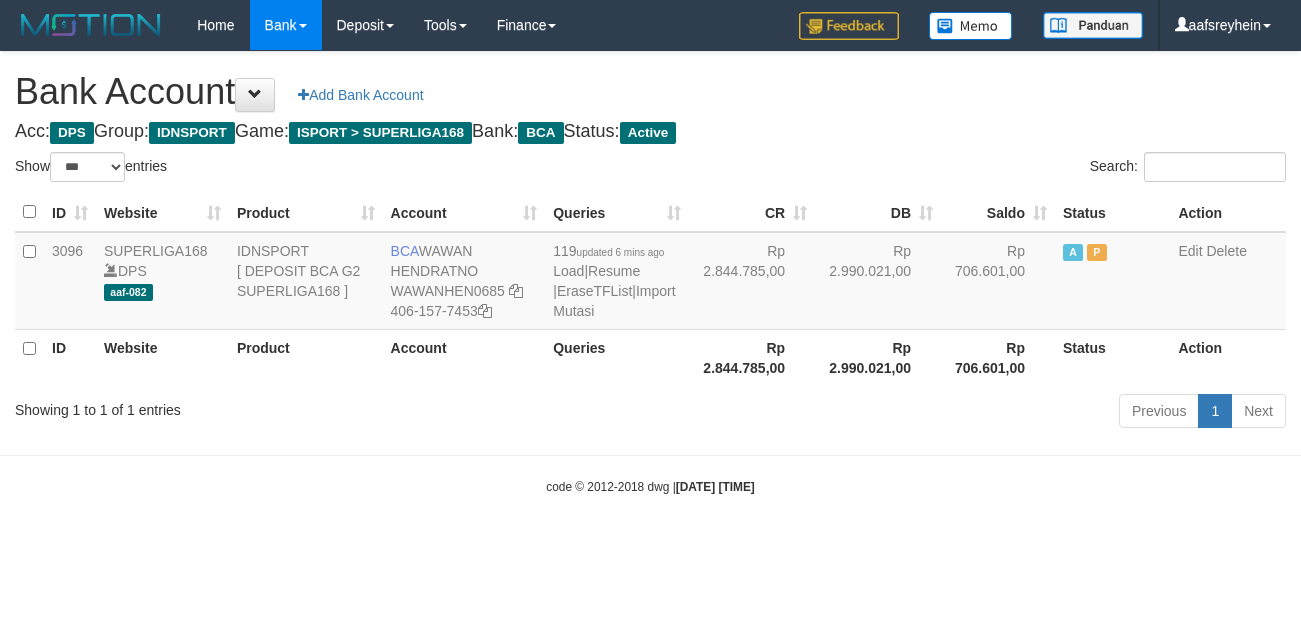 select on "***" 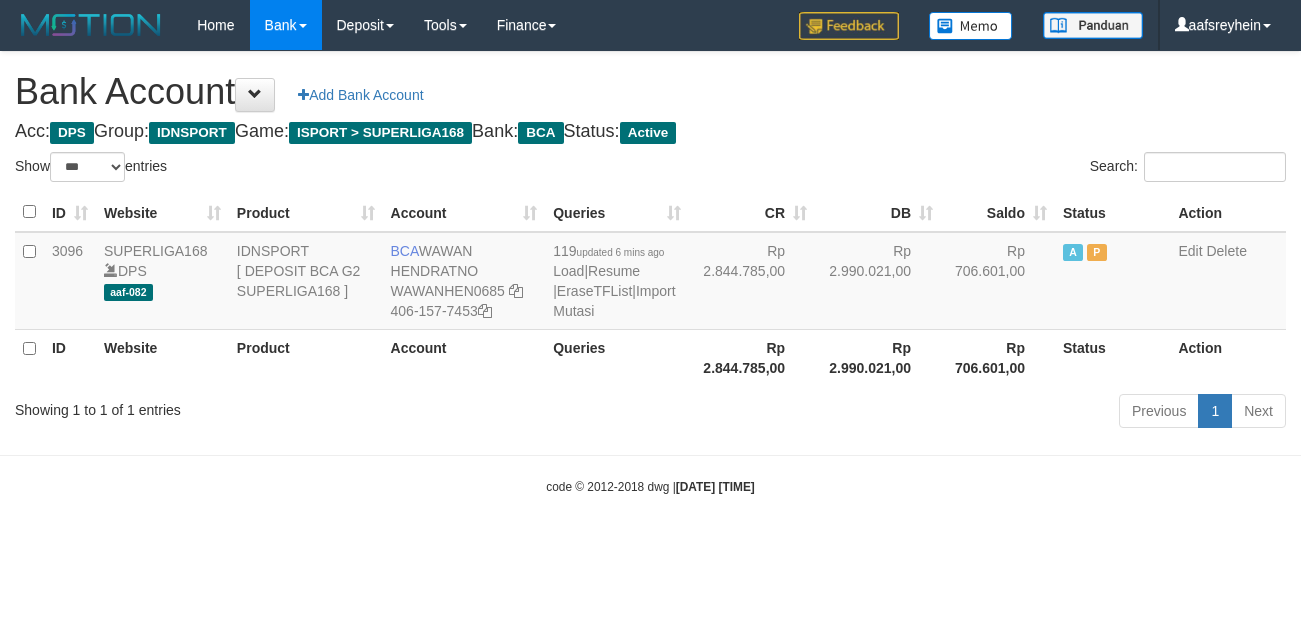 scroll, scrollTop: 0, scrollLeft: 0, axis: both 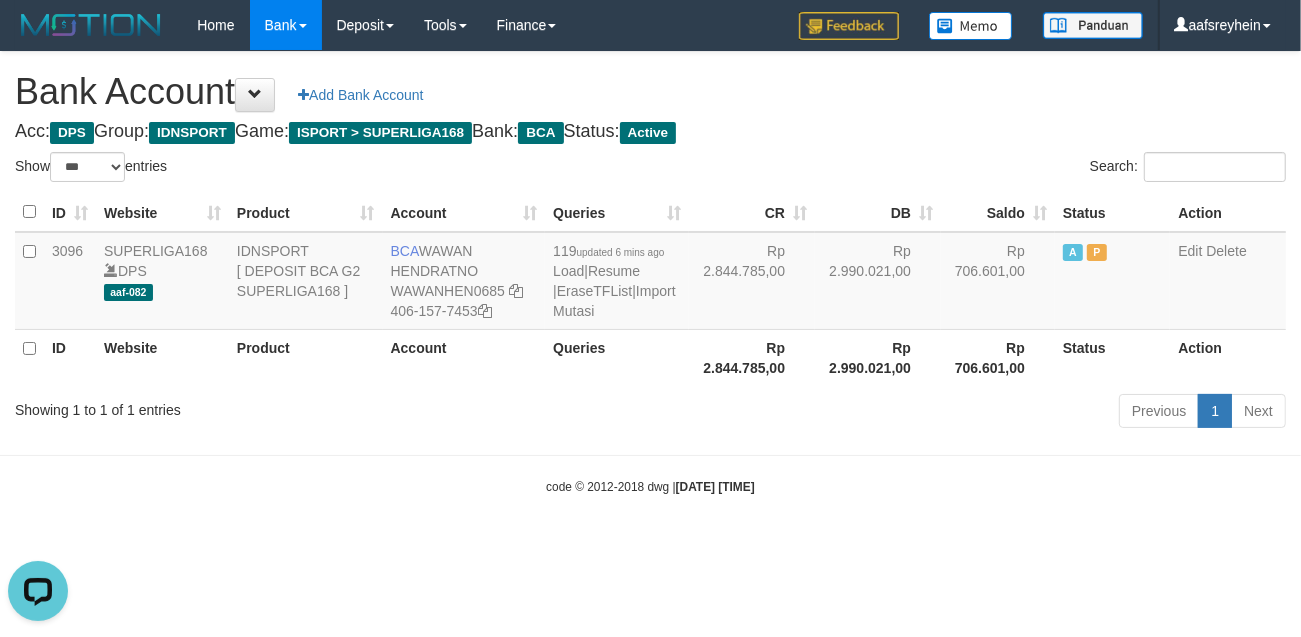 click on "code © [YEAR]-[YEAR] dwg |  [DATE] [TIME]" at bounding box center (650, 486) 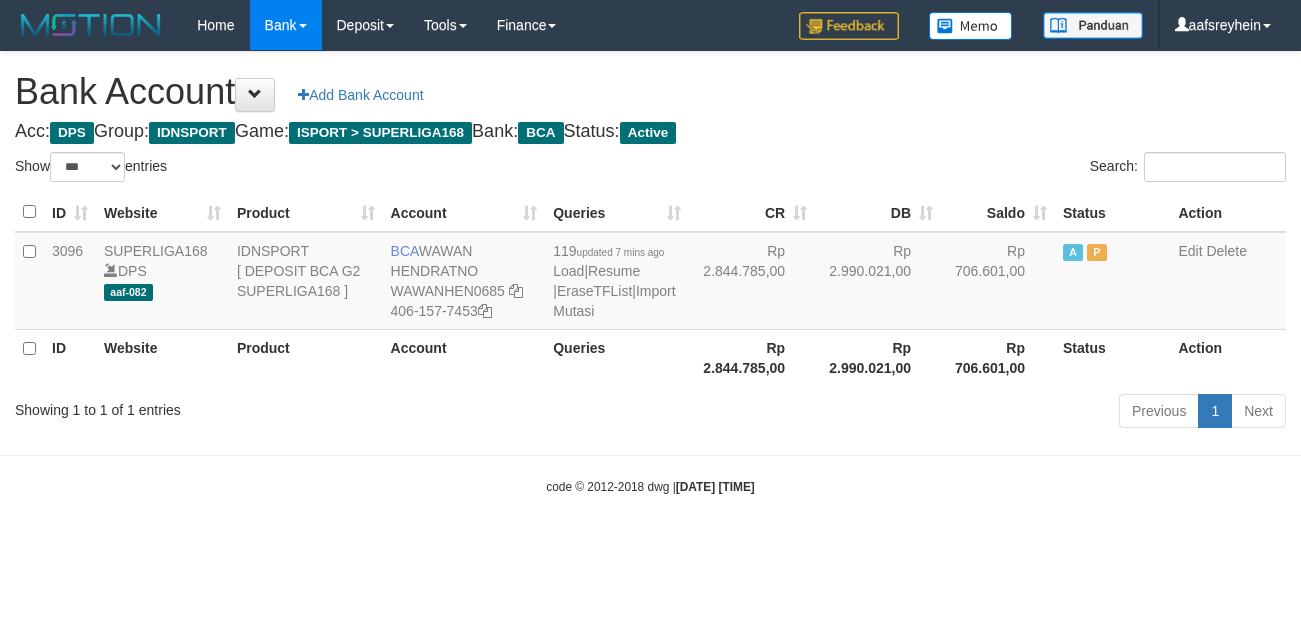 select on "***" 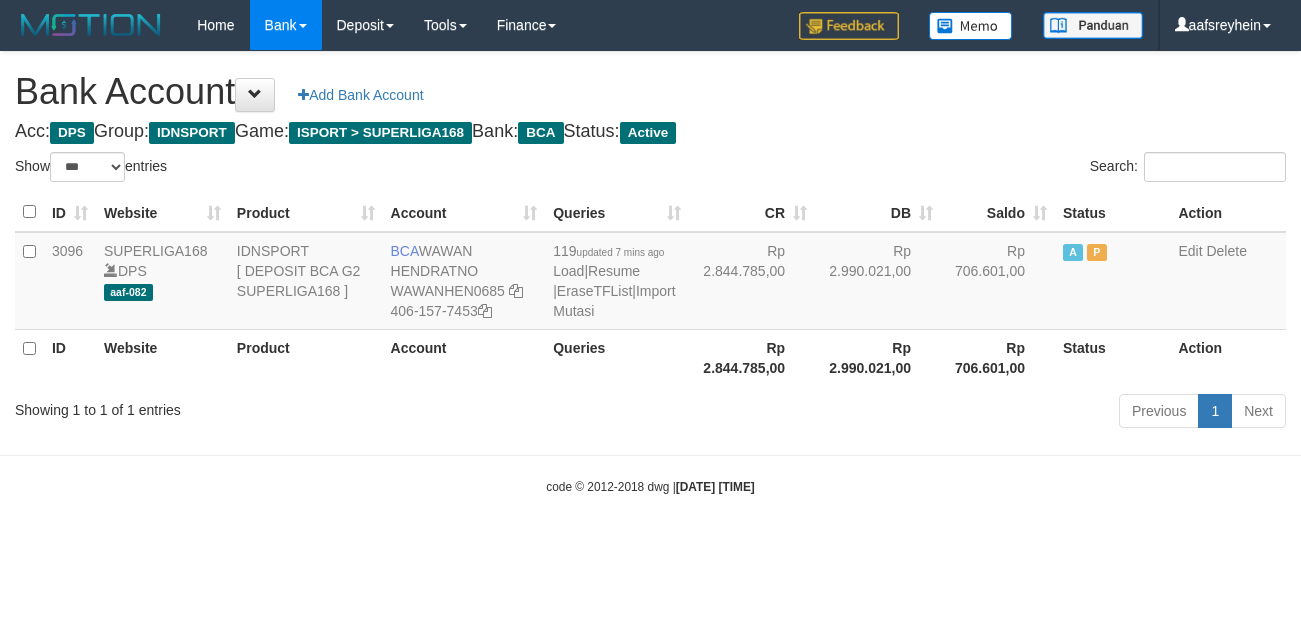 scroll, scrollTop: 0, scrollLeft: 0, axis: both 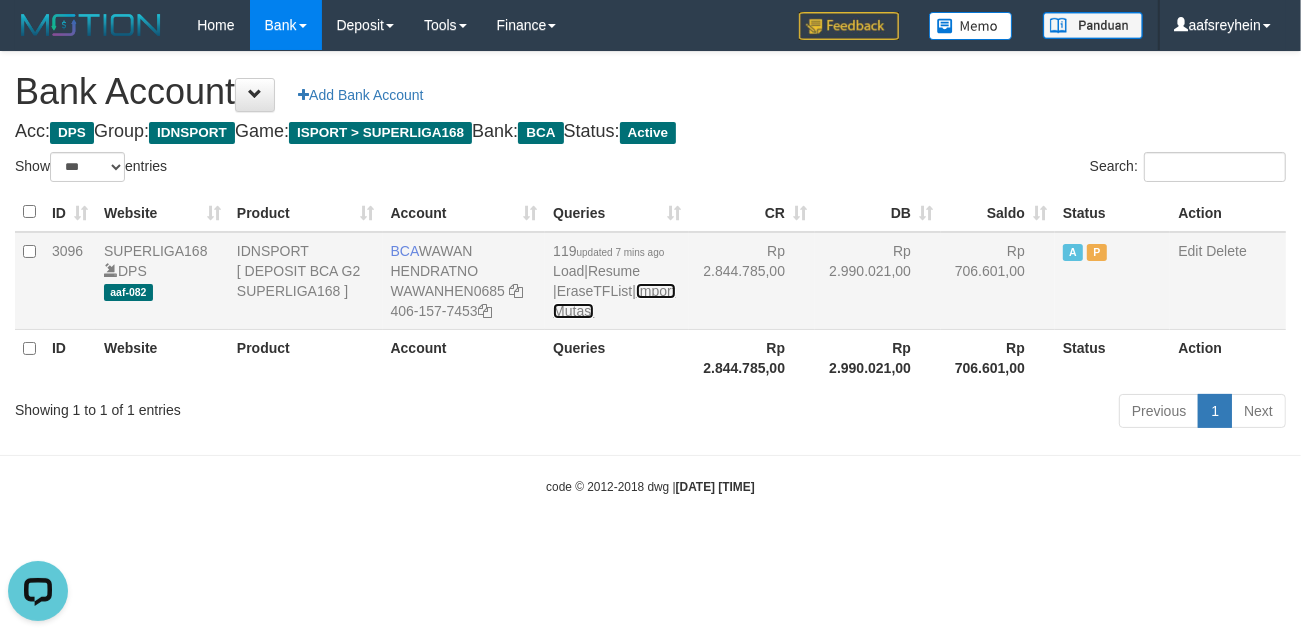 click on "Import Mutasi" at bounding box center [614, 301] 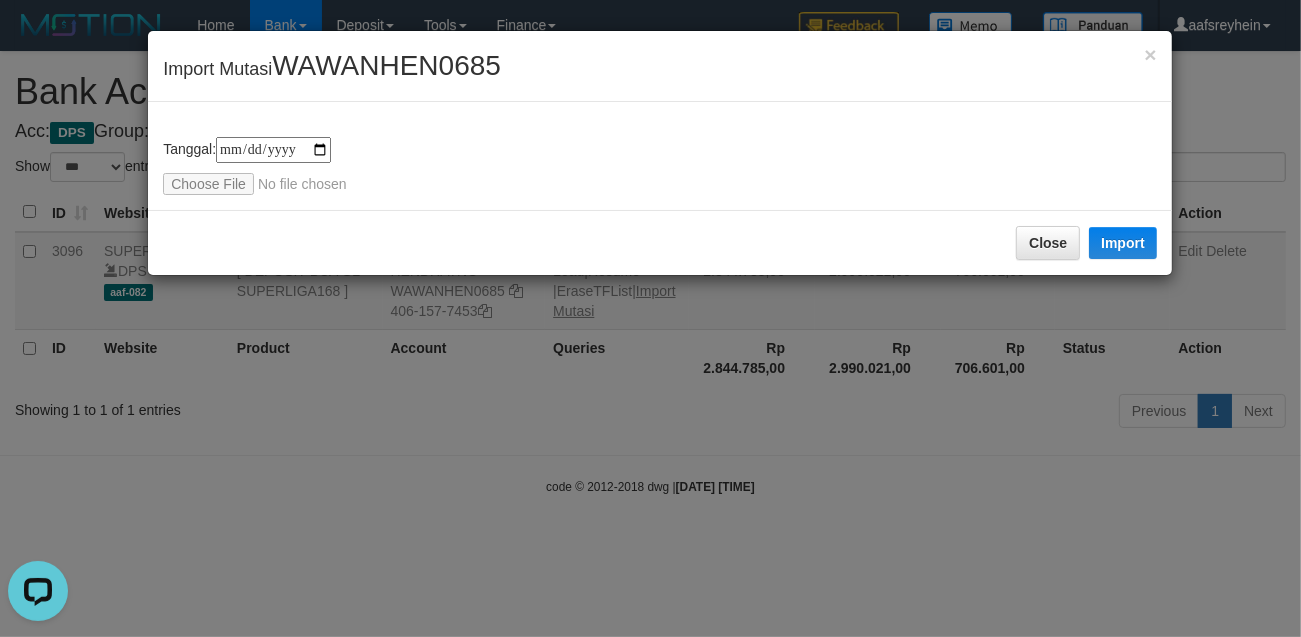 type on "**********" 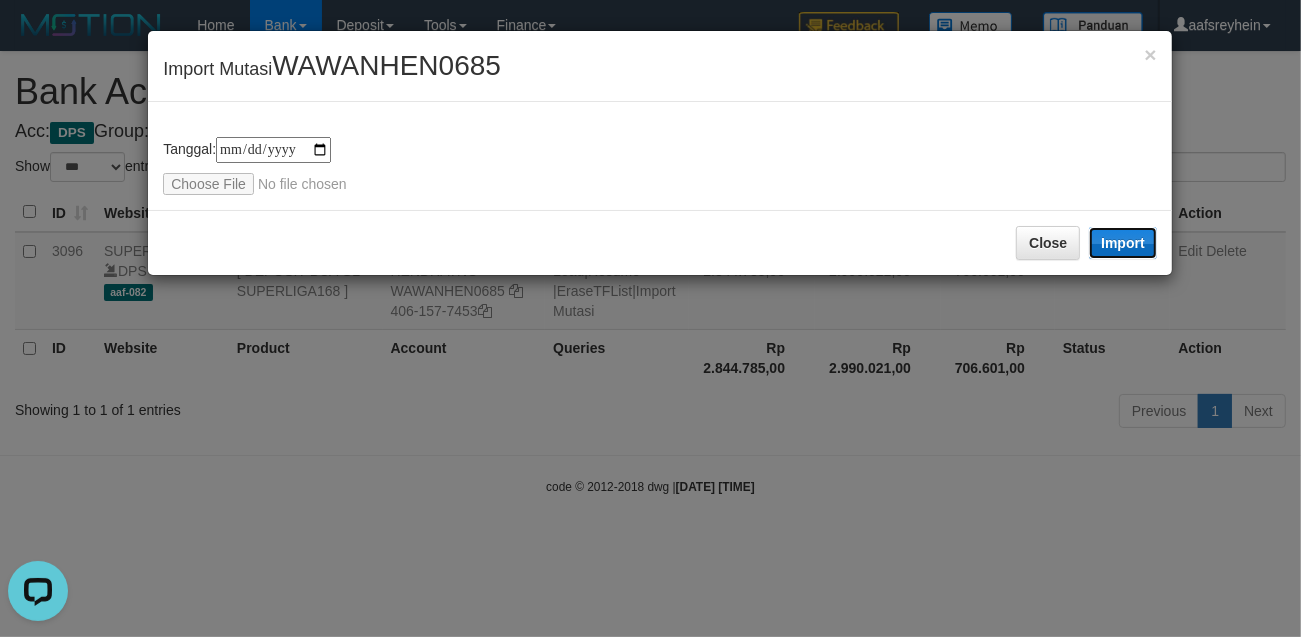 click on "Import" at bounding box center (1123, 243) 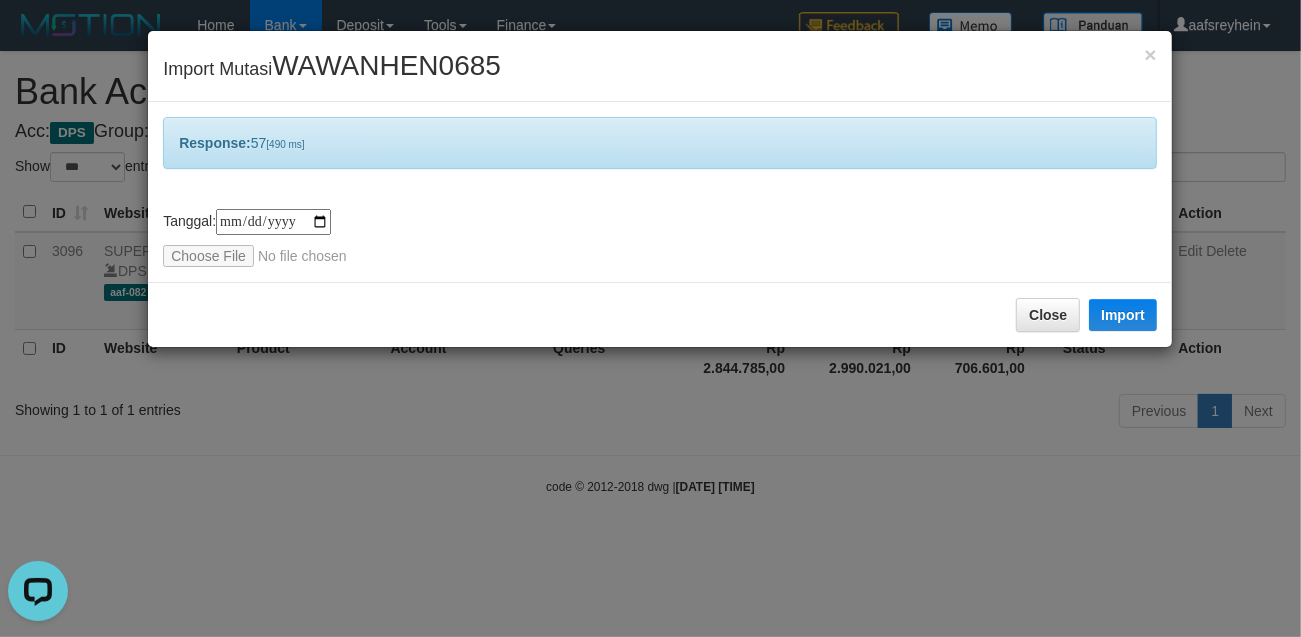 click on "**********" at bounding box center (650, 318) 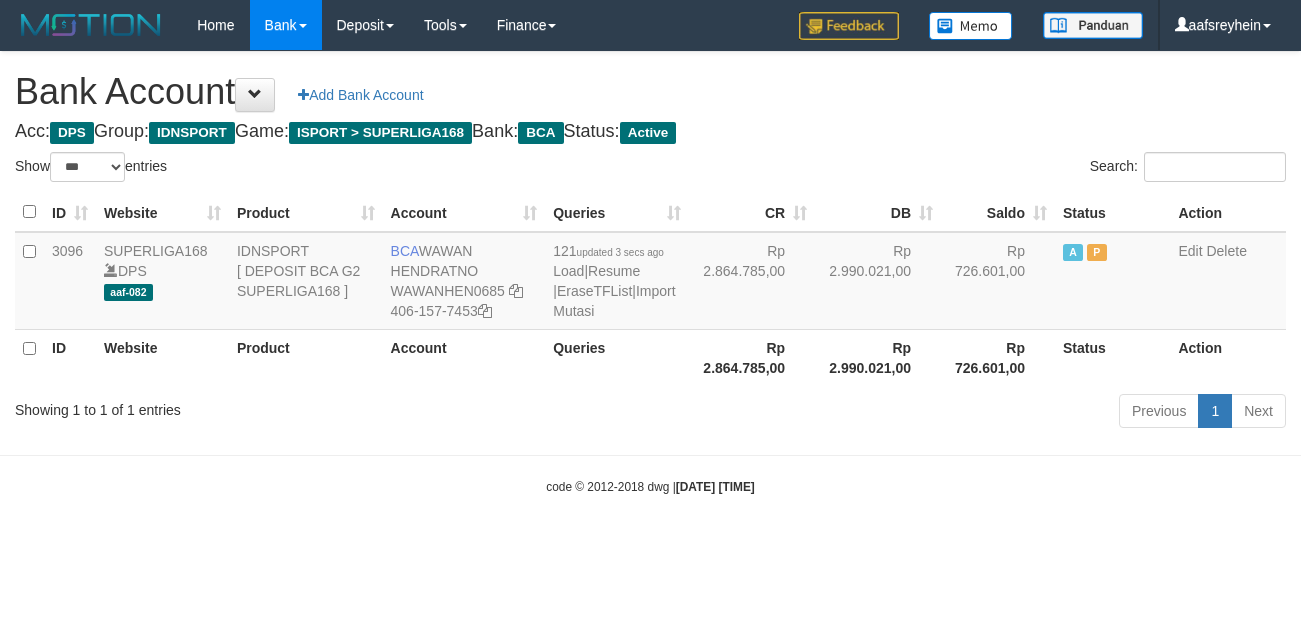 select on "***" 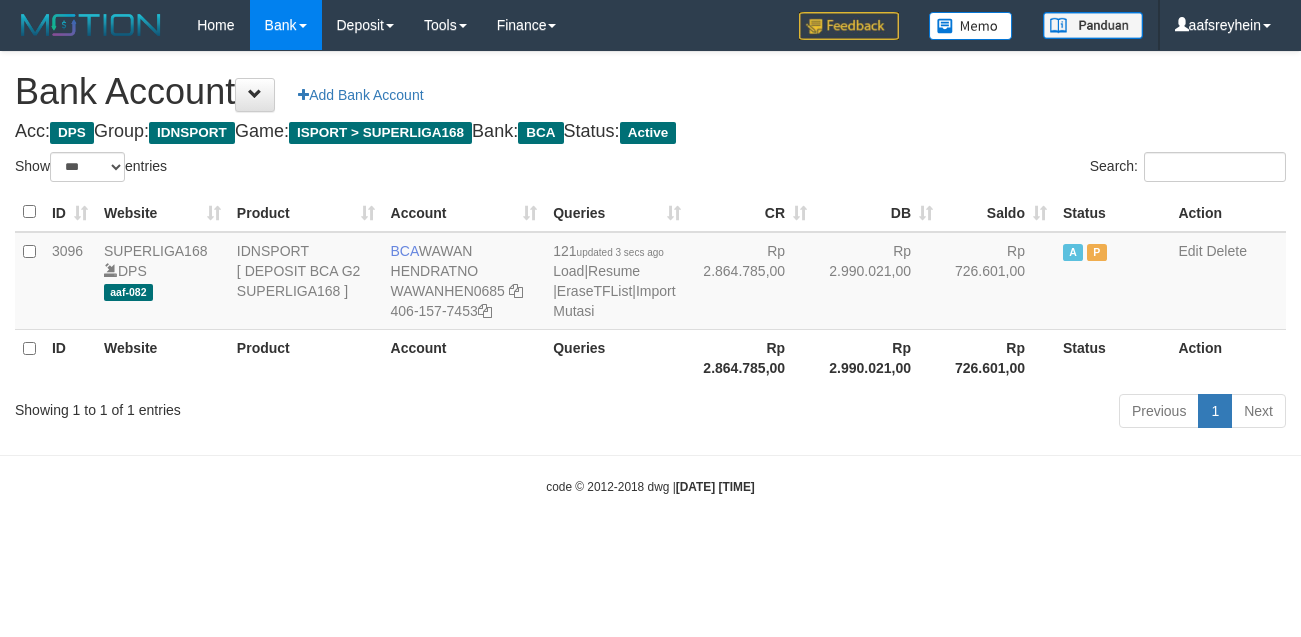 scroll, scrollTop: 0, scrollLeft: 0, axis: both 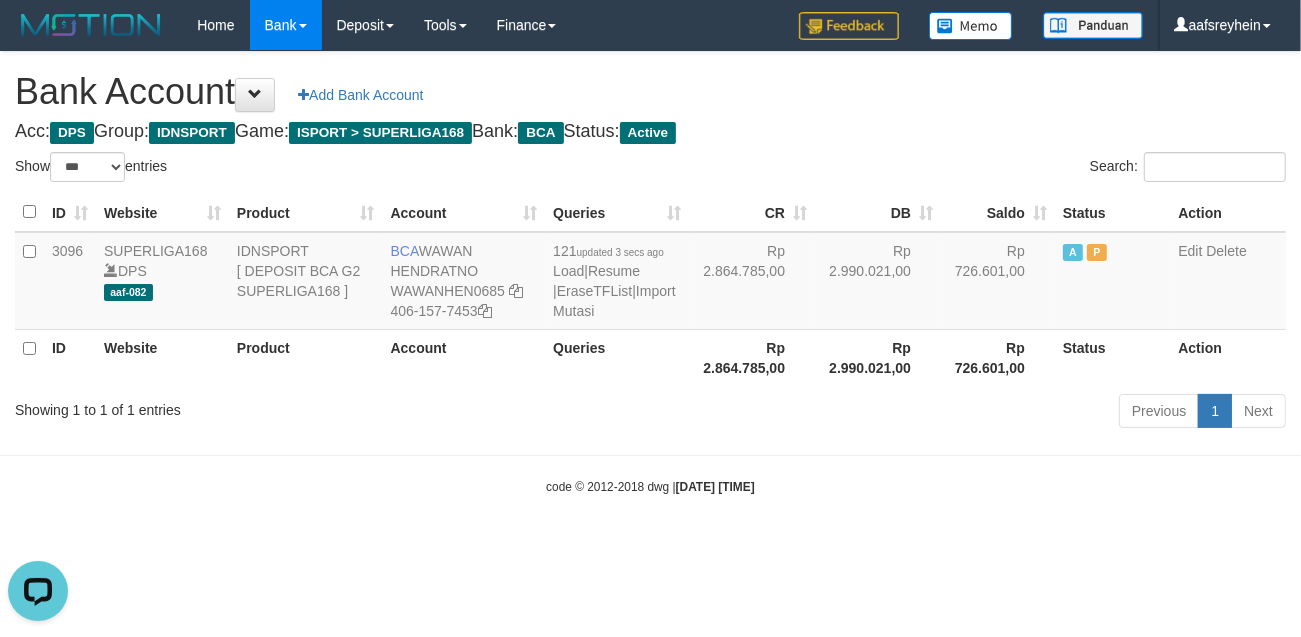 click on "Toggle navigation
Home
Bank
Account List
Load
By Website
Group
[ISPORT]													SUPERLIGA168
By Load Group (DPS)
-" at bounding box center (650, 273) 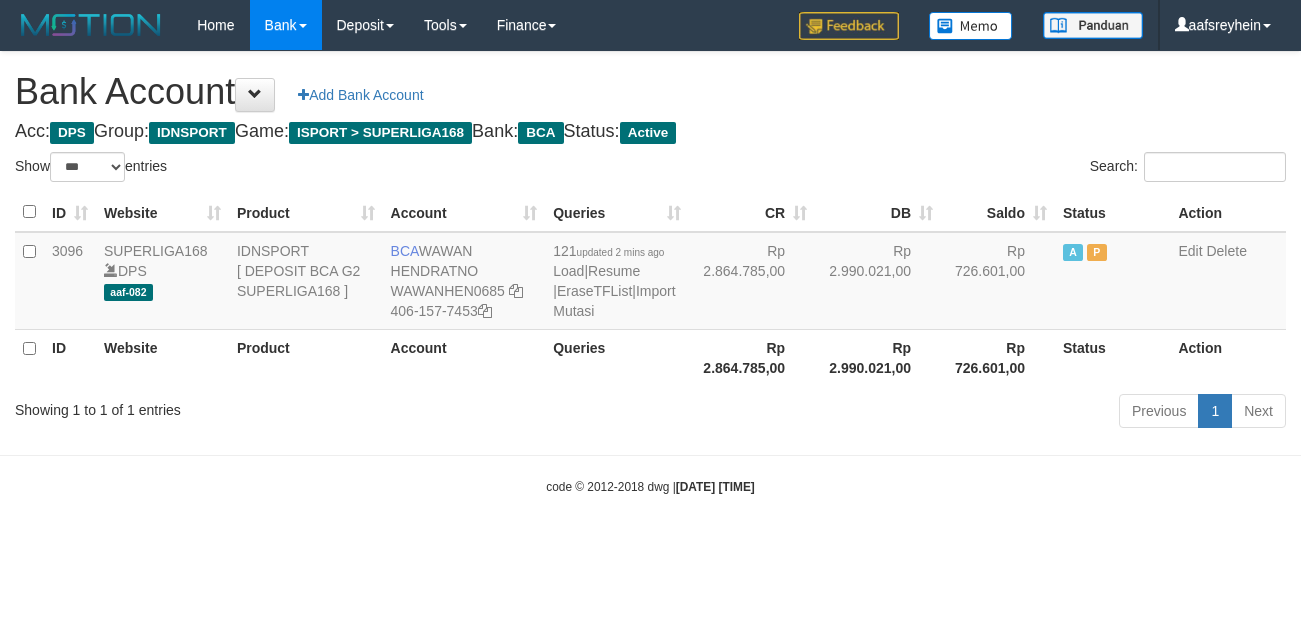 select on "***" 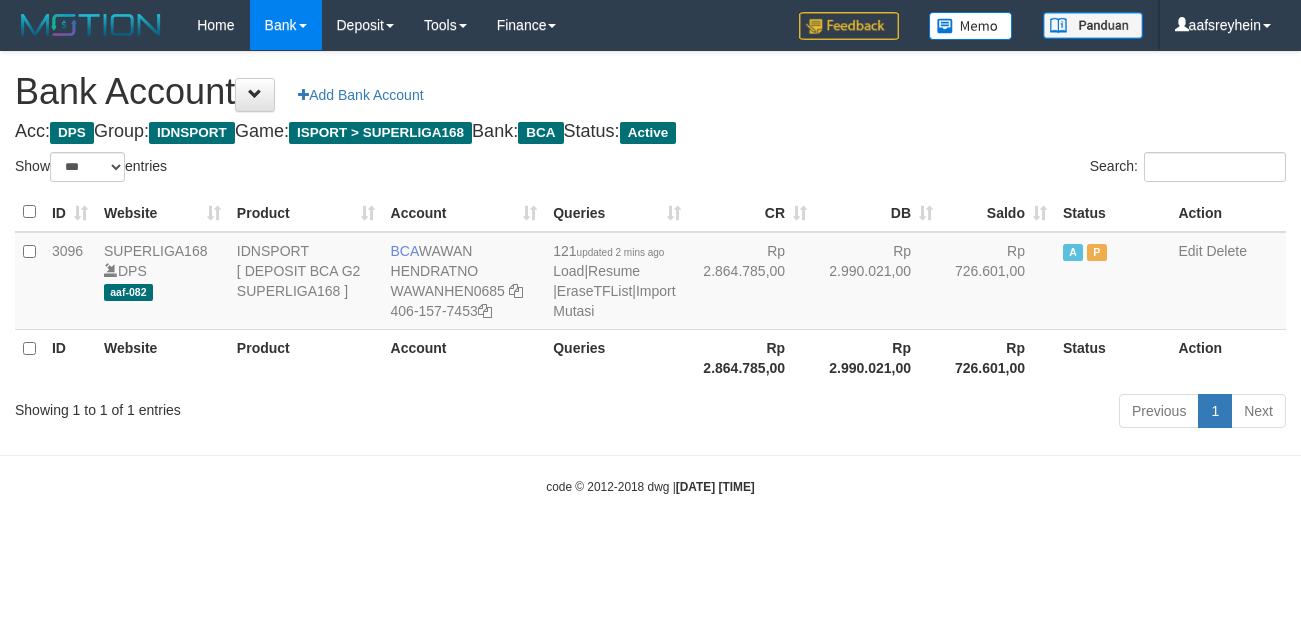 scroll, scrollTop: 0, scrollLeft: 0, axis: both 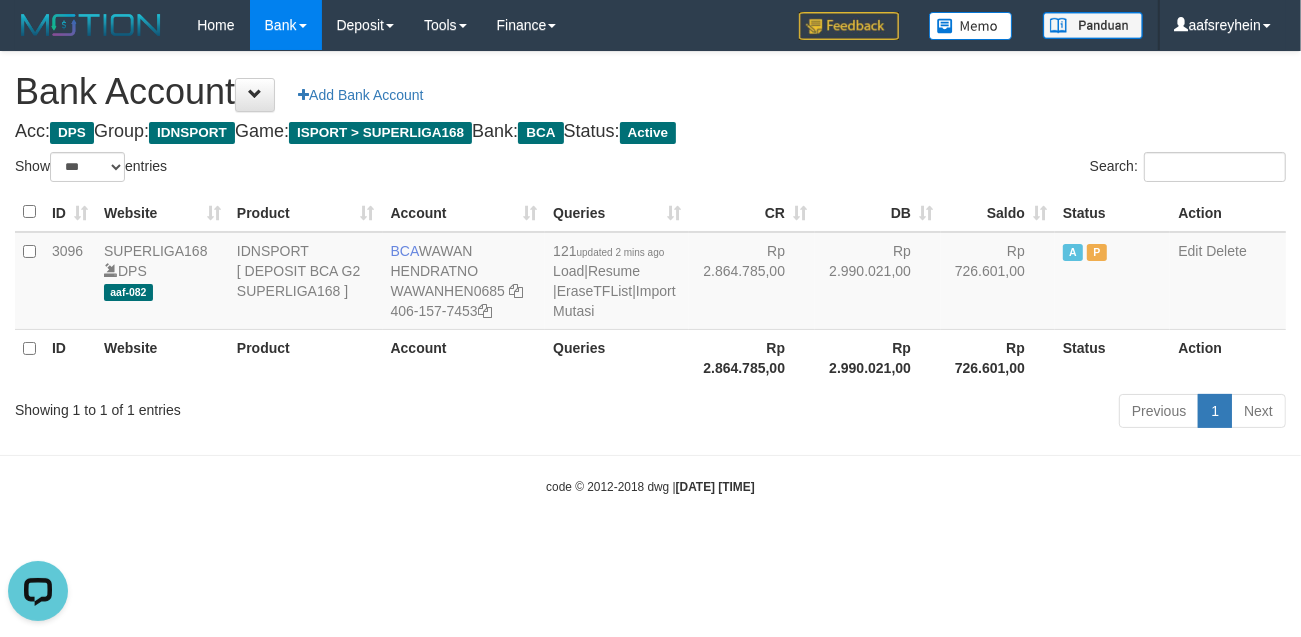 click on "code © 2012-2018 dwg |  [DATE] [TIME]" at bounding box center [650, 486] 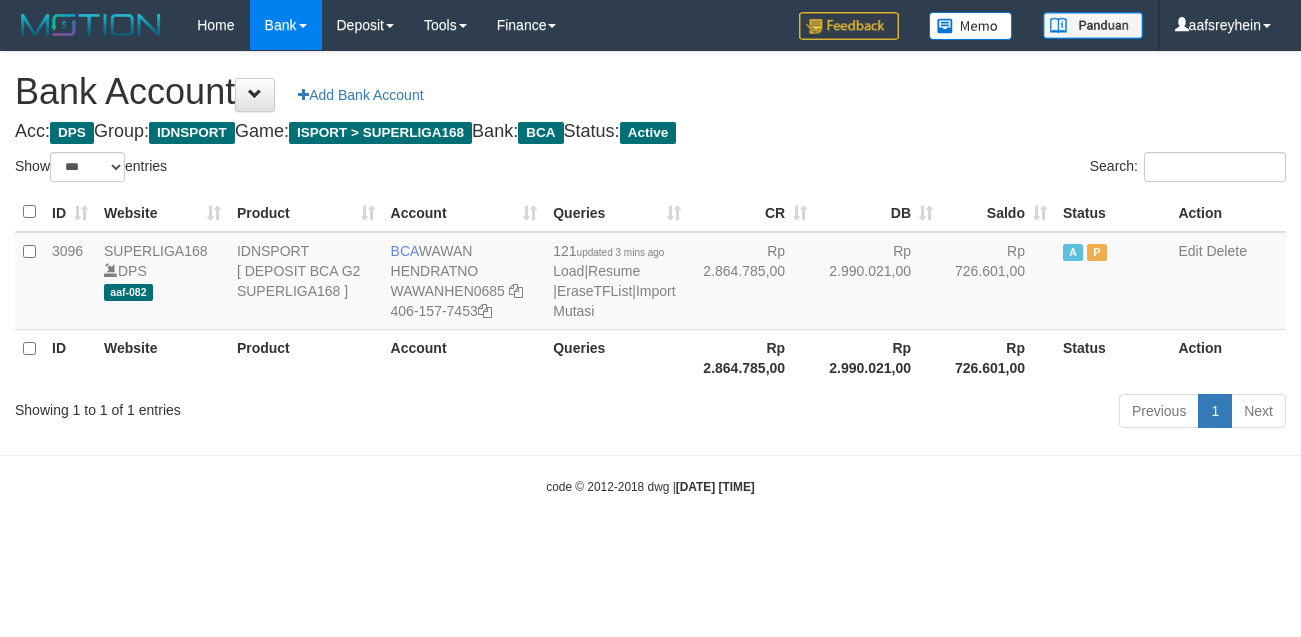 select on "***" 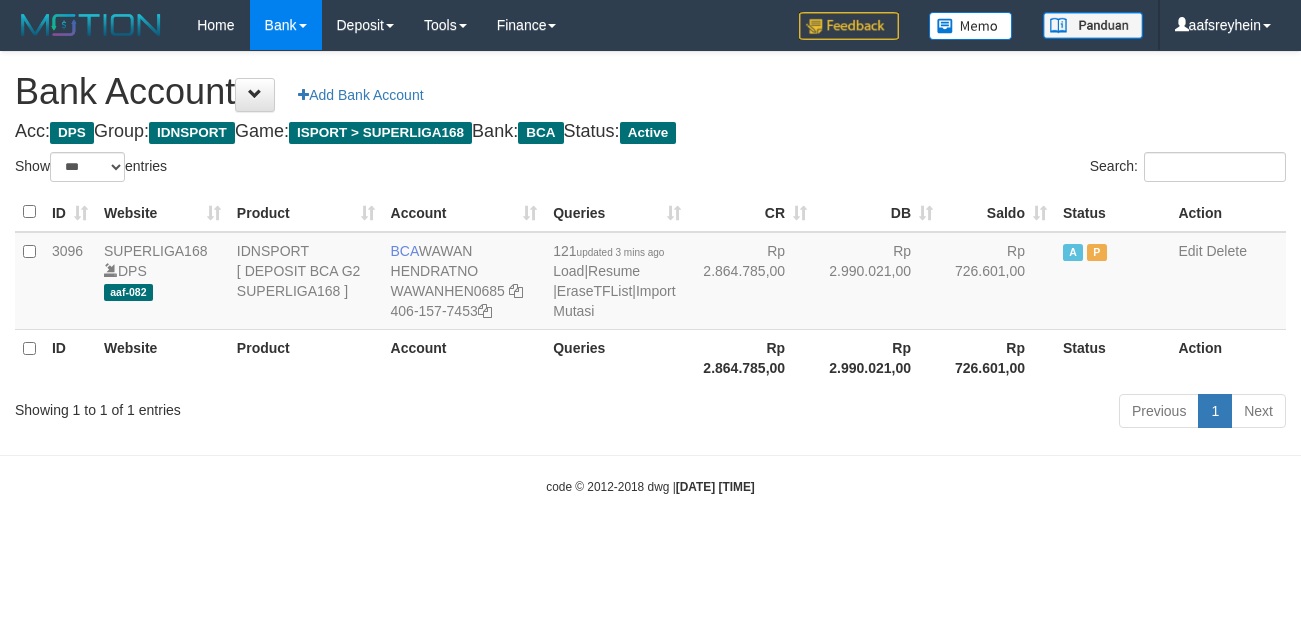 scroll, scrollTop: 0, scrollLeft: 0, axis: both 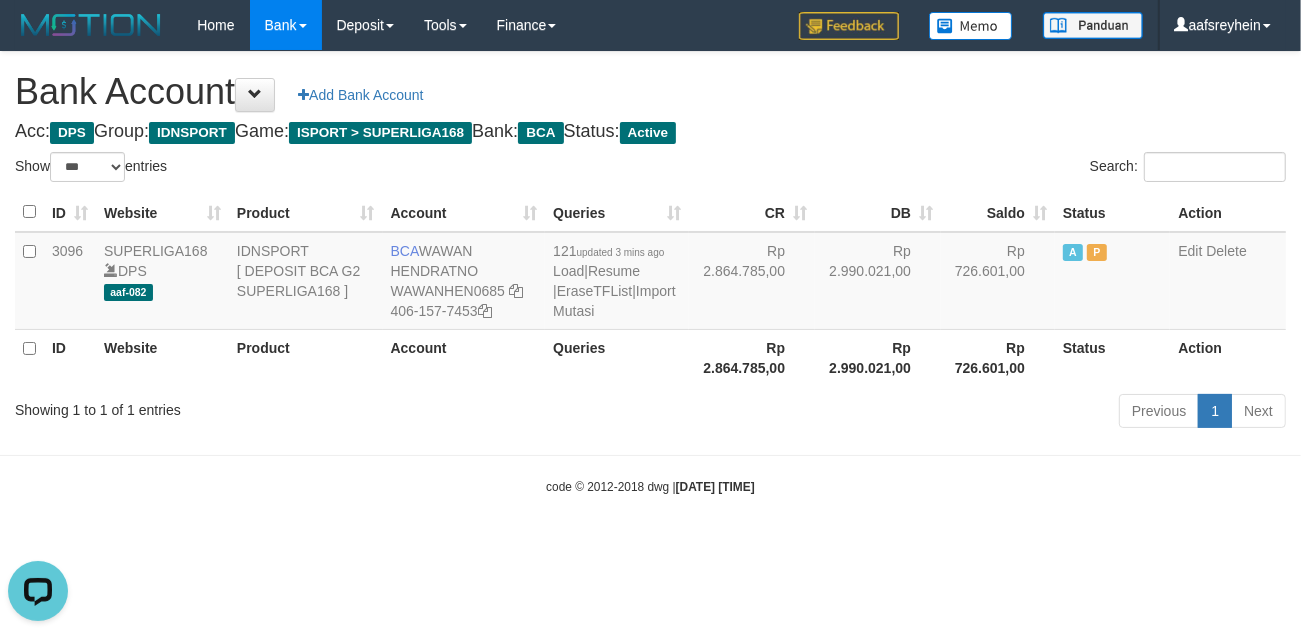 click on "Showing 1 to 1 of 1 entries" at bounding box center [271, 406] 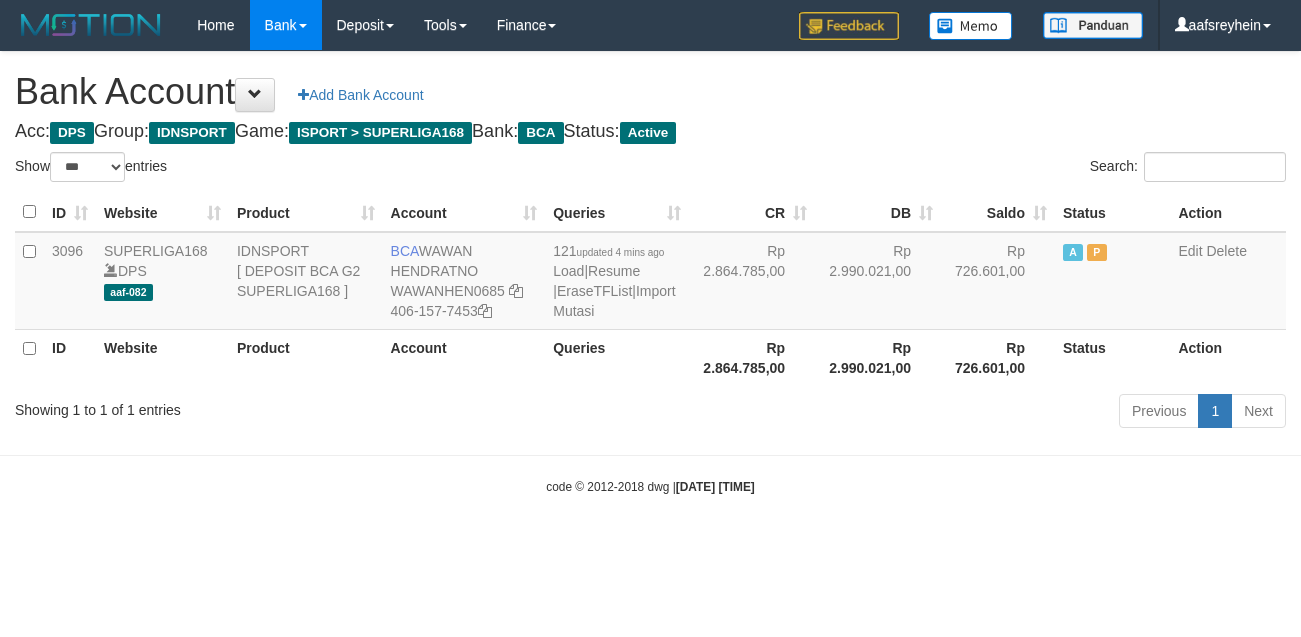 select on "***" 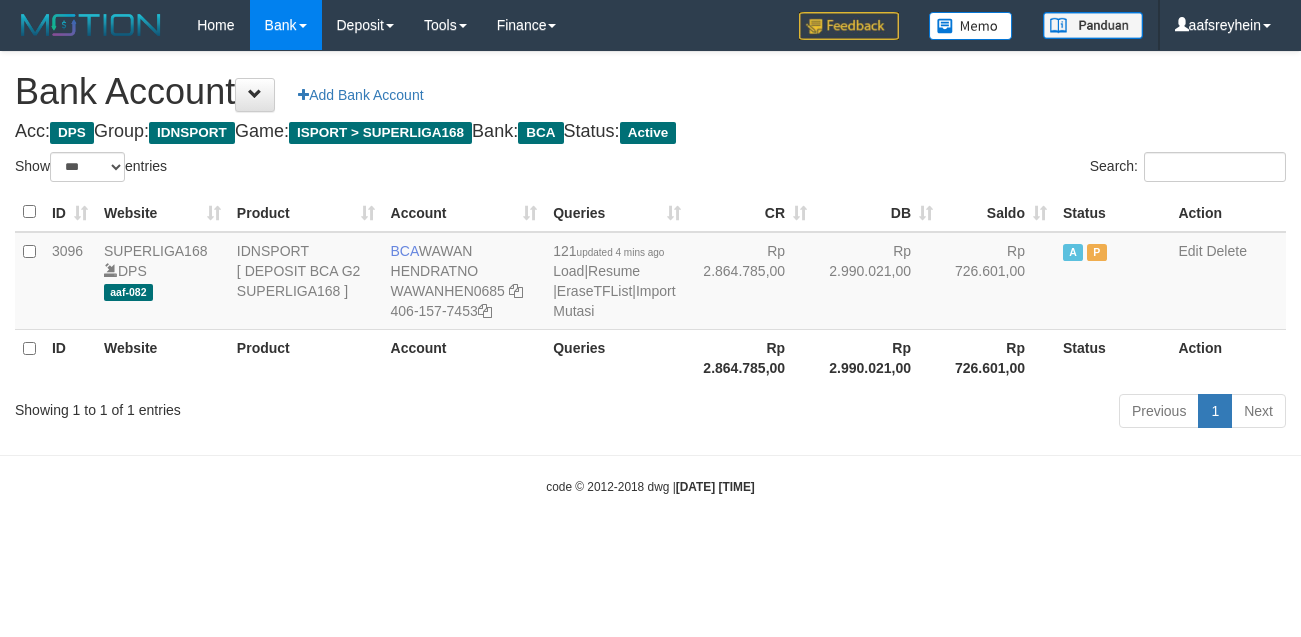 scroll, scrollTop: 0, scrollLeft: 0, axis: both 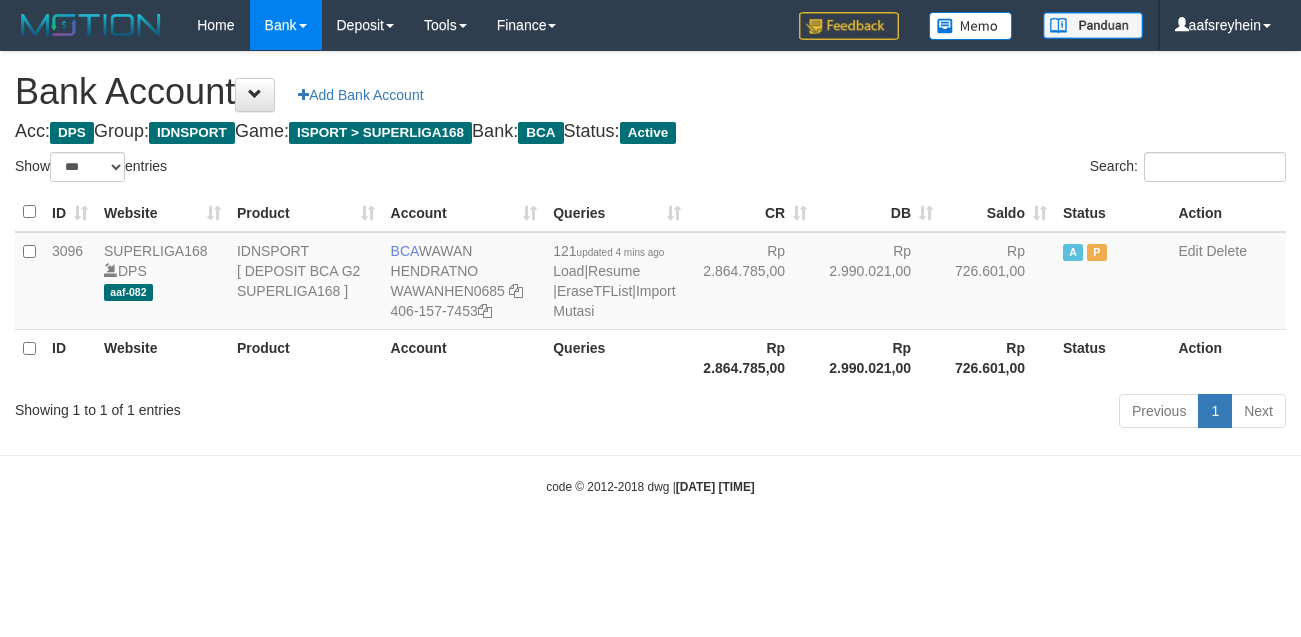 select on "***" 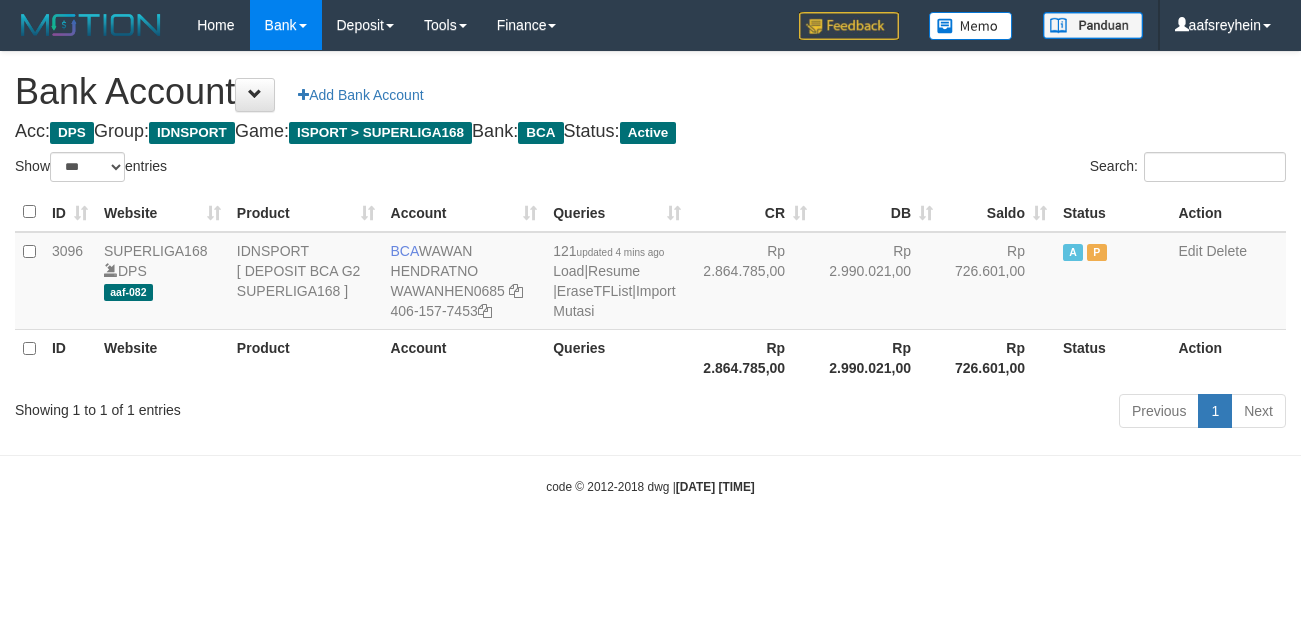scroll, scrollTop: 0, scrollLeft: 0, axis: both 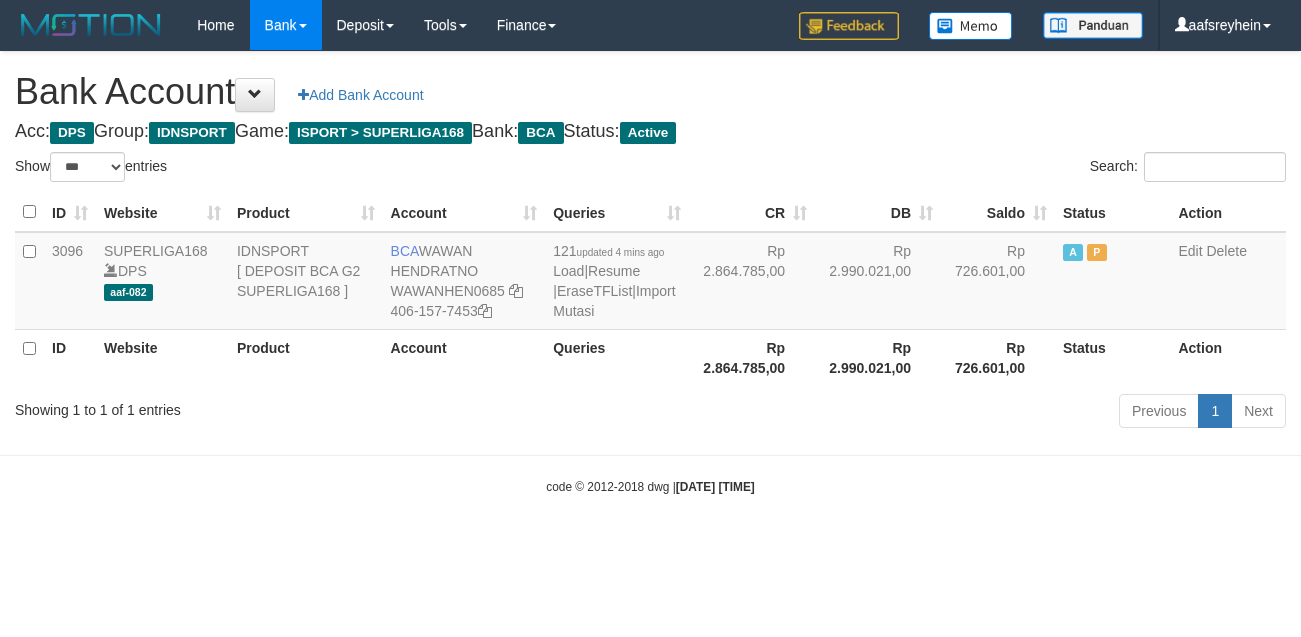 select on "***" 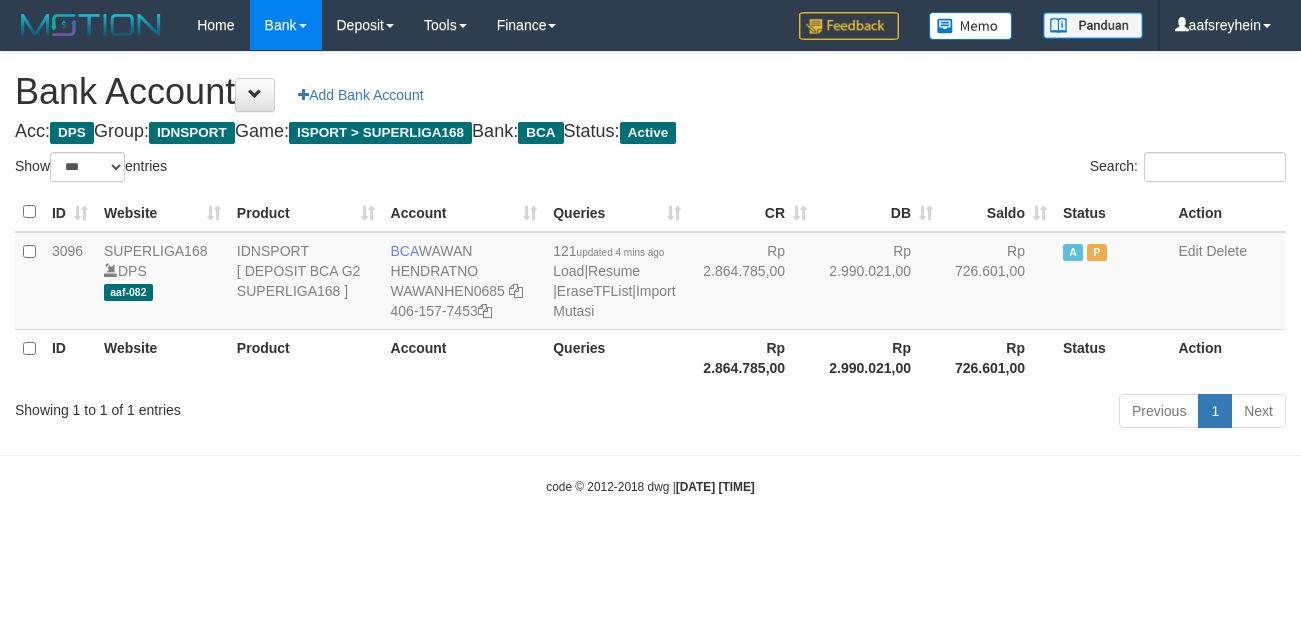 scroll, scrollTop: 0, scrollLeft: 0, axis: both 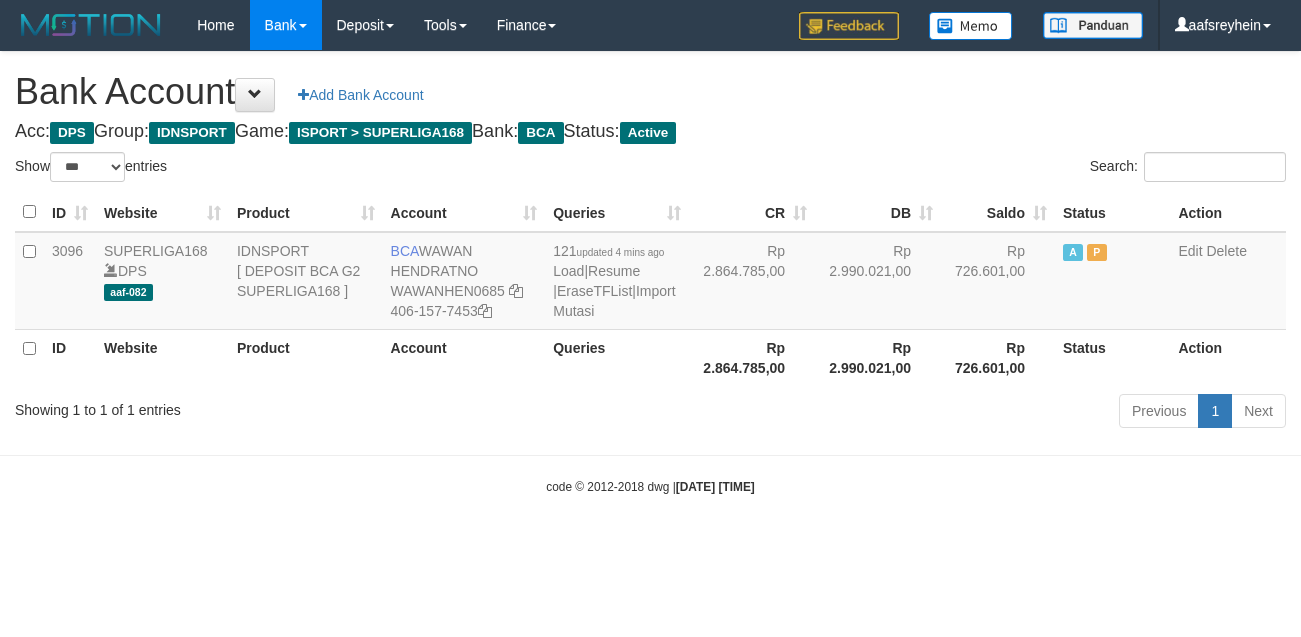 select on "***" 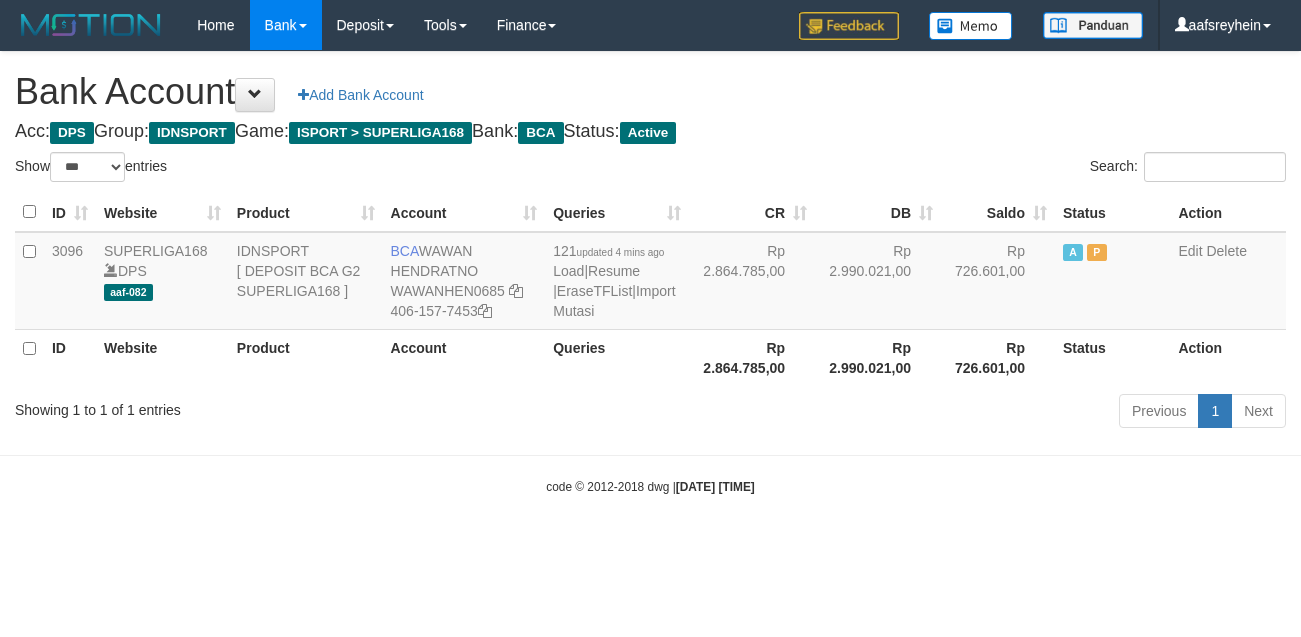 scroll, scrollTop: 0, scrollLeft: 0, axis: both 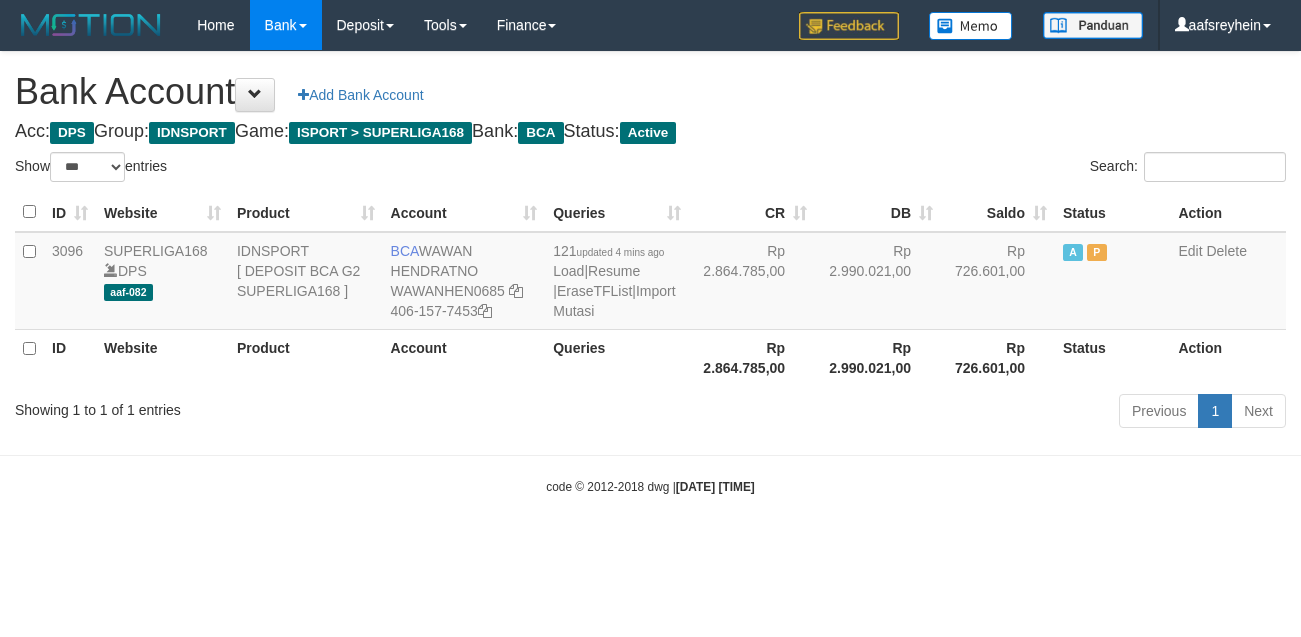 select on "***" 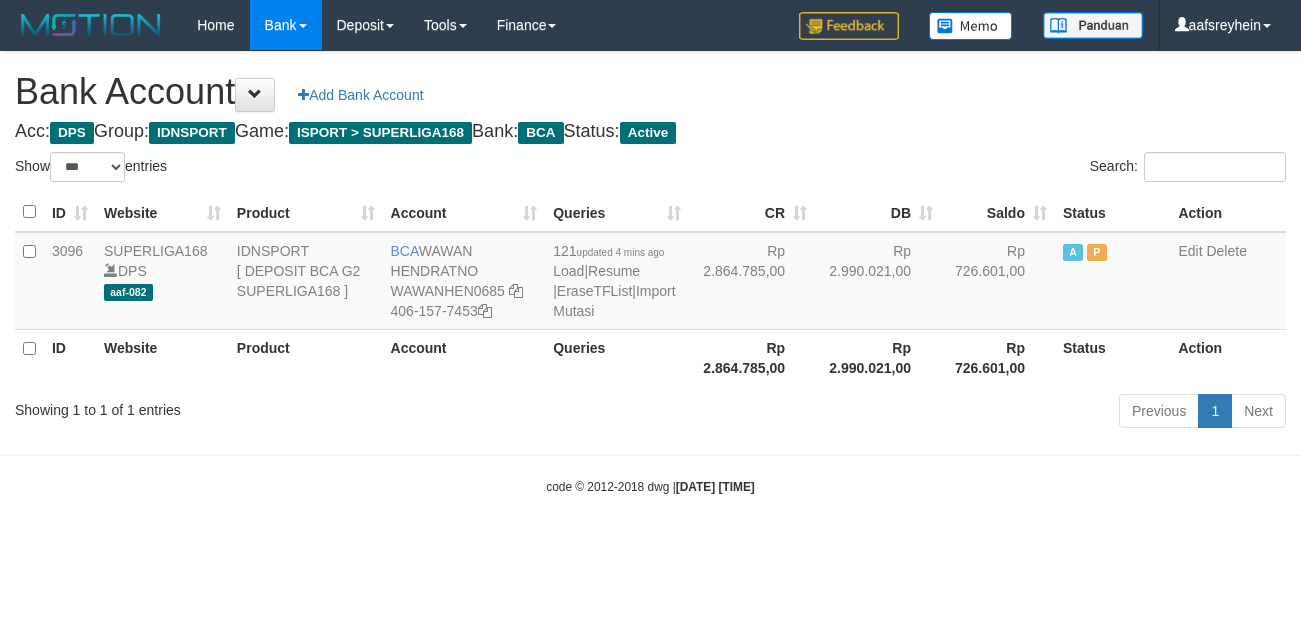 scroll, scrollTop: 0, scrollLeft: 0, axis: both 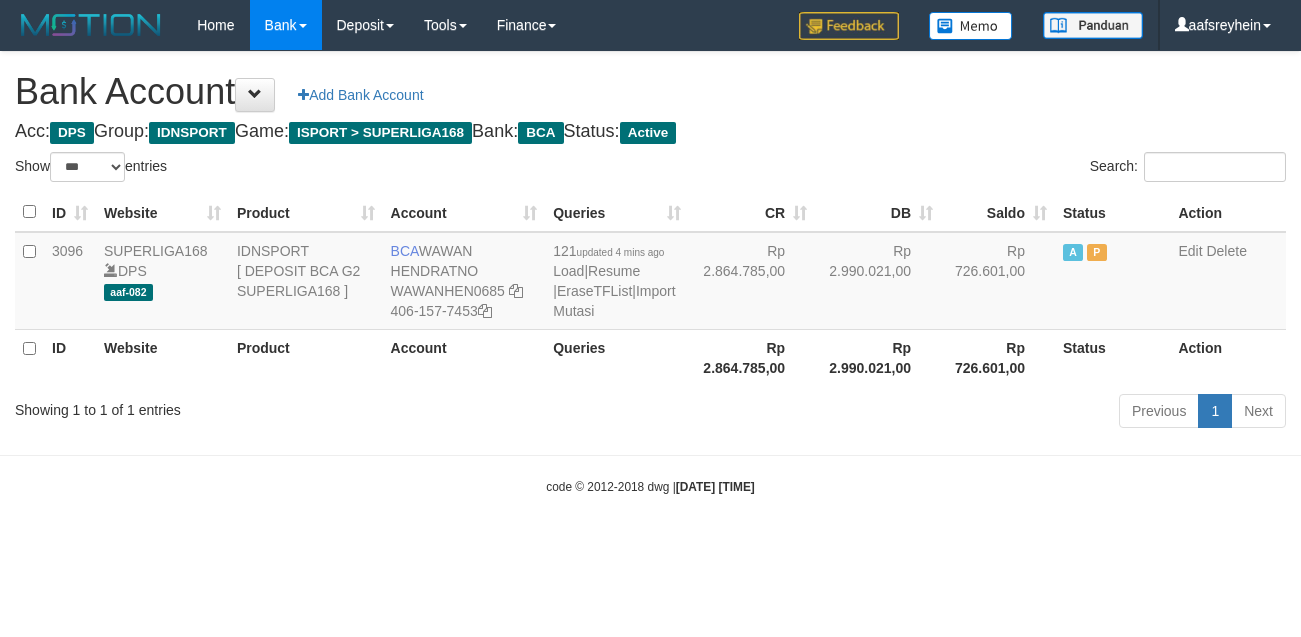 select on "***" 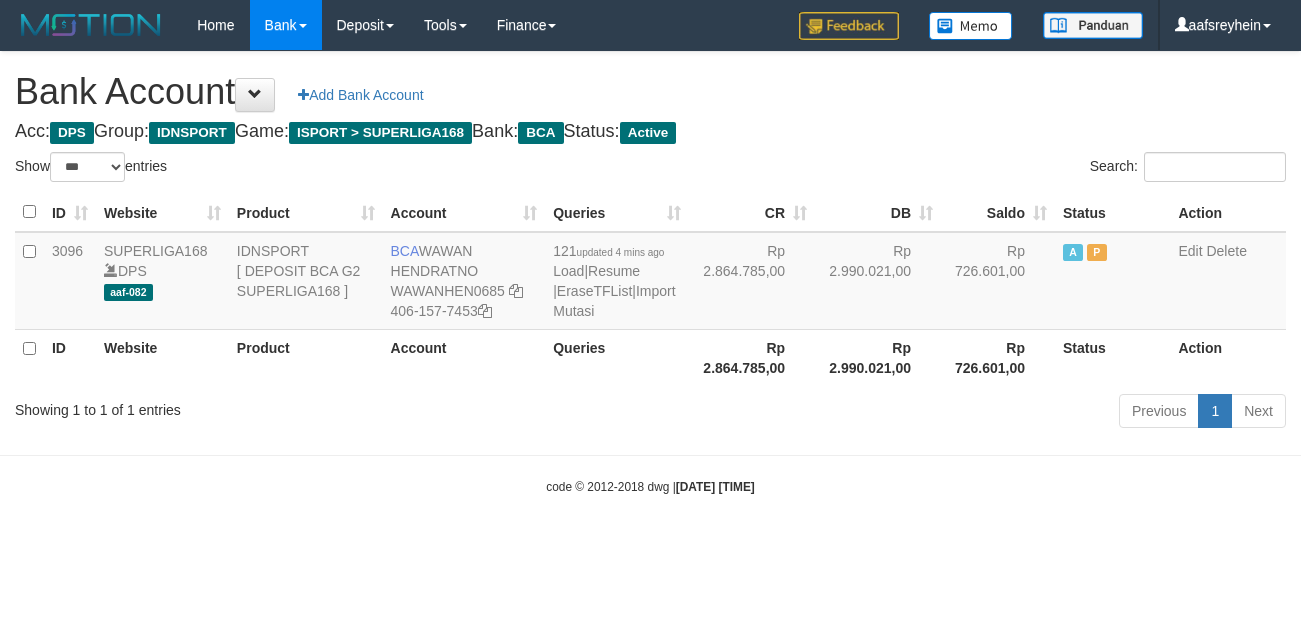 scroll, scrollTop: 0, scrollLeft: 0, axis: both 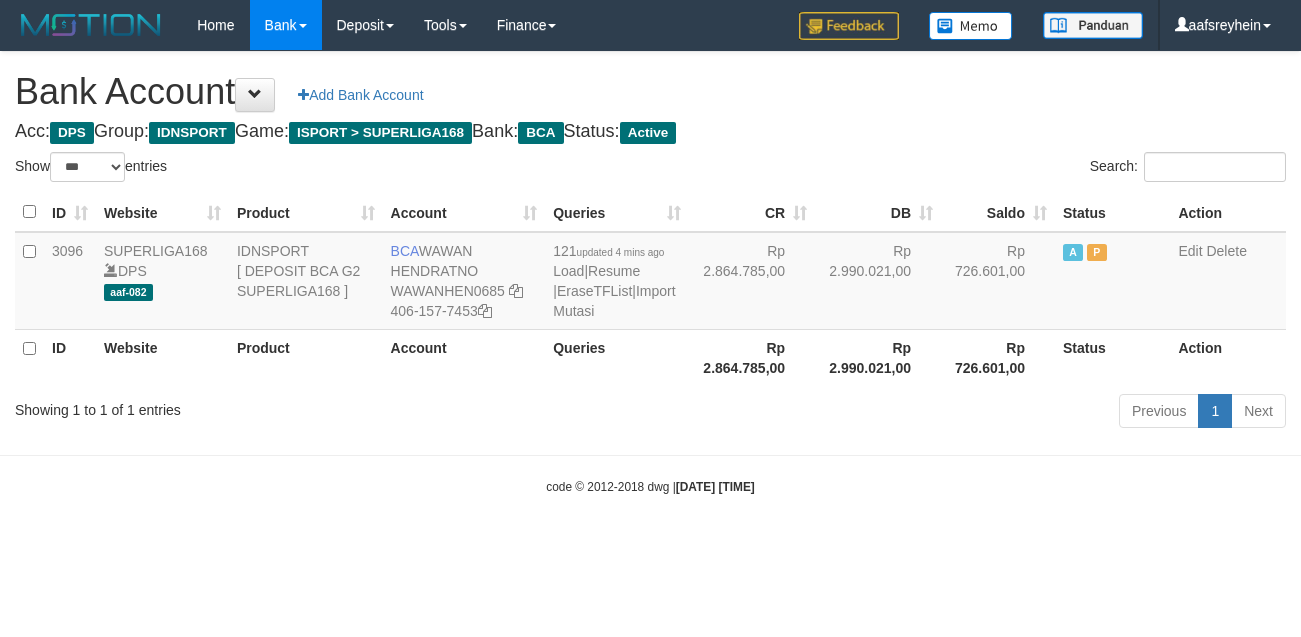 select on "***" 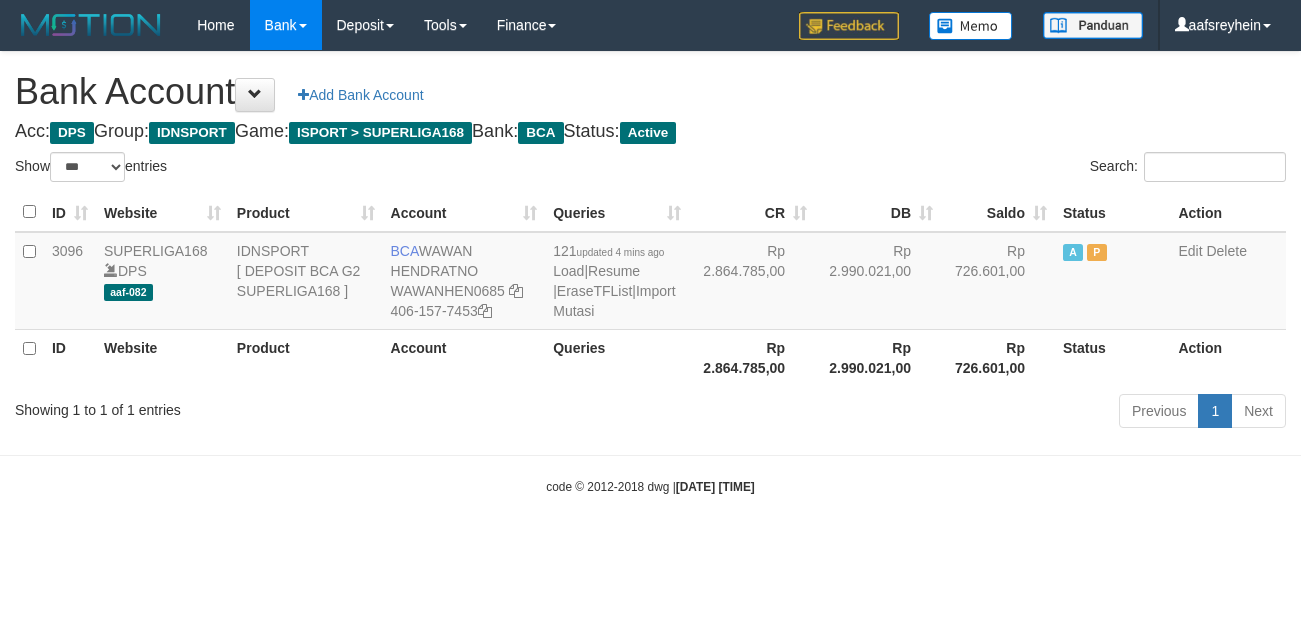 scroll, scrollTop: 0, scrollLeft: 0, axis: both 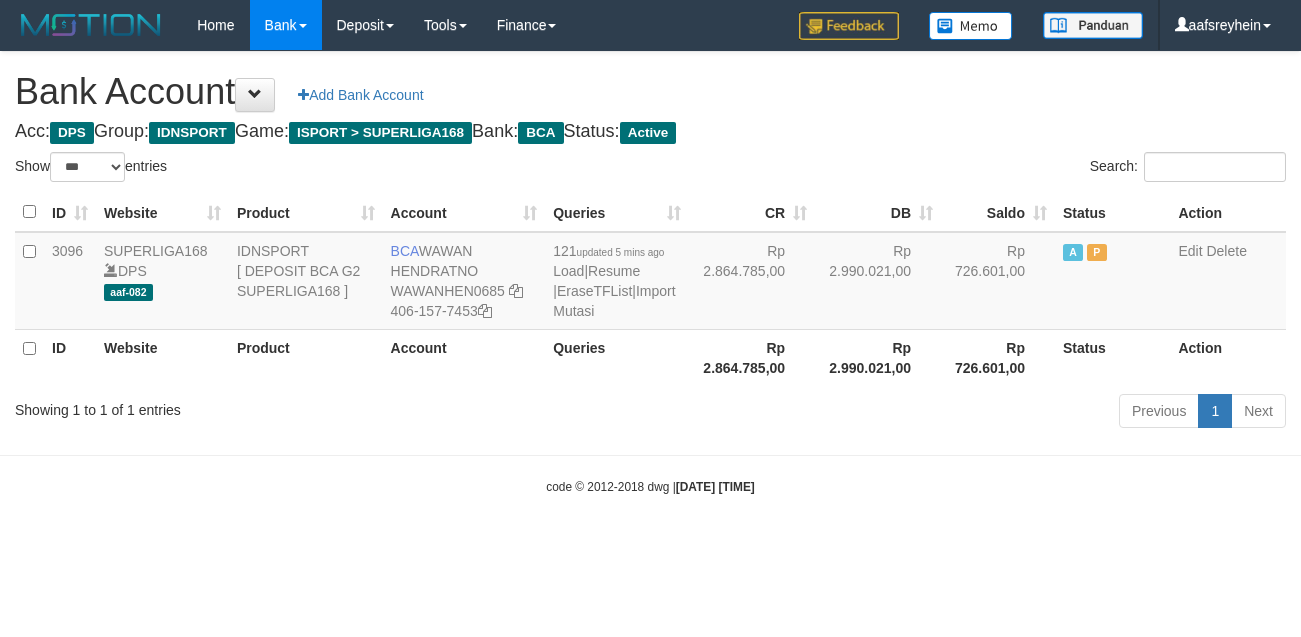 select on "***" 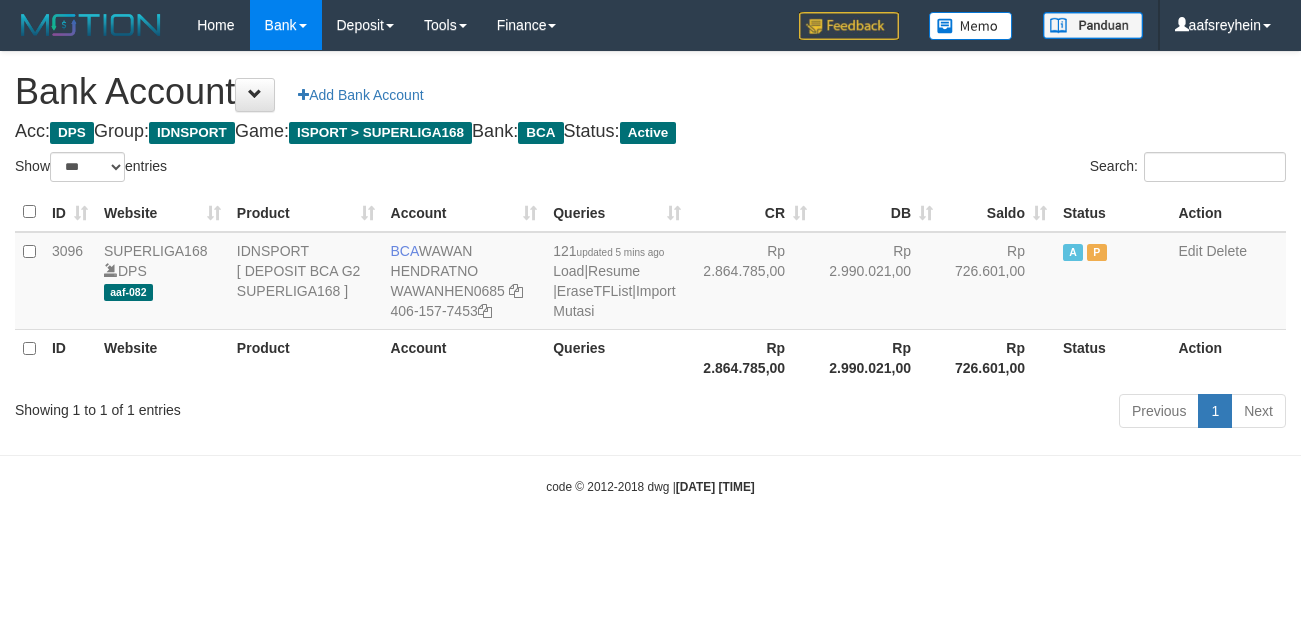scroll, scrollTop: 0, scrollLeft: 0, axis: both 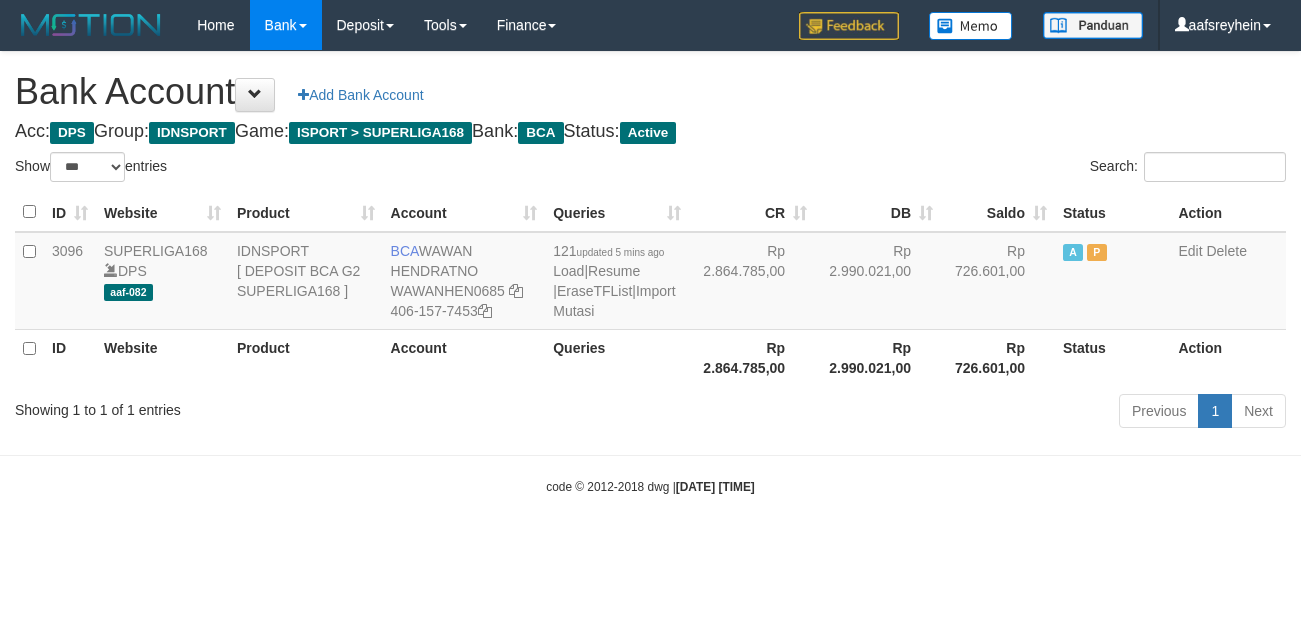 select on "***" 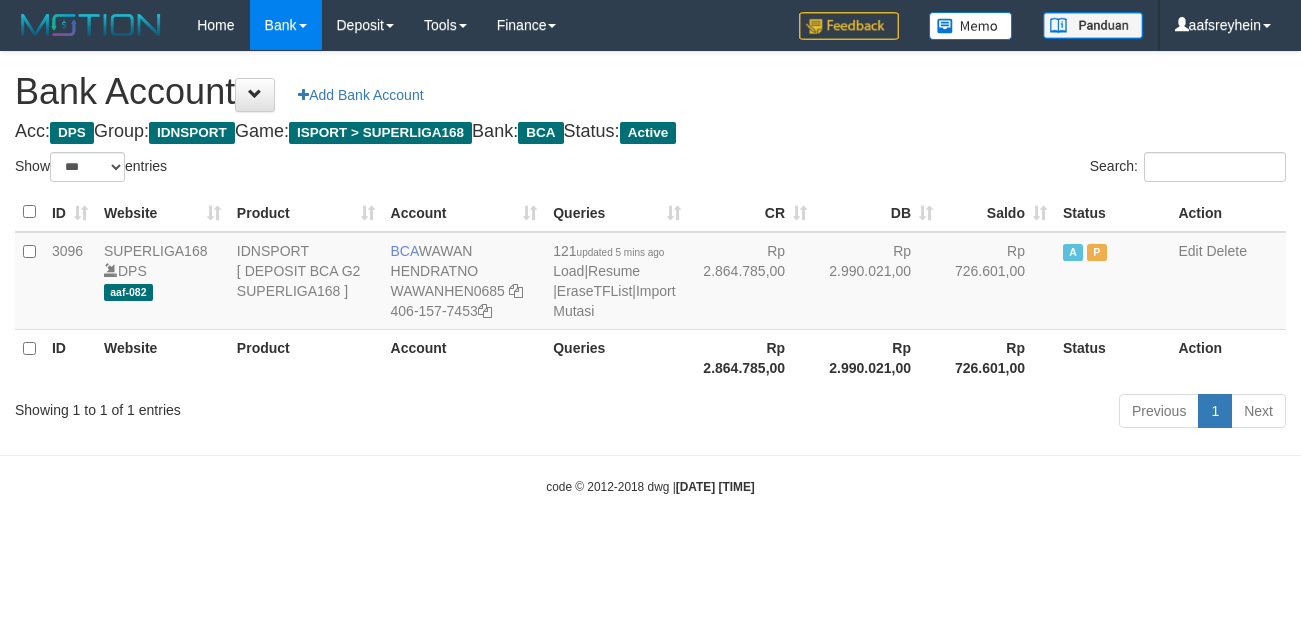 scroll, scrollTop: 0, scrollLeft: 0, axis: both 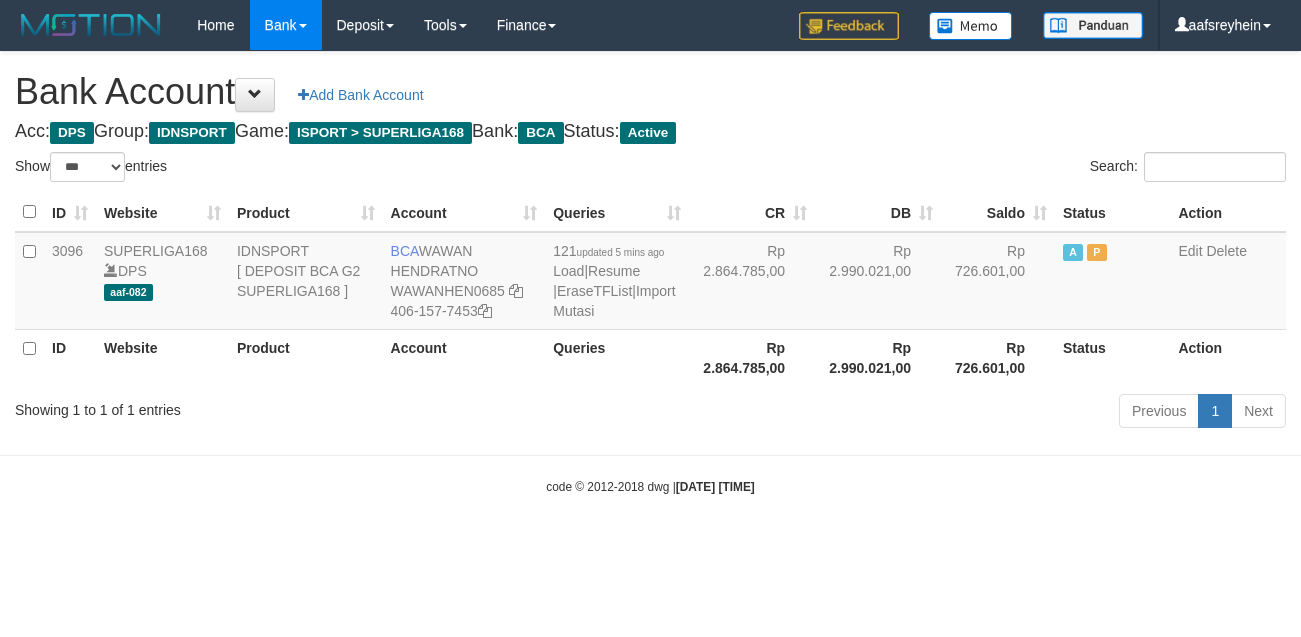 select on "***" 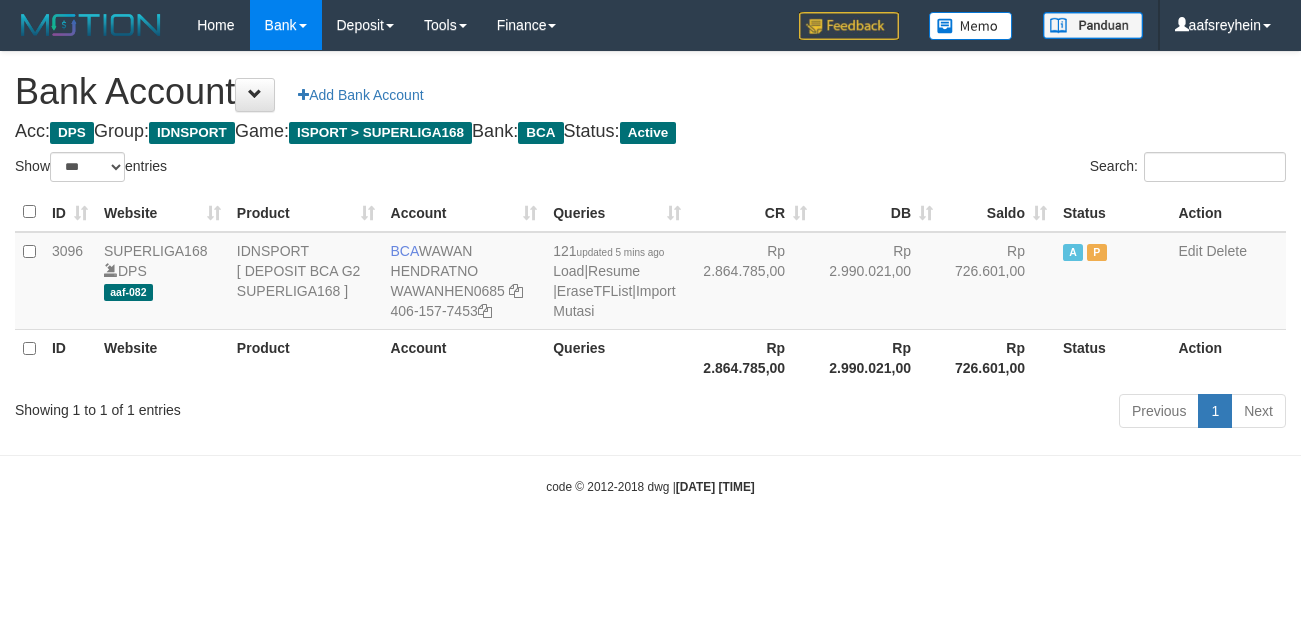 scroll, scrollTop: 0, scrollLeft: 0, axis: both 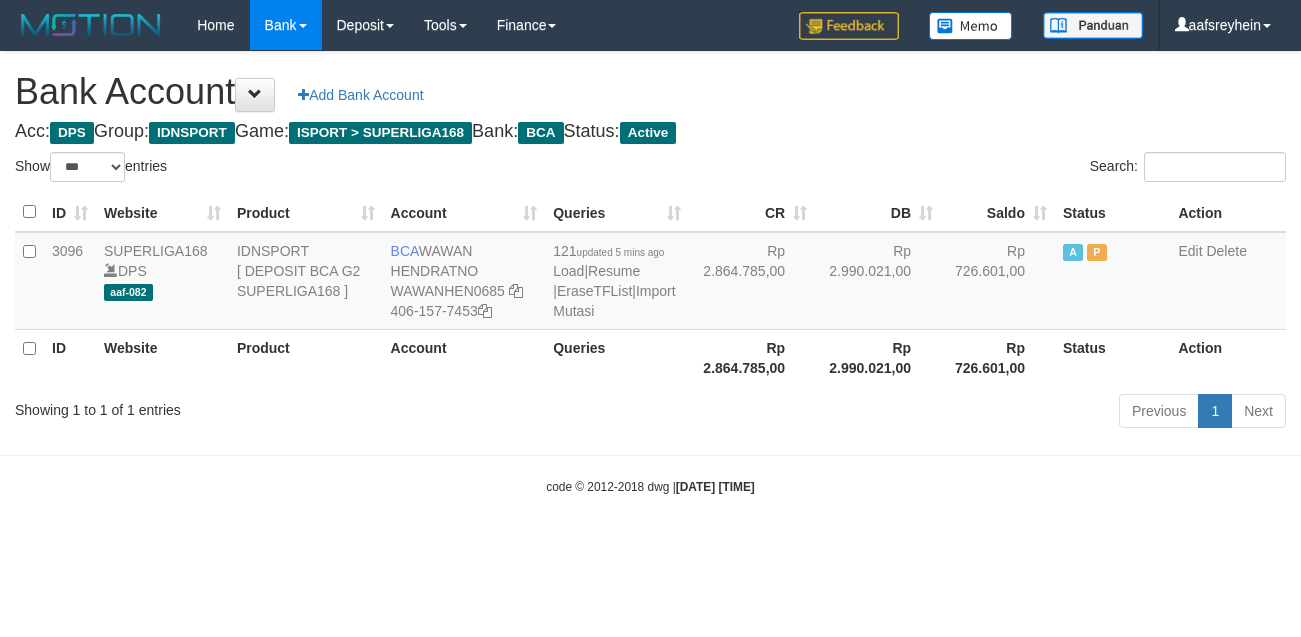 select on "***" 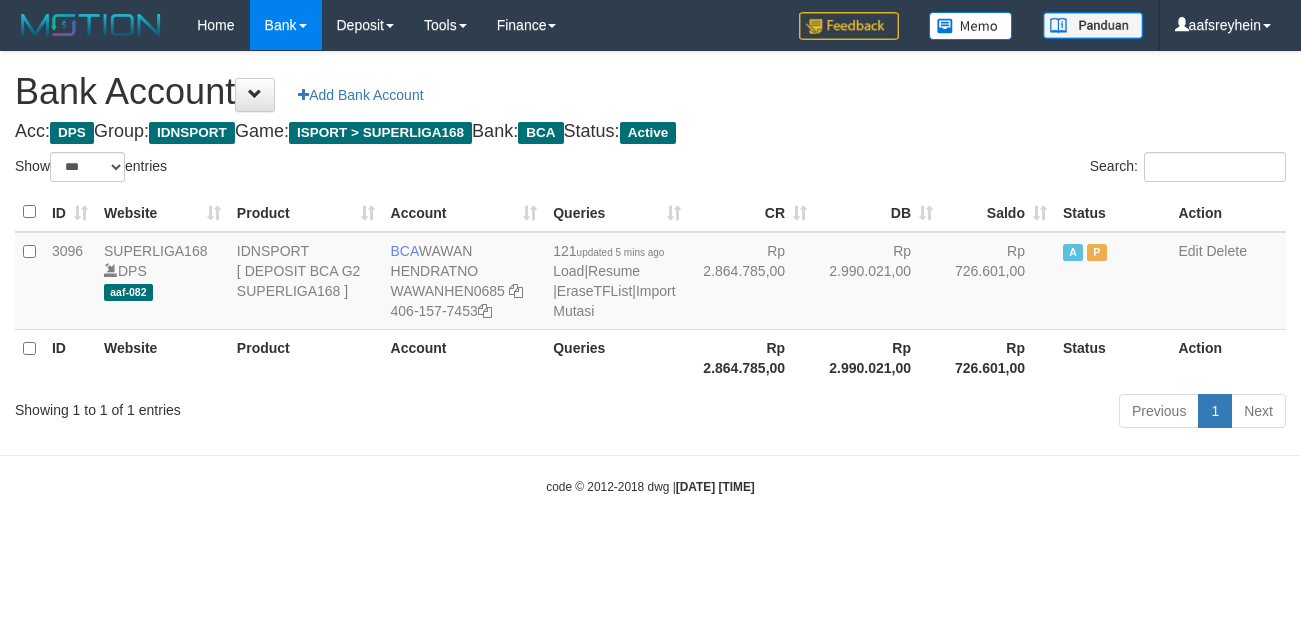 scroll, scrollTop: 0, scrollLeft: 0, axis: both 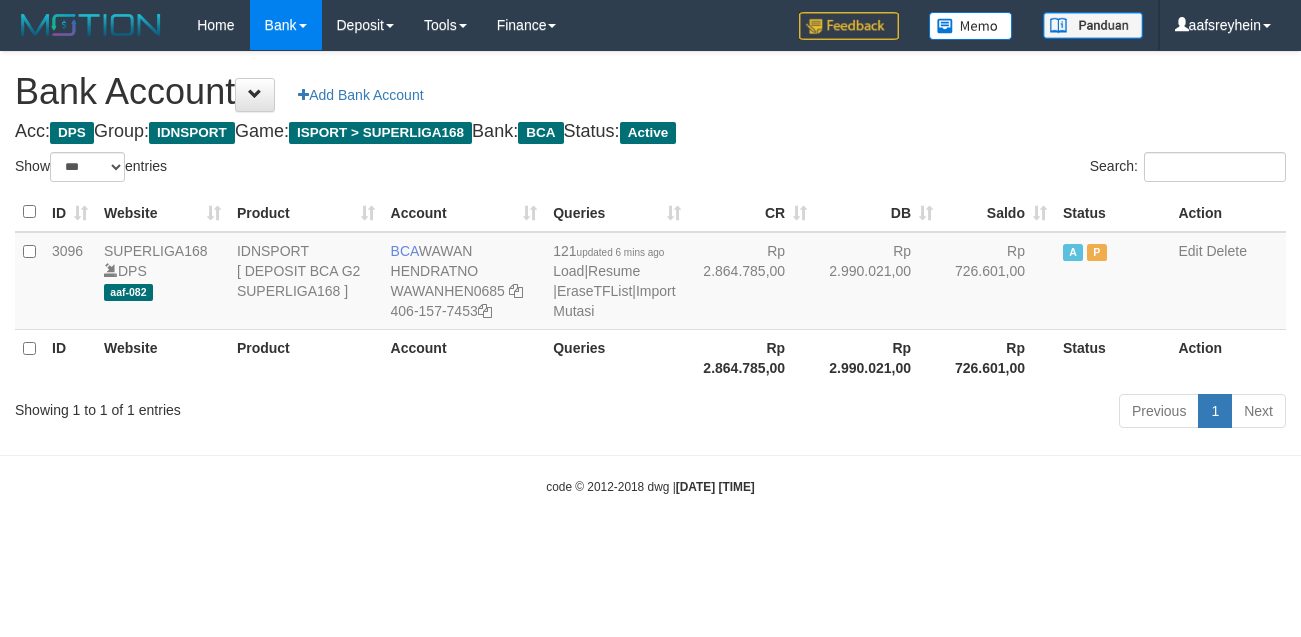 select on "***" 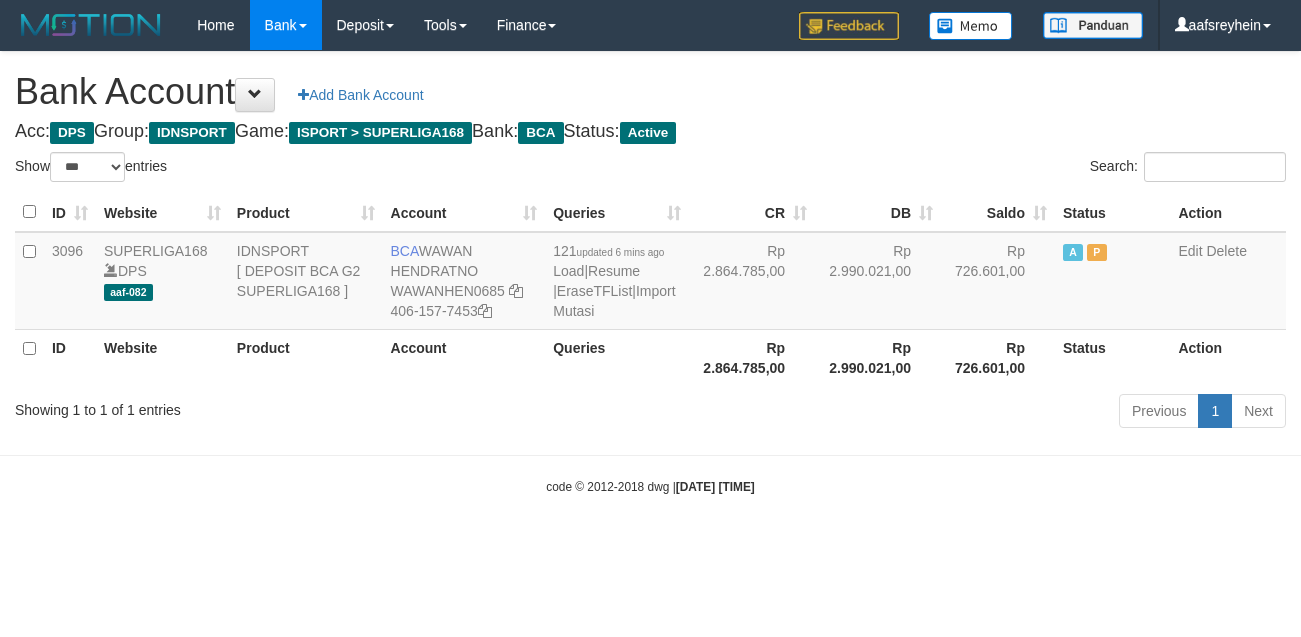 scroll, scrollTop: 0, scrollLeft: 0, axis: both 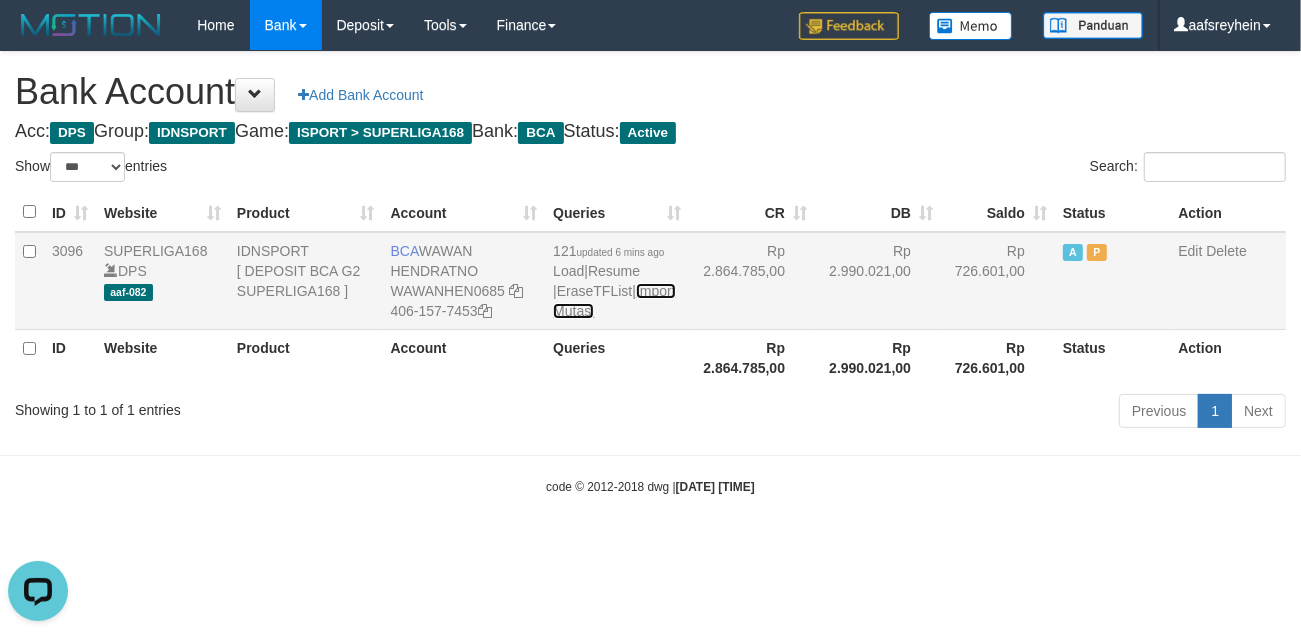 click on "Import Mutasi" at bounding box center [614, 301] 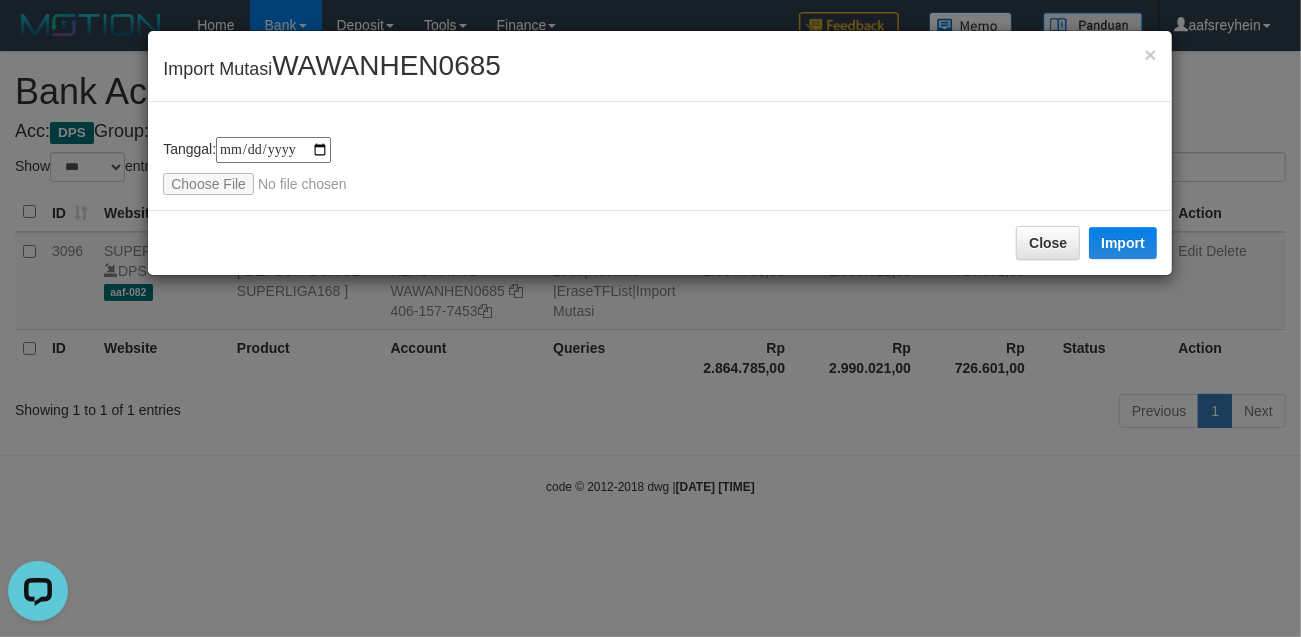 type on "**********" 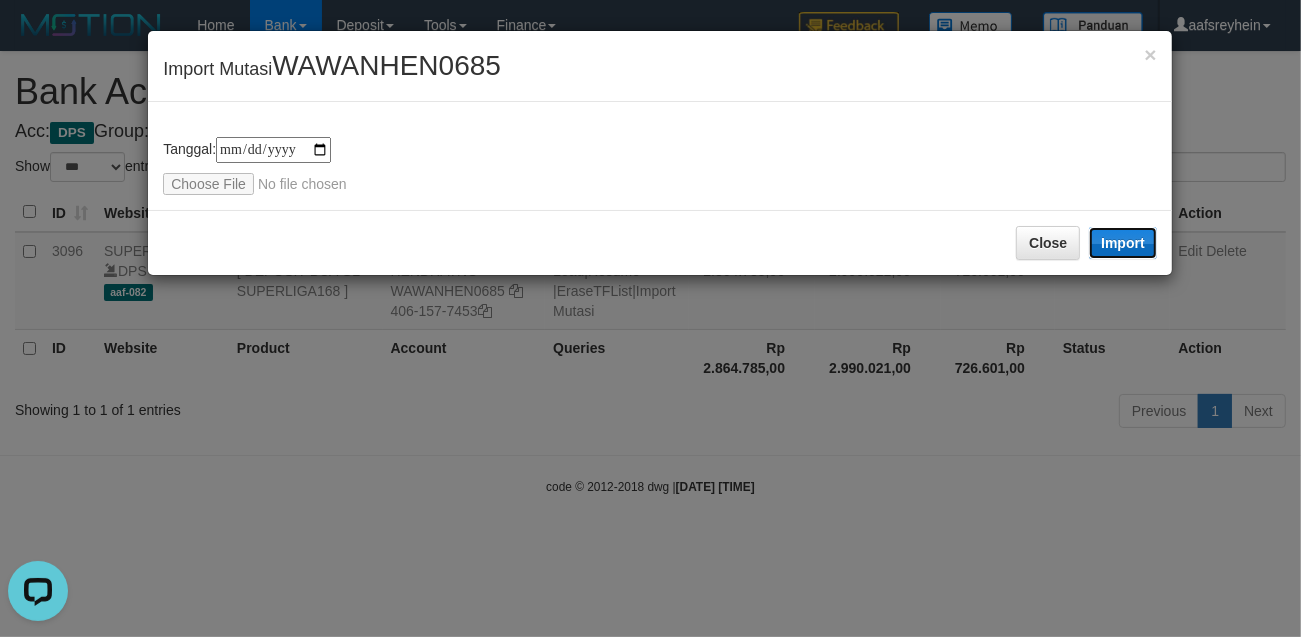 click on "Import" at bounding box center [1123, 243] 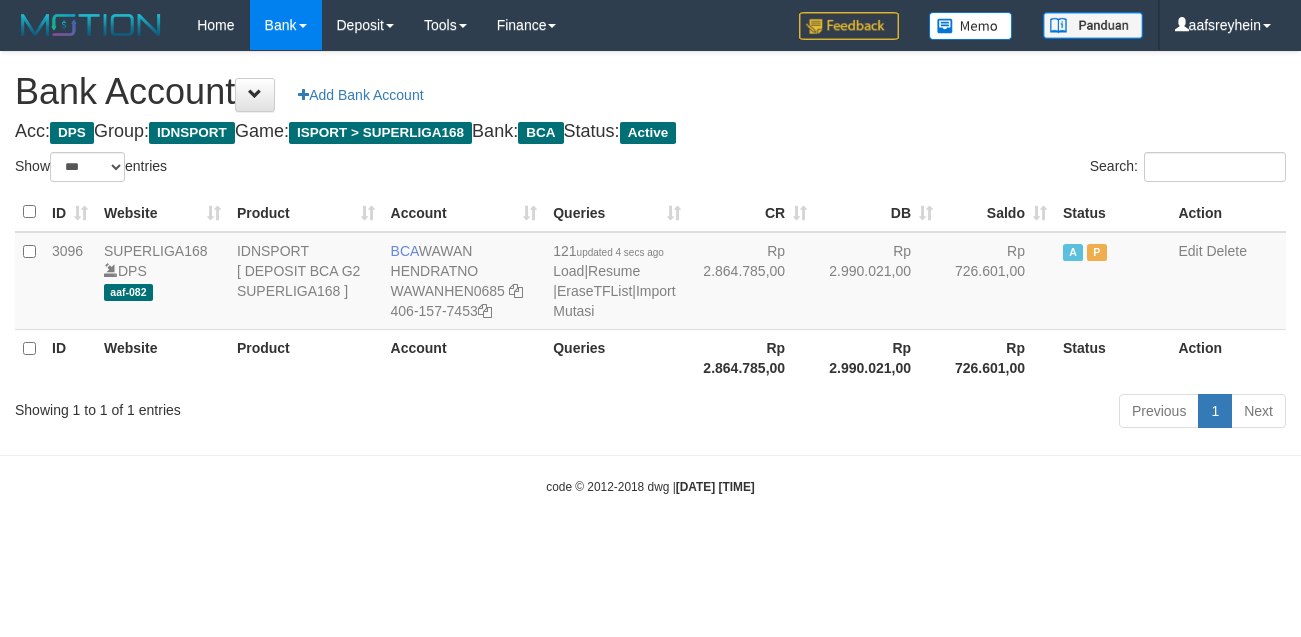select on "***" 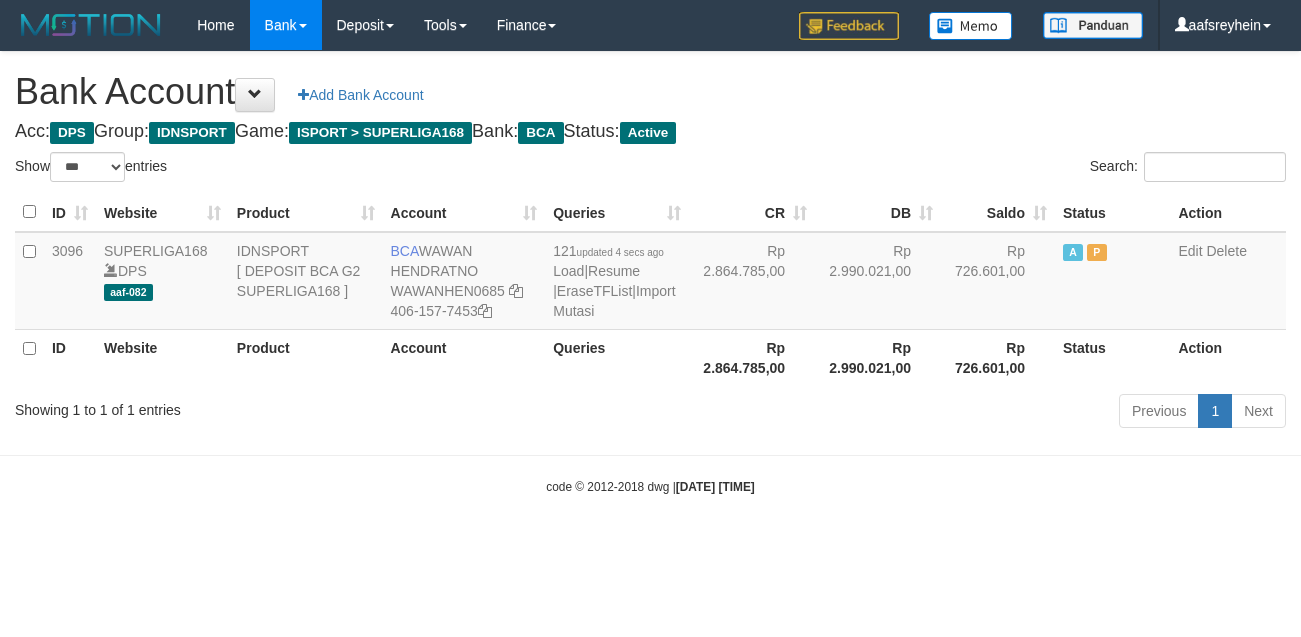 scroll, scrollTop: 0, scrollLeft: 0, axis: both 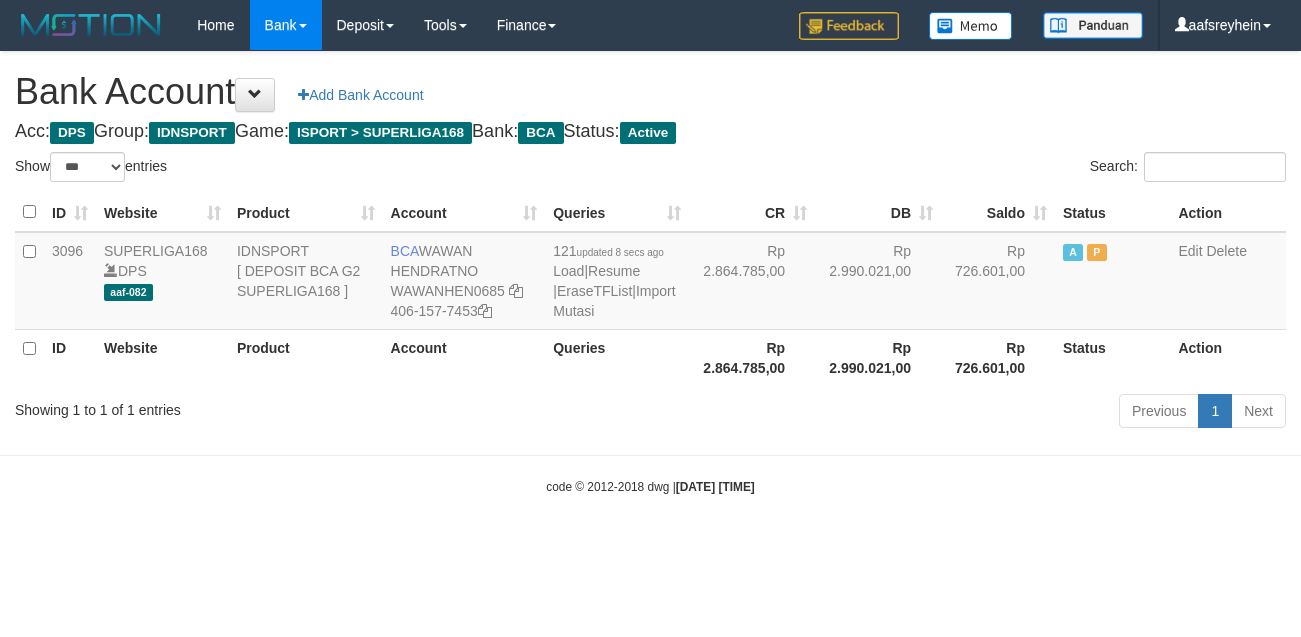 select on "***" 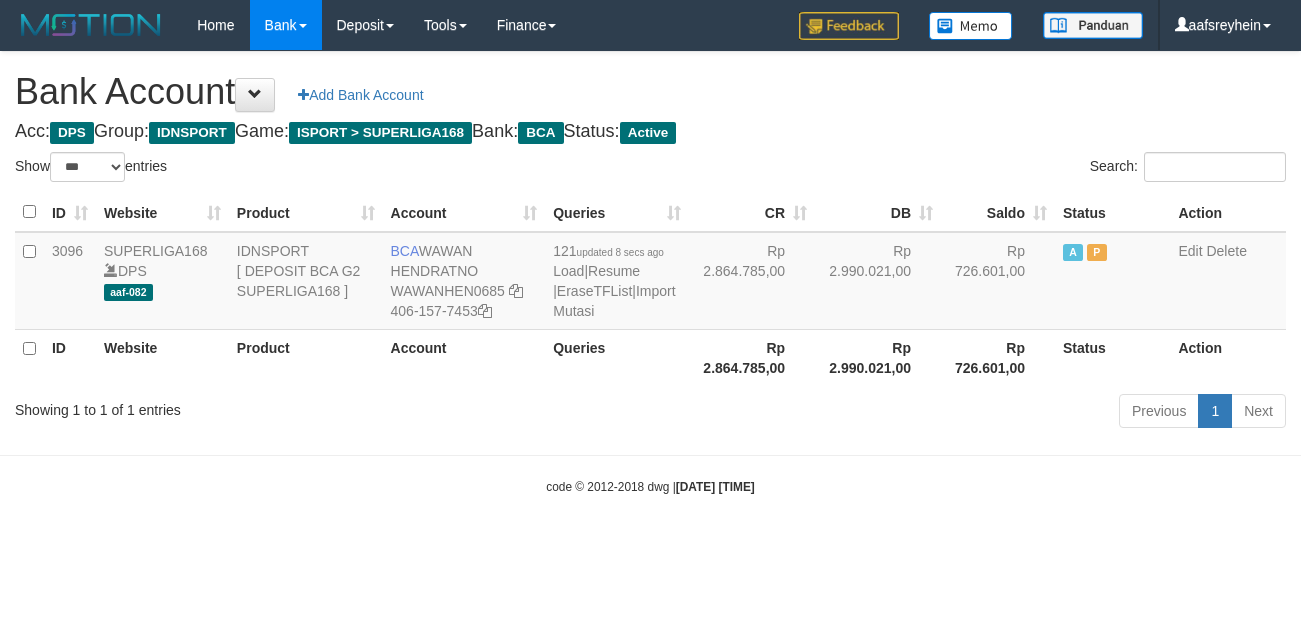 scroll, scrollTop: 0, scrollLeft: 0, axis: both 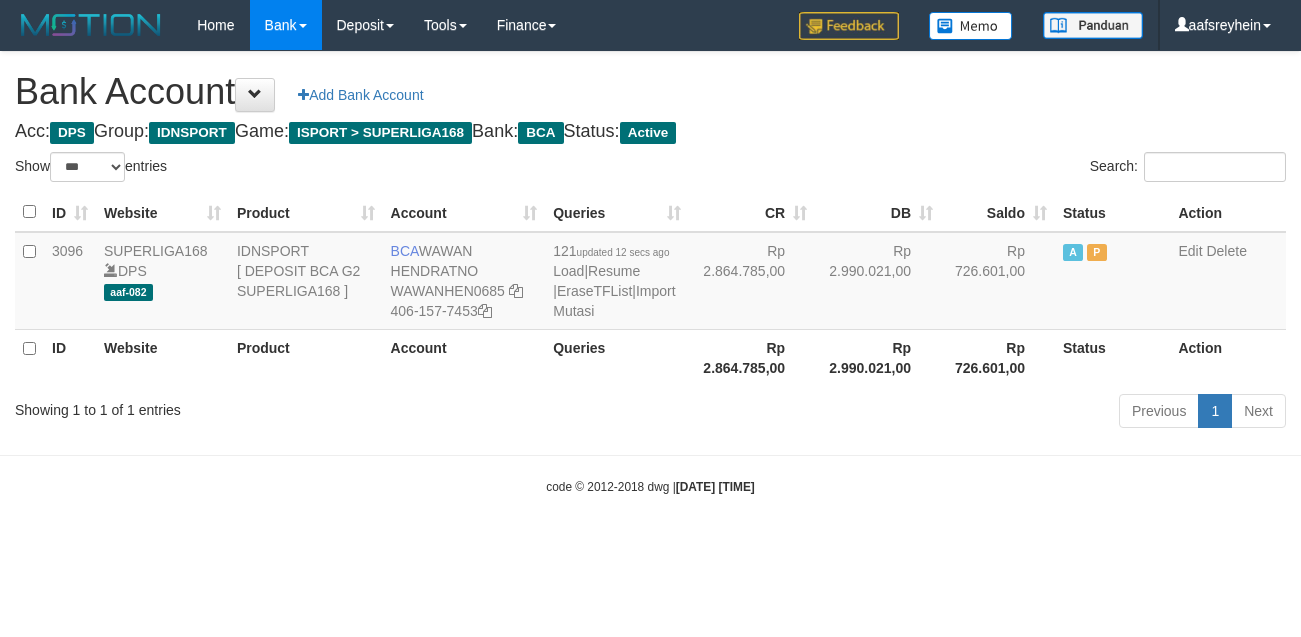 select on "***" 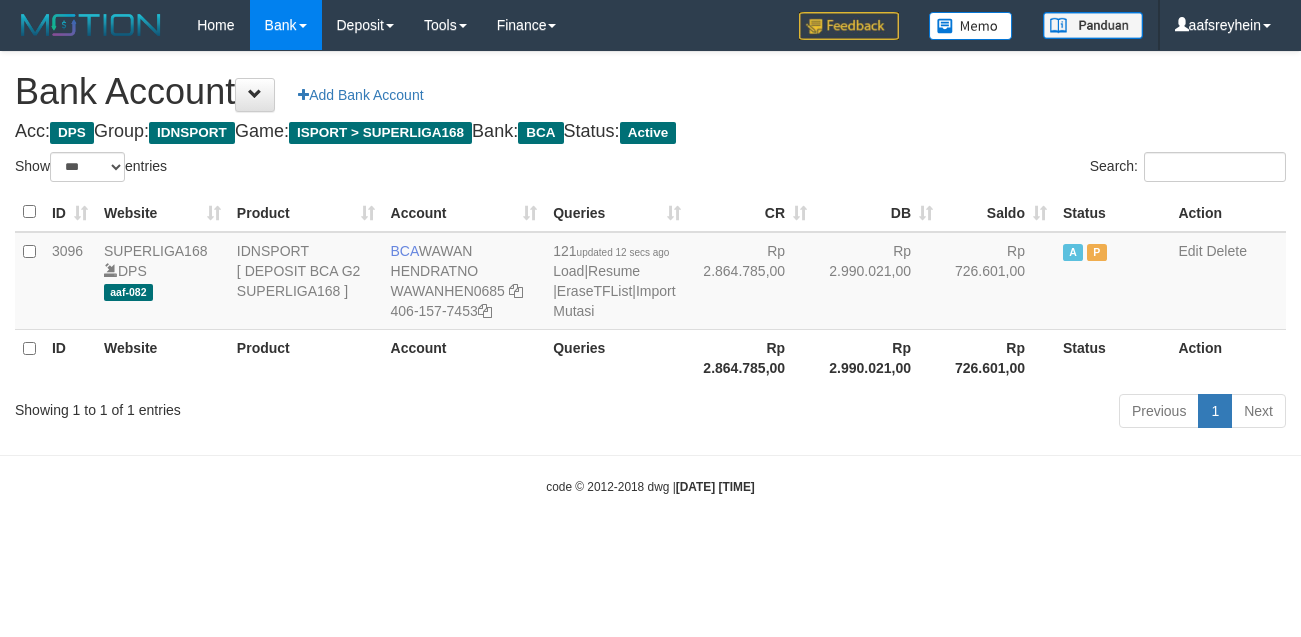 scroll, scrollTop: 0, scrollLeft: 0, axis: both 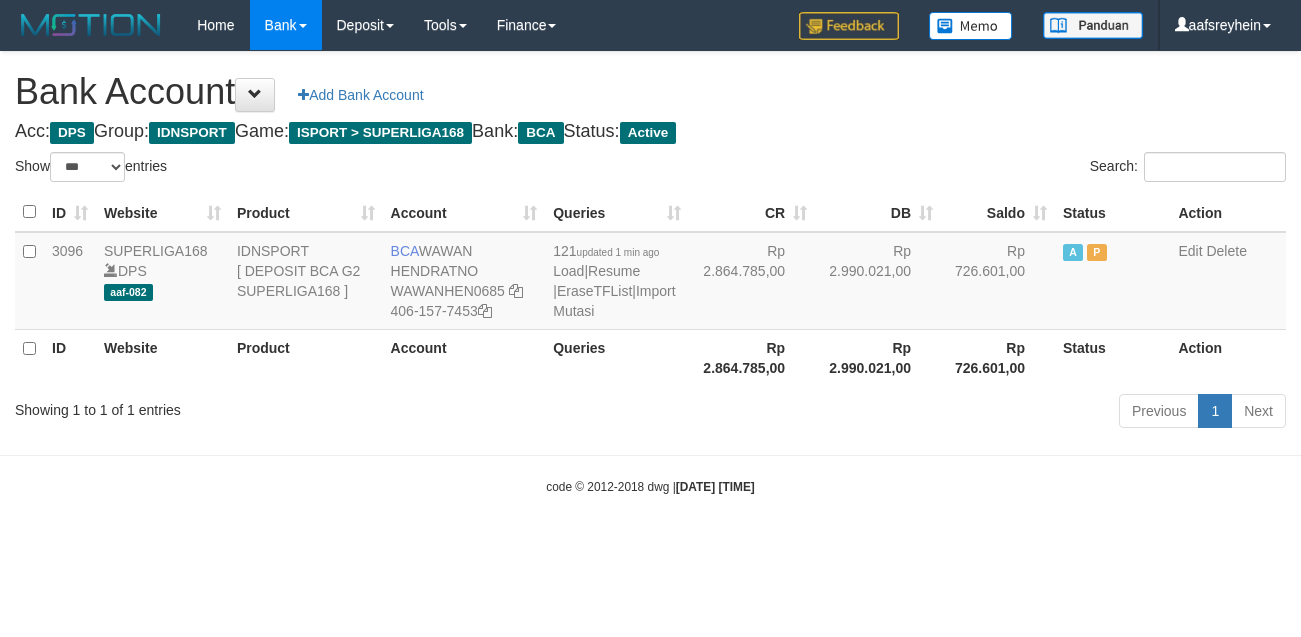 select on "***" 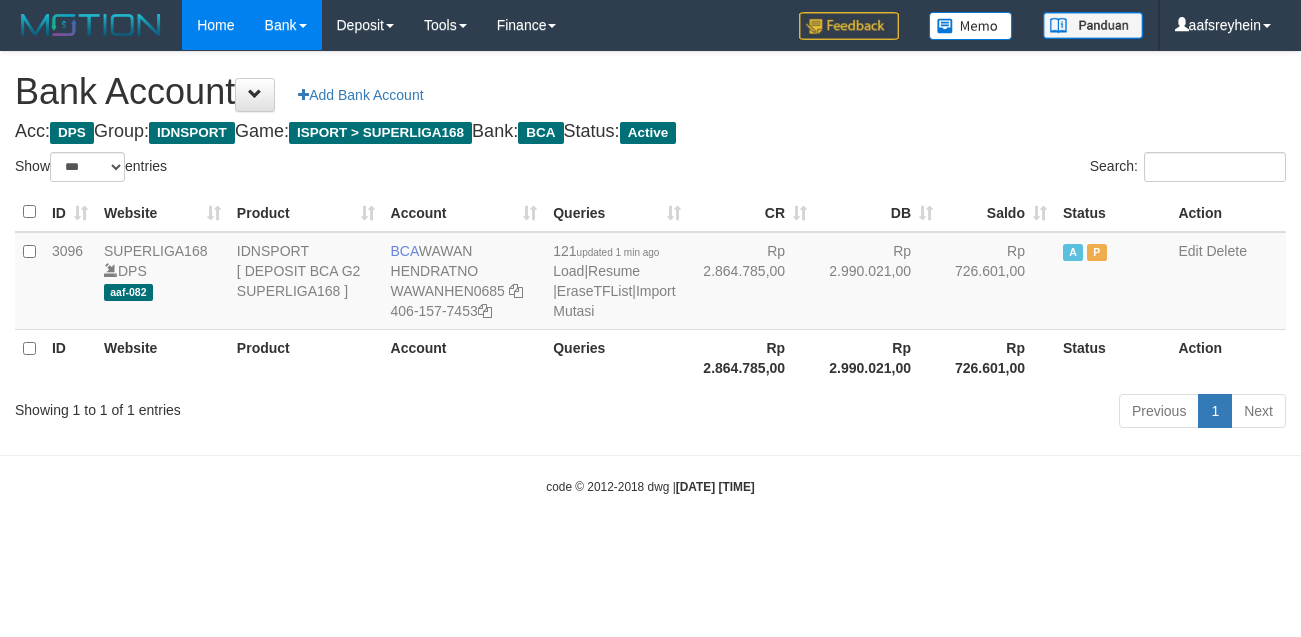 scroll, scrollTop: 0, scrollLeft: 0, axis: both 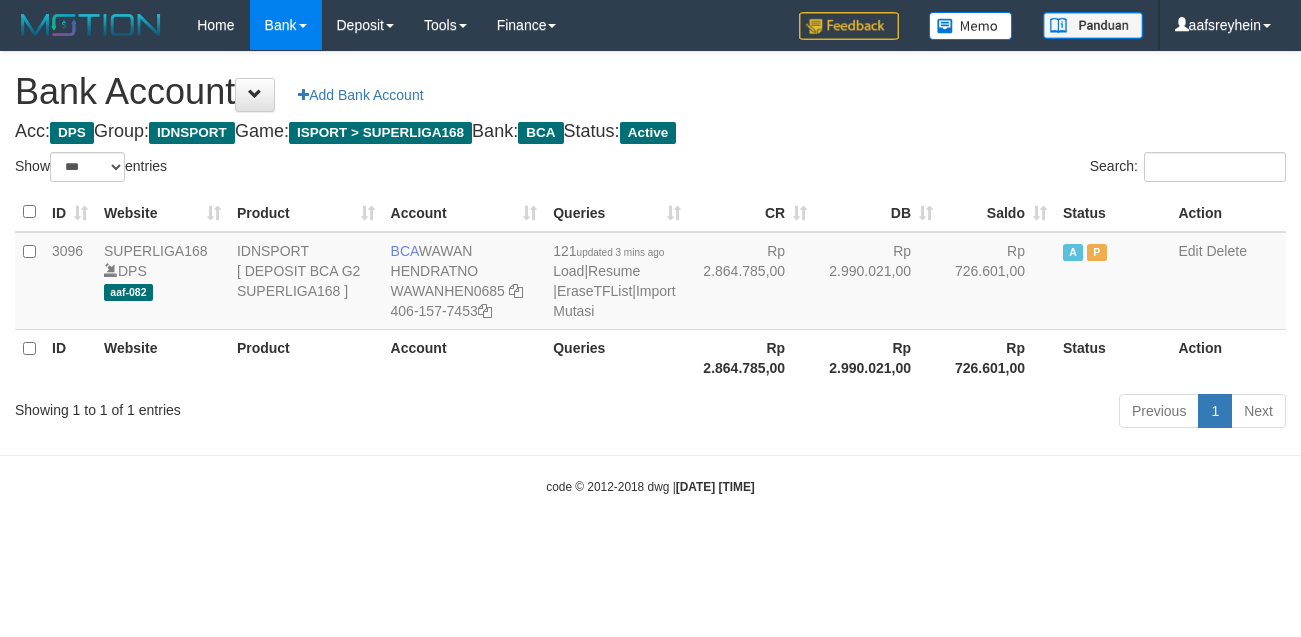 select on "***" 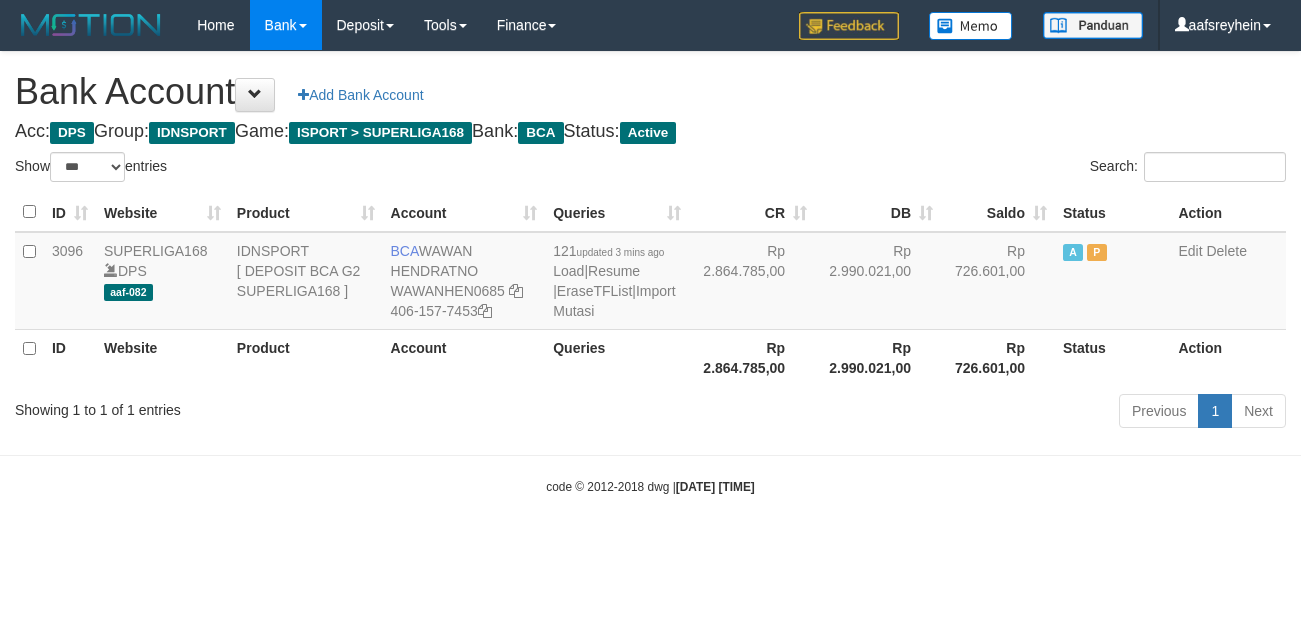 scroll, scrollTop: 0, scrollLeft: 0, axis: both 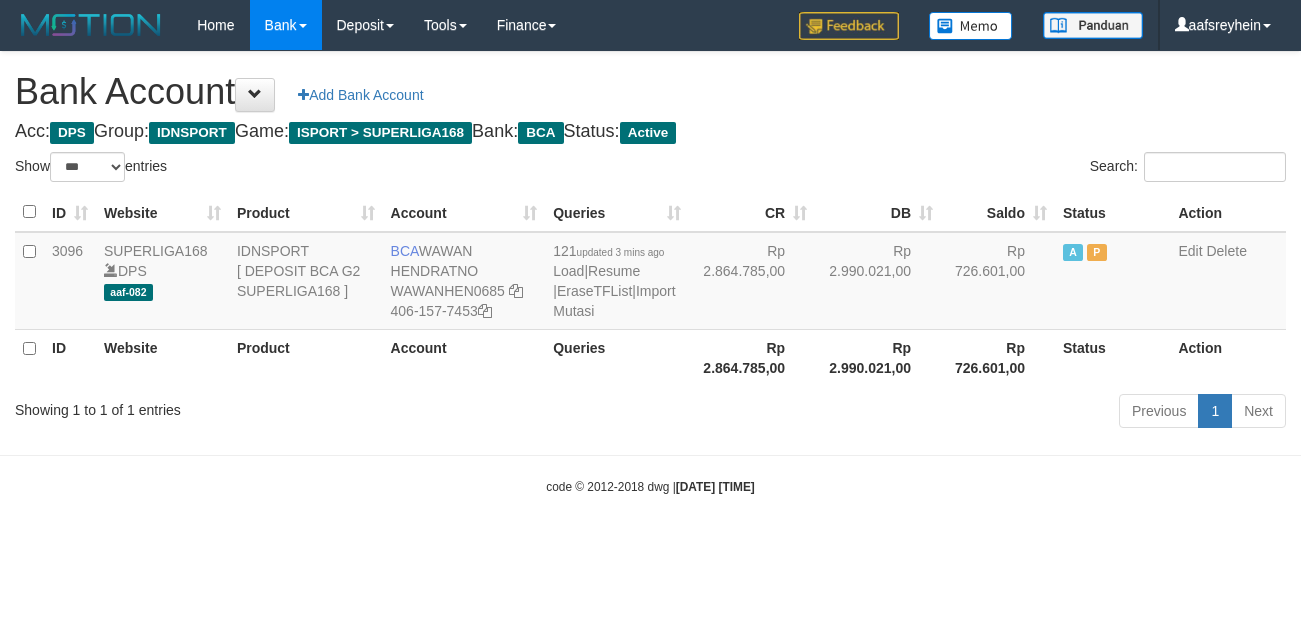 select on "***" 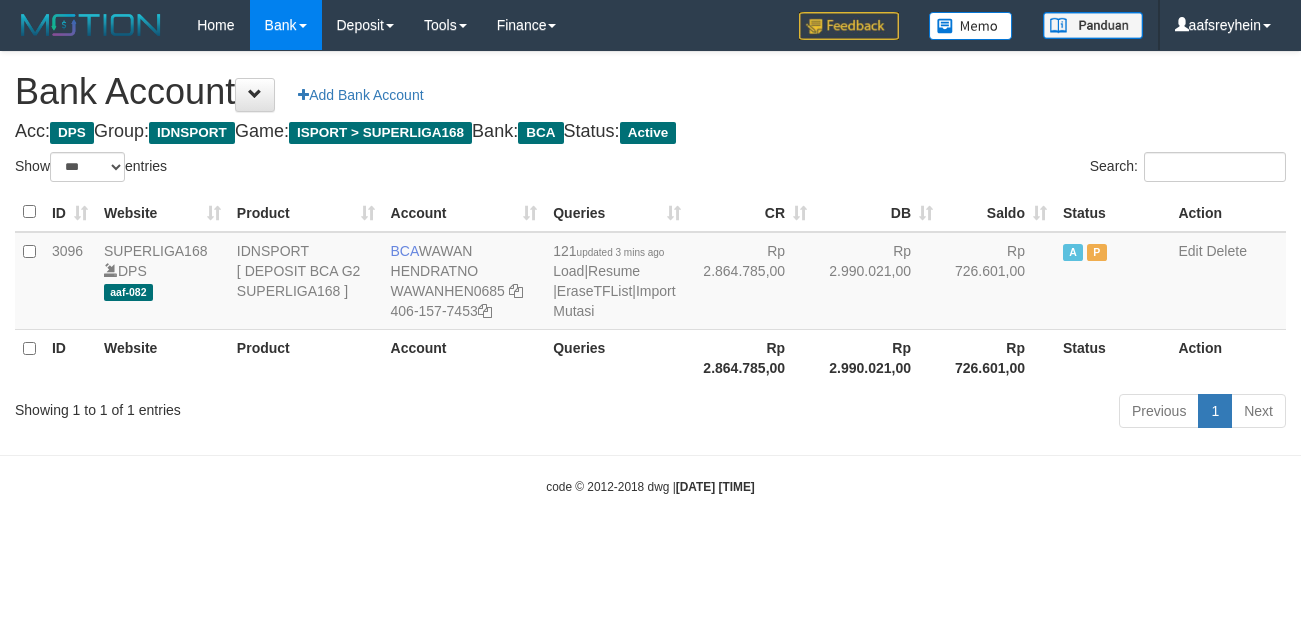 scroll, scrollTop: 0, scrollLeft: 0, axis: both 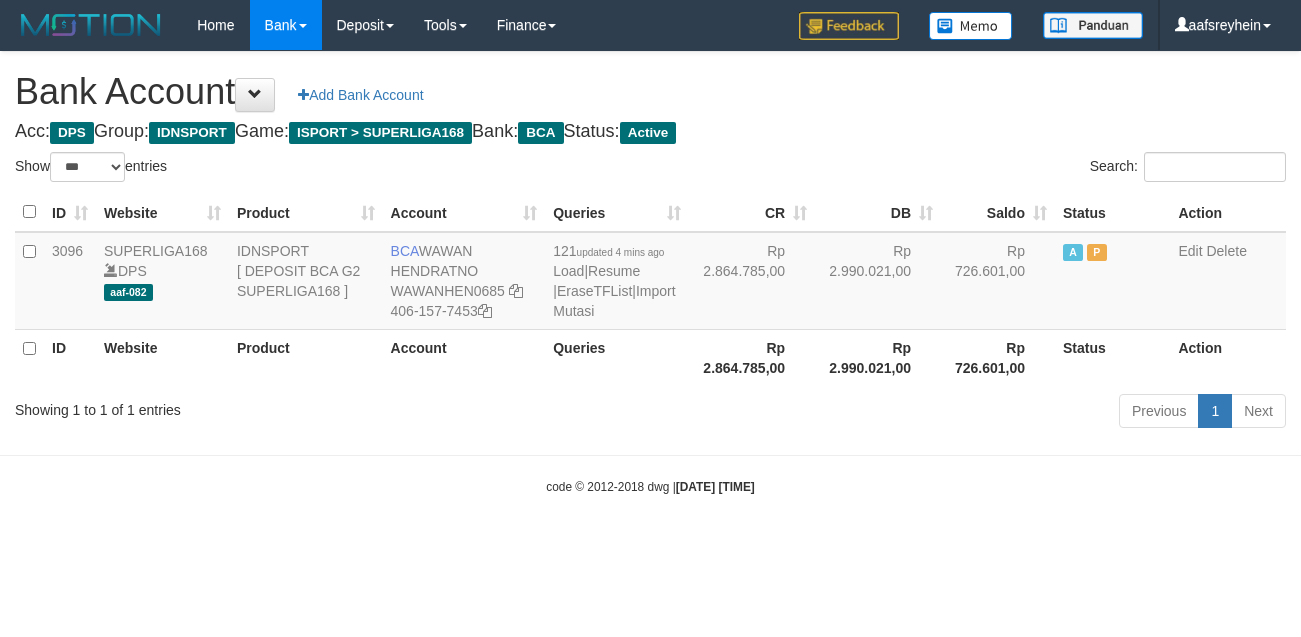 select on "***" 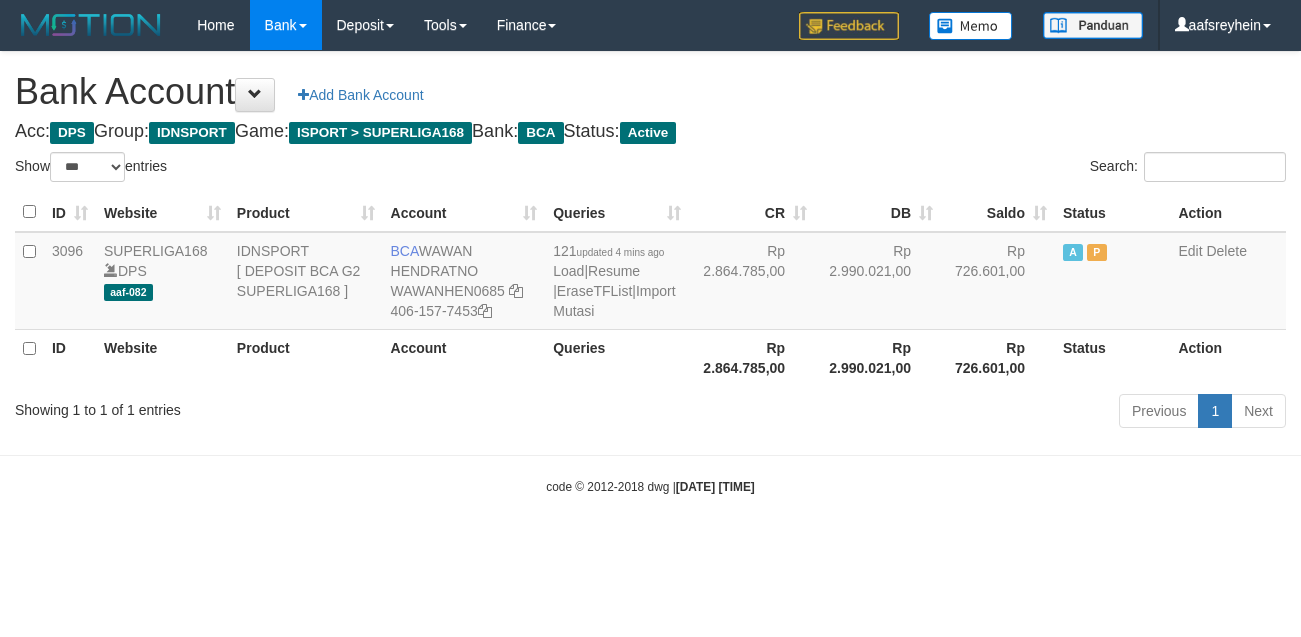 scroll, scrollTop: 0, scrollLeft: 0, axis: both 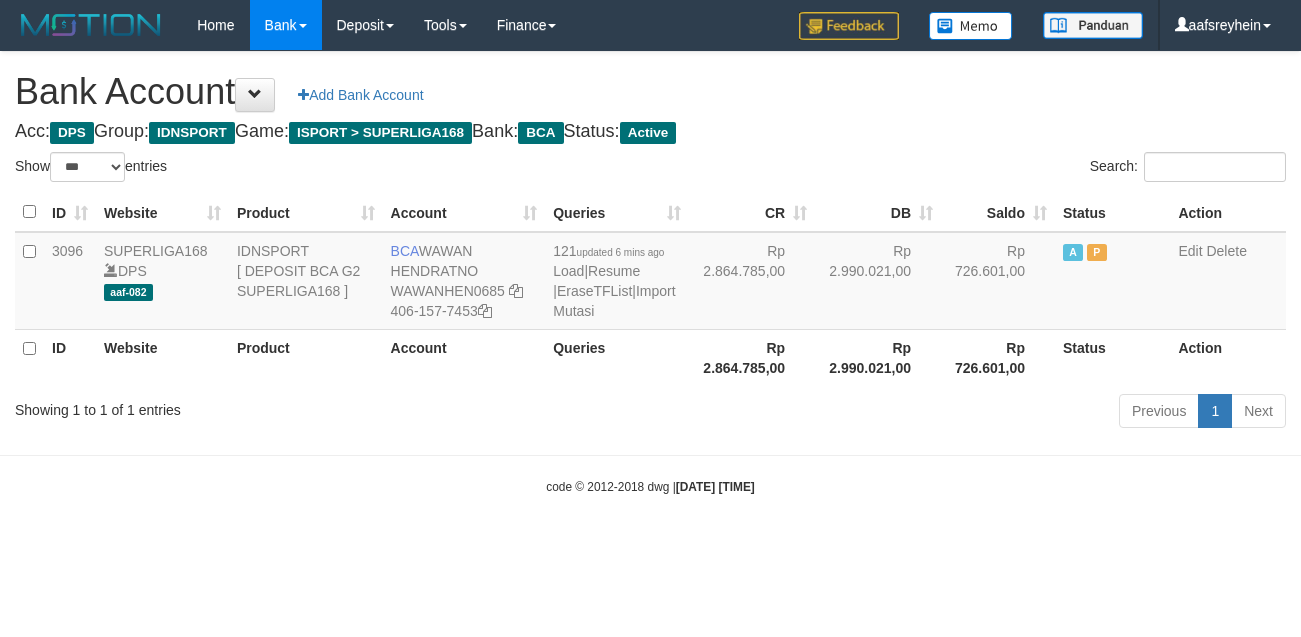 select on "***" 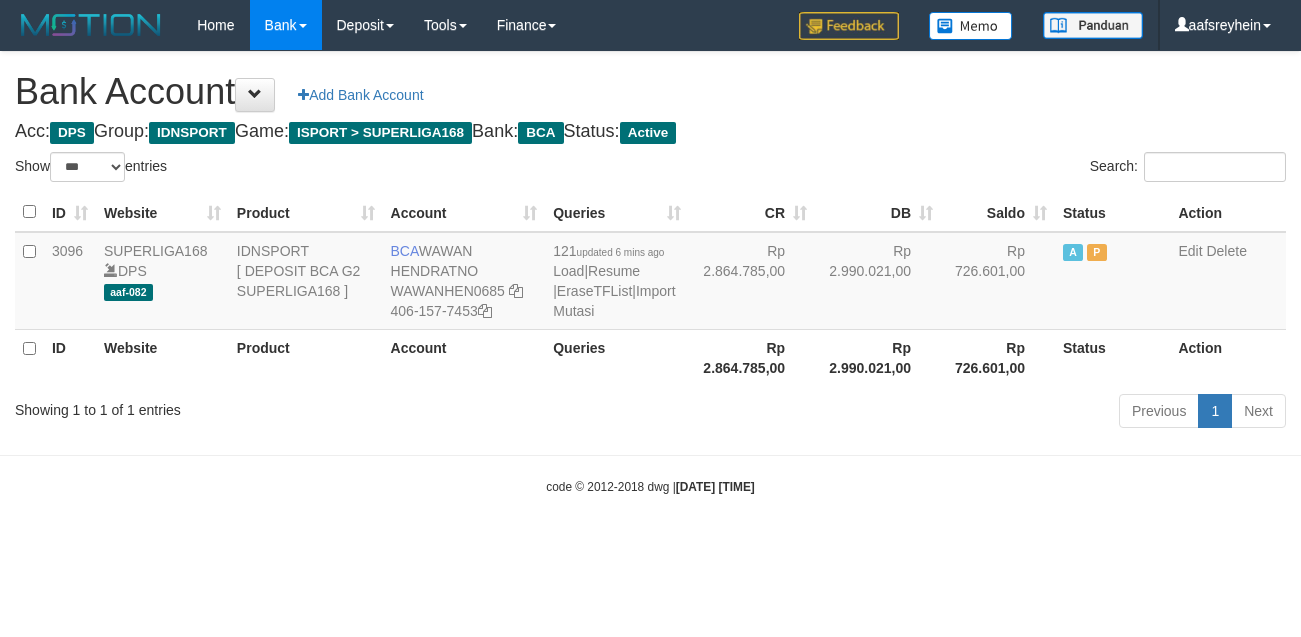 scroll, scrollTop: 0, scrollLeft: 0, axis: both 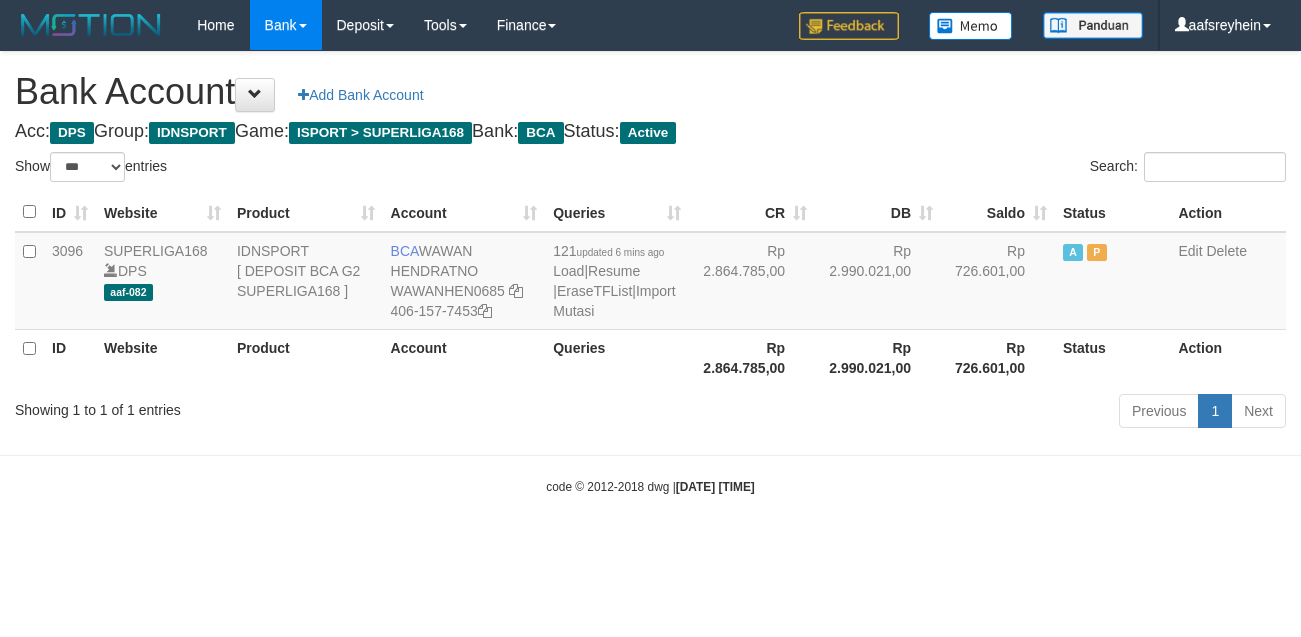 select on "***" 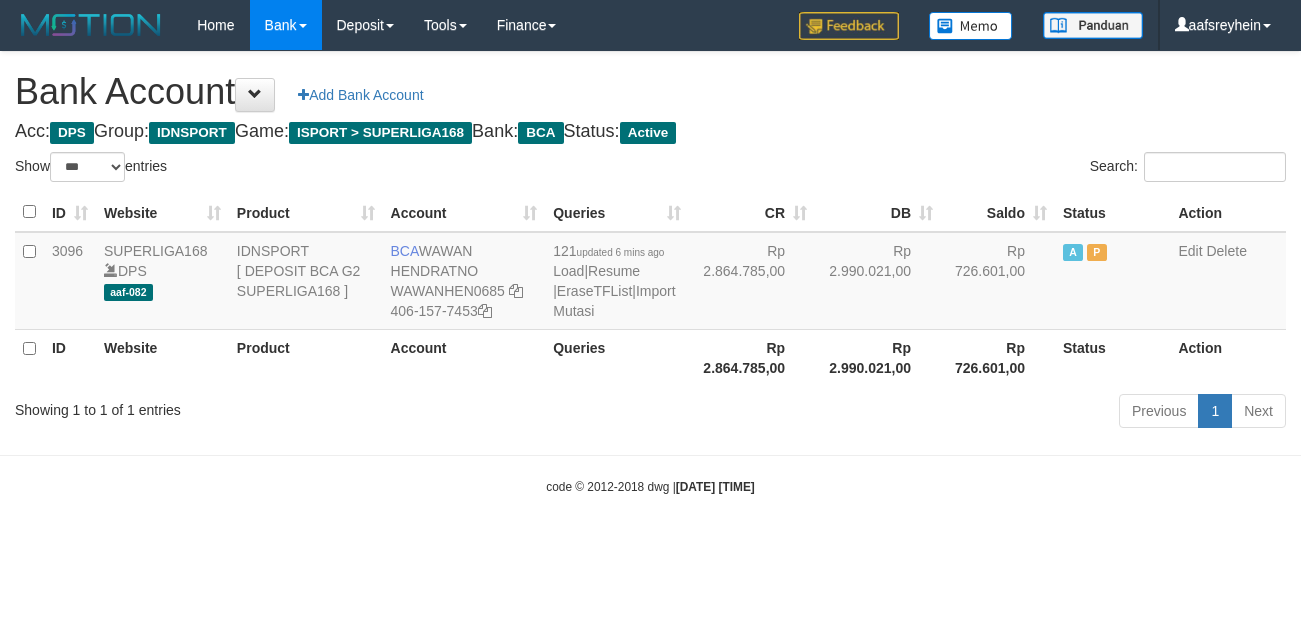 scroll, scrollTop: 0, scrollLeft: 0, axis: both 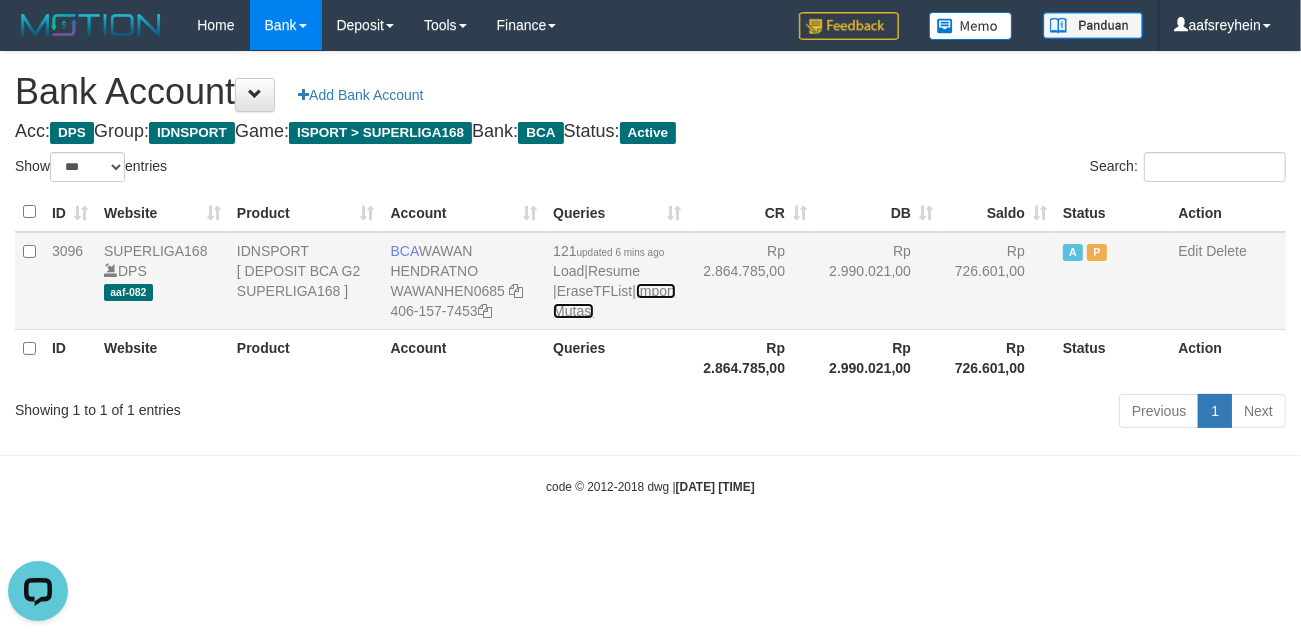 click on "Import Mutasi" at bounding box center (614, 301) 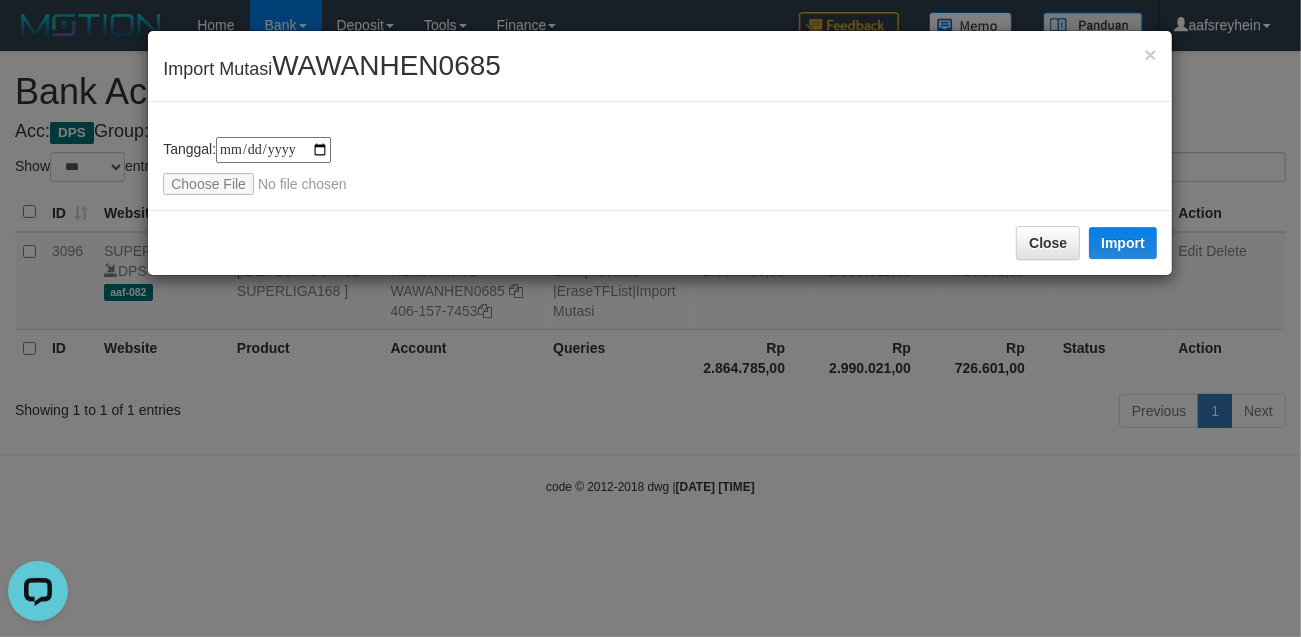 type on "**********" 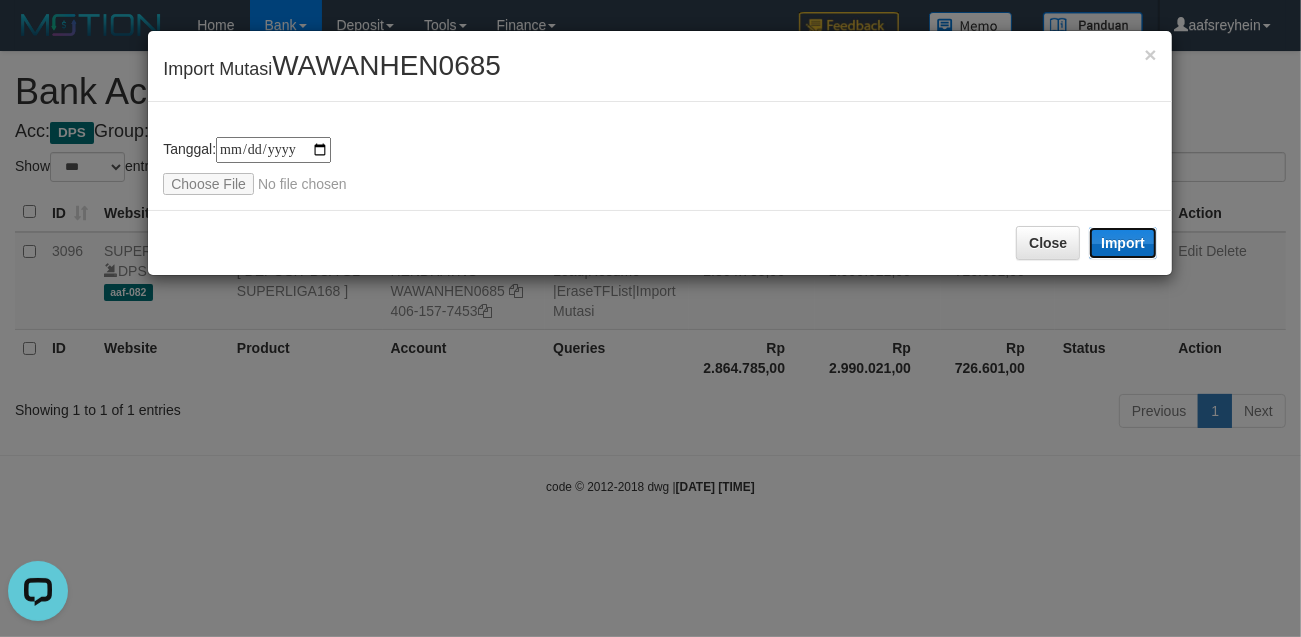 click on "Import" at bounding box center [1123, 243] 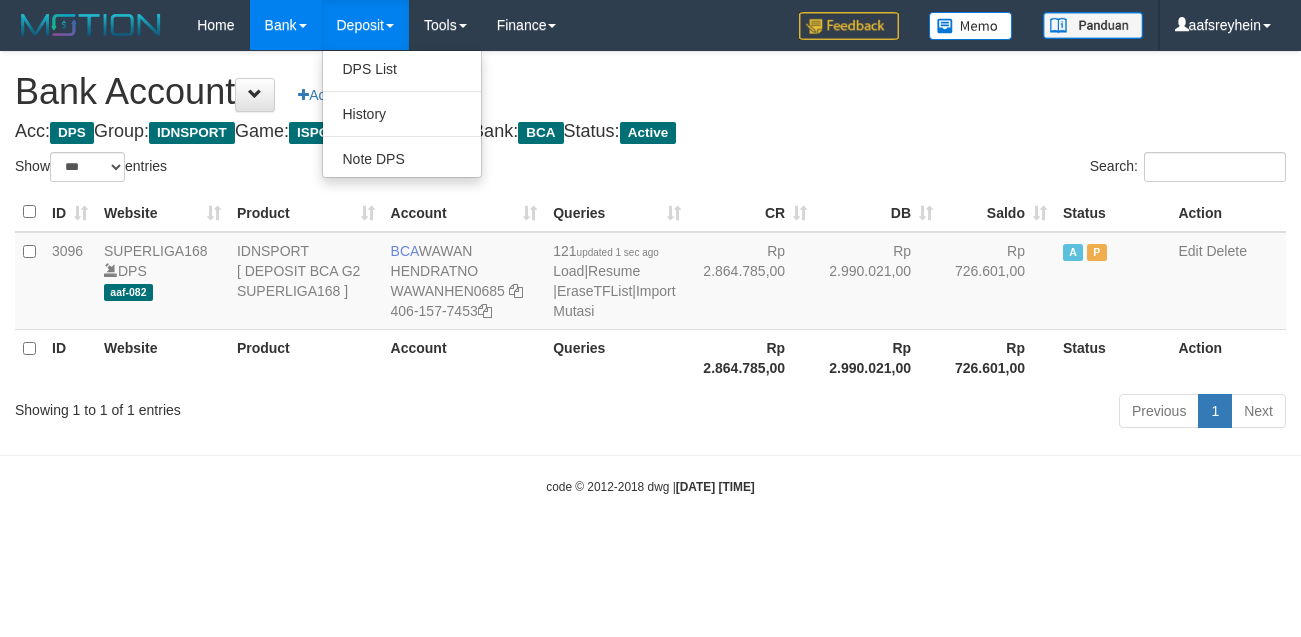 select on "***" 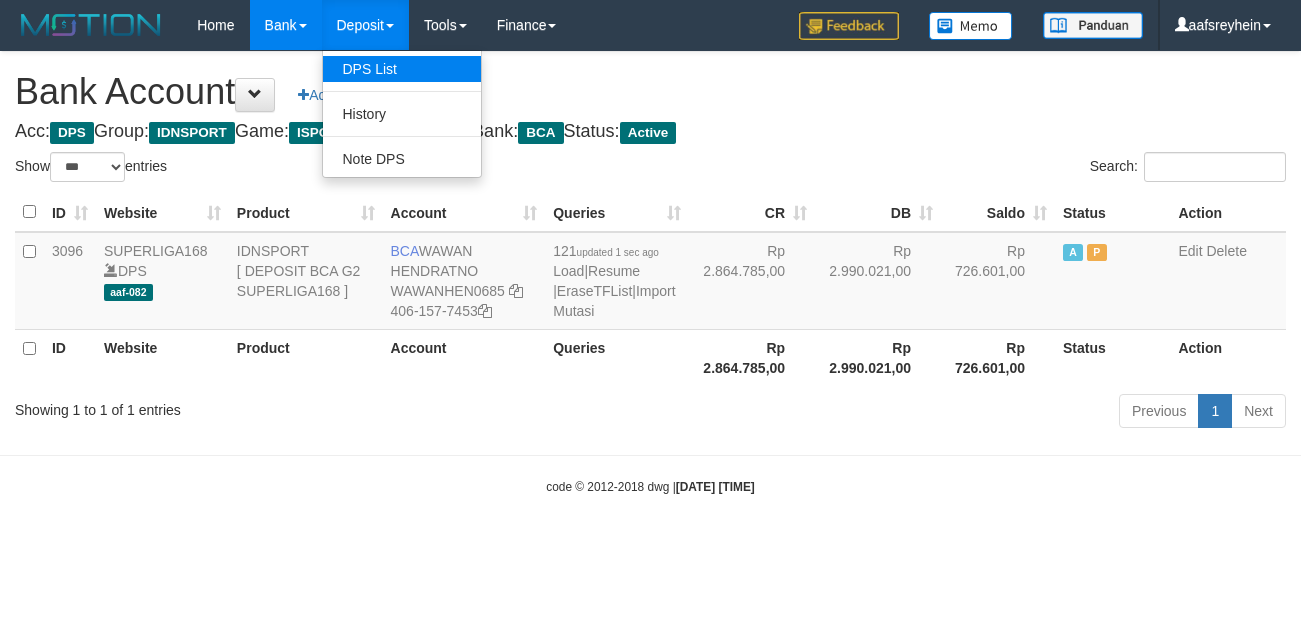 scroll, scrollTop: 0, scrollLeft: 0, axis: both 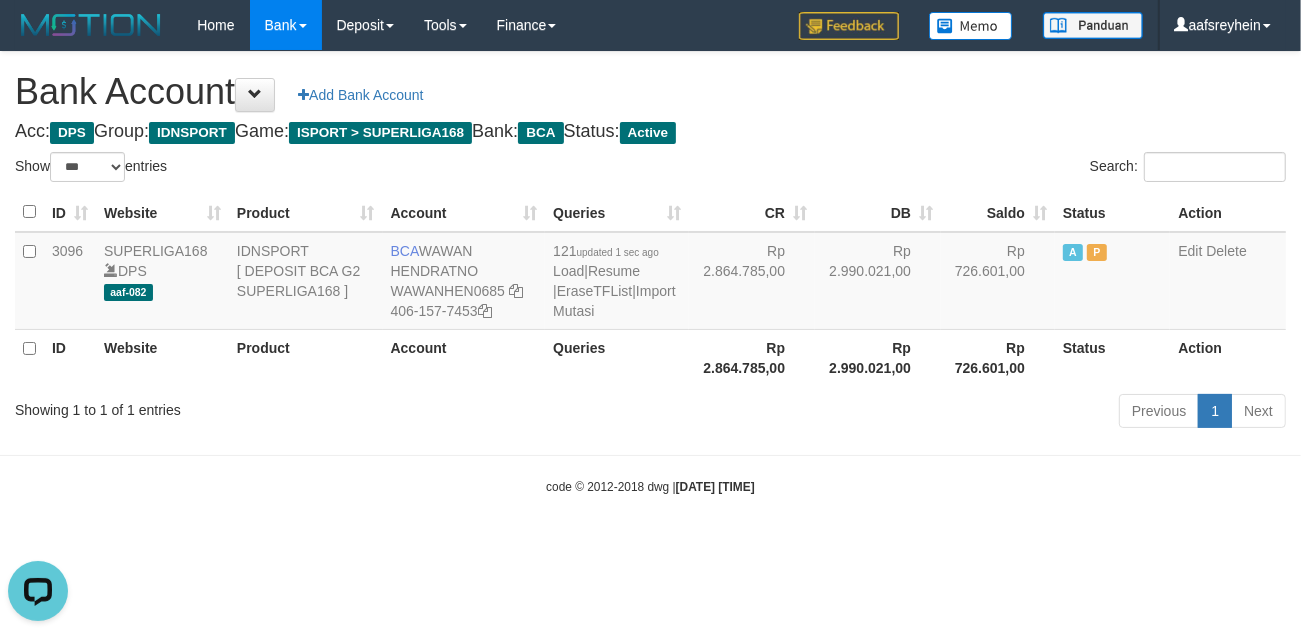 click on "Showing 1 to 1 of 1 entries" at bounding box center (271, 406) 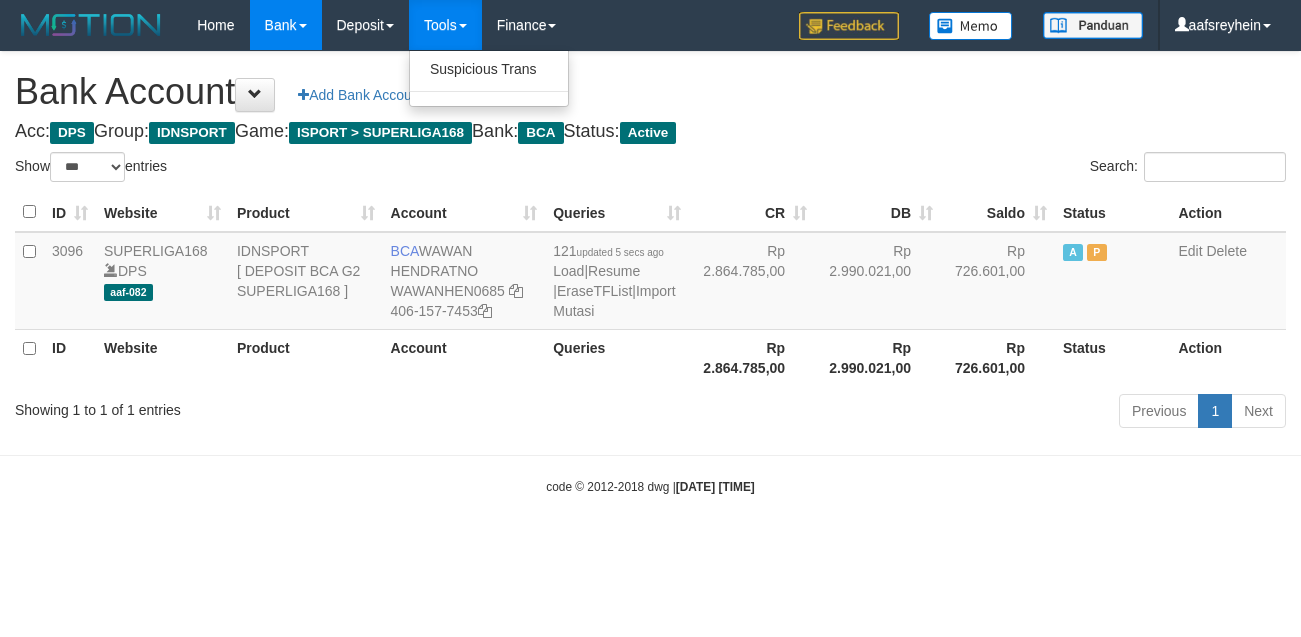 select on "***" 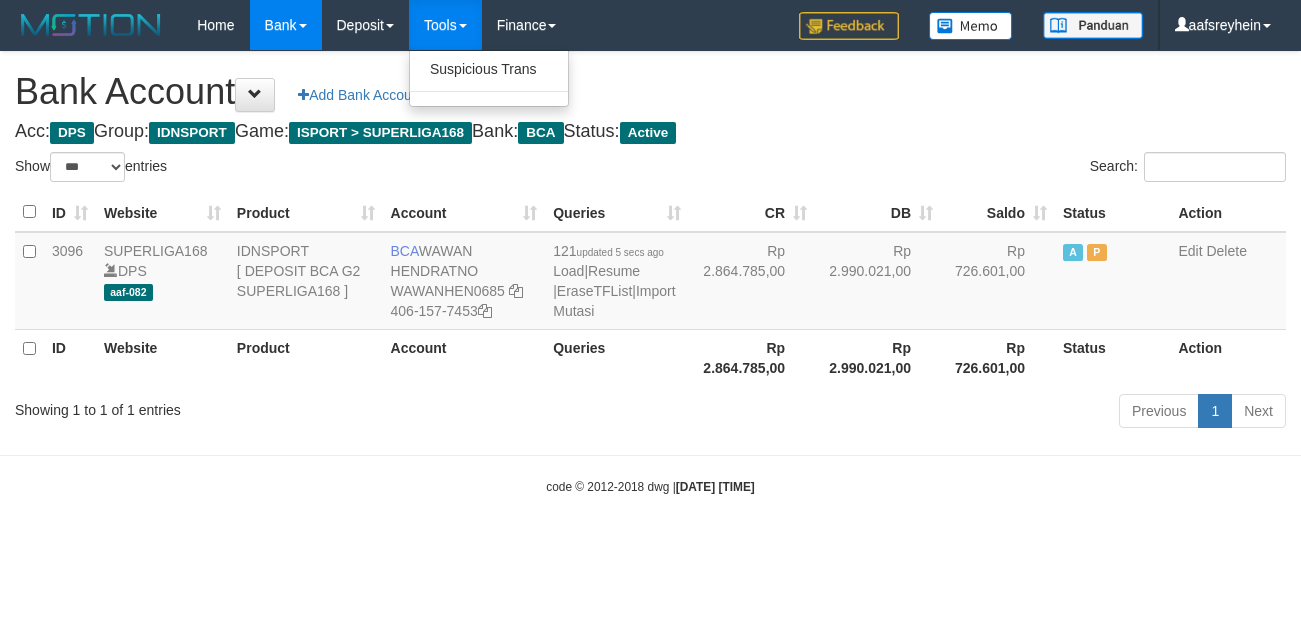 scroll, scrollTop: 0, scrollLeft: 0, axis: both 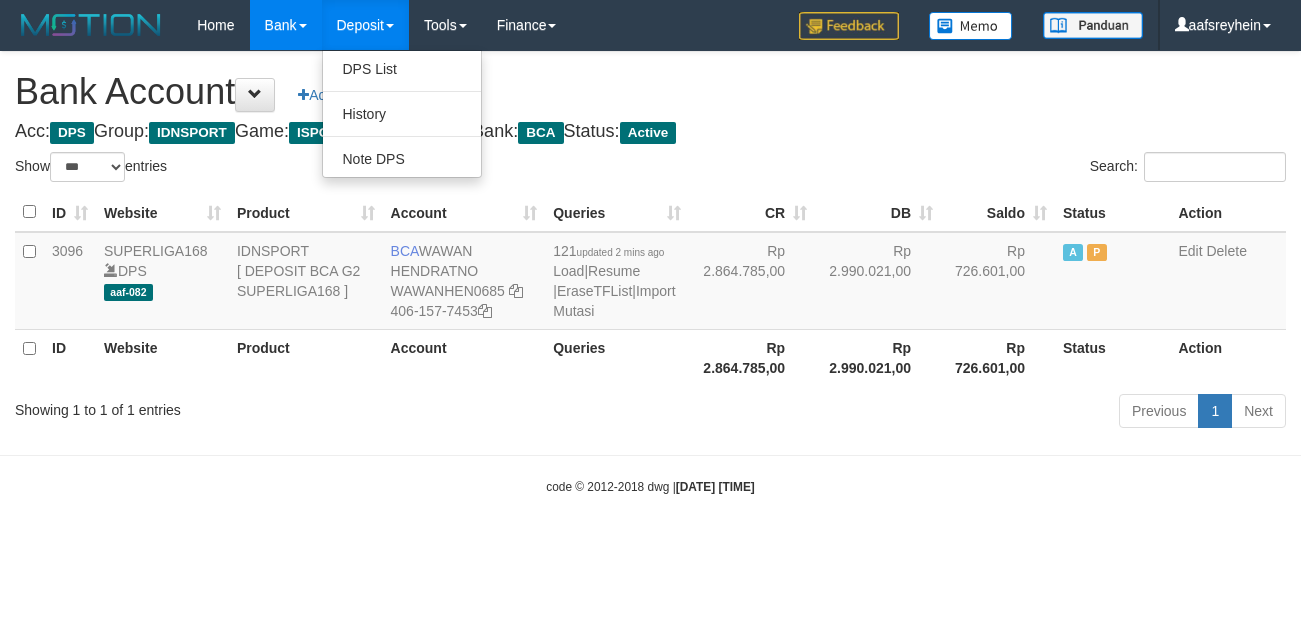 select on "***" 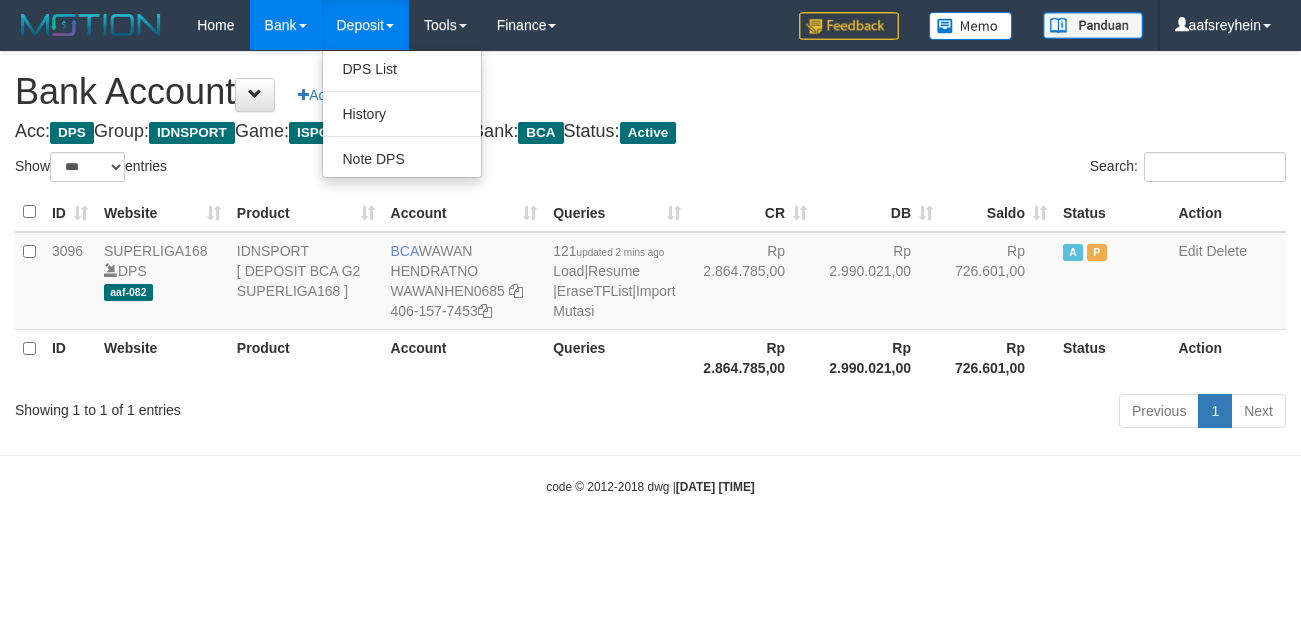 scroll, scrollTop: 0, scrollLeft: 0, axis: both 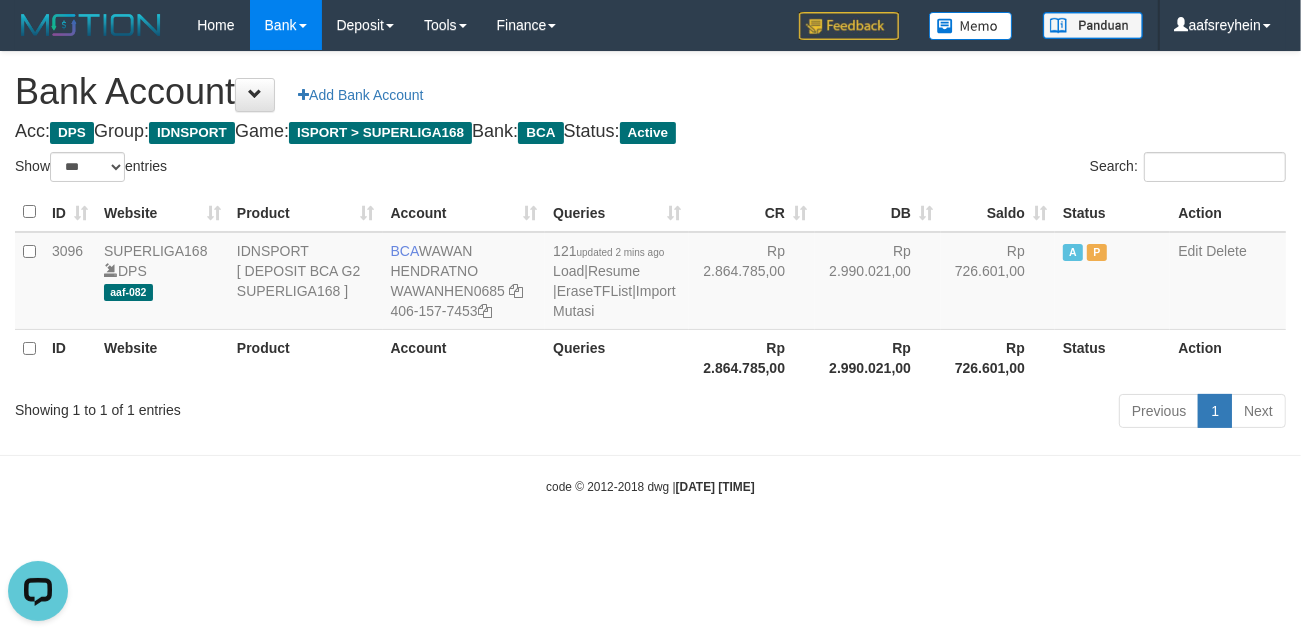 click on "Toggle navigation
Home
Bank
Account List
Load
By Website
Group
[ISPORT]													SUPERLIGA168
By Load Group (DPS)
-" at bounding box center [650, 273] 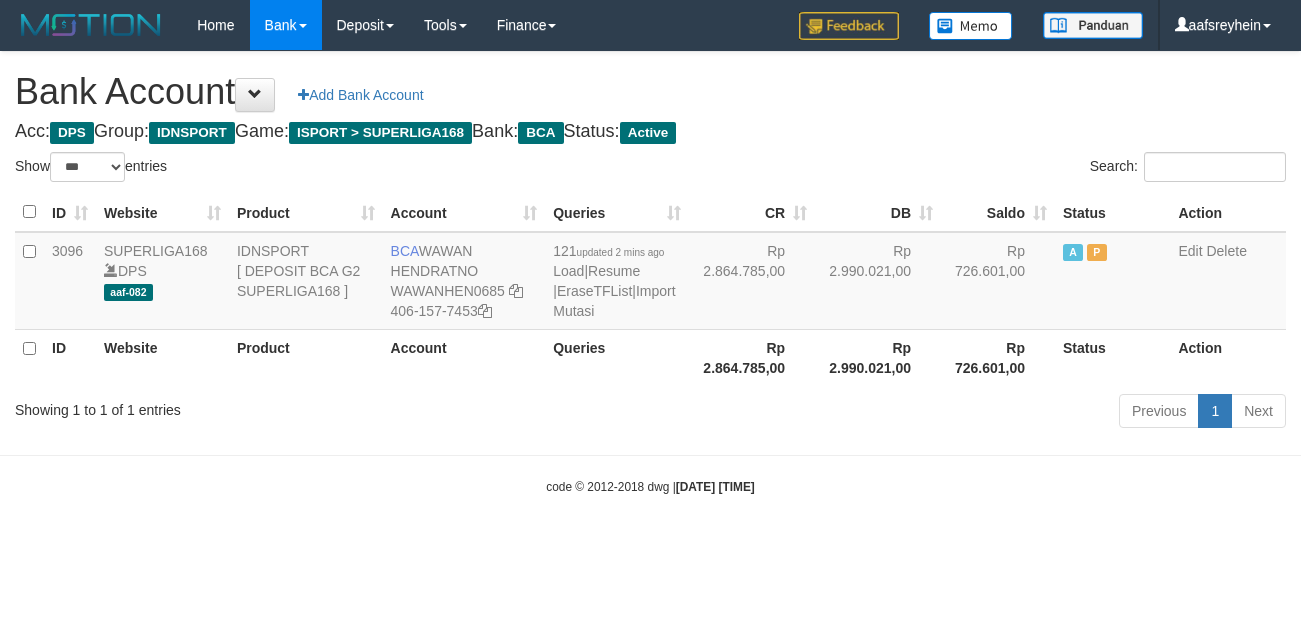 select on "***" 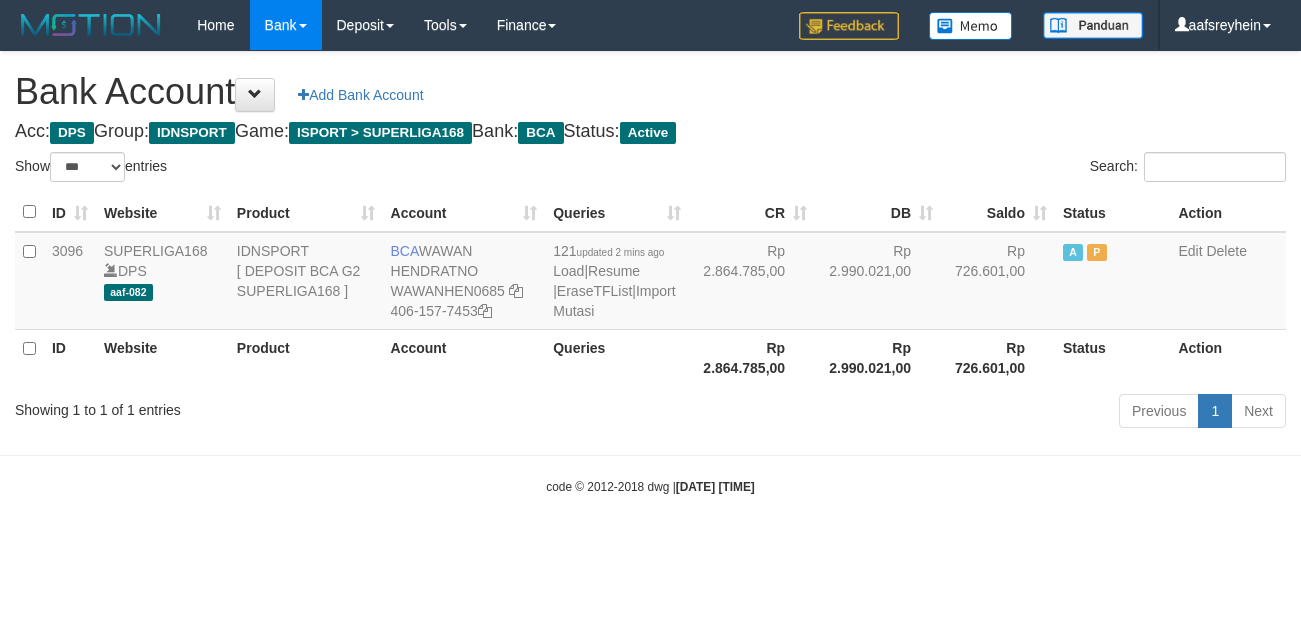 scroll, scrollTop: 0, scrollLeft: 0, axis: both 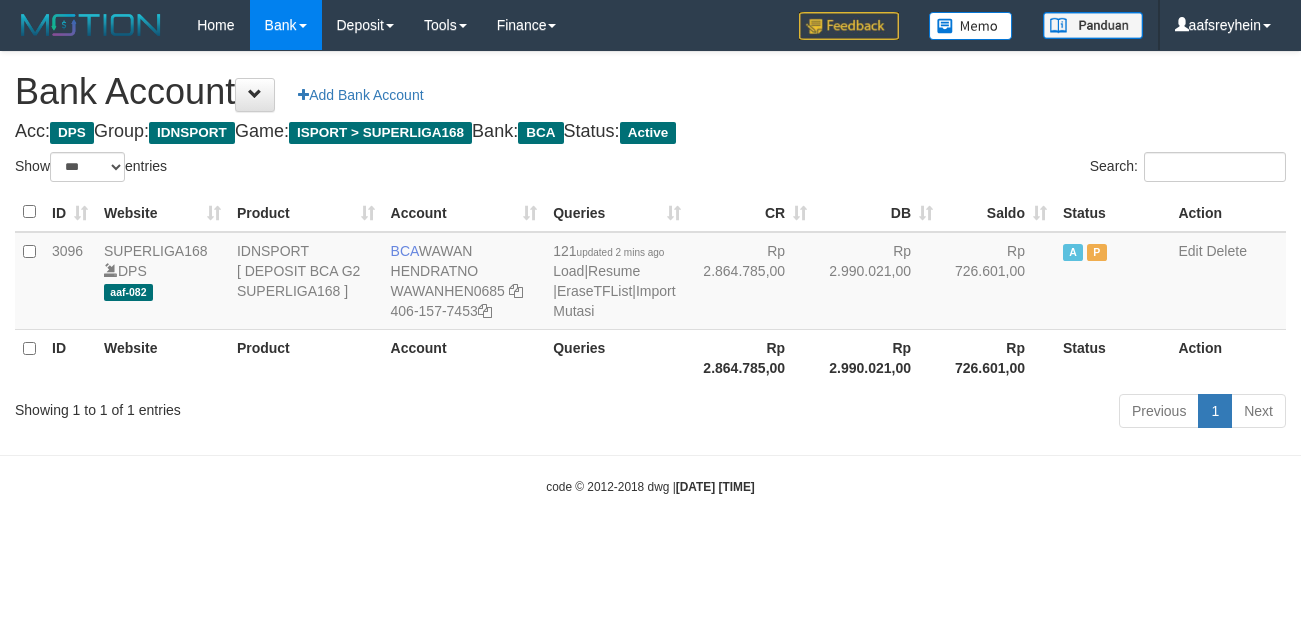 select on "***" 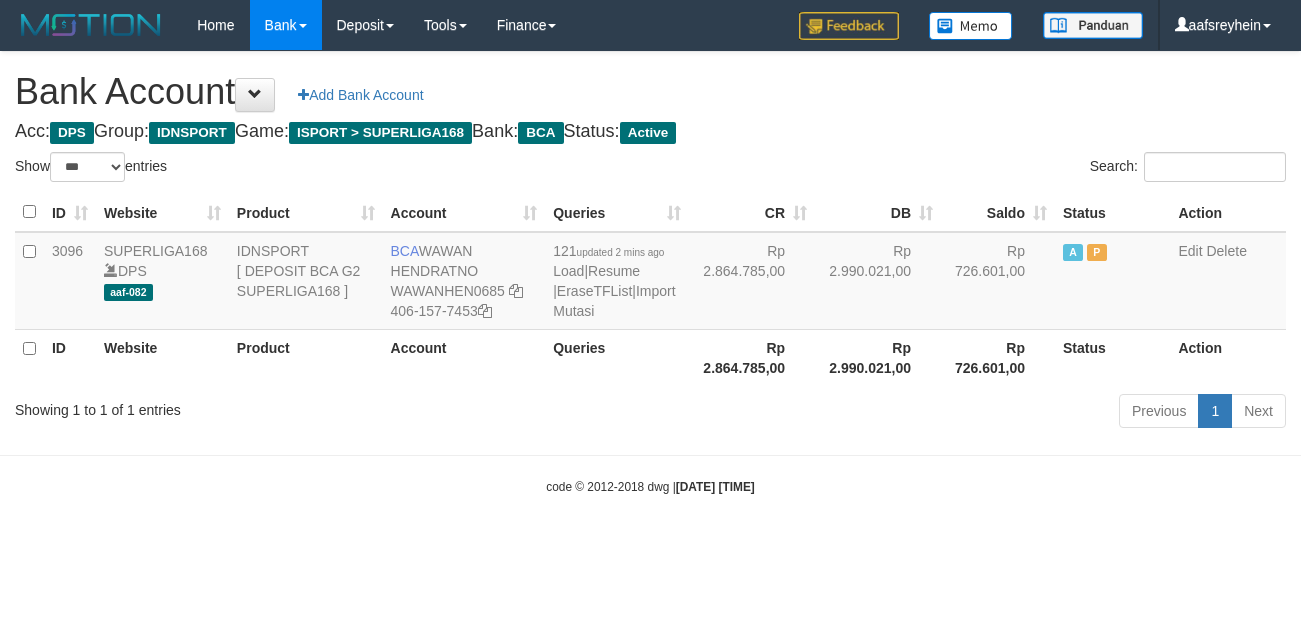 scroll, scrollTop: 0, scrollLeft: 0, axis: both 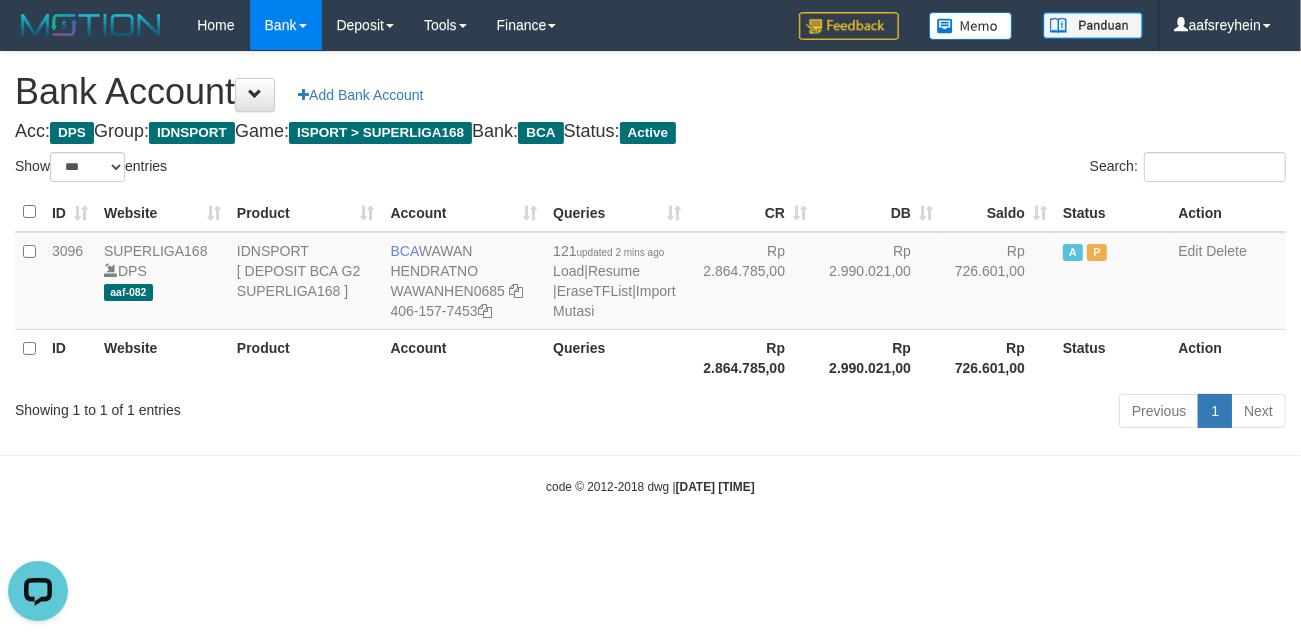 click on "Toggle navigation
Home
Bank
Account List
Load
By Website
Group
[ISPORT]													SUPERLIGA168
By Load Group (DPS)
-" at bounding box center [650, 273] 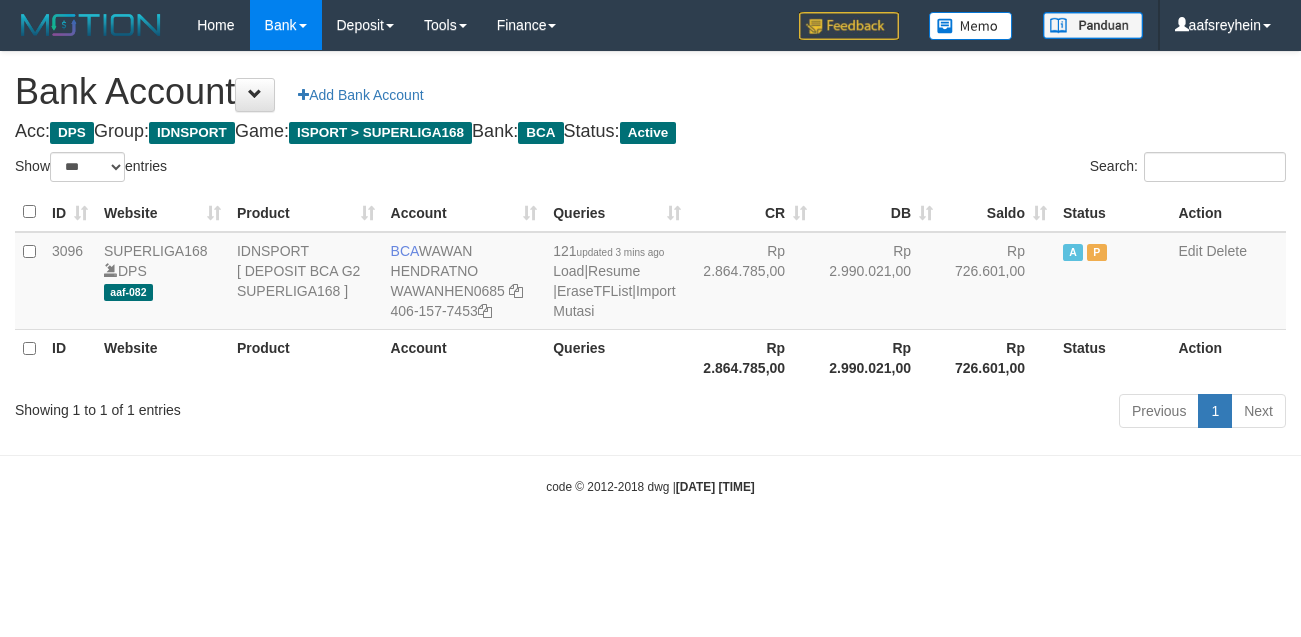 select on "***" 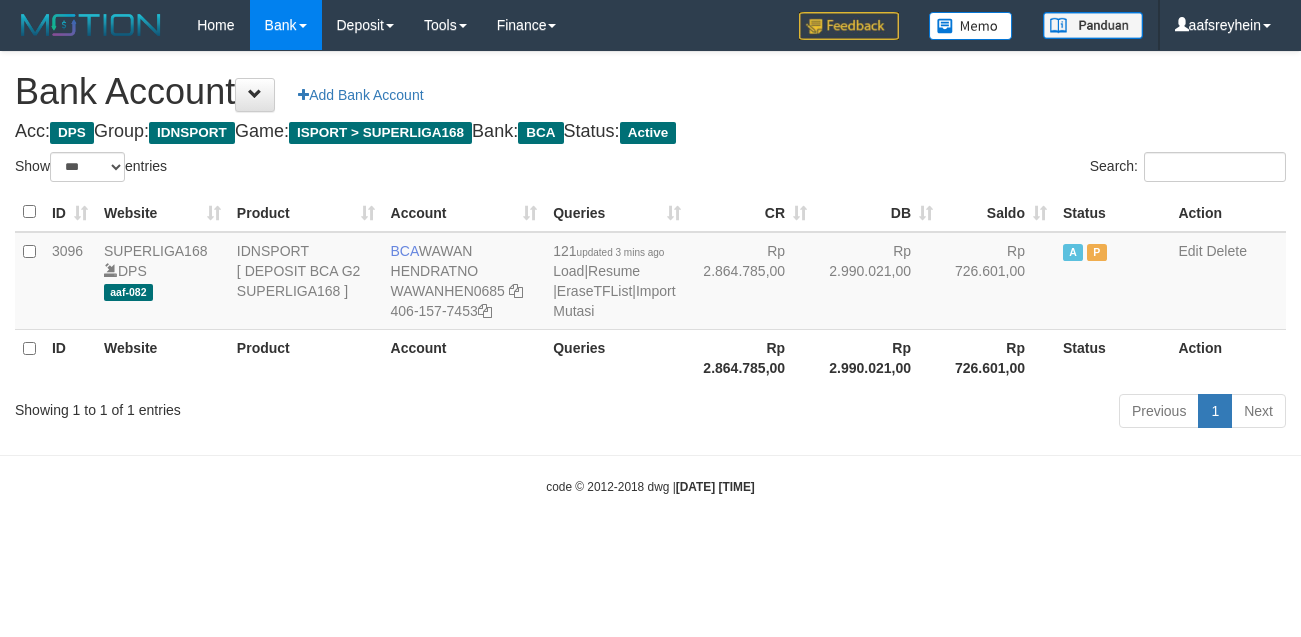 scroll, scrollTop: 0, scrollLeft: 0, axis: both 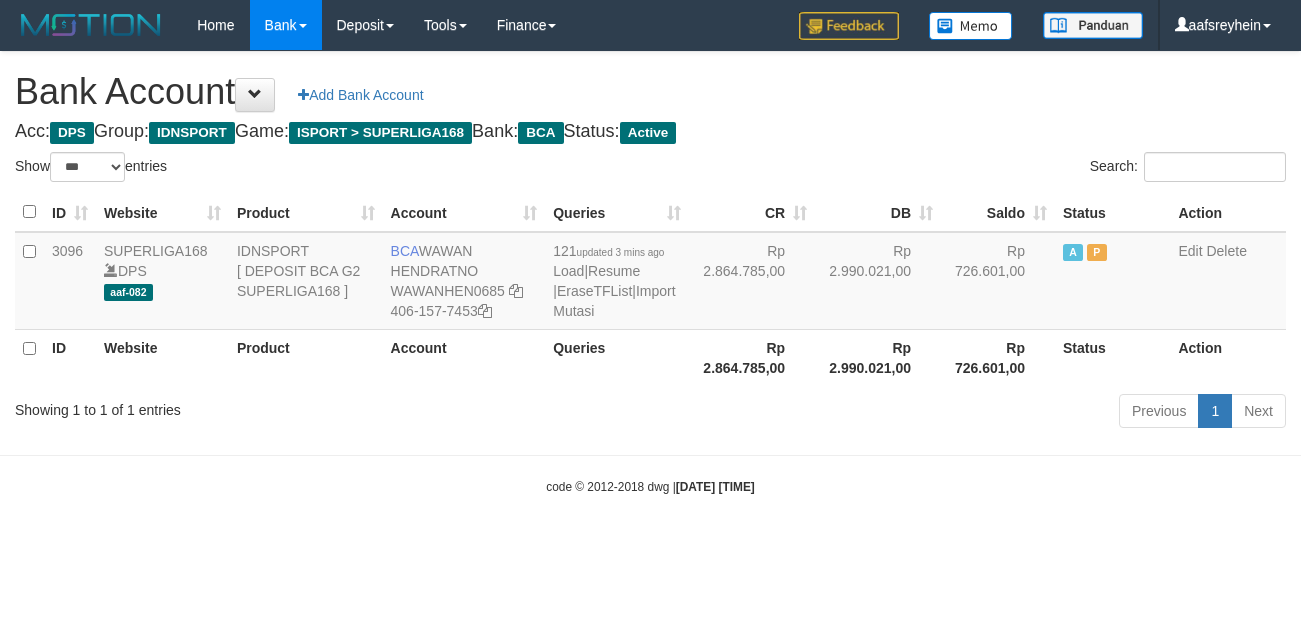 select on "***" 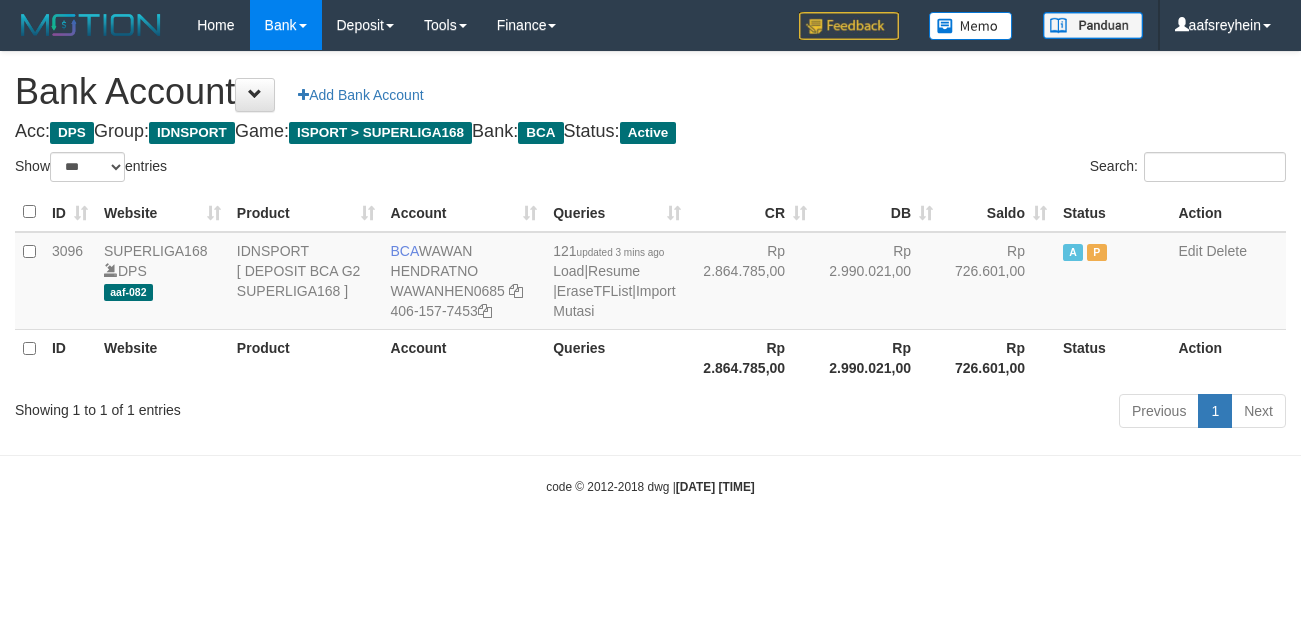 scroll, scrollTop: 0, scrollLeft: 0, axis: both 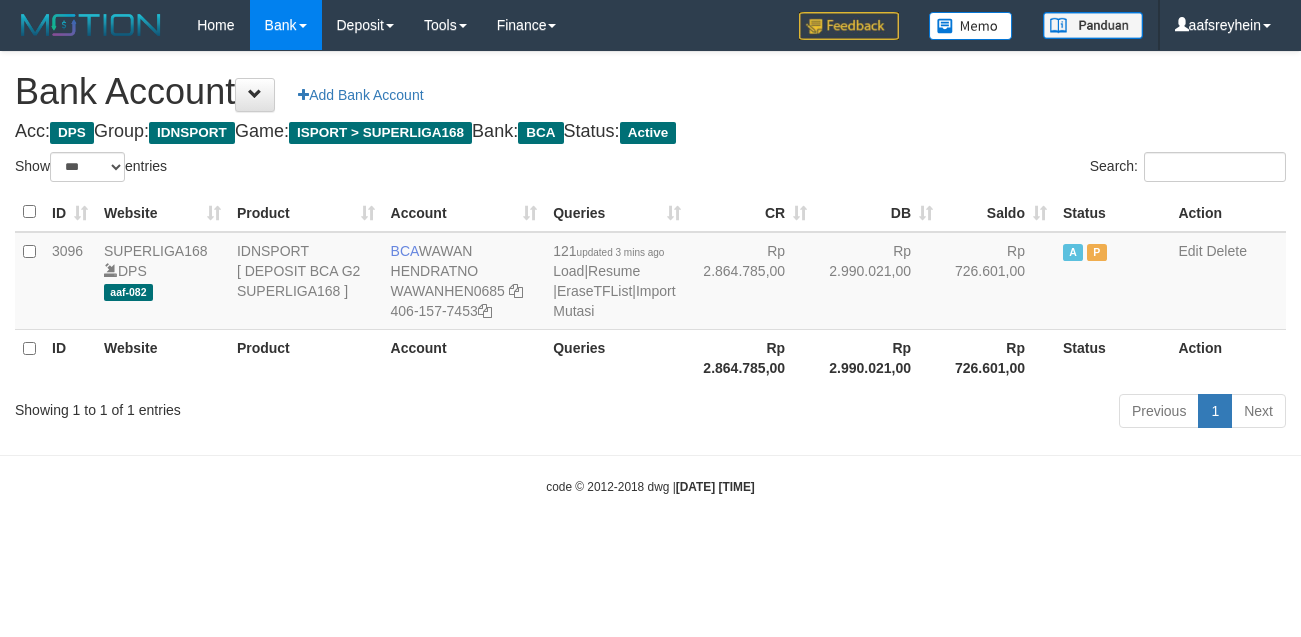 select on "***" 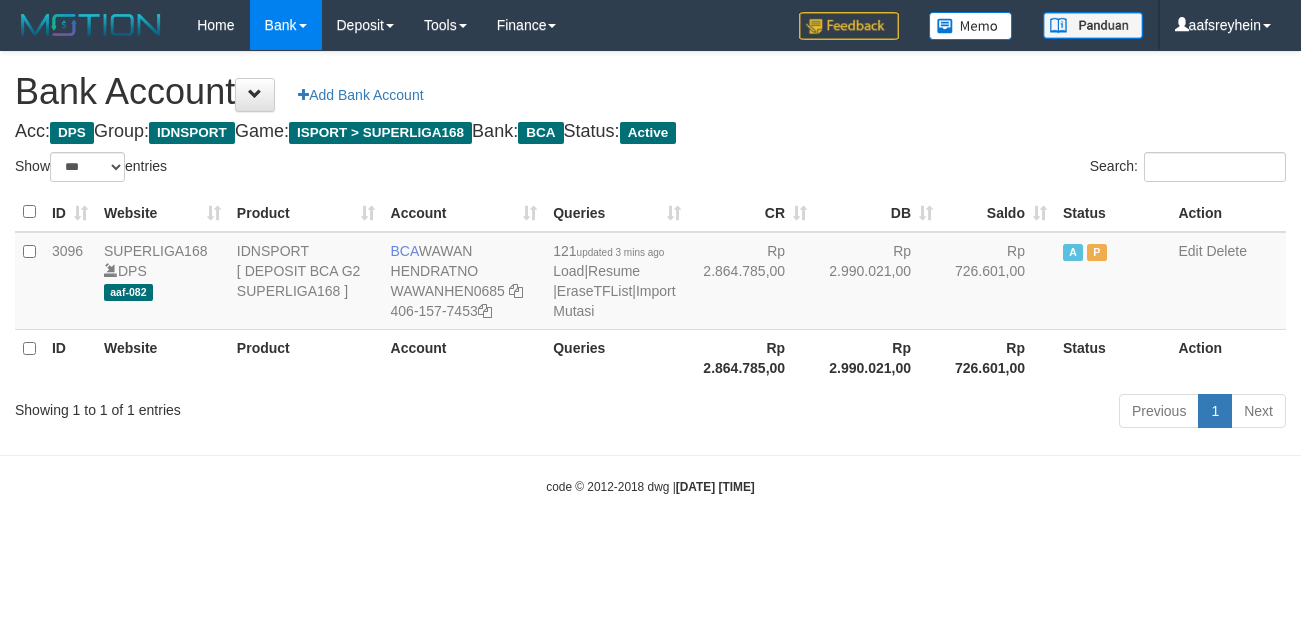 scroll, scrollTop: 0, scrollLeft: 0, axis: both 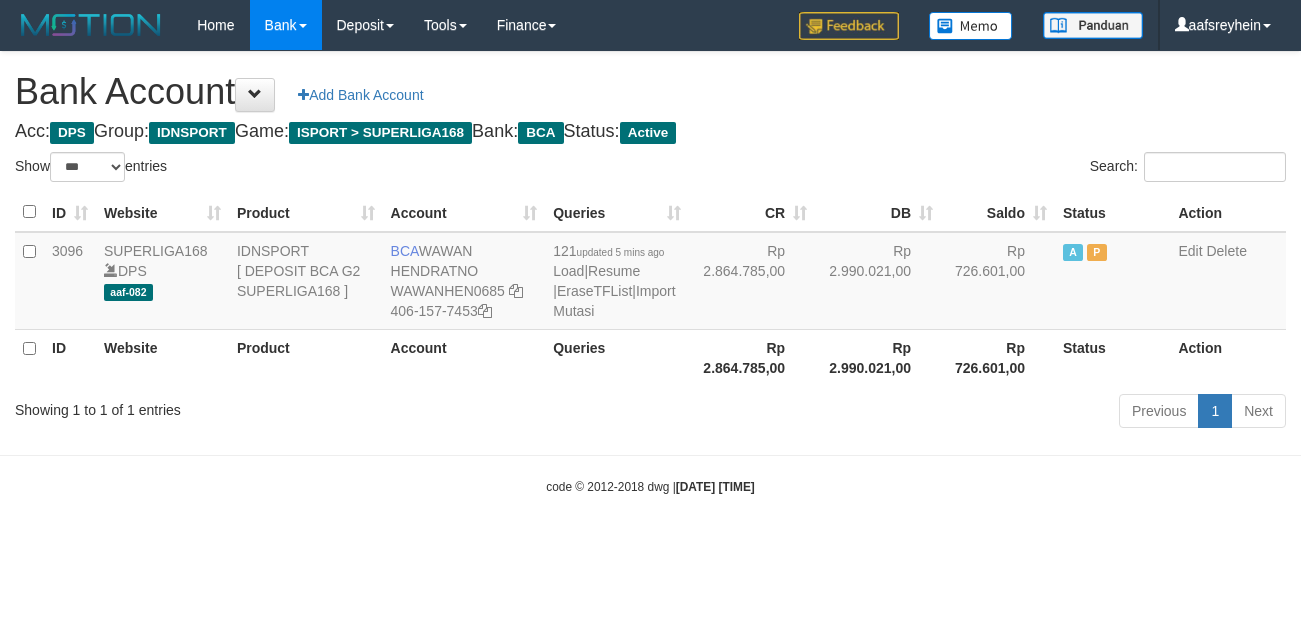 select on "***" 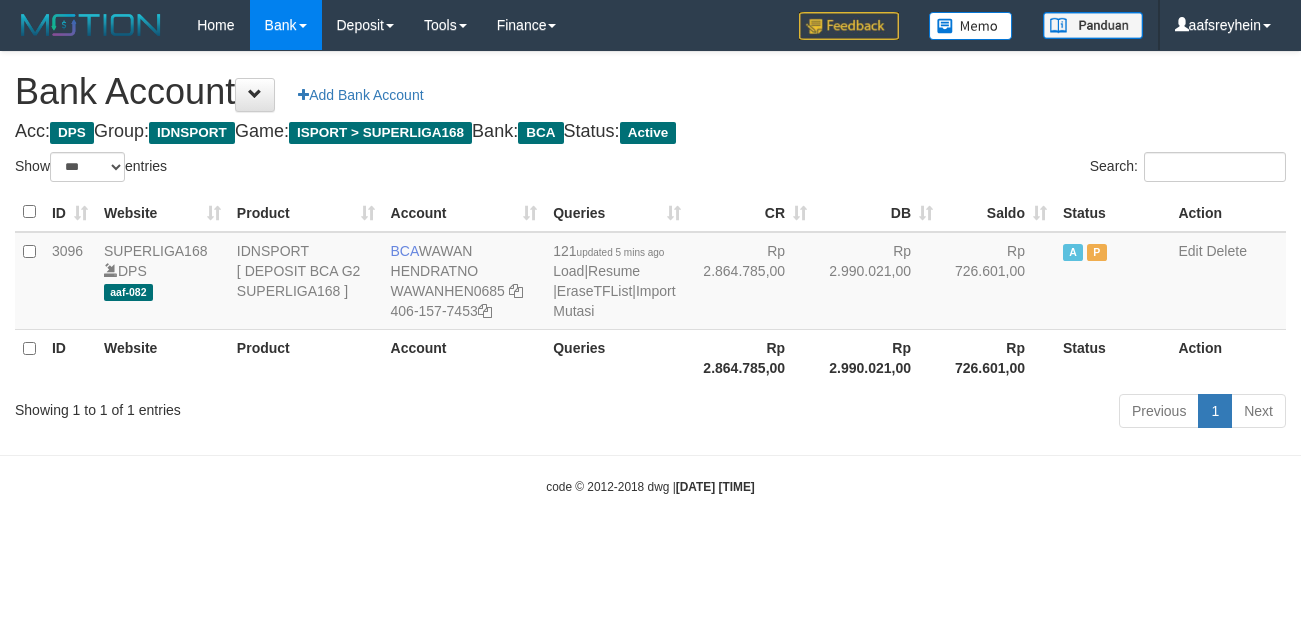 scroll, scrollTop: 0, scrollLeft: 0, axis: both 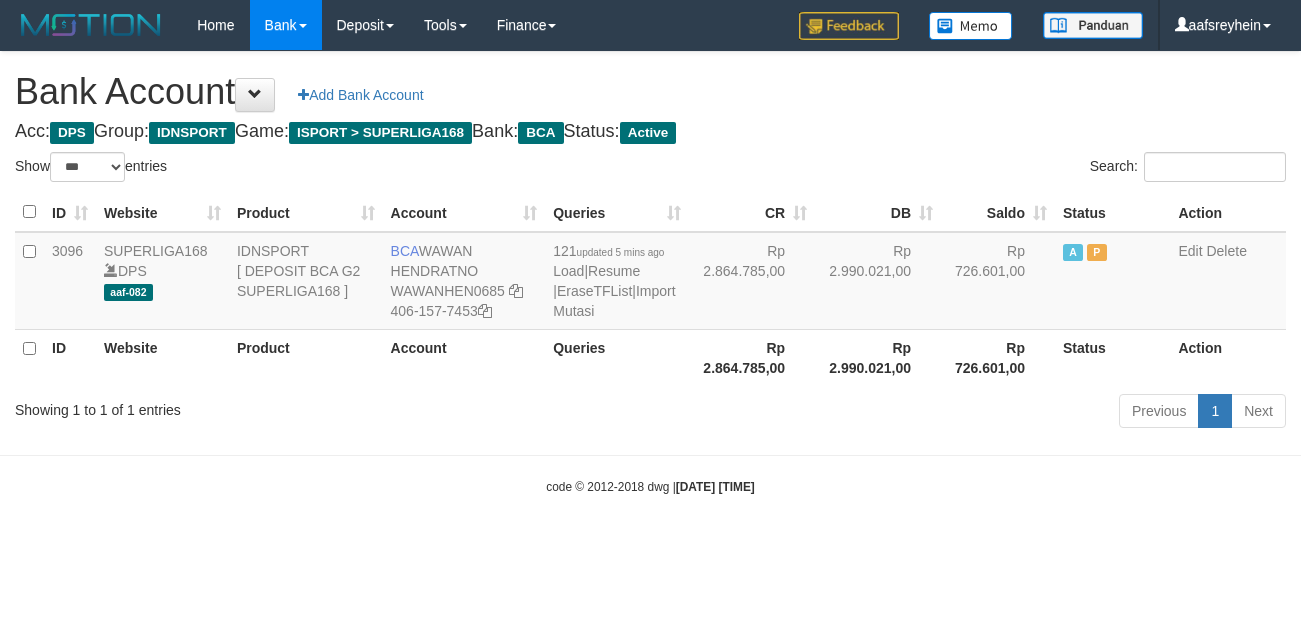select on "***" 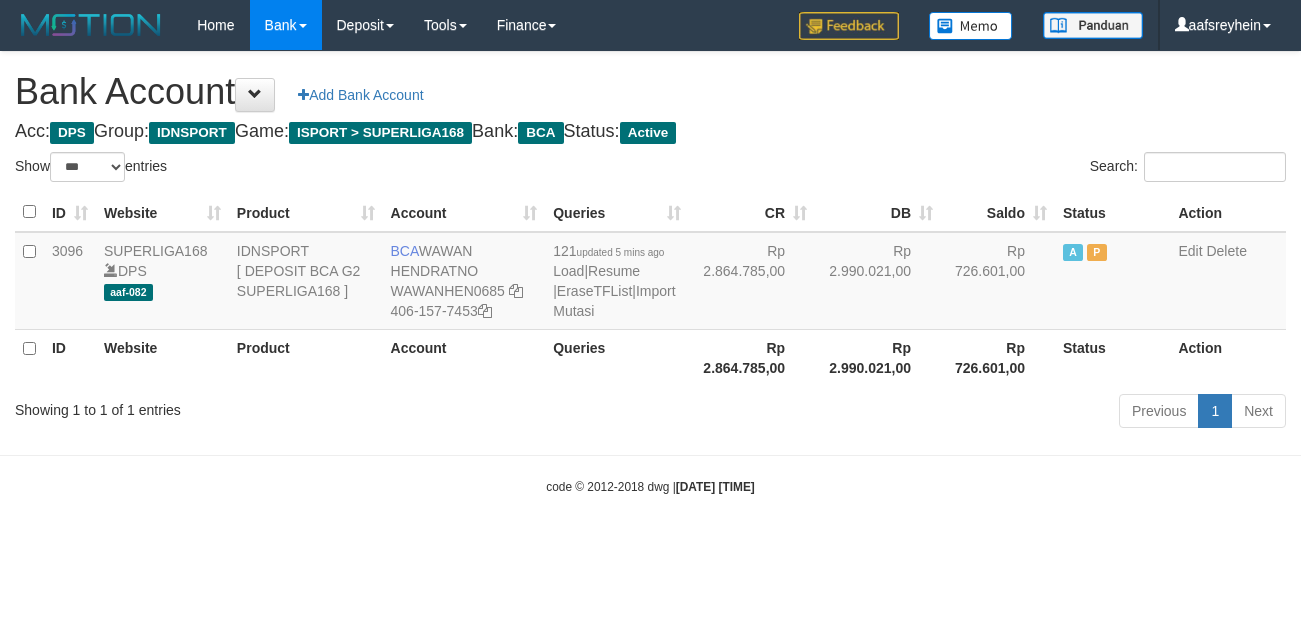 scroll, scrollTop: 0, scrollLeft: 0, axis: both 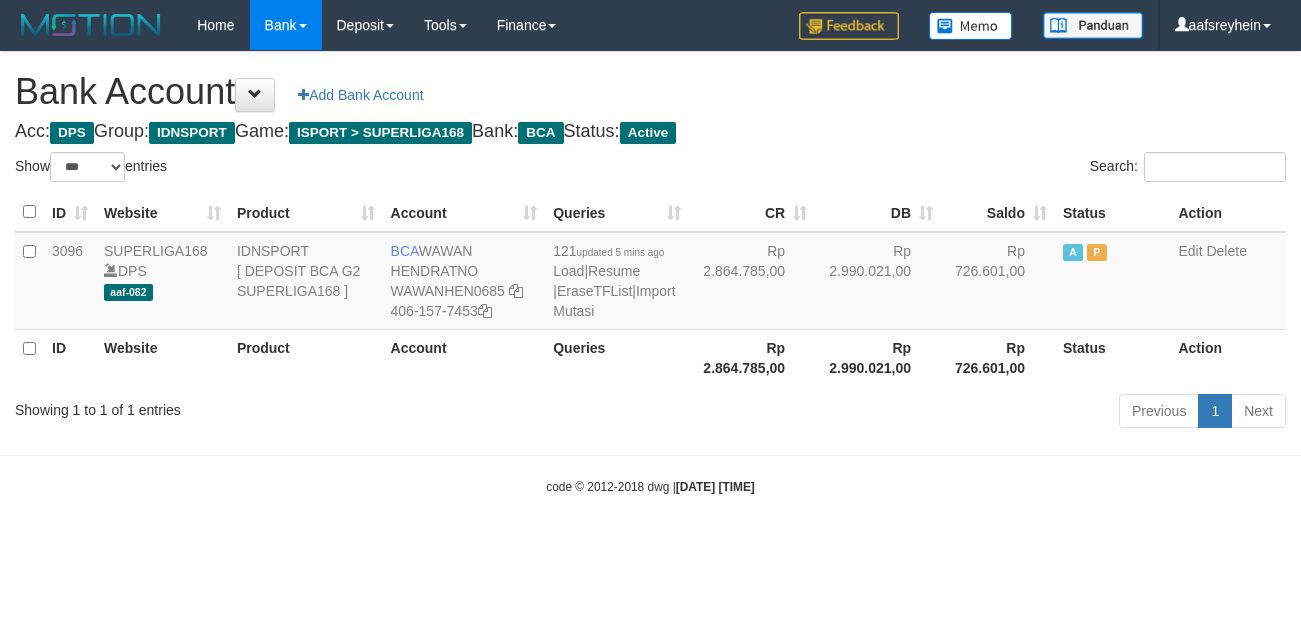 select on "***" 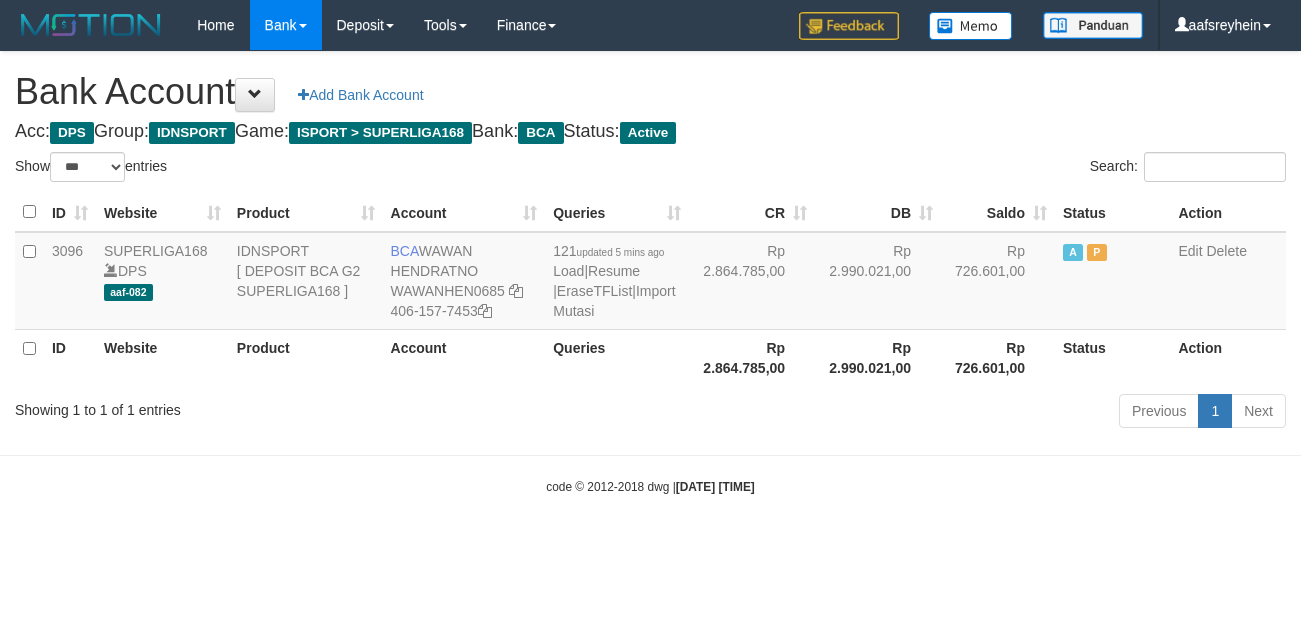 scroll, scrollTop: 0, scrollLeft: 0, axis: both 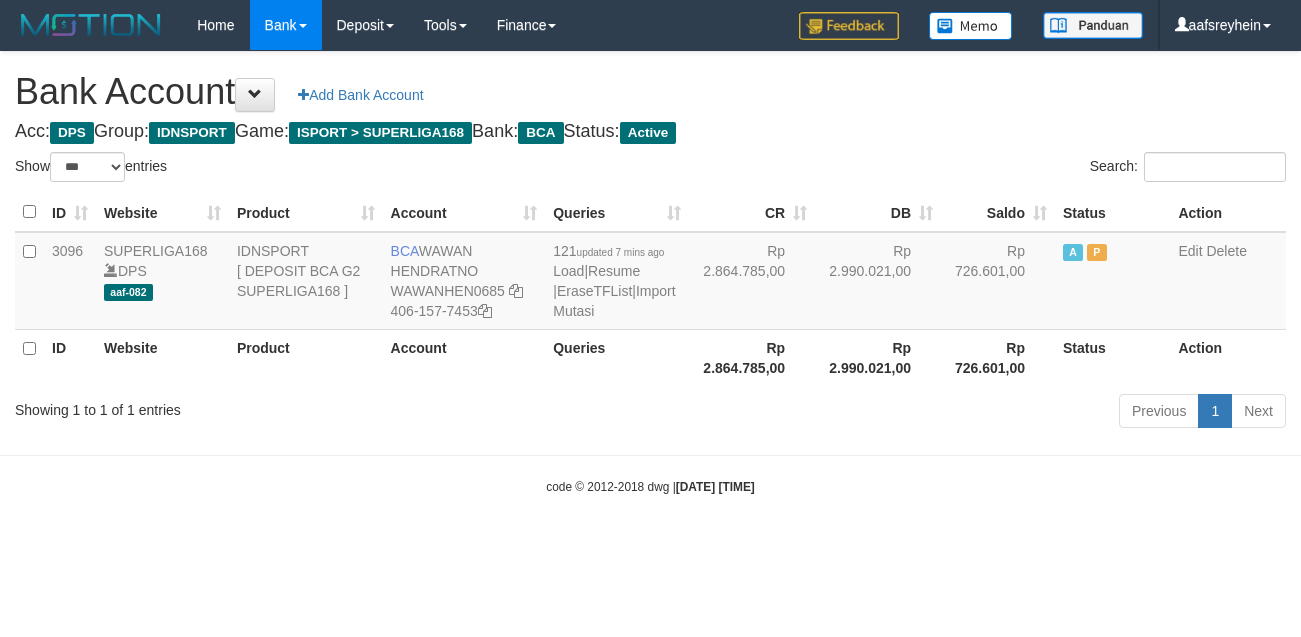 select on "***" 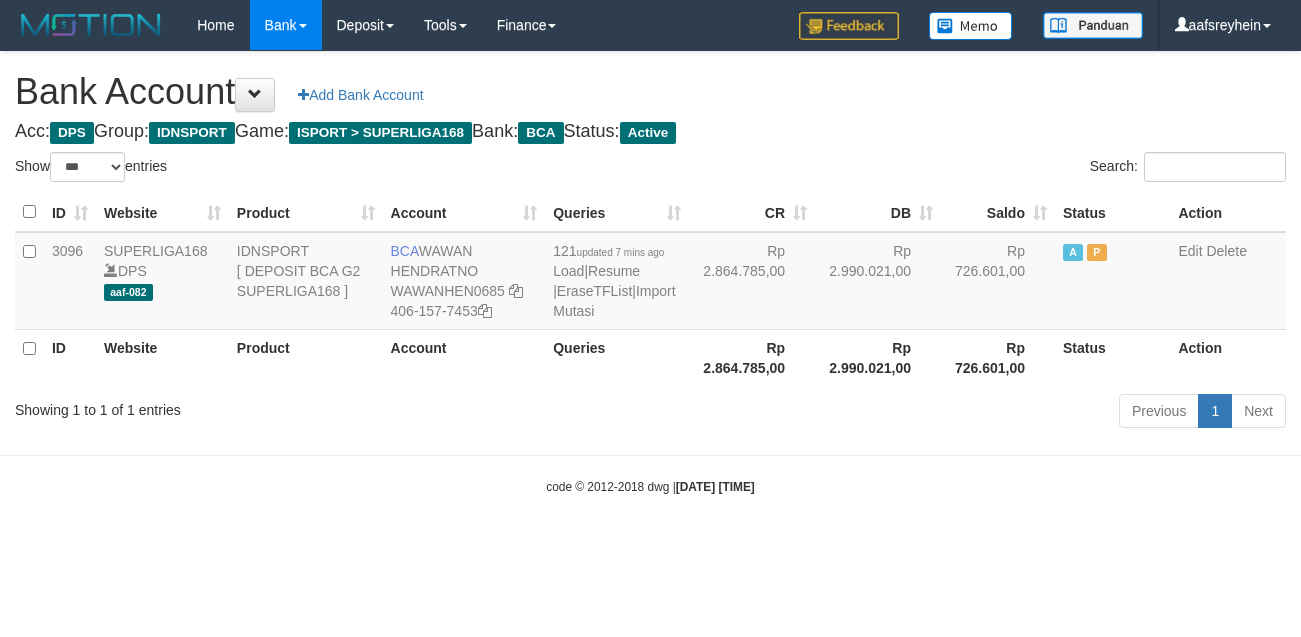 scroll, scrollTop: 0, scrollLeft: 0, axis: both 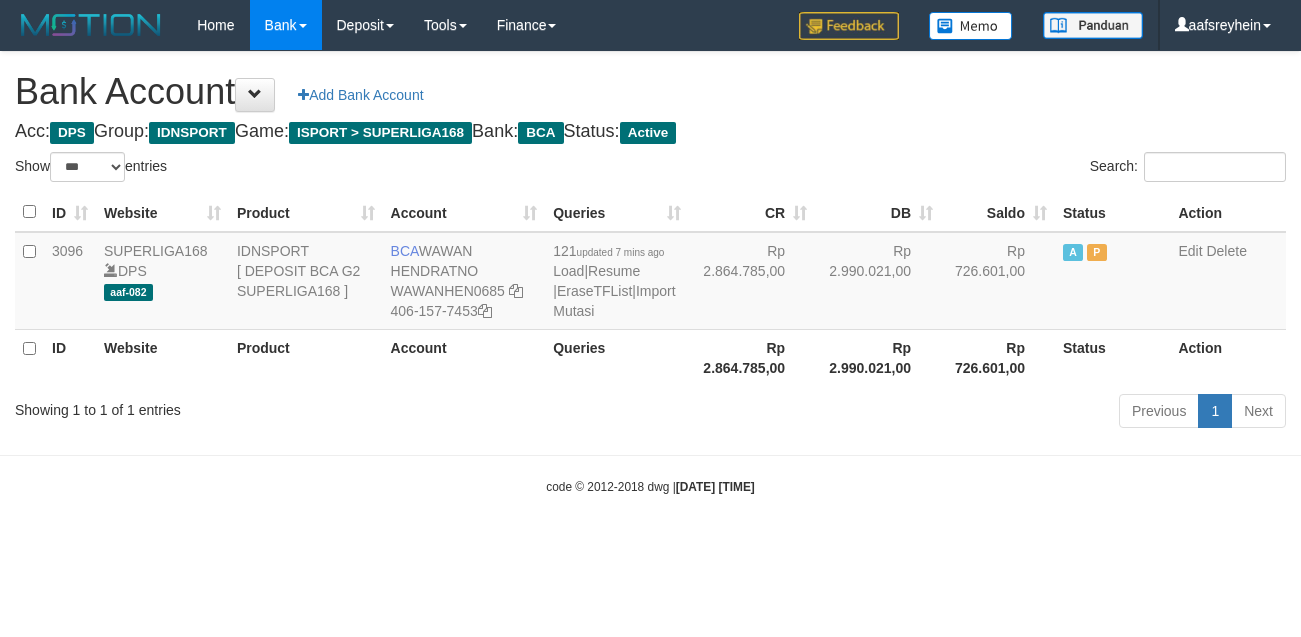 select on "***" 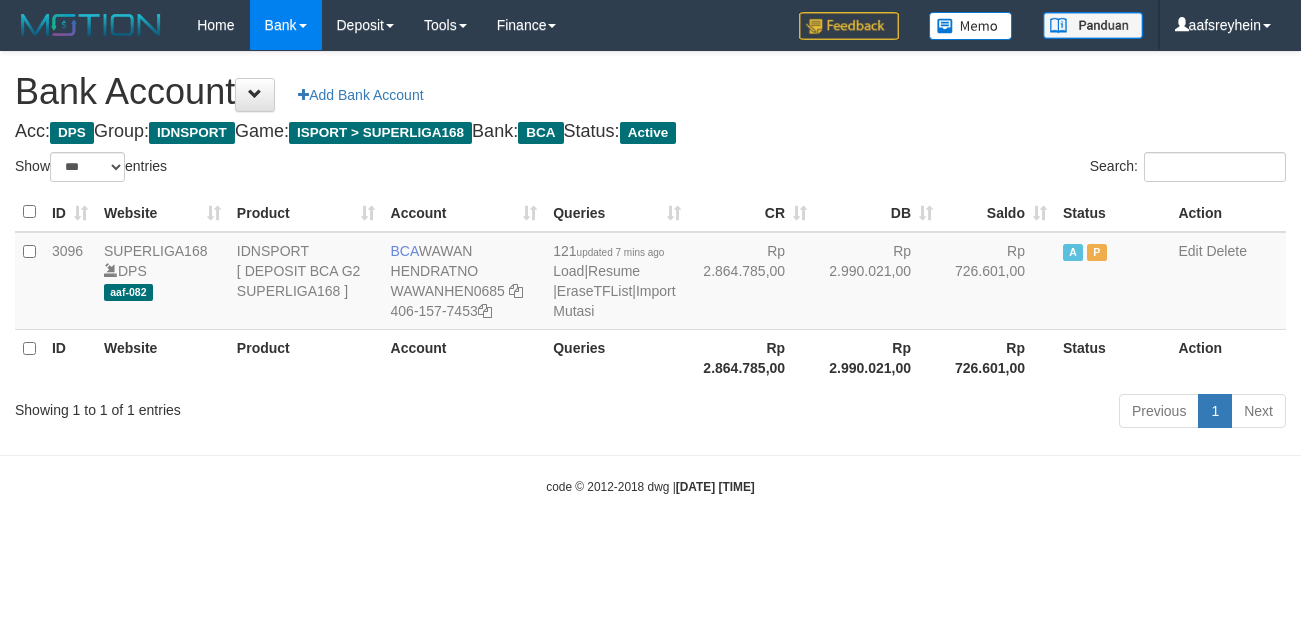scroll, scrollTop: 0, scrollLeft: 0, axis: both 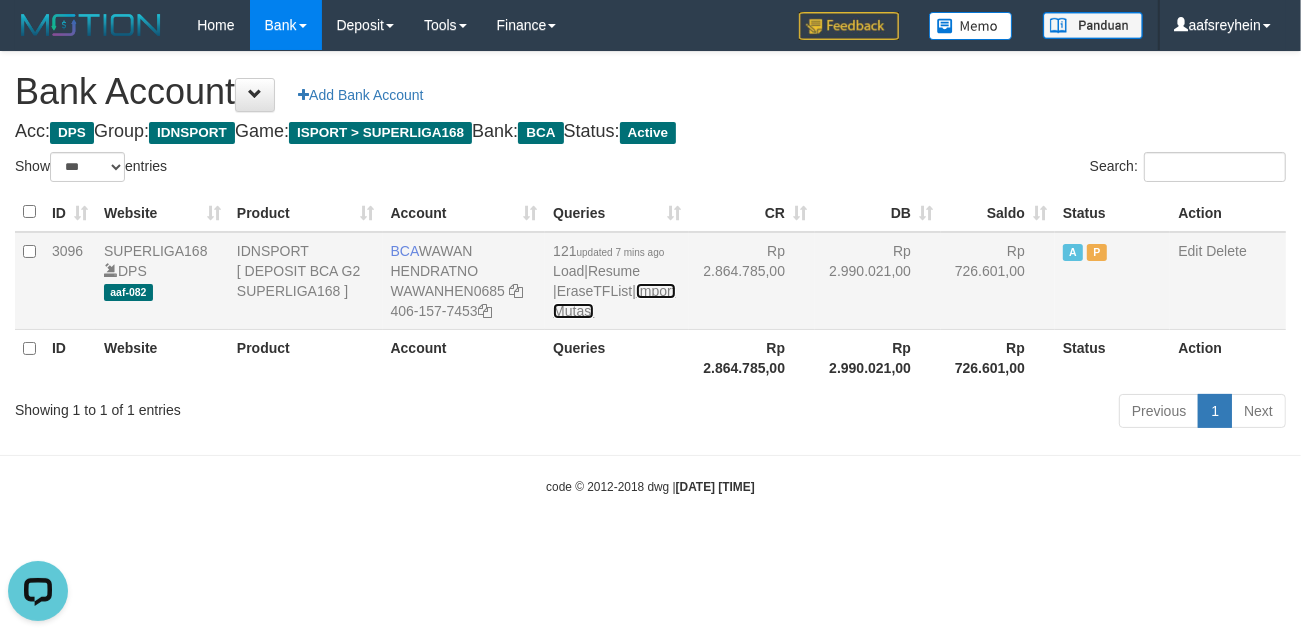 click on "Import Mutasi" at bounding box center (614, 301) 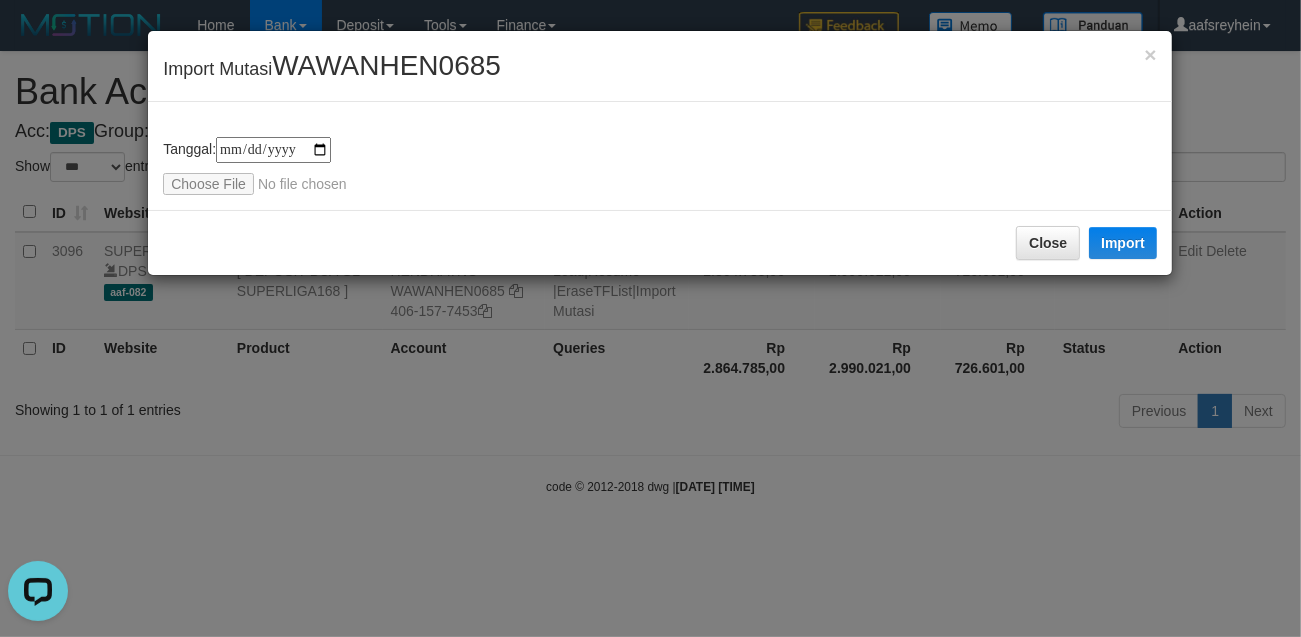 type on "**********" 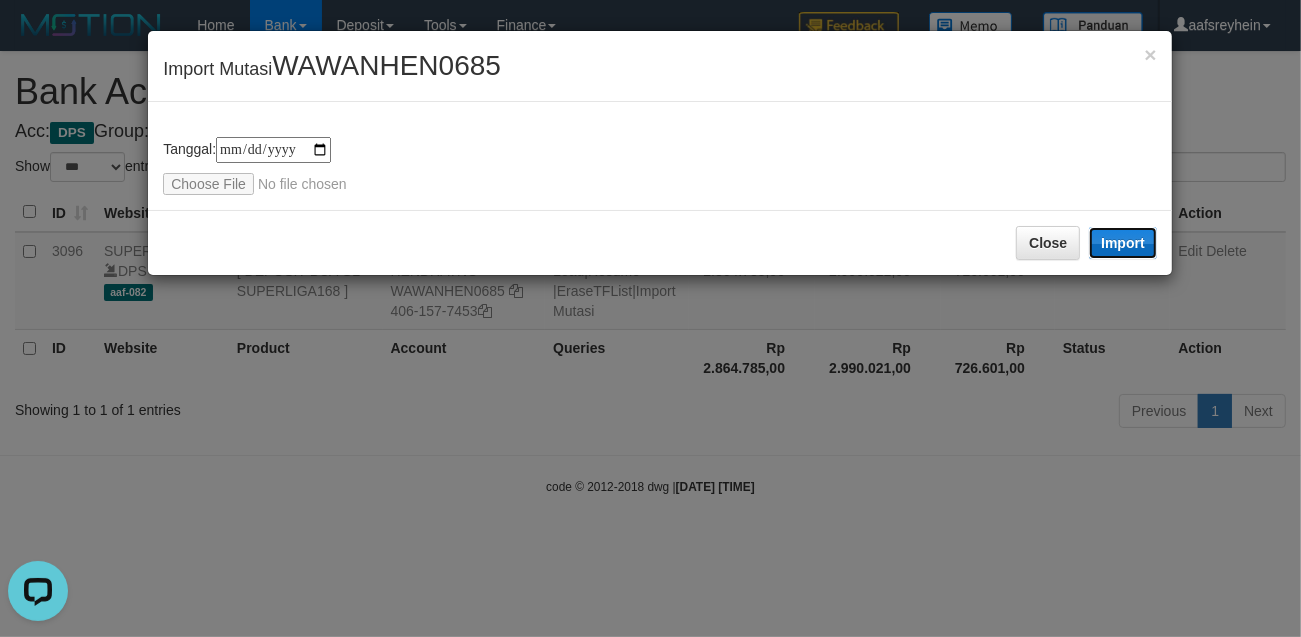 click on "Import" at bounding box center (1123, 243) 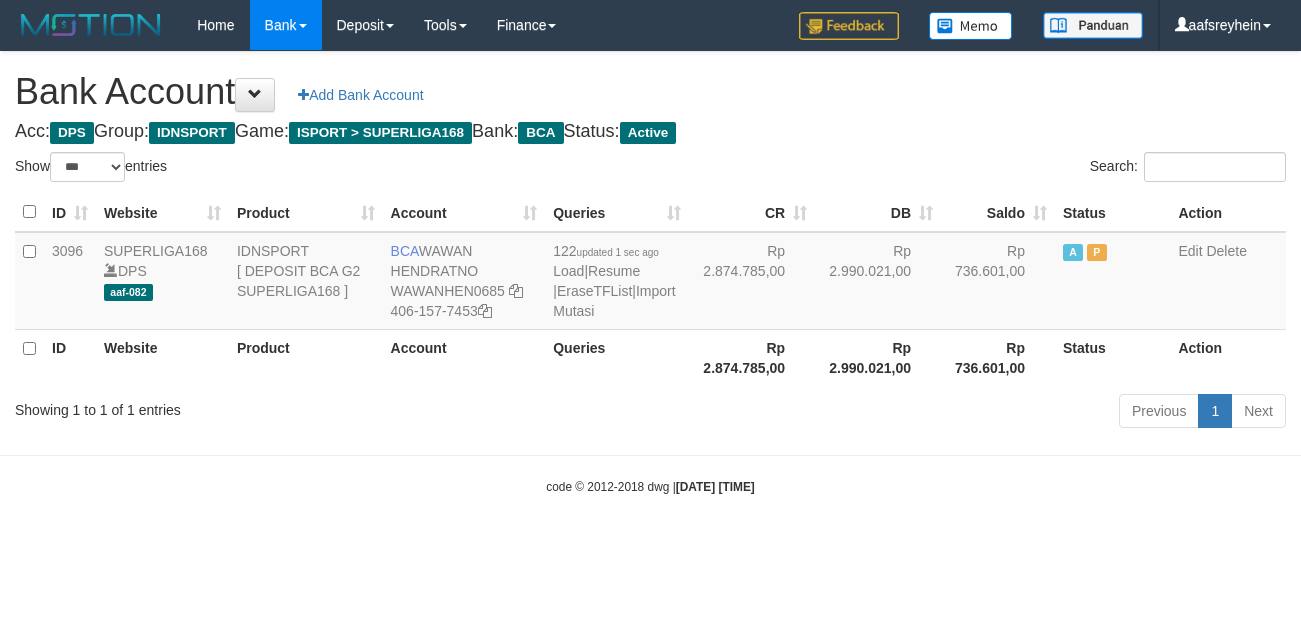 select on "***" 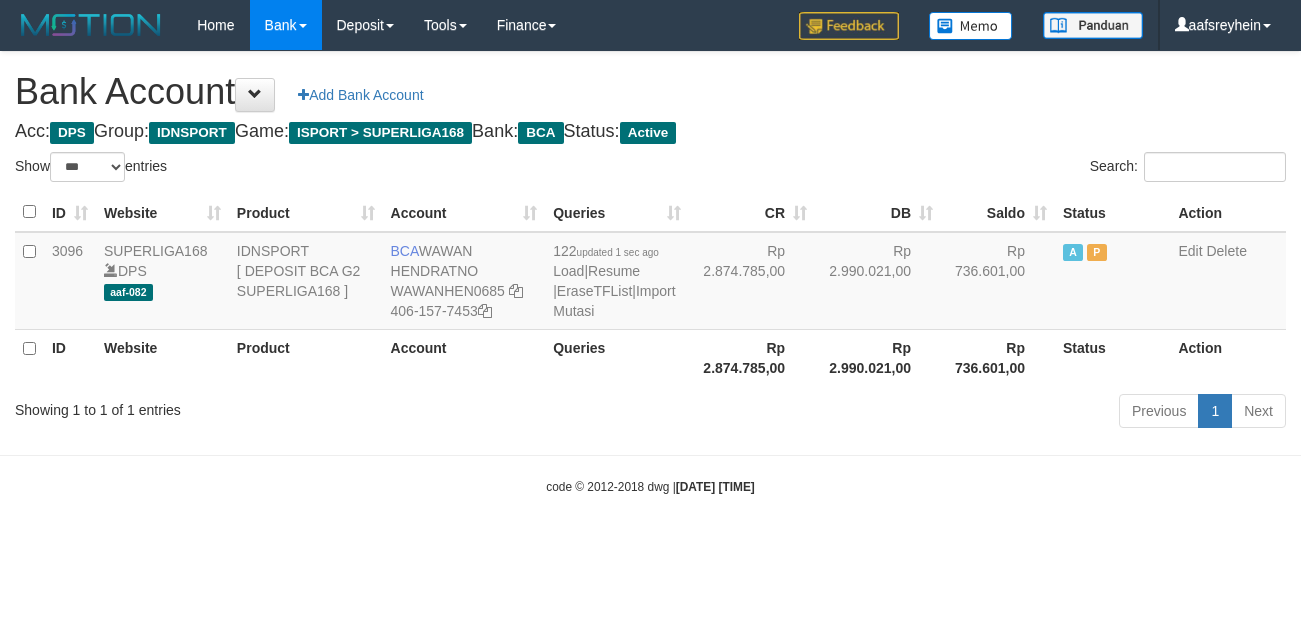 scroll, scrollTop: 0, scrollLeft: 0, axis: both 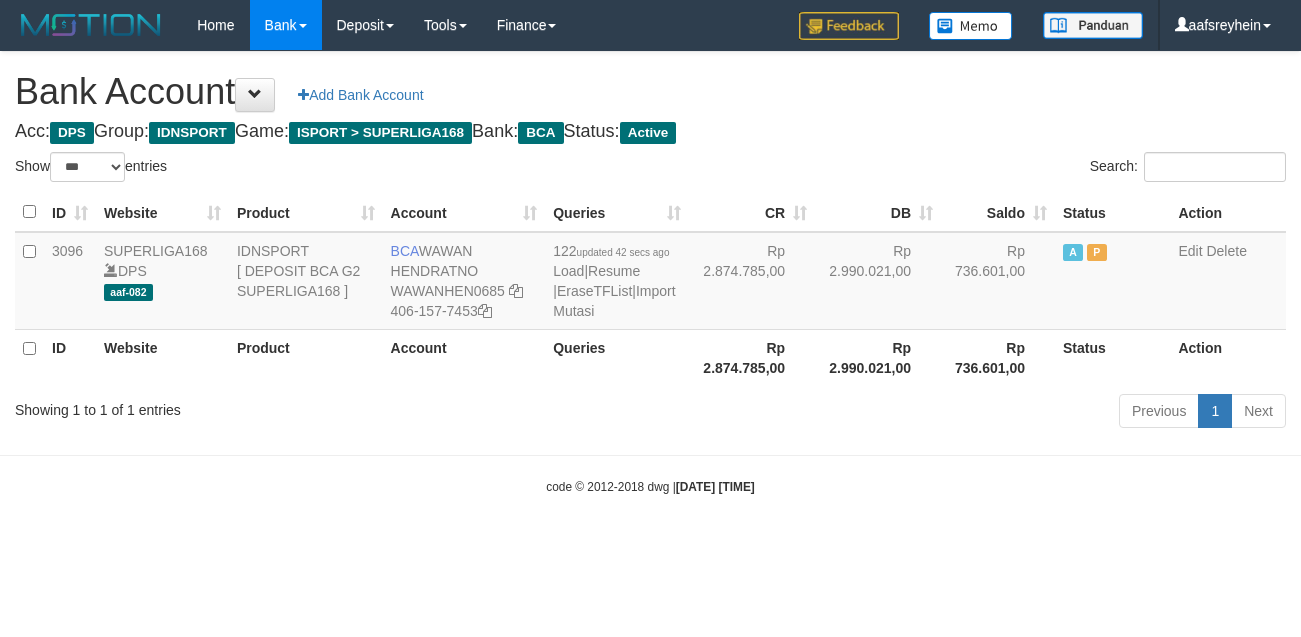 select on "***" 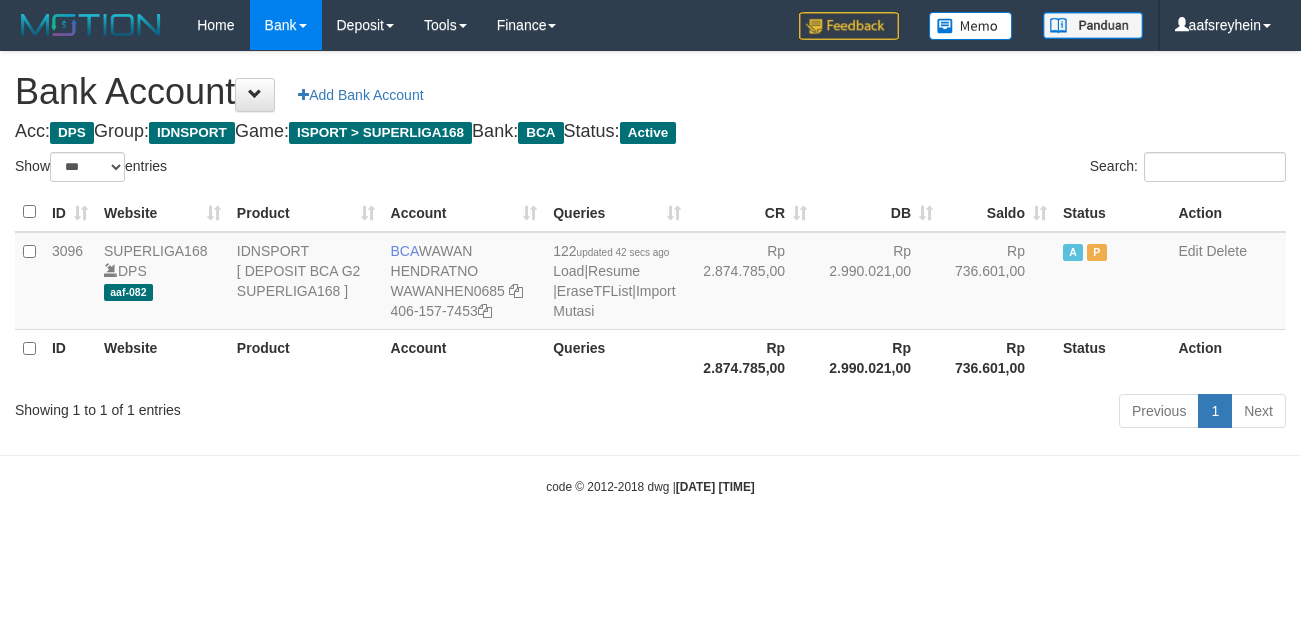 scroll, scrollTop: 0, scrollLeft: 0, axis: both 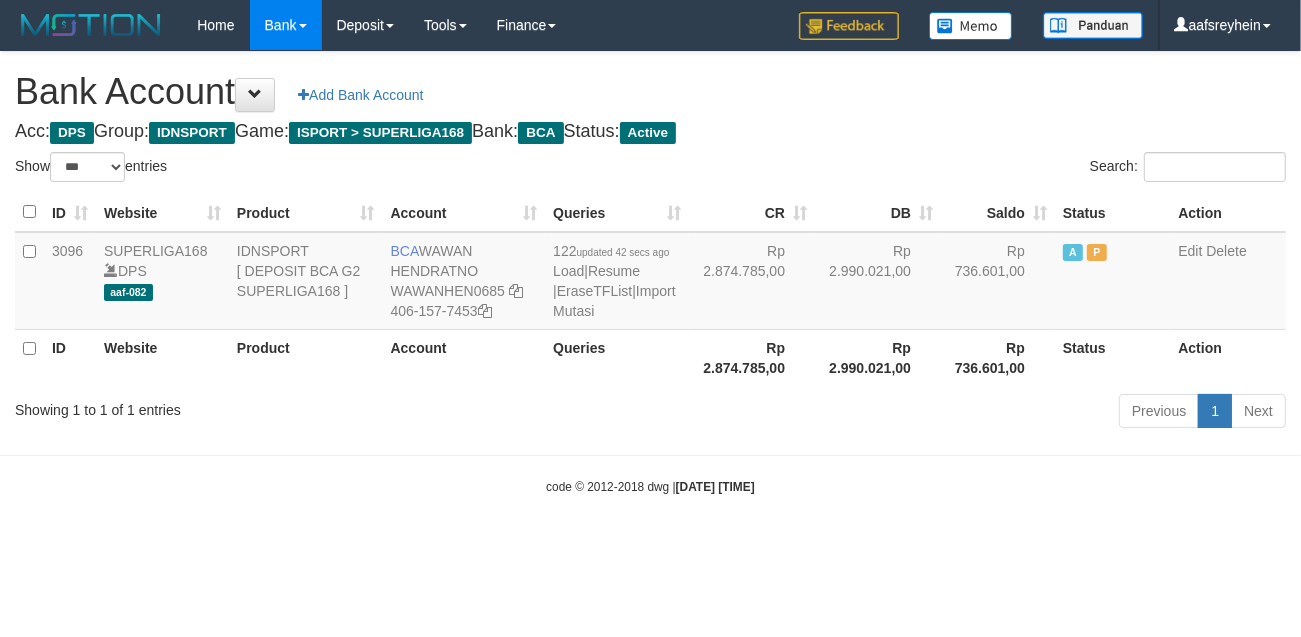 click on "Toggle navigation
Home
Bank
Account List
Load
By Website
Group
[ISPORT]													SUPERLIGA168
By Load Group (DPS)" at bounding box center (650, 273) 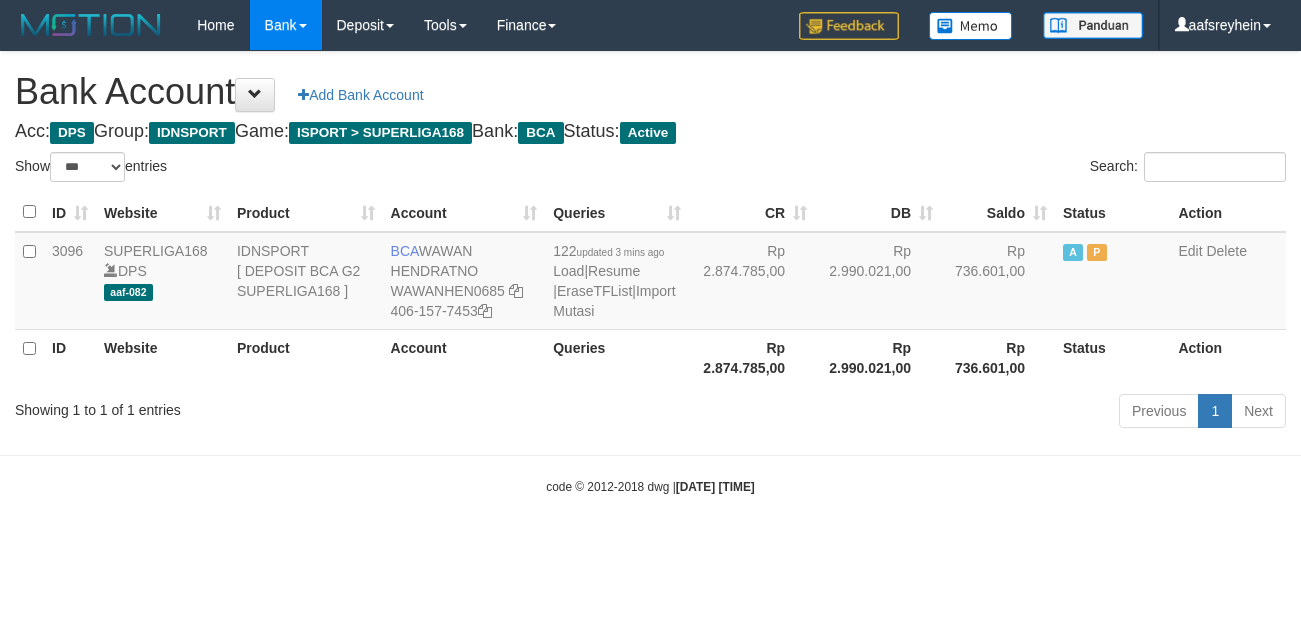 select on "***" 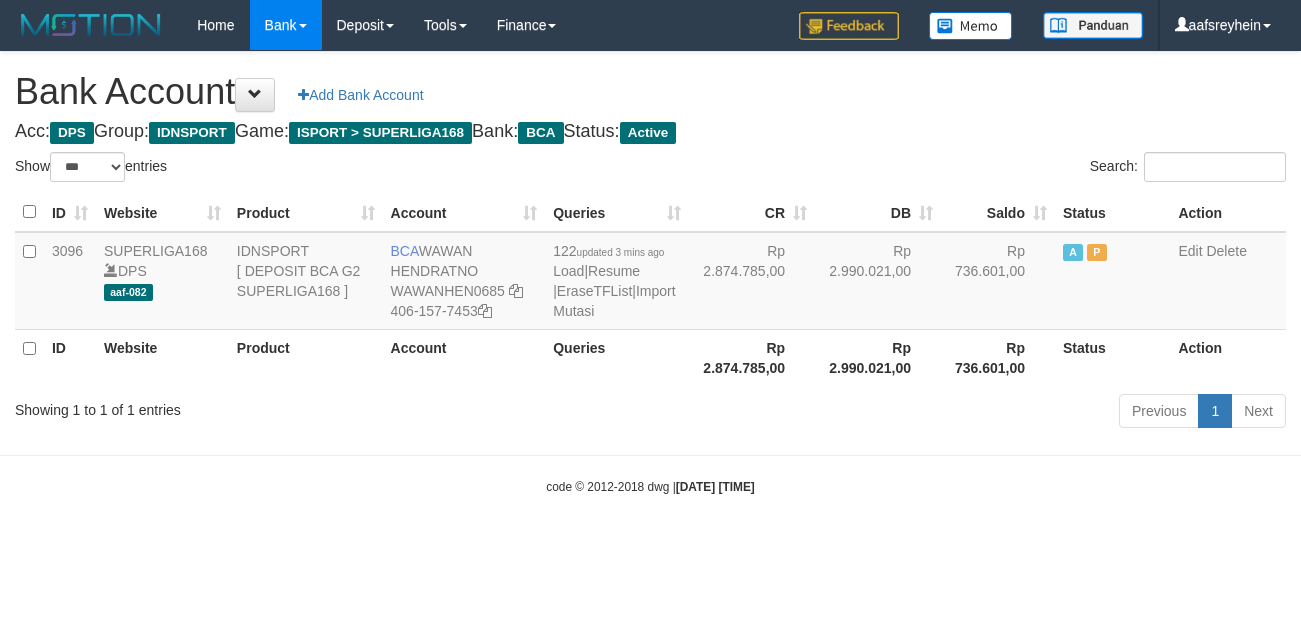 scroll, scrollTop: 0, scrollLeft: 0, axis: both 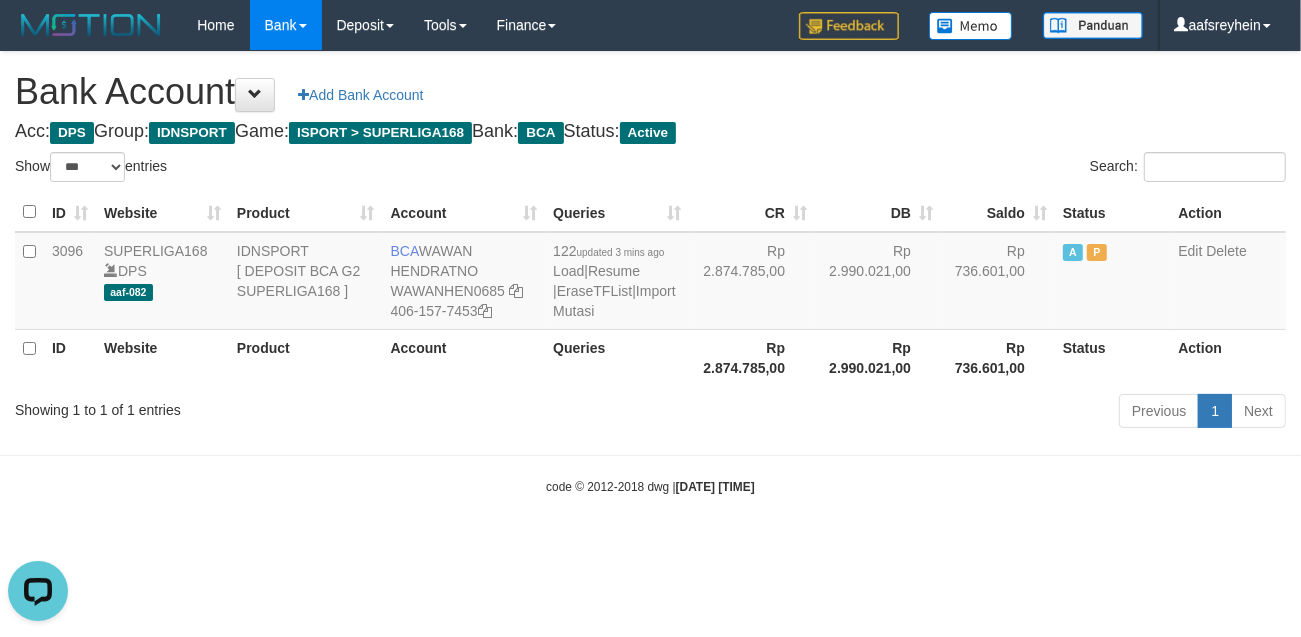 drag, startPoint x: 1031, startPoint y: 606, endPoint x: 988, endPoint y: 581, distance: 49.73932 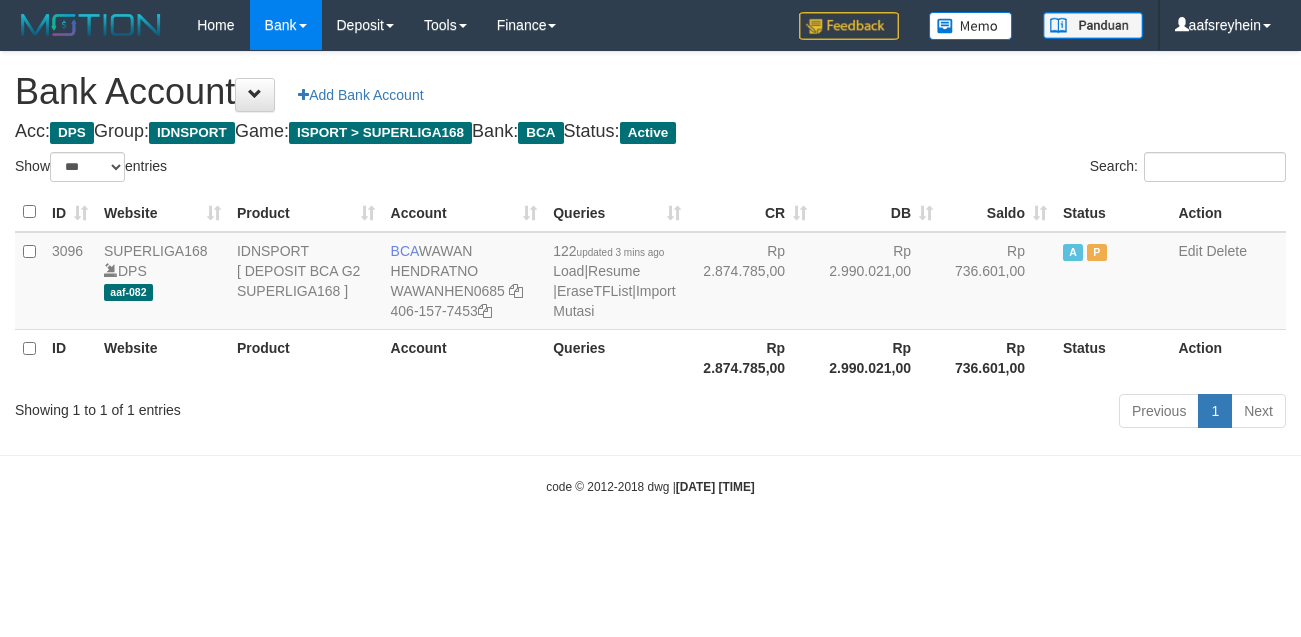 select on "***" 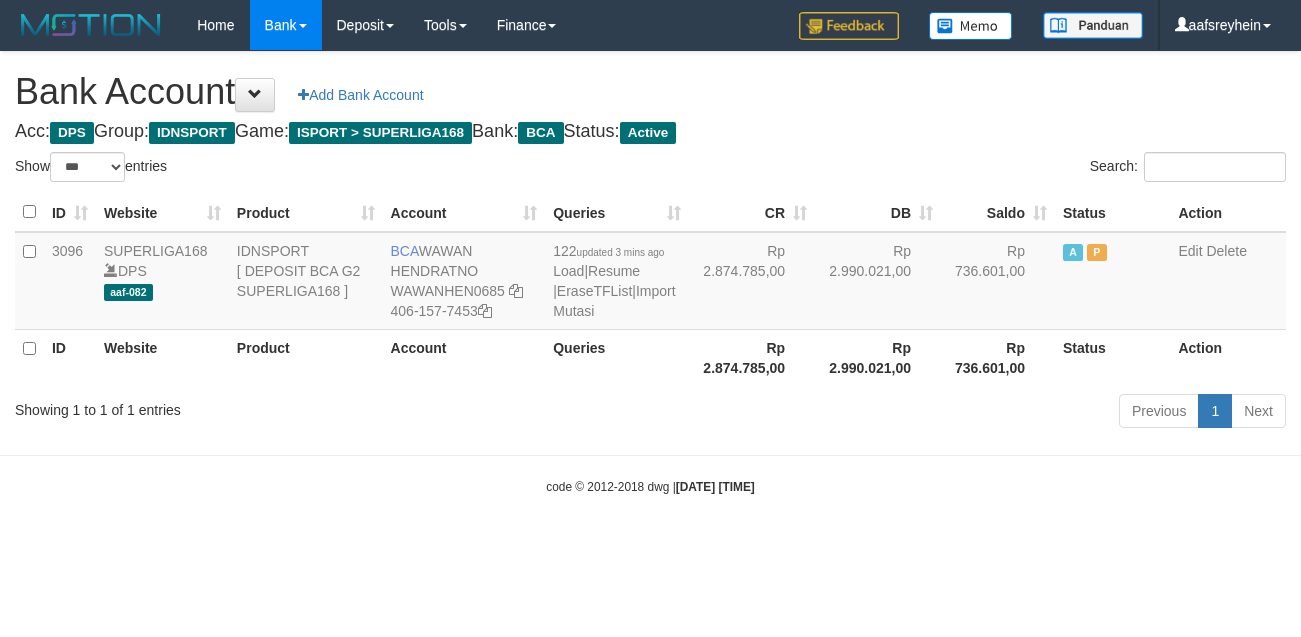scroll, scrollTop: 0, scrollLeft: 0, axis: both 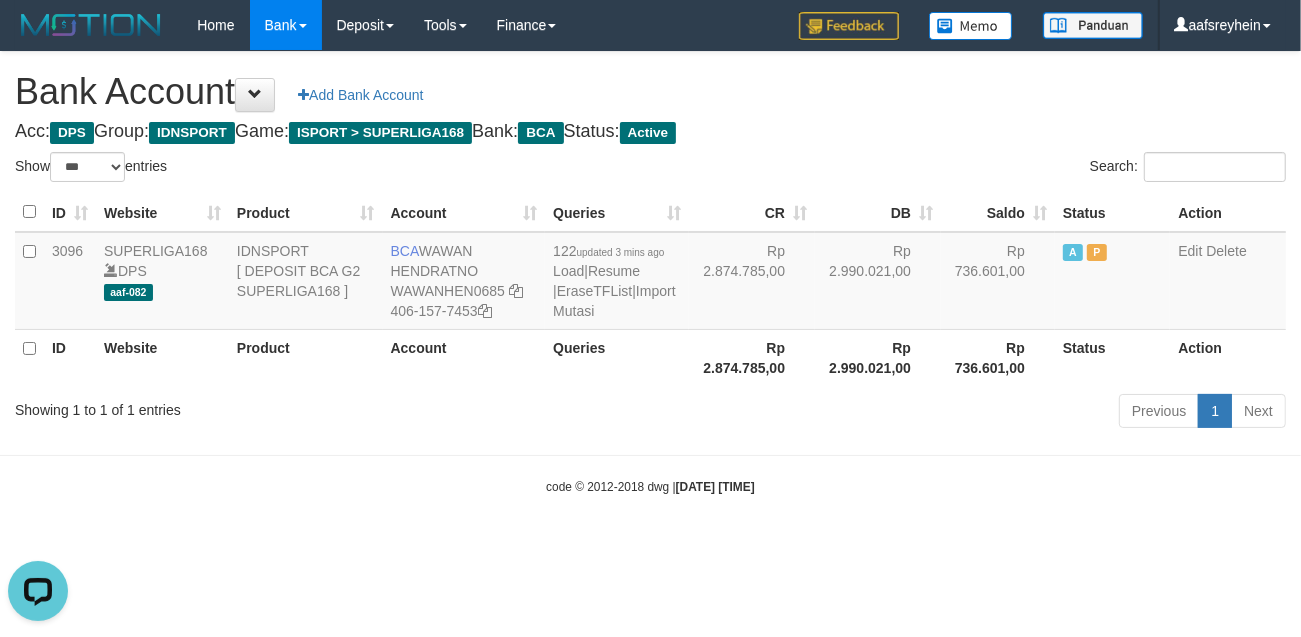 click on "Toggle navigation
Home
Bank
Account List
Load
By Website
Group
[ISPORT]													SUPERLIGA168
By Load Group (DPS)
-" at bounding box center [650, 273] 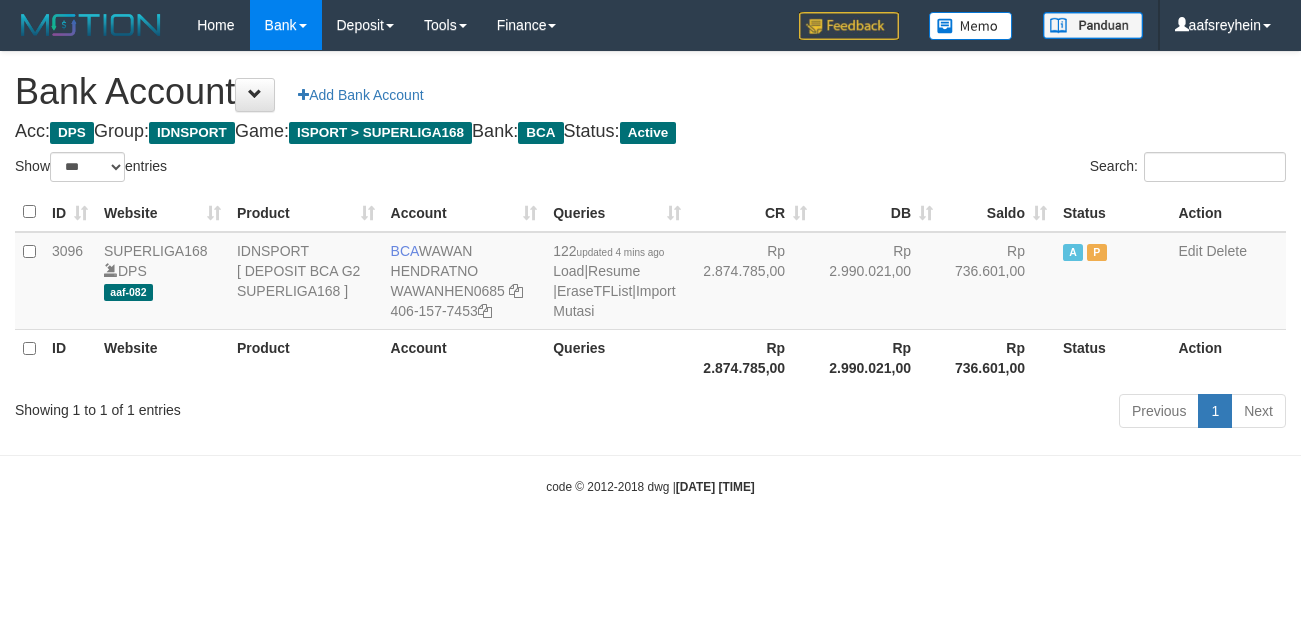 select on "***" 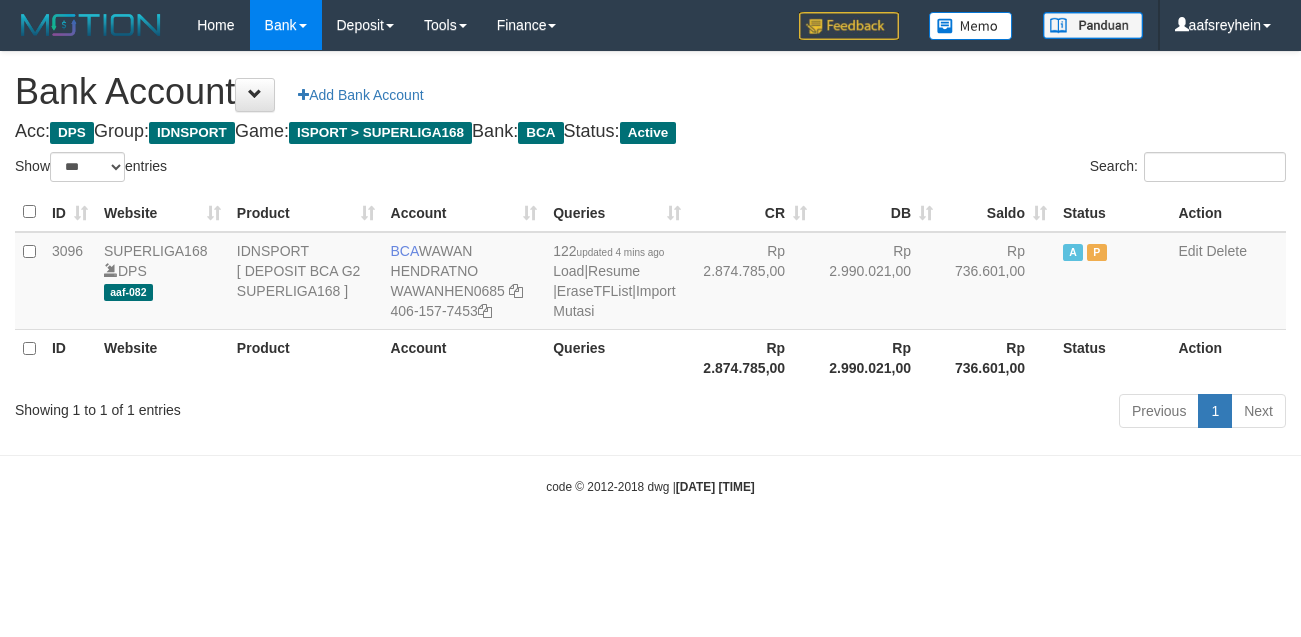 scroll, scrollTop: 0, scrollLeft: 0, axis: both 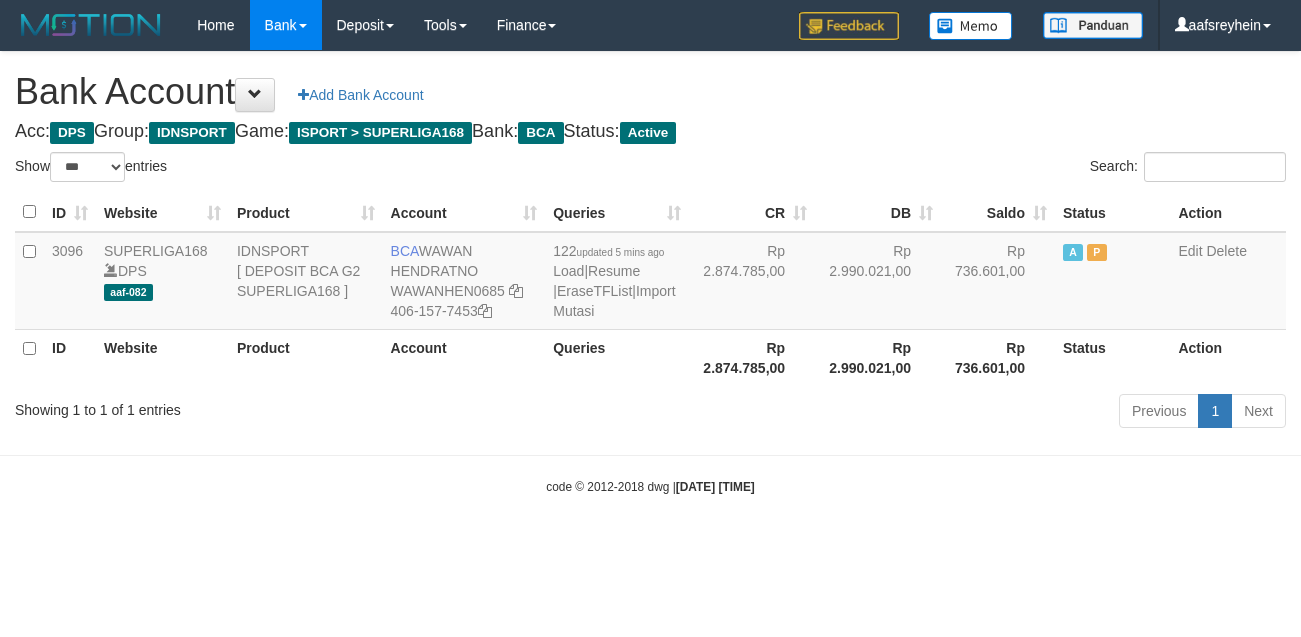 select on "***" 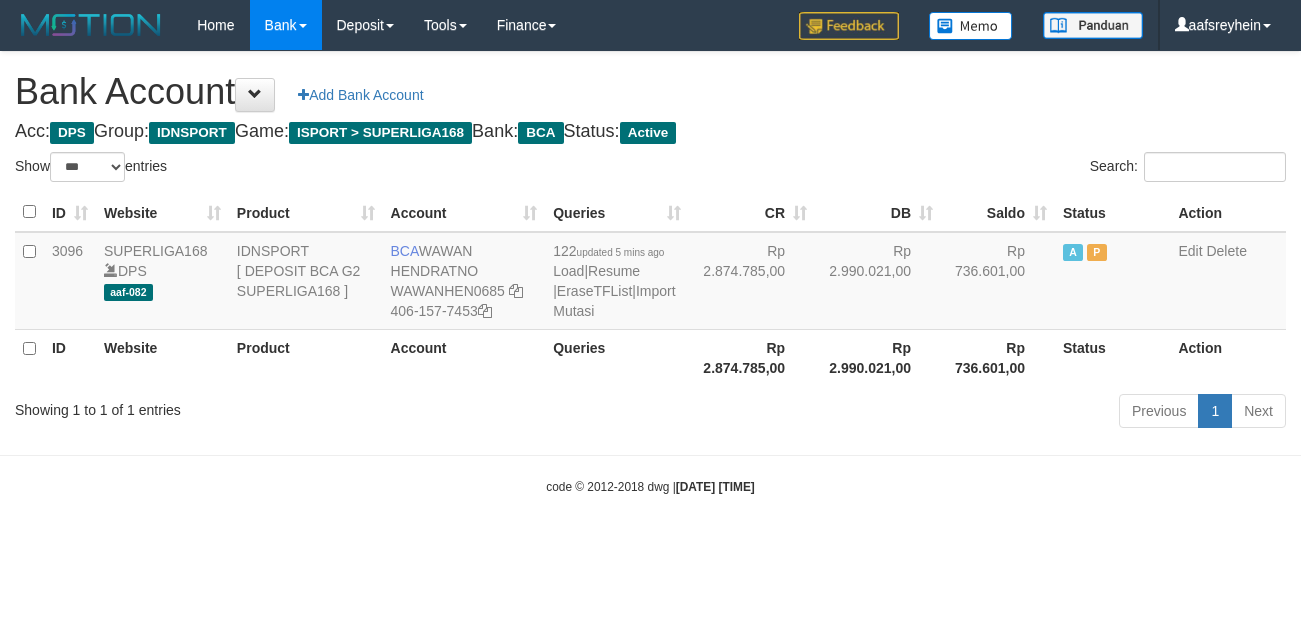 scroll, scrollTop: 0, scrollLeft: 0, axis: both 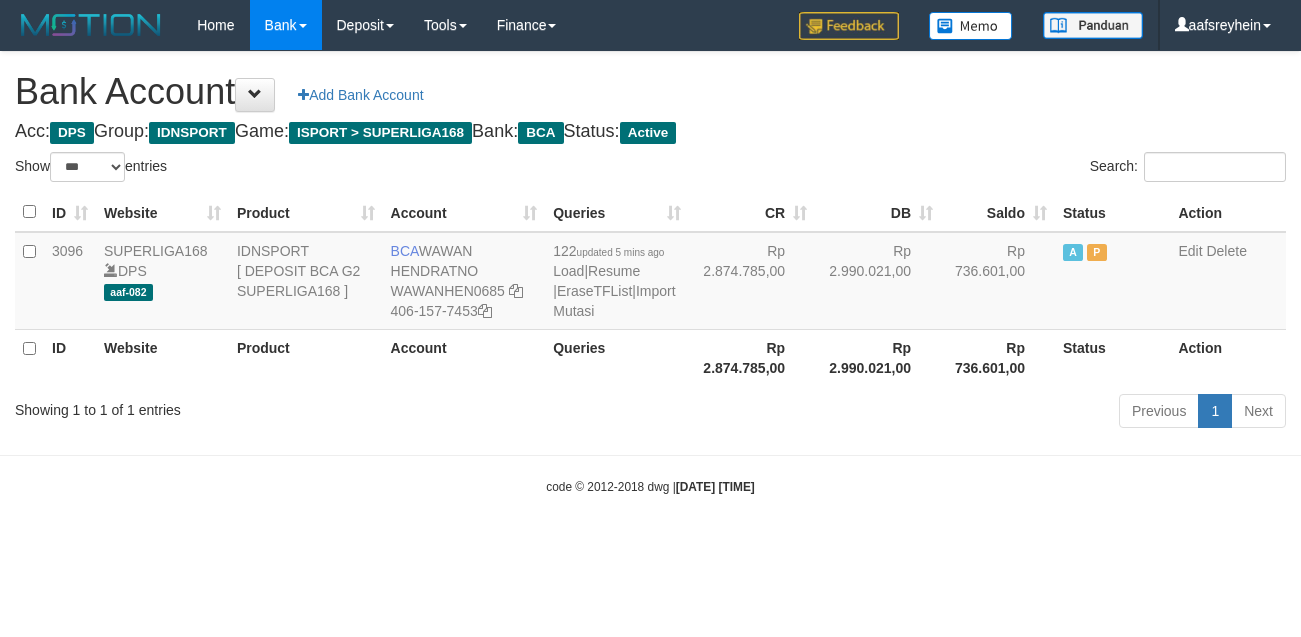 select on "***" 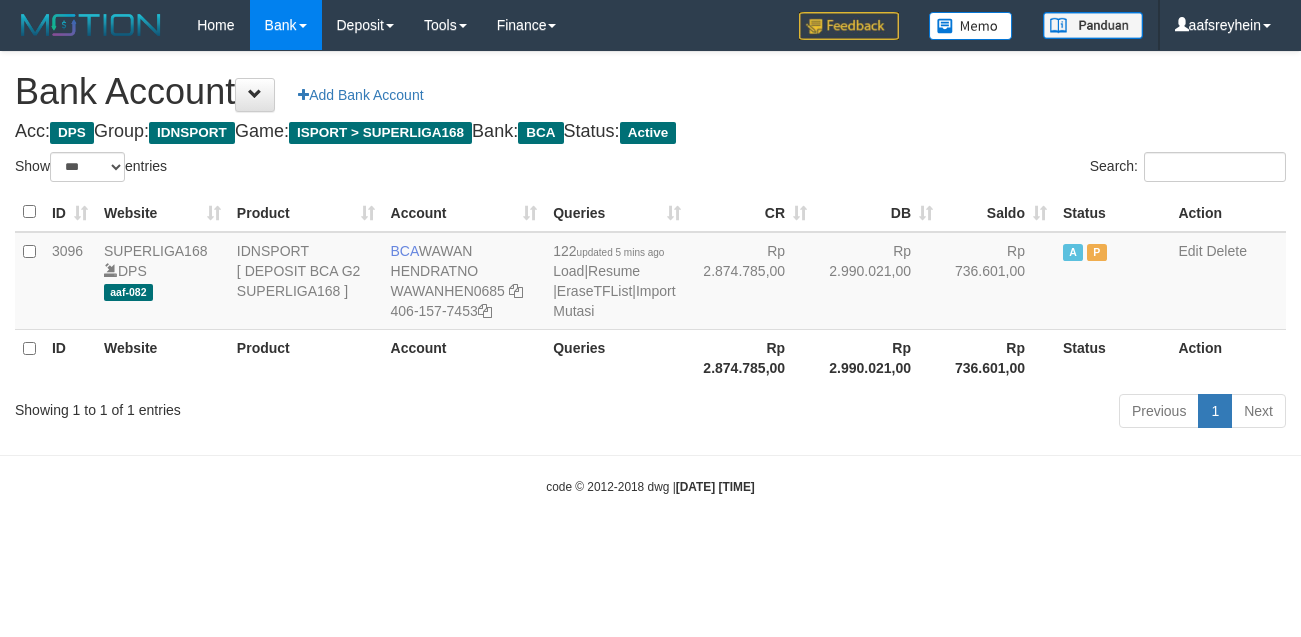 scroll, scrollTop: 0, scrollLeft: 0, axis: both 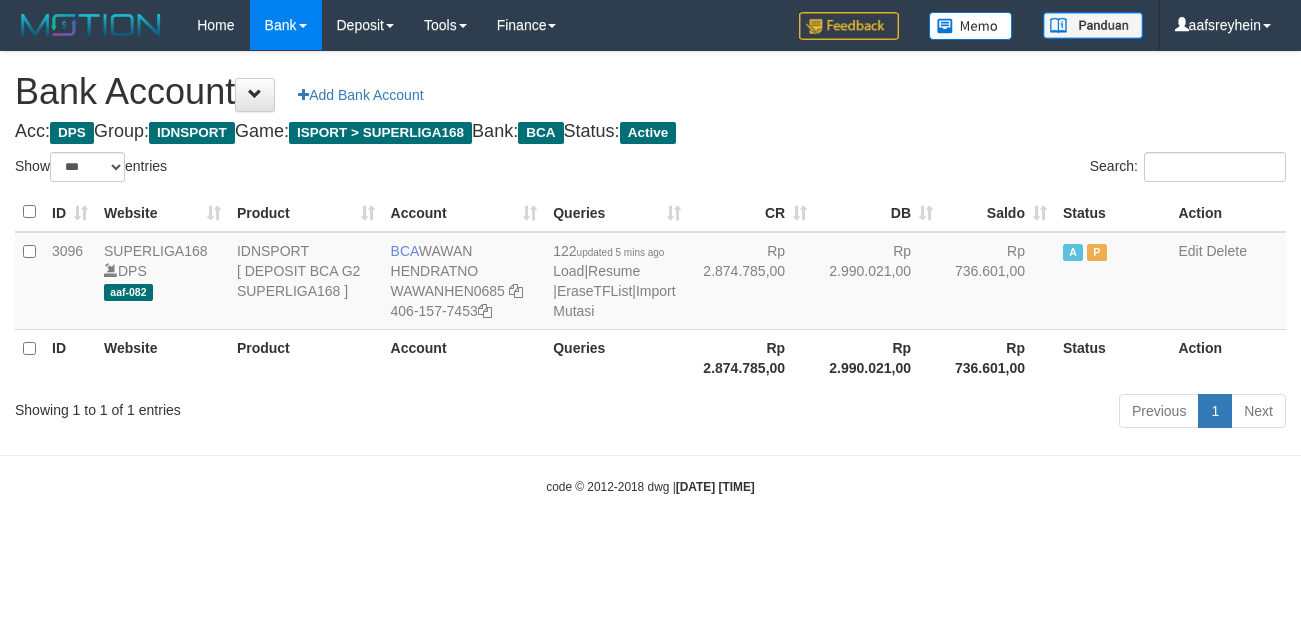 select on "***" 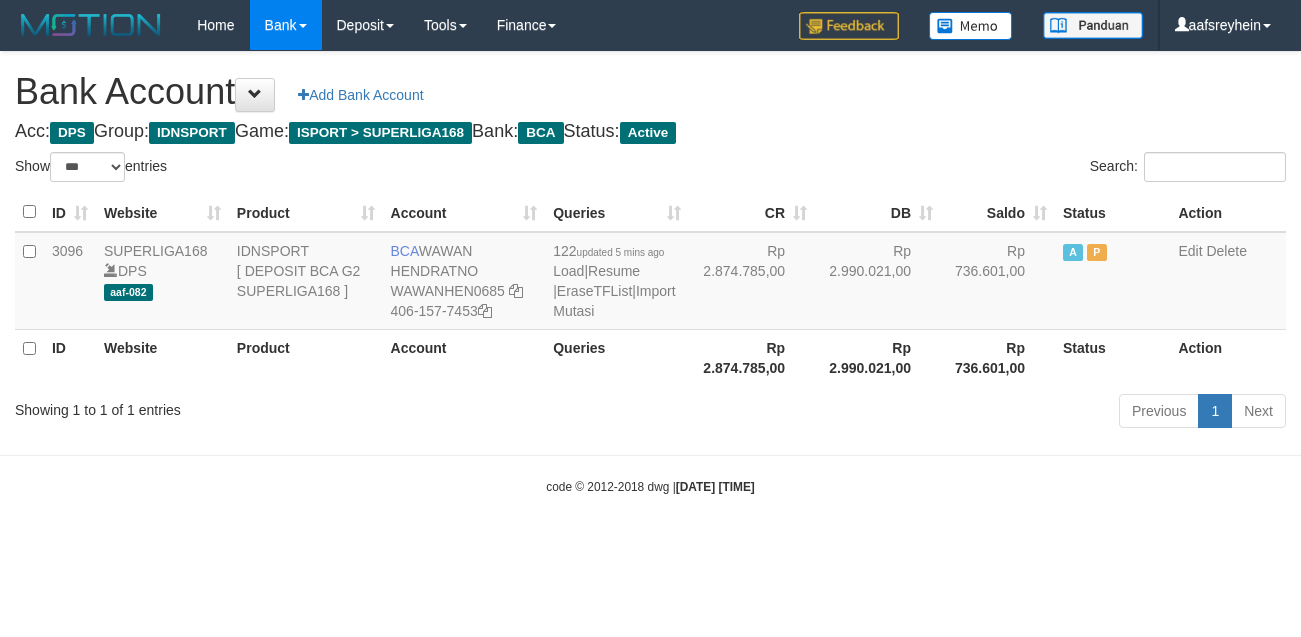 scroll, scrollTop: 0, scrollLeft: 0, axis: both 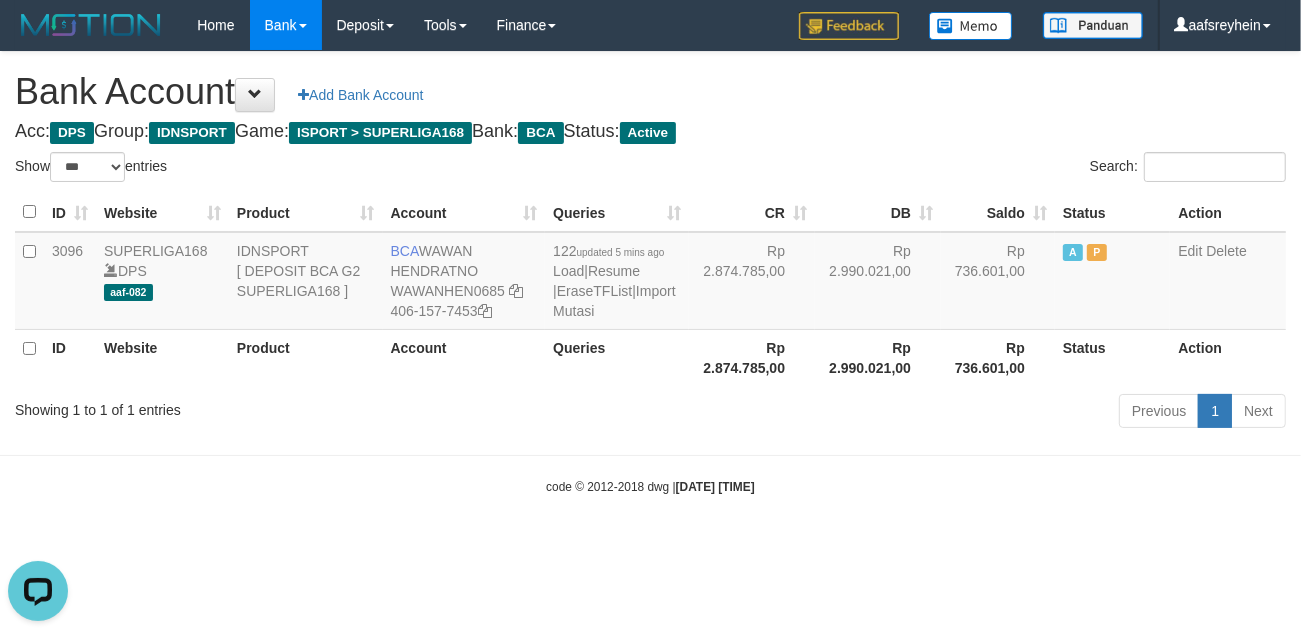 click on "Toggle navigation
Home
Bank
Account List
Load
By Website
Group
[ISPORT]													SUPERLIGA168
By Load Group (DPS)" at bounding box center [650, 273] 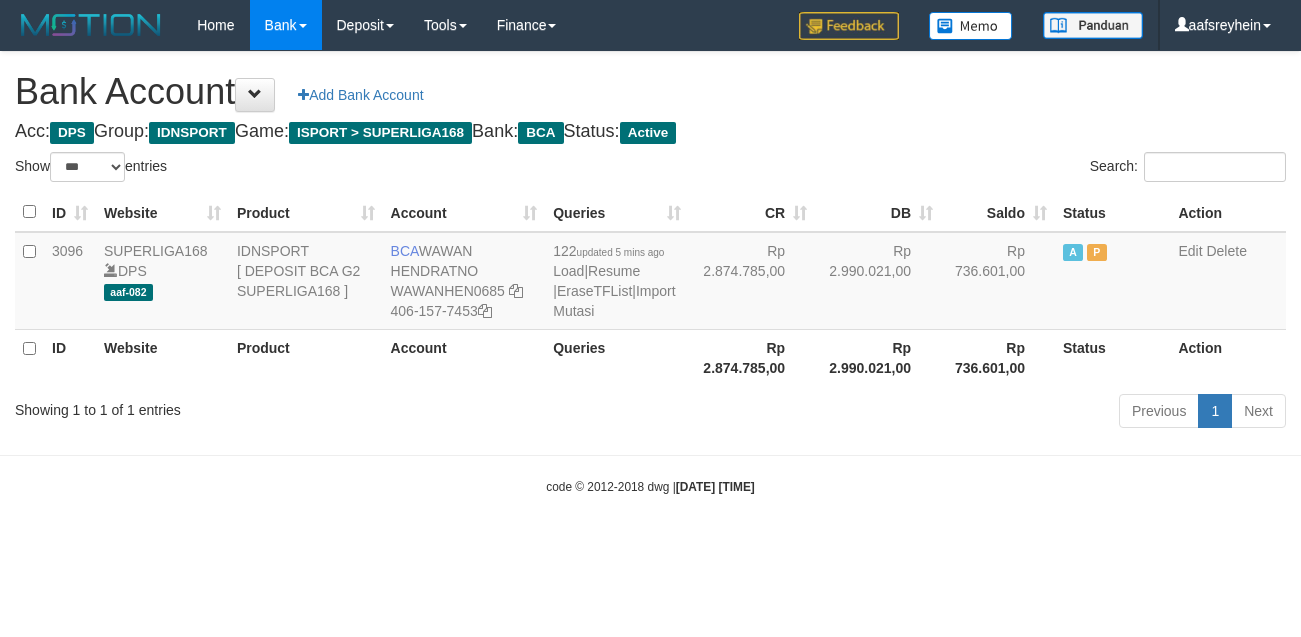 select on "***" 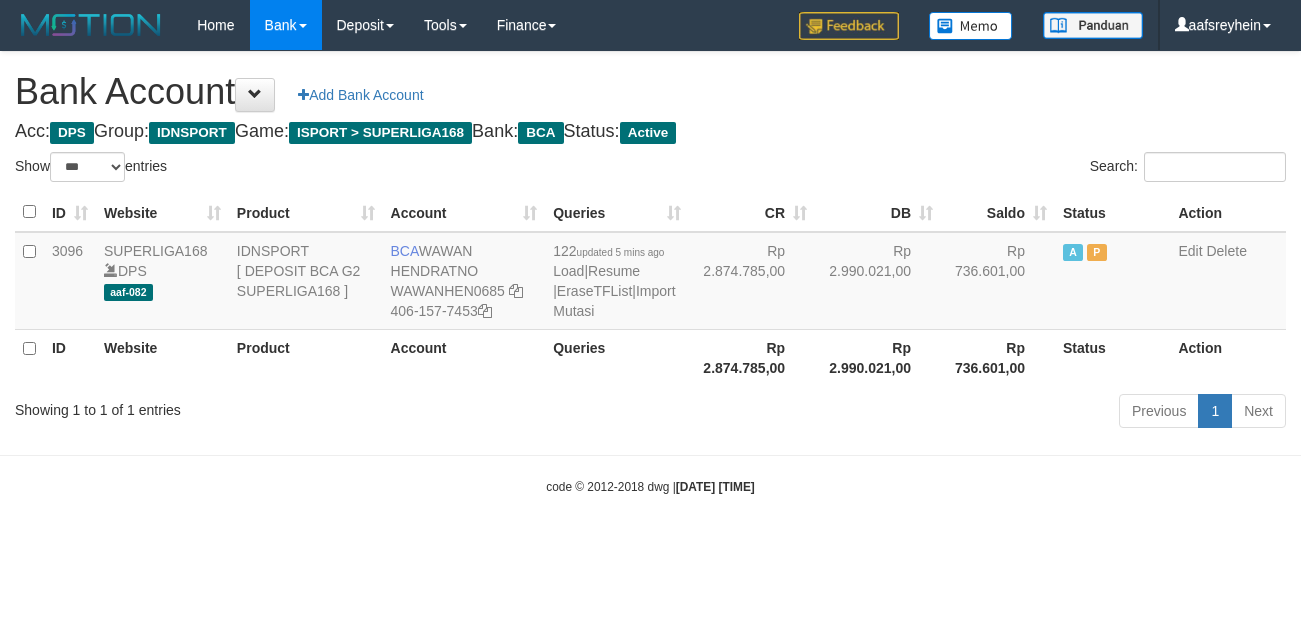 scroll, scrollTop: 0, scrollLeft: 0, axis: both 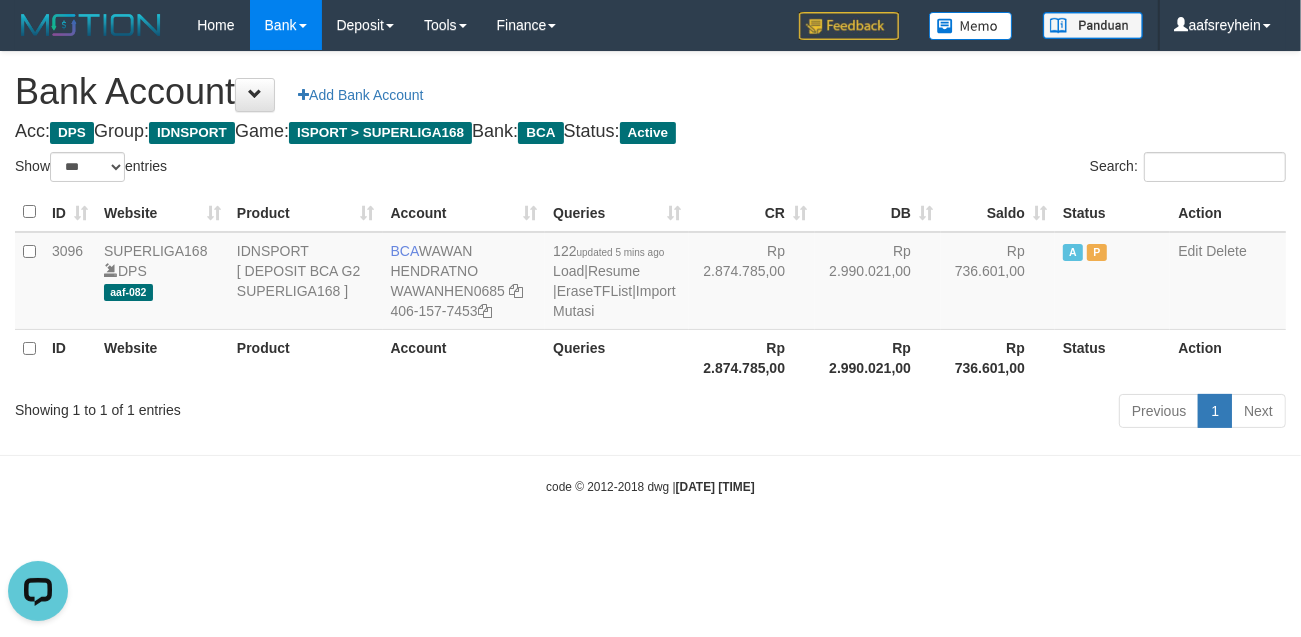 drag, startPoint x: 887, startPoint y: 528, endPoint x: 867, endPoint y: 535, distance: 21.189621 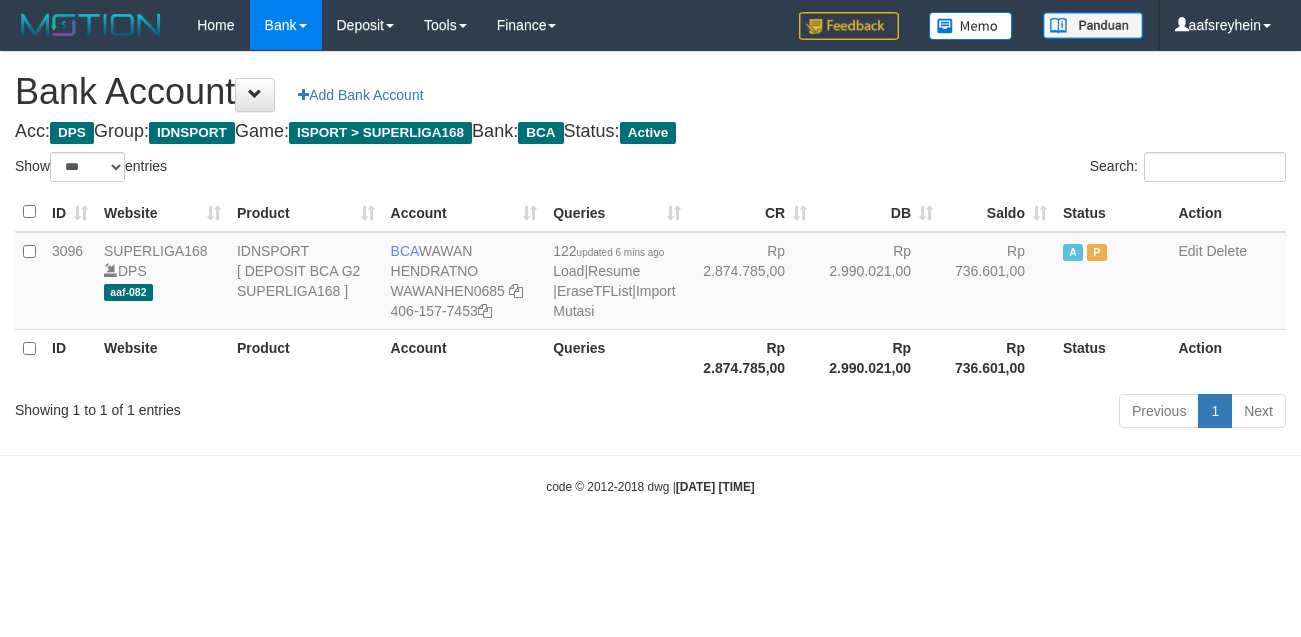 select on "***" 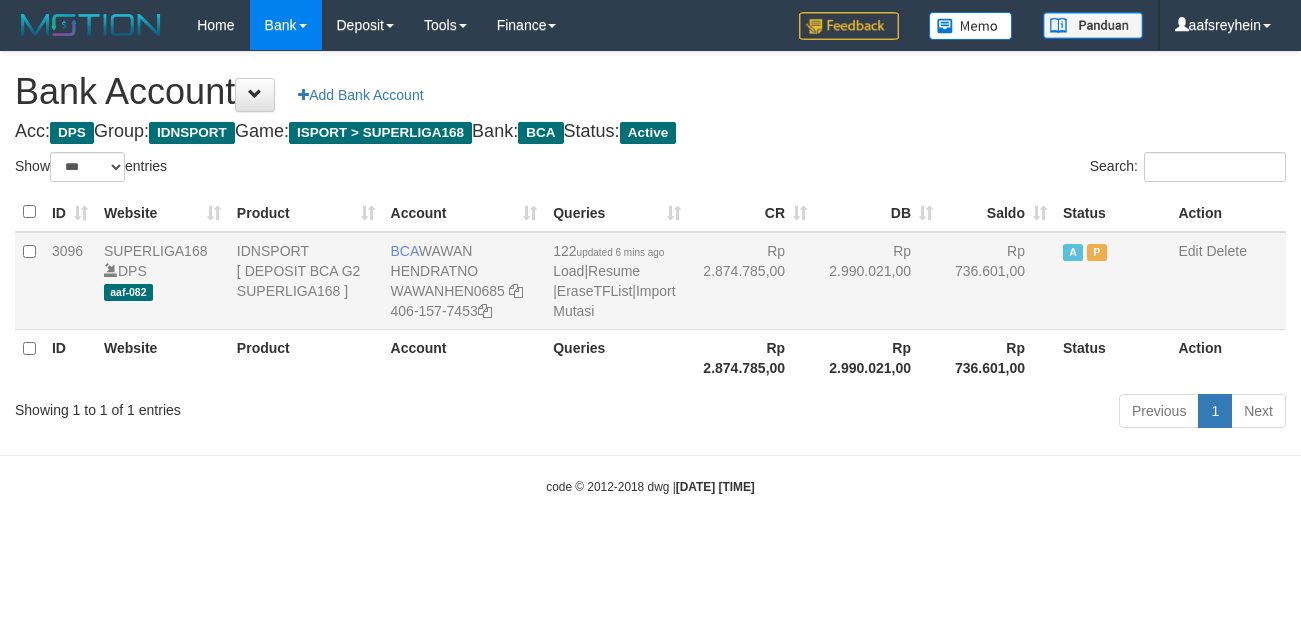 scroll, scrollTop: 0, scrollLeft: 0, axis: both 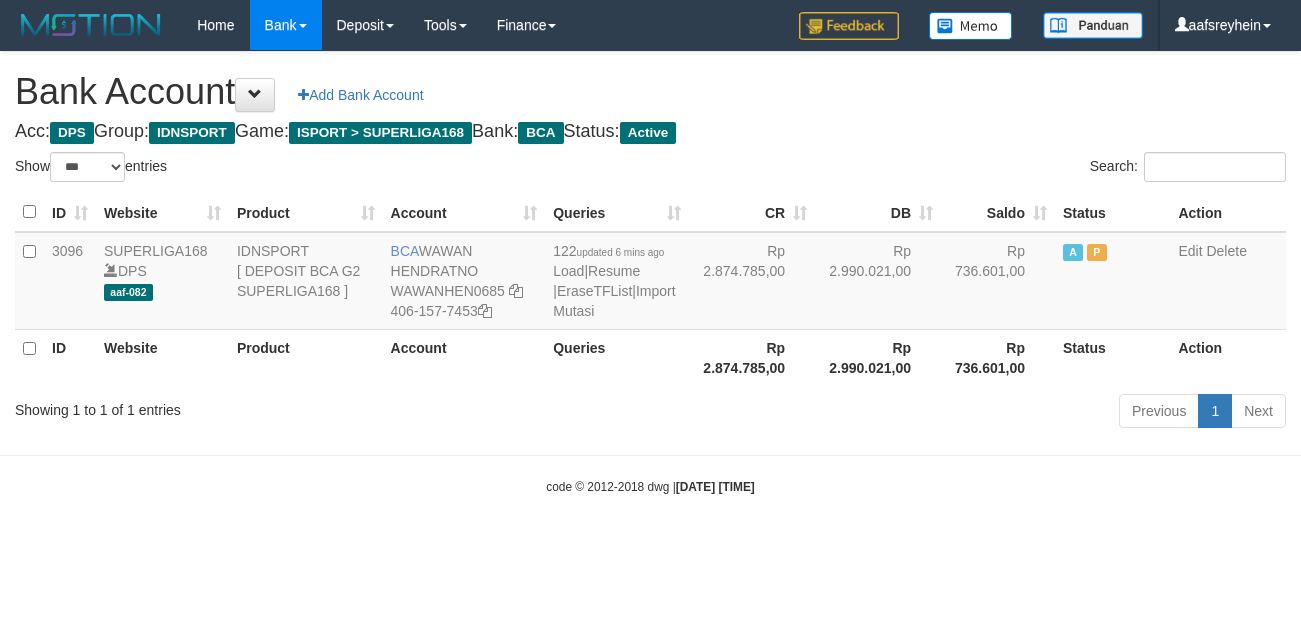 select on "***" 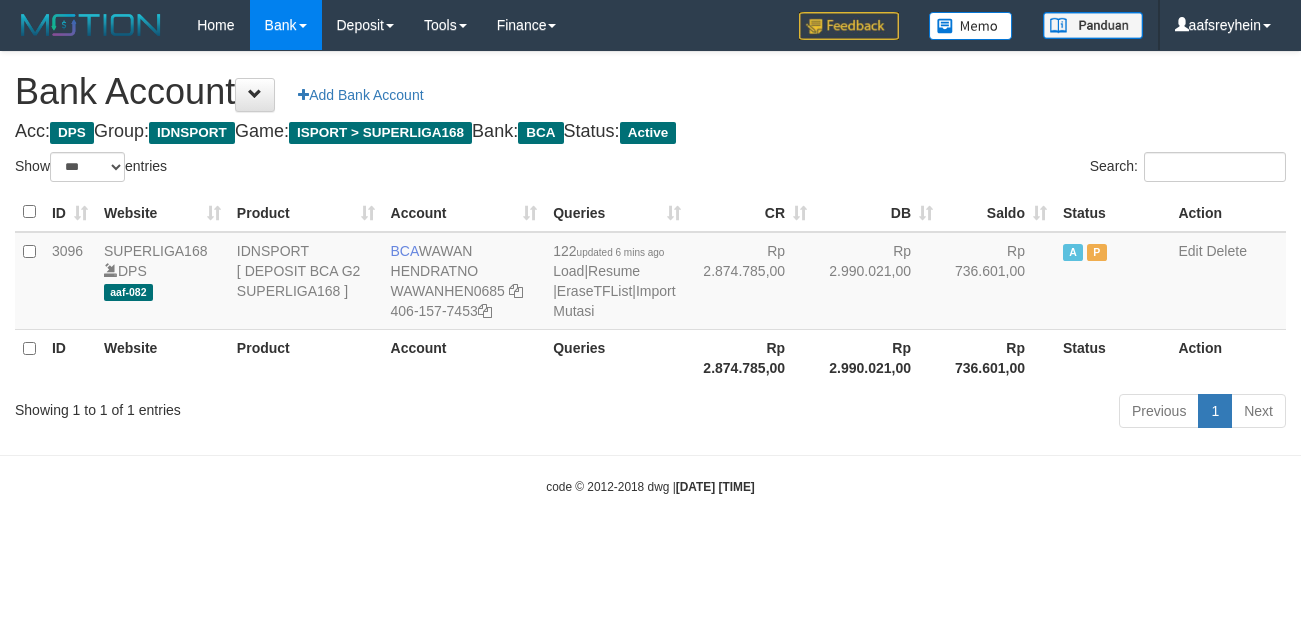 scroll, scrollTop: 0, scrollLeft: 0, axis: both 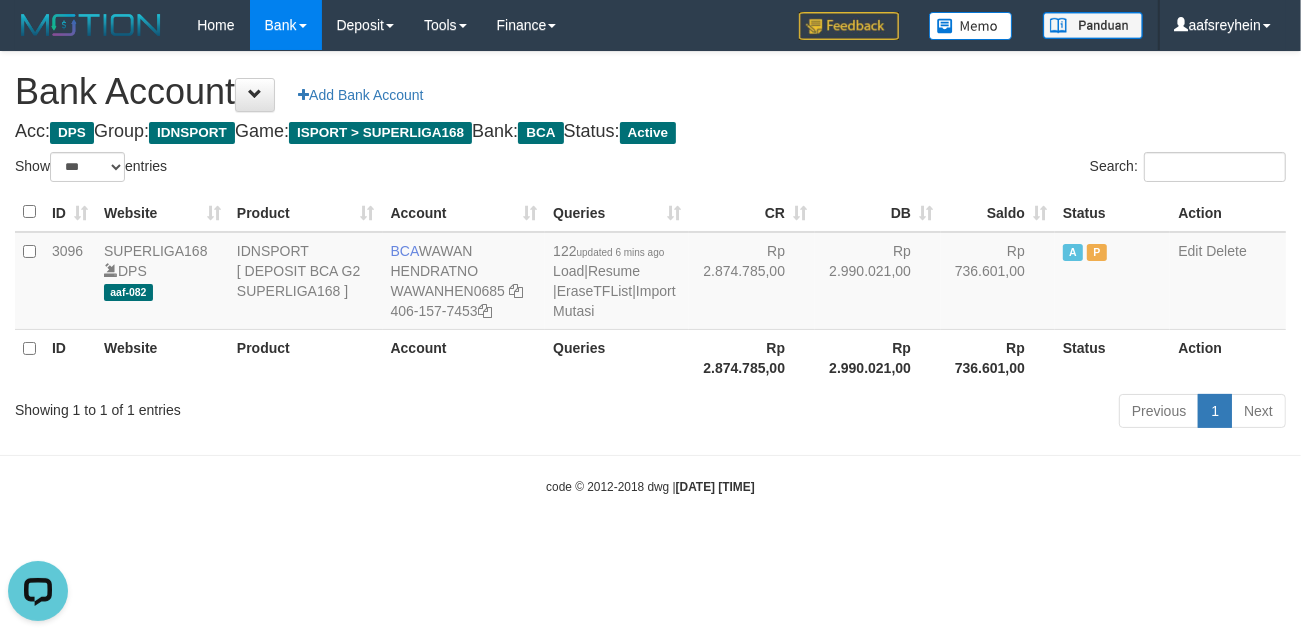 click on "Toggle navigation
Home
Bank
Account List
Load
By Website
Group
[ISPORT]													SUPERLIGA168
By Load Group (DPS)
-" at bounding box center [650, 273] 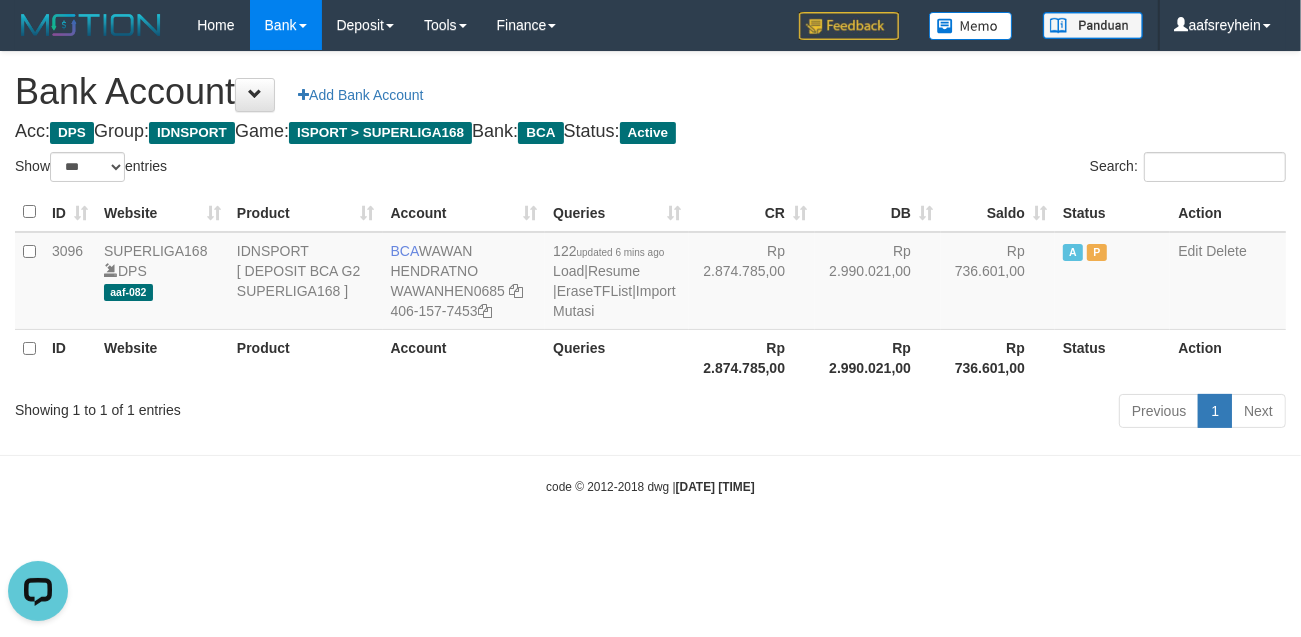 click on "Toggle navigation
Home
Bank
Account List
Load
By Website
Group
[ISPORT]													SUPERLIGA168
By Load Group (DPS)
-" at bounding box center (650, 273) 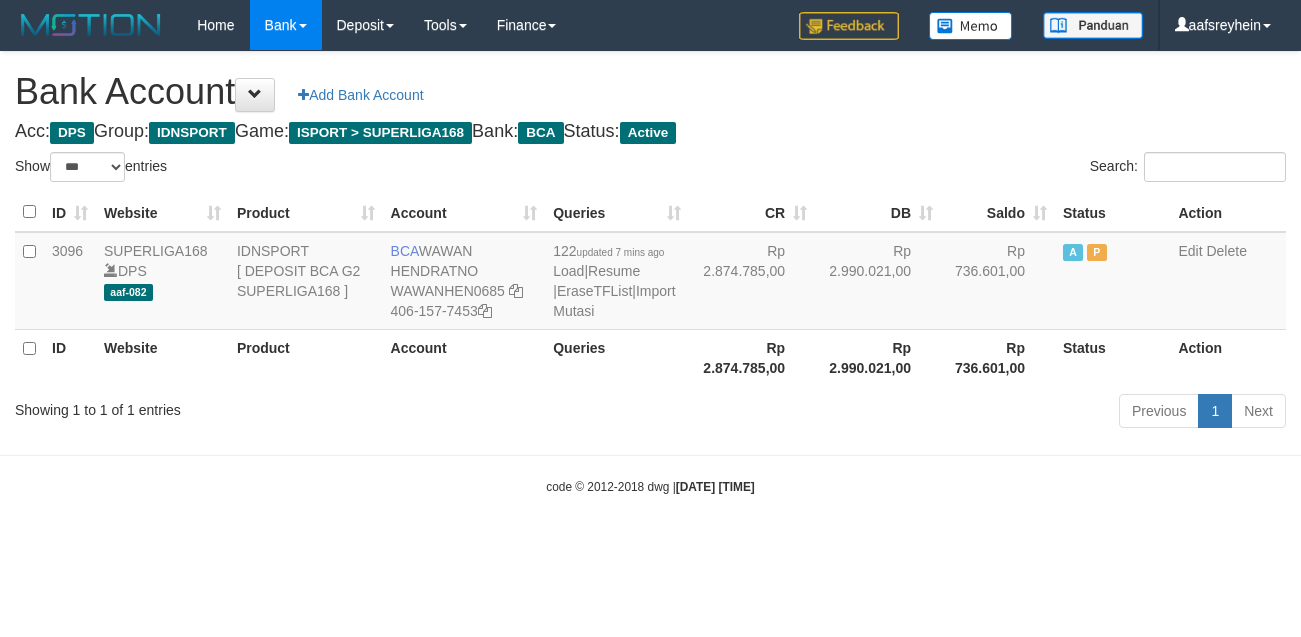 select on "***" 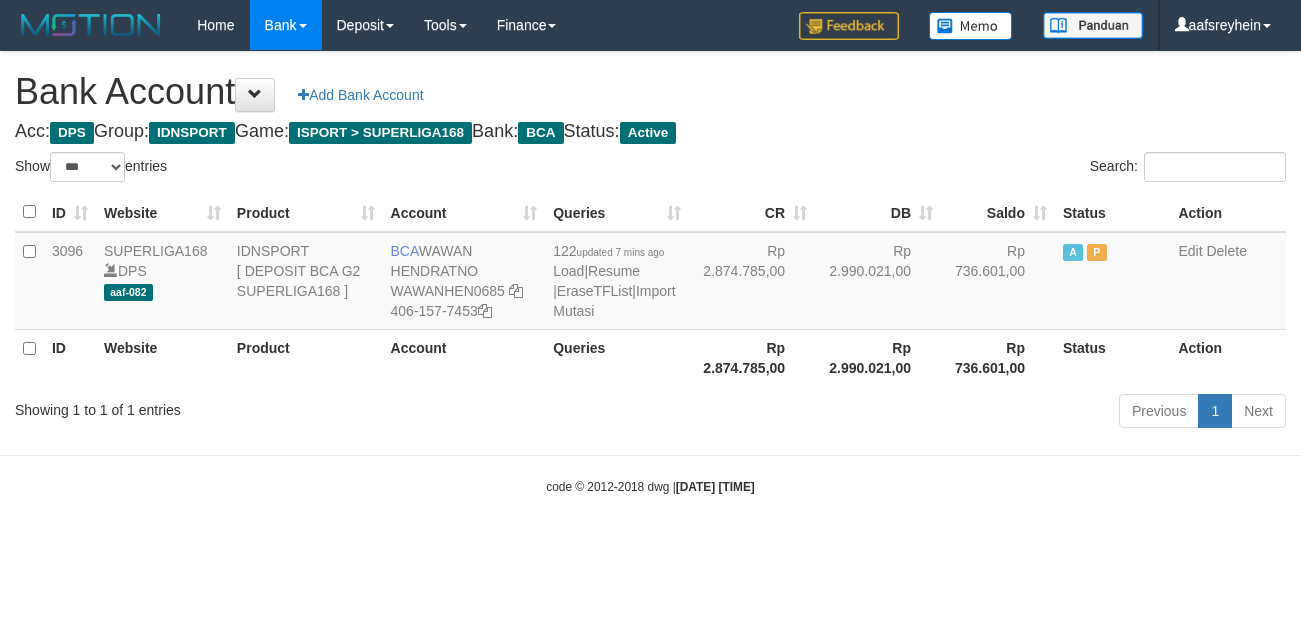 scroll, scrollTop: 0, scrollLeft: 0, axis: both 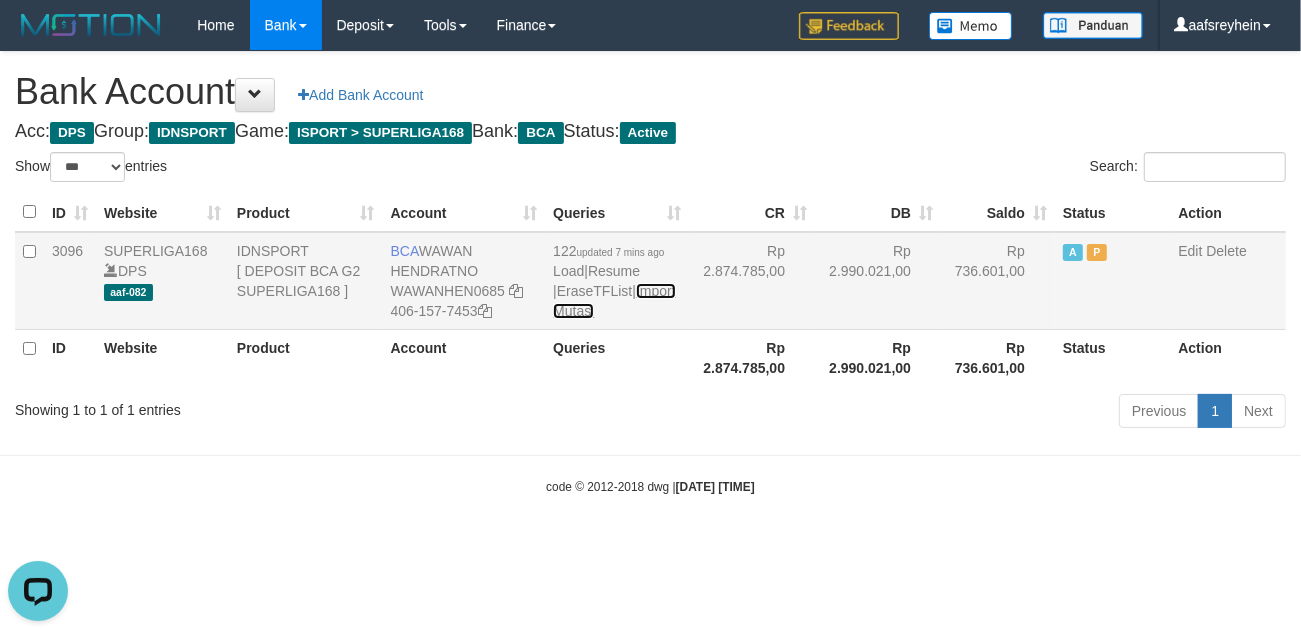 click on "Import Mutasi" at bounding box center [614, 301] 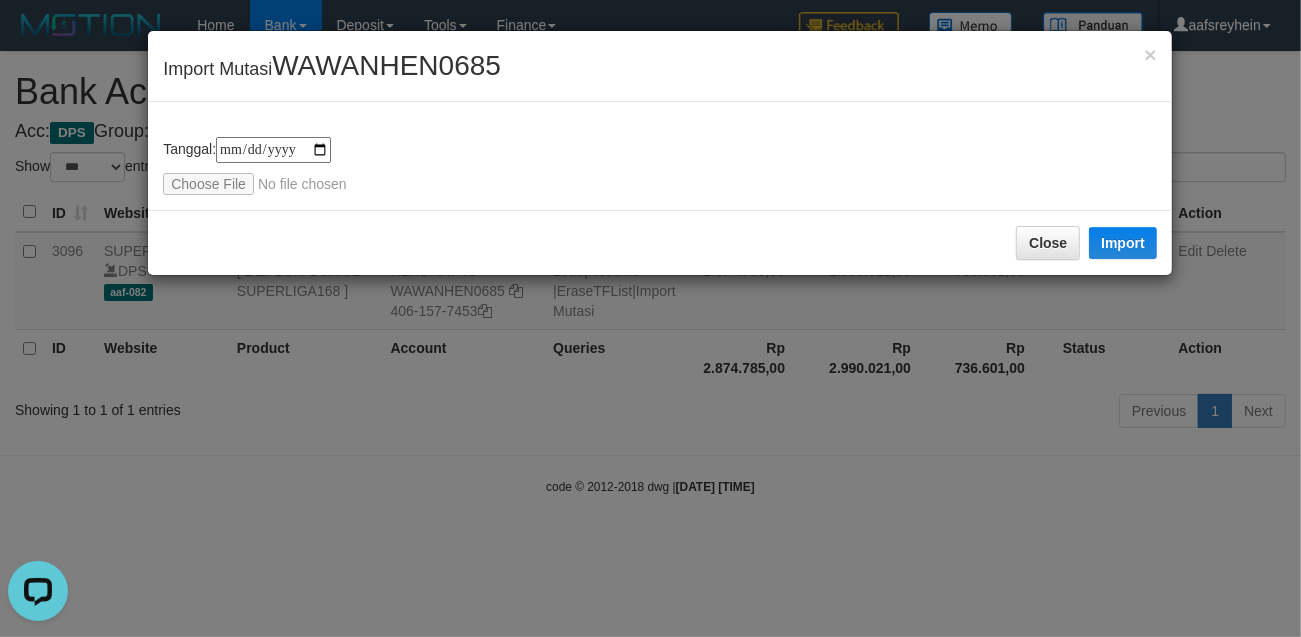 type on "**********" 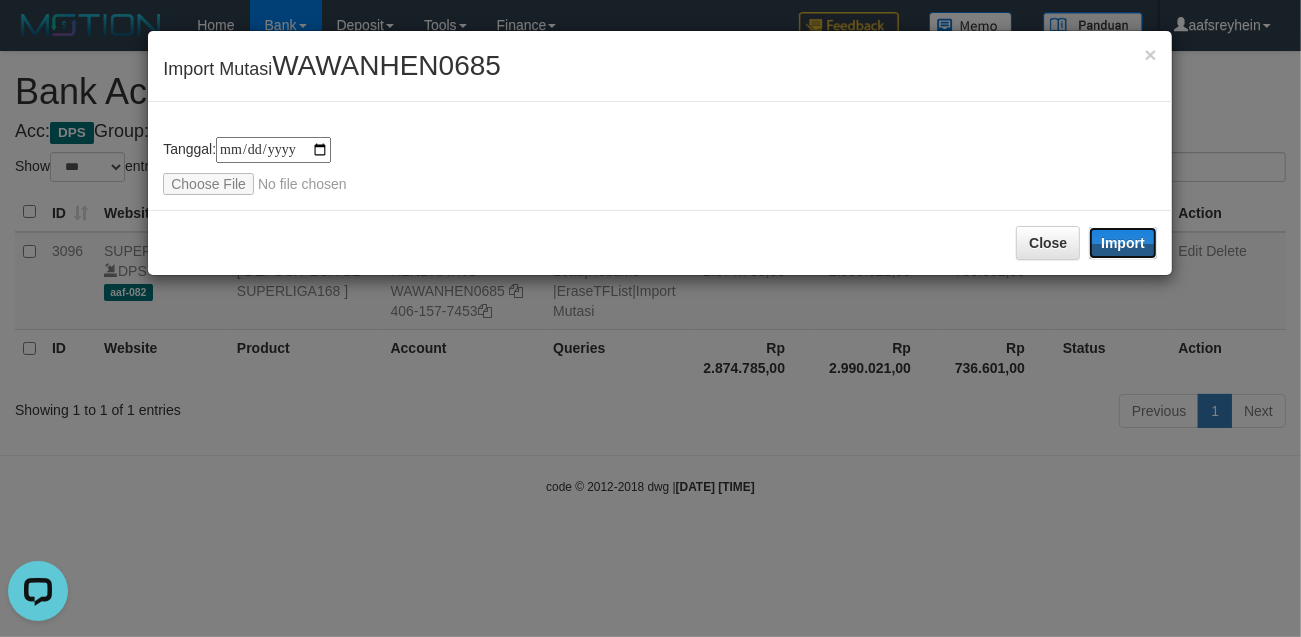 drag, startPoint x: 1122, startPoint y: 243, endPoint x: 1030, endPoint y: 490, distance: 263.5773 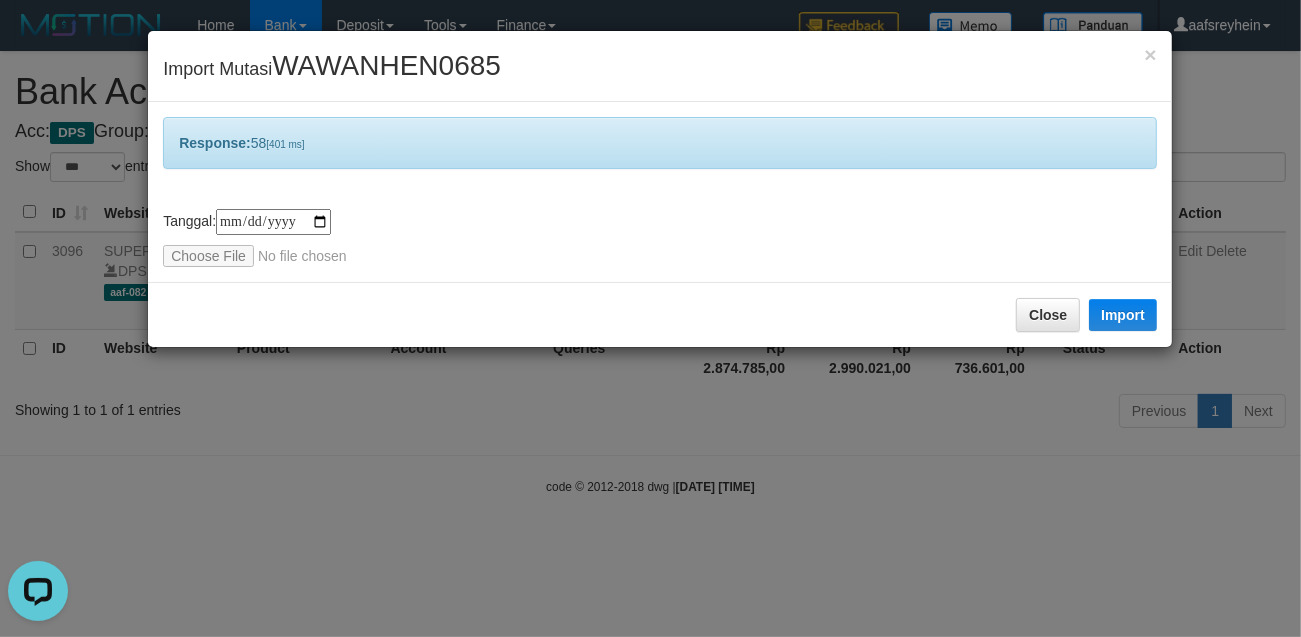 click on "**********" at bounding box center [650, 318] 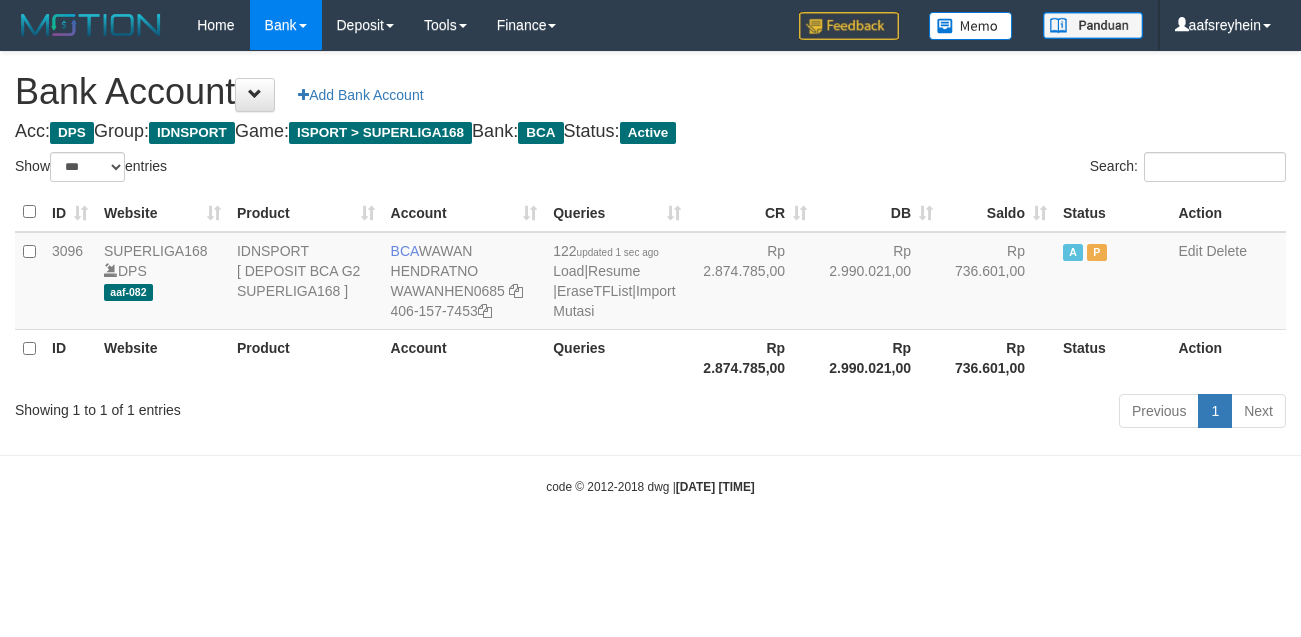 select on "***" 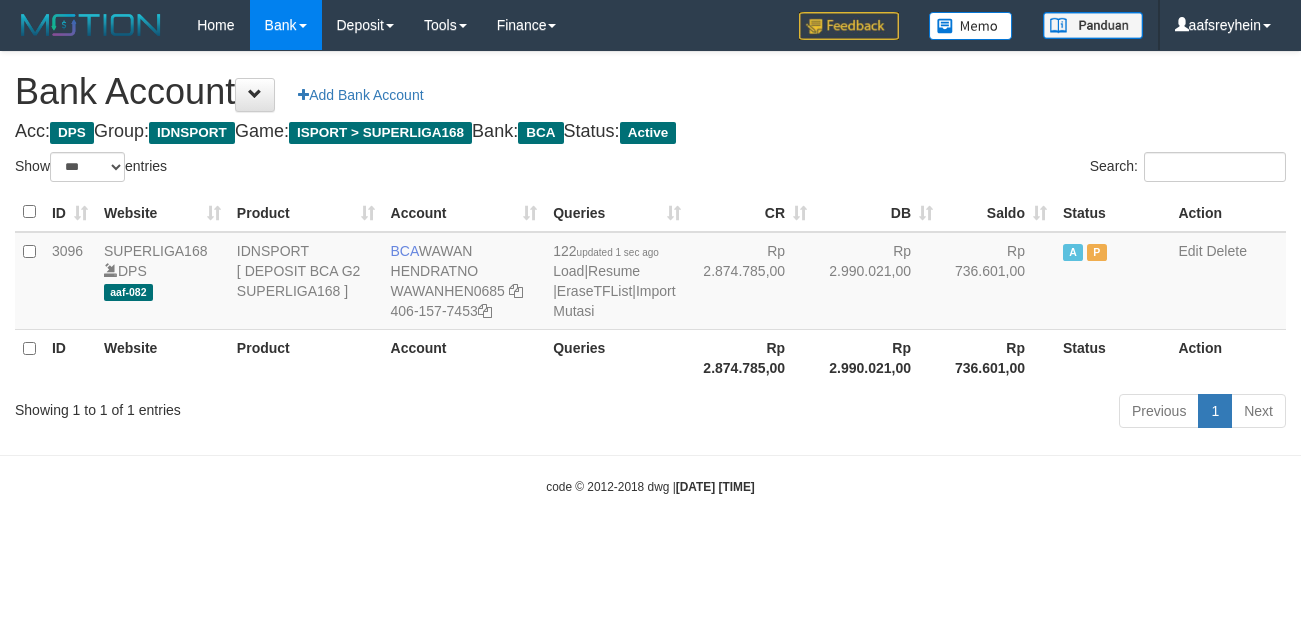 scroll, scrollTop: 0, scrollLeft: 0, axis: both 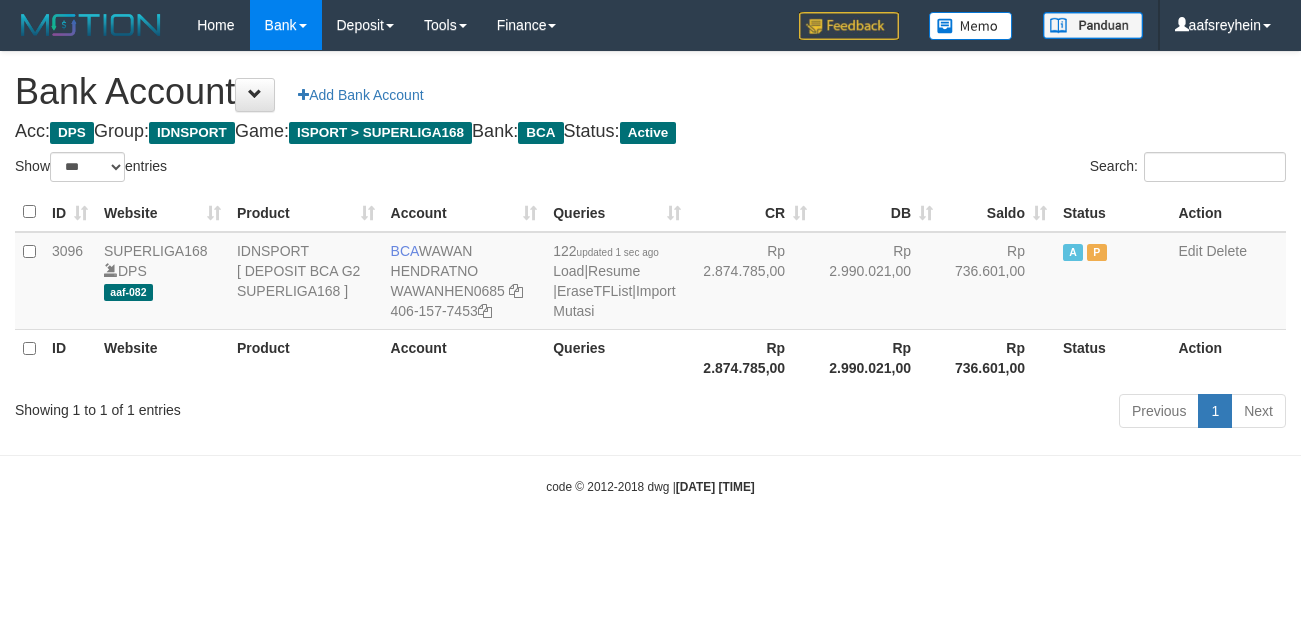 select on "***" 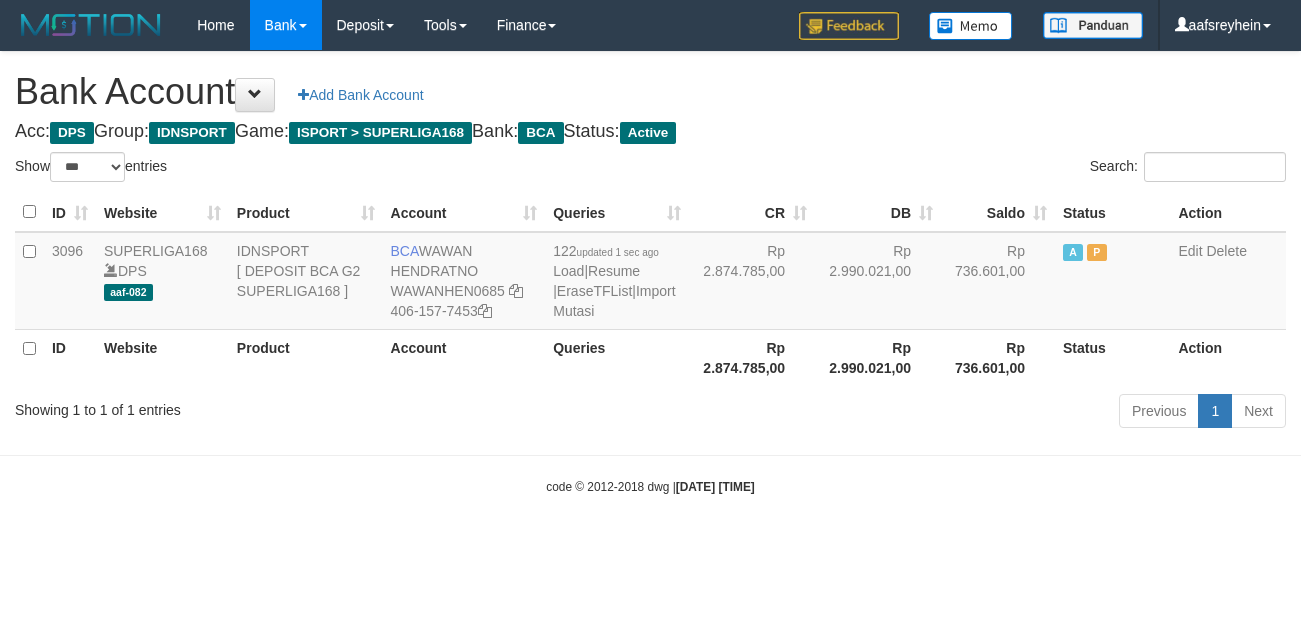 scroll, scrollTop: 0, scrollLeft: 0, axis: both 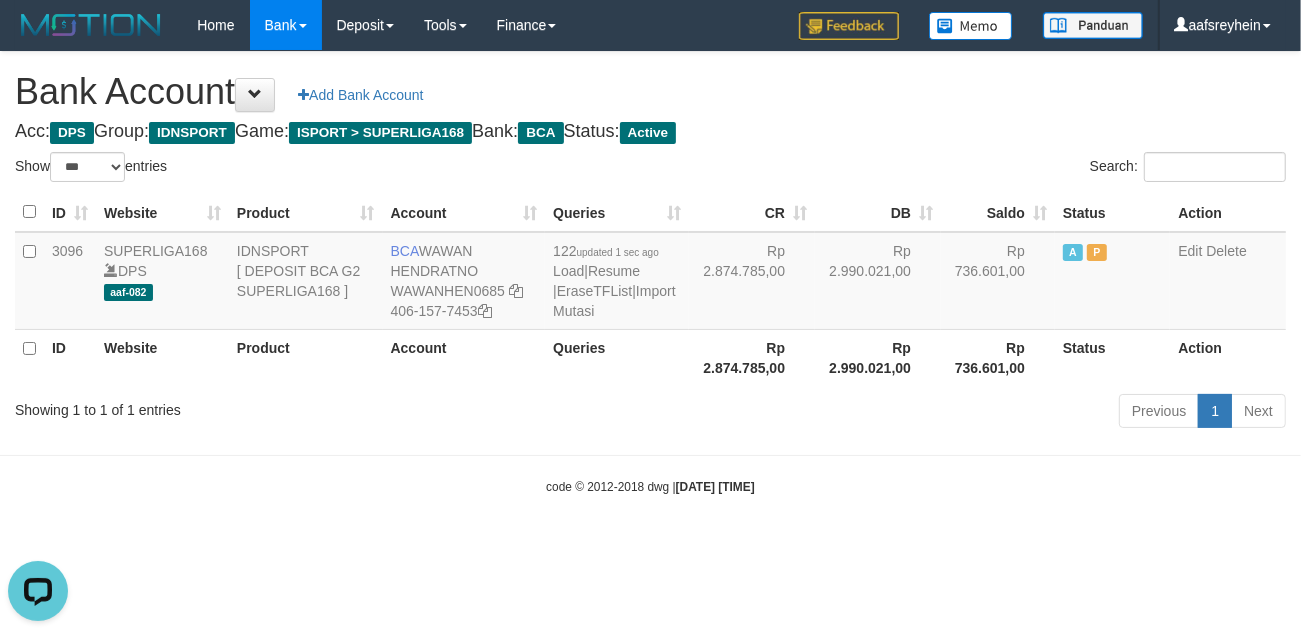 click on "Toggle navigation
Home
Bank
Account List
Load
By Website
Group
[ISPORT]													SUPERLIGA168
By Load Group (DPS)
-" at bounding box center [650, 273] 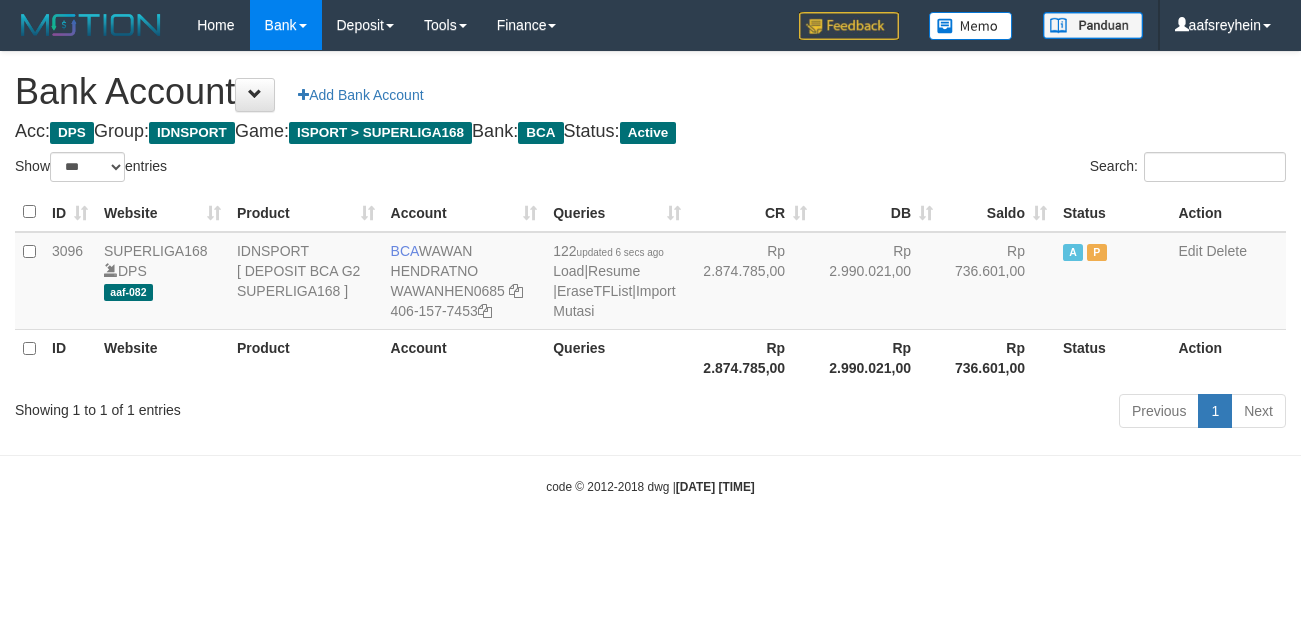 select on "***" 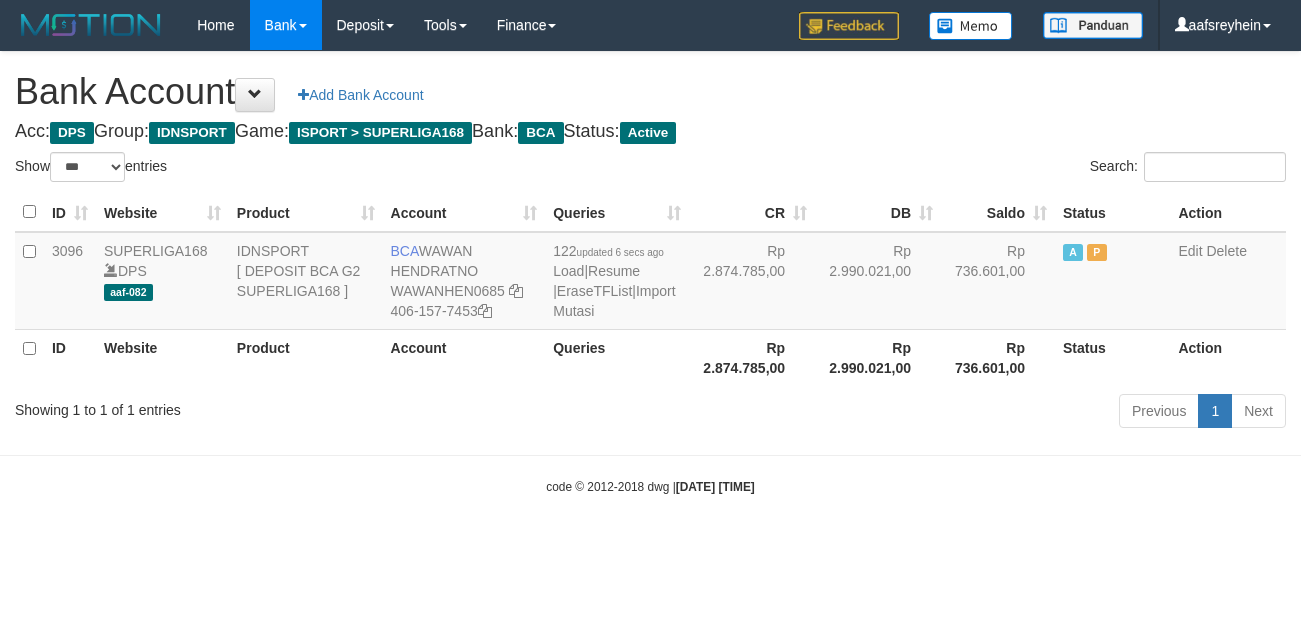 scroll, scrollTop: 0, scrollLeft: 0, axis: both 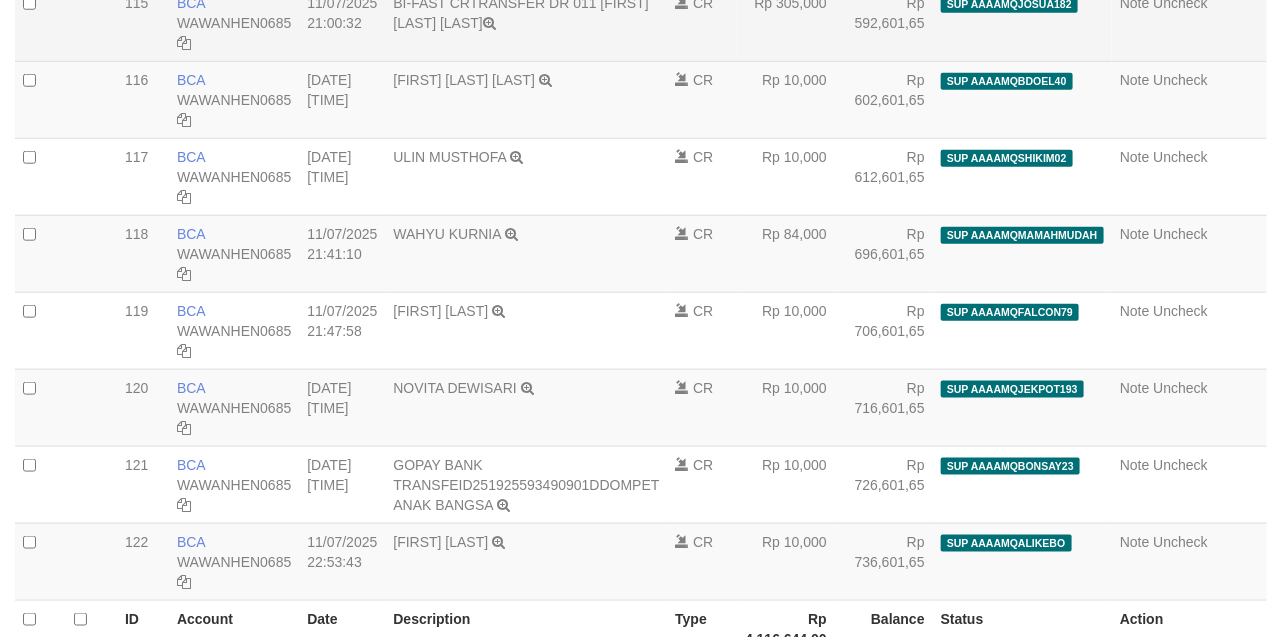 select on "****" 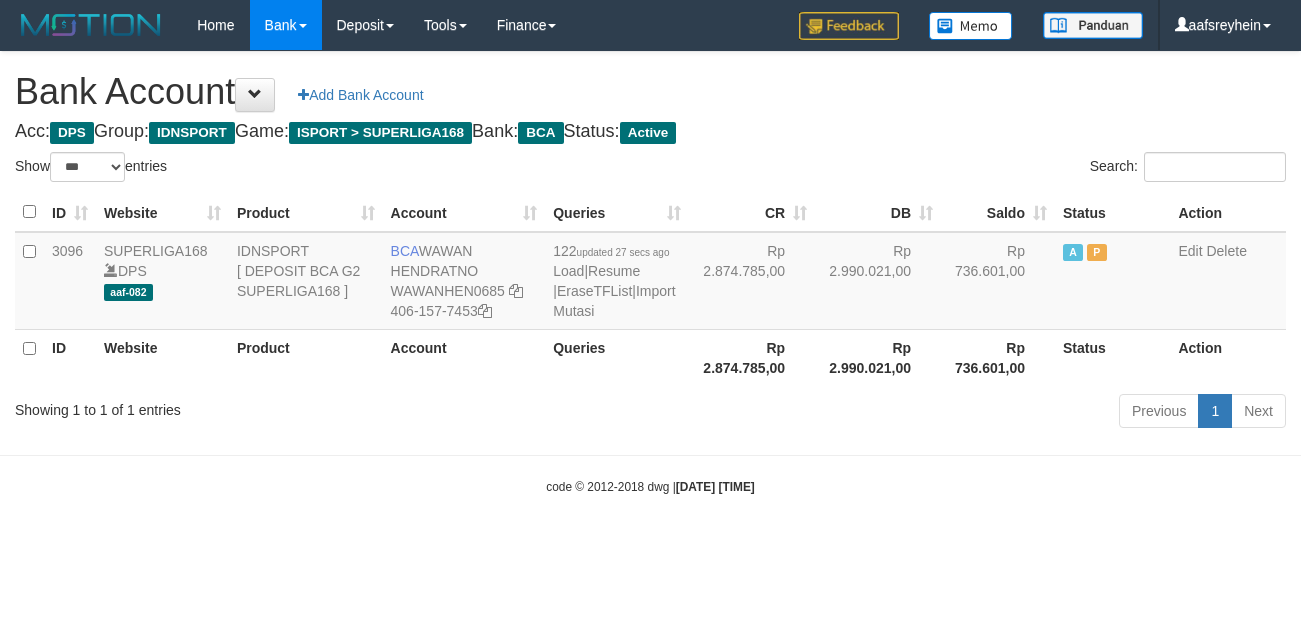 select on "***" 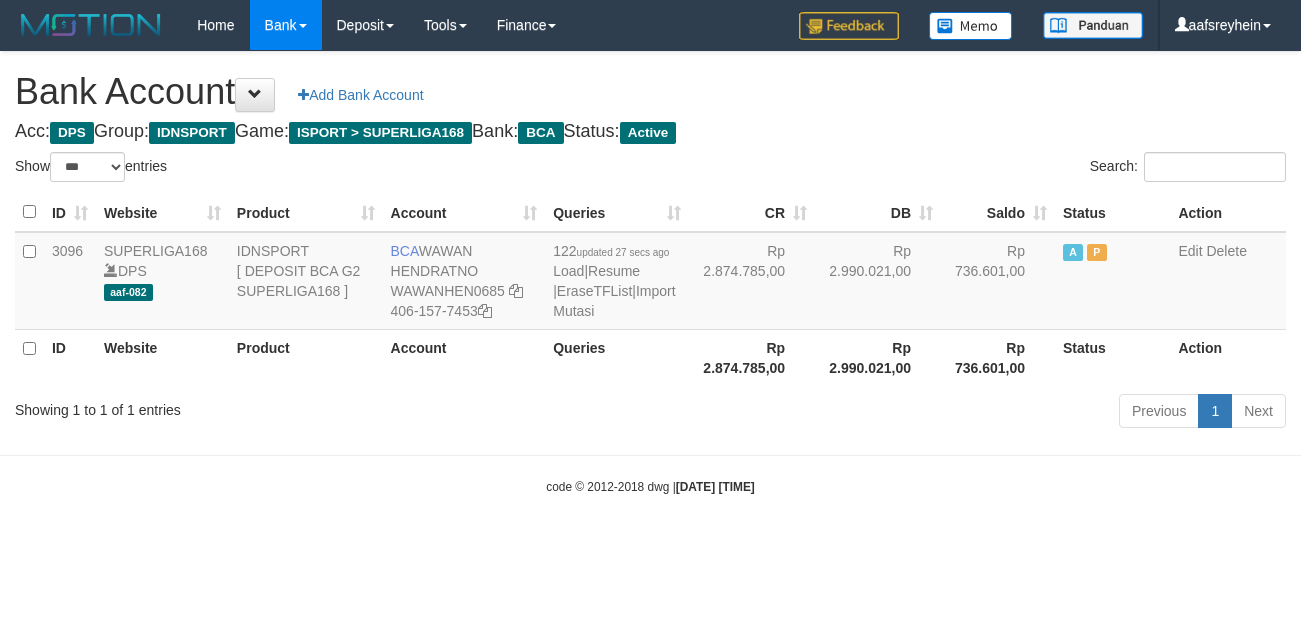 scroll, scrollTop: 0, scrollLeft: 0, axis: both 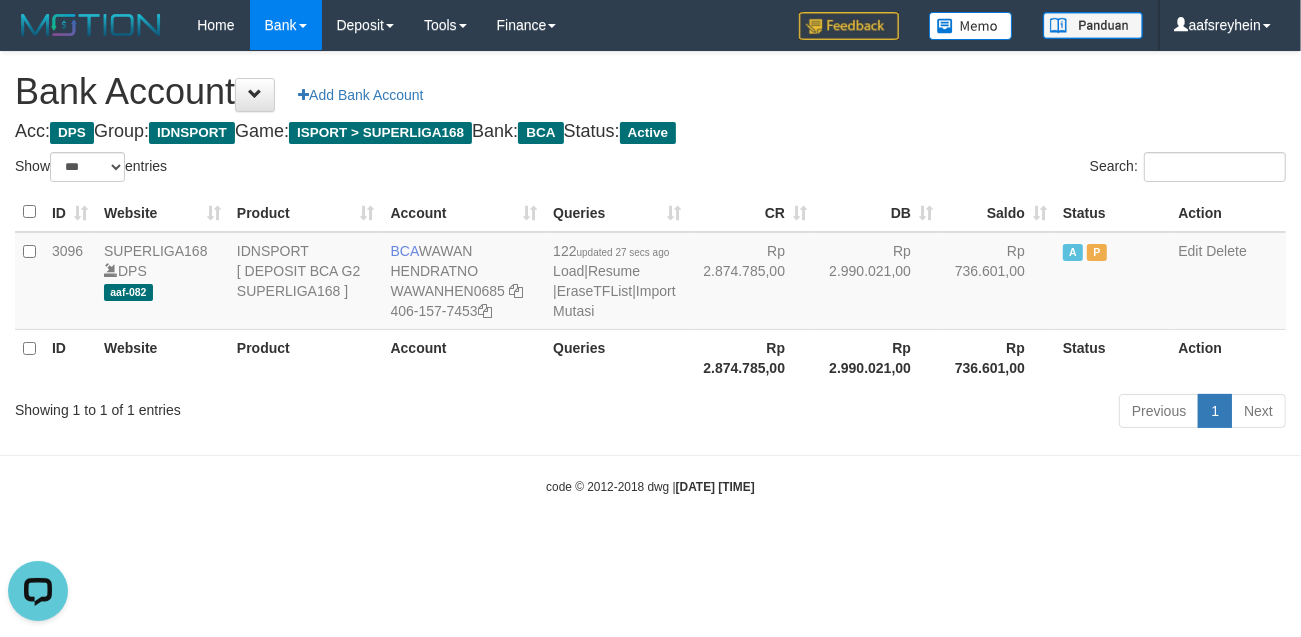 drag, startPoint x: 618, startPoint y: 502, endPoint x: 623, endPoint y: 493, distance: 10.29563 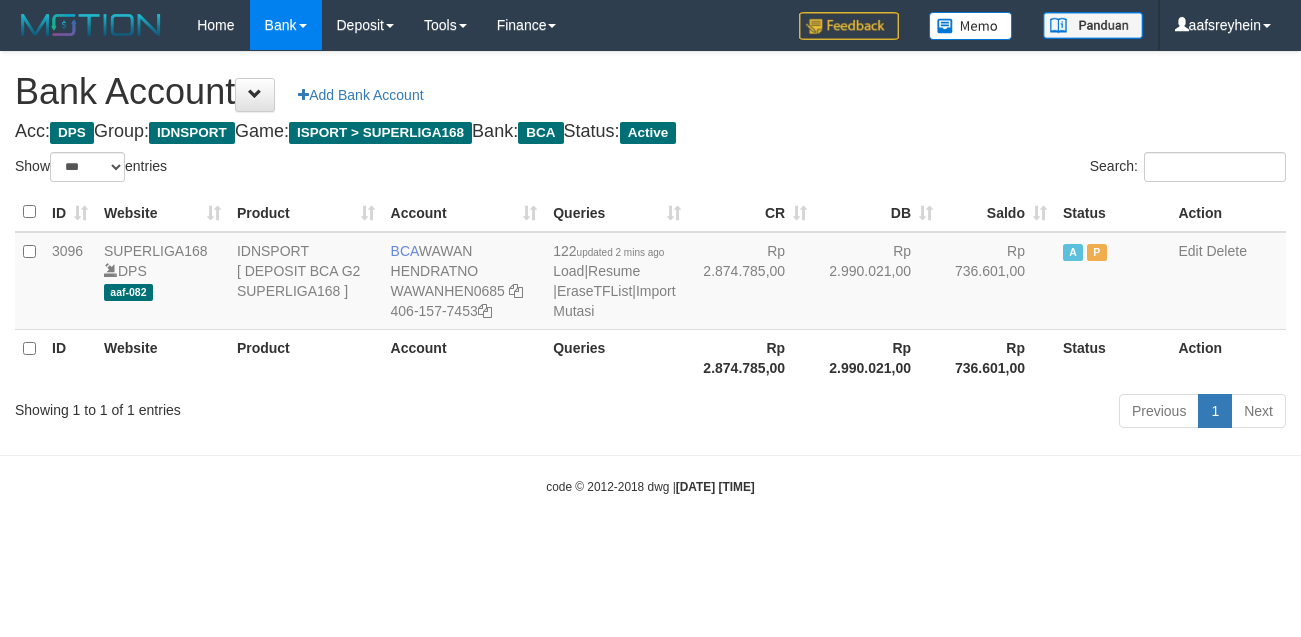 select on "***" 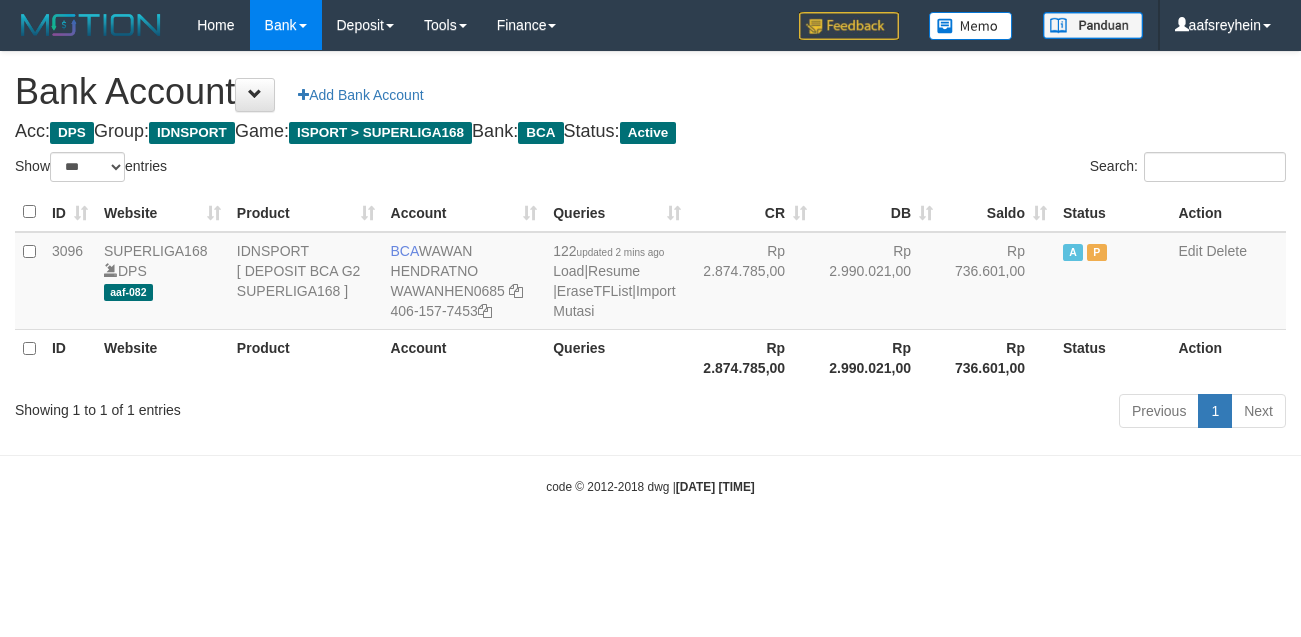 scroll, scrollTop: 0, scrollLeft: 0, axis: both 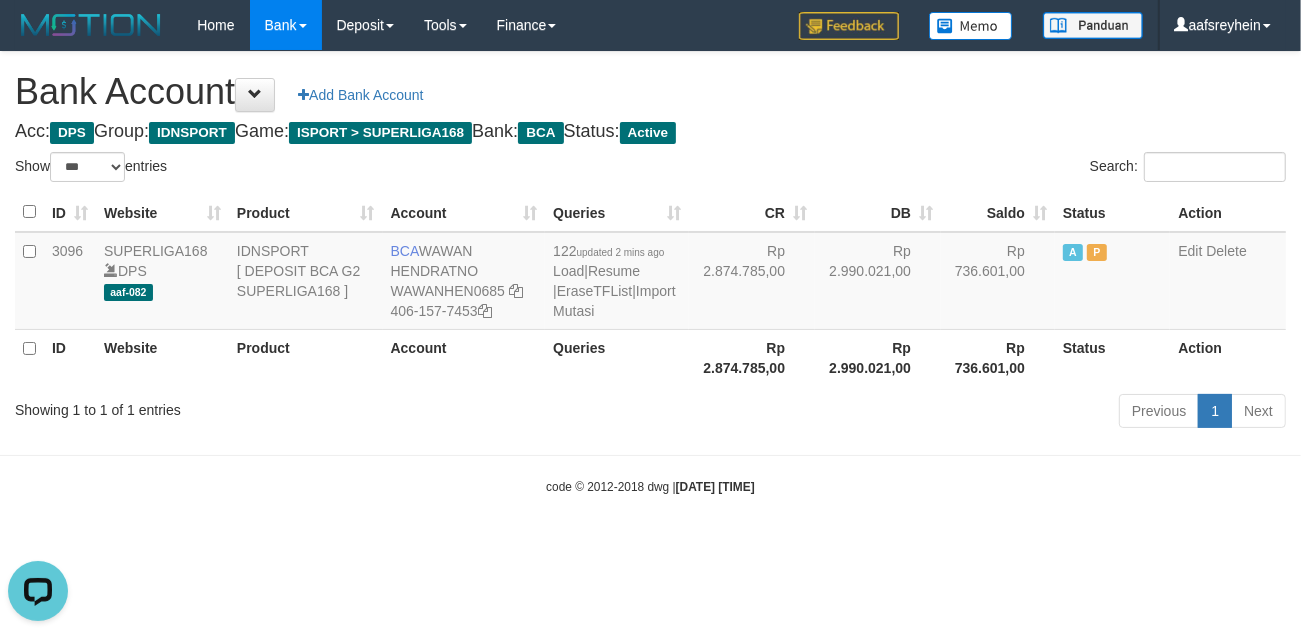 click on "Toggle navigation
Home
Bank
Account List
Load
By Website
Group
[ISPORT]													SUPERLIGA168
By Load Group (DPS)
-" at bounding box center (650, 273) 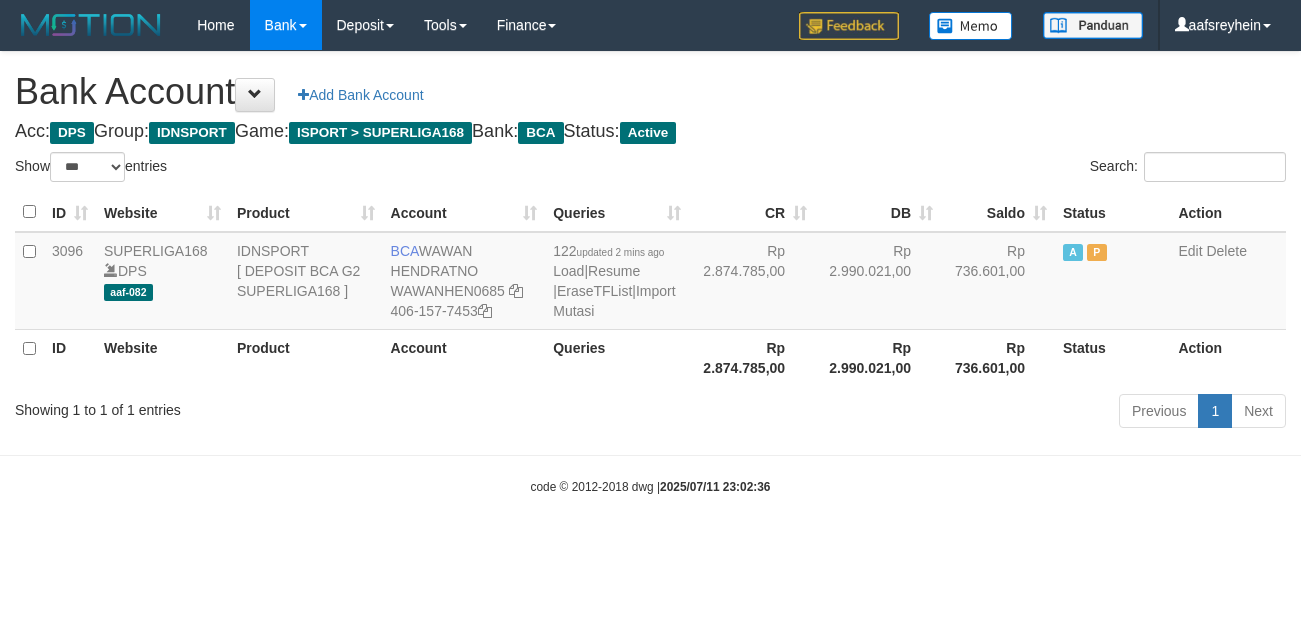 select on "***" 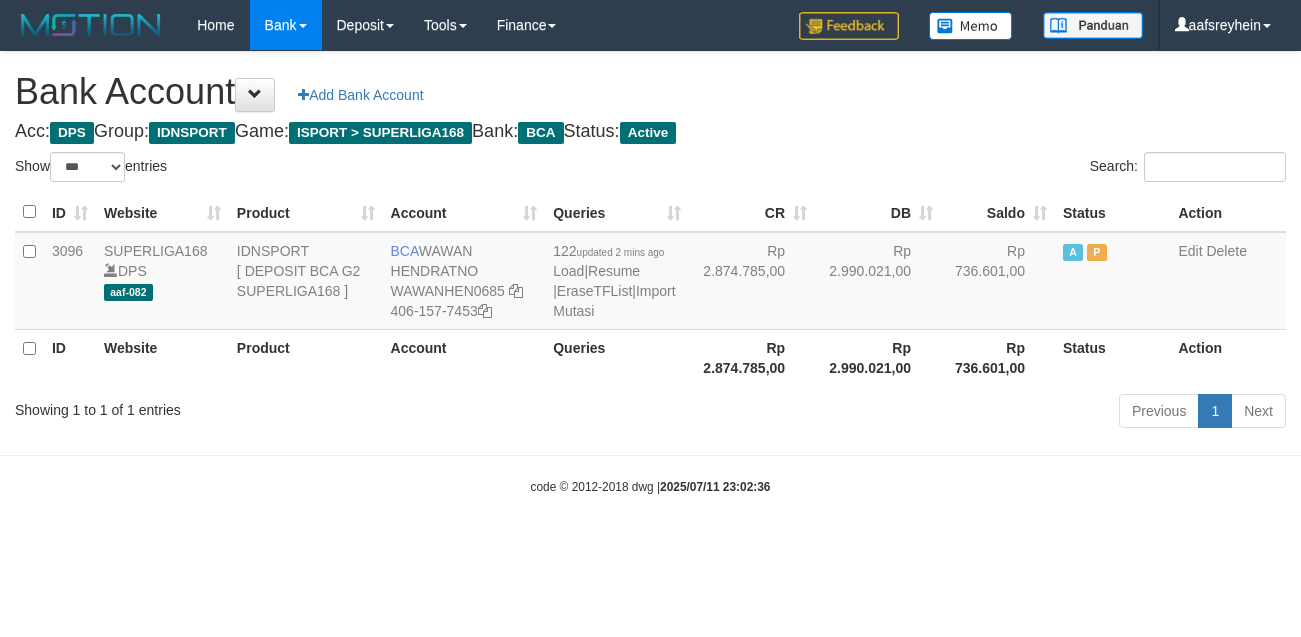 scroll, scrollTop: 0, scrollLeft: 0, axis: both 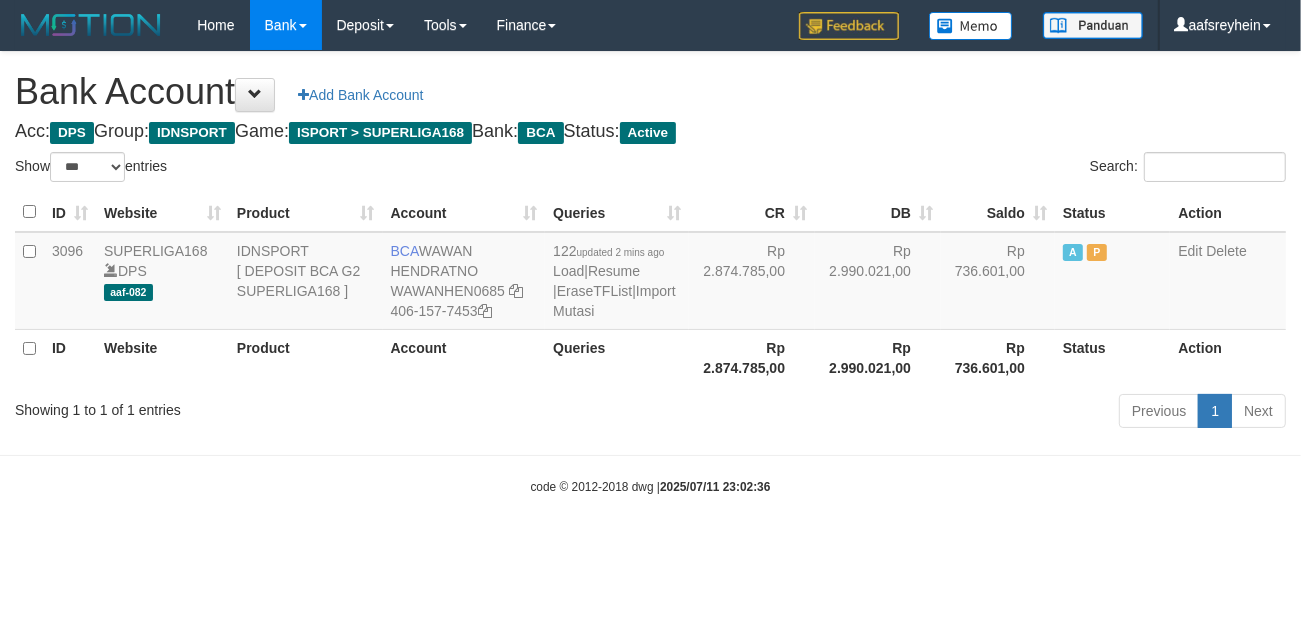 click on "Toggle navigation
Home
Bank
Account List
Load
By Website
Group
[ISPORT]													SUPERLIGA168
By Load Group (DPS)" at bounding box center (650, 273) 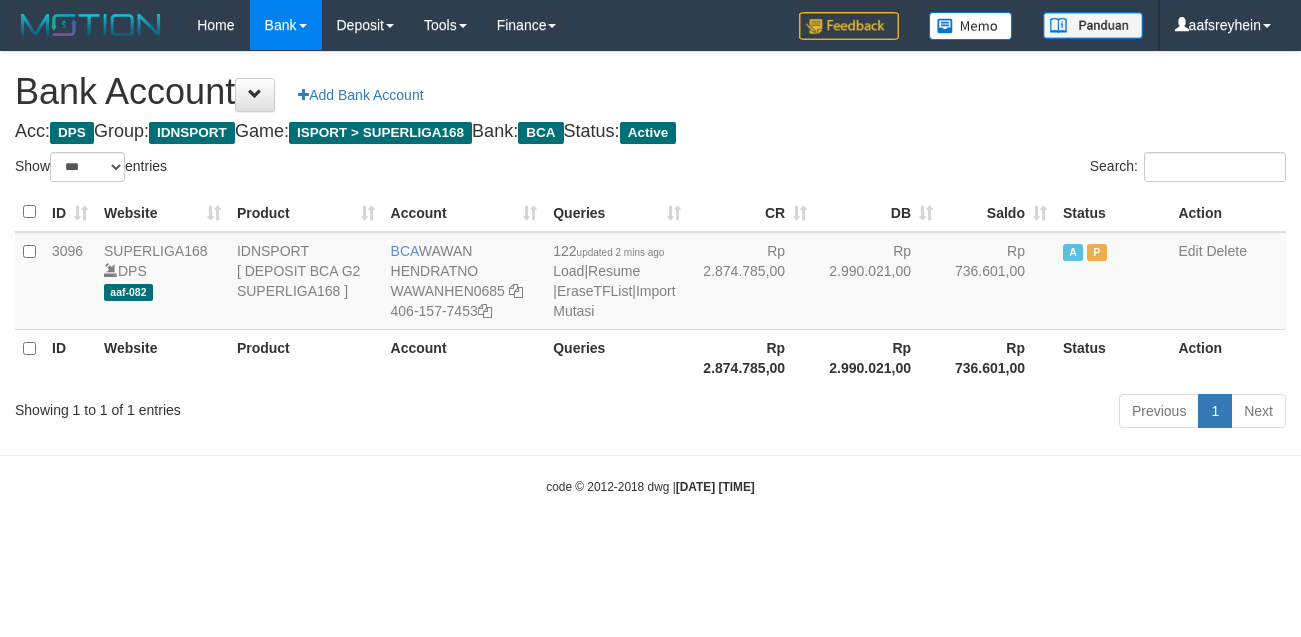 select on "***" 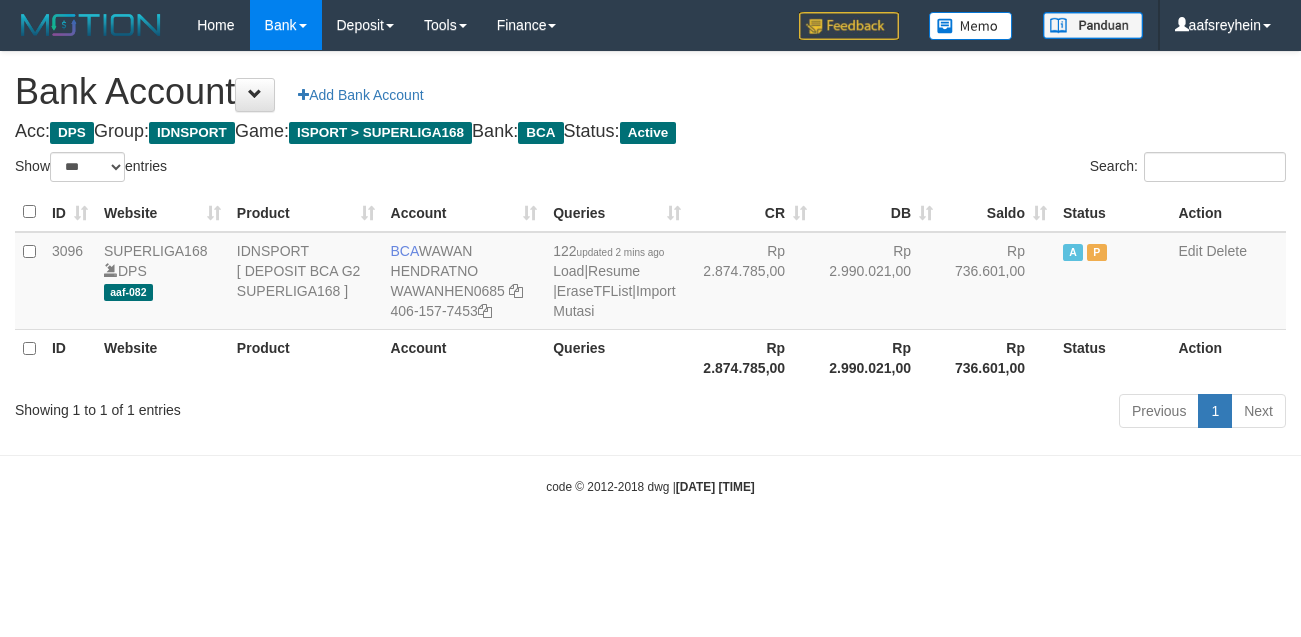 scroll, scrollTop: 0, scrollLeft: 0, axis: both 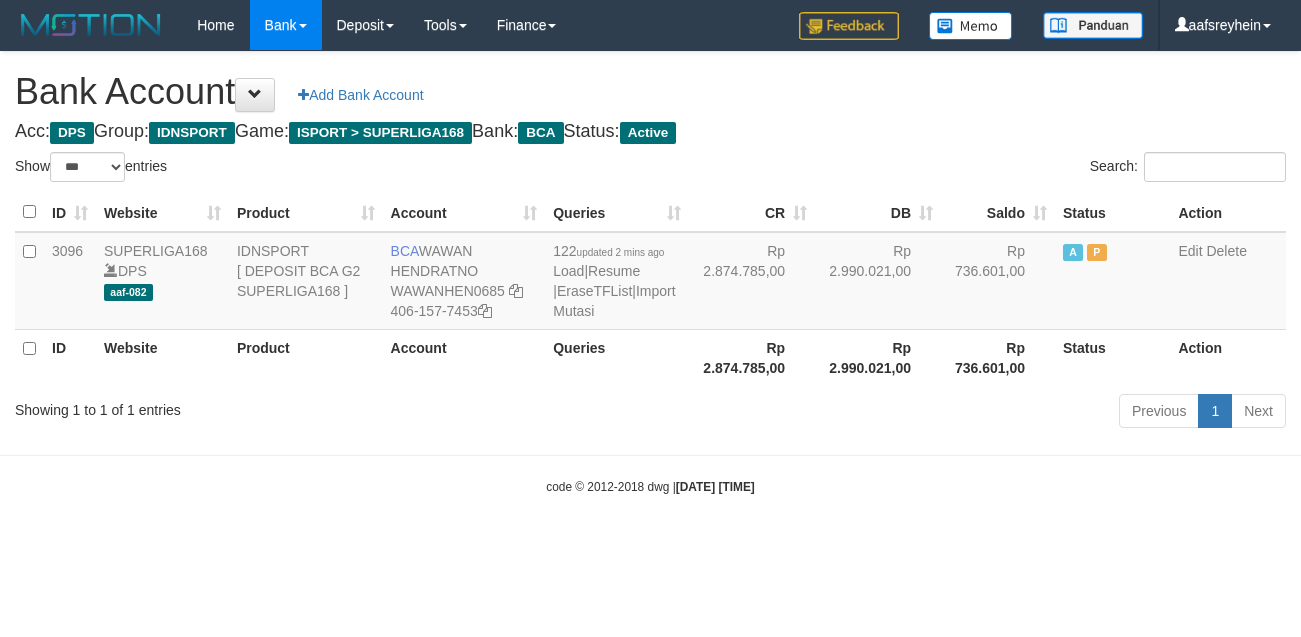 select on "***" 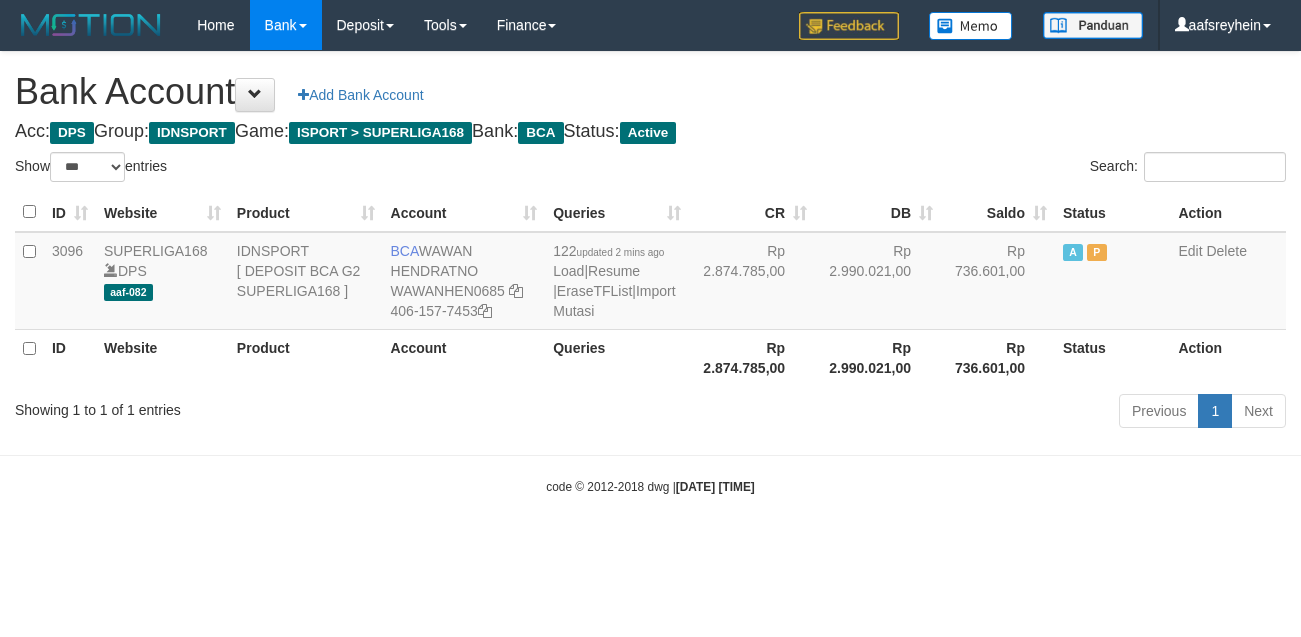 scroll, scrollTop: 0, scrollLeft: 0, axis: both 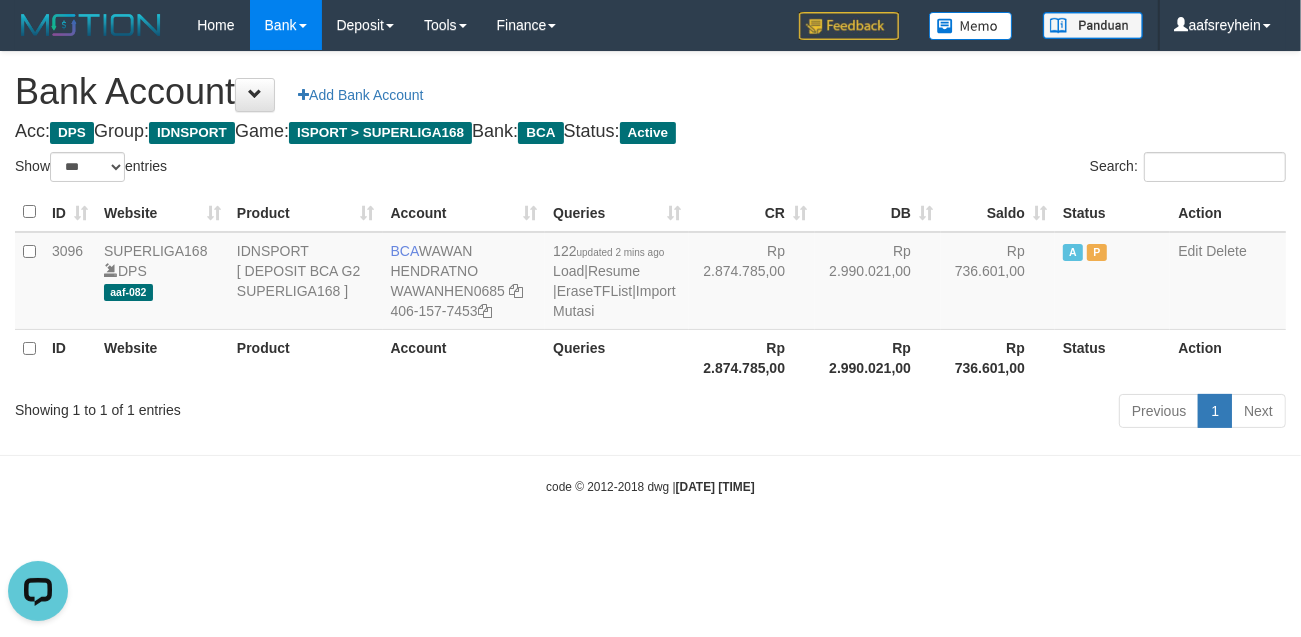click on "Toggle navigation
Home
Bank
Account List
Load
By Website
Group
[ISPORT]													SUPERLIGA168
By Load Group (DPS)
-" at bounding box center (650, 273) 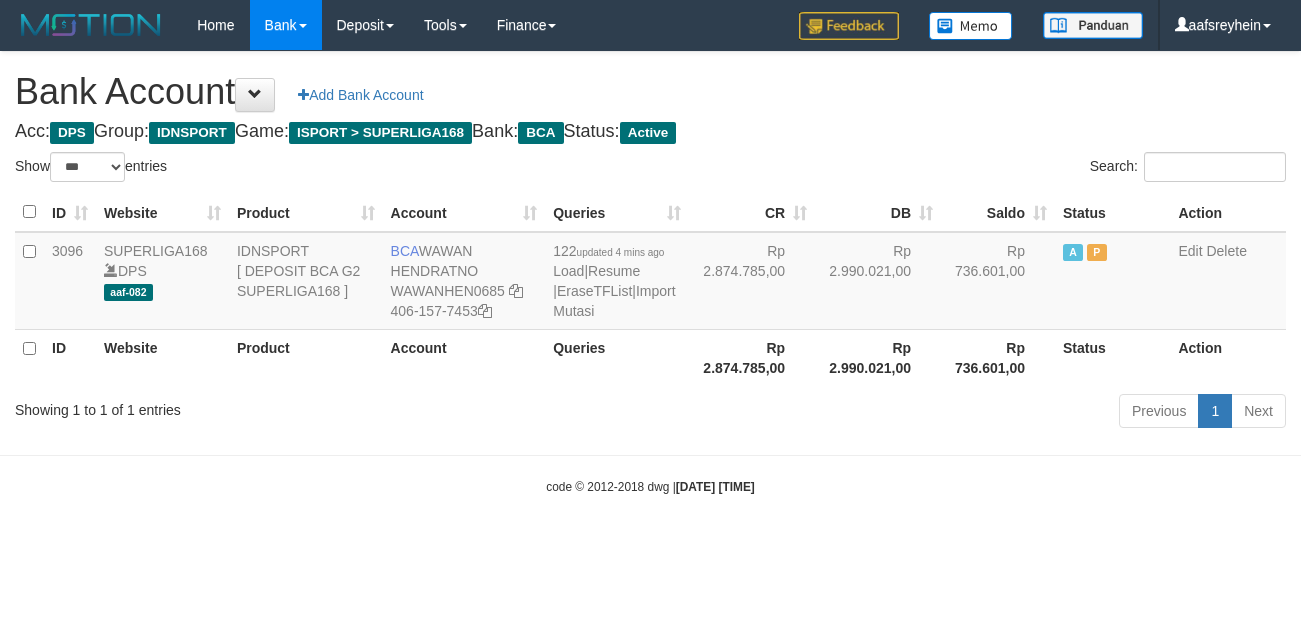 select on "***" 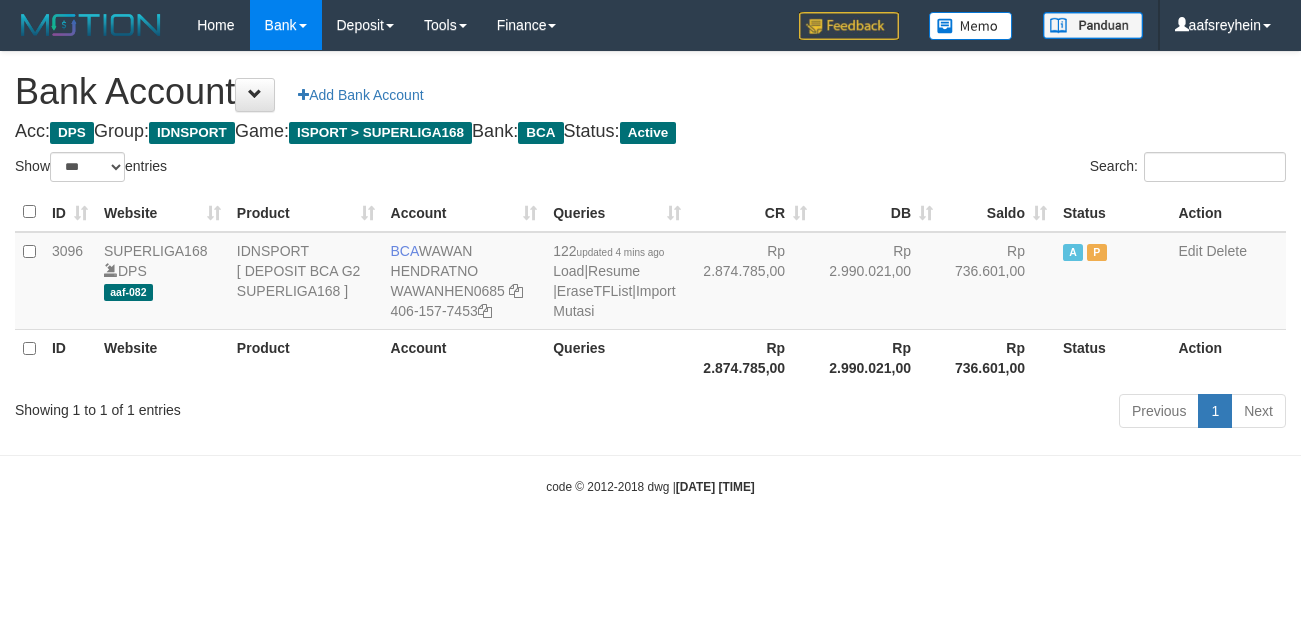 scroll, scrollTop: 0, scrollLeft: 0, axis: both 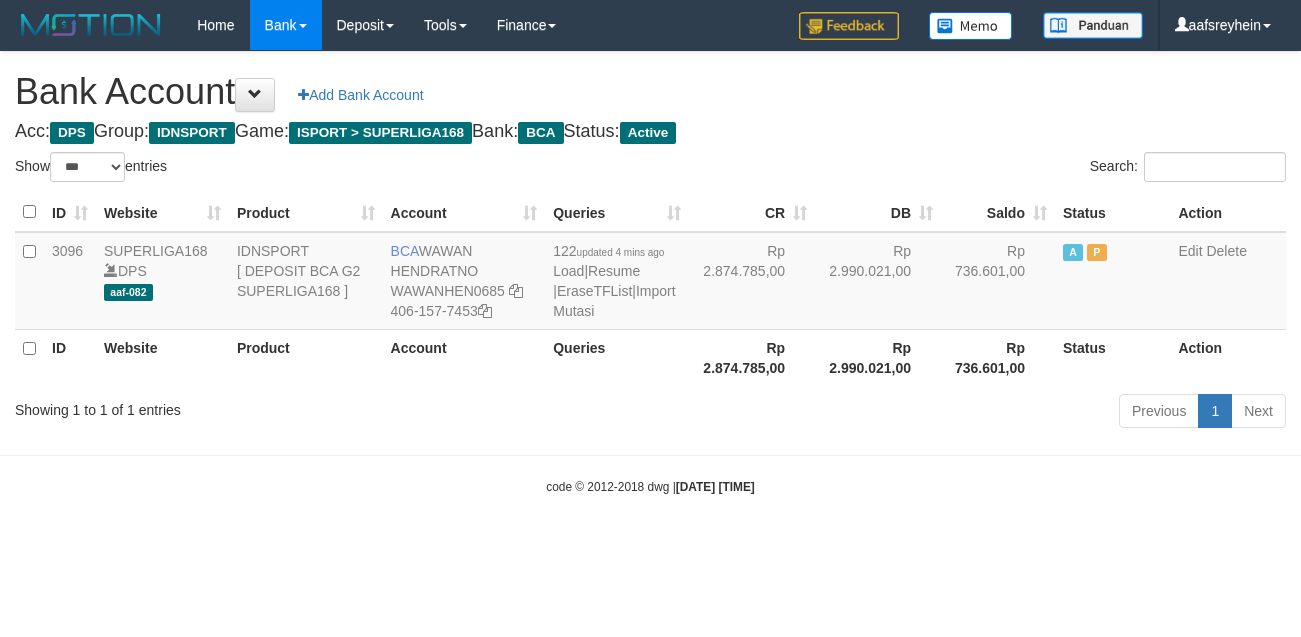 select on "***" 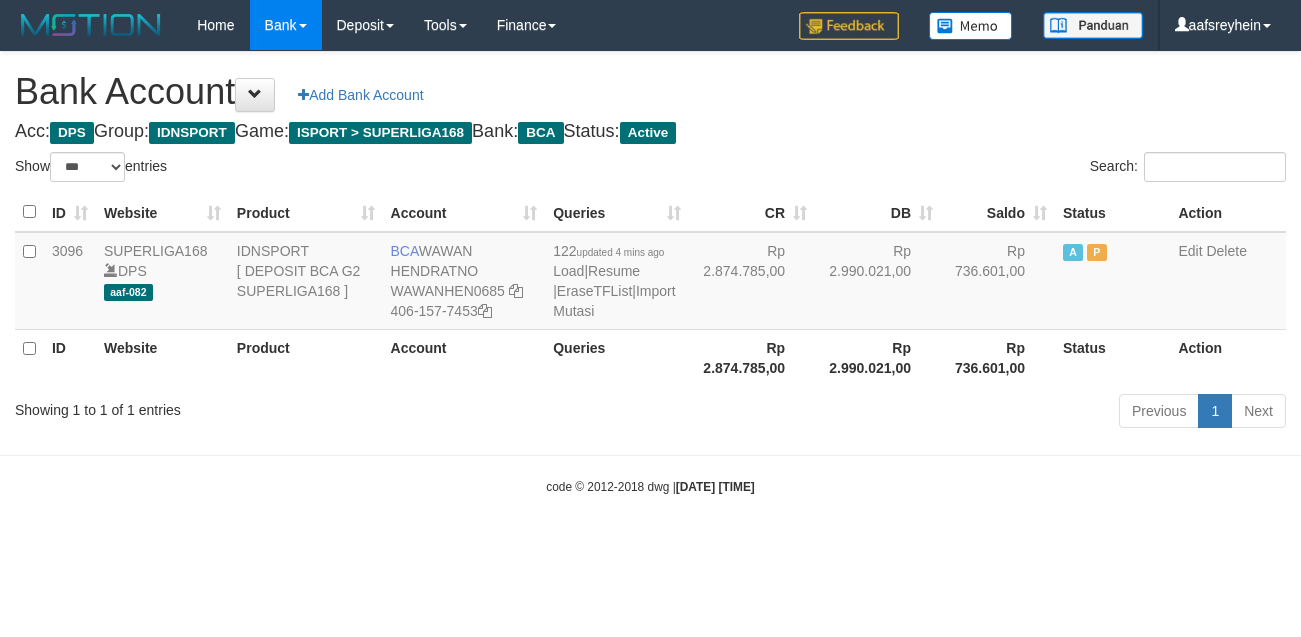 scroll, scrollTop: 0, scrollLeft: 0, axis: both 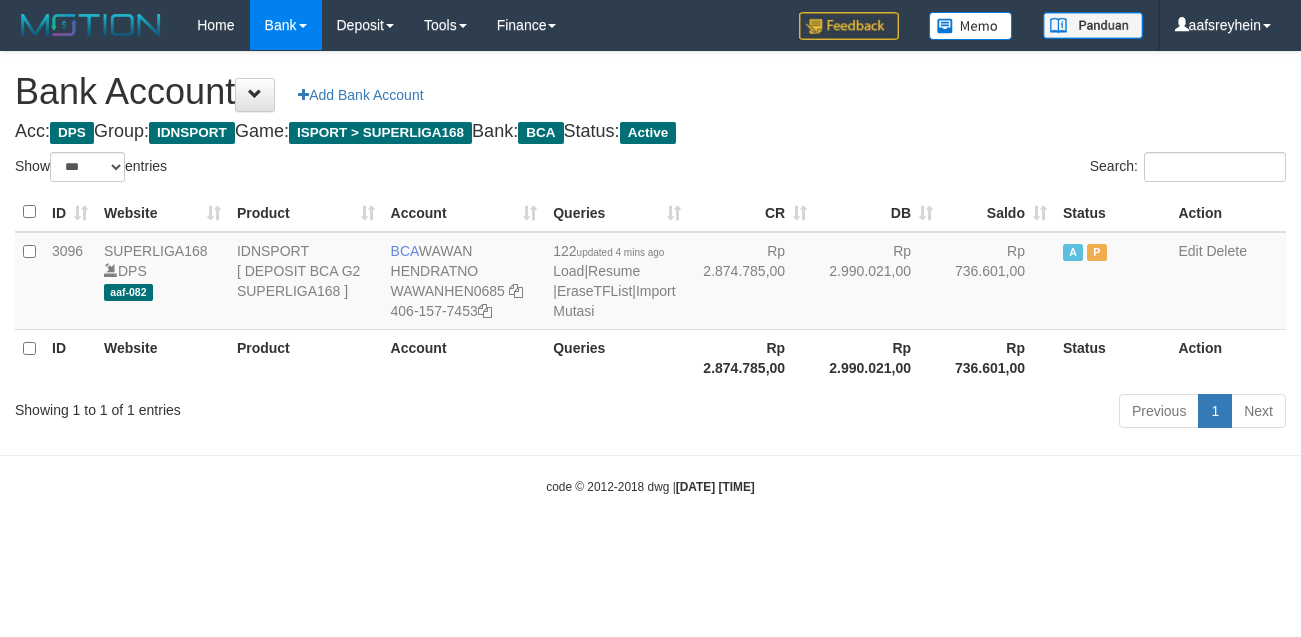 select on "***" 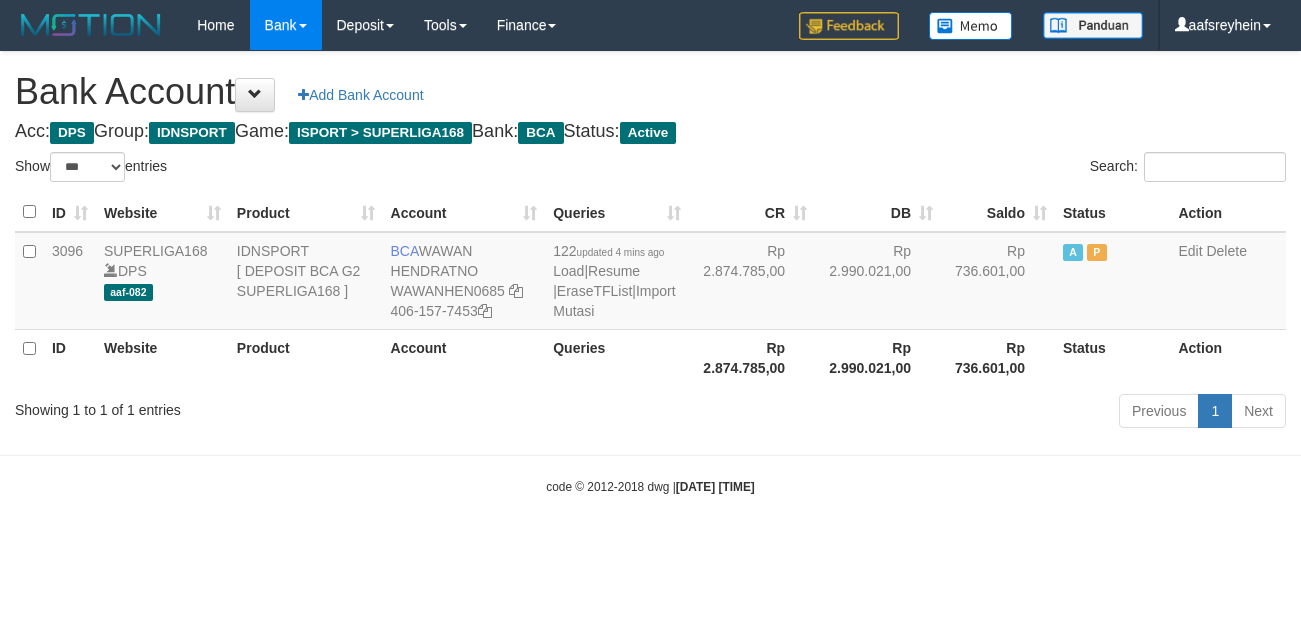 scroll, scrollTop: 0, scrollLeft: 0, axis: both 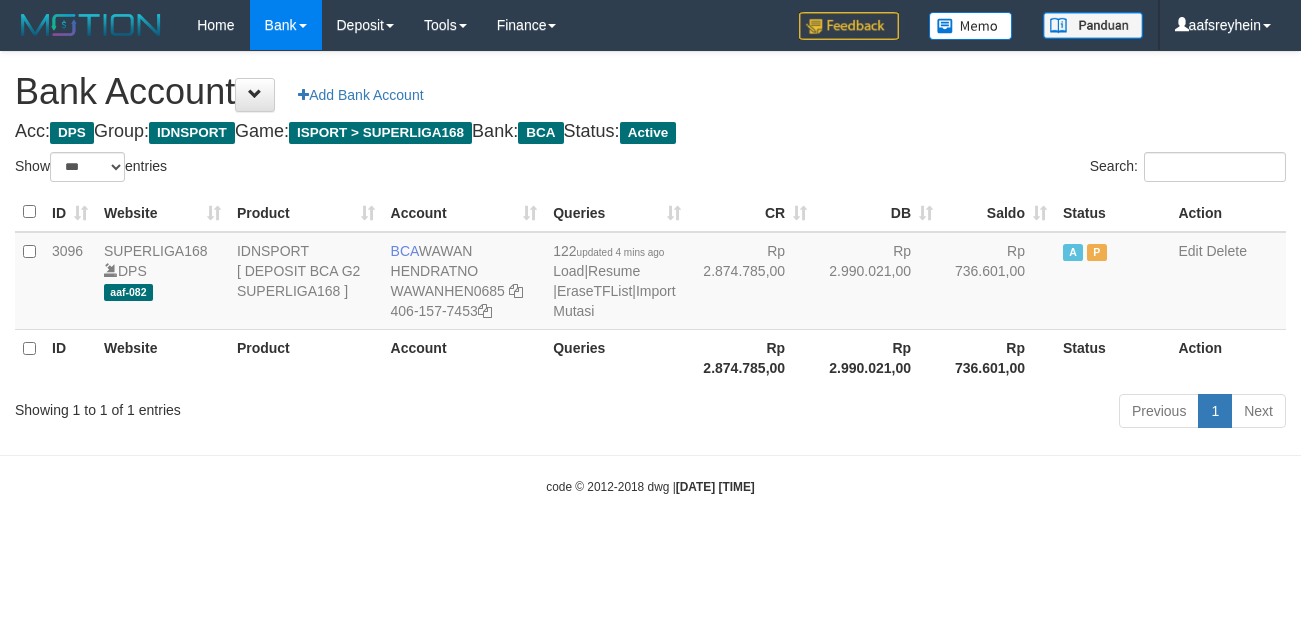select on "***" 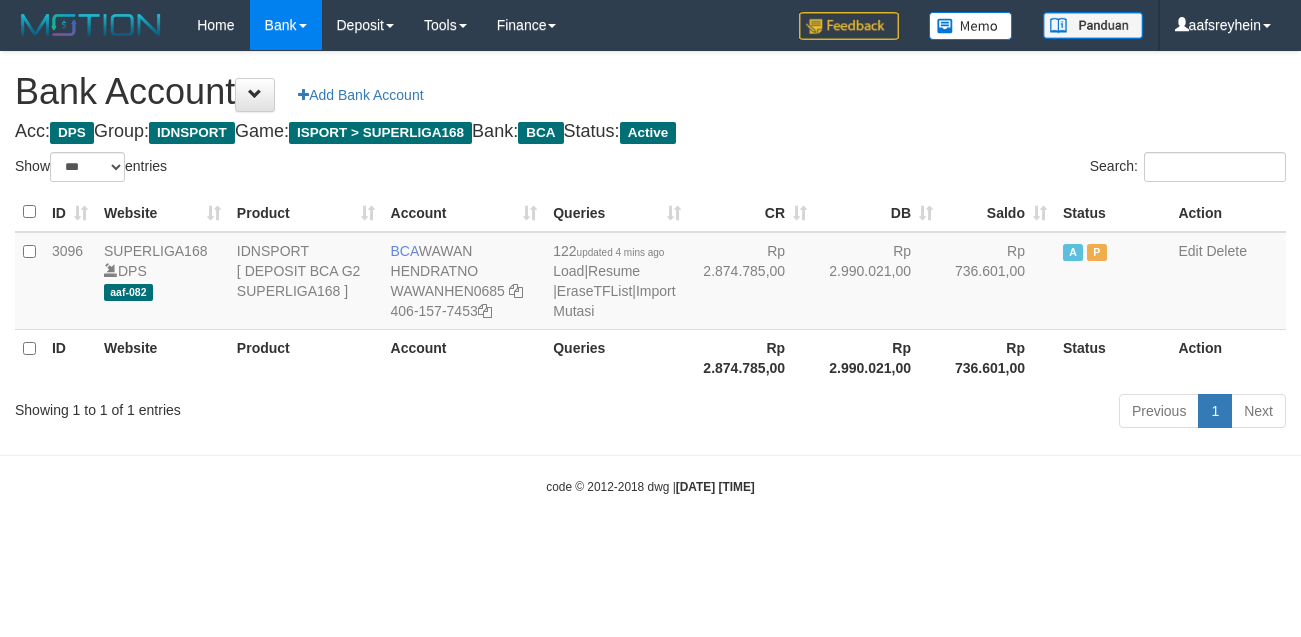 scroll, scrollTop: 0, scrollLeft: 0, axis: both 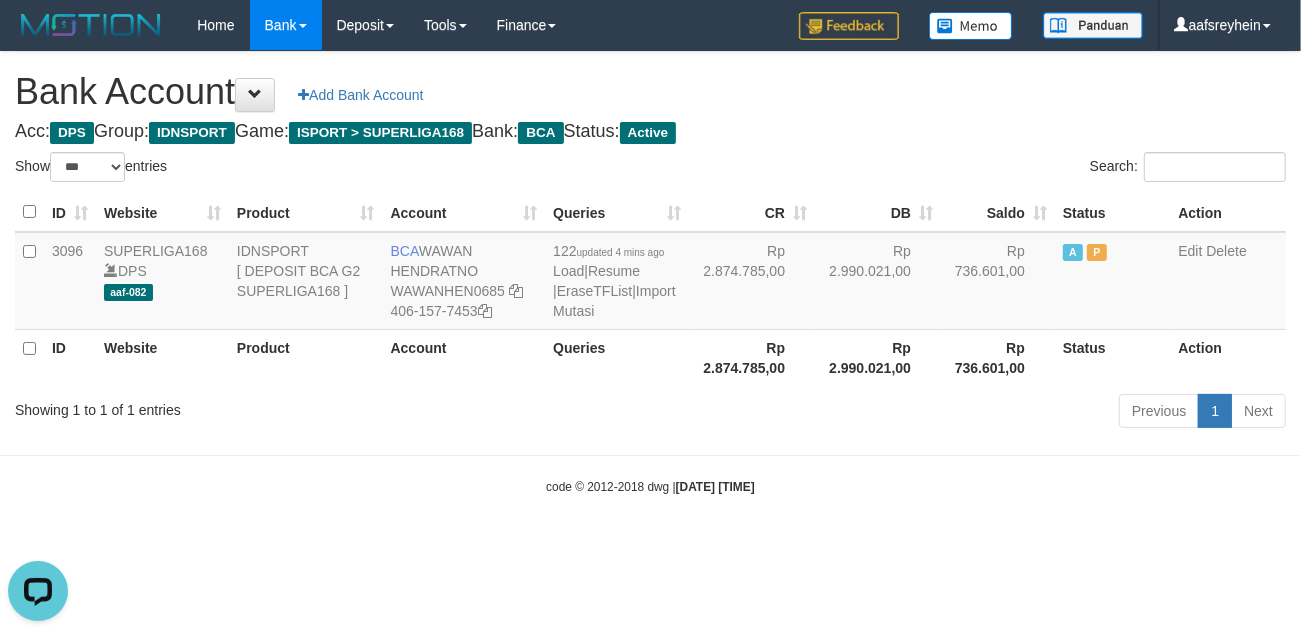 click on "Toggle navigation
Home
Bank
Account List
Load
By Website
Group
[ISPORT]													SUPERLIGA168
By Load Group (DPS)
-" at bounding box center (650, 273) 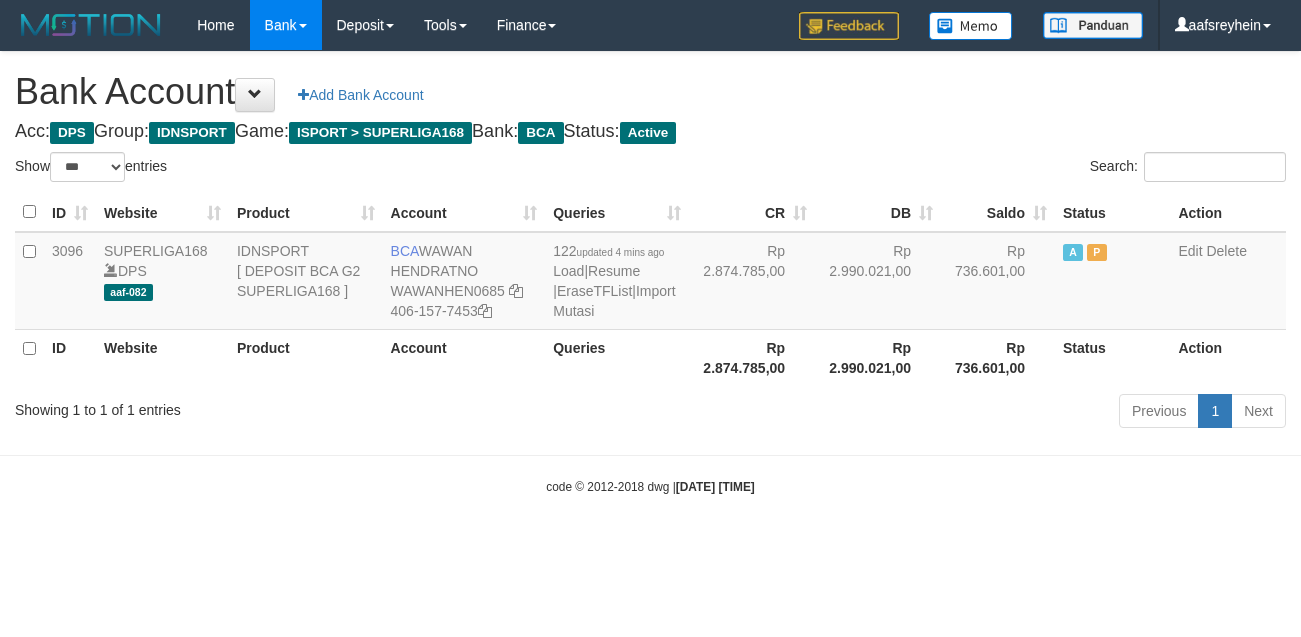 select on "***" 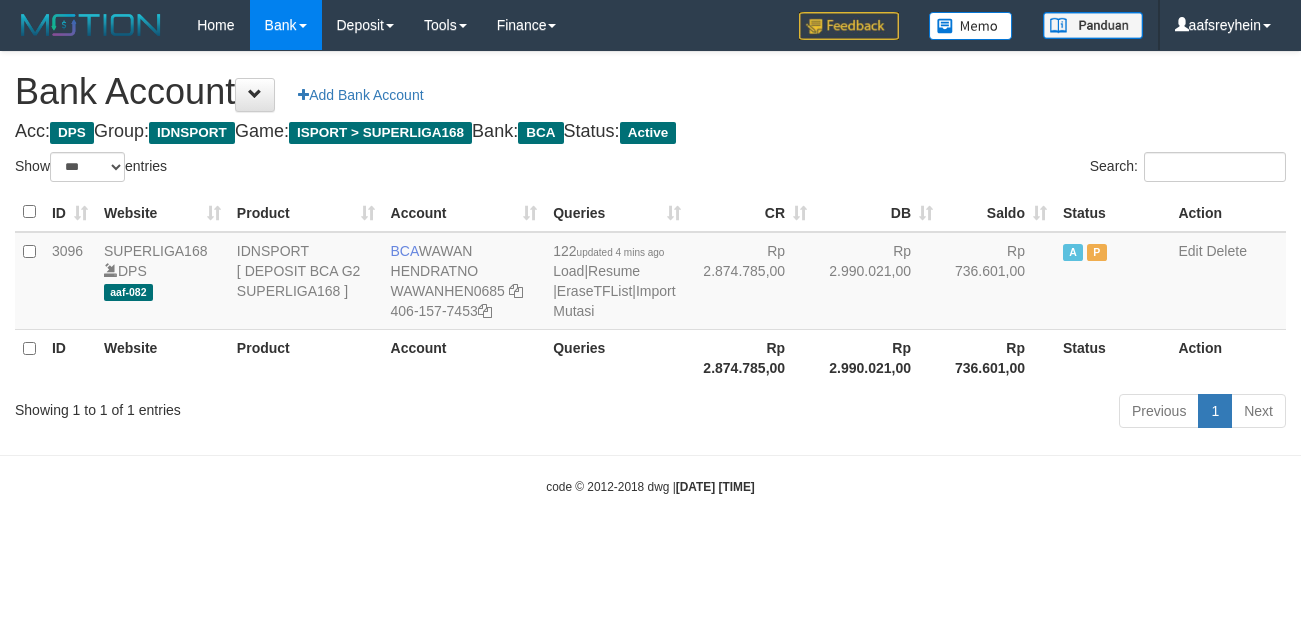 scroll, scrollTop: 0, scrollLeft: 0, axis: both 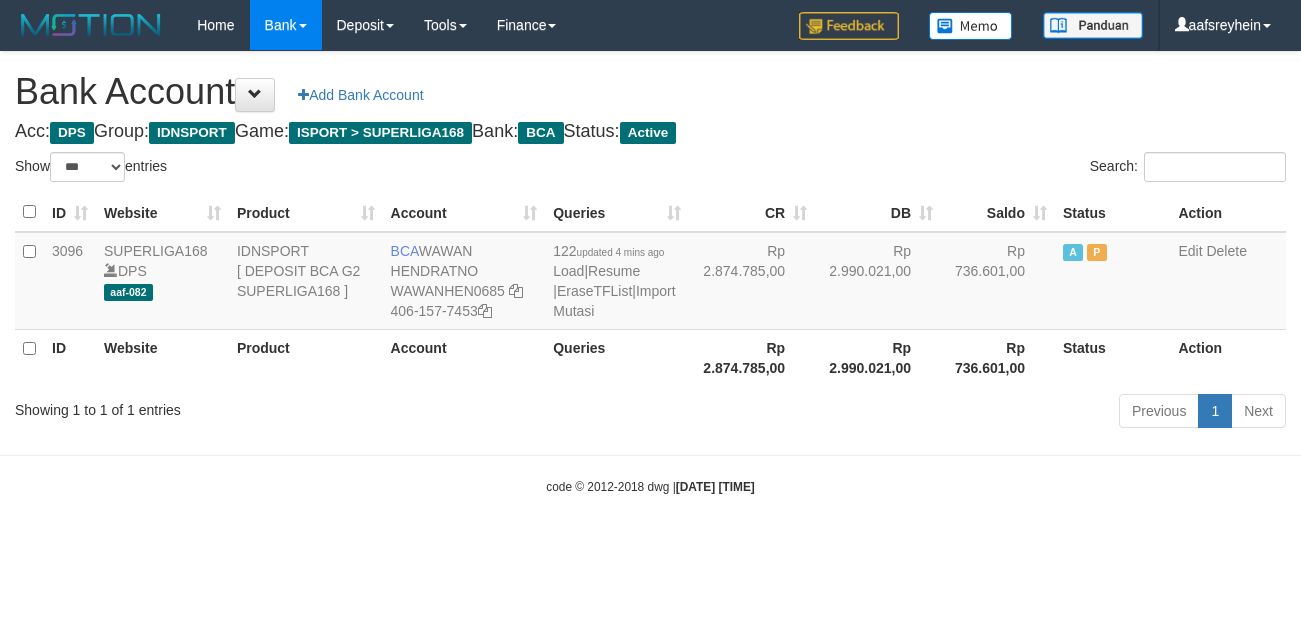select on "***" 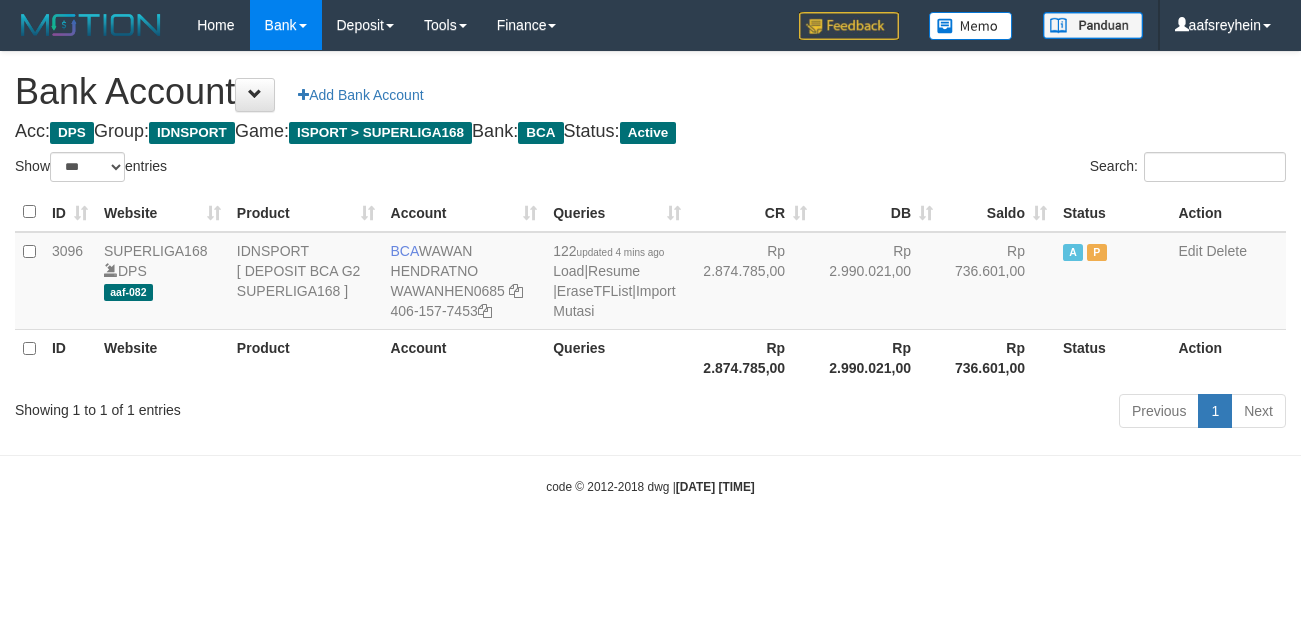 scroll, scrollTop: 0, scrollLeft: 0, axis: both 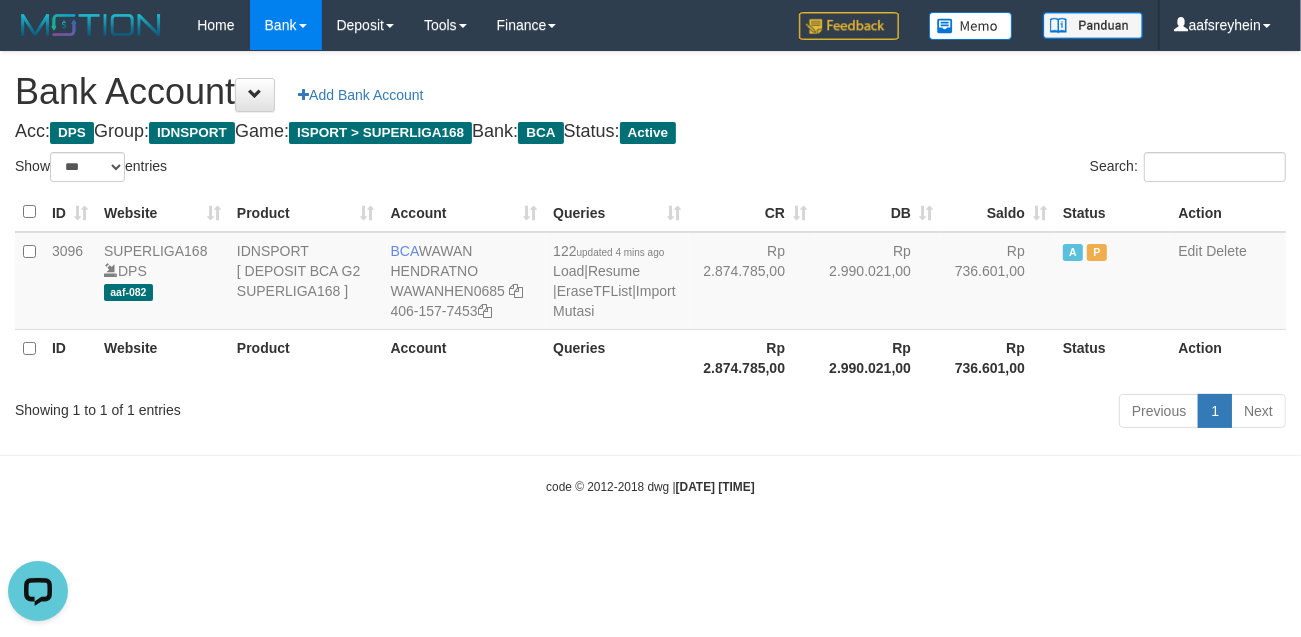 click on "Toggle navigation
Home
Bank
Account List
Load
By Website
Group
[ISPORT]													SUPERLIGA168
By Load Group (DPS)" at bounding box center [650, 273] 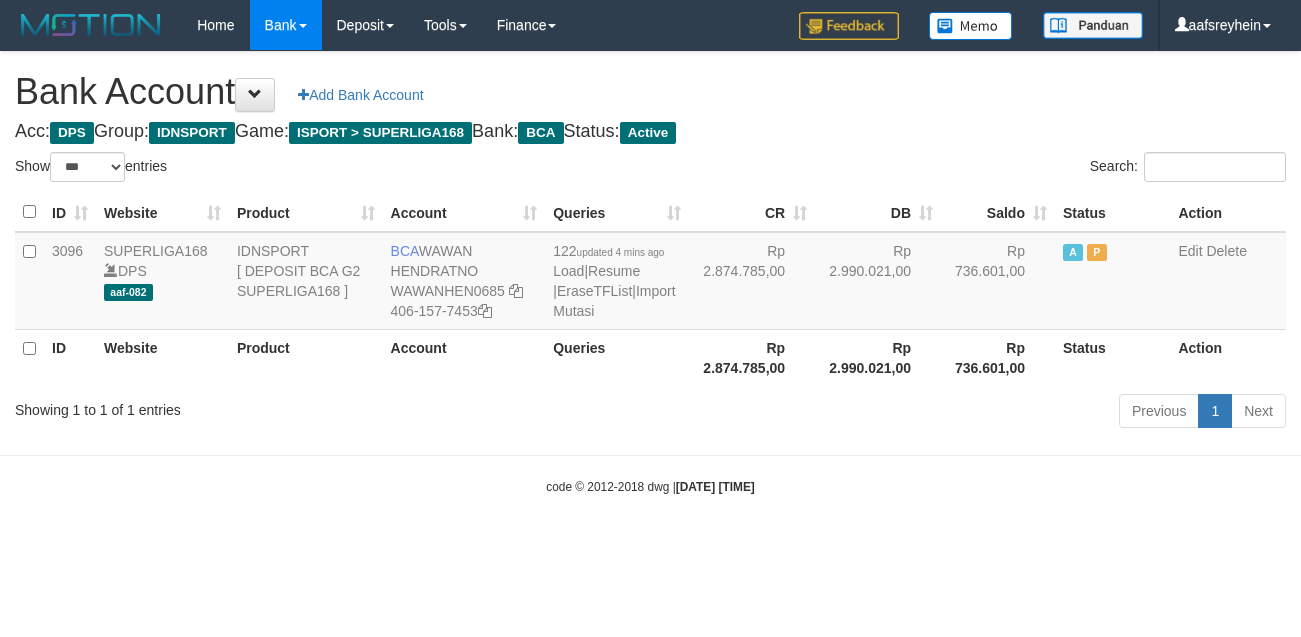 select on "***" 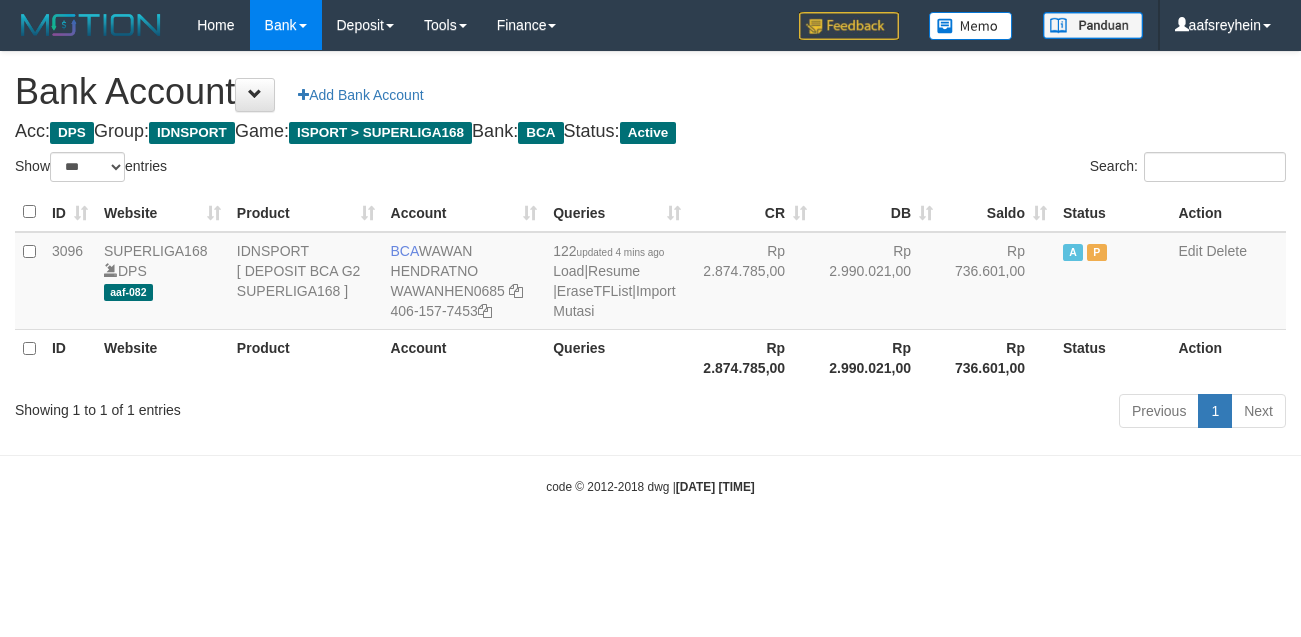 scroll, scrollTop: 0, scrollLeft: 0, axis: both 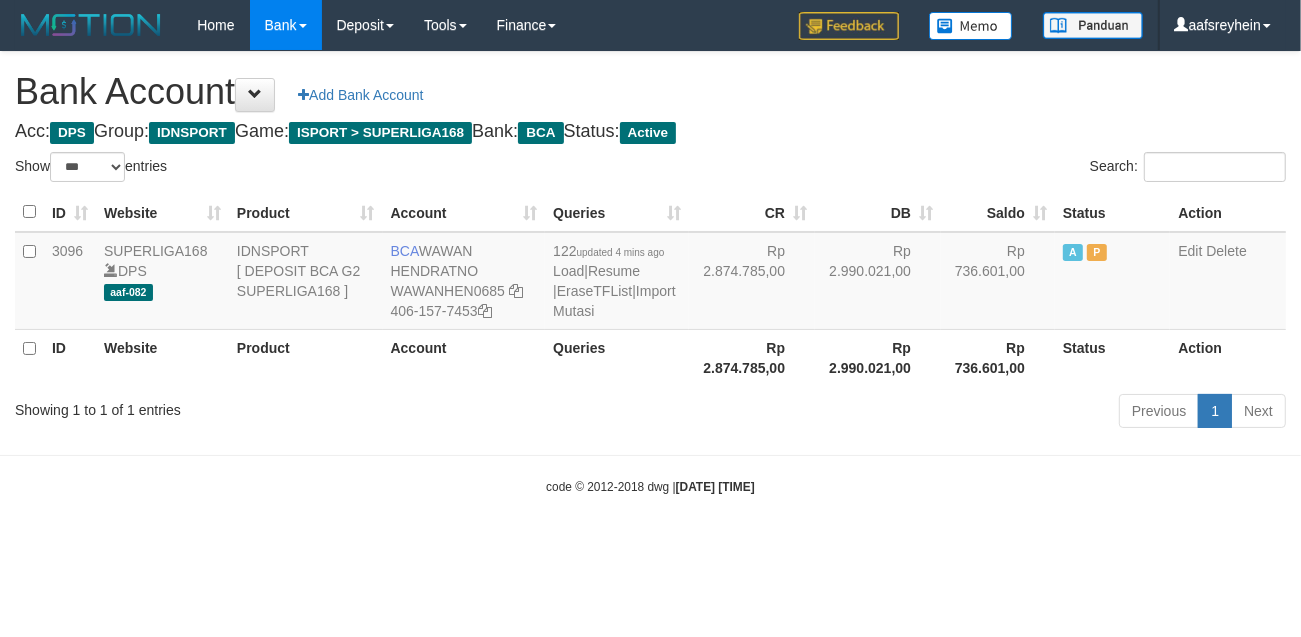 click on "code © 2012-2018 dwg |  2025/07/11 23:05:22" at bounding box center (650, 486) 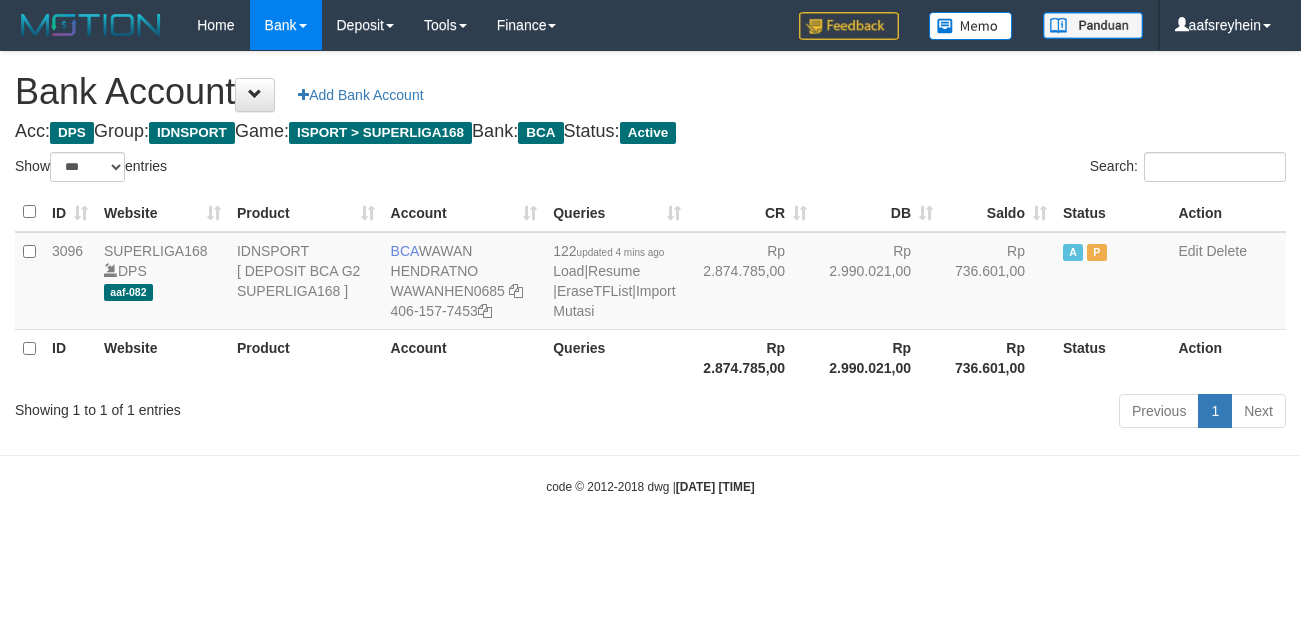 select on "***" 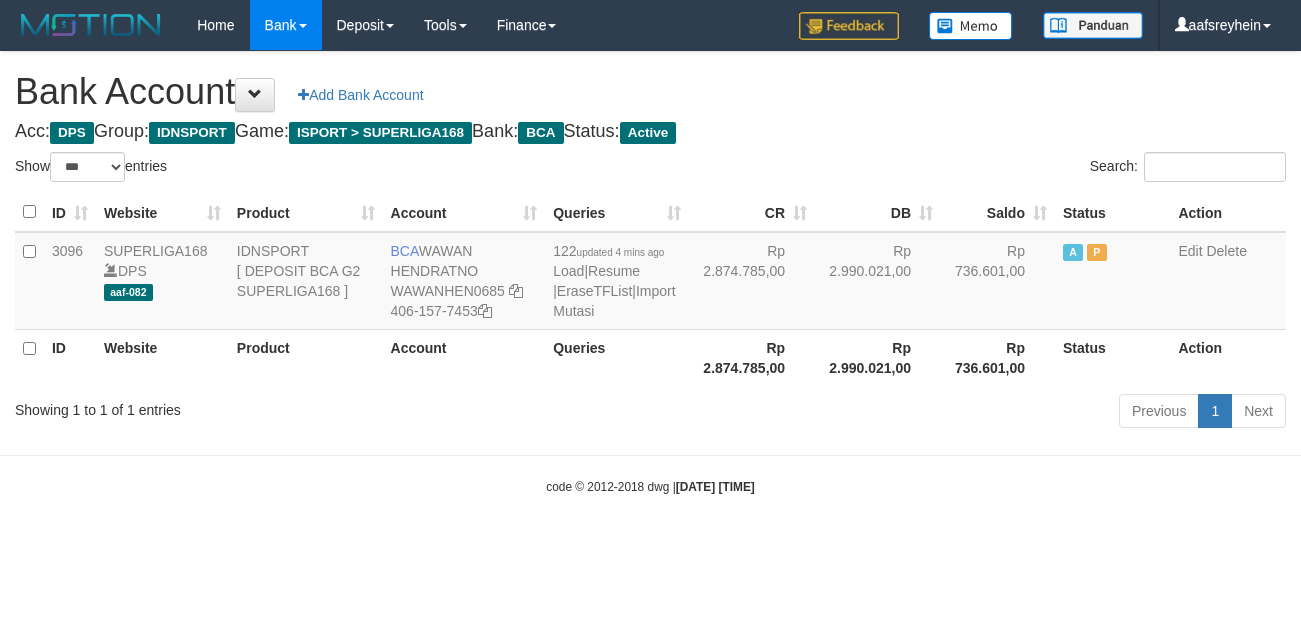 scroll, scrollTop: 0, scrollLeft: 0, axis: both 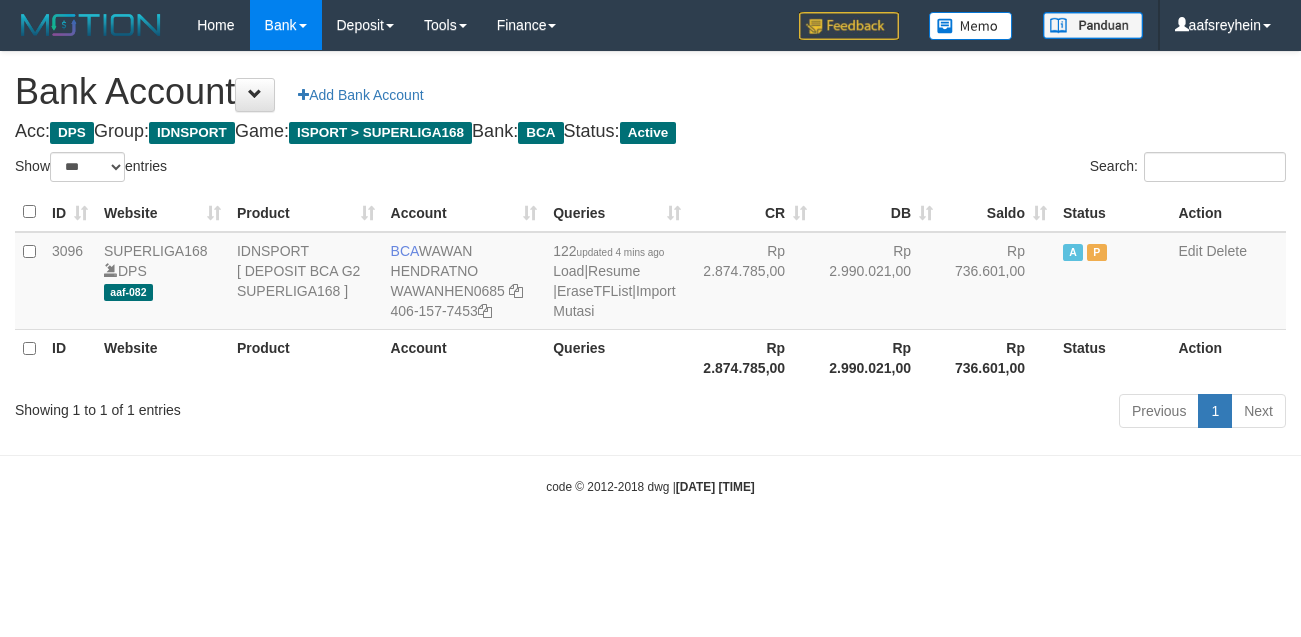 select on "***" 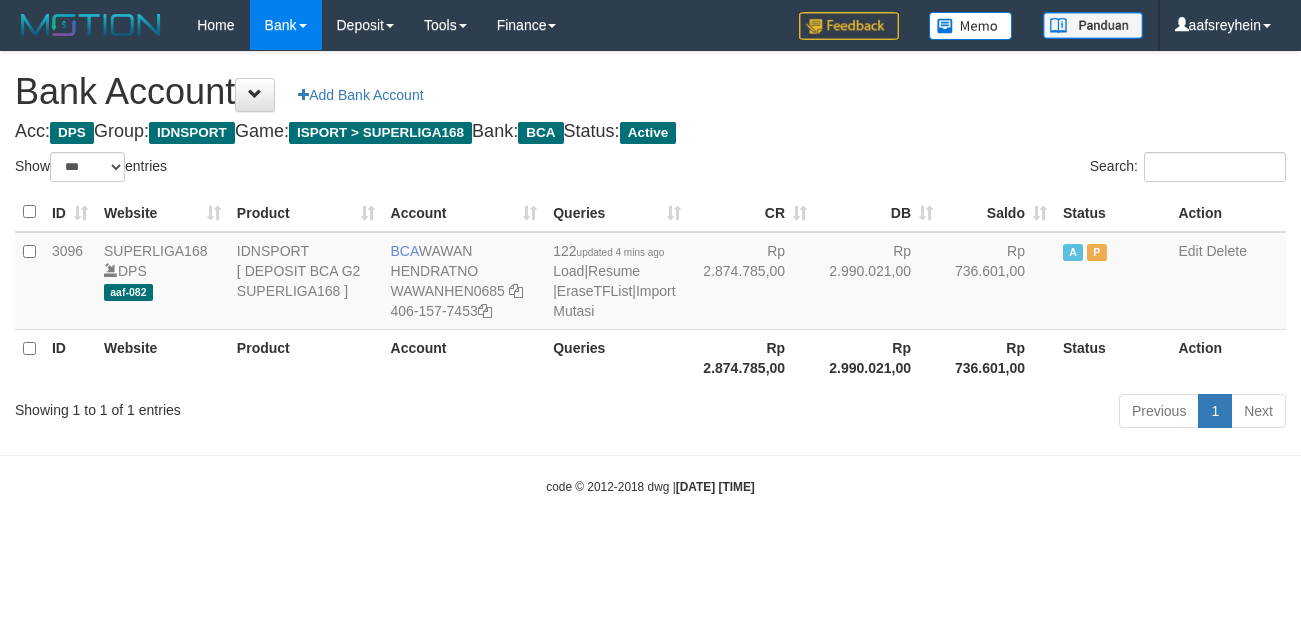 scroll, scrollTop: 0, scrollLeft: 0, axis: both 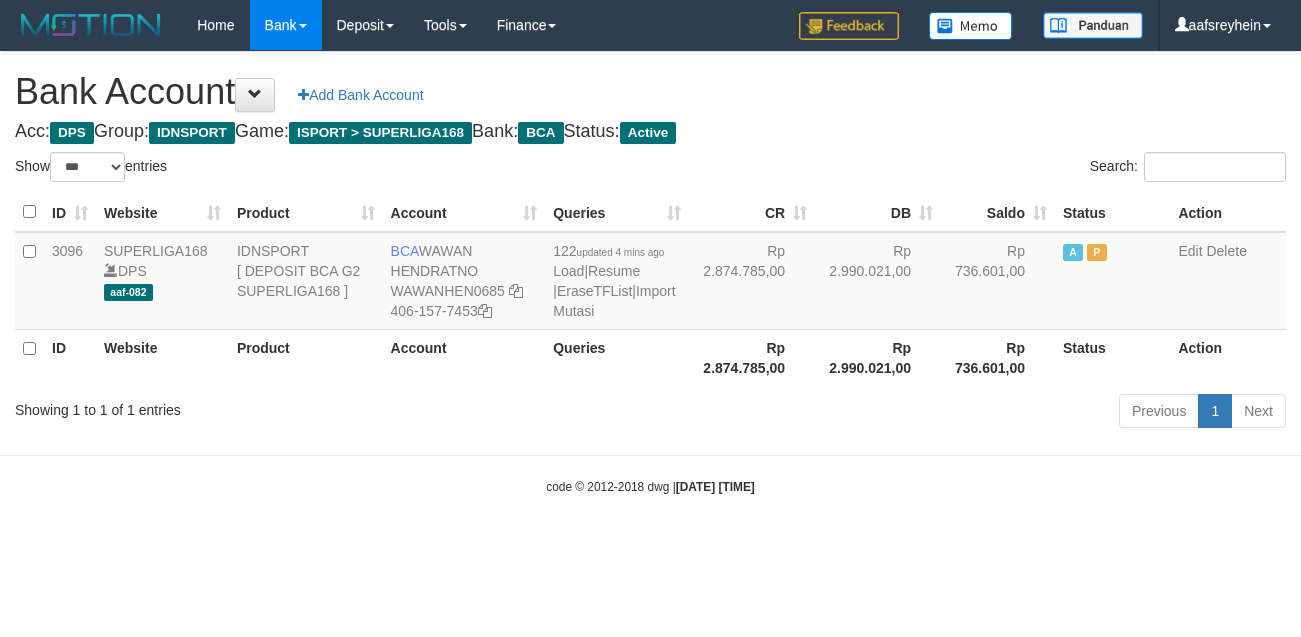 select on "***" 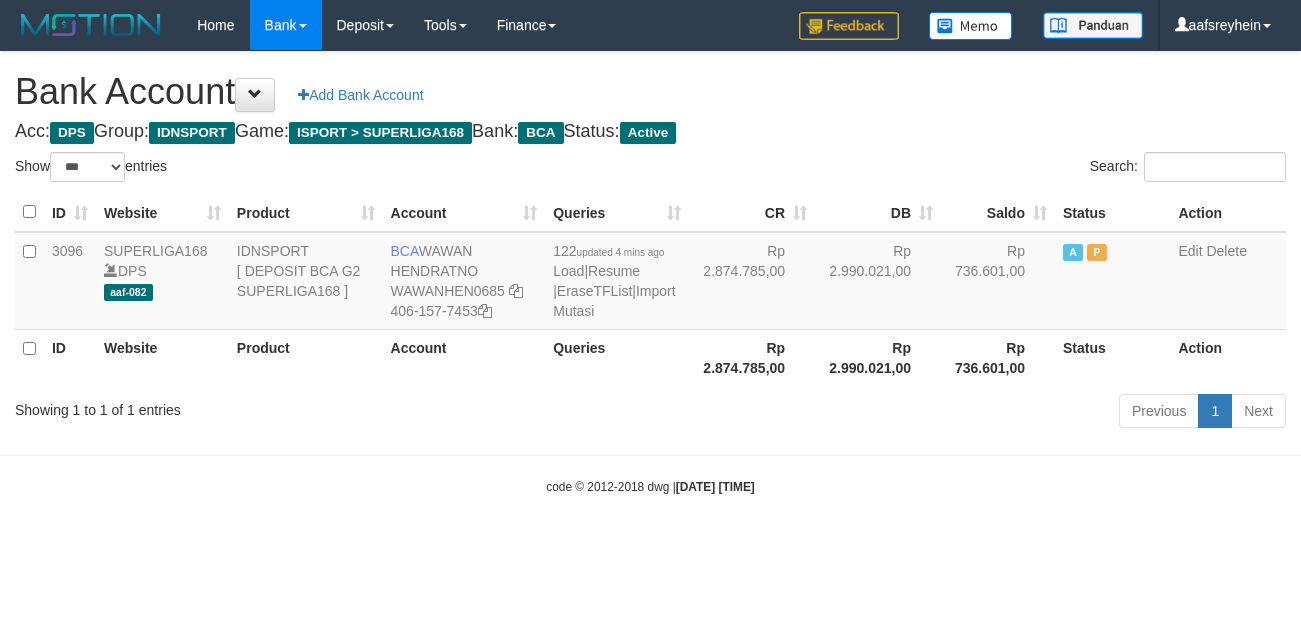 scroll, scrollTop: 0, scrollLeft: 0, axis: both 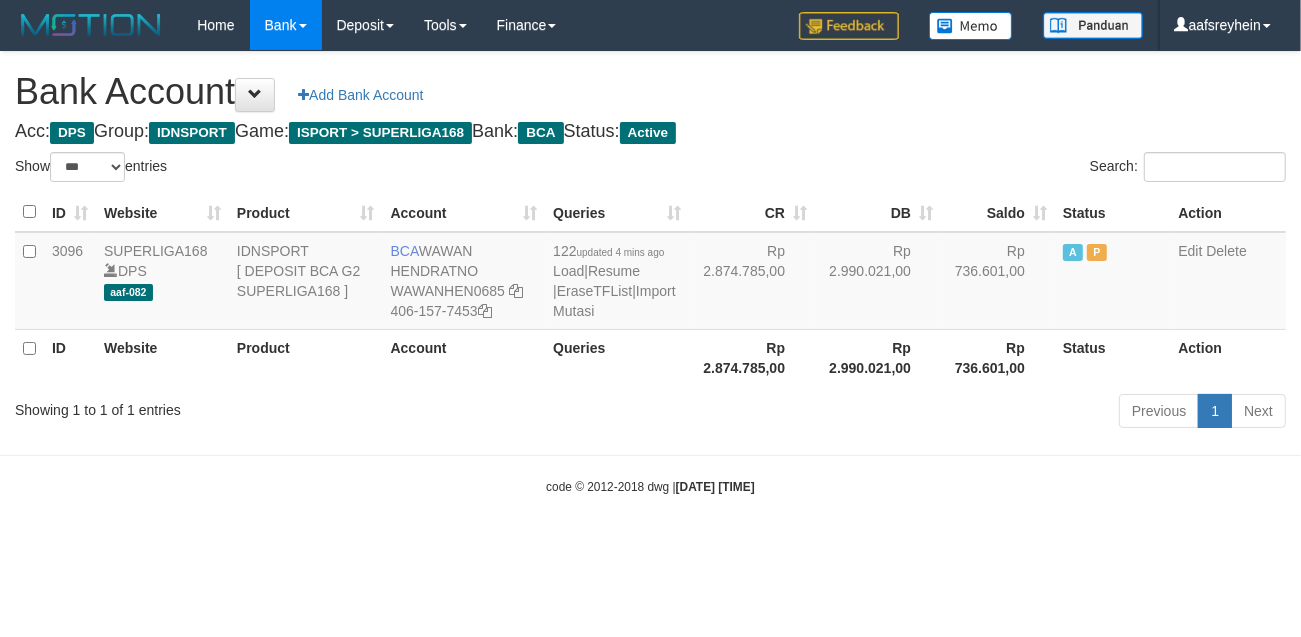 click on "code © 2012-2018 dwg |  2025/07/11 23:05:24" at bounding box center [650, 486] 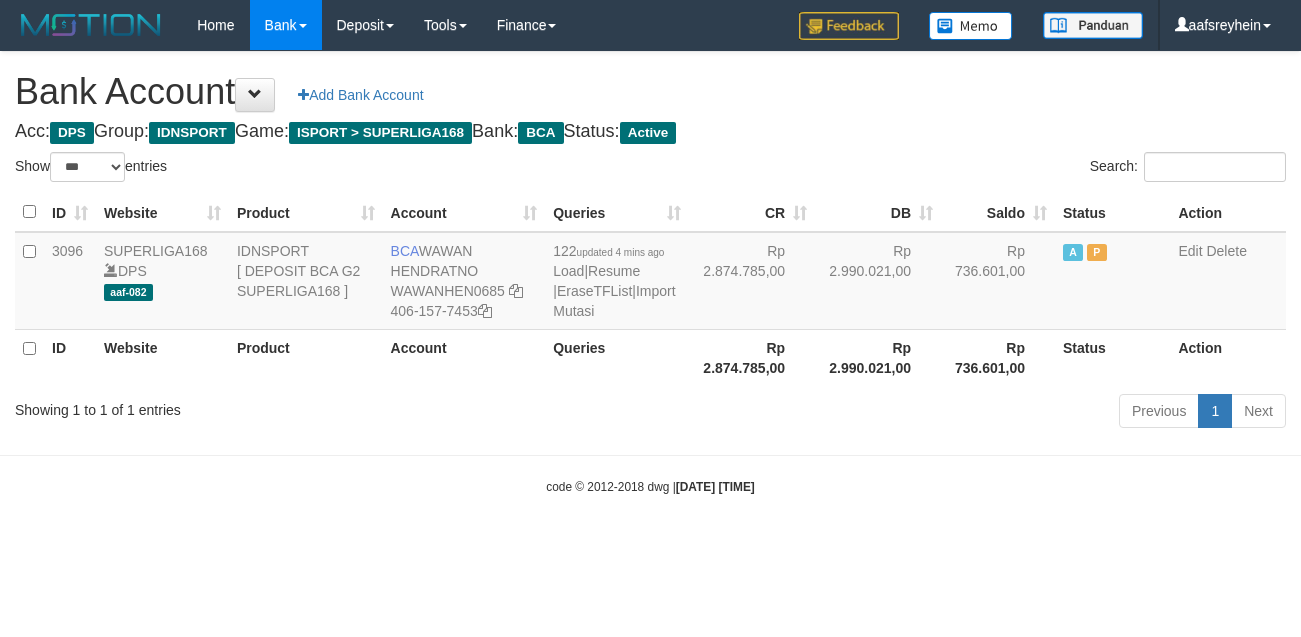 select on "***" 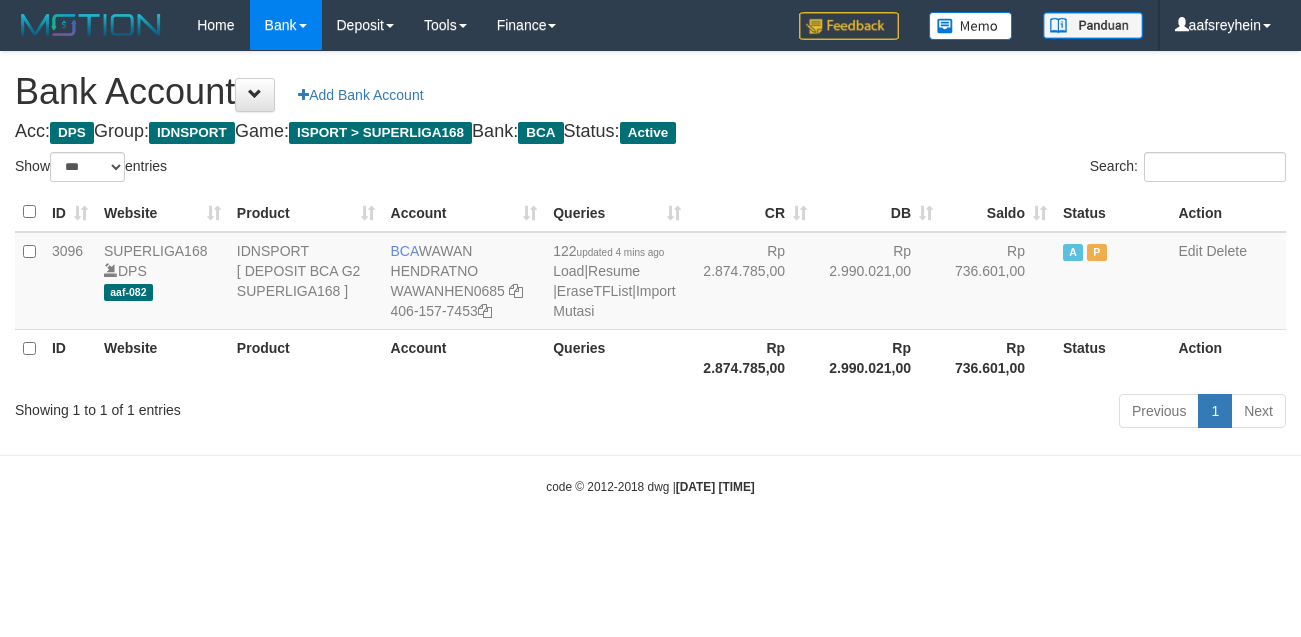 scroll, scrollTop: 0, scrollLeft: 0, axis: both 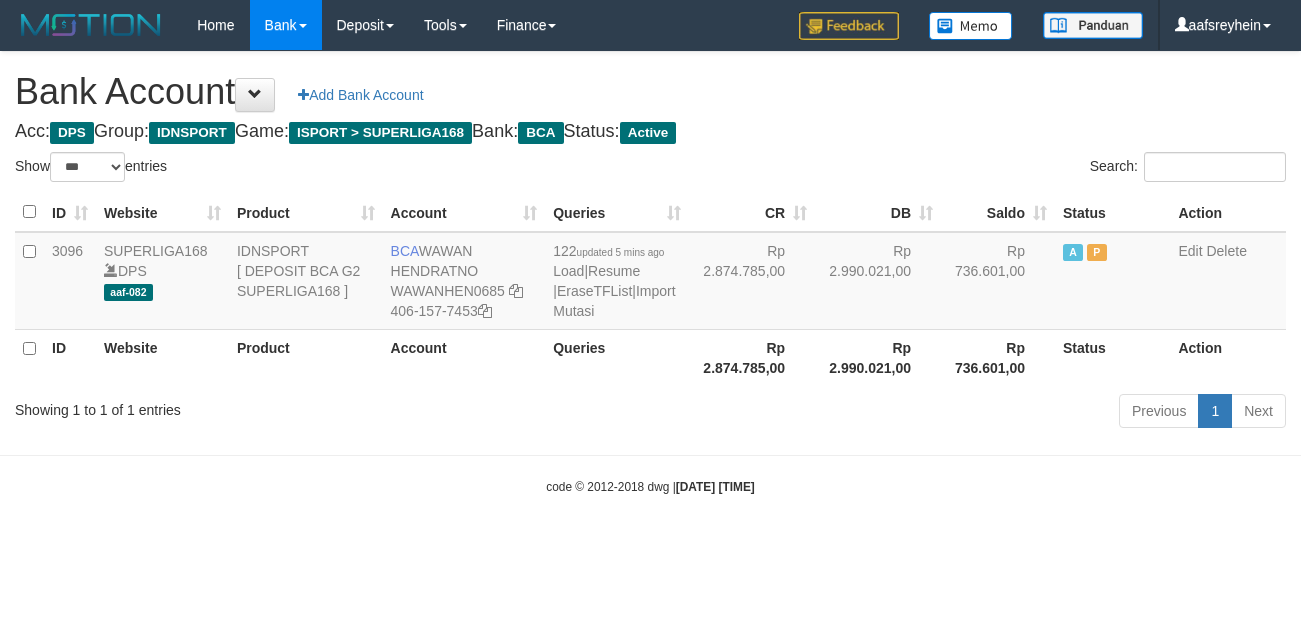 select on "***" 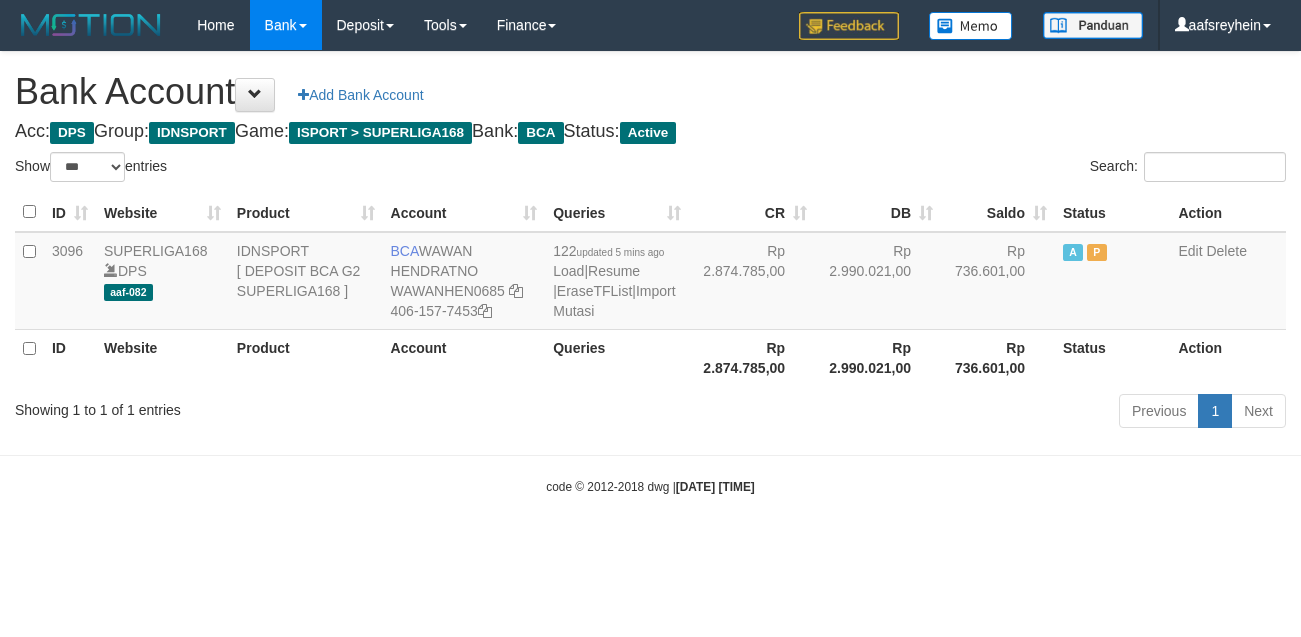 scroll, scrollTop: 0, scrollLeft: 0, axis: both 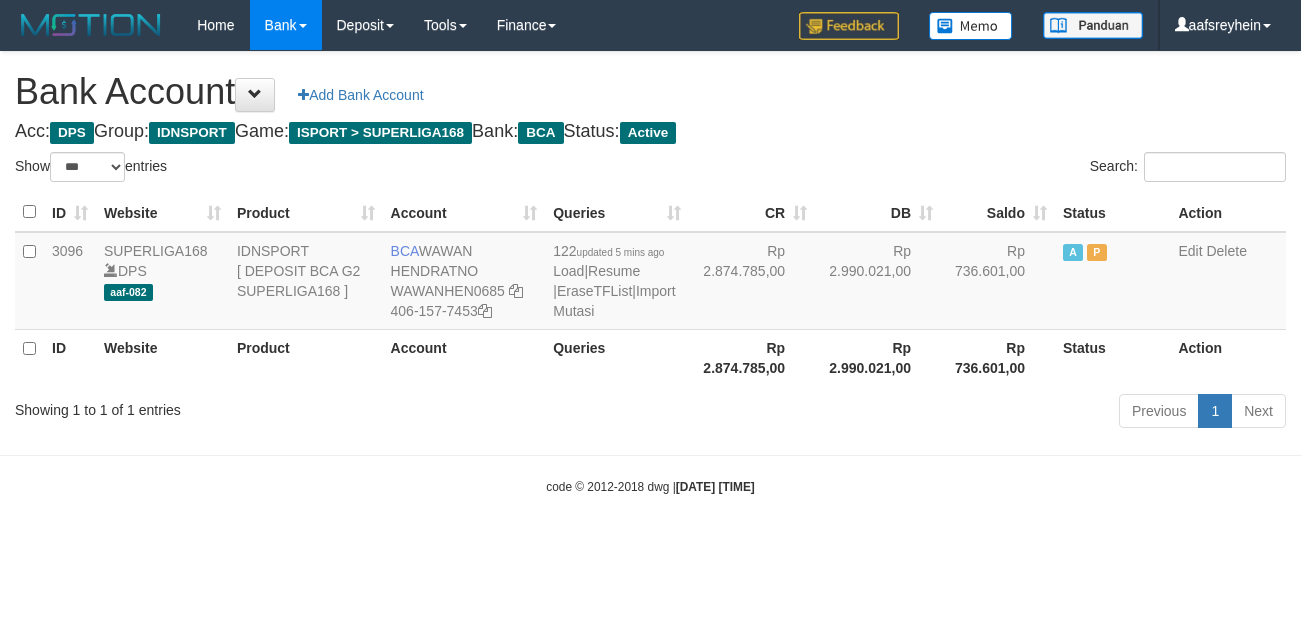 select on "***" 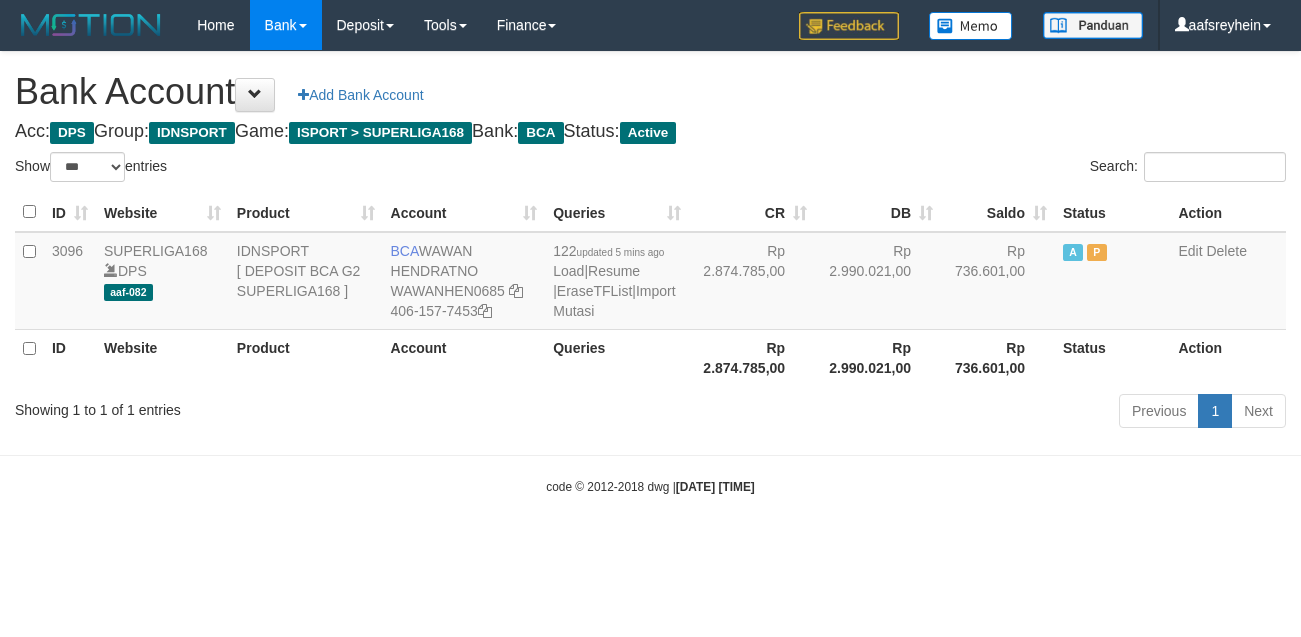 scroll, scrollTop: 0, scrollLeft: 0, axis: both 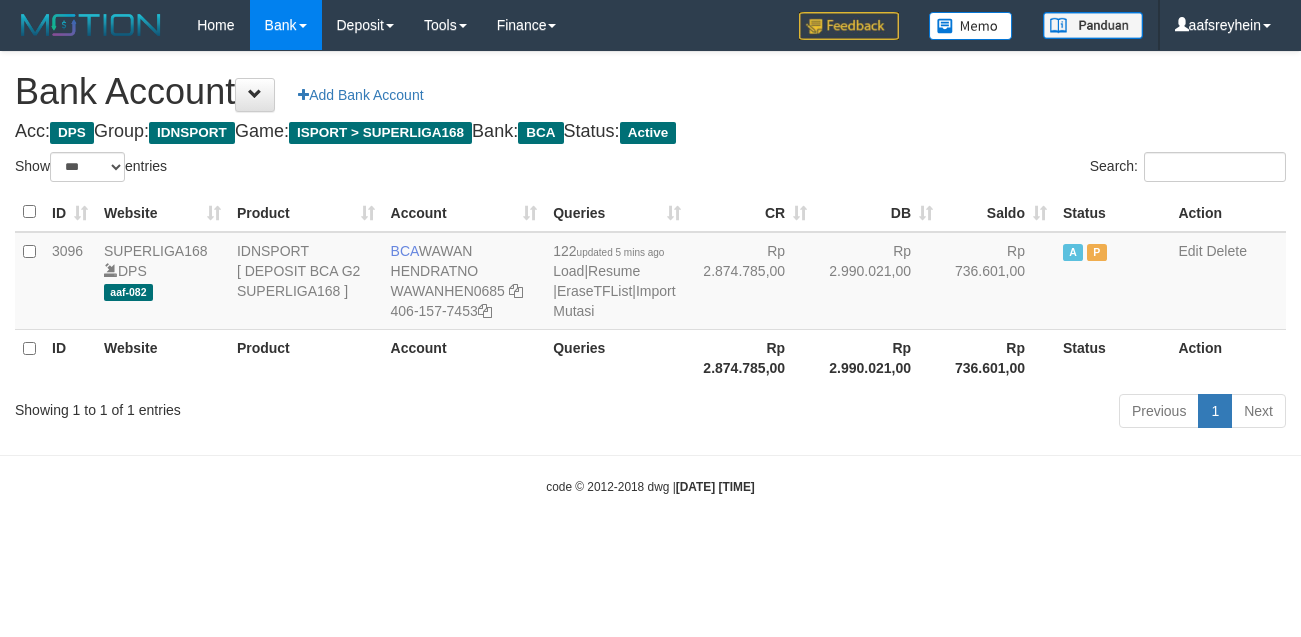 select on "***" 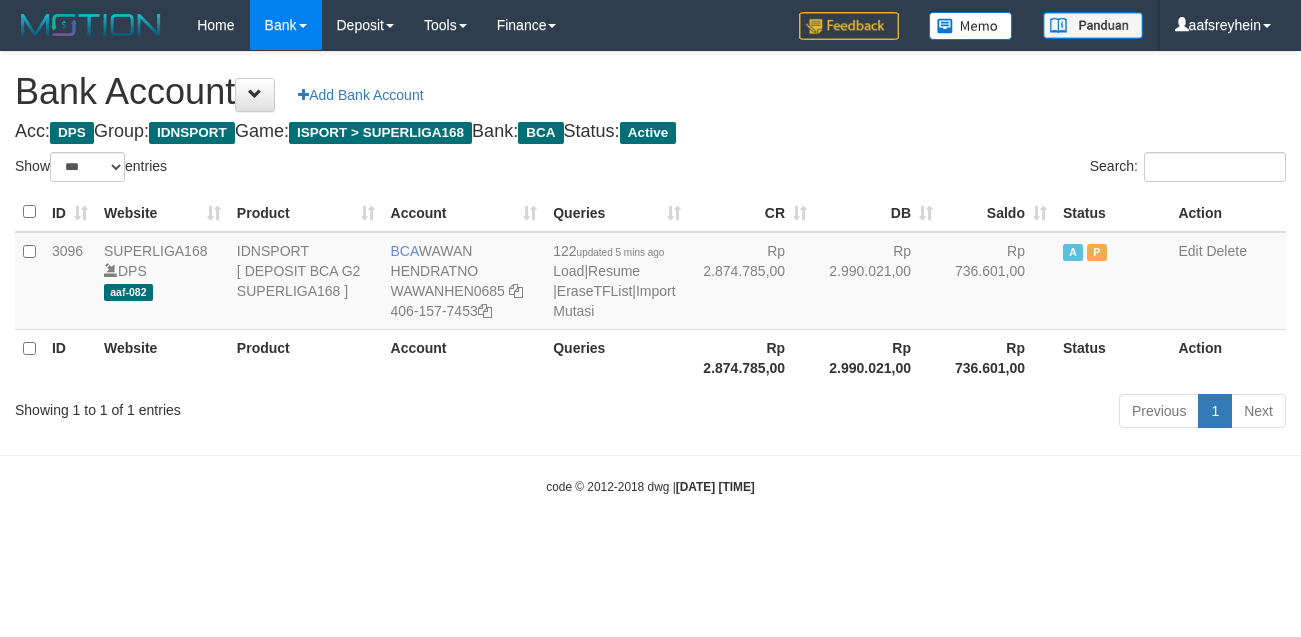 scroll, scrollTop: 0, scrollLeft: 0, axis: both 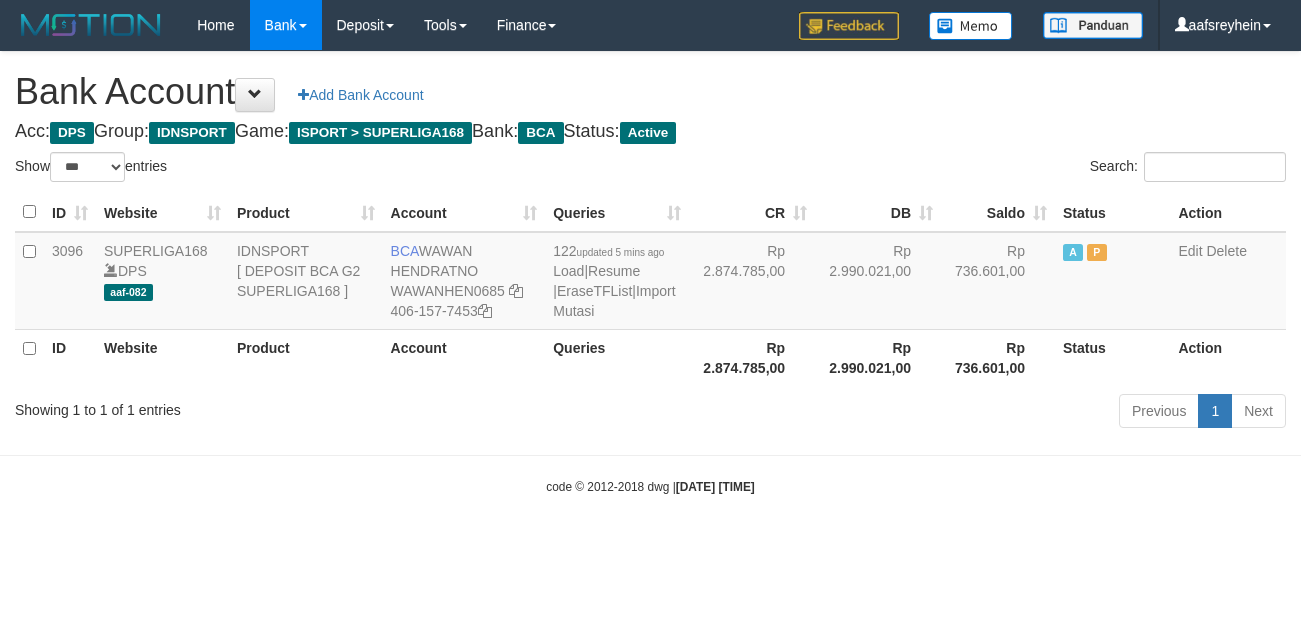 select on "***" 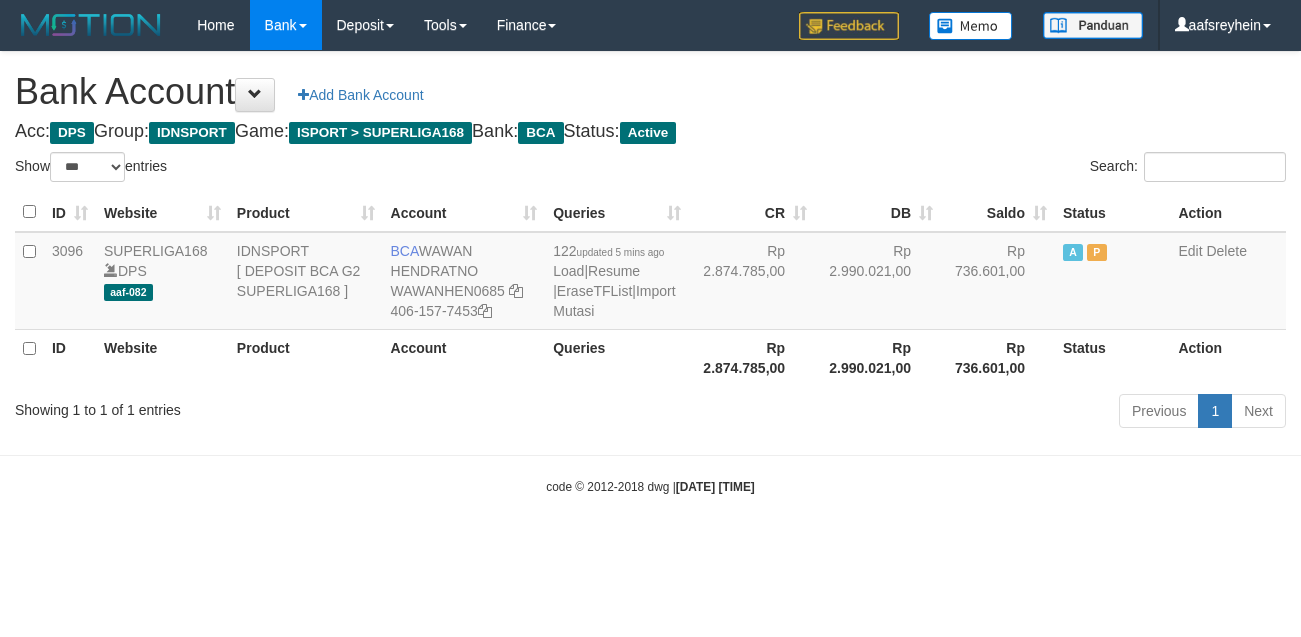 scroll, scrollTop: 0, scrollLeft: 0, axis: both 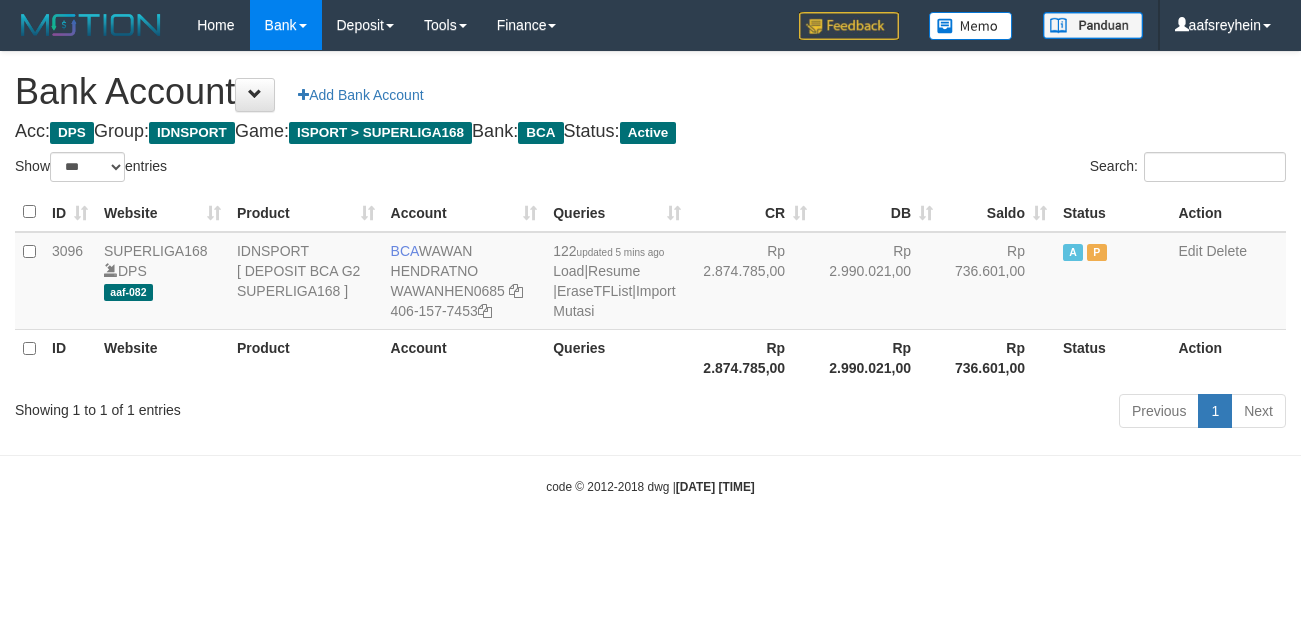 select on "***" 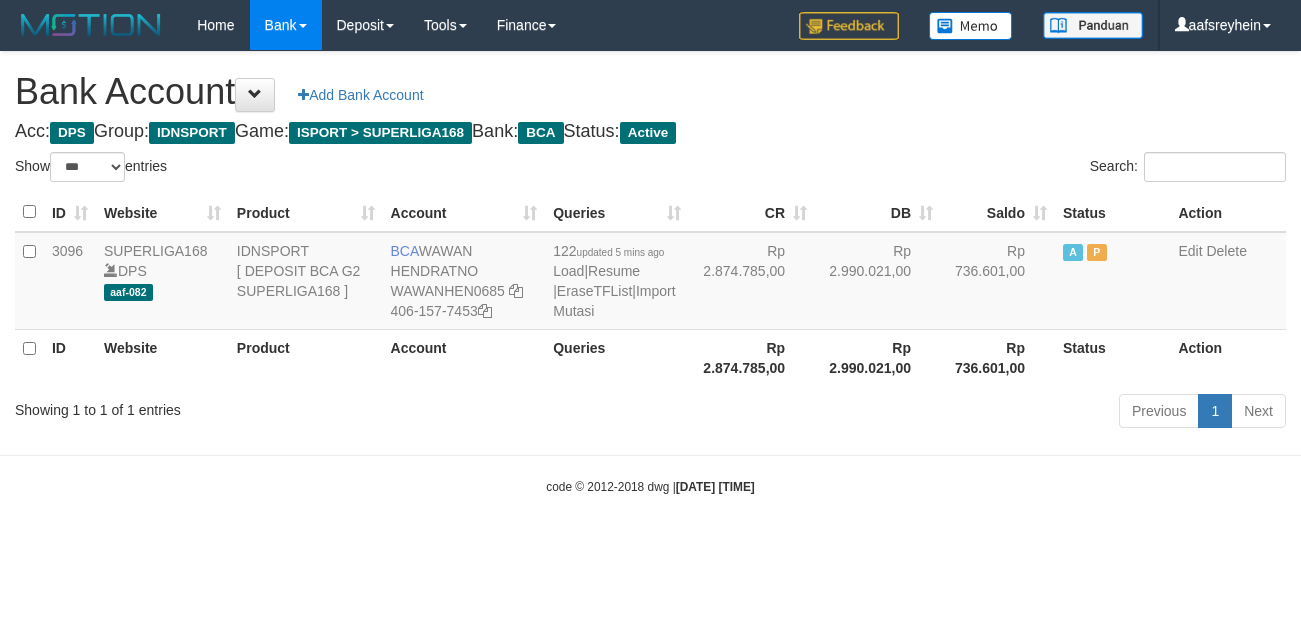 scroll, scrollTop: 0, scrollLeft: 0, axis: both 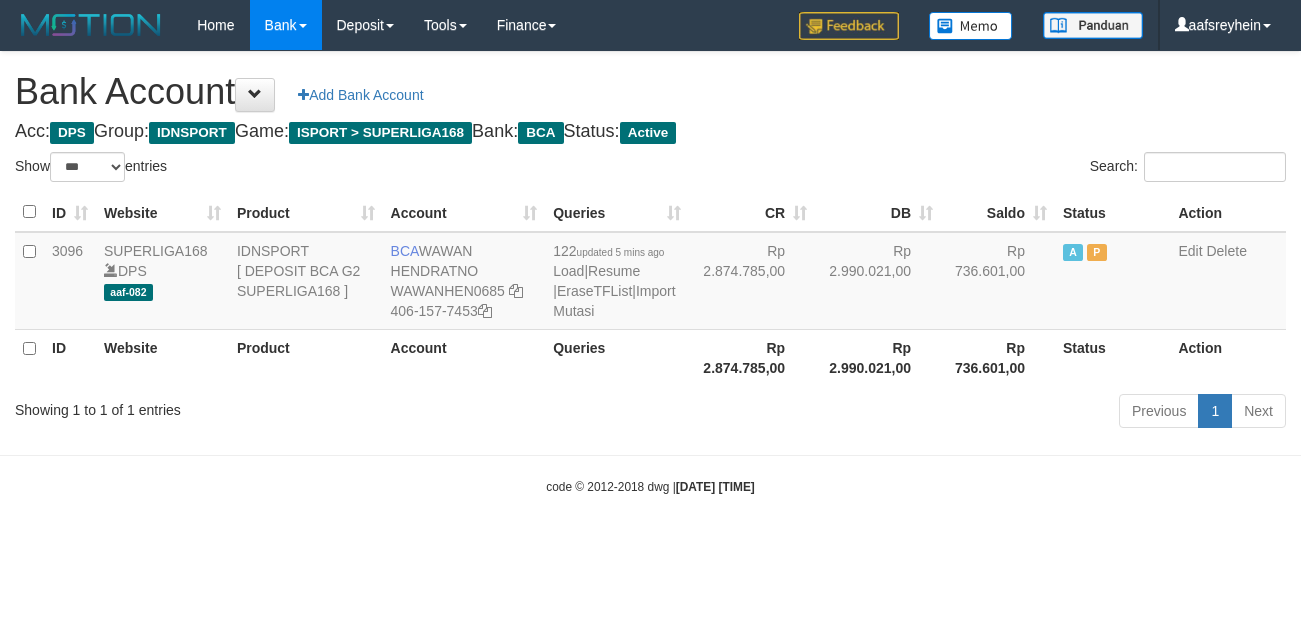 select on "***" 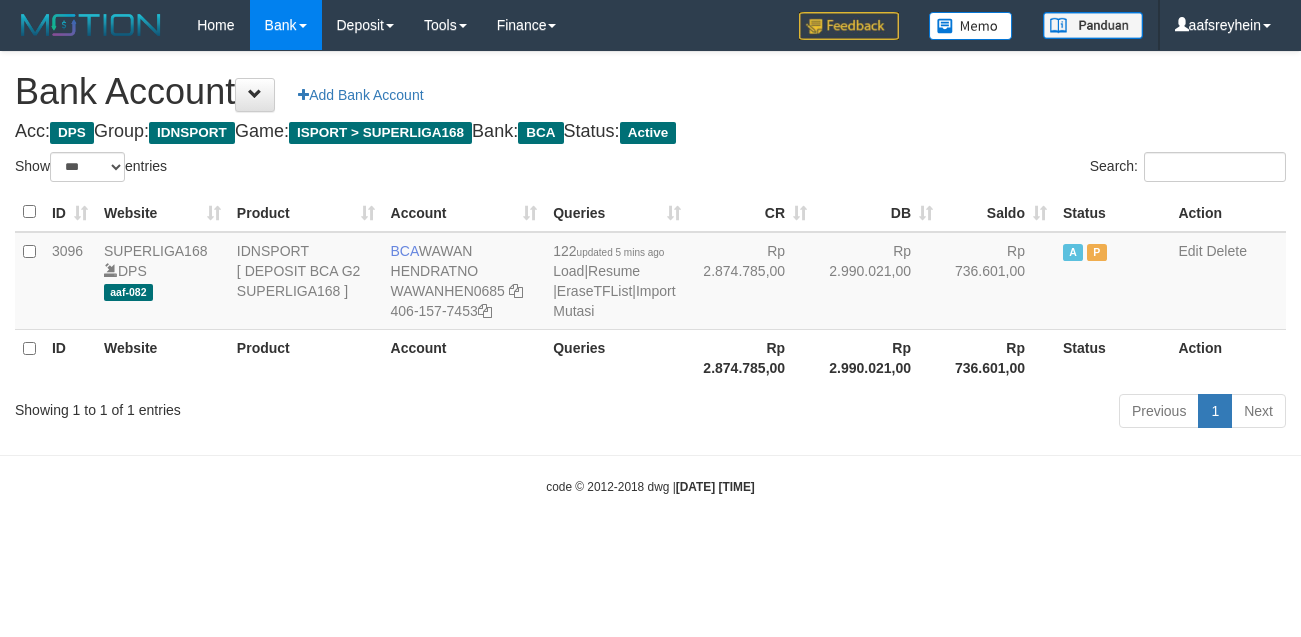scroll, scrollTop: 0, scrollLeft: 0, axis: both 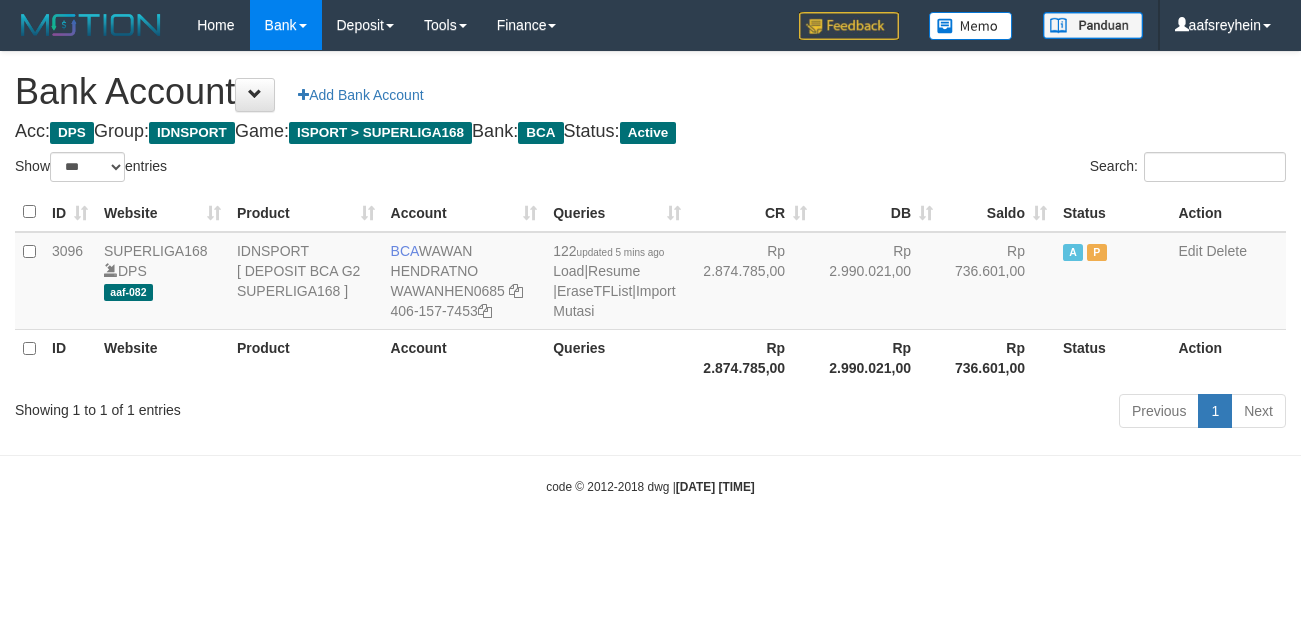 select on "***" 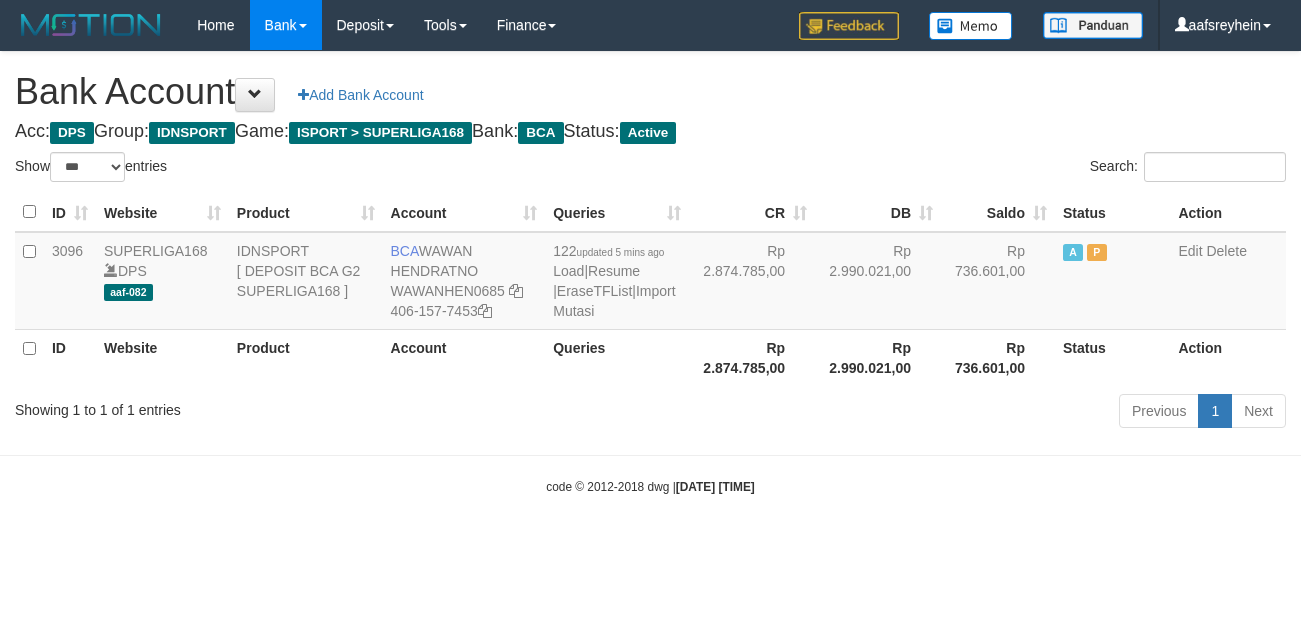 scroll, scrollTop: 0, scrollLeft: 0, axis: both 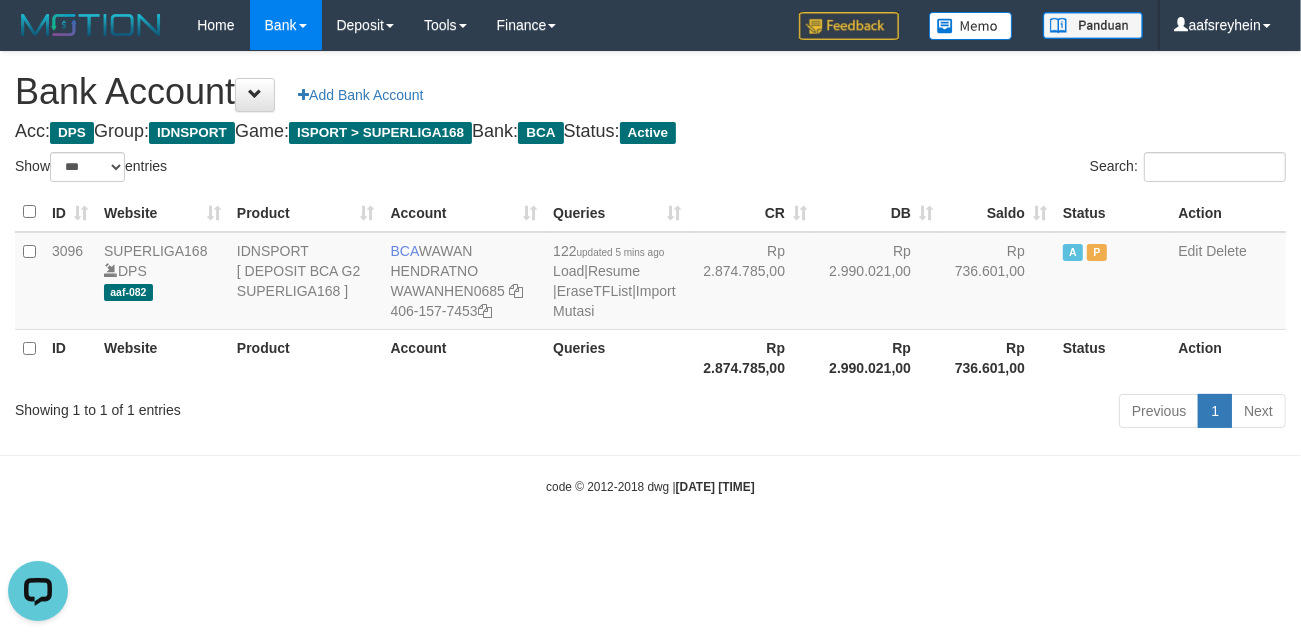 click on "code © 2012-2018 dwg |  2025/07/11 23:05:41" at bounding box center (650, 486) 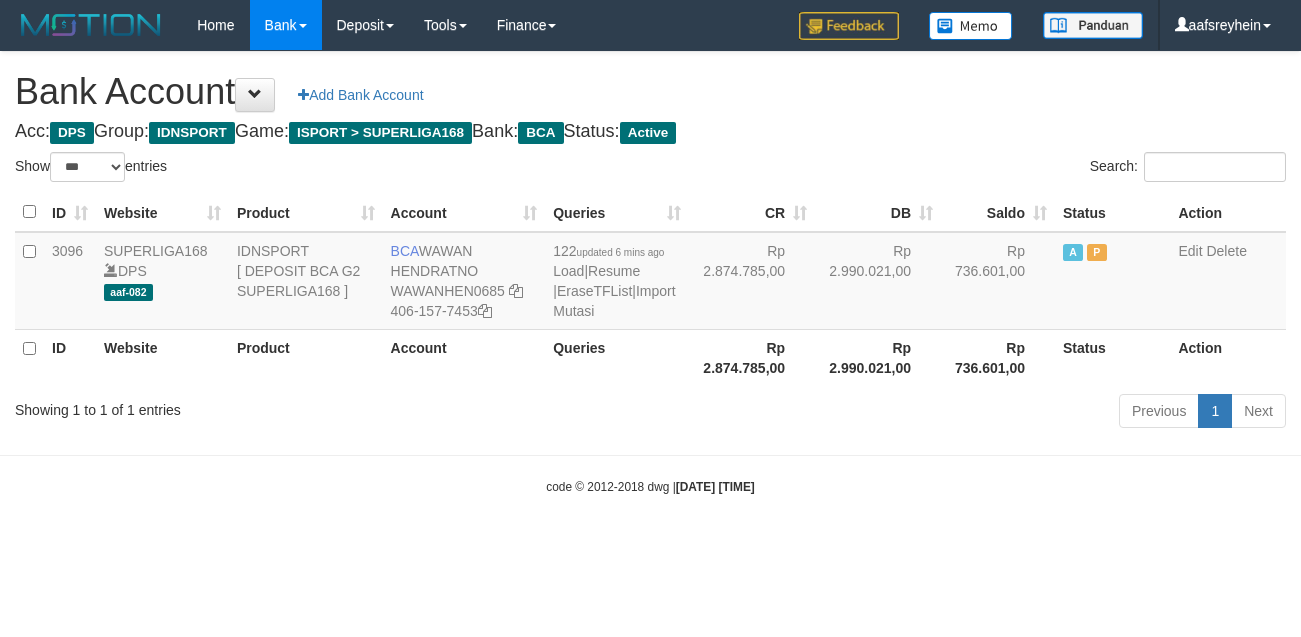 select on "***" 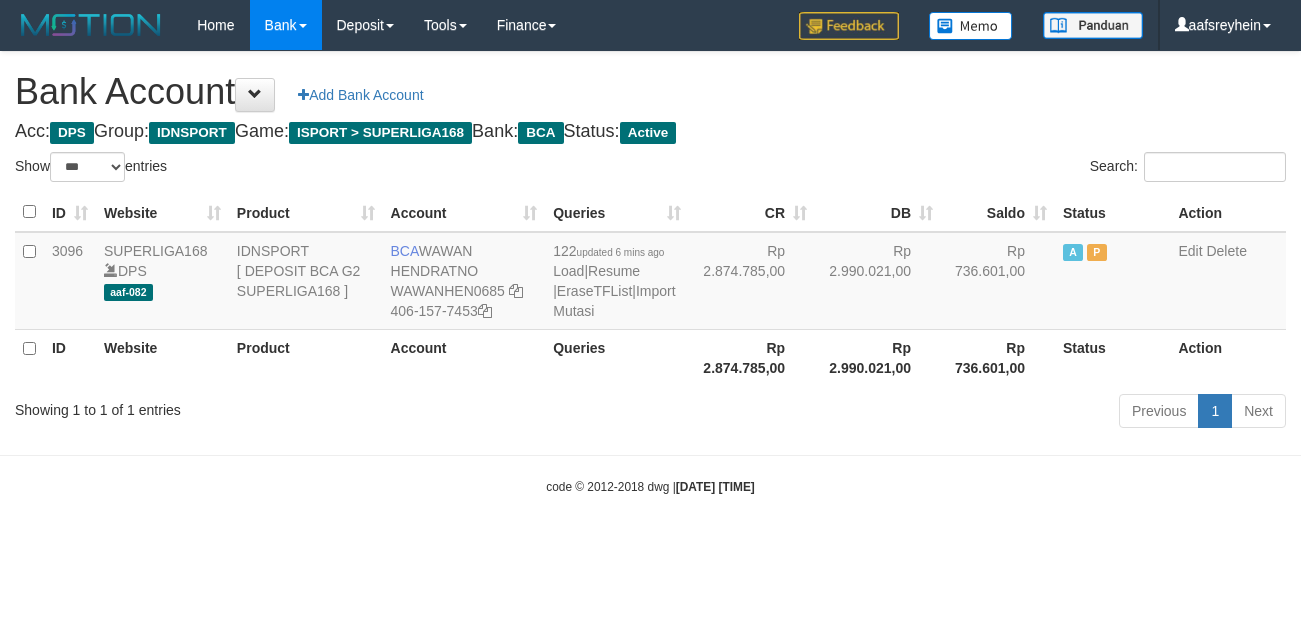 scroll, scrollTop: 0, scrollLeft: 0, axis: both 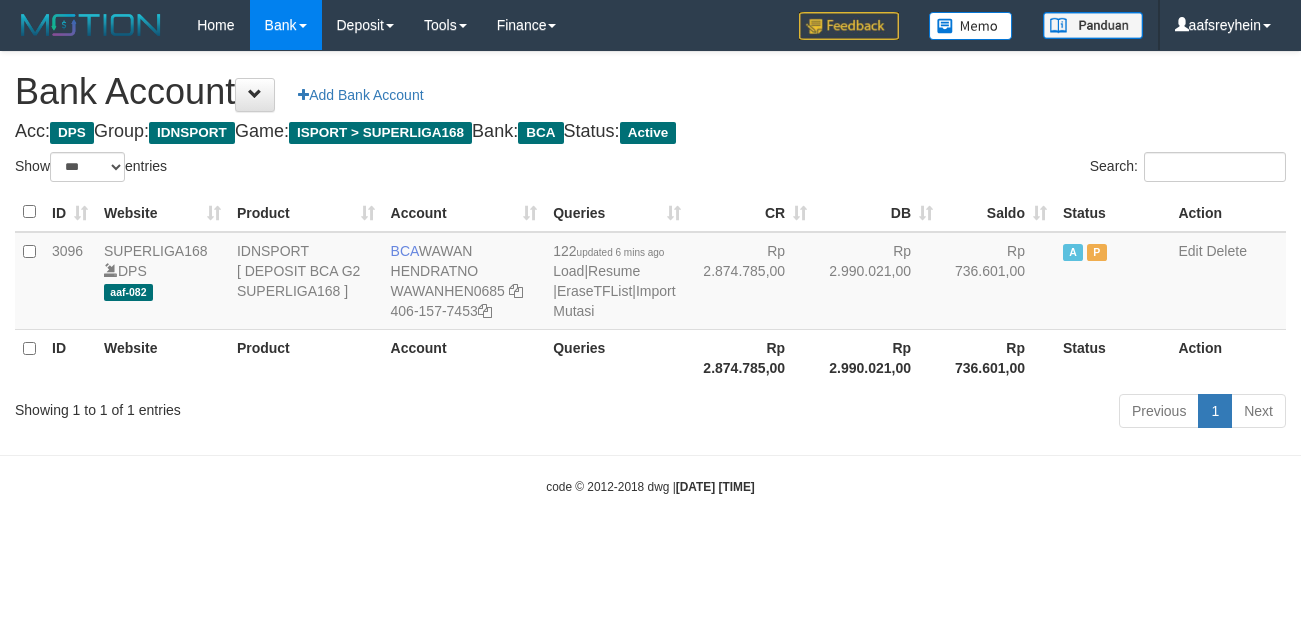 select on "***" 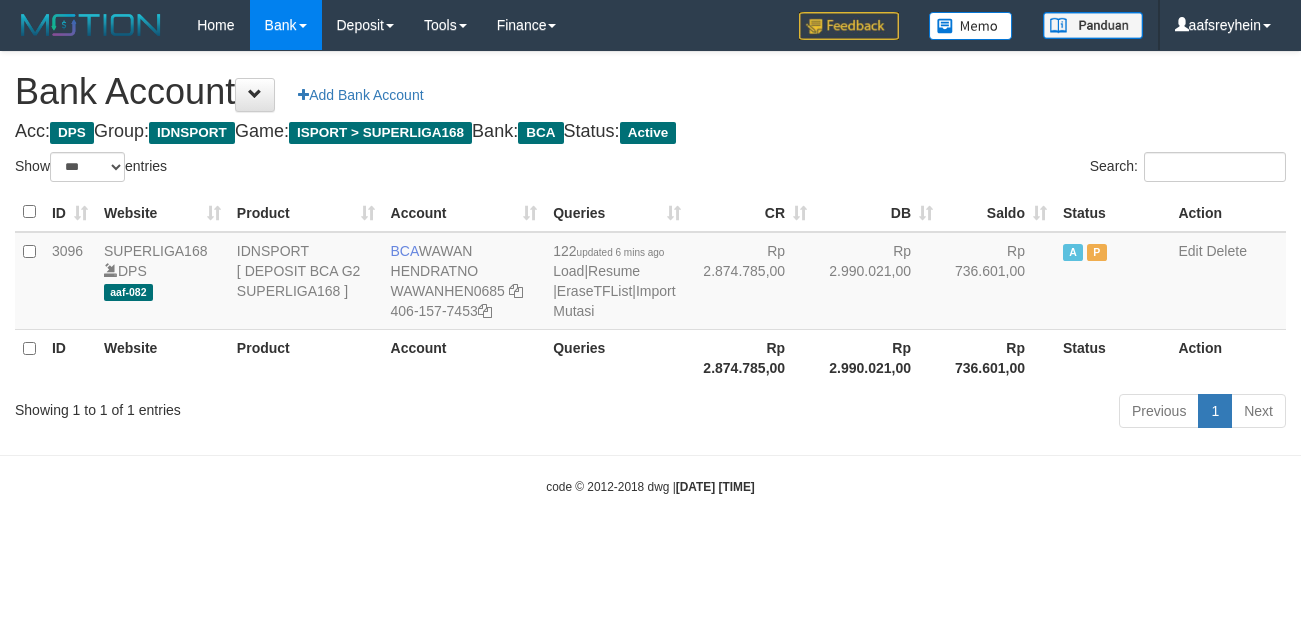 scroll, scrollTop: 0, scrollLeft: 0, axis: both 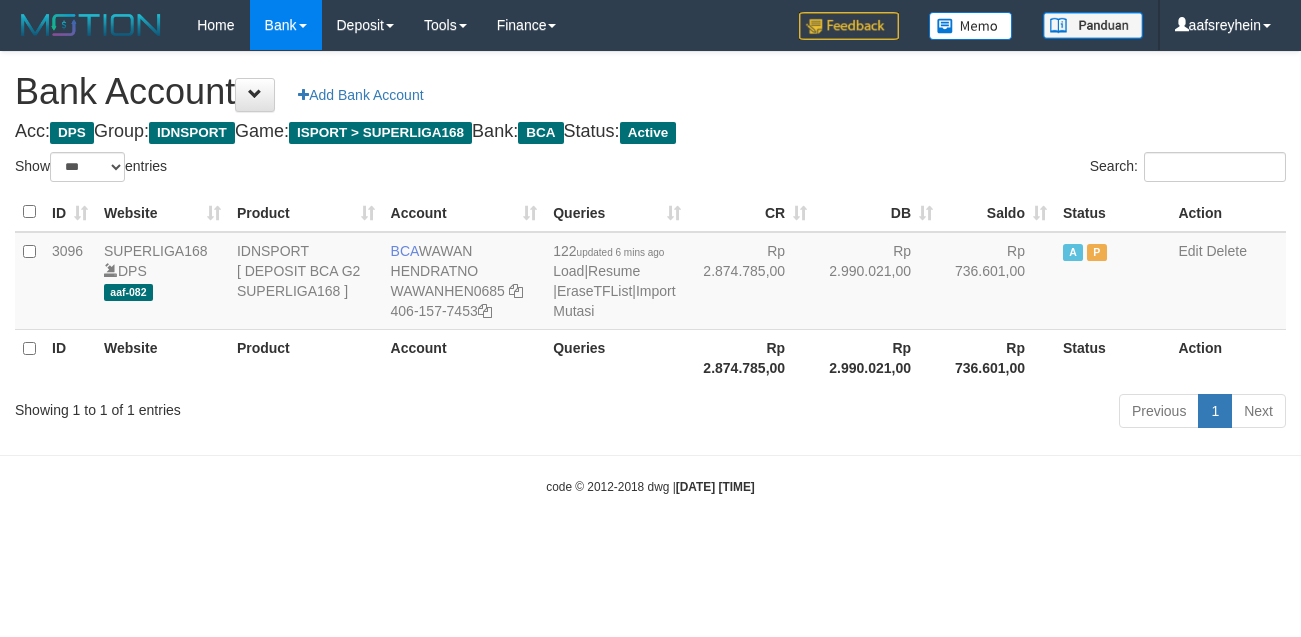 select on "***" 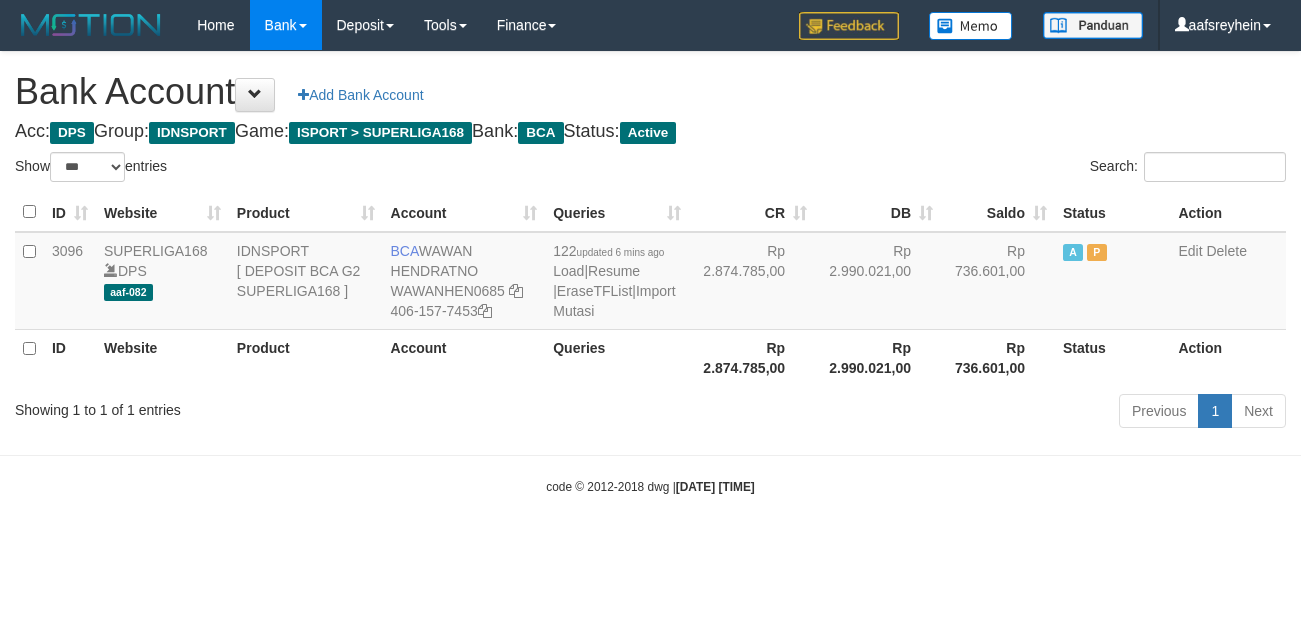 scroll, scrollTop: 0, scrollLeft: 0, axis: both 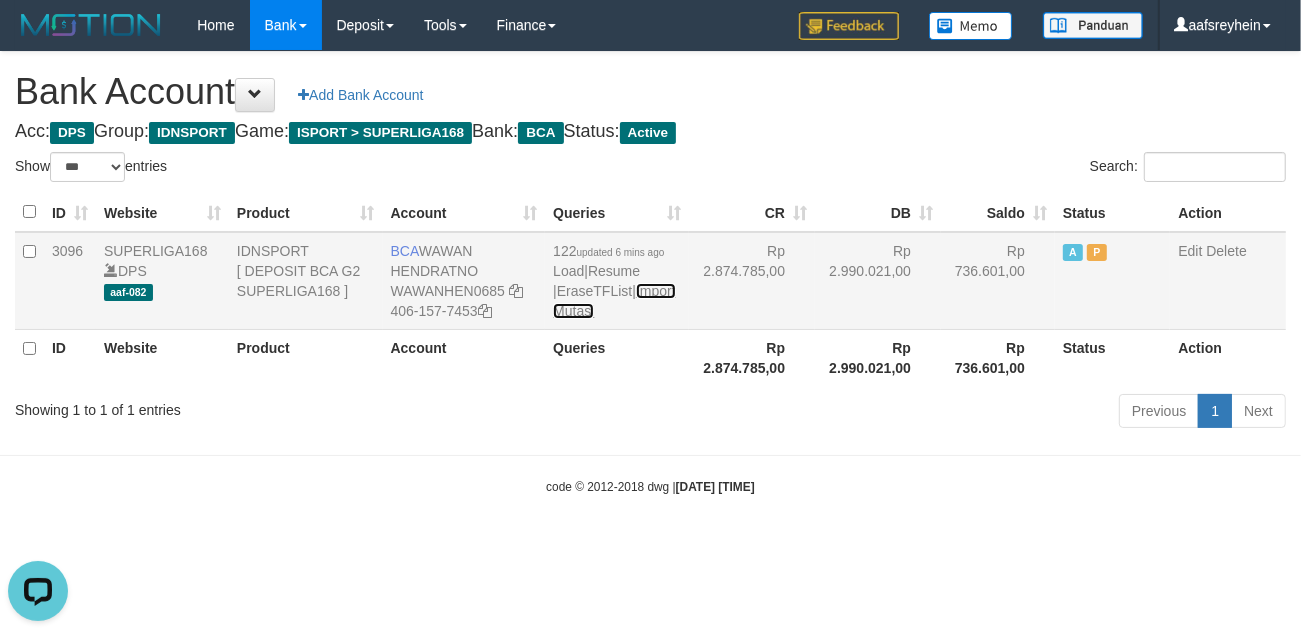 click on "Import Mutasi" at bounding box center [614, 301] 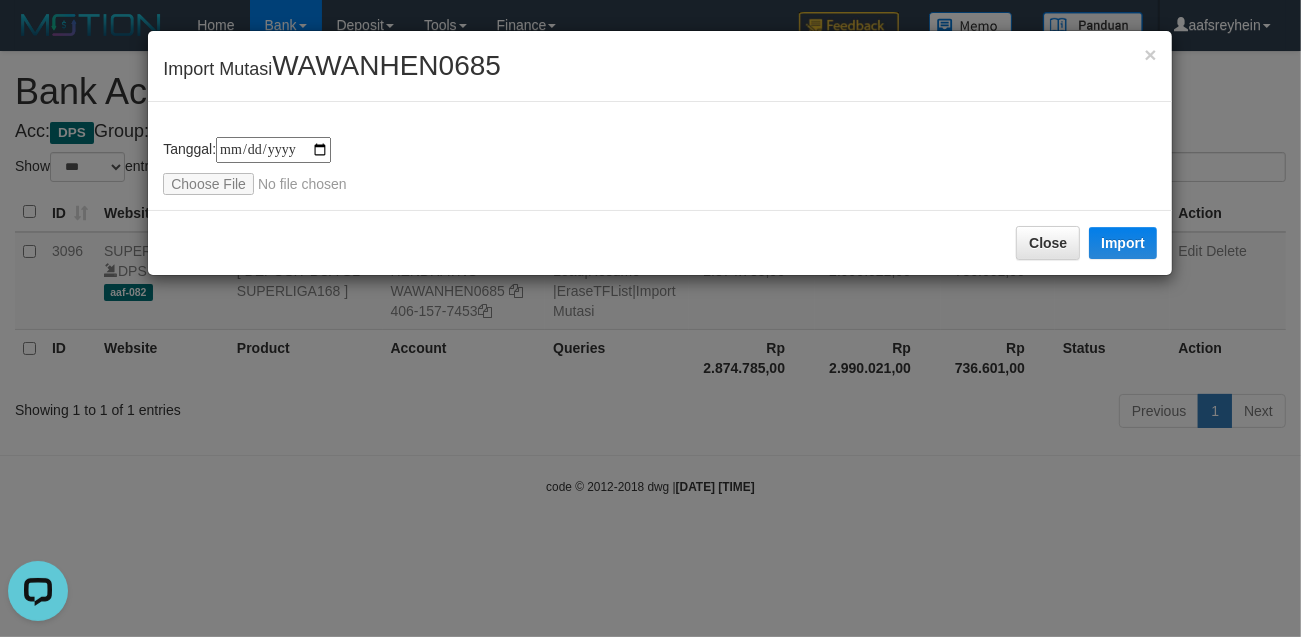 type on "**********" 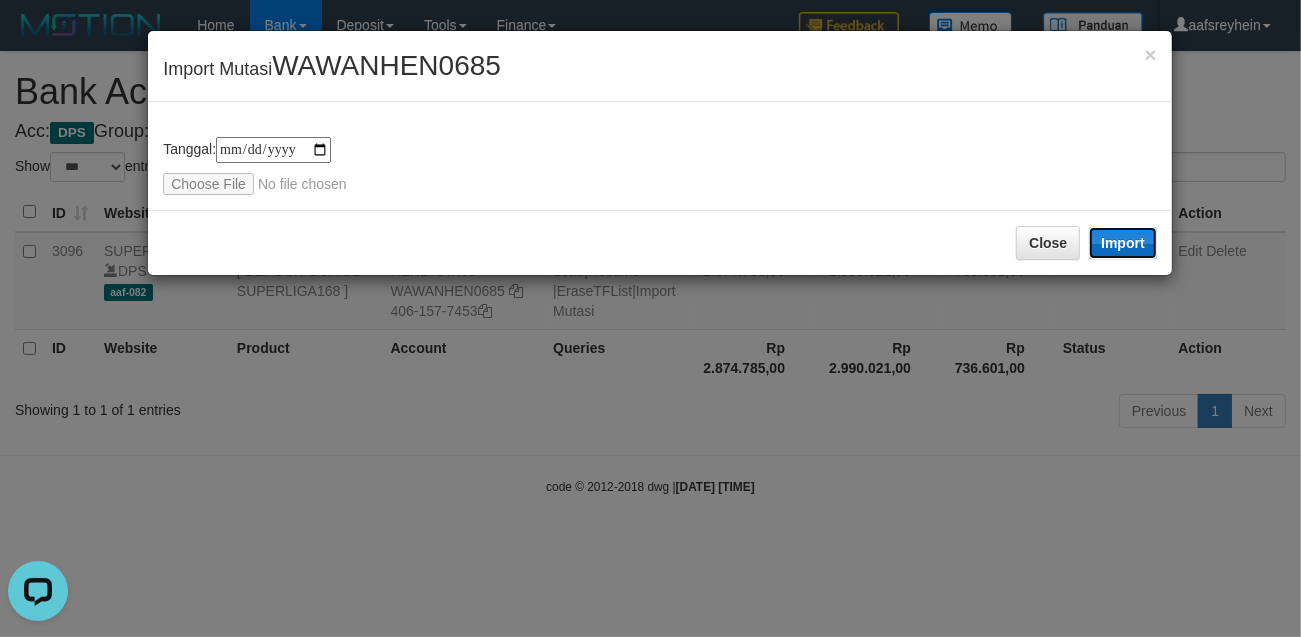 click on "Import" at bounding box center (1123, 243) 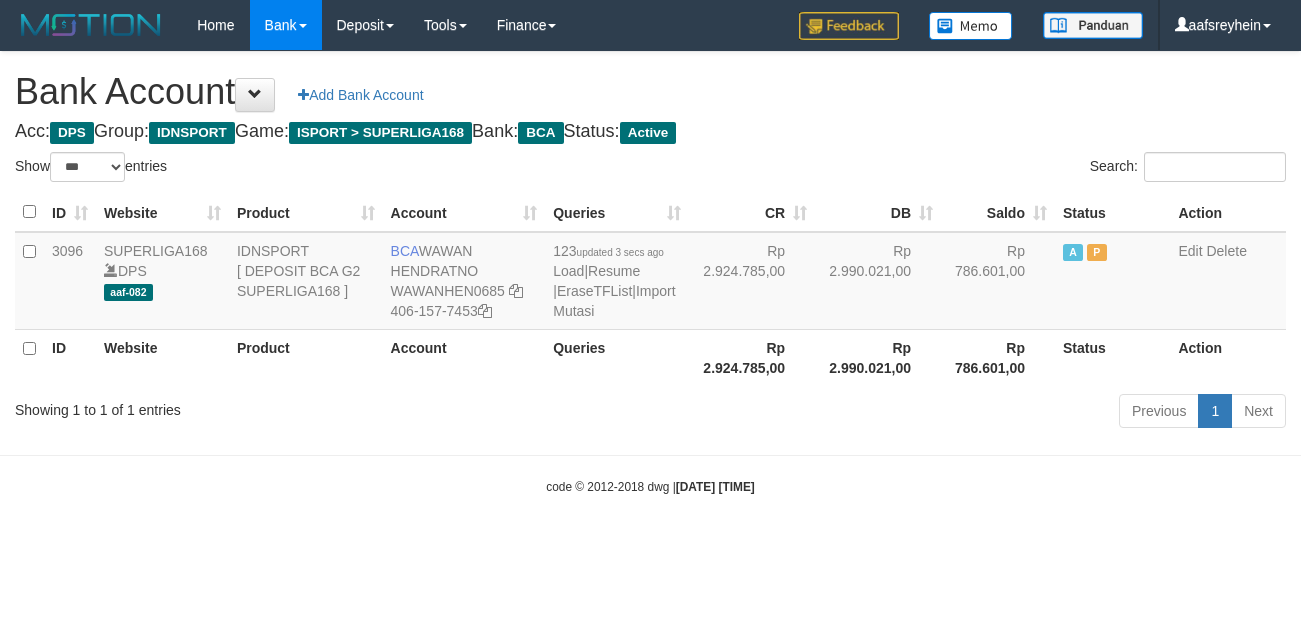 select on "***" 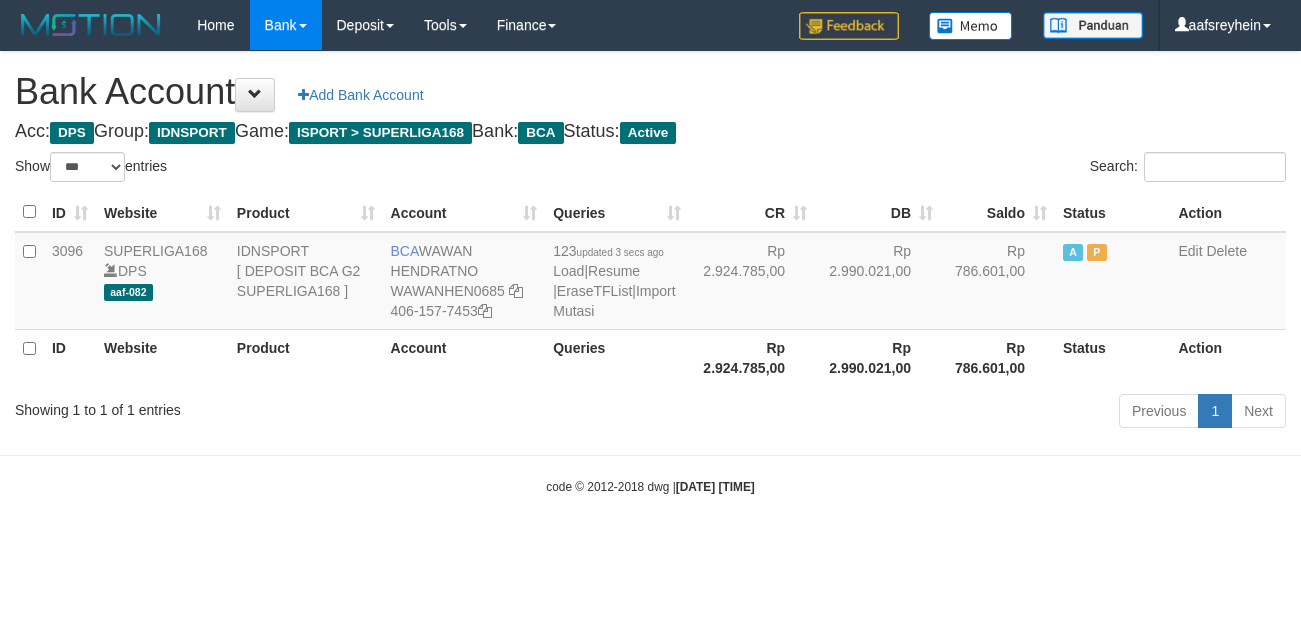 scroll, scrollTop: 0, scrollLeft: 0, axis: both 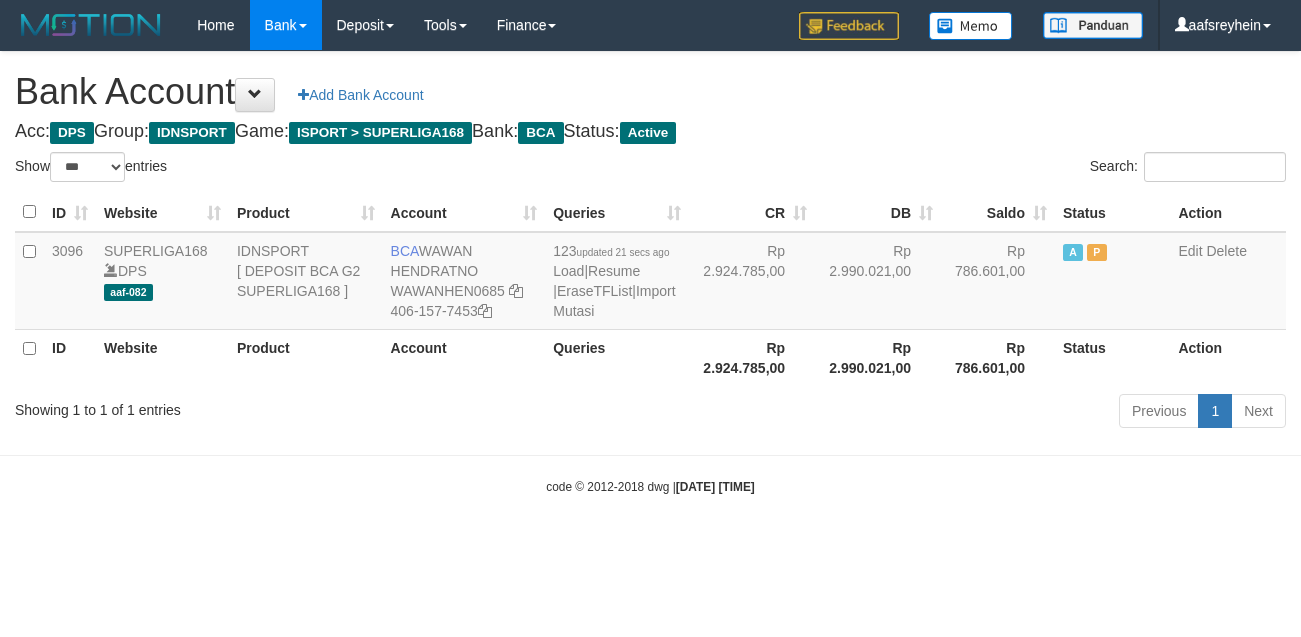select on "***" 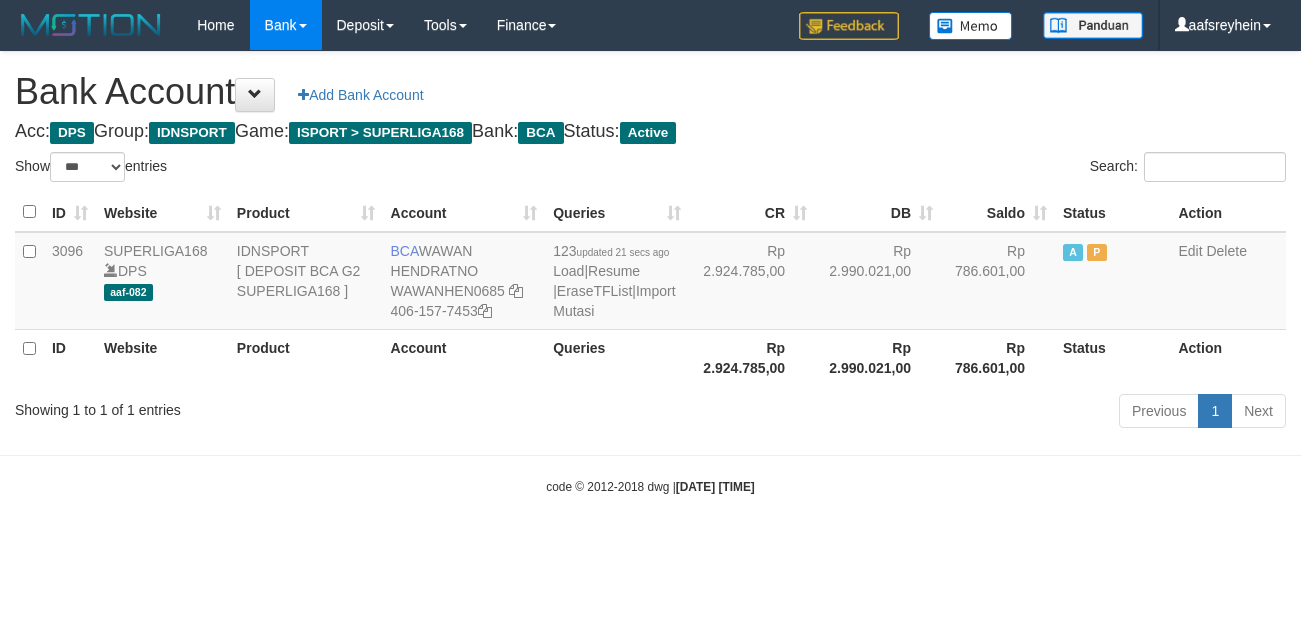 scroll, scrollTop: 0, scrollLeft: 0, axis: both 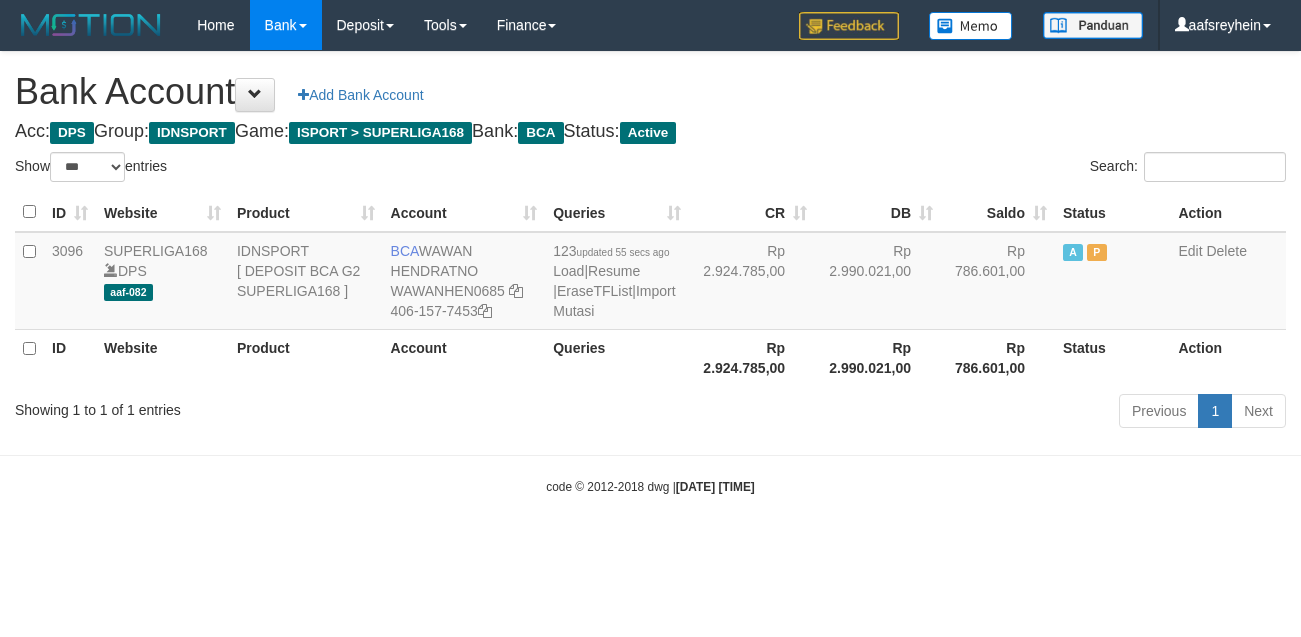 select on "***" 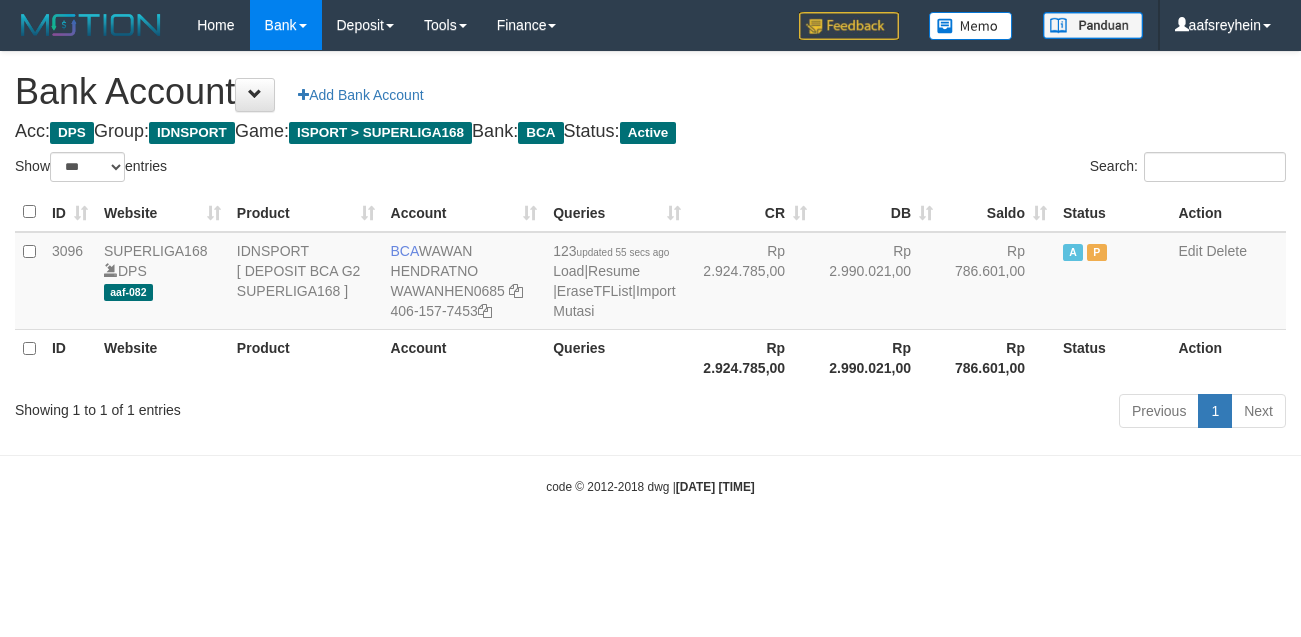scroll, scrollTop: 0, scrollLeft: 0, axis: both 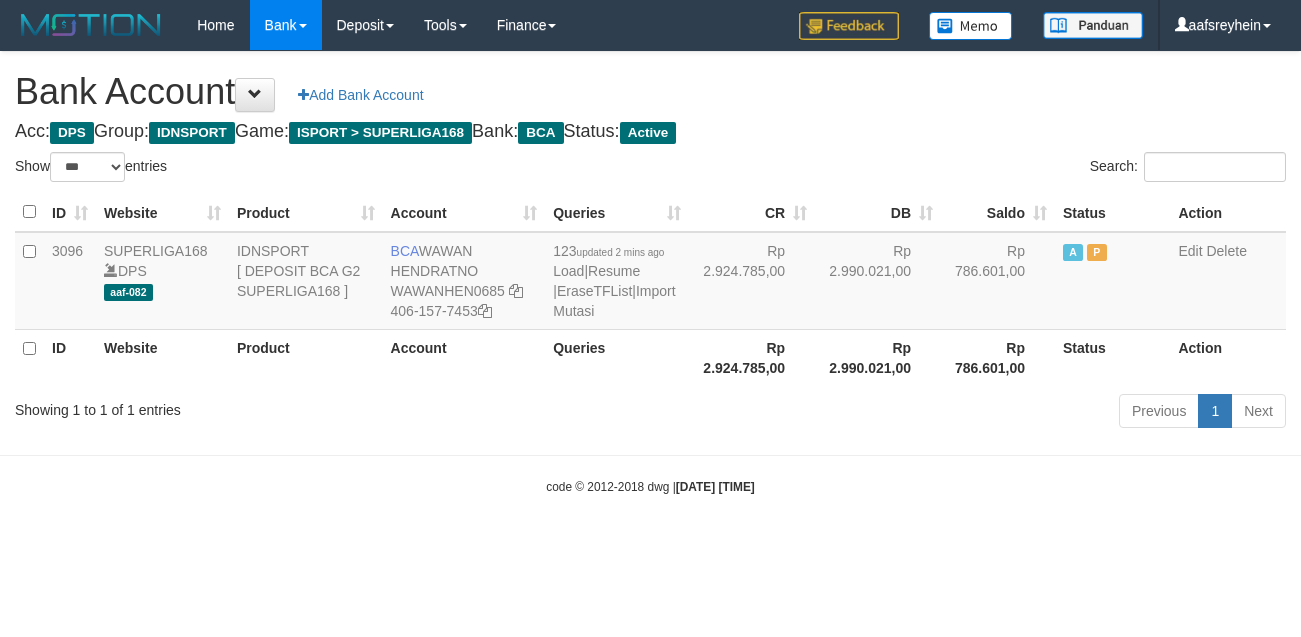 select on "***" 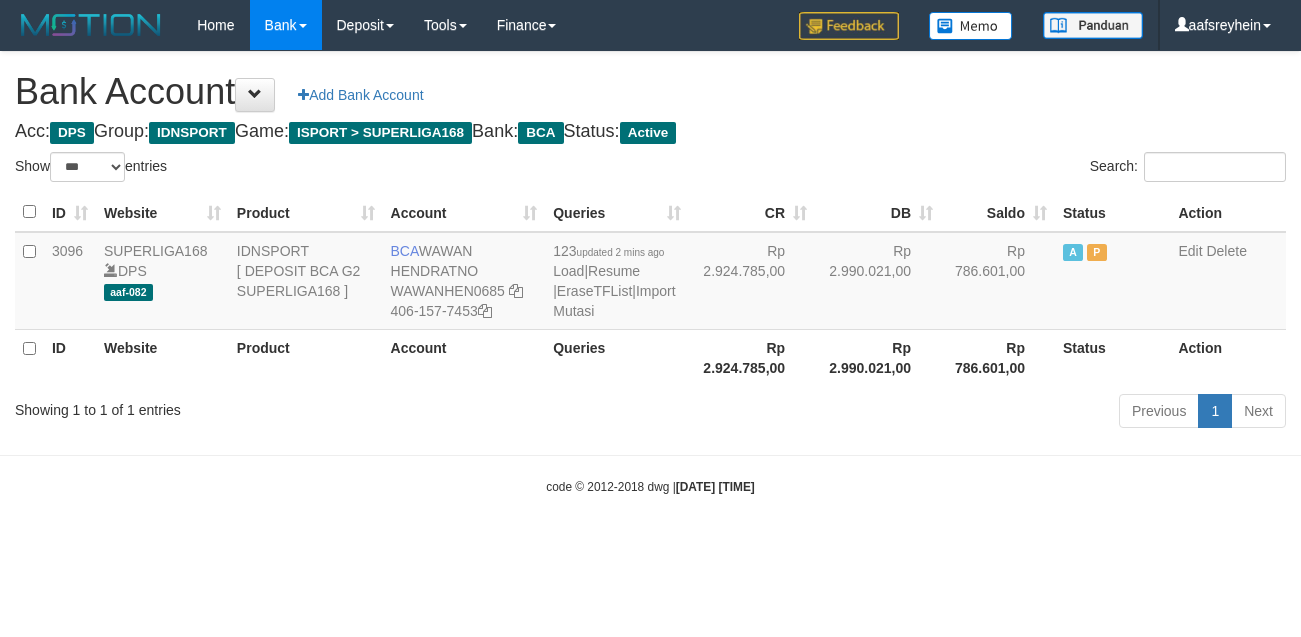 scroll, scrollTop: 0, scrollLeft: 0, axis: both 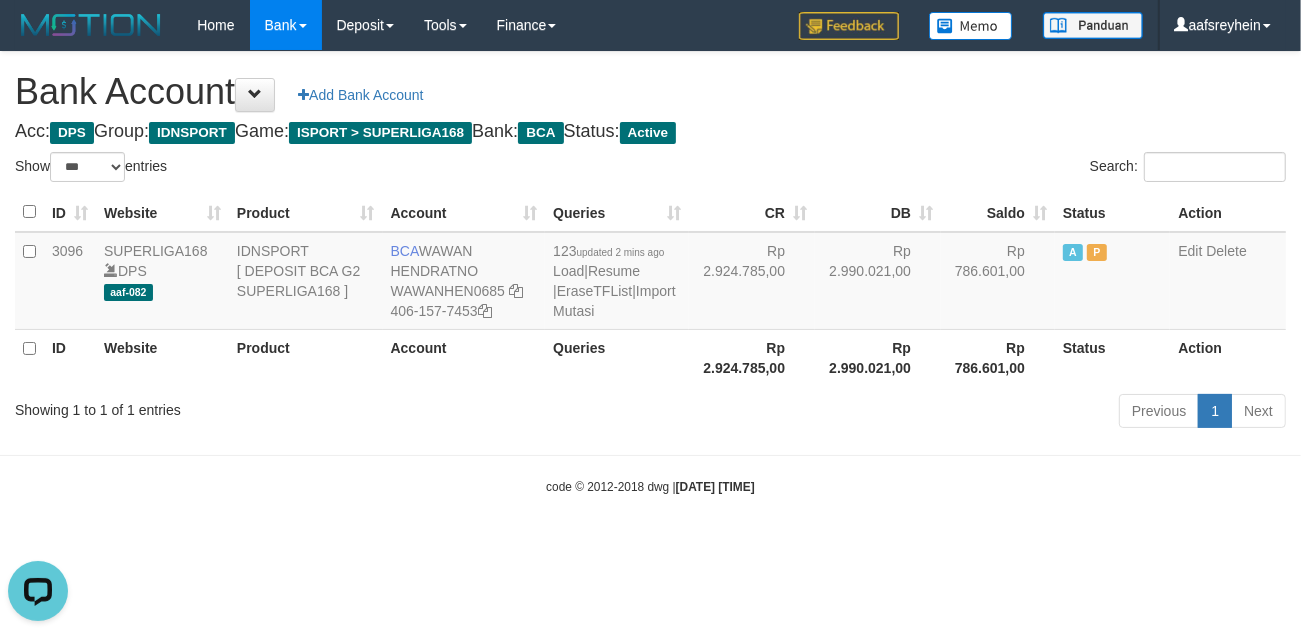 click on "Toggle navigation
Home
Bank
Account List
Load
By Website
Group
[ISPORT]													SUPERLIGA168
By Load Group (DPS)" at bounding box center [650, 273] 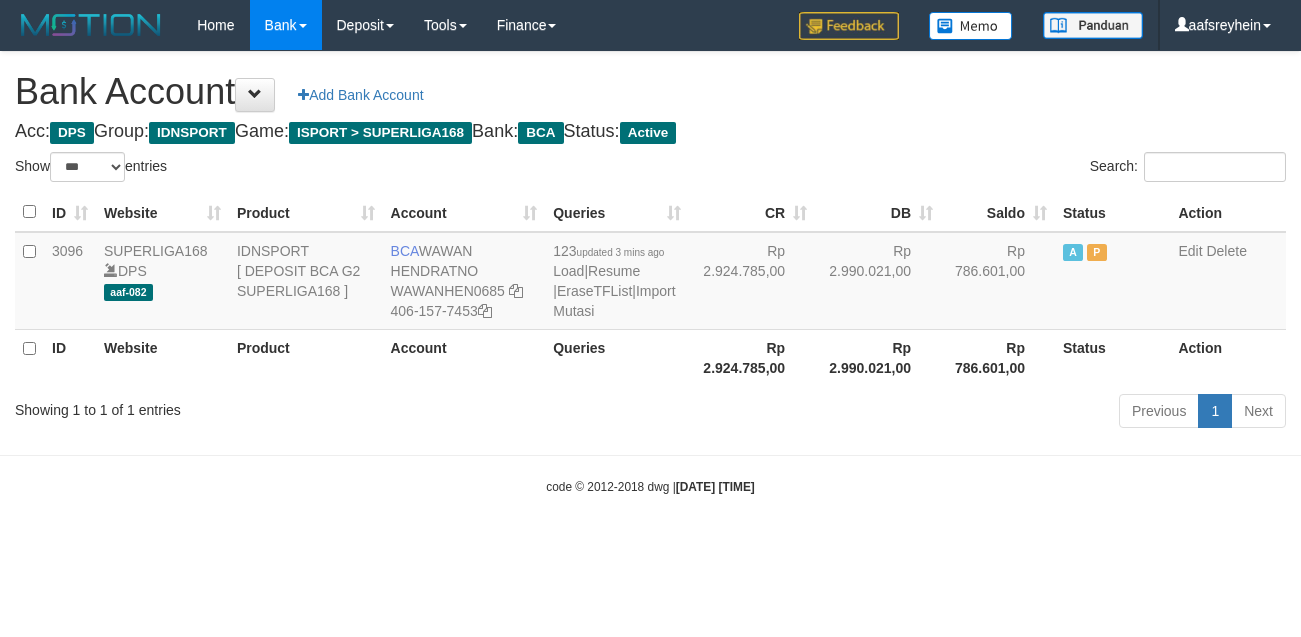 select on "***" 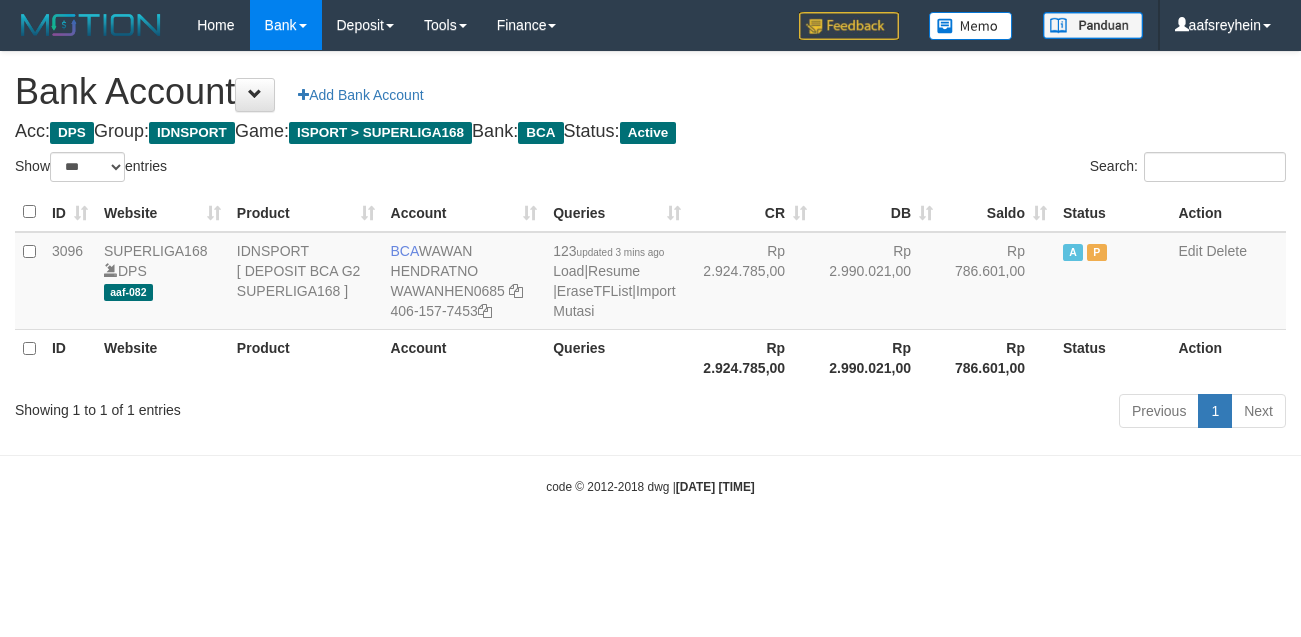 scroll, scrollTop: 0, scrollLeft: 0, axis: both 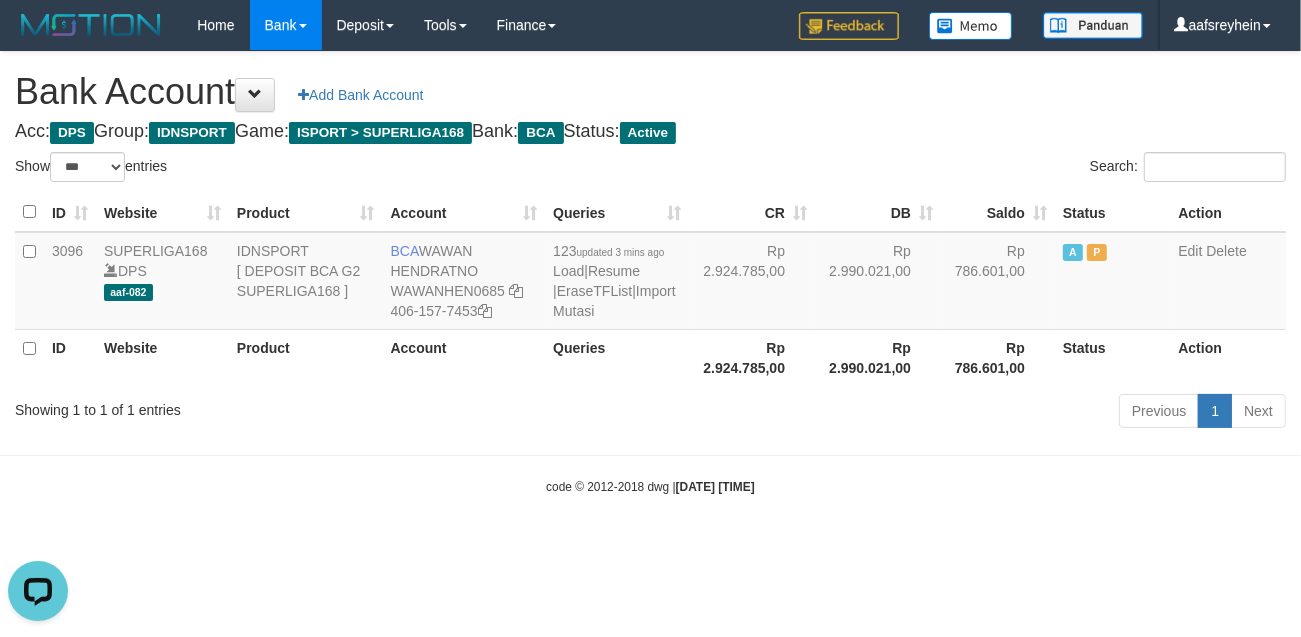 click on "Toggle navigation
Home
Bank
Account List
Load
By Website
Group
[ISPORT]													SUPERLIGA168
By Load Group (DPS)
-" at bounding box center (650, 273) 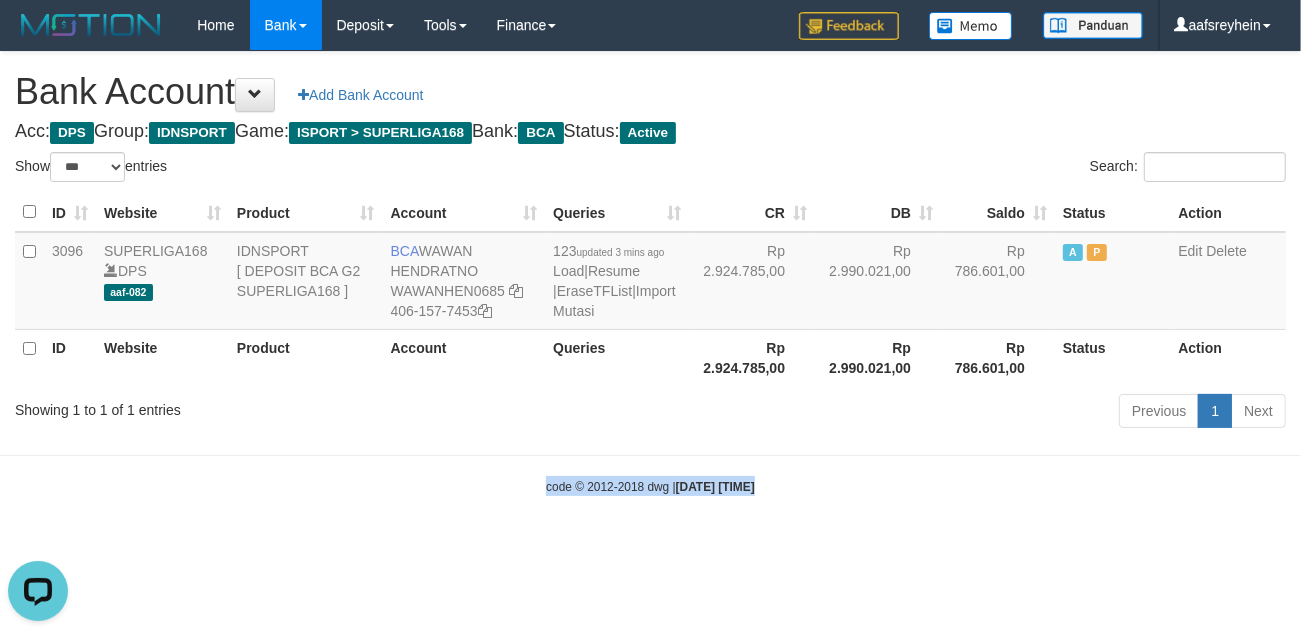 click on "Toggle navigation
Home
Bank
Account List
Load
By Website
Group
[ISPORT]													SUPERLIGA168
By Load Group (DPS)
-" at bounding box center (650, 273) 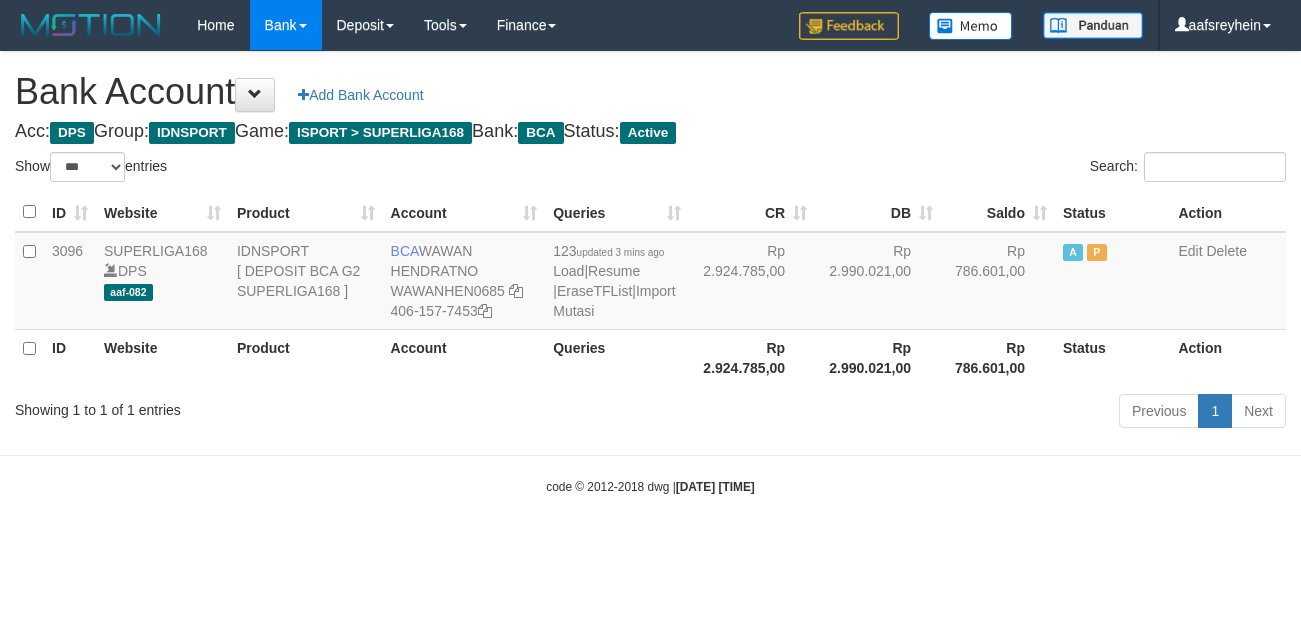 select on "***" 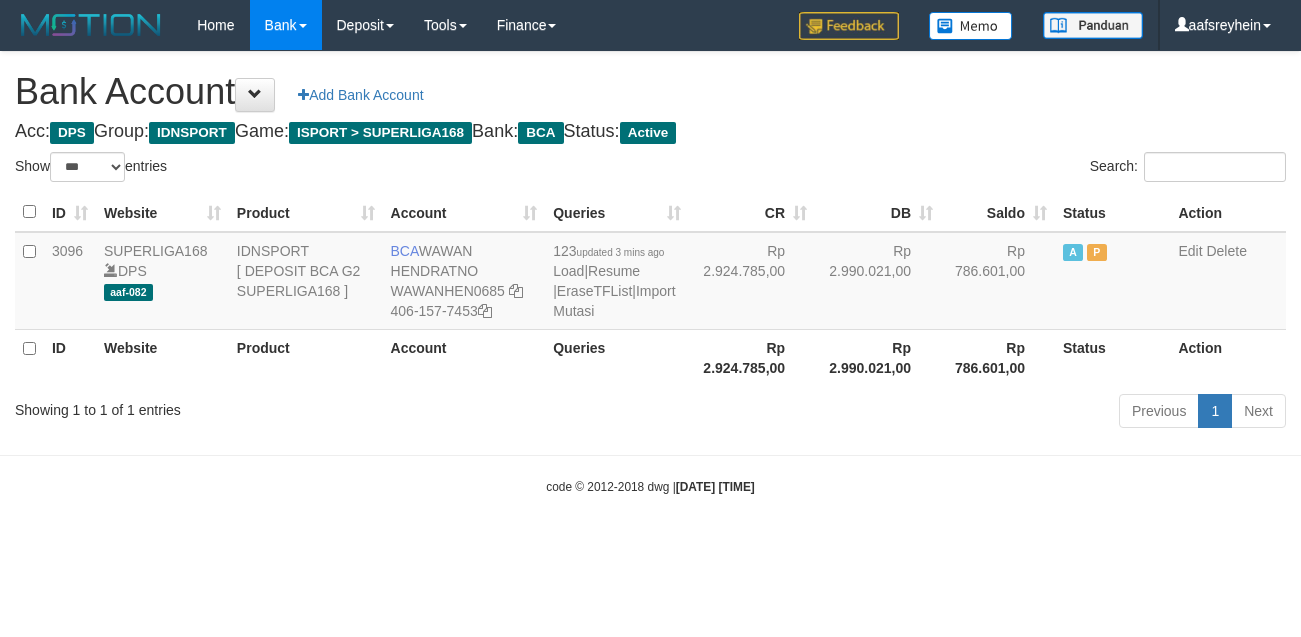 scroll, scrollTop: 0, scrollLeft: 0, axis: both 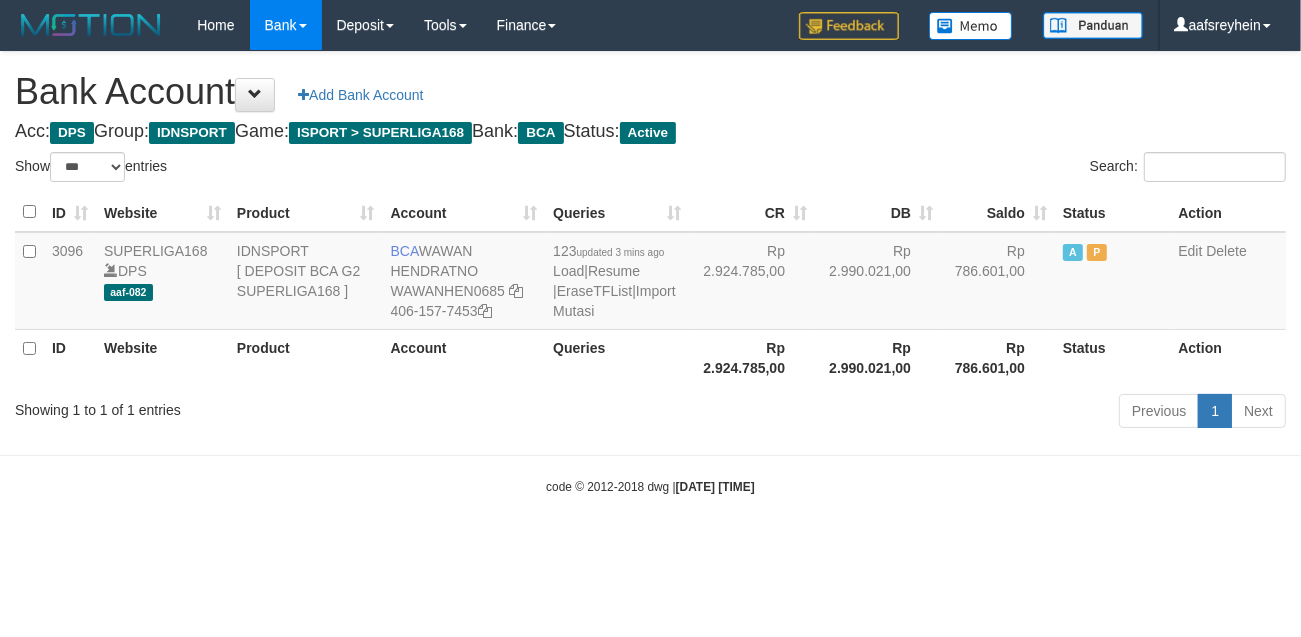 click on "code © 2012-2018 dwg |  2025/07/11 23:10:50" at bounding box center [650, 486] 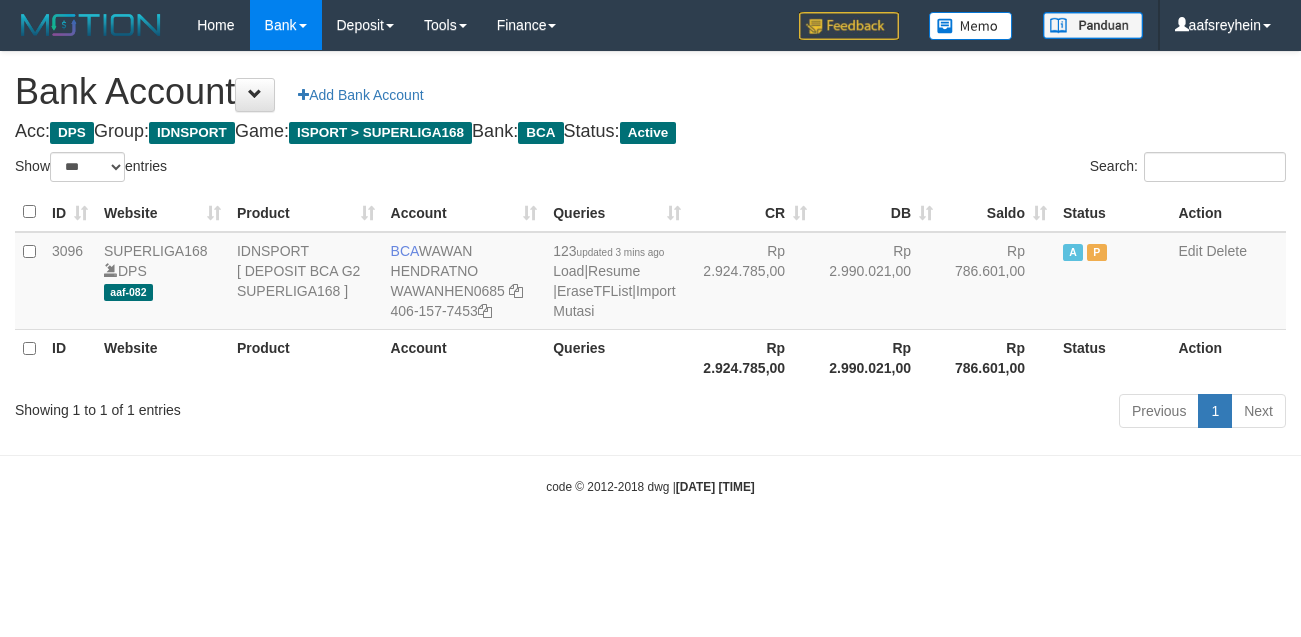 select on "***" 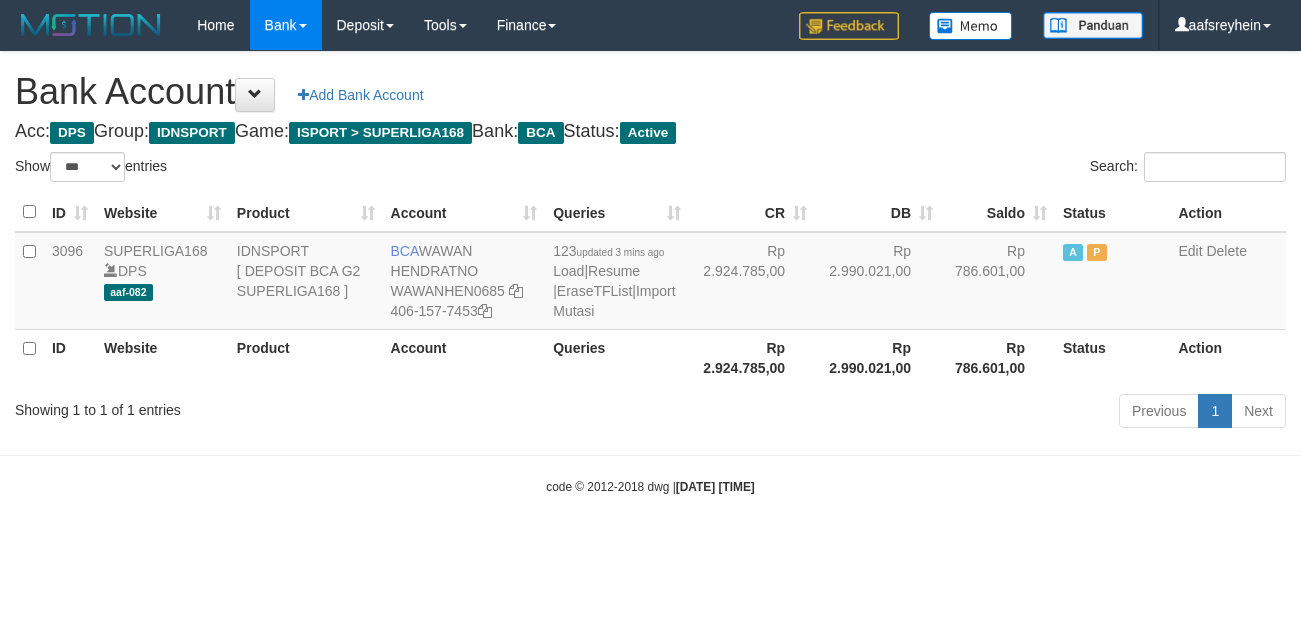 scroll, scrollTop: 0, scrollLeft: 0, axis: both 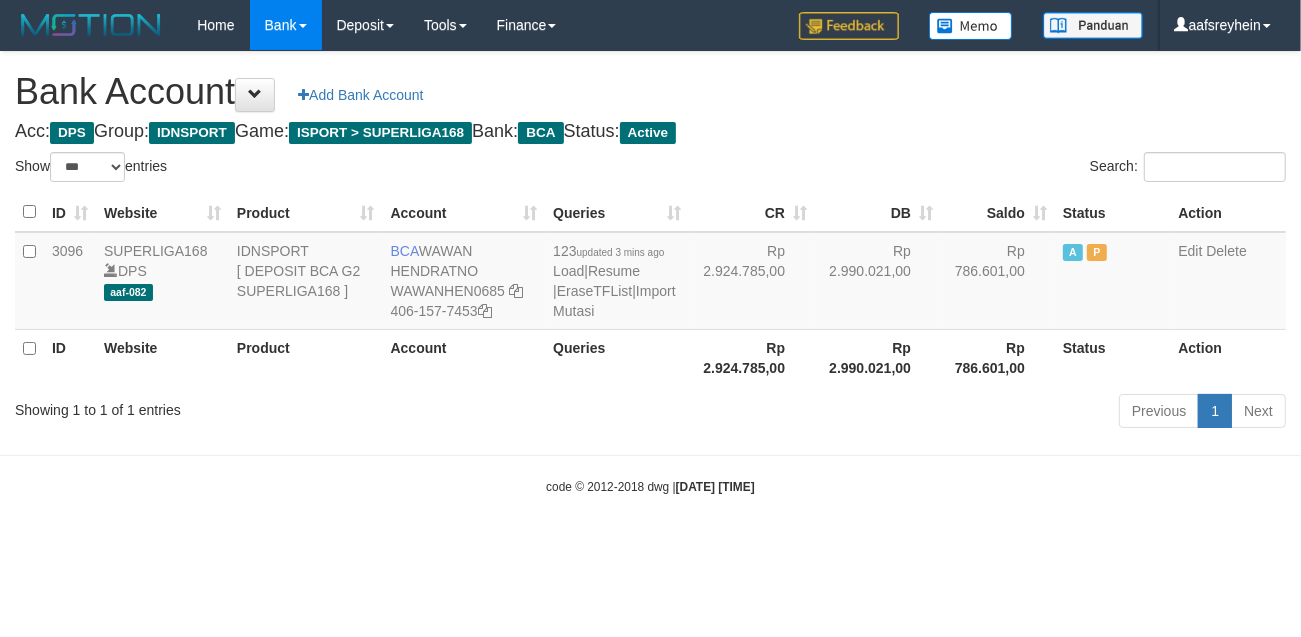 click on "Toggle navigation
Home
Bank
Account List
Load
By Website
Group
[ISPORT]													SUPERLIGA168
By Load Group (DPS)
-" at bounding box center (650, 273) 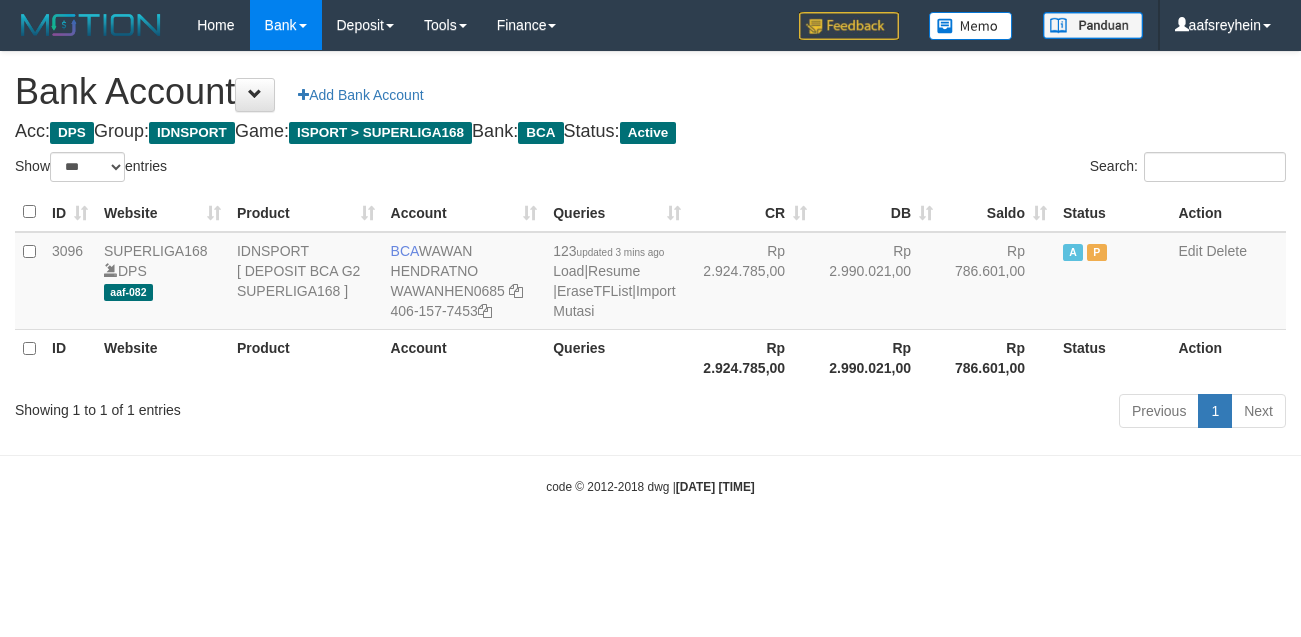 select on "***" 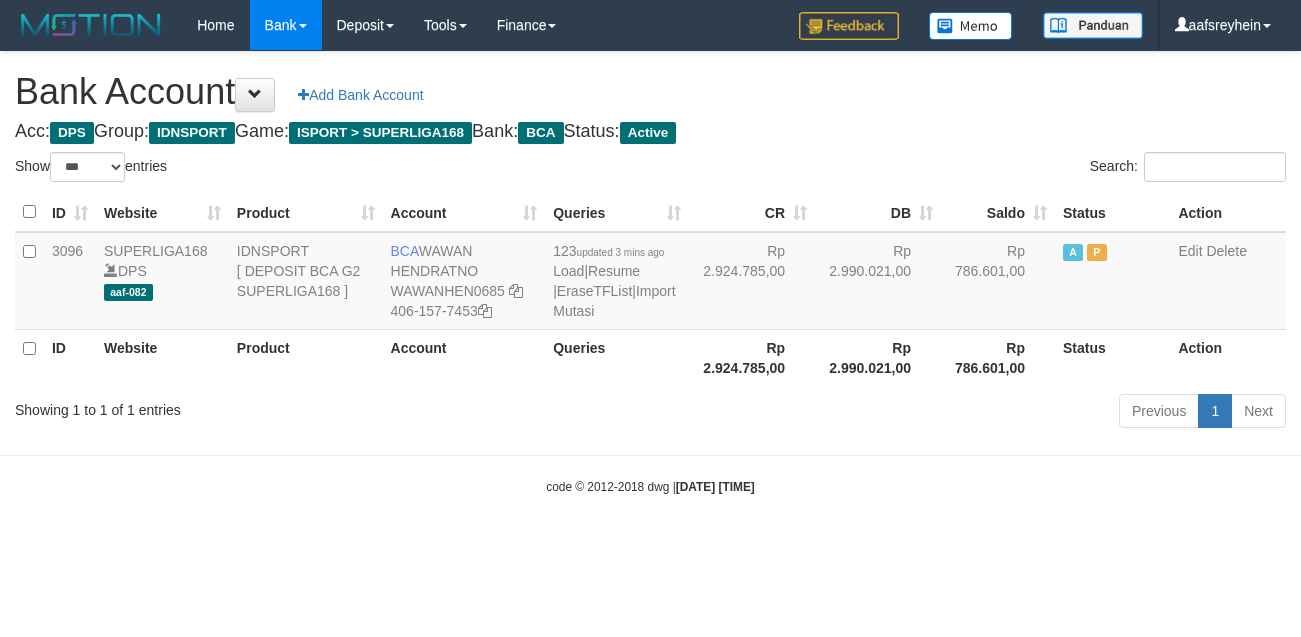 scroll, scrollTop: 0, scrollLeft: 0, axis: both 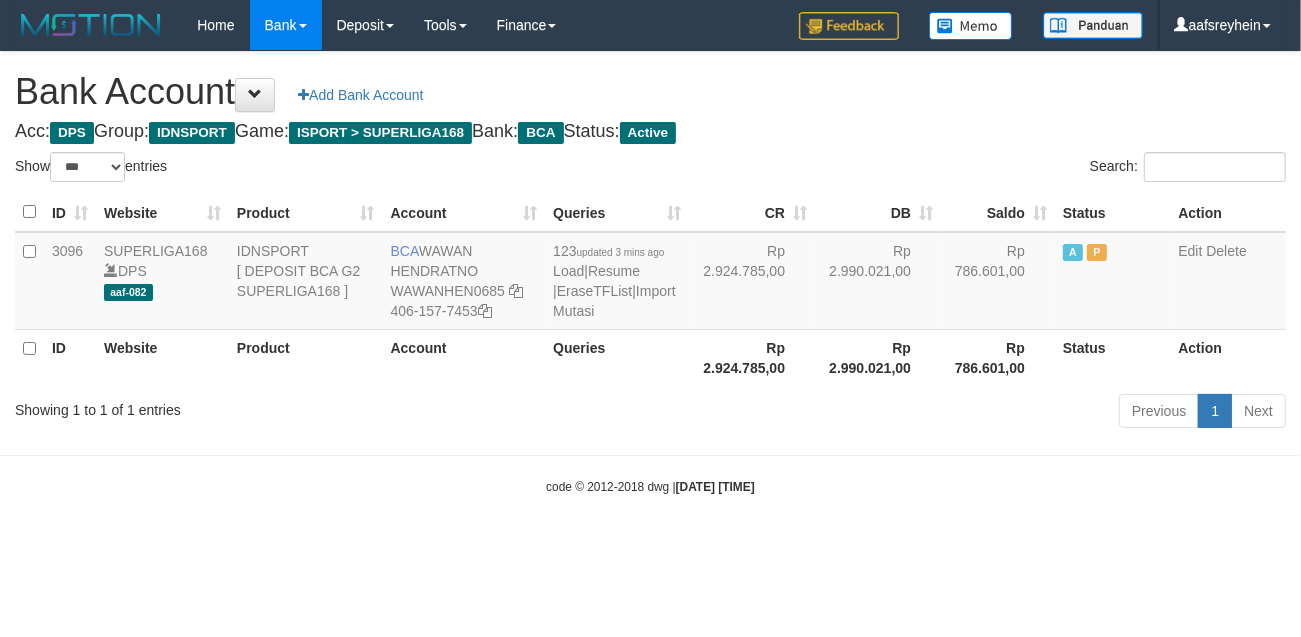 drag, startPoint x: 0, startPoint y: 0, endPoint x: 946, endPoint y: 450, distance: 1047.5763 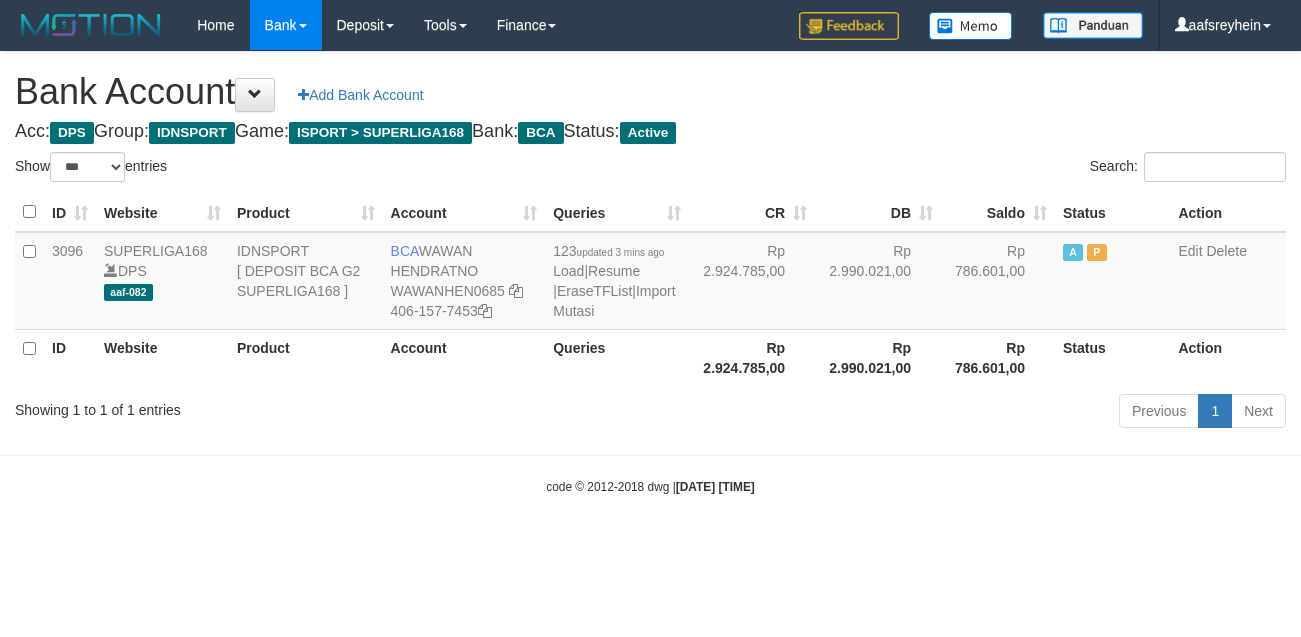 select on "***" 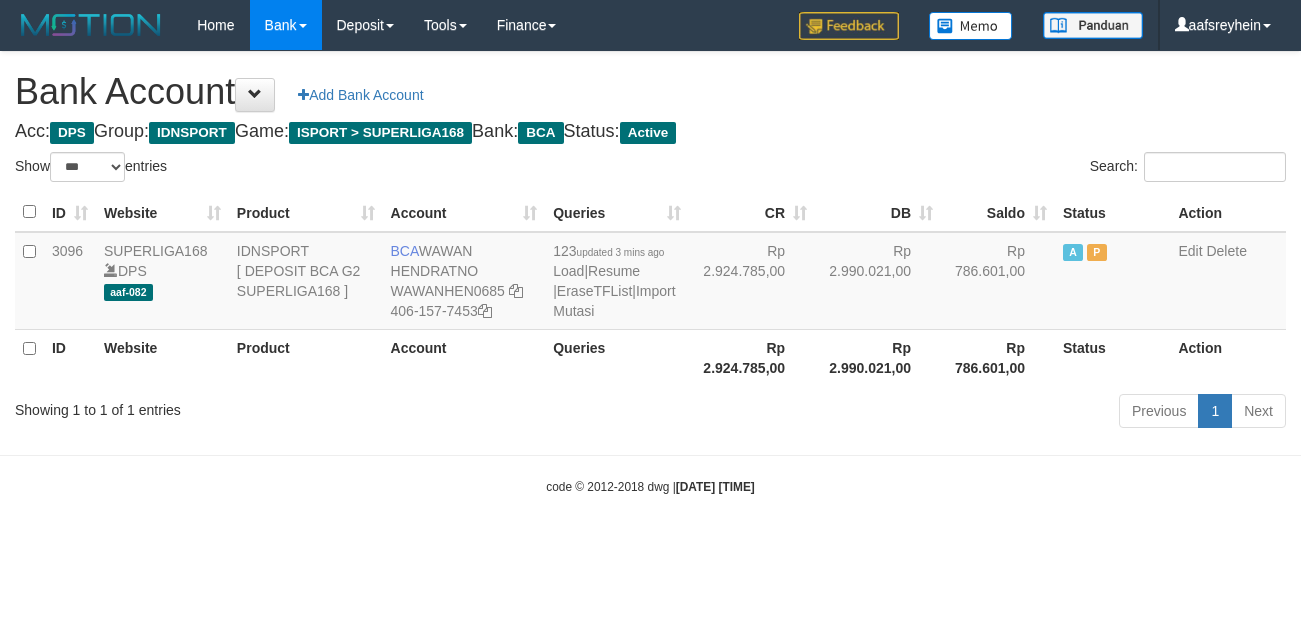 scroll, scrollTop: 0, scrollLeft: 0, axis: both 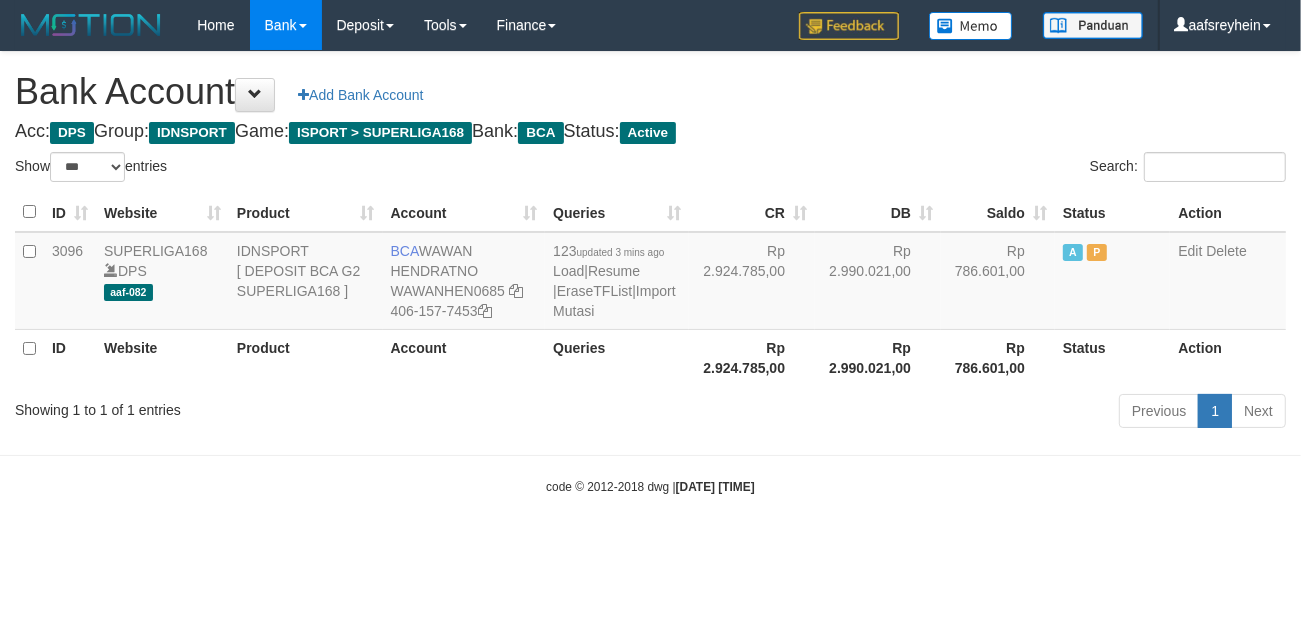 click on "Toggle navigation
Home
Bank
Account List
Load
By Website
Group
[ISPORT]													SUPERLIGA168
By Load Group (DPS)
-" at bounding box center [650, 273] 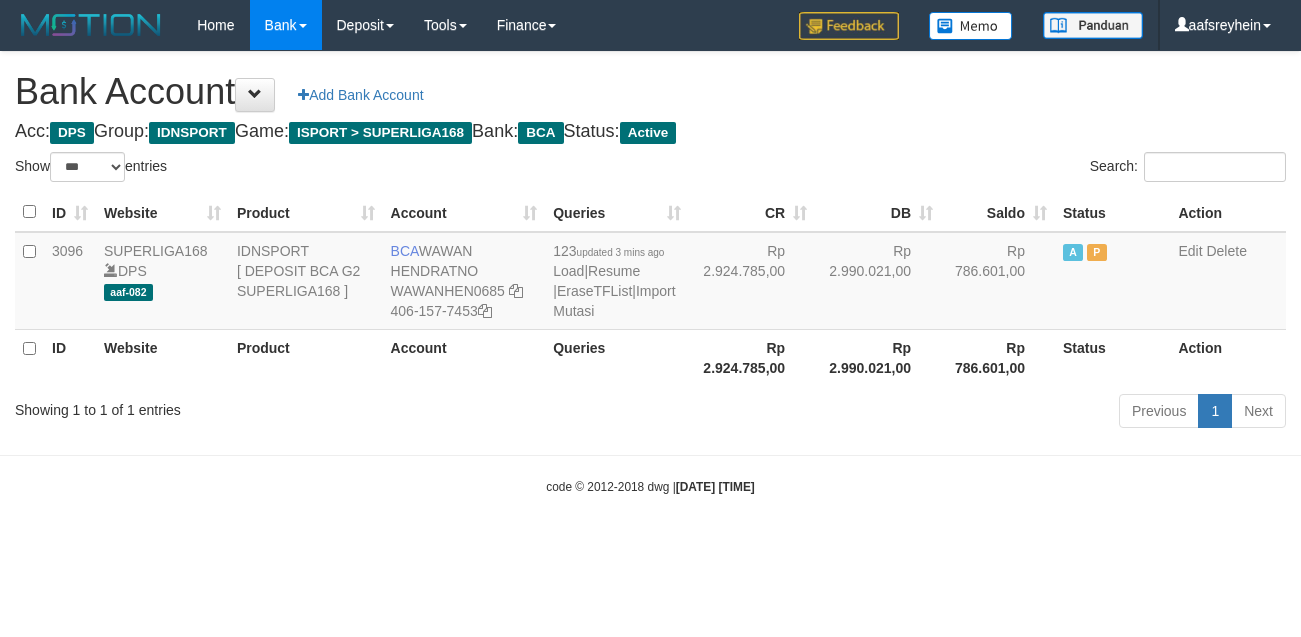 select on "***" 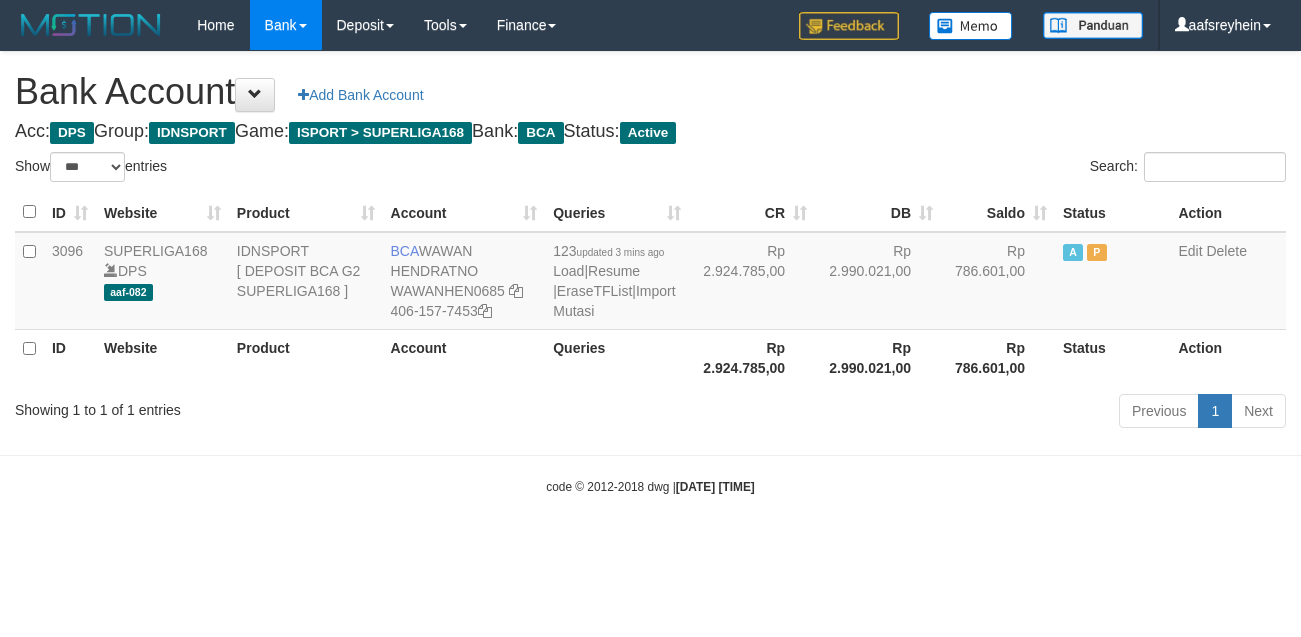 scroll, scrollTop: 0, scrollLeft: 0, axis: both 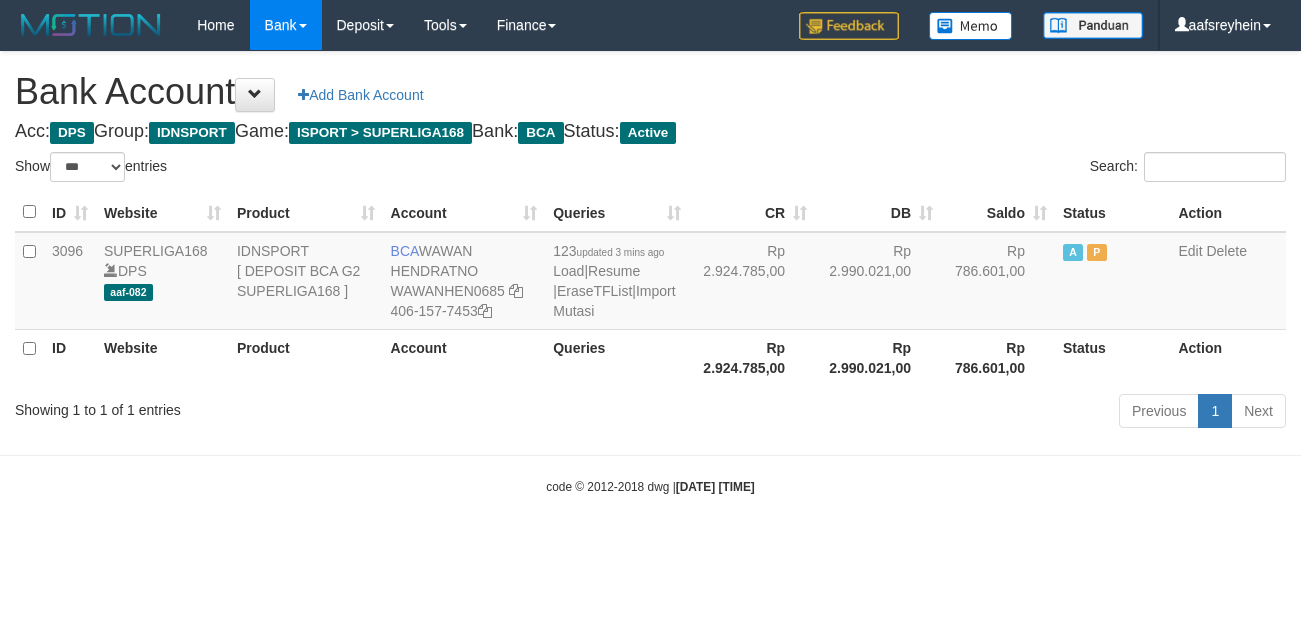 select on "***" 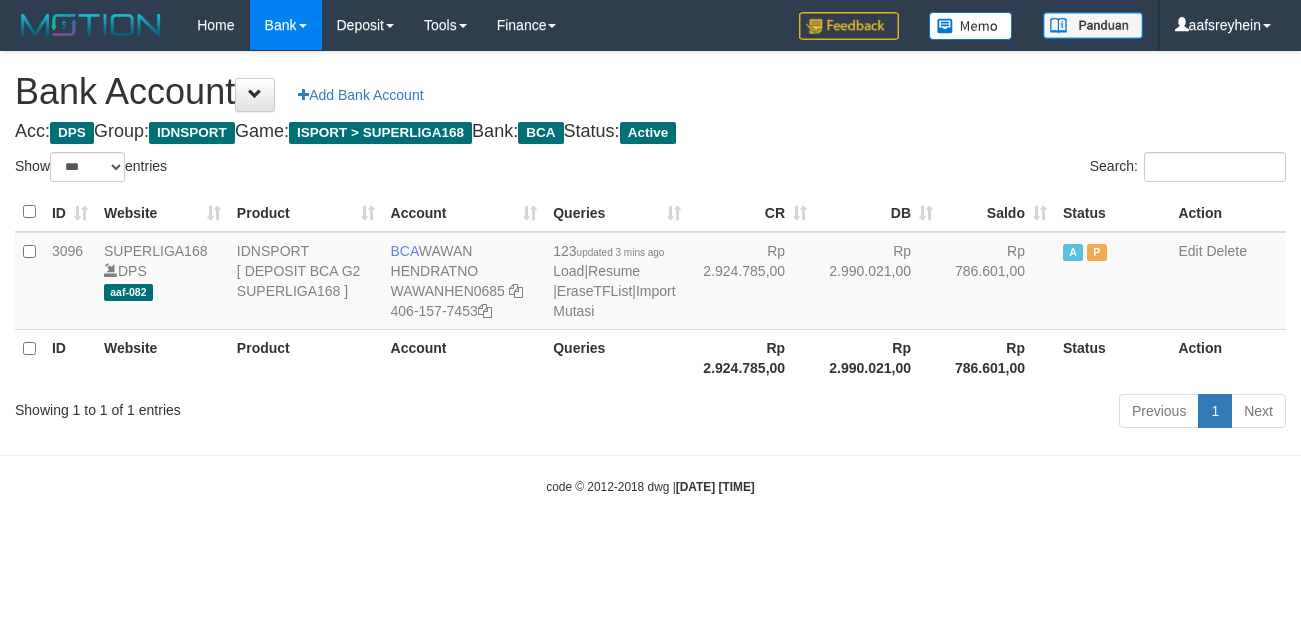 scroll, scrollTop: 0, scrollLeft: 0, axis: both 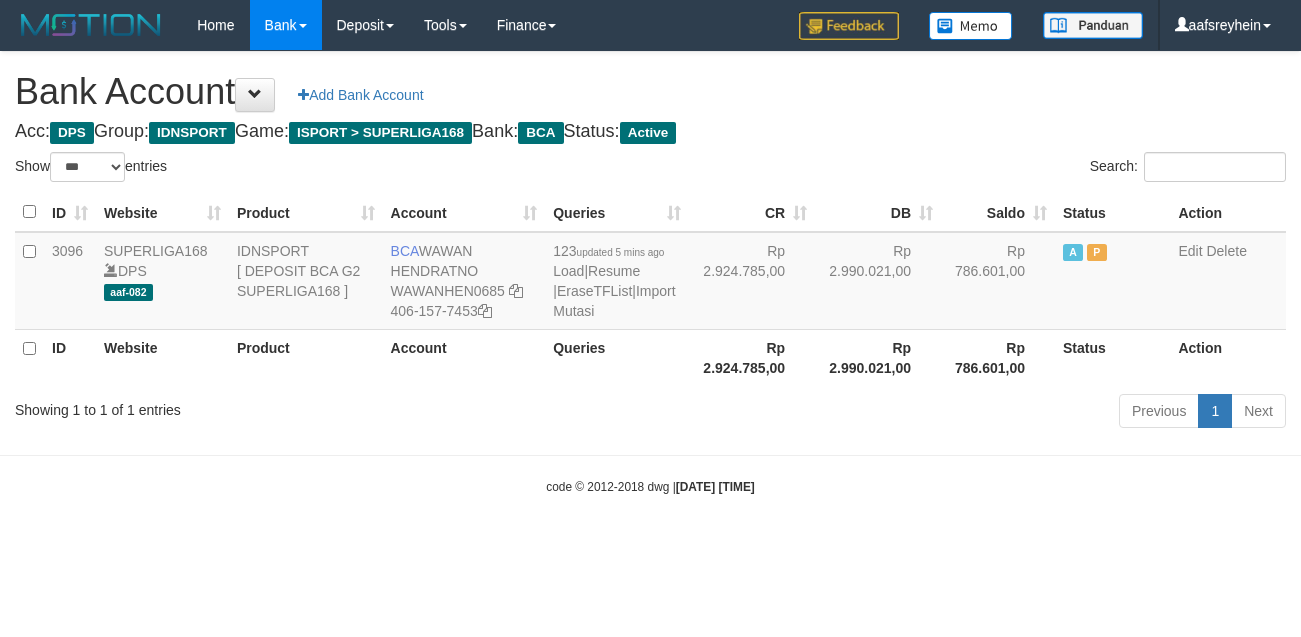 select on "***" 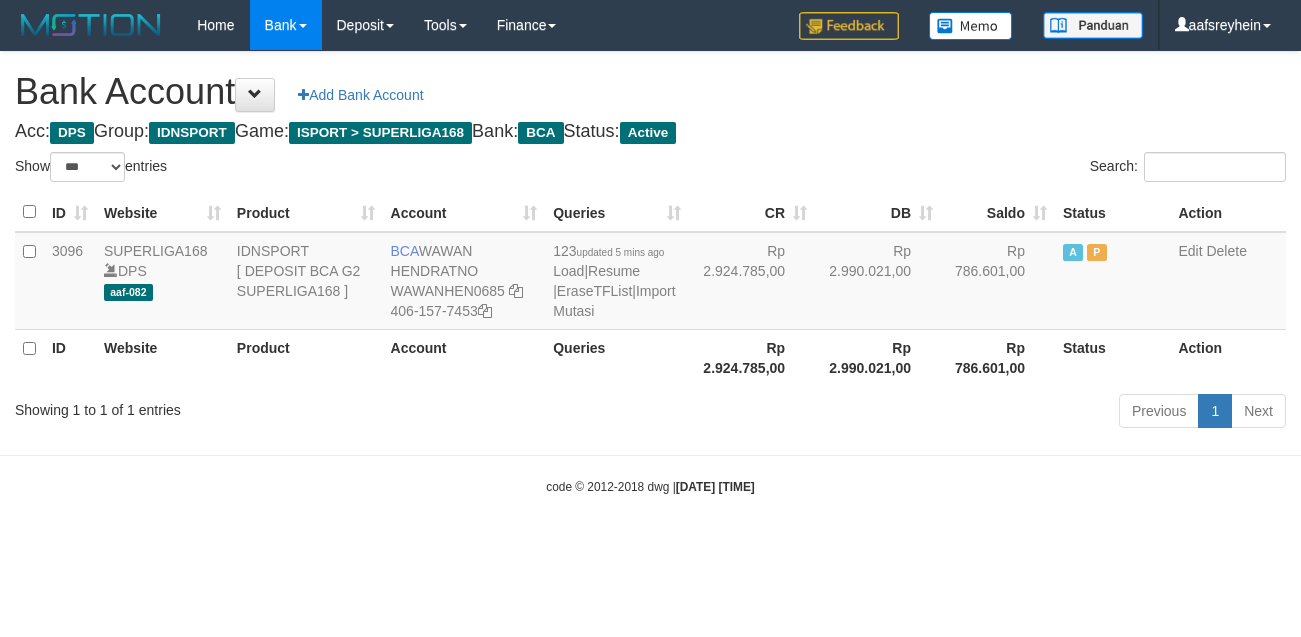 scroll, scrollTop: 0, scrollLeft: 0, axis: both 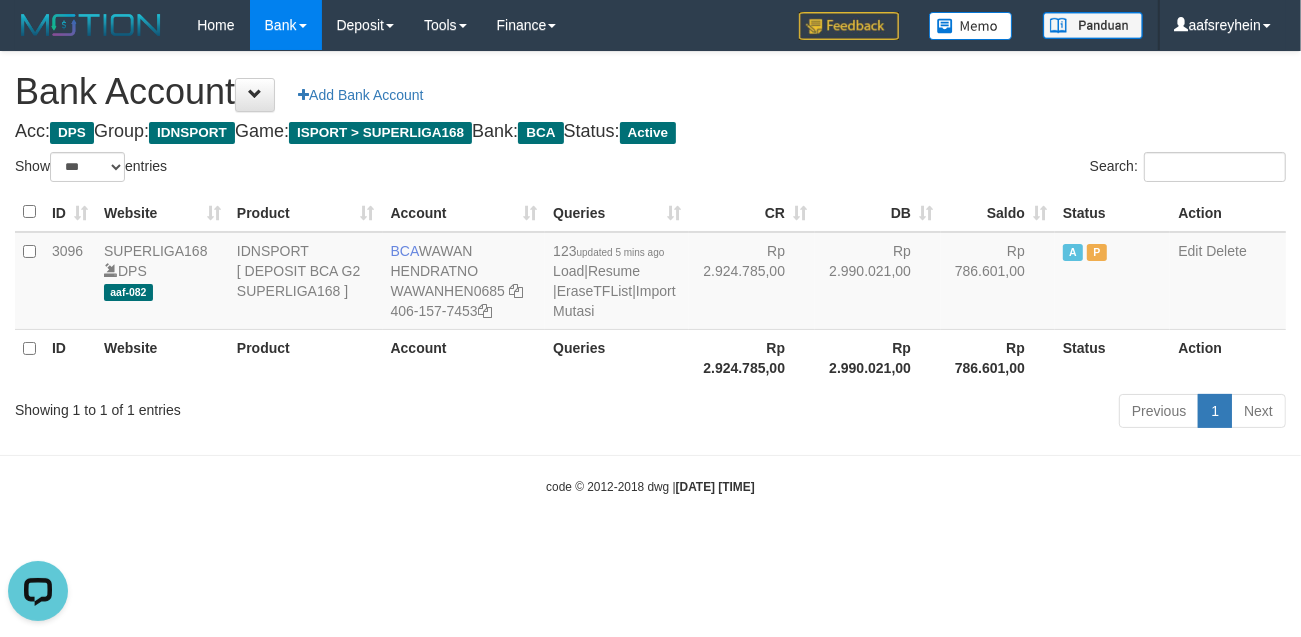 click on "code © 2012-2018 dwg |  2025/07/11 23:12:15" at bounding box center [650, 486] 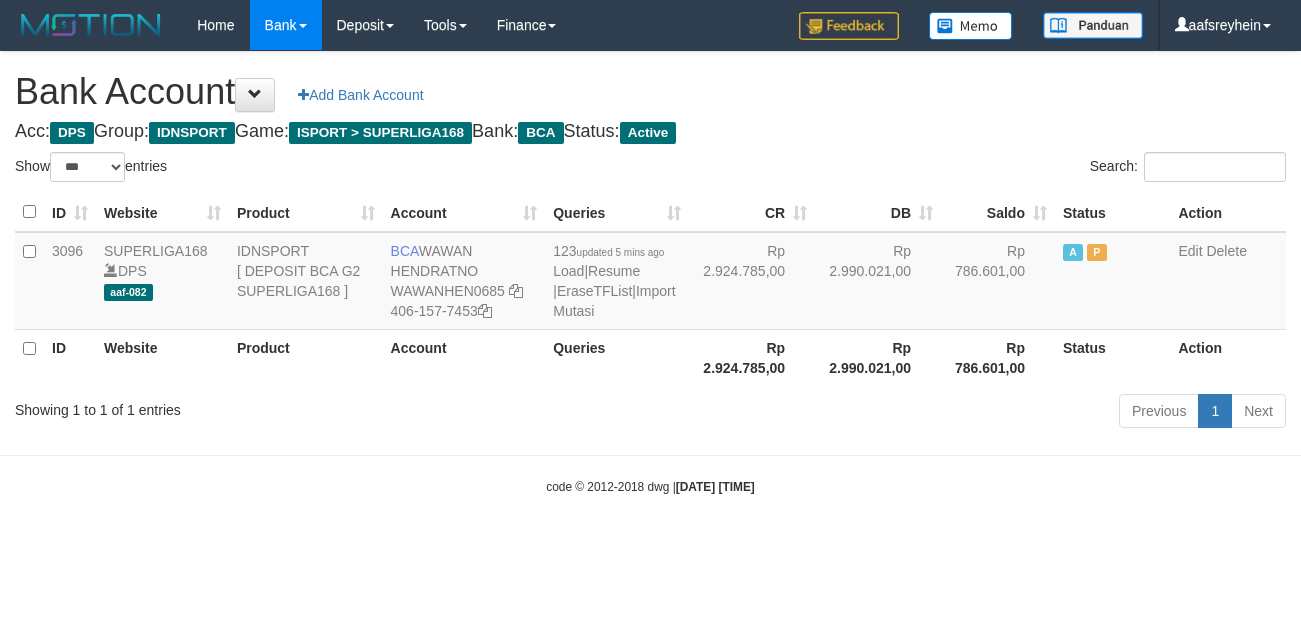select on "***" 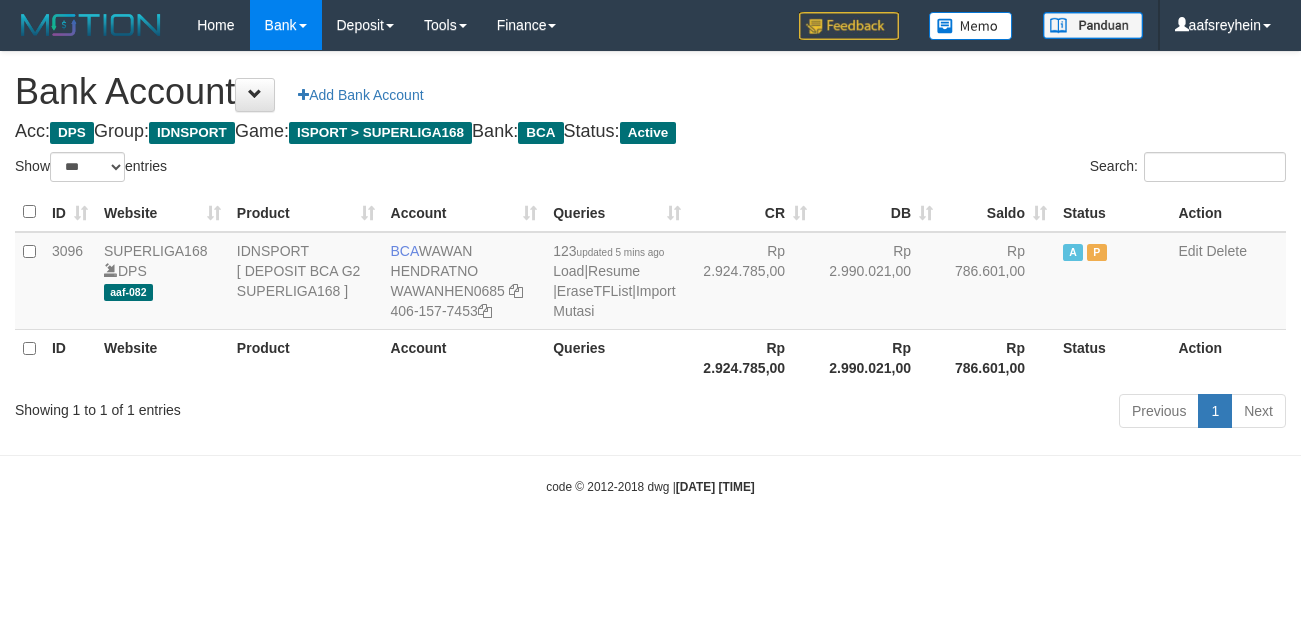 scroll, scrollTop: 0, scrollLeft: 0, axis: both 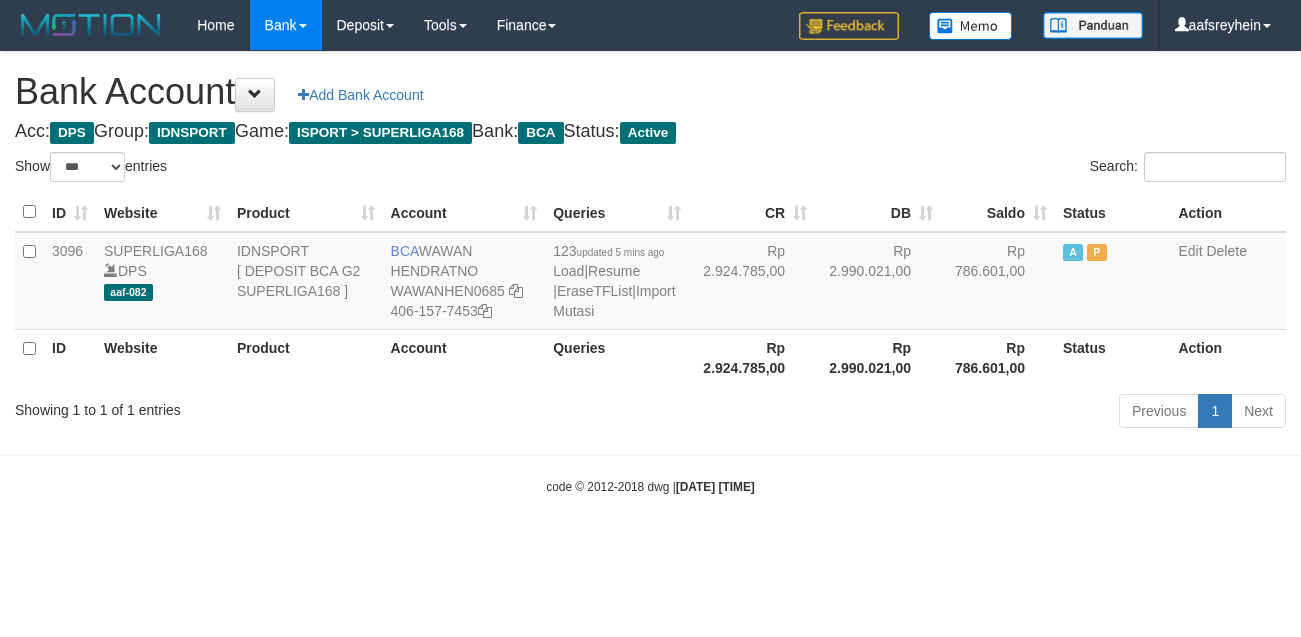 select on "***" 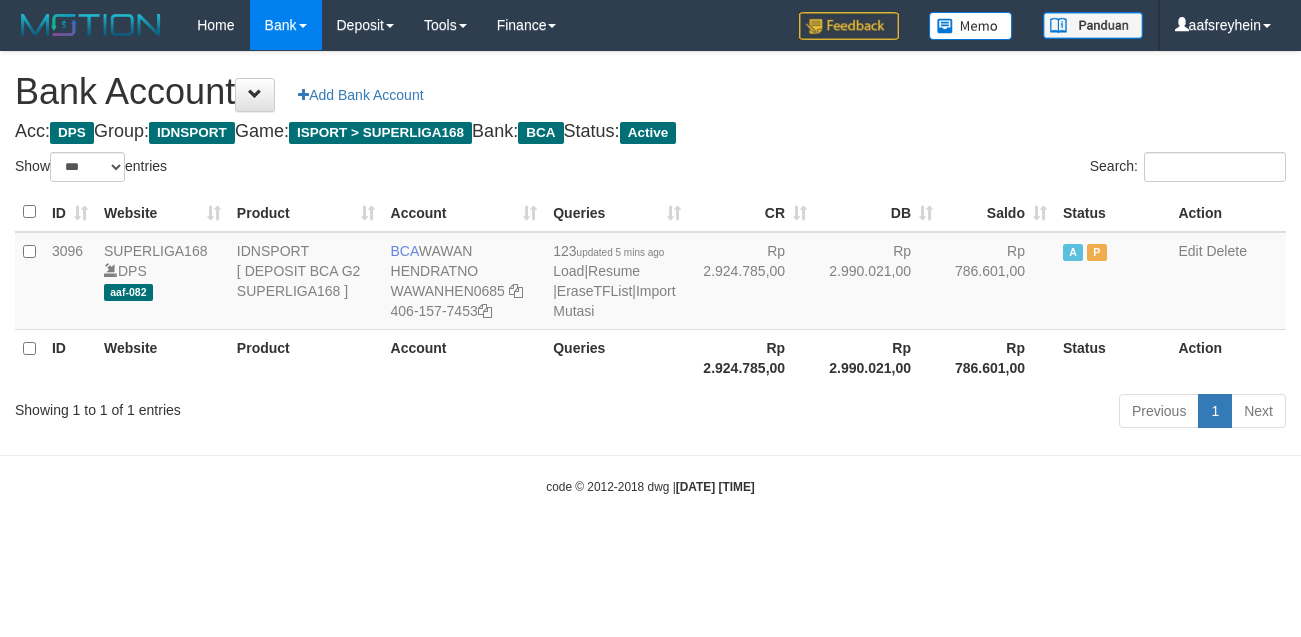 scroll, scrollTop: 0, scrollLeft: 0, axis: both 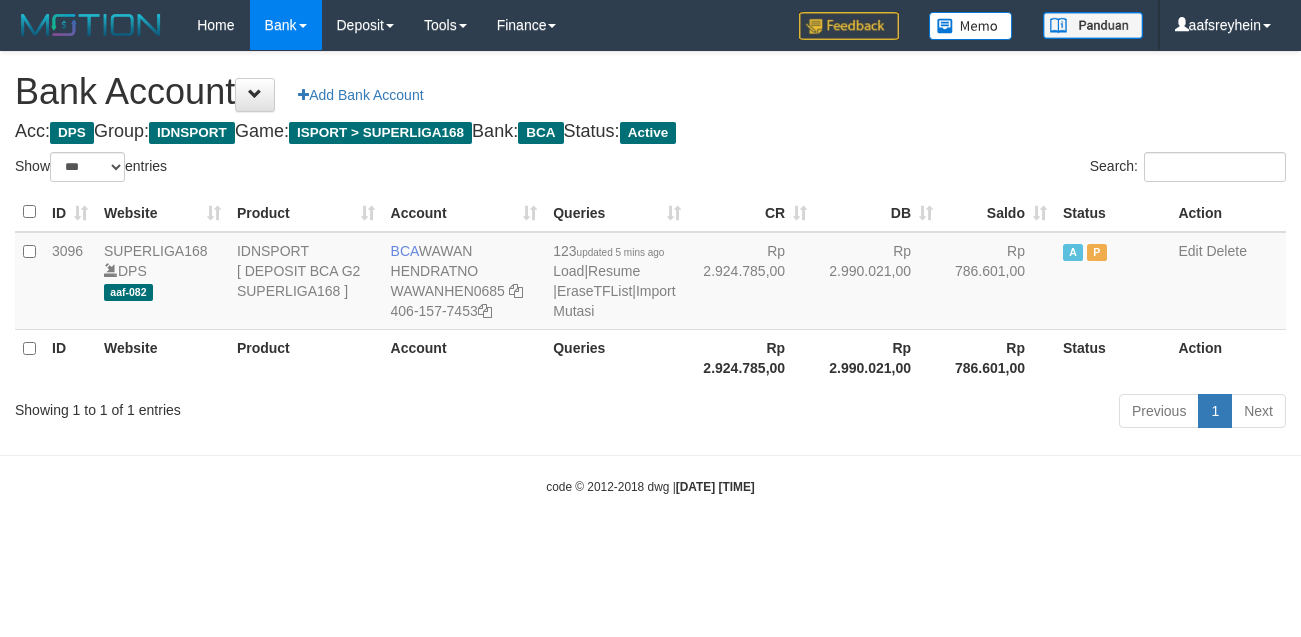select on "***" 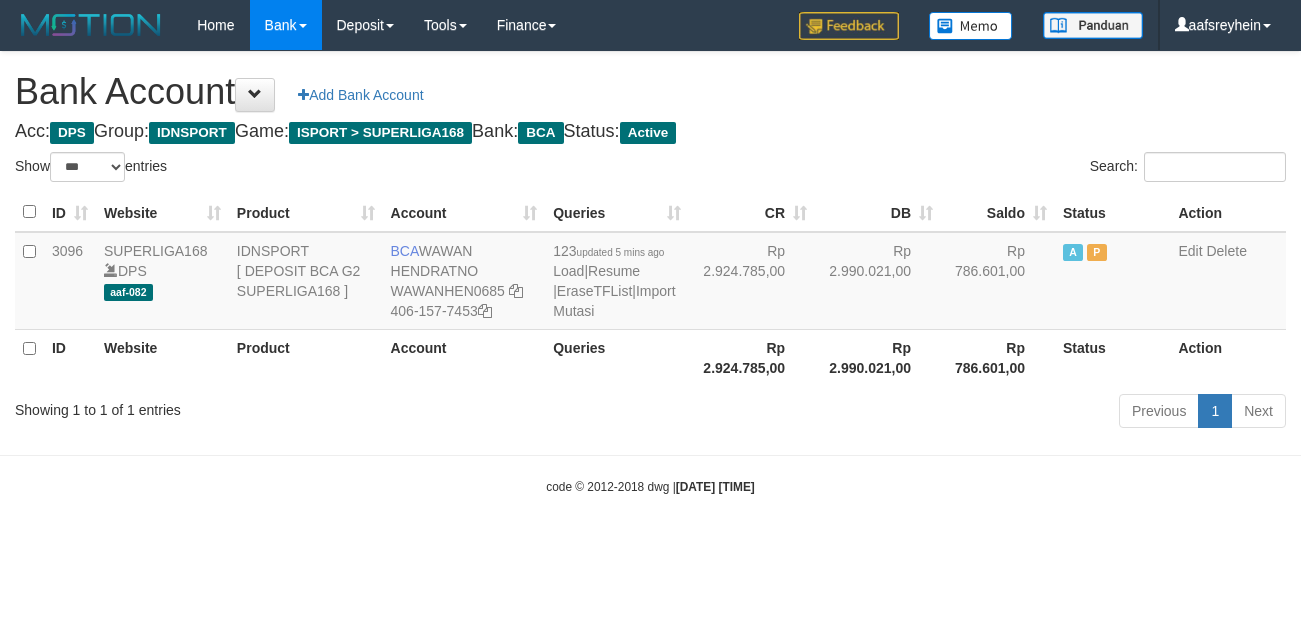 scroll, scrollTop: 0, scrollLeft: 0, axis: both 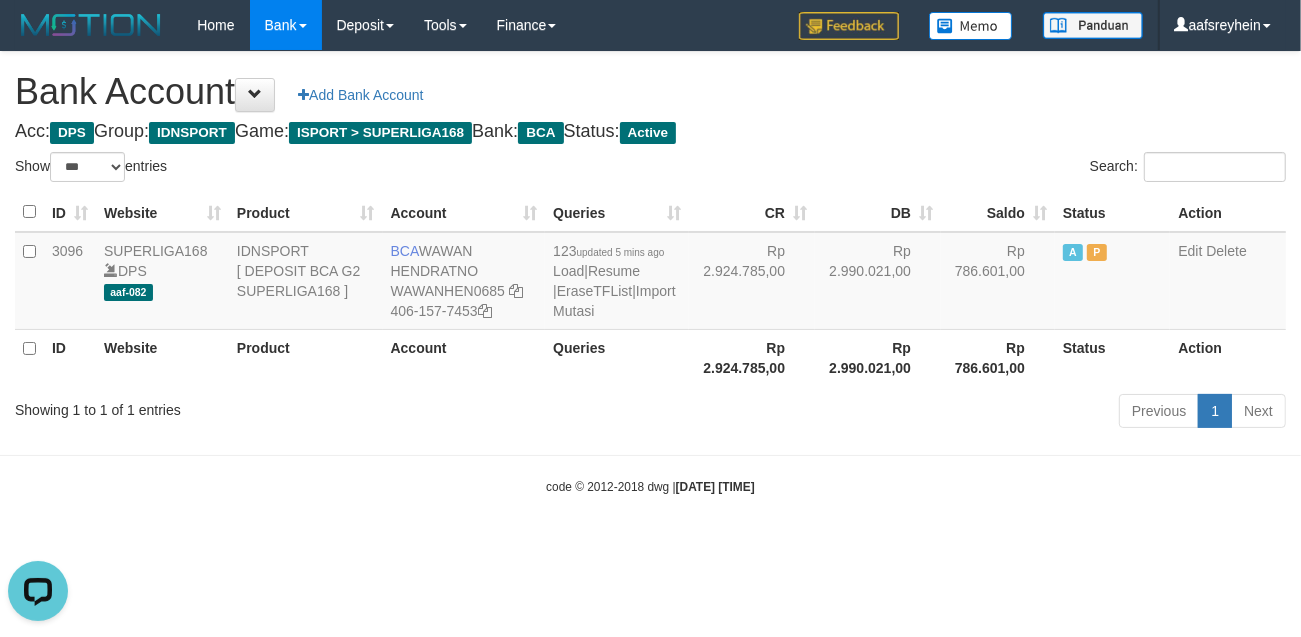 click on "Previous 1 Next" at bounding box center (921, 413) 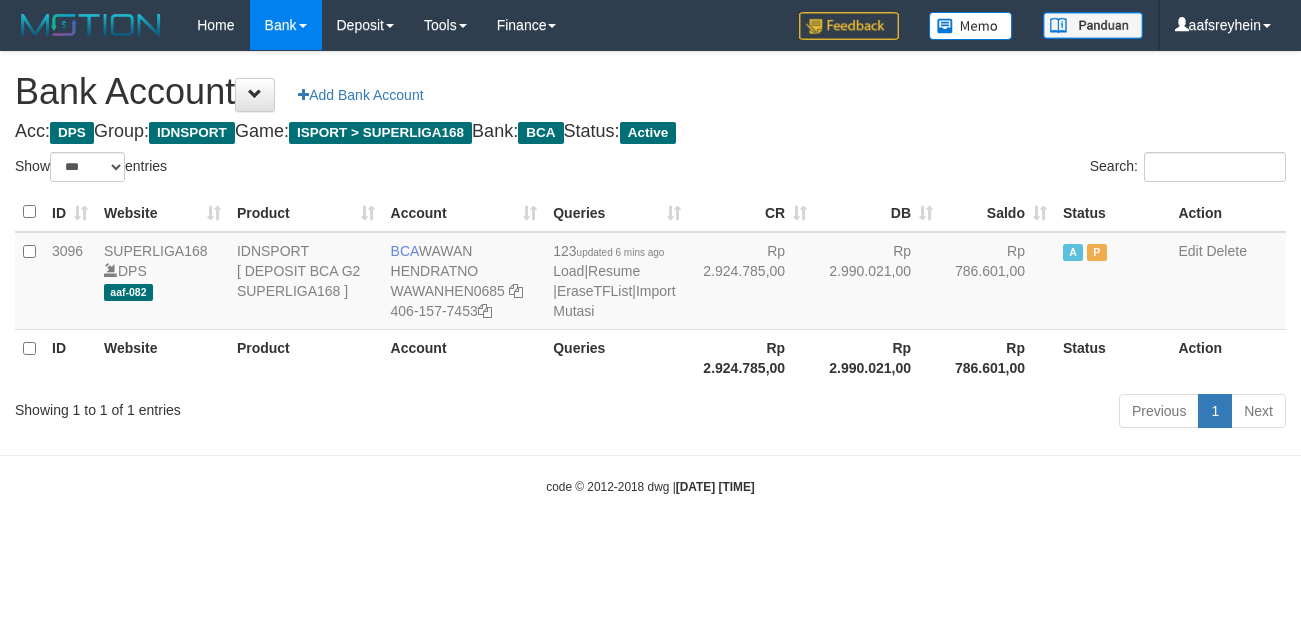 select on "***" 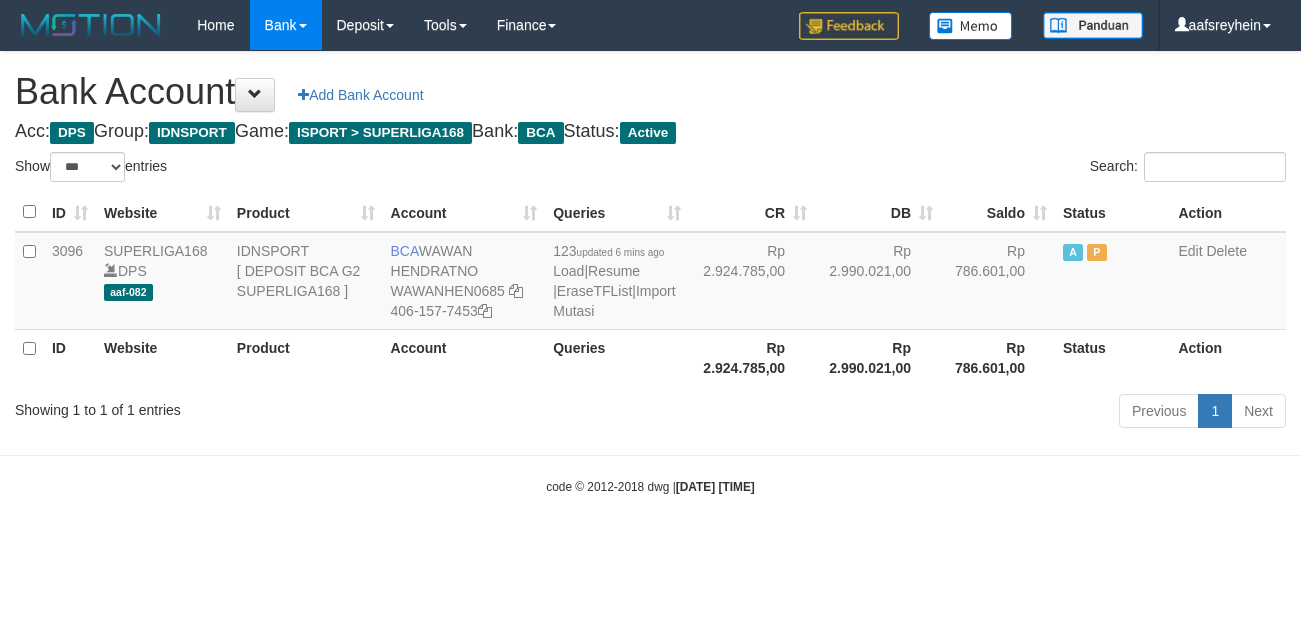 scroll, scrollTop: 0, scrollLeft: 0, axis: both 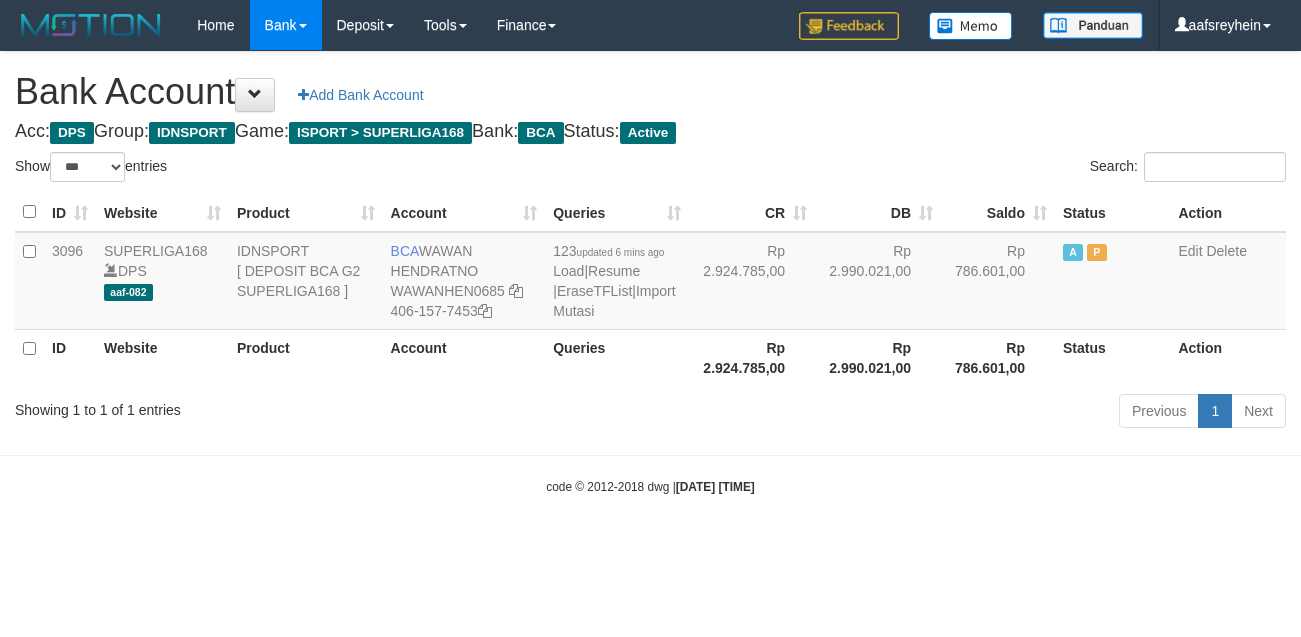 select on "***" 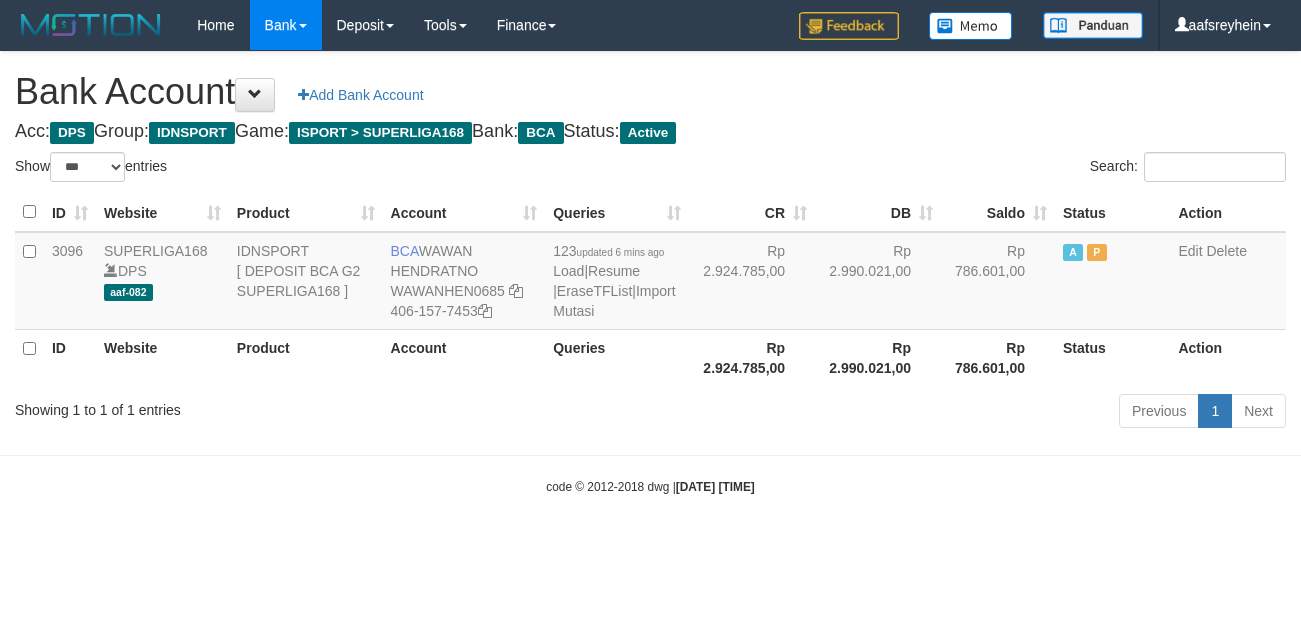 scroll, scrollTop: 0, scrollLeft: 0, axis: both 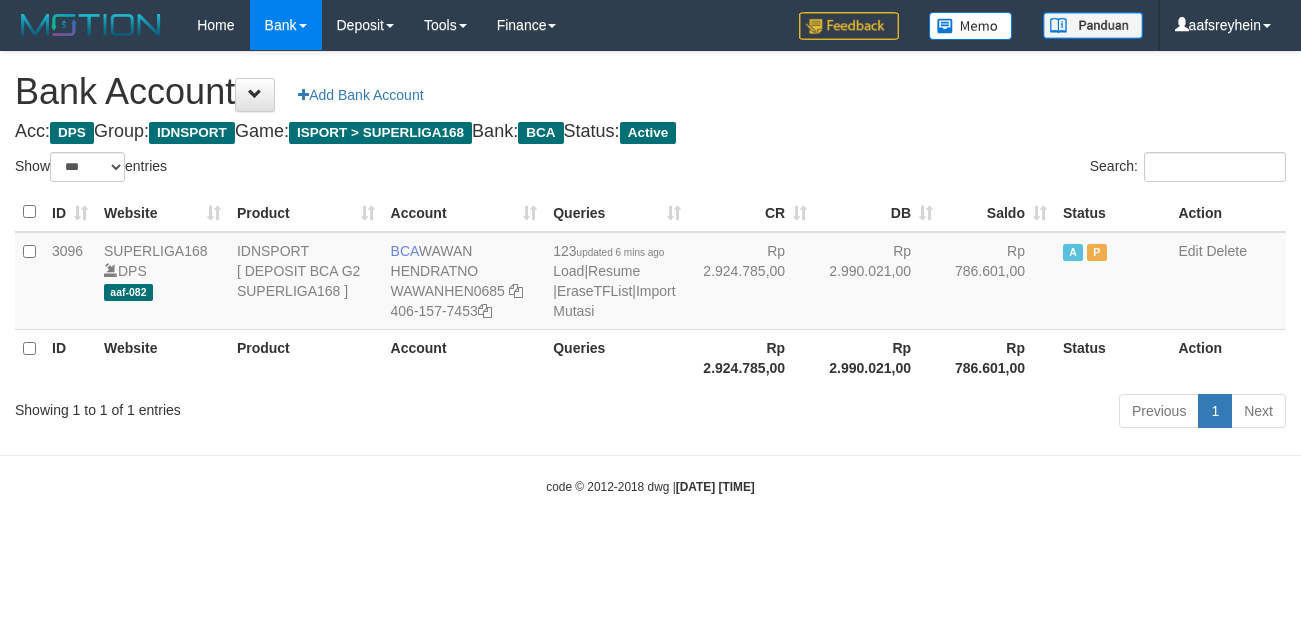 select on "***" 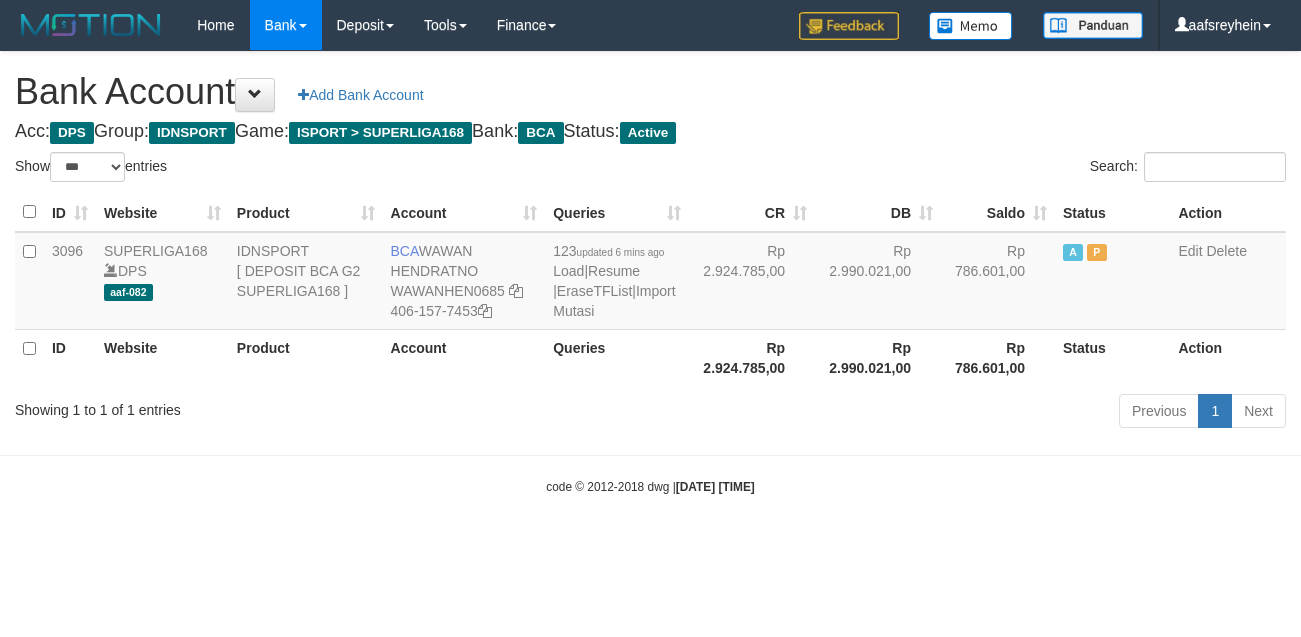scroll, scrollTop: 0, scrollLeft: 0, axis: both 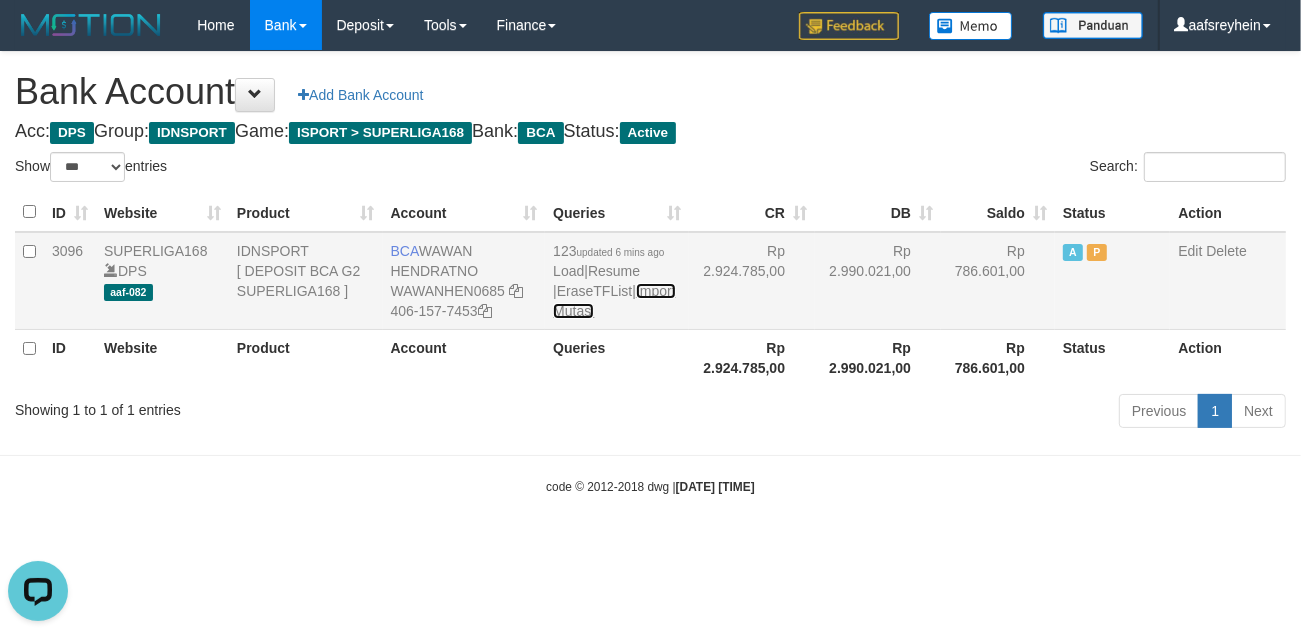 click on "Import Mutasi" at bounding box center (614, 301) 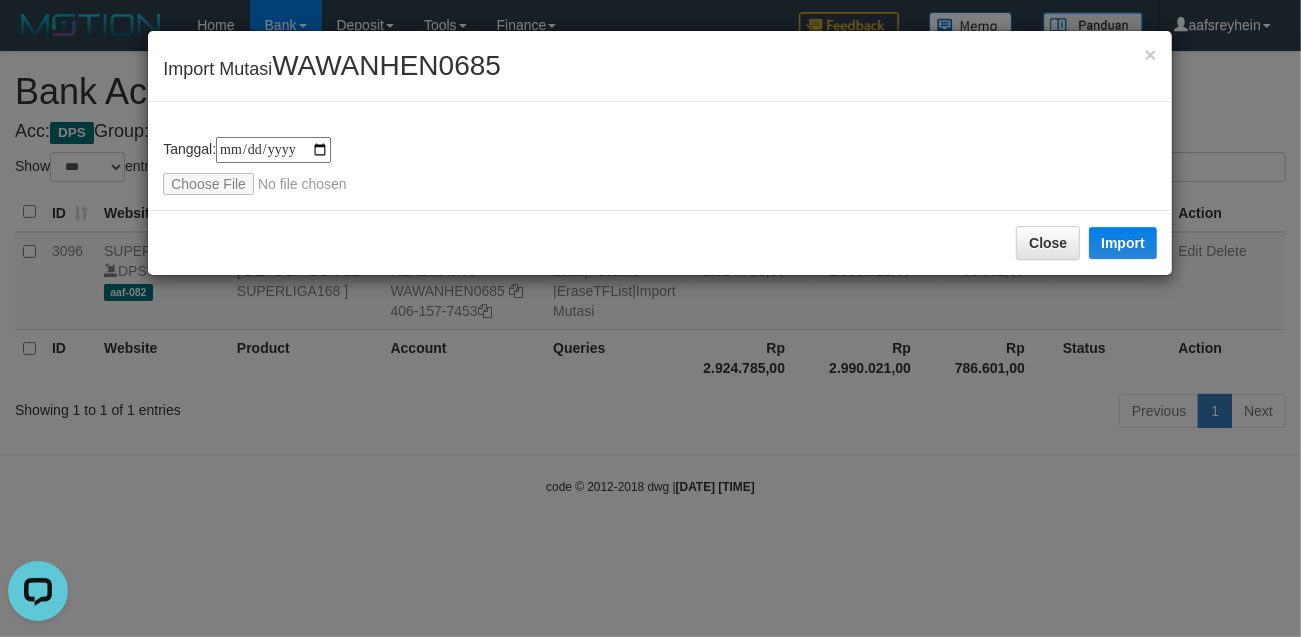 type on "**********" 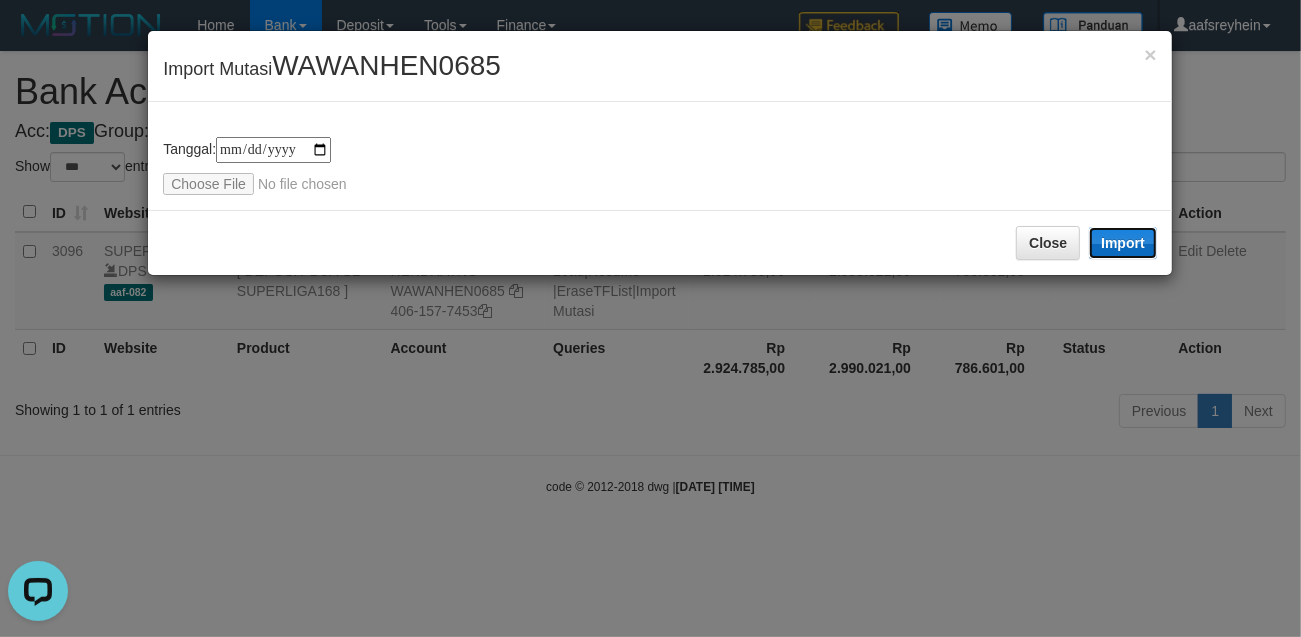 click on "Import" at bounding box center [1123, 243] 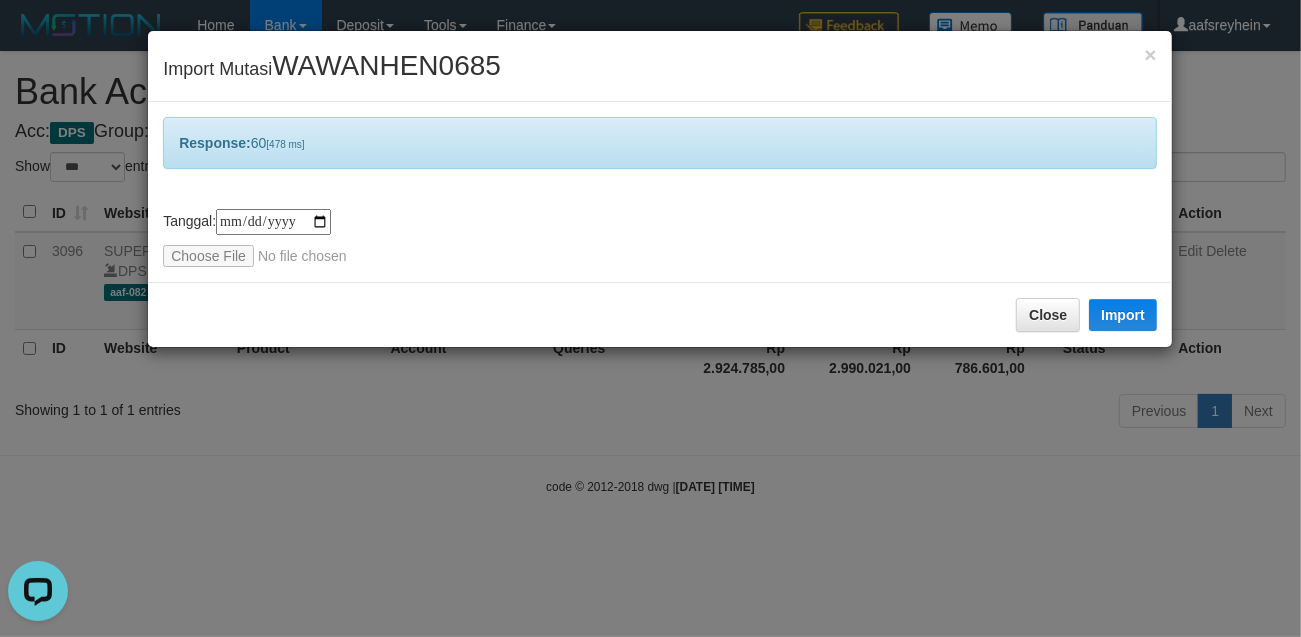 click on "**********" at bounding box center (650, 318) 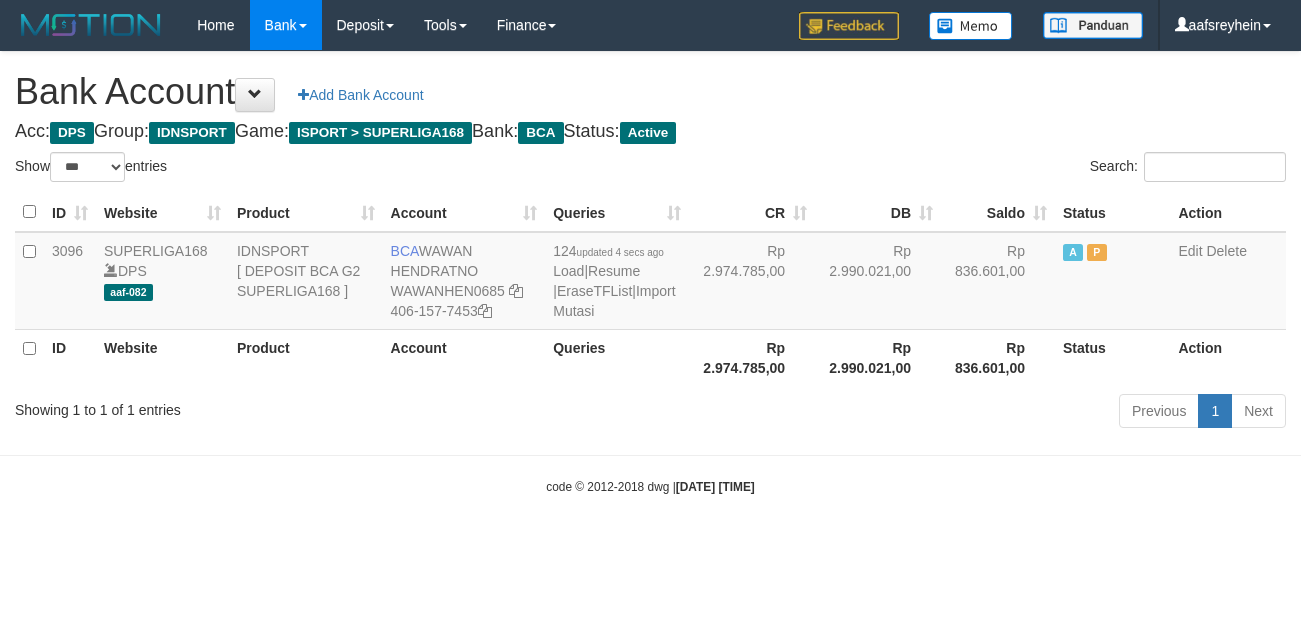select on "***" 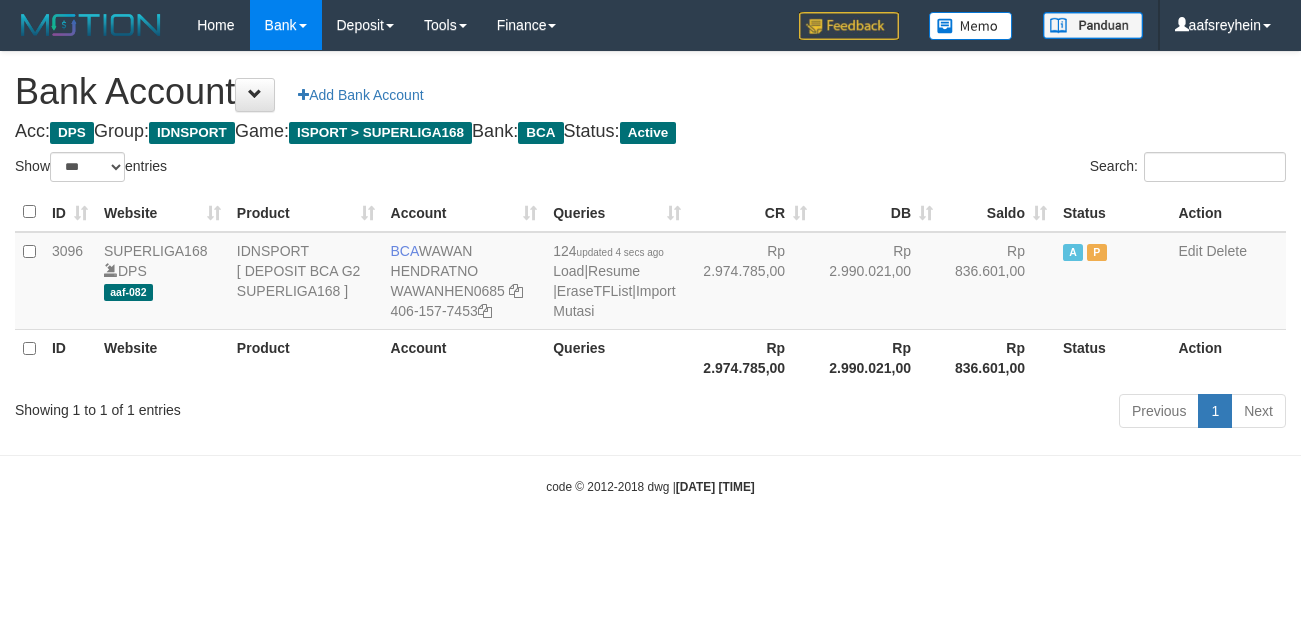 scroll, scrollTop: 0, scrollLeft: 0, axis: both 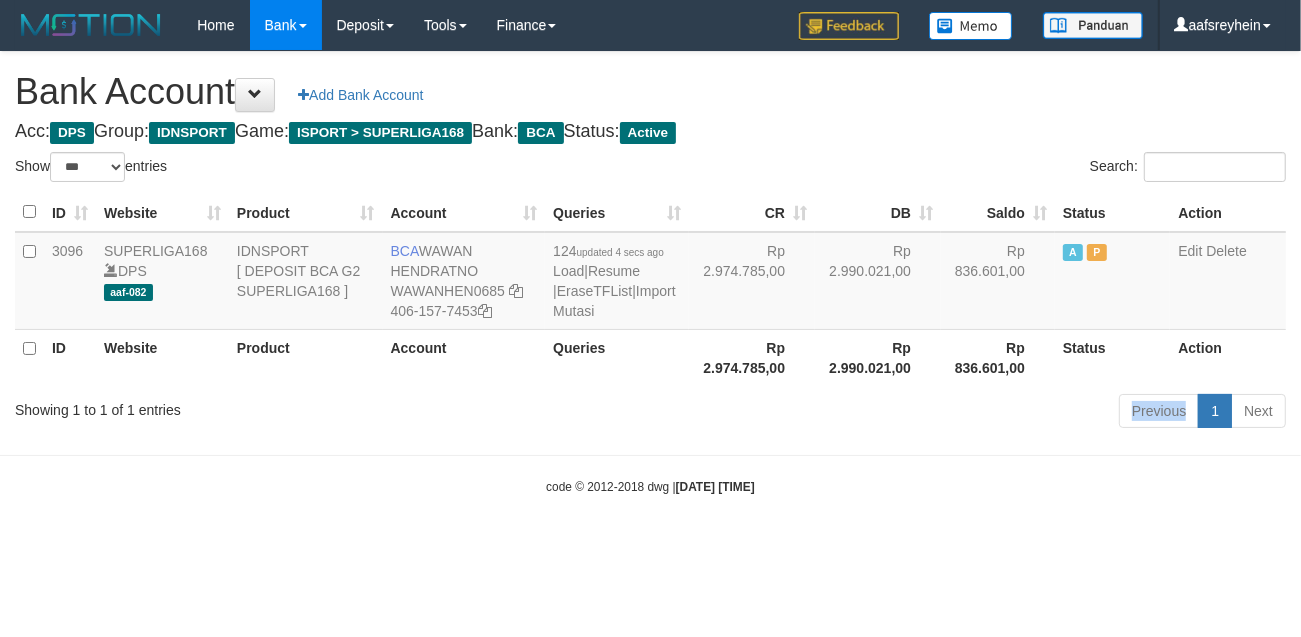 click on "Previous 1 Next" at bounding box center [921, 413] 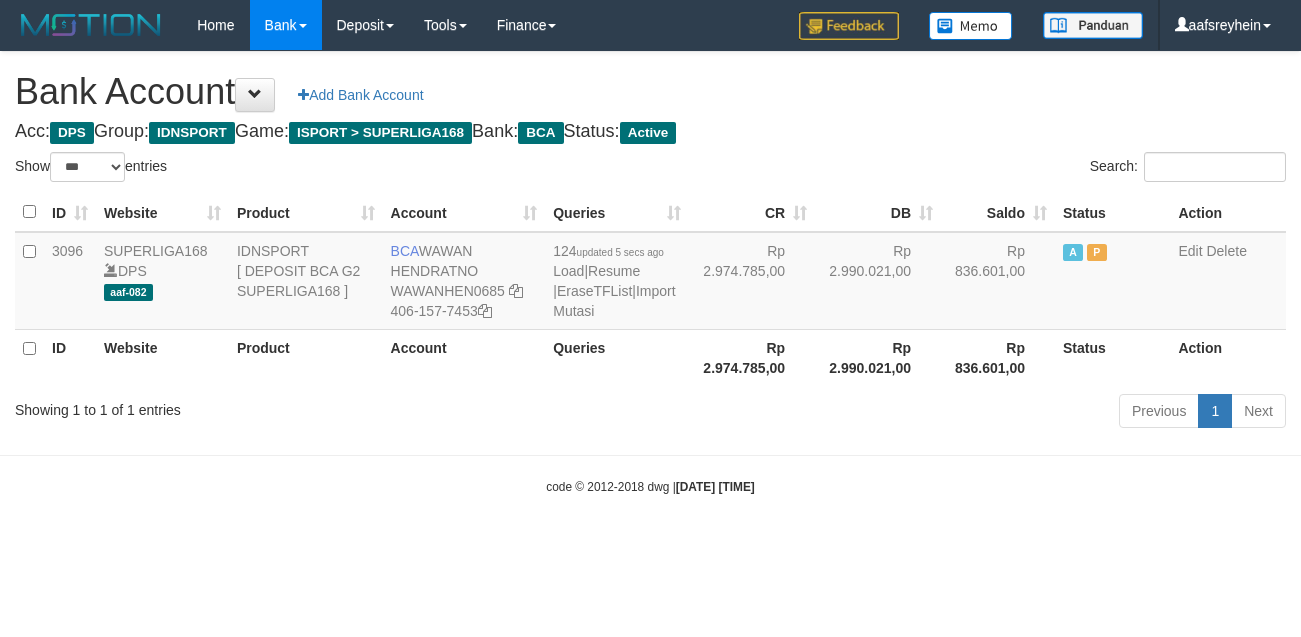 select on "***" 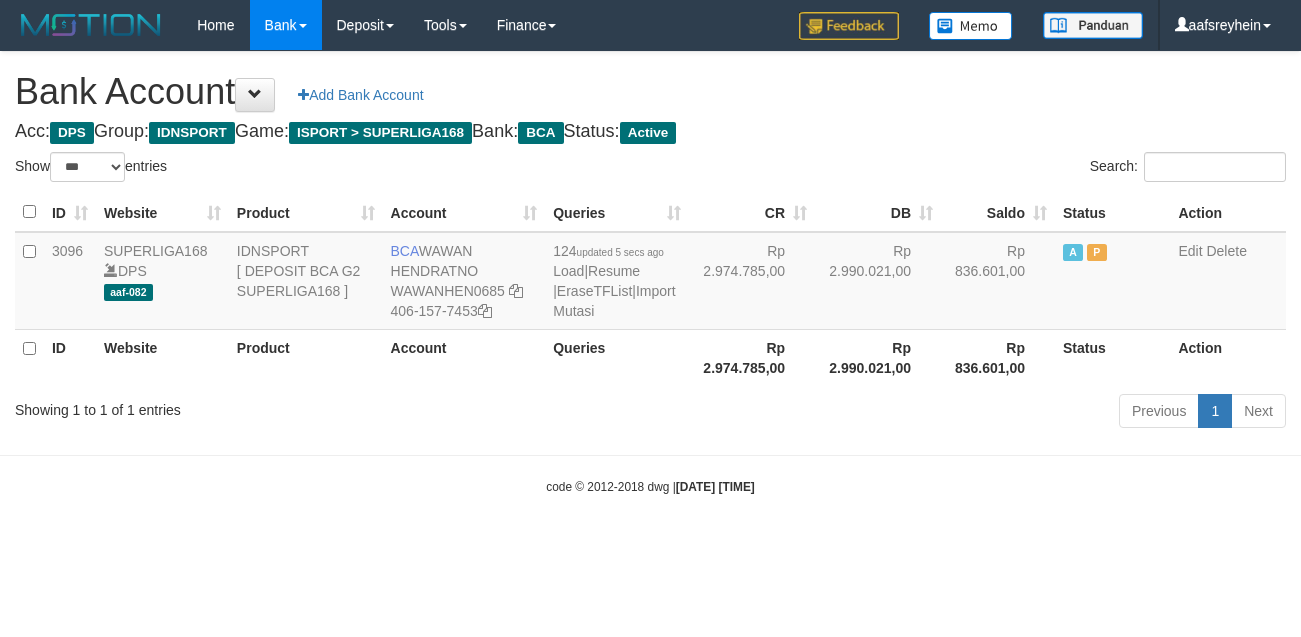 scroll, scrollTop: 0, scrollLeft: 0, axis: both 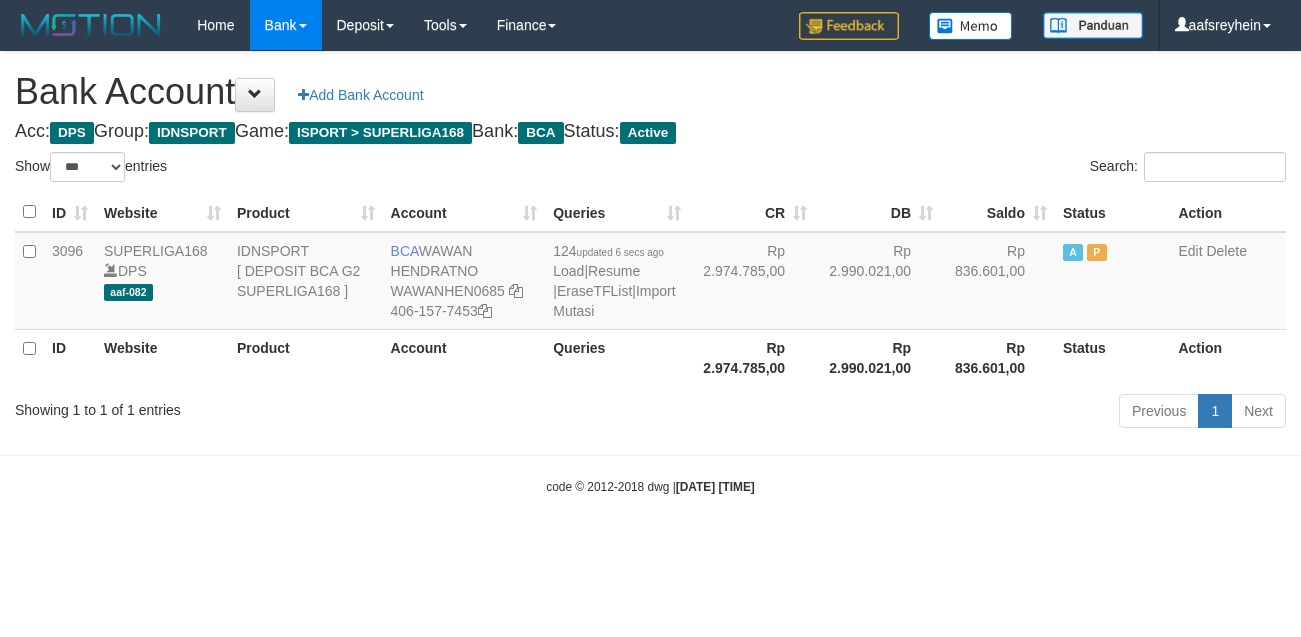 select on "***" 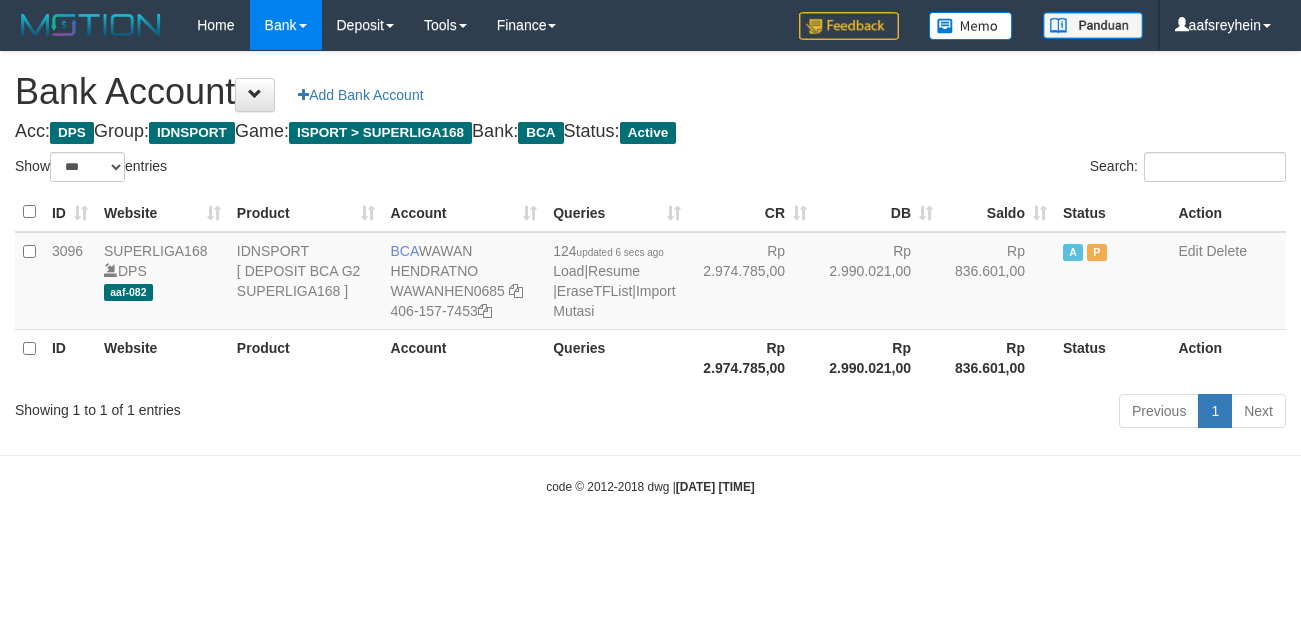 scroll, scrollTop: 0, scrollLeft: 0, axis: both 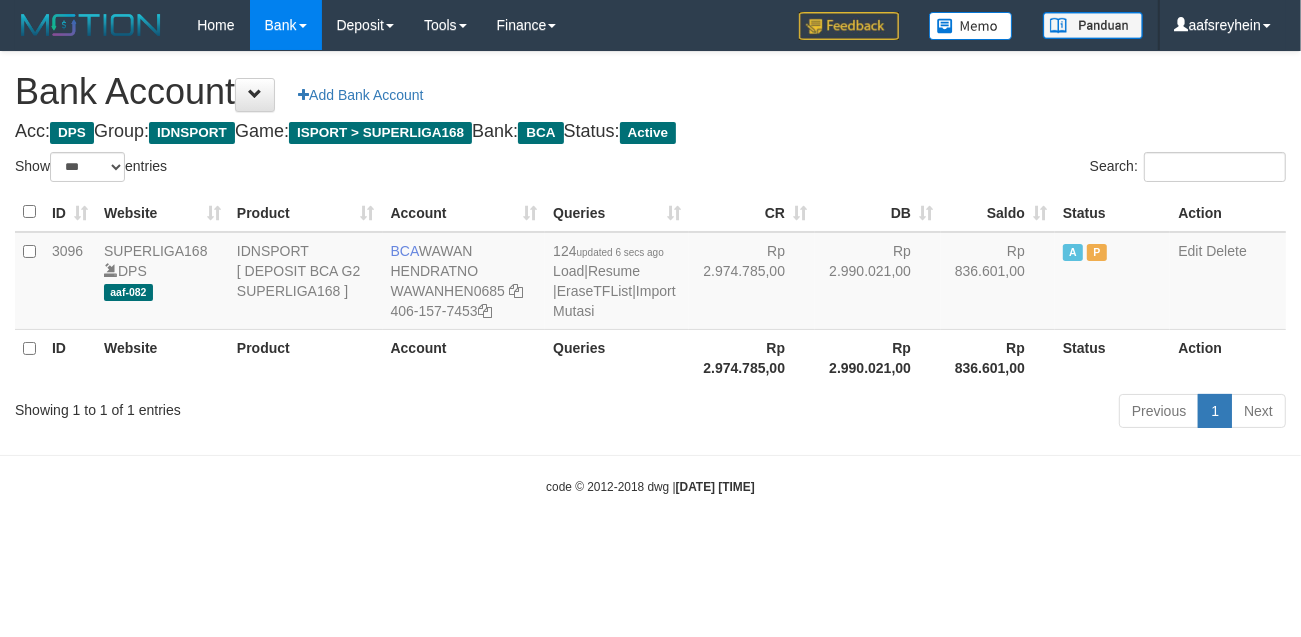 click on "Previous 1 Next" at bounding box center [921, 413] 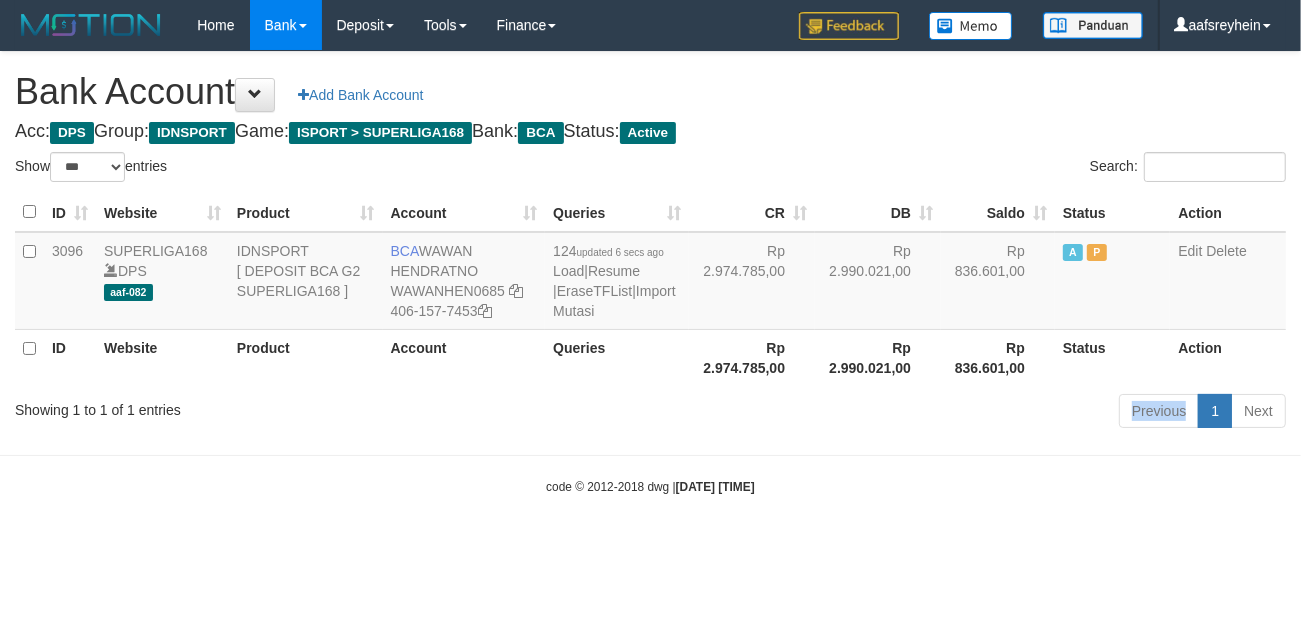 click on "Previous 1 Next" at bounding box center (921, 413) 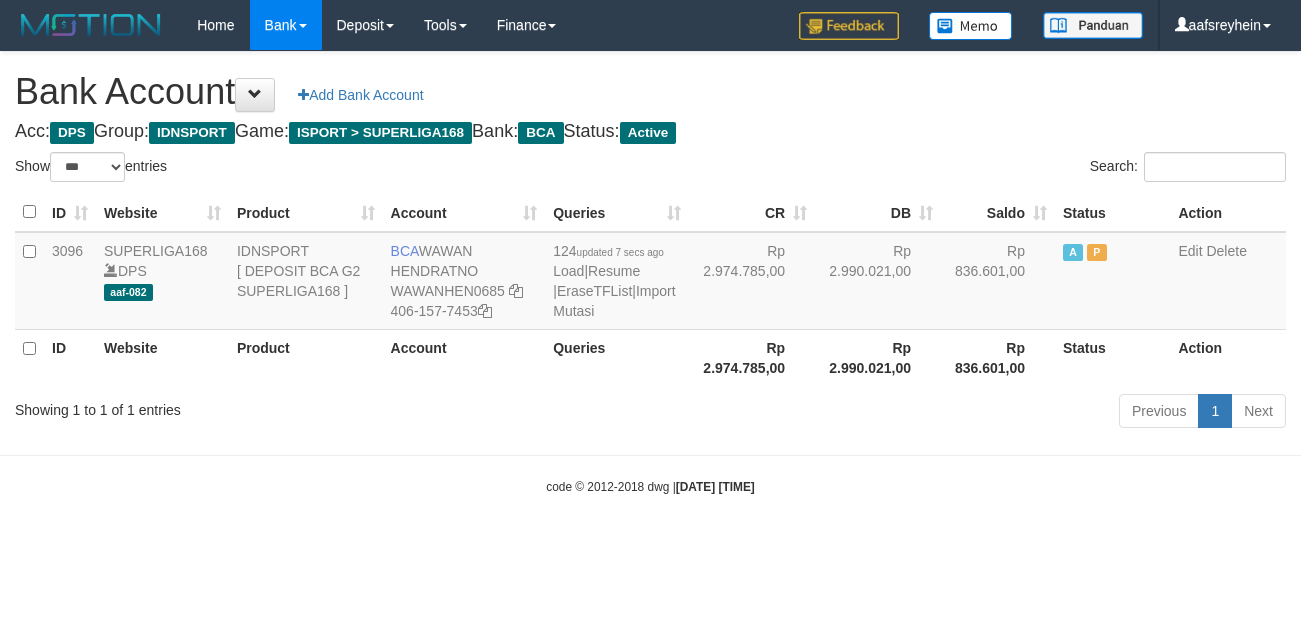 select on "***" 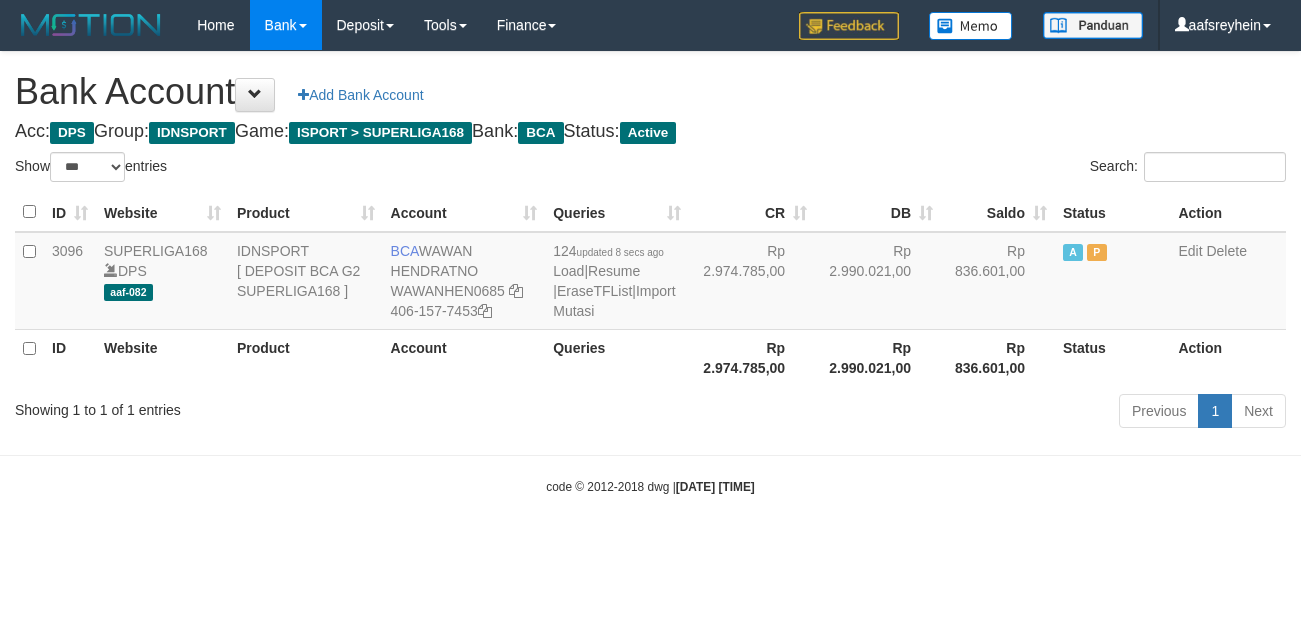 select on "***" 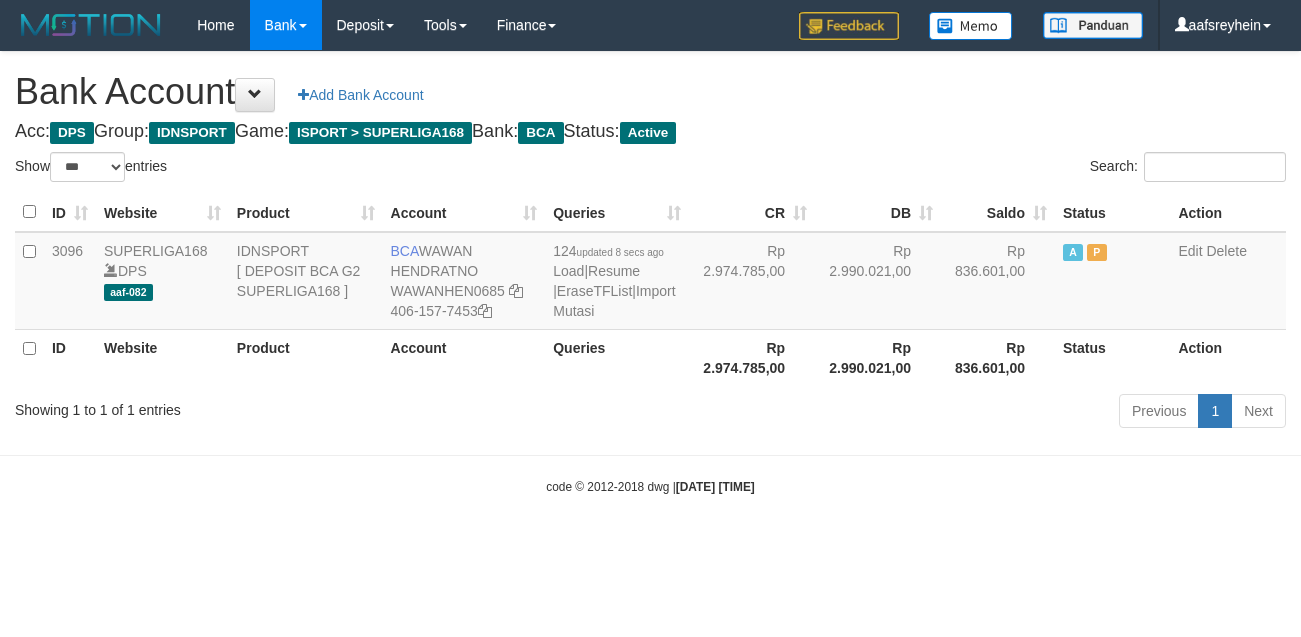scroll, scrollTop: 0, scrollLeft: 0, axis: both 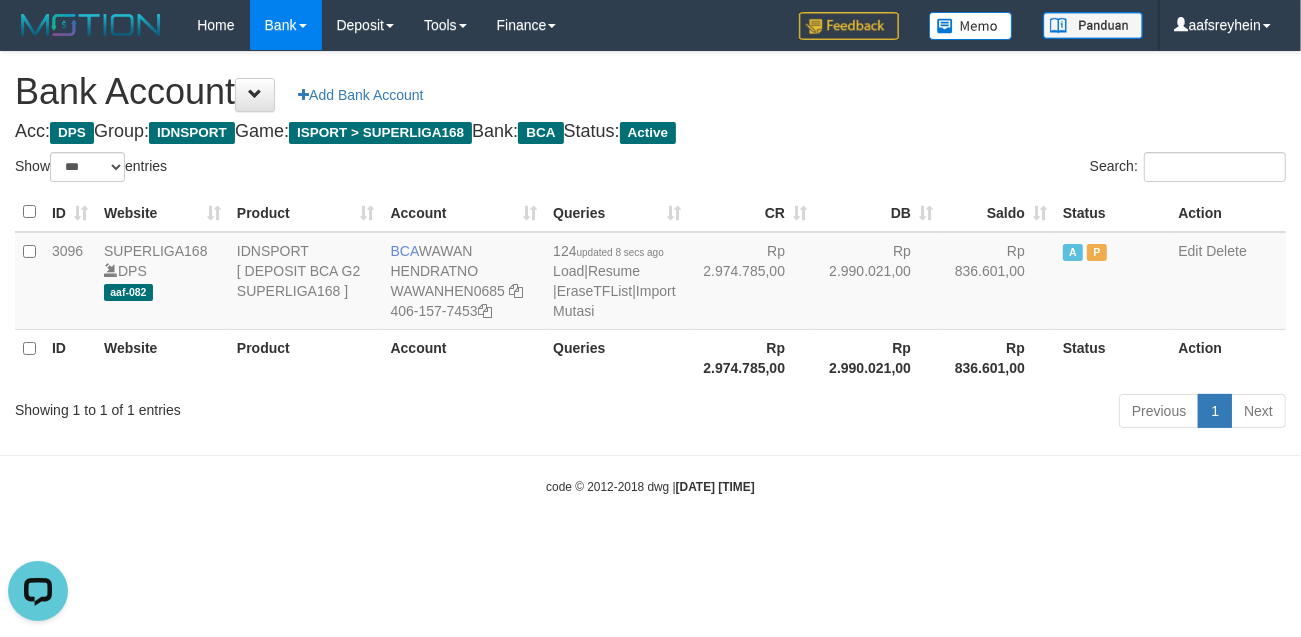 click on "Toggle navigation
Home
Bank
Account List
Load
By Website
Group
[ISPORT]													SUPERLIGA168
By Load Group (DPS)" at bounding box center (650, 273) 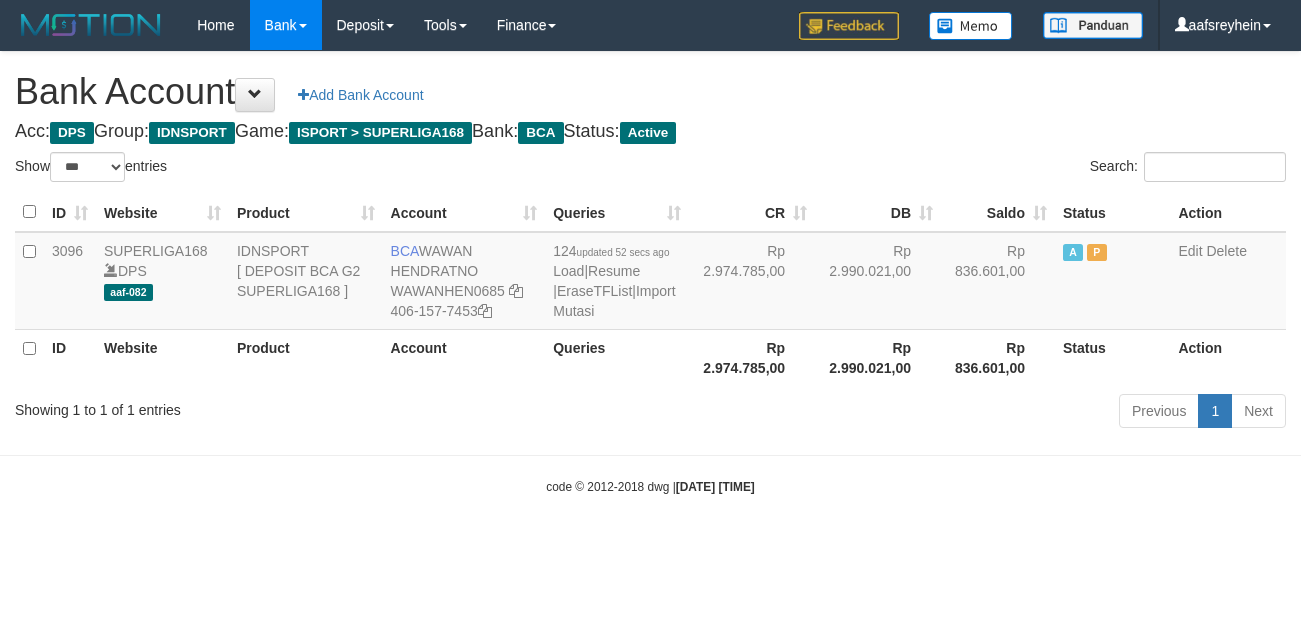 select on "***" 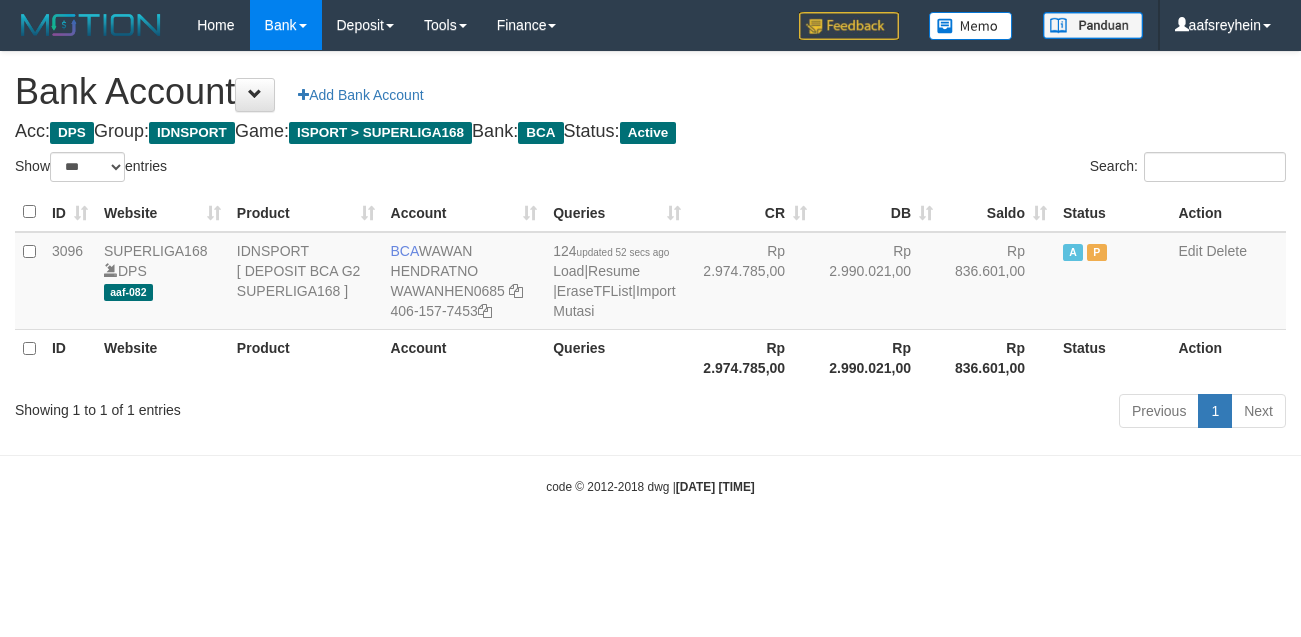 scroll, scrollTop: 0, scrollLeft: 0, axis: both 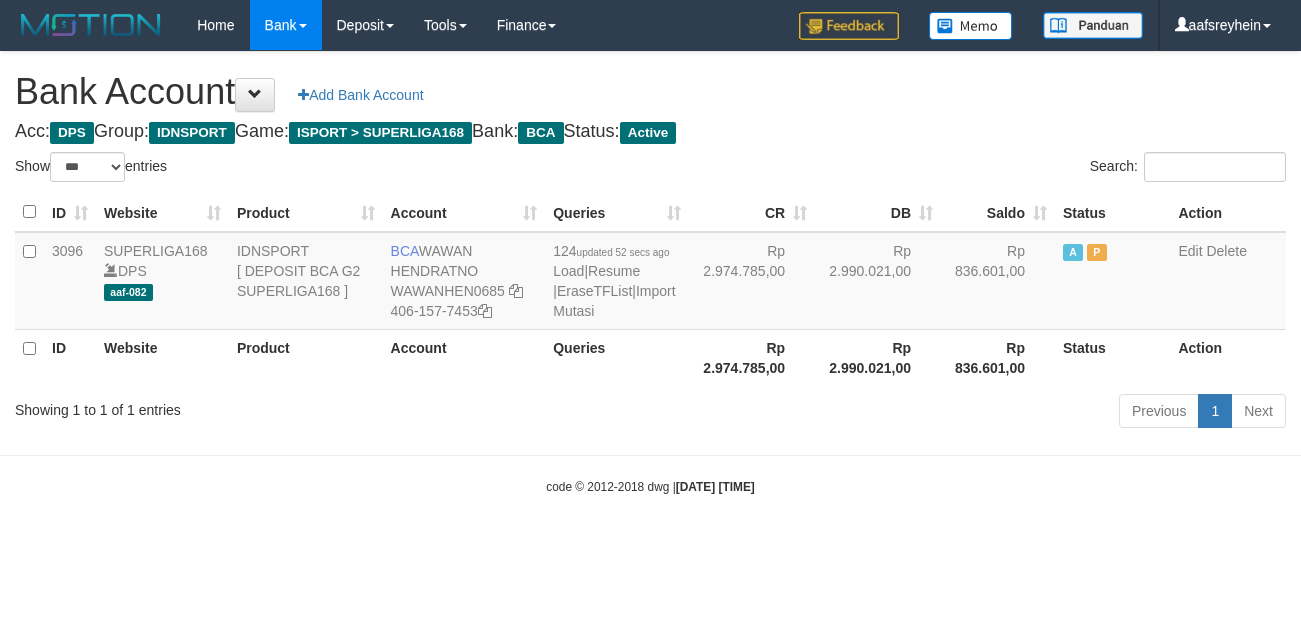 select on "***" 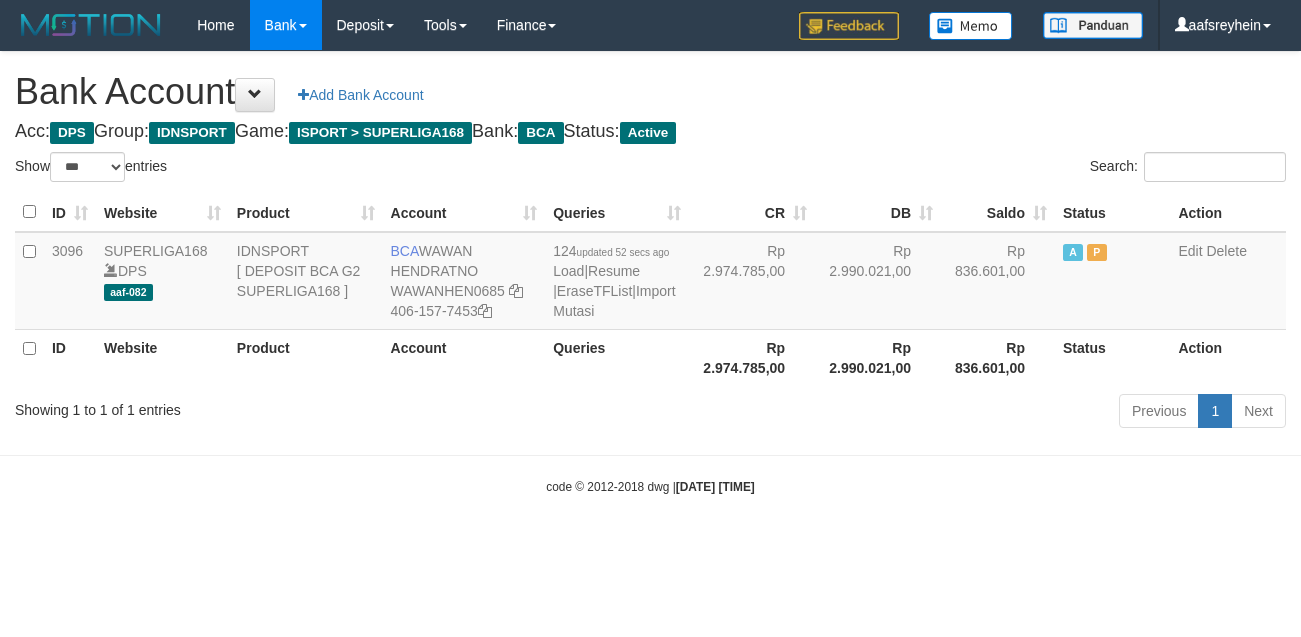 scroll, scrollTop: 0, scrollLeft: 0, axis: both 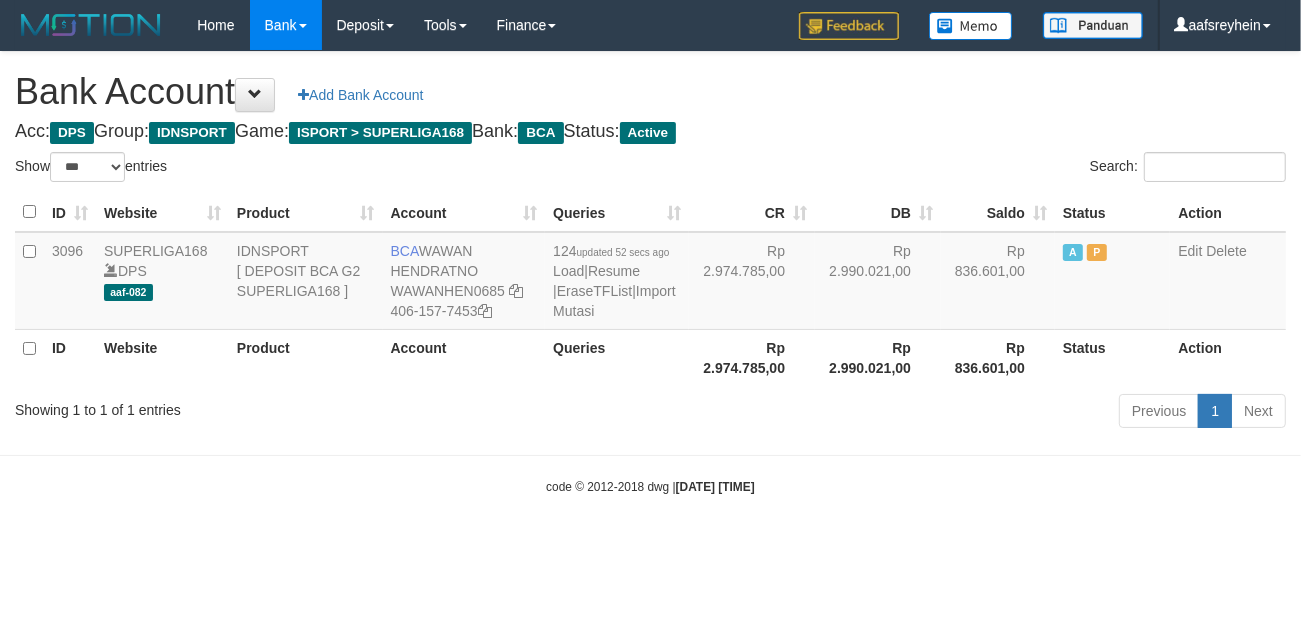 click on "Previous 1 Next" at bounding box center [921, 413] 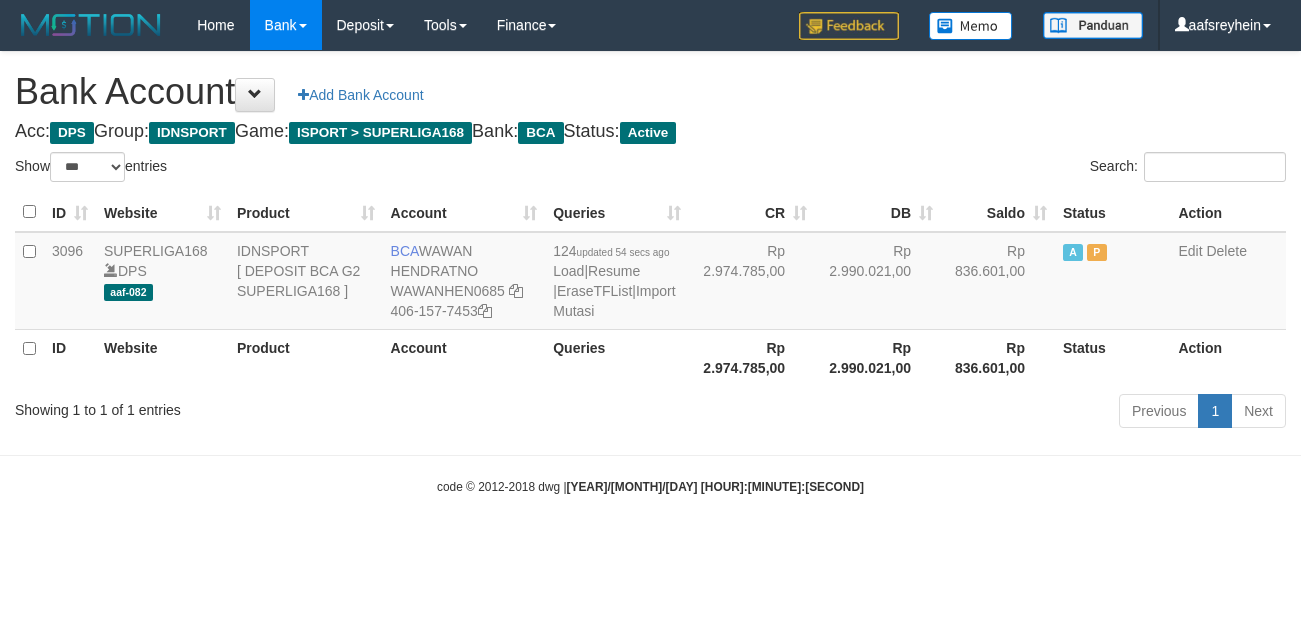 select on "***" 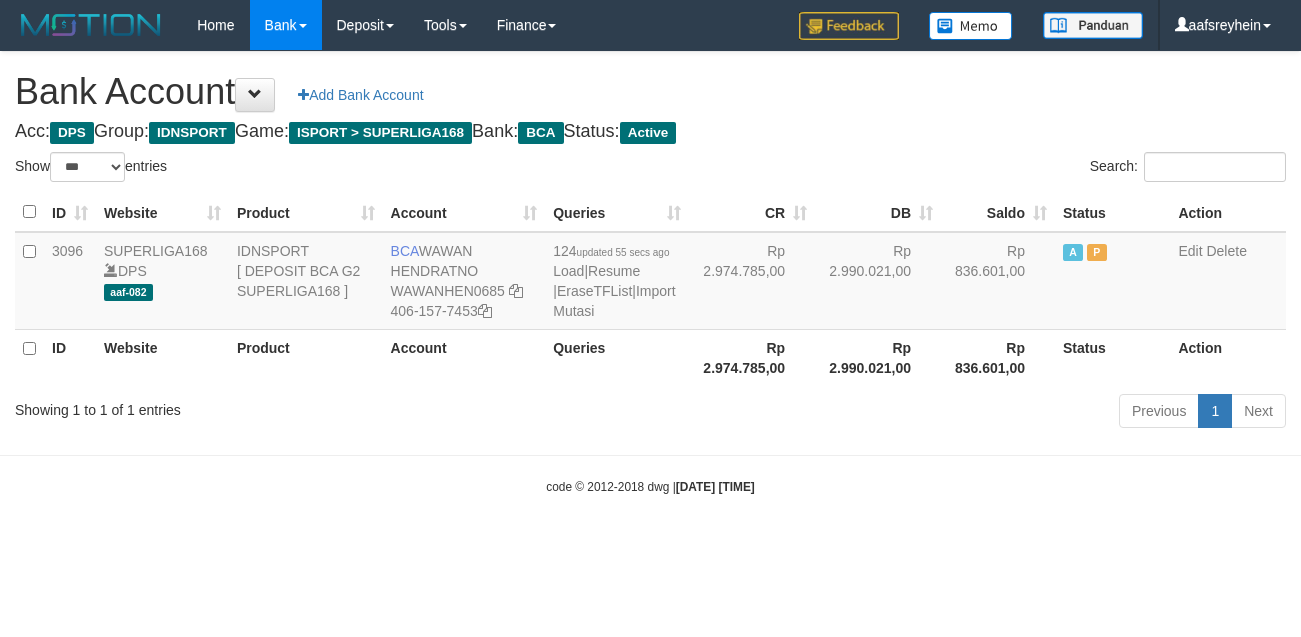 select on "***" 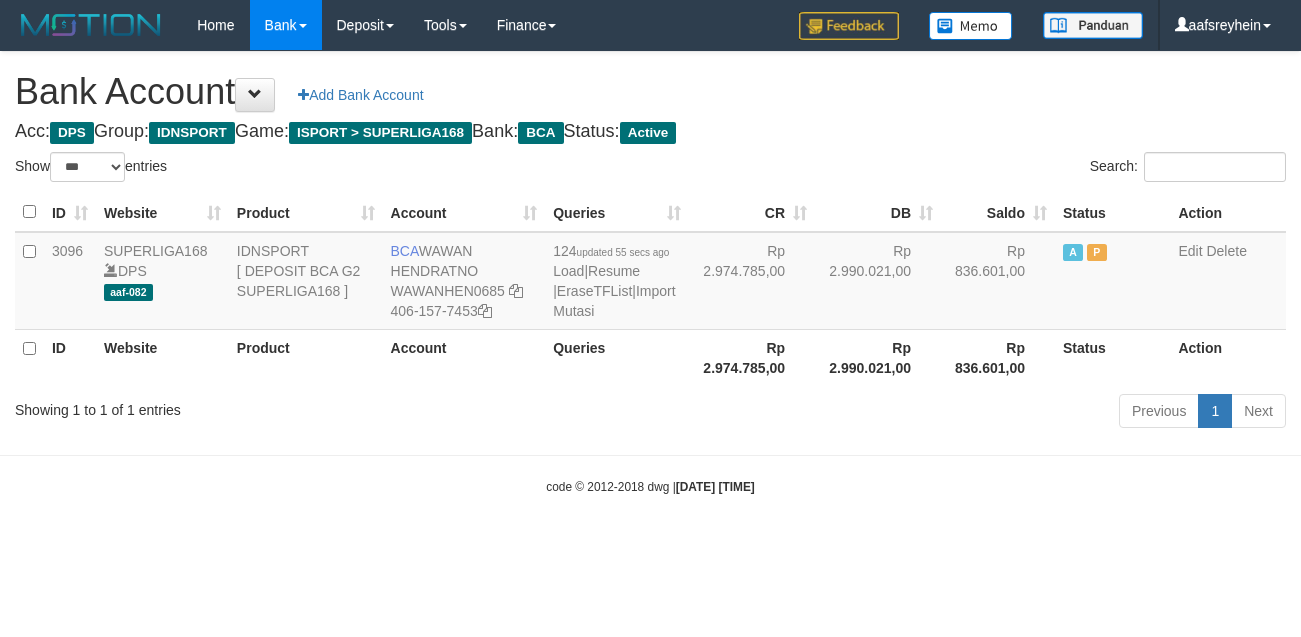 scroll, scrollTop: 0, scrollLeft: 0, axis: both 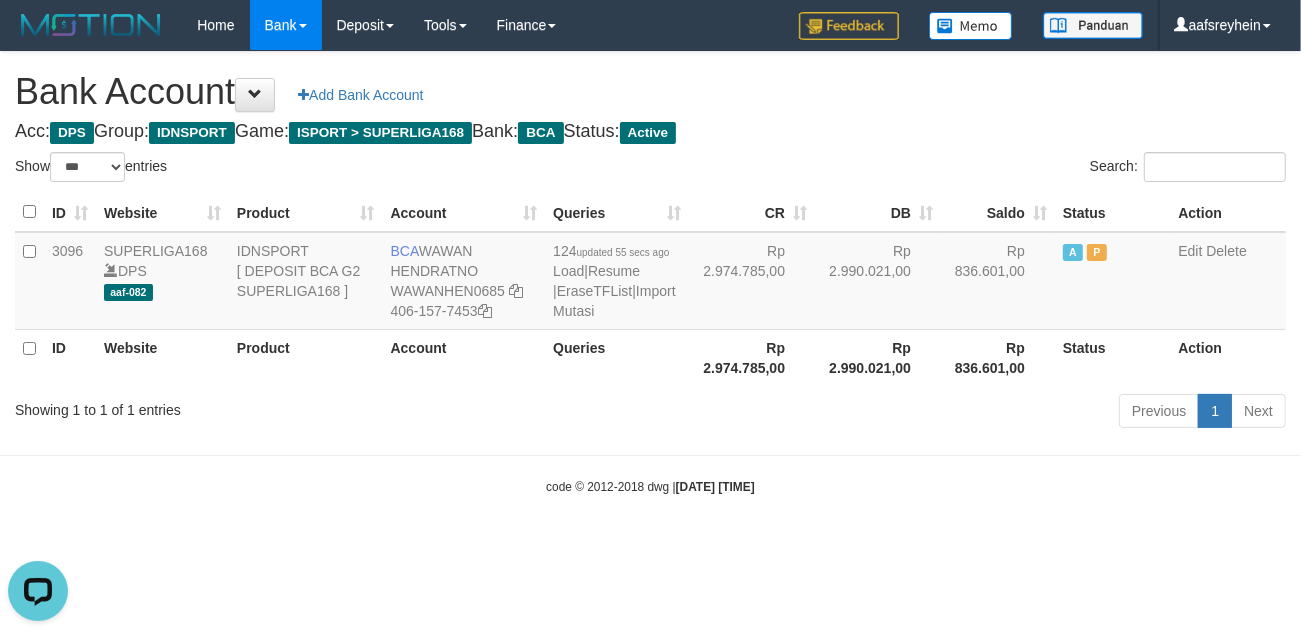 click on "Previous 1 Next" at bounding box center [921, 413] 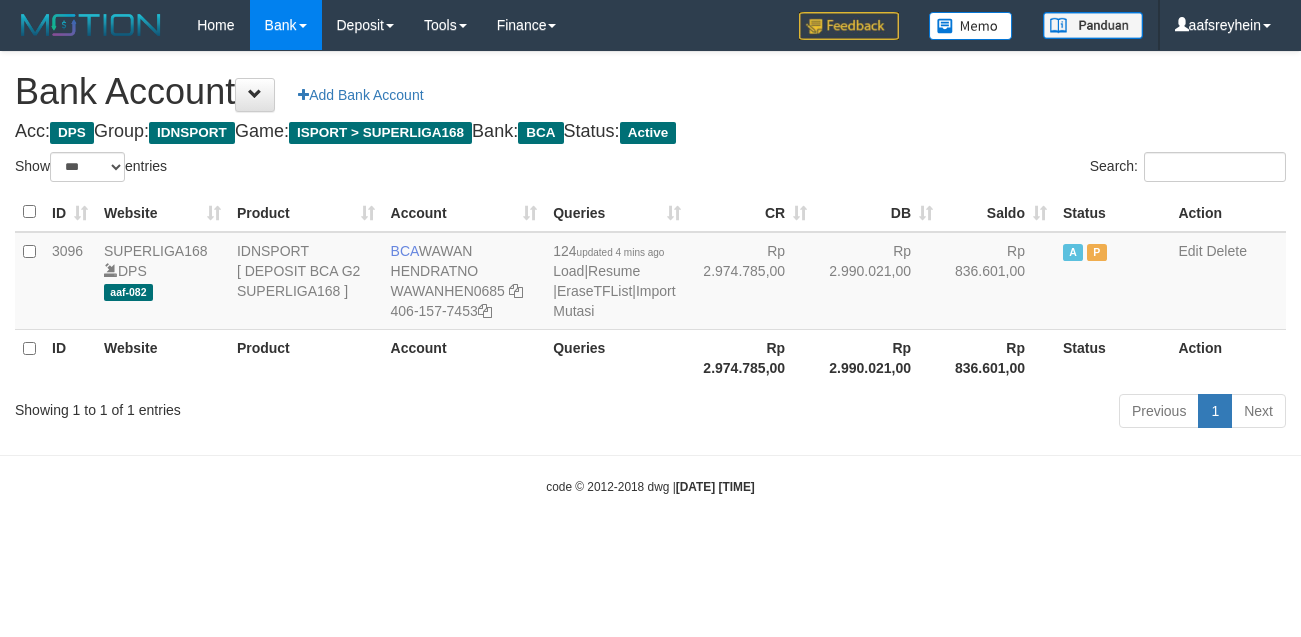 select on "***" 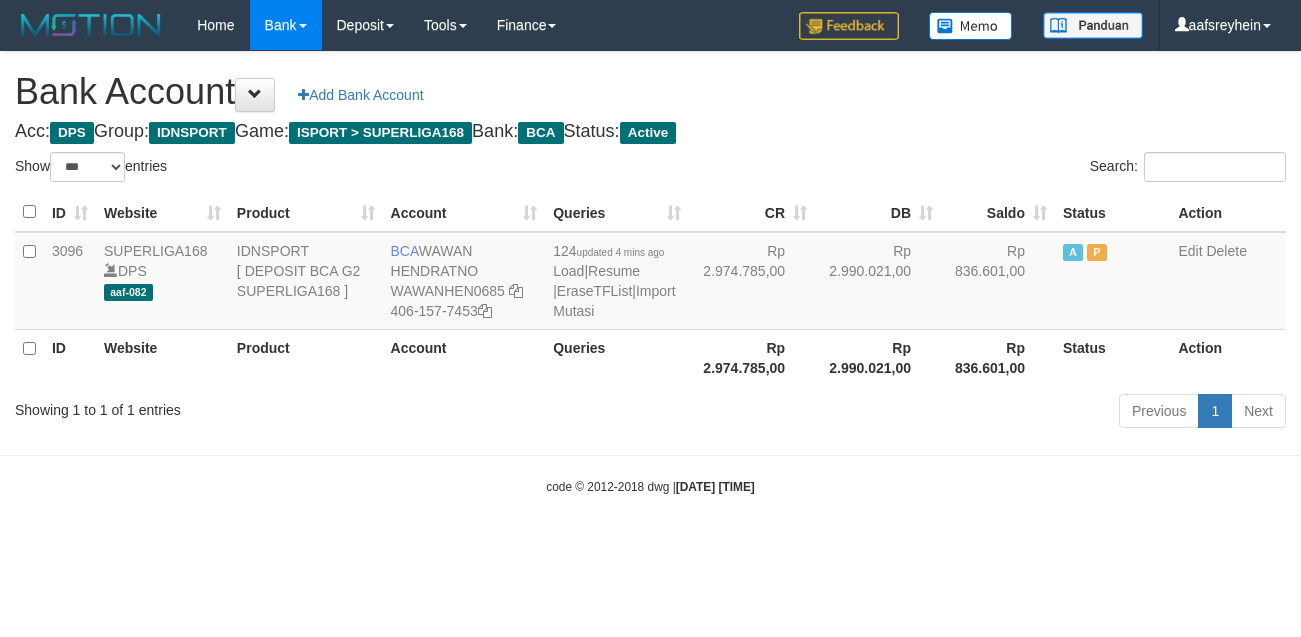 scroll, scrollTop: 0, scrollLeft: 0, axis: both 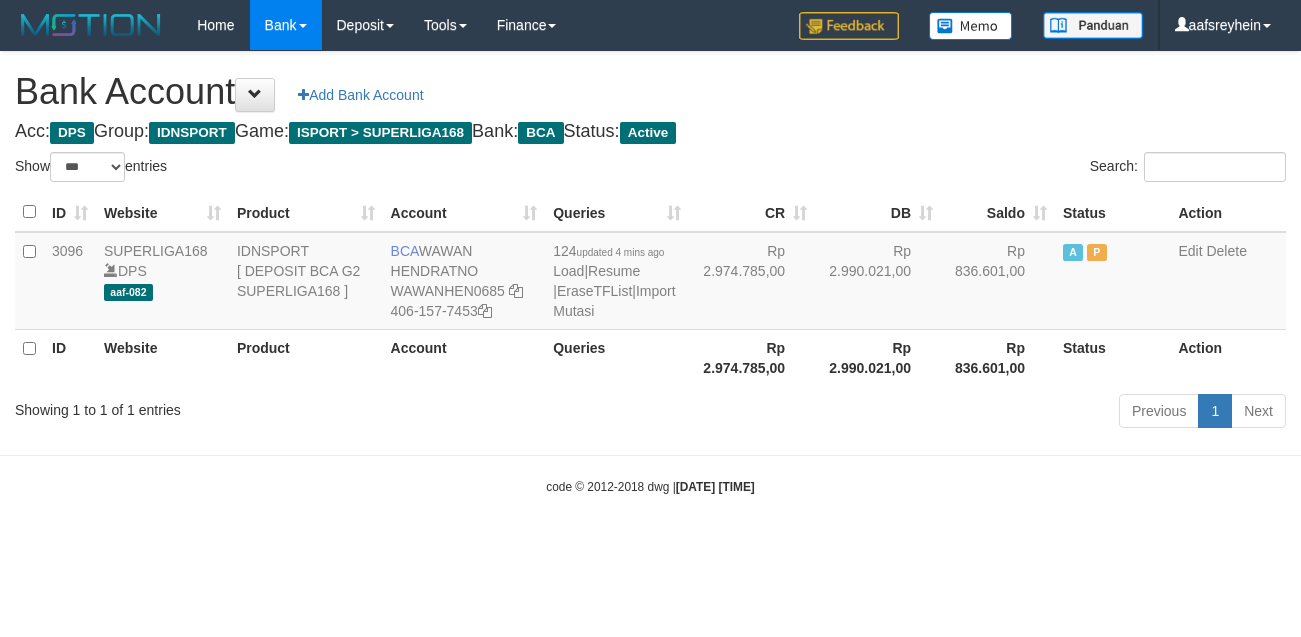 select on "***" 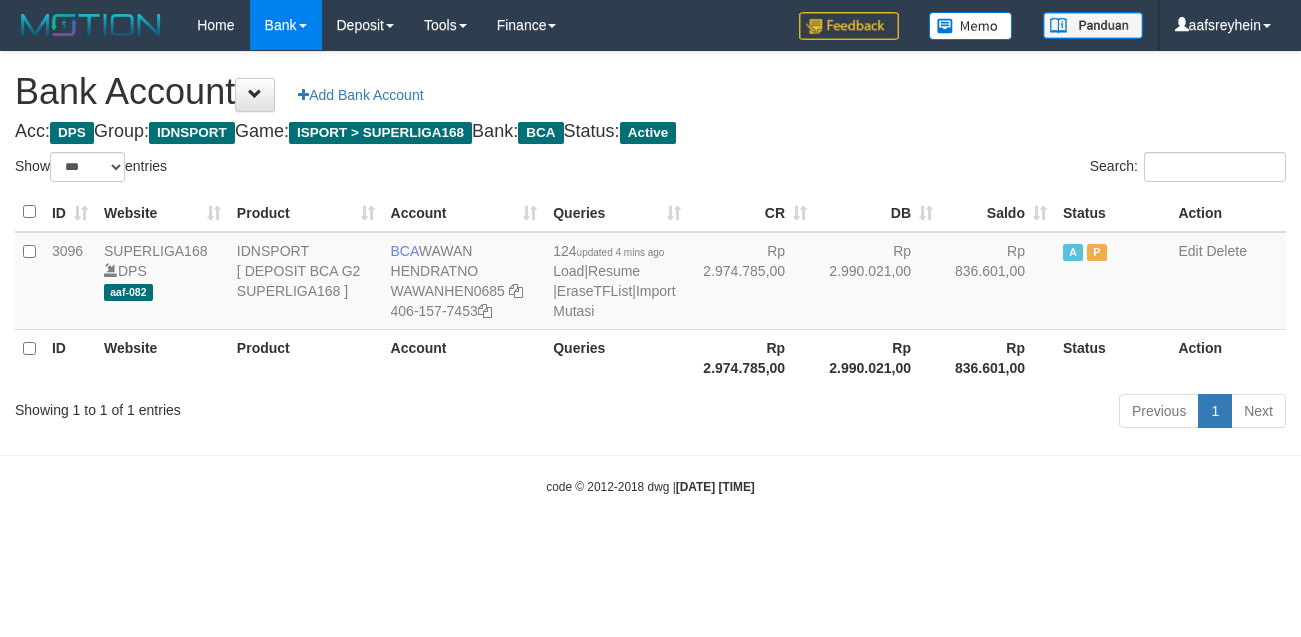 scroll, scrollTop: 0, scrollLeft: 0, axis: both 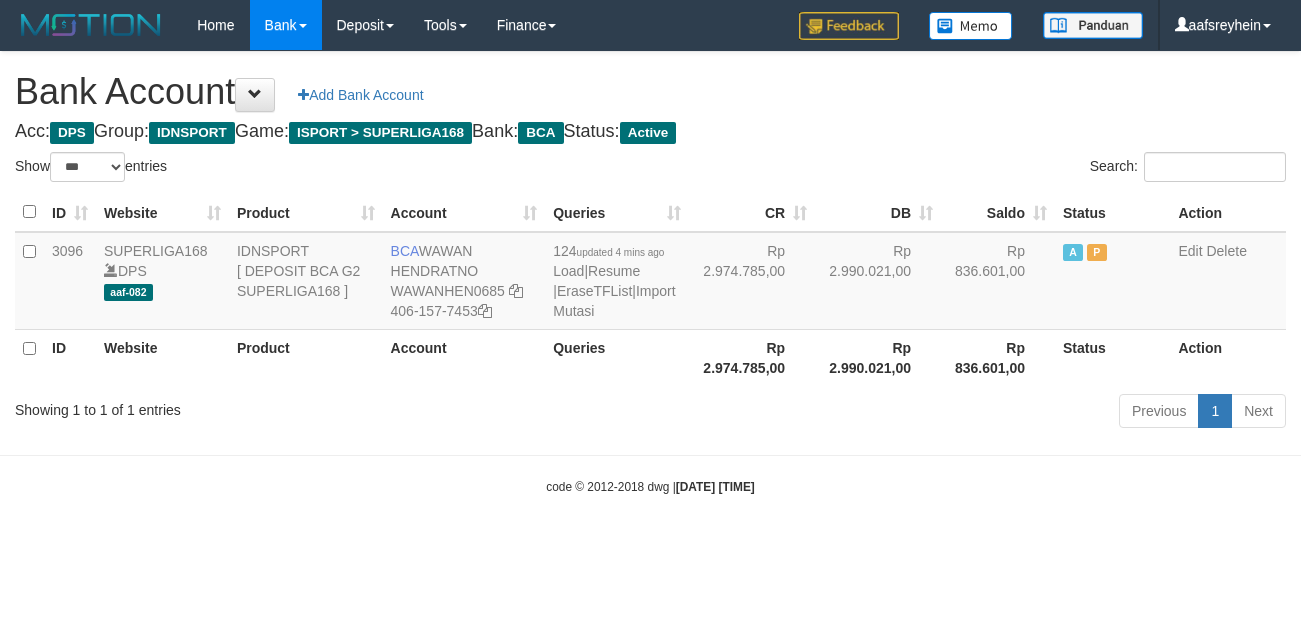 select on "***" 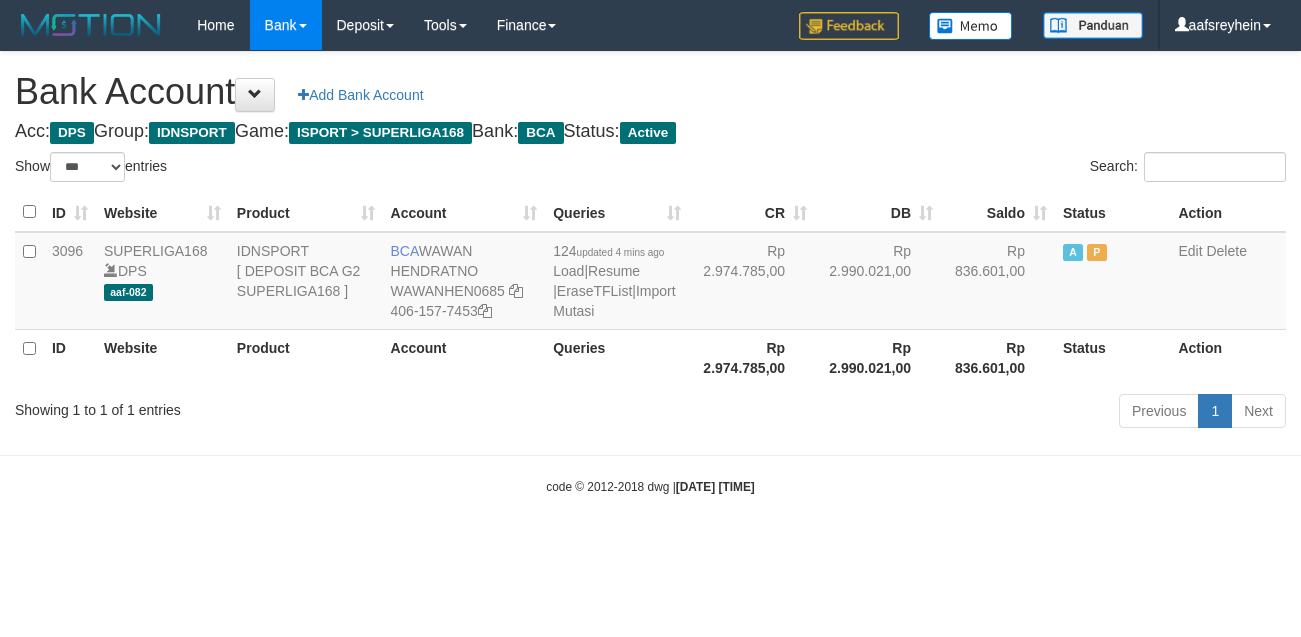 scroll, scrollTop: 0, scrollLeft: 0, axis: both 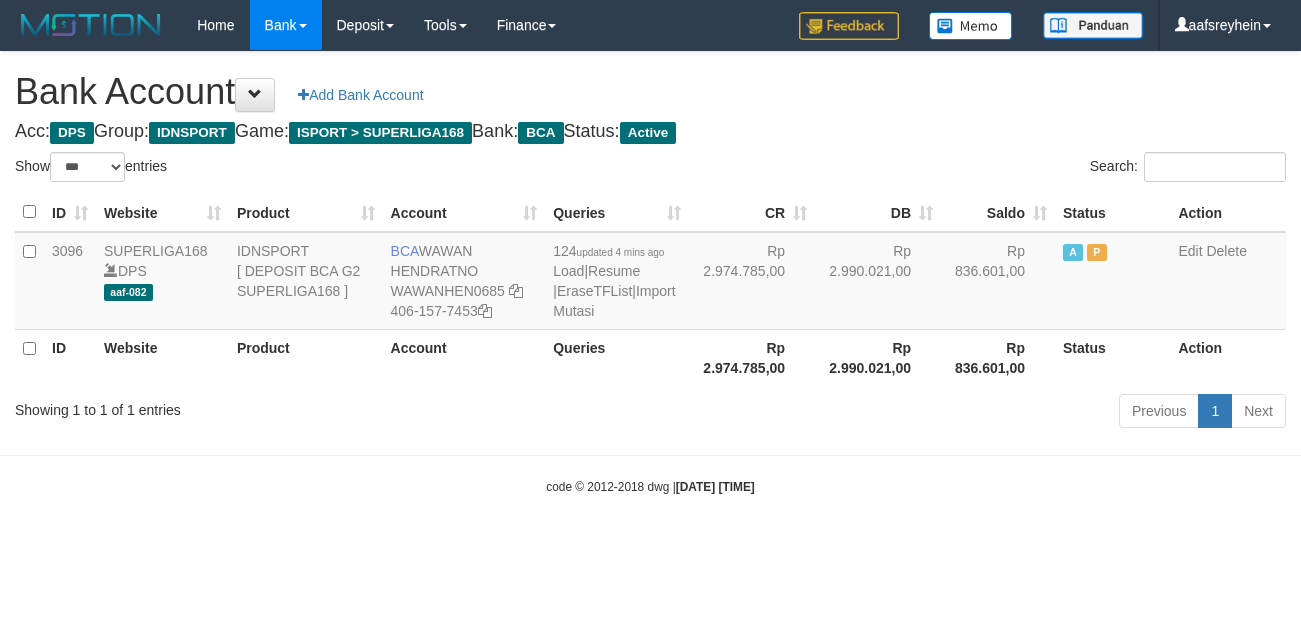 select on "***" 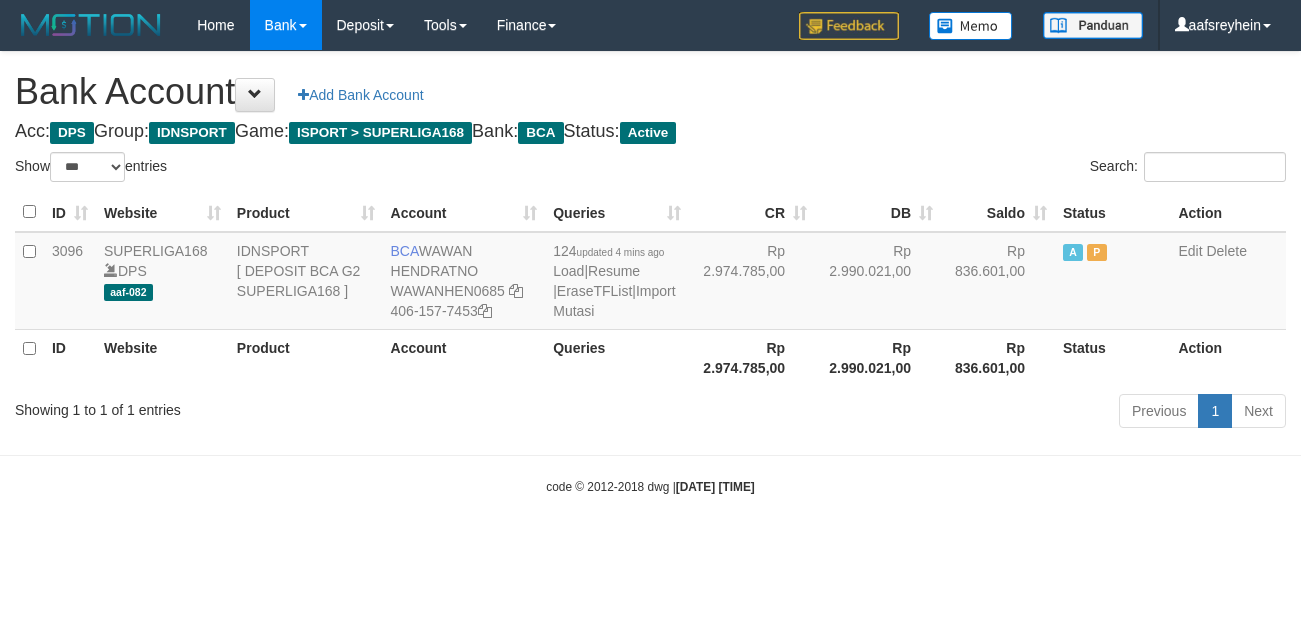 scroll, scrollTop: 0, scrollLeft: 0, axis: both 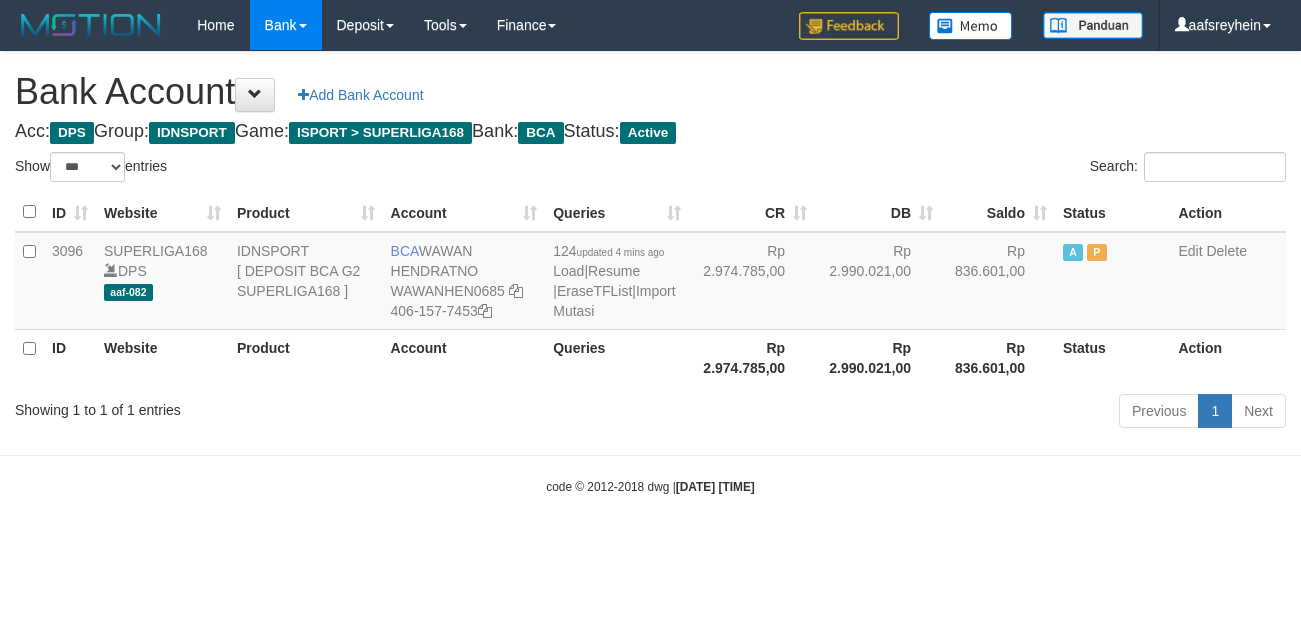 select on "***" 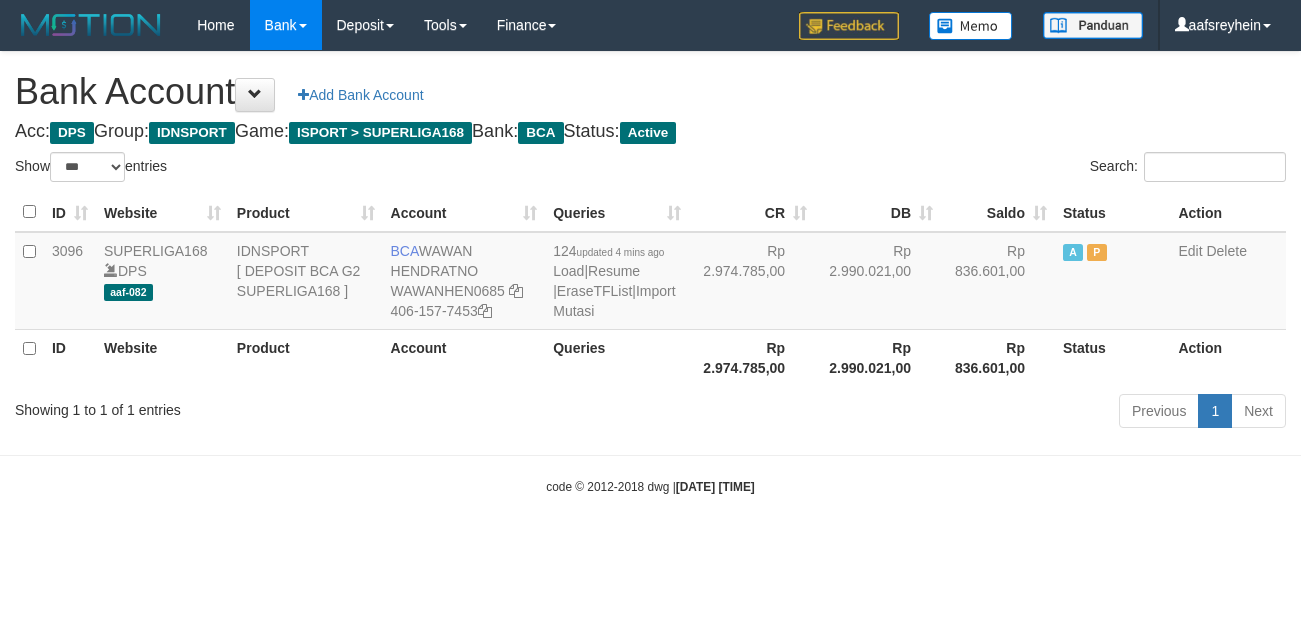 scroll, scrollTop: 0, scrollLeft: 0, axis: both 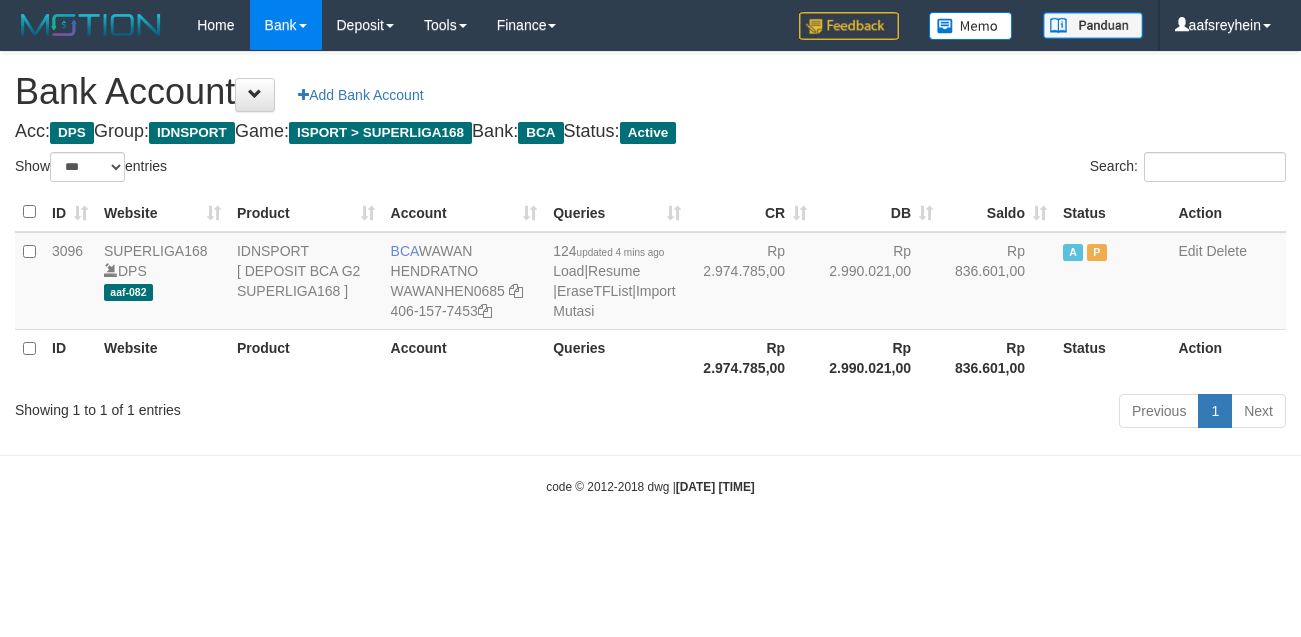 select on "***" 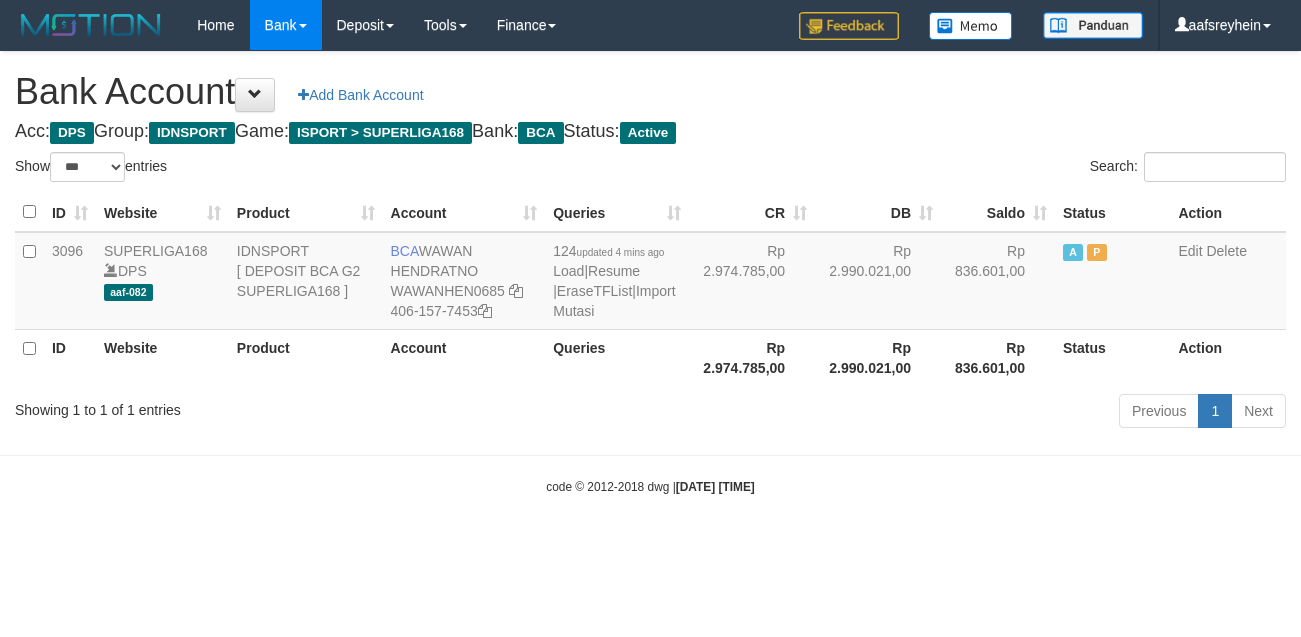 scroll, scrollTop: 0, scrollLeft: 0, axis: both 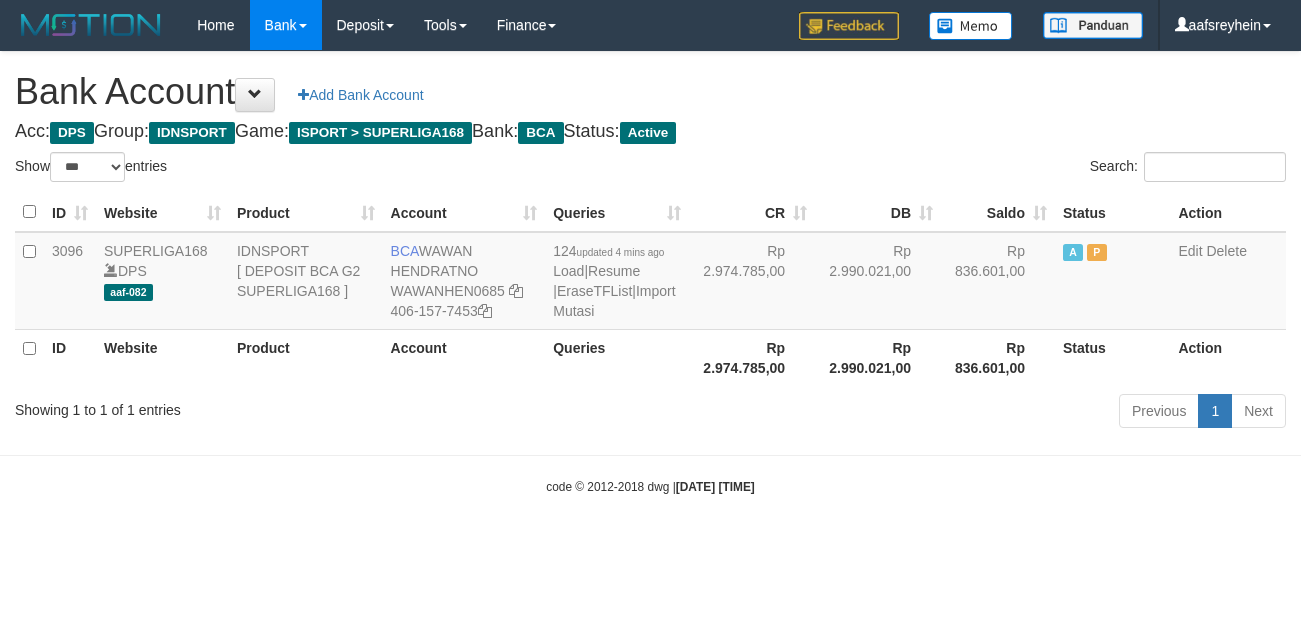 select on "***" 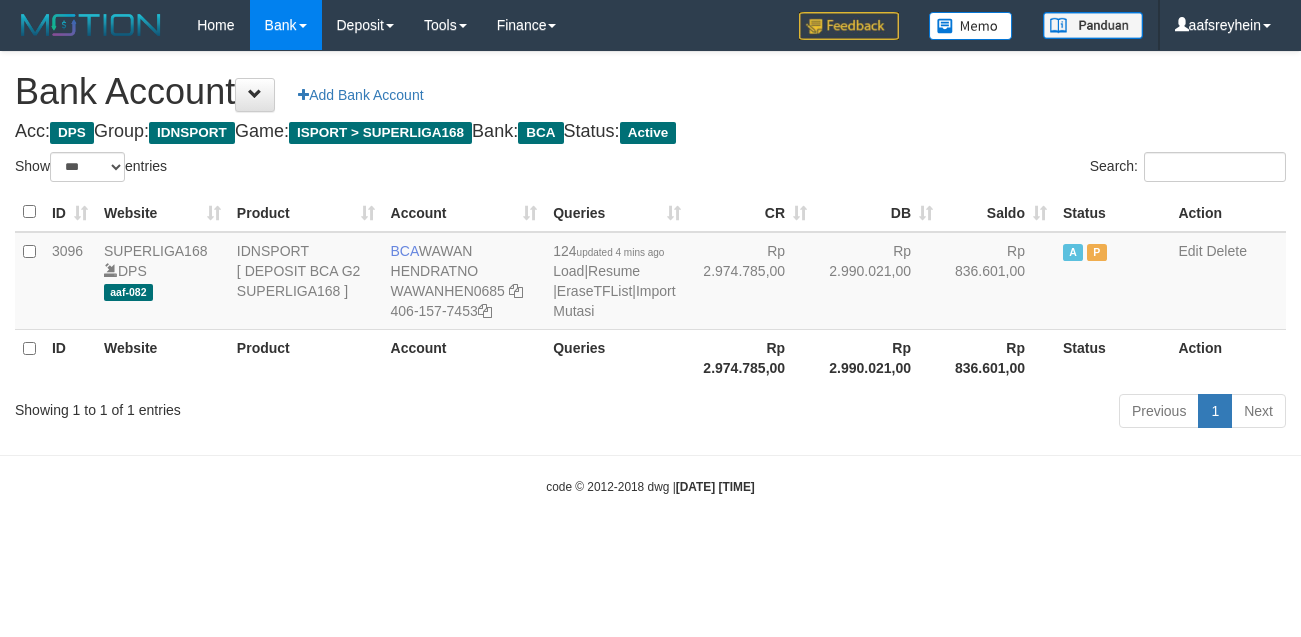 scroll, scrollTop: 0, scrollLeft: 0, axis: both 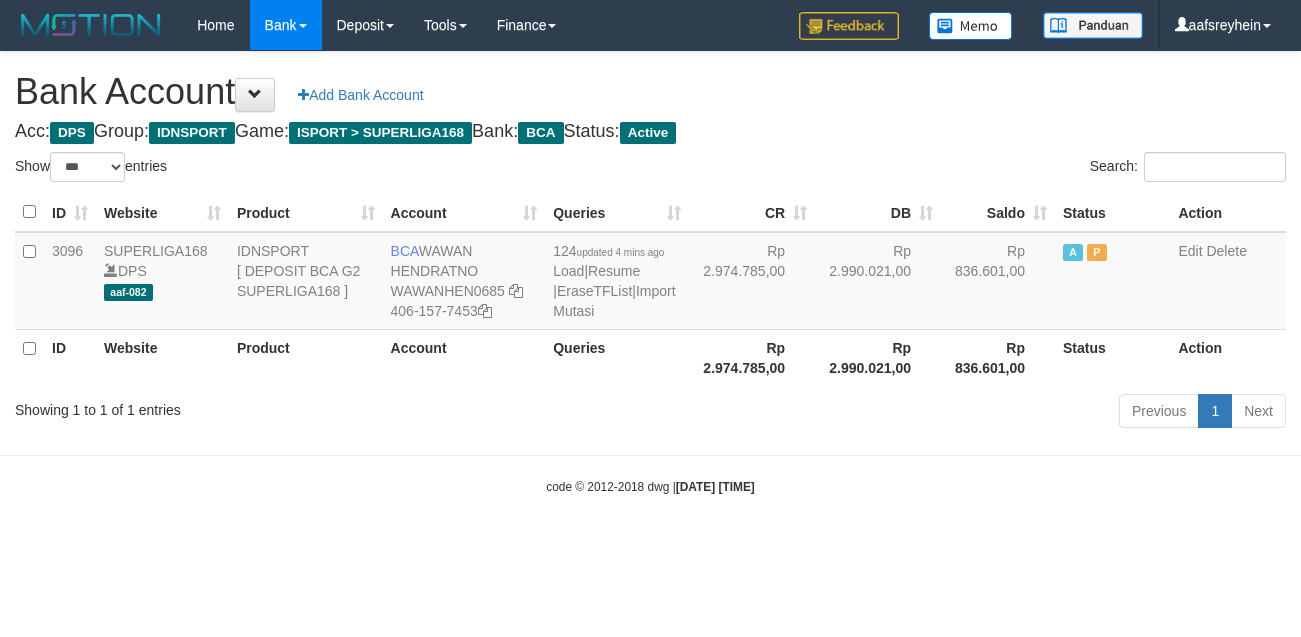 select on "***" 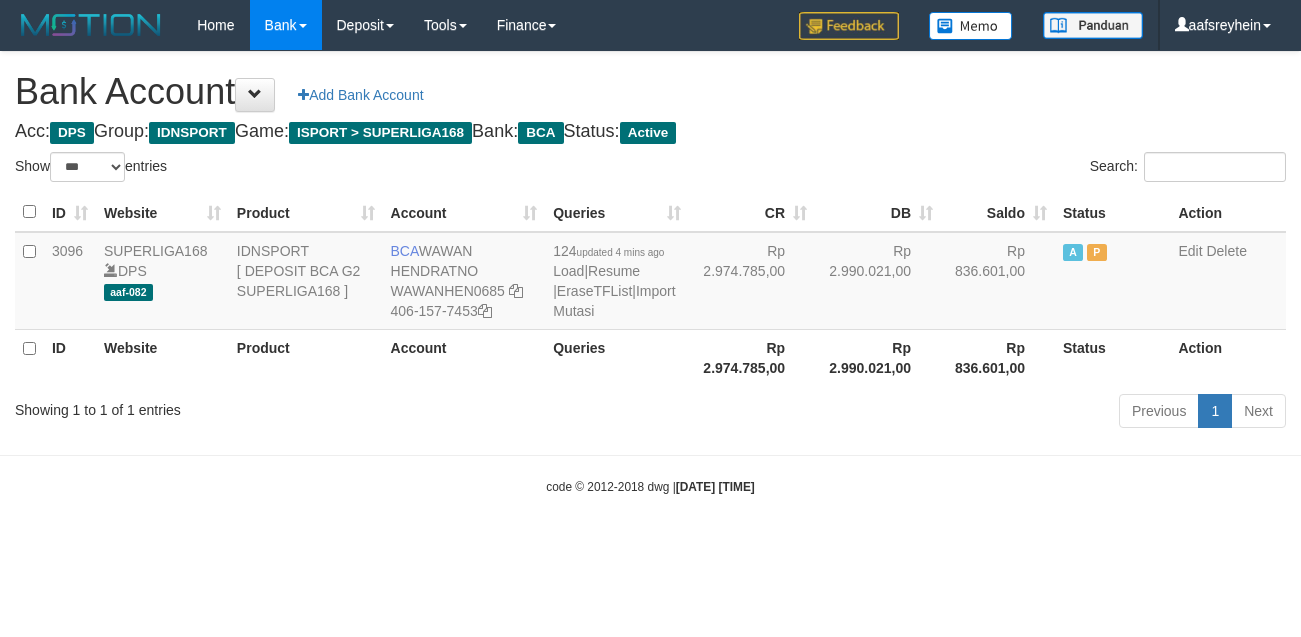 scroll, scrollTop: 0, scrollLeft: 0, axis: both 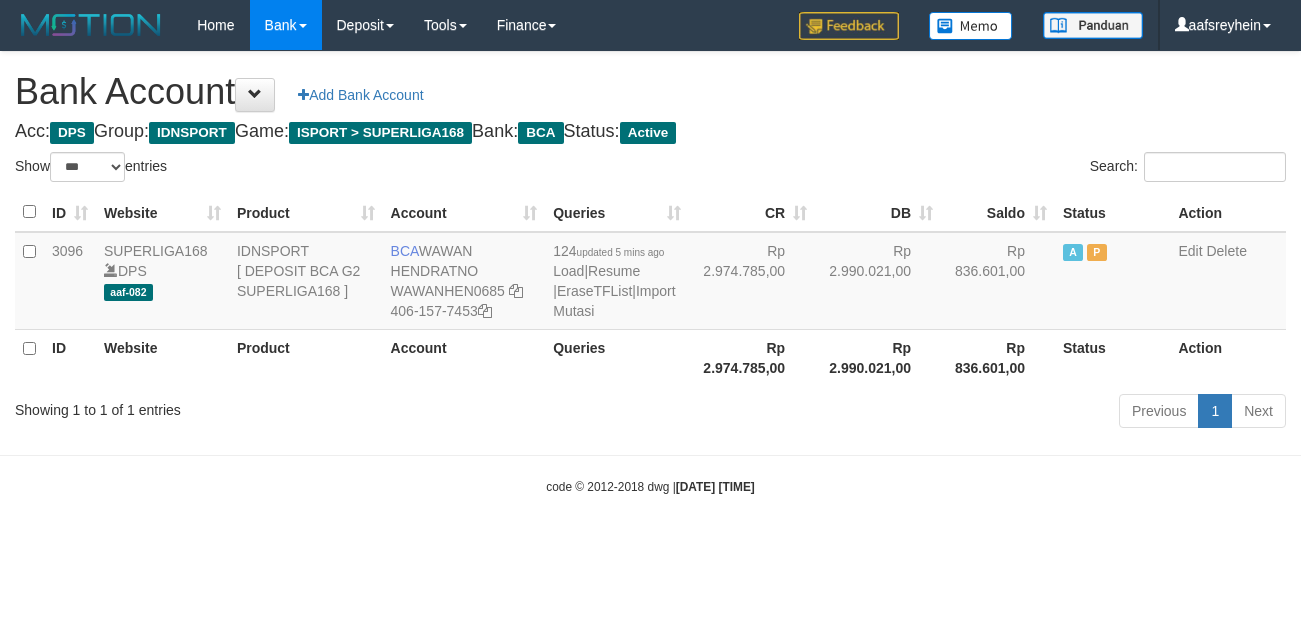select on "***" 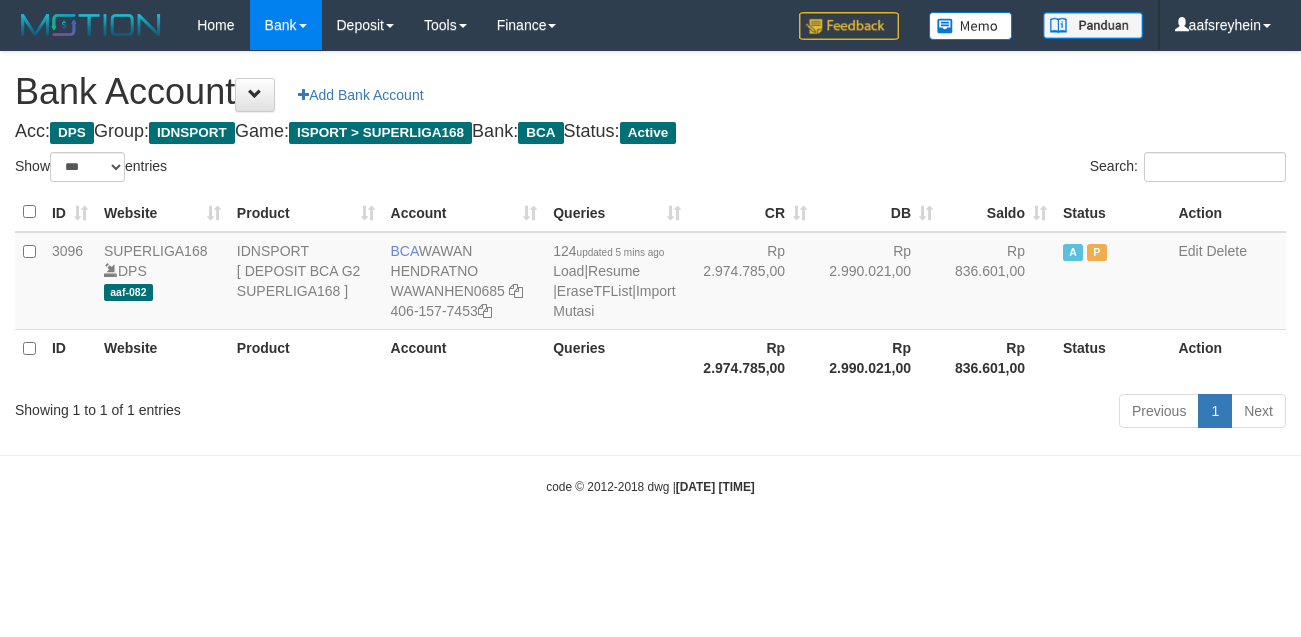 scroll, scrollTop: 0, scrollLeft: 0, axis: both 